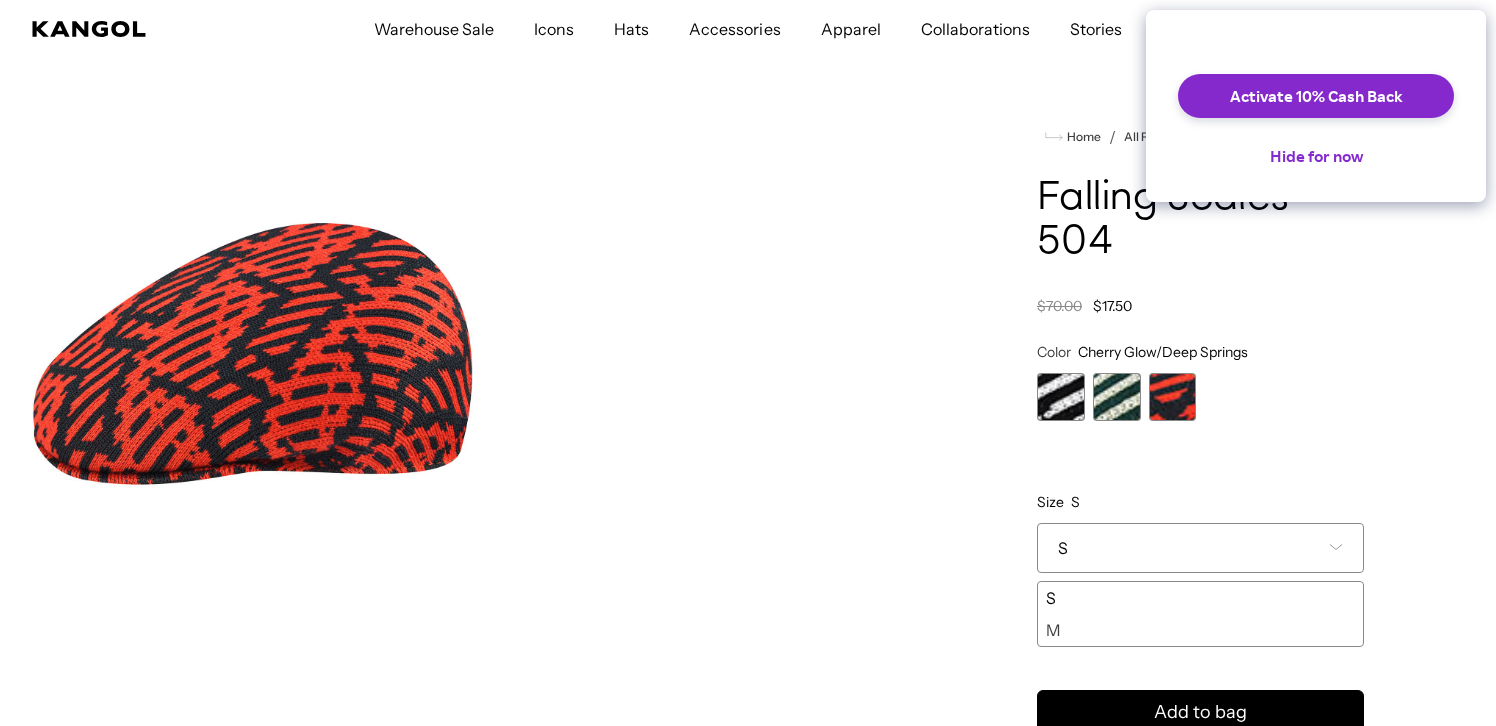 scroll, scrollTop: 0, scrollLeft: 0, axis: both 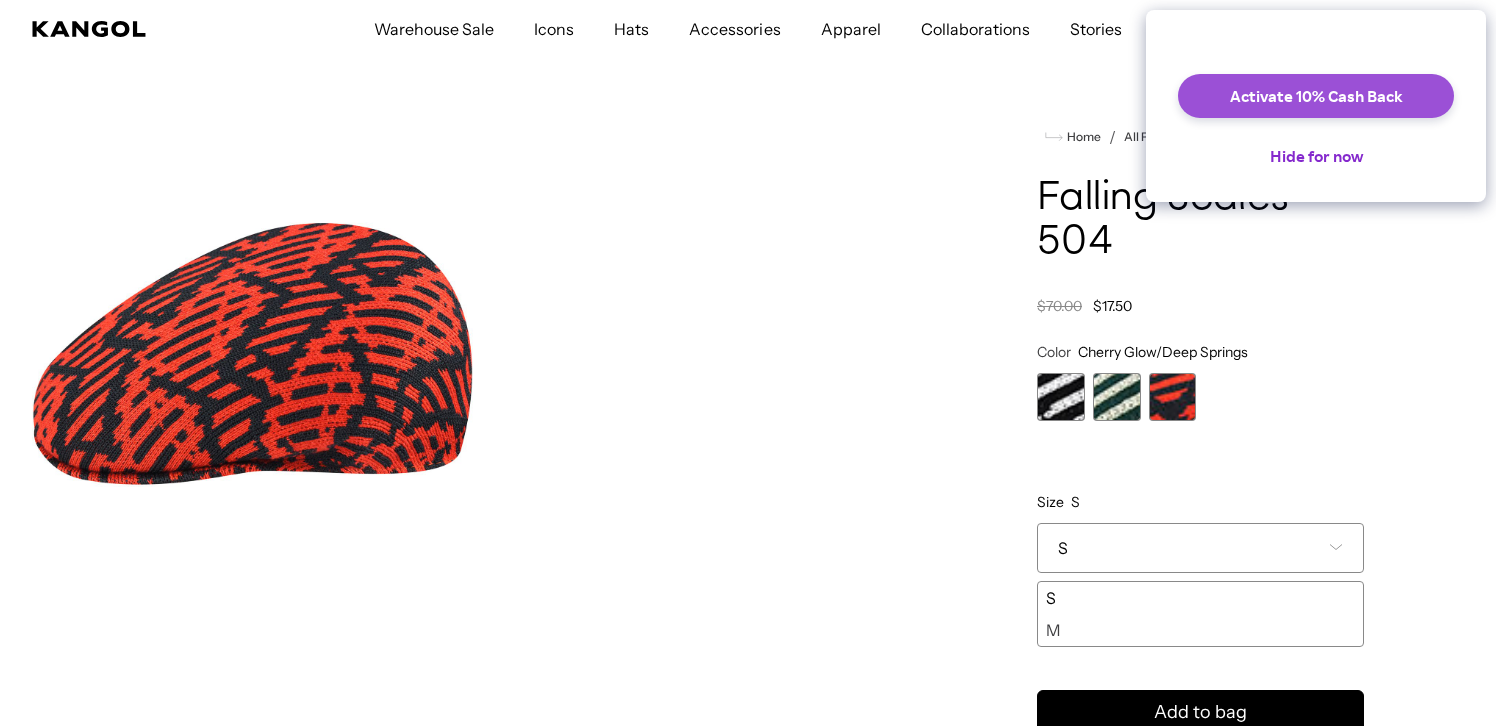 click on "Activate 10% Cash Back" at bounding box center [1316, 96] 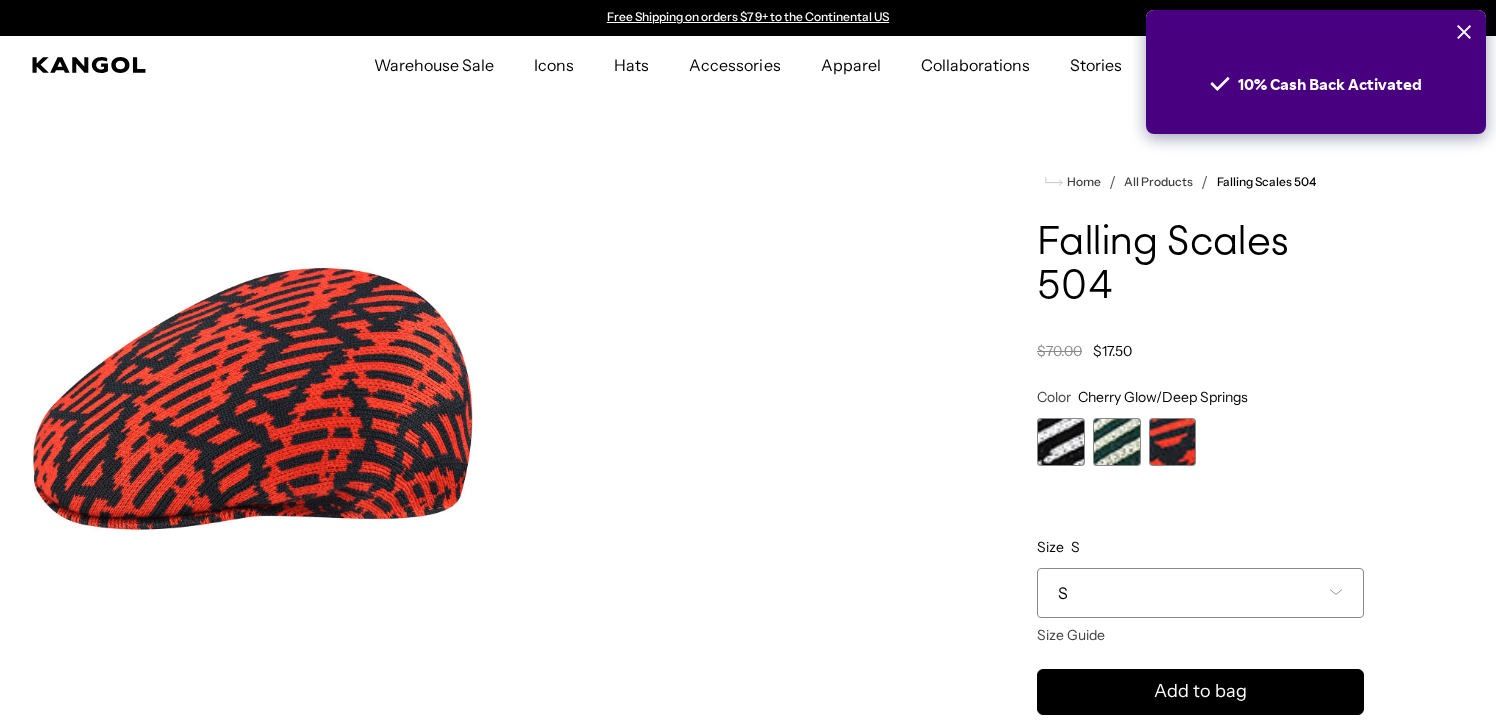 scroll, scrollTop: 0, scrollLeft: 0, axis: both 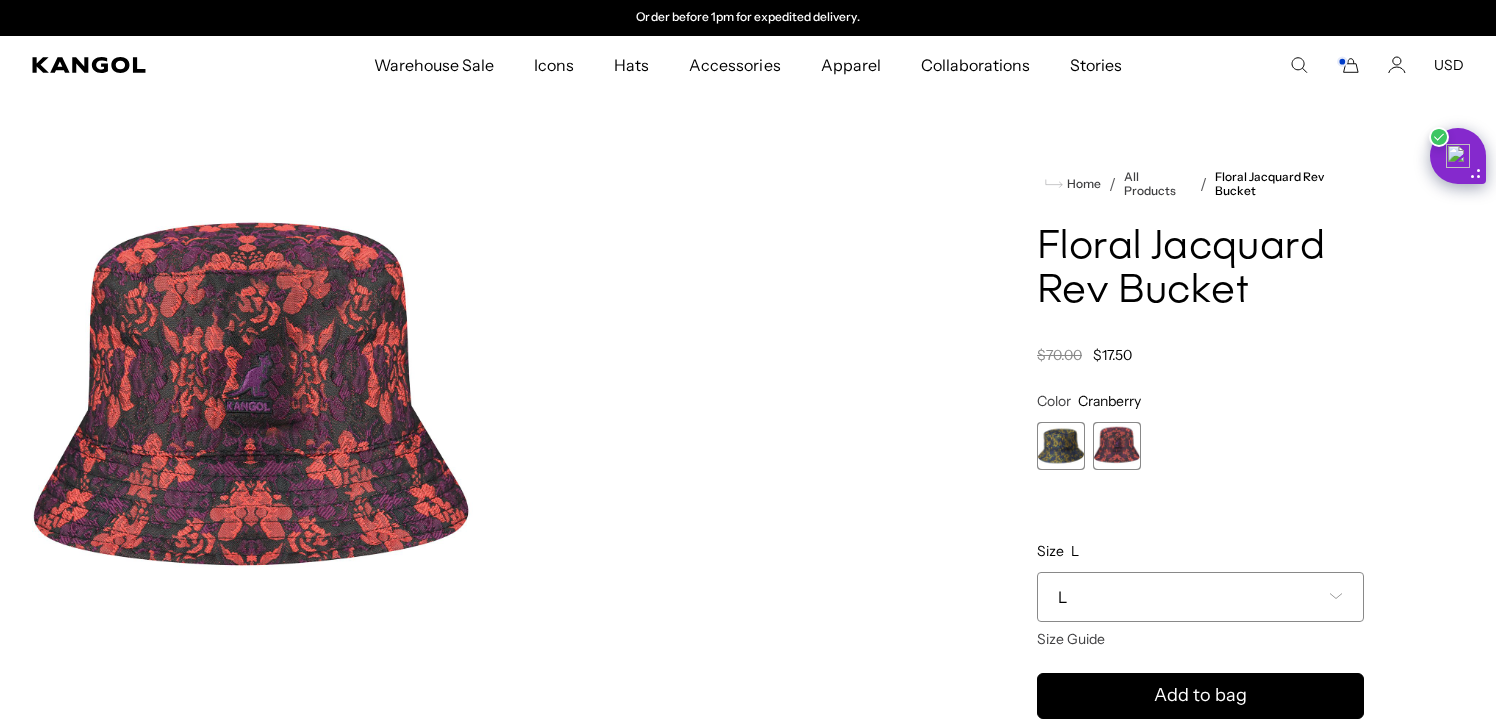 click on "Warehouse Sale
Warehouse Sale
Limited Time: Select Spring Styles on Sale
Sale Hats
Sale Accessories
Icons
Icons" at bounding box center [748, 65] 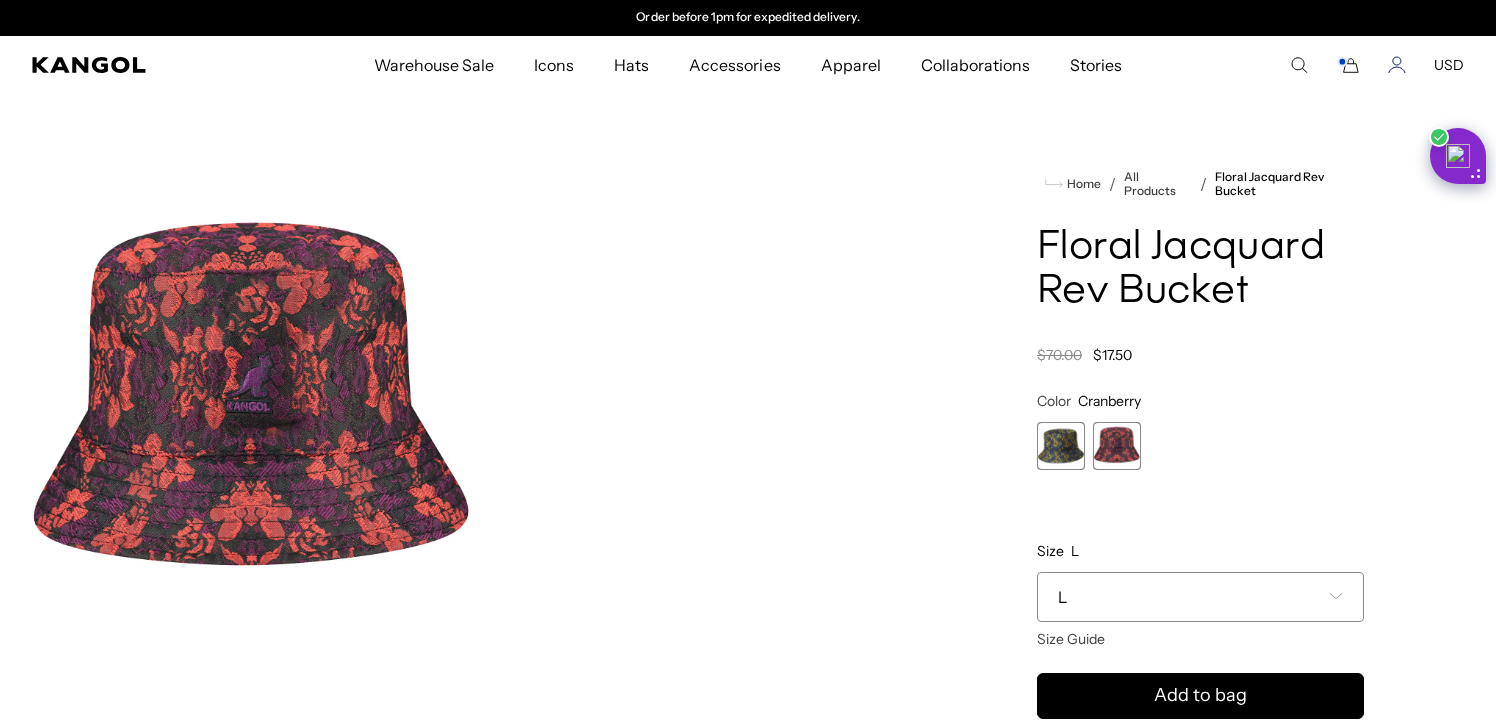 click 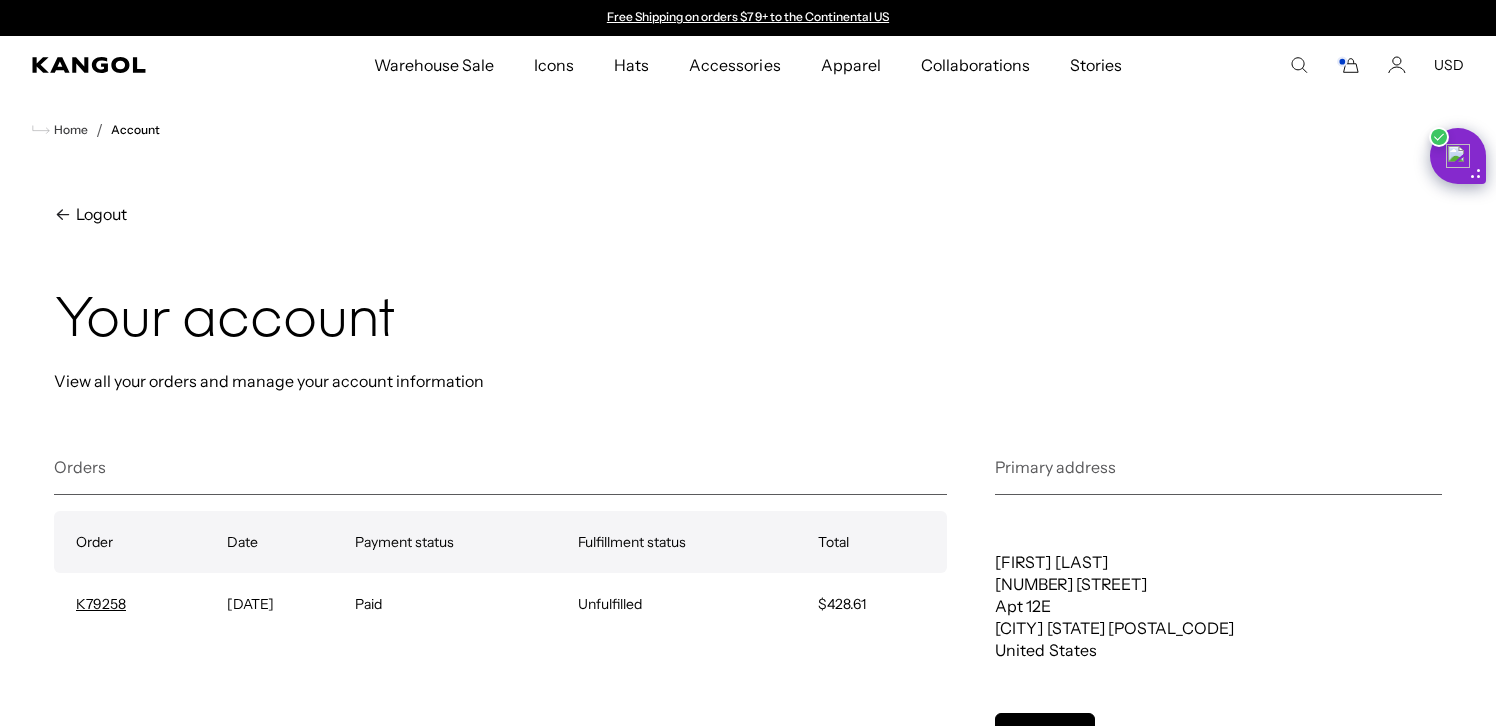 scroll, scrollTop: 0, scrollLeft: 0, axis: both 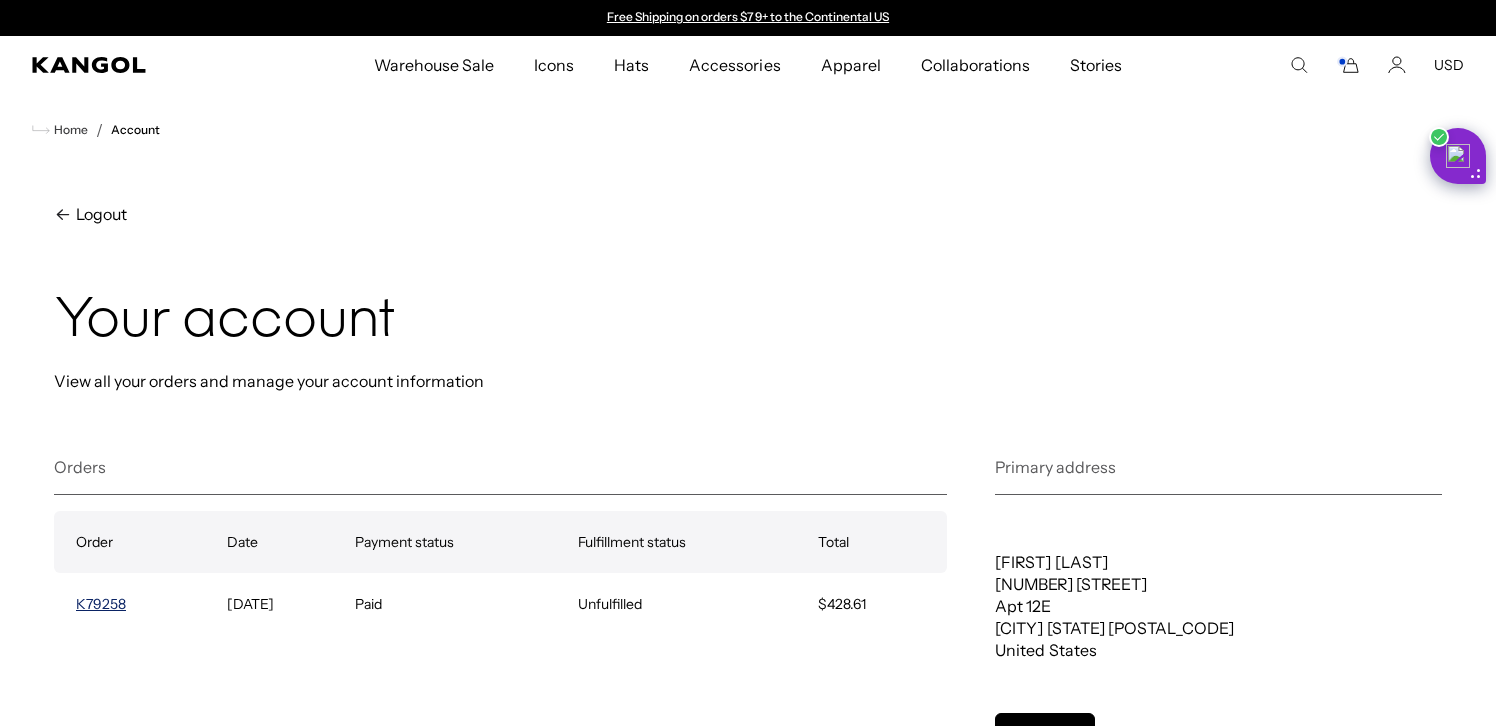 click on "K79258" at bounding box center [101, 604] 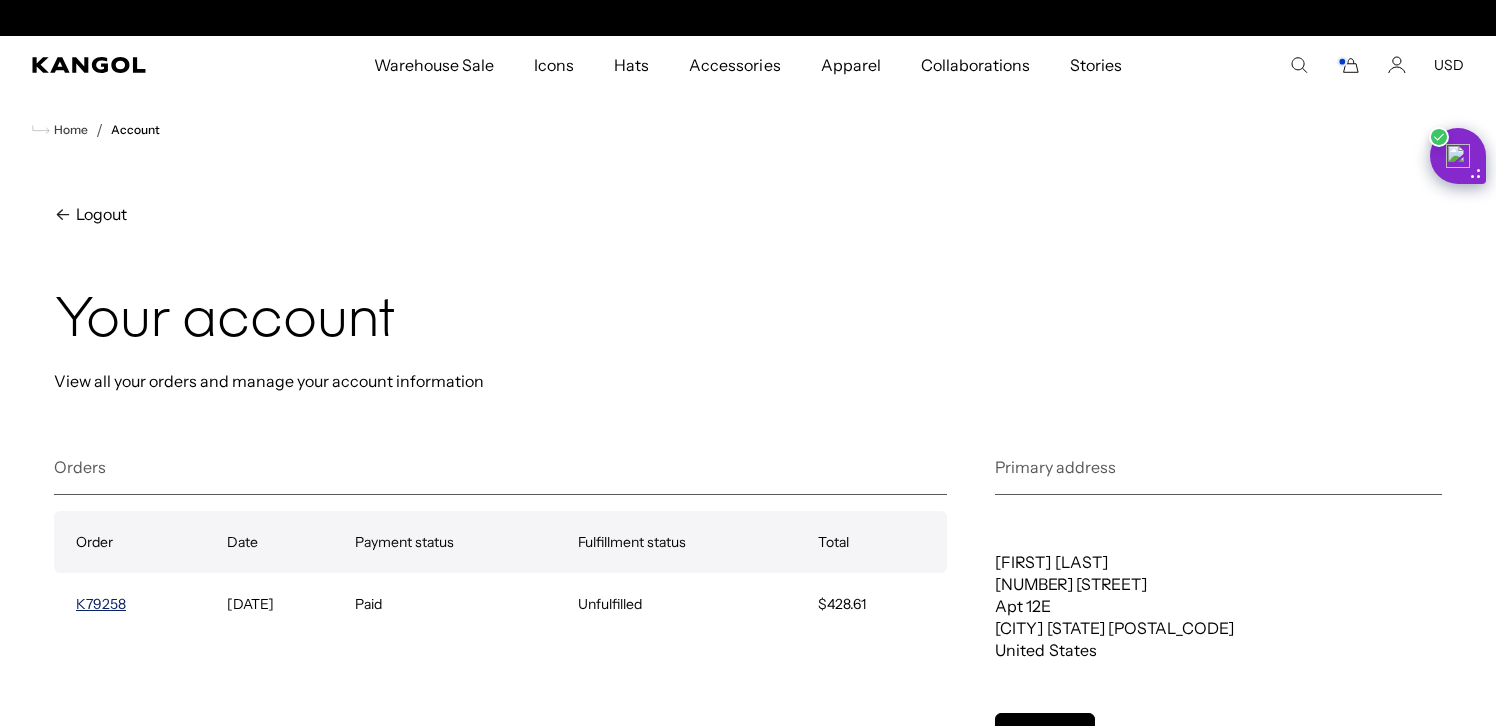 scroll, scrollTop: 0, scrollLeft: 412, axis: horizontal 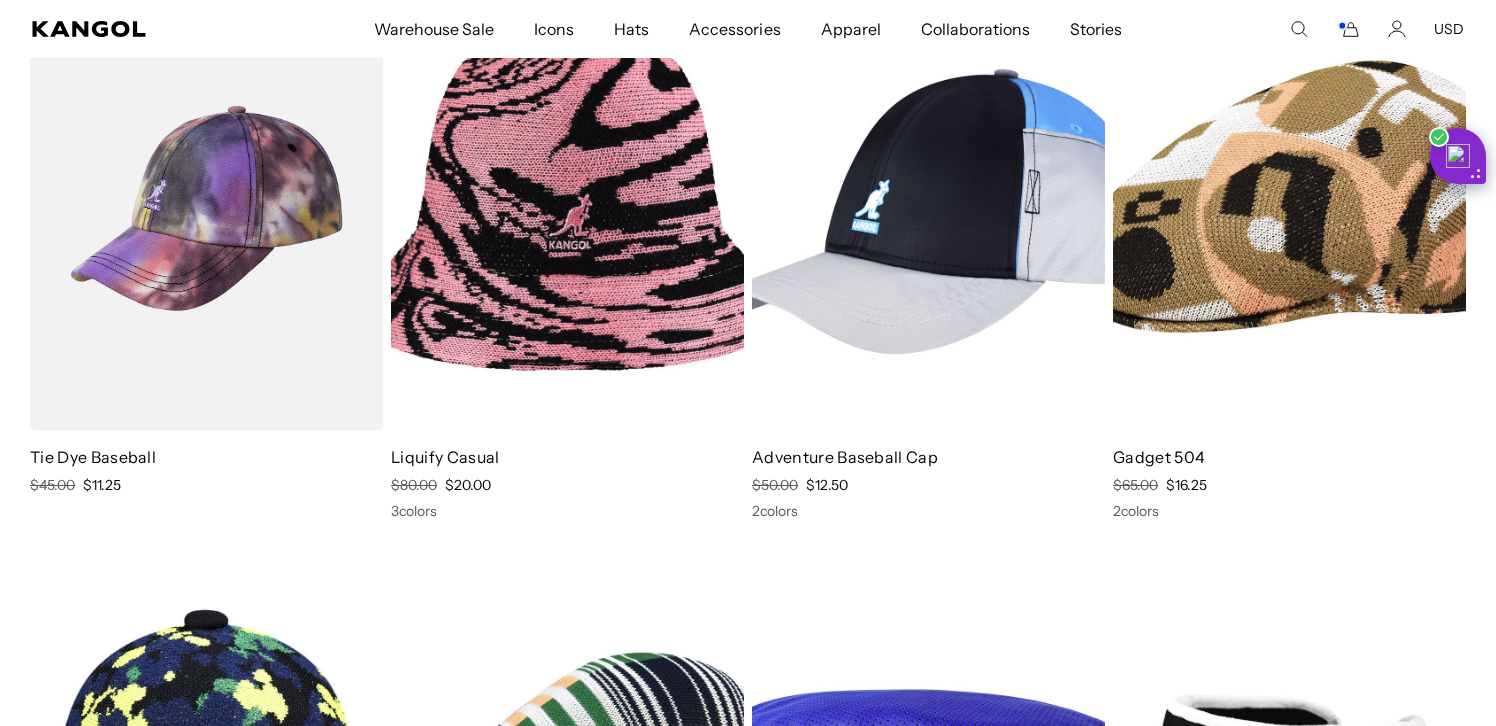 click at bounding box center (567, 208) 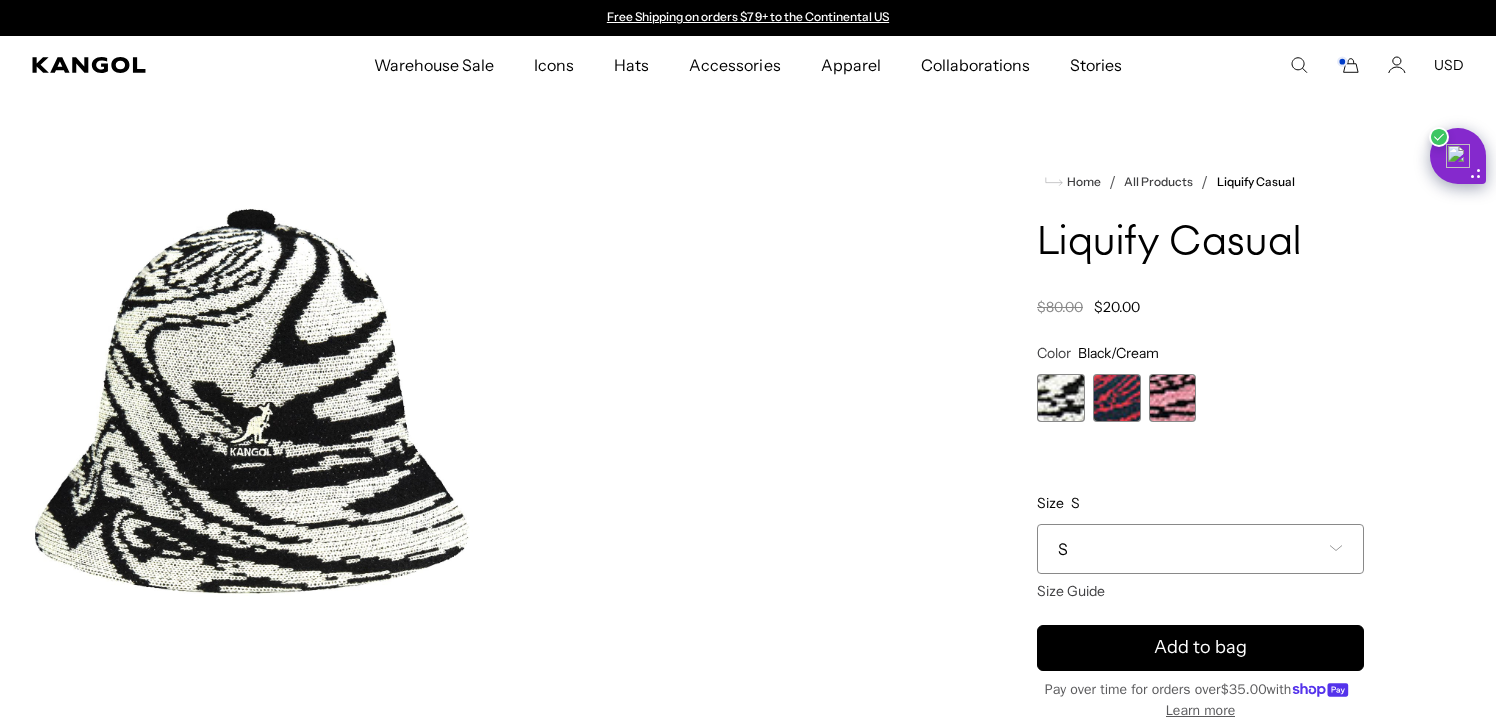 scroll, scrollTop: 0, scrollLeft: 0, axis: both 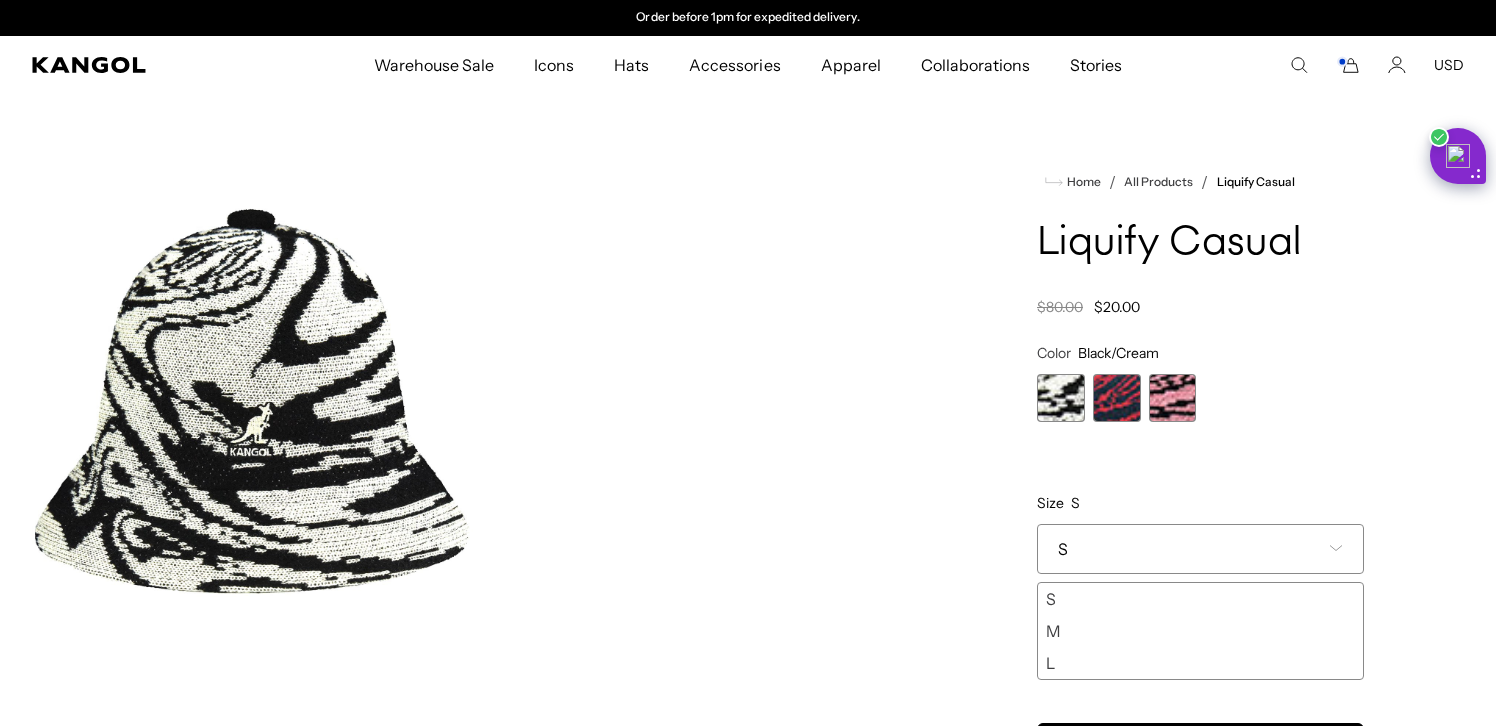 click on "L" at bounding box center [1200, 663] 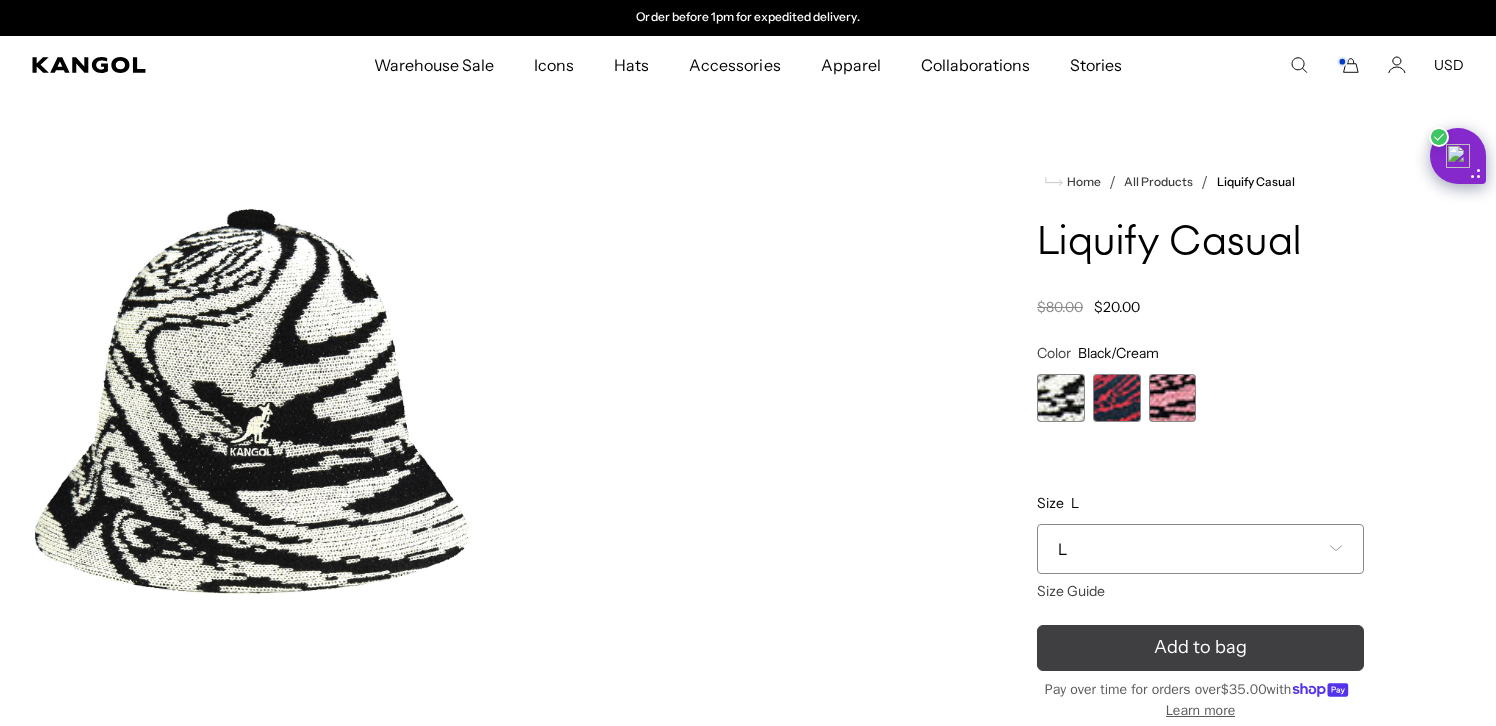 click on "Add to bag" at bounding box center (1200, 648) 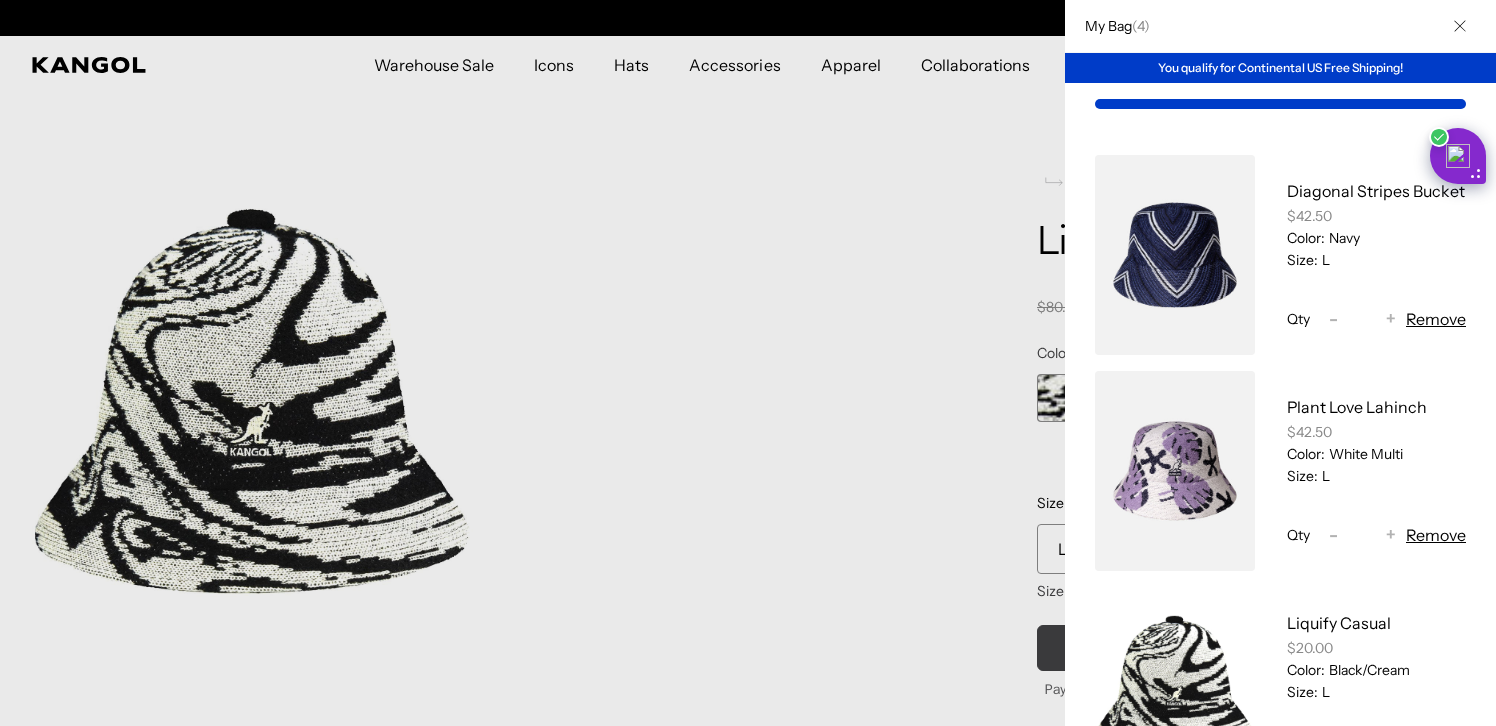 scroll, scrollTop: 0, scrollLeft: 0, axis: both 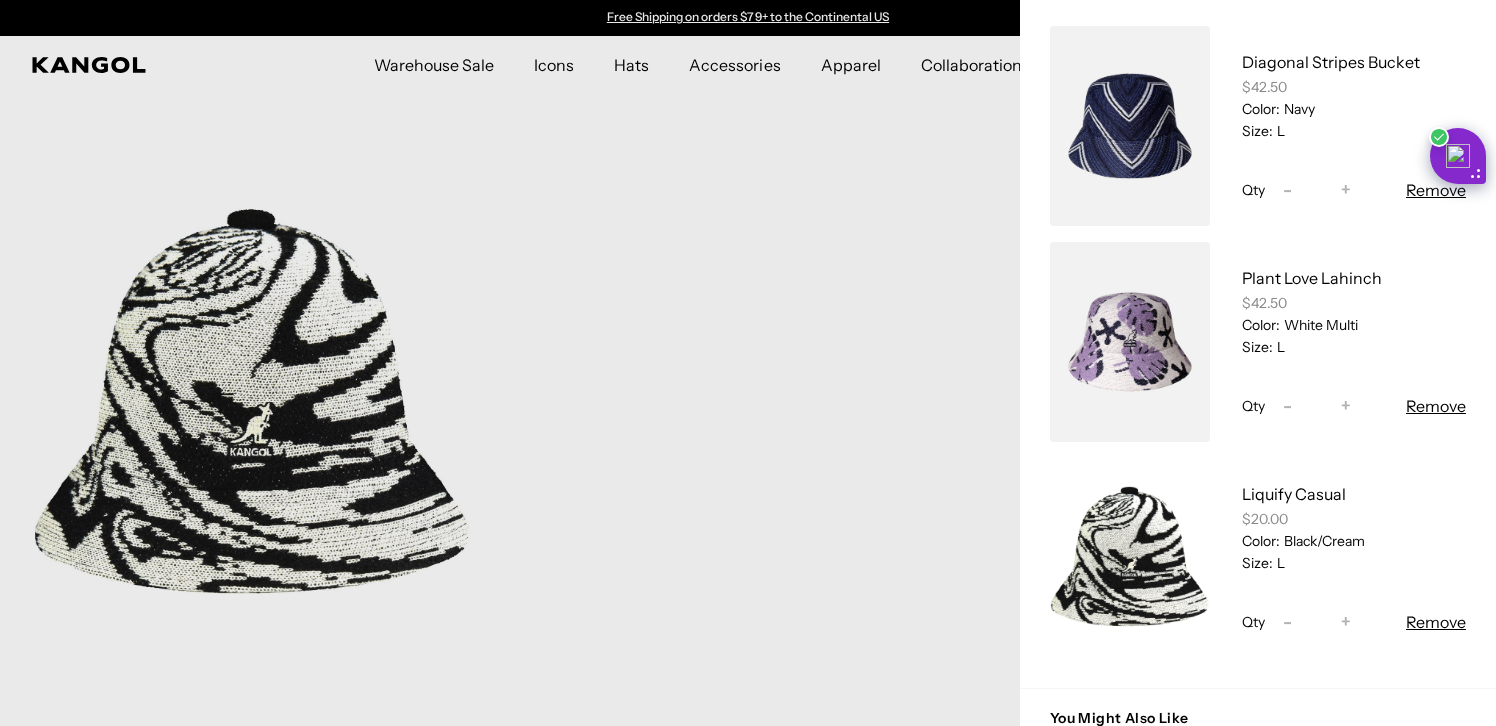click on "Decrease quantity for Liquify Casual
-" at bounding box center (1288, 622) 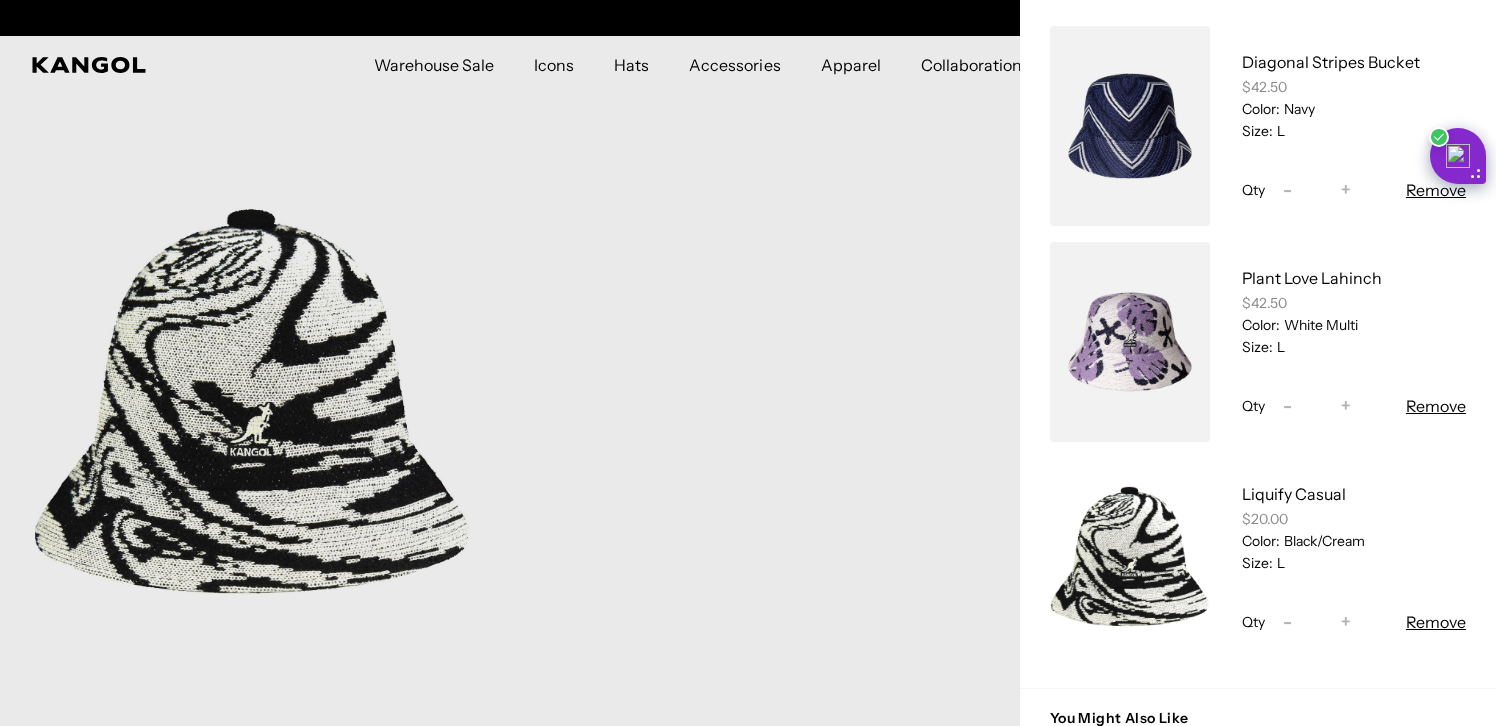 scroll, scrollTop: 0, scrollLeft: 412, axis: horizontal 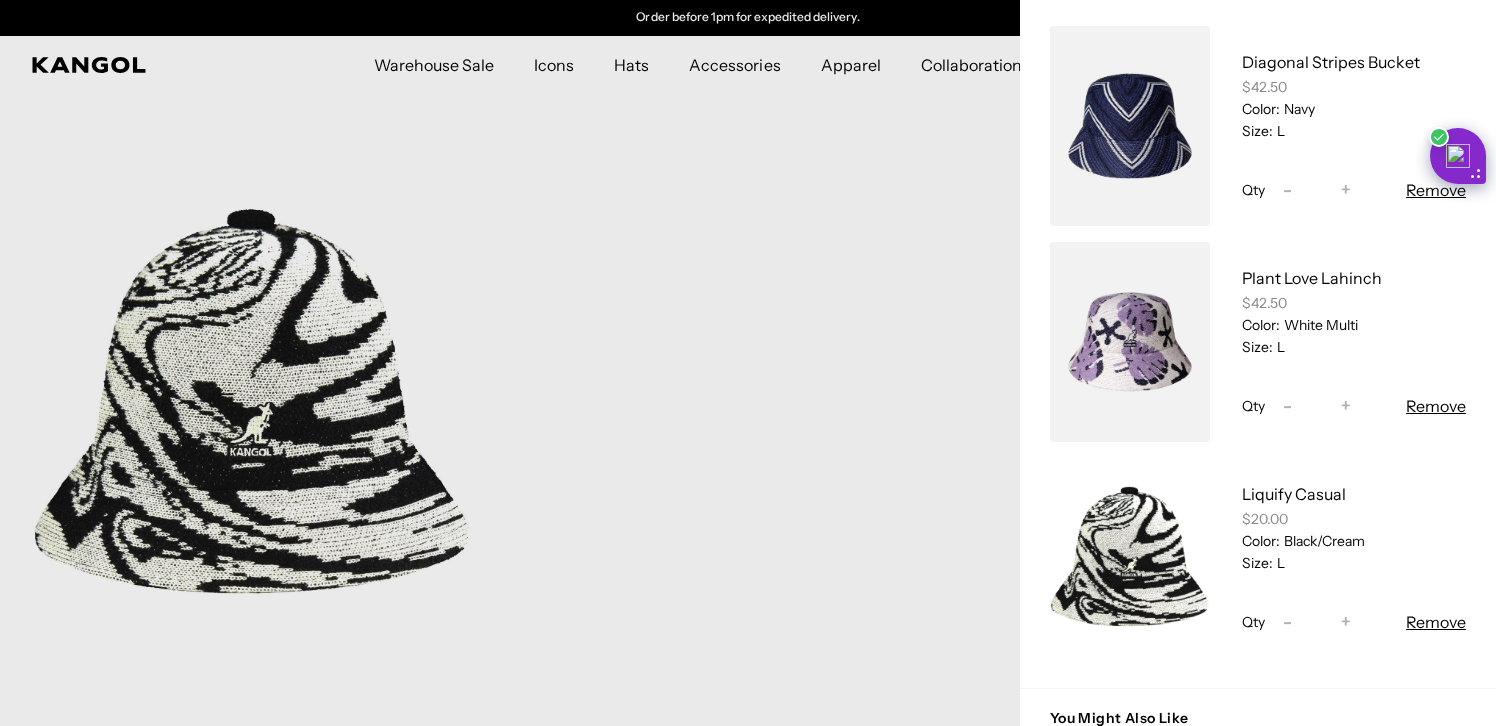 click at bounding box center [748, 363] 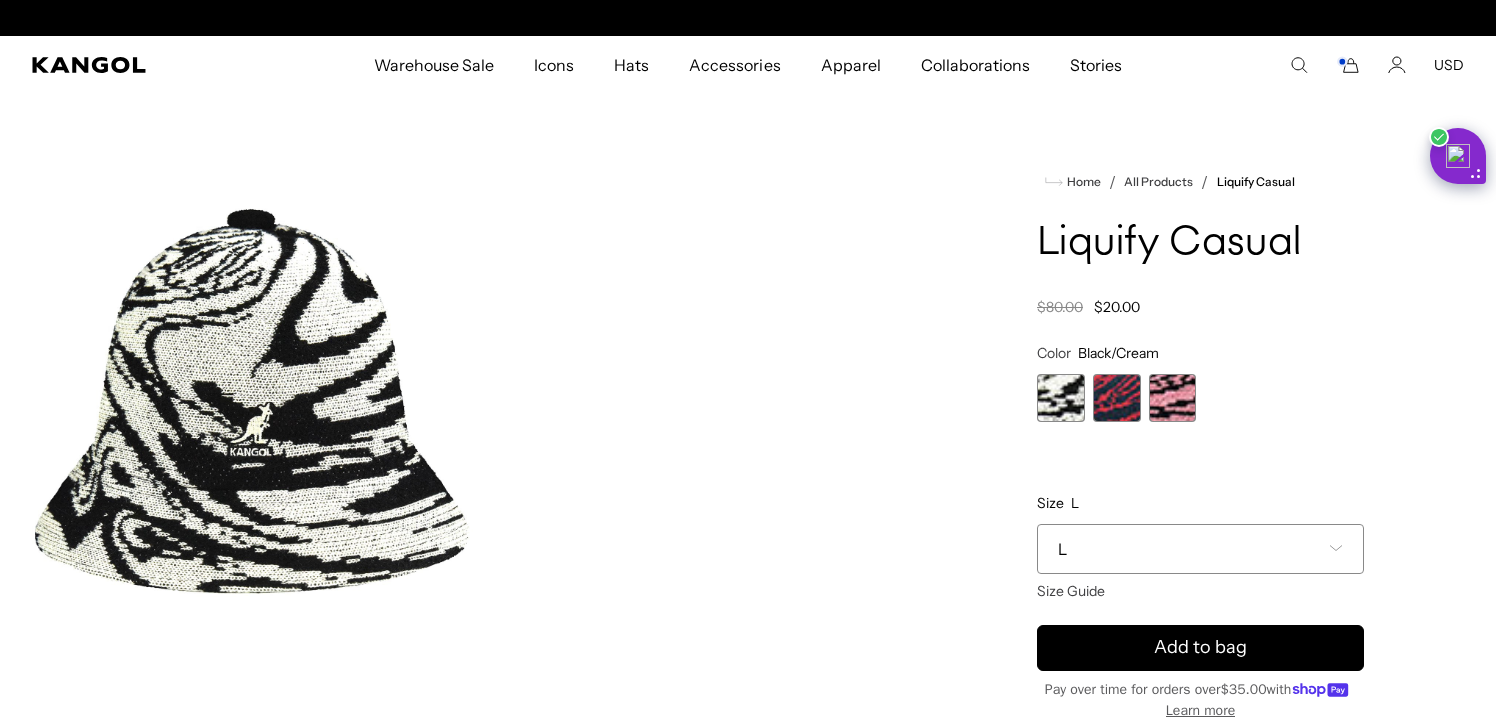 scroll, scrollTop: 0, scrollLeft: 0, axis: both 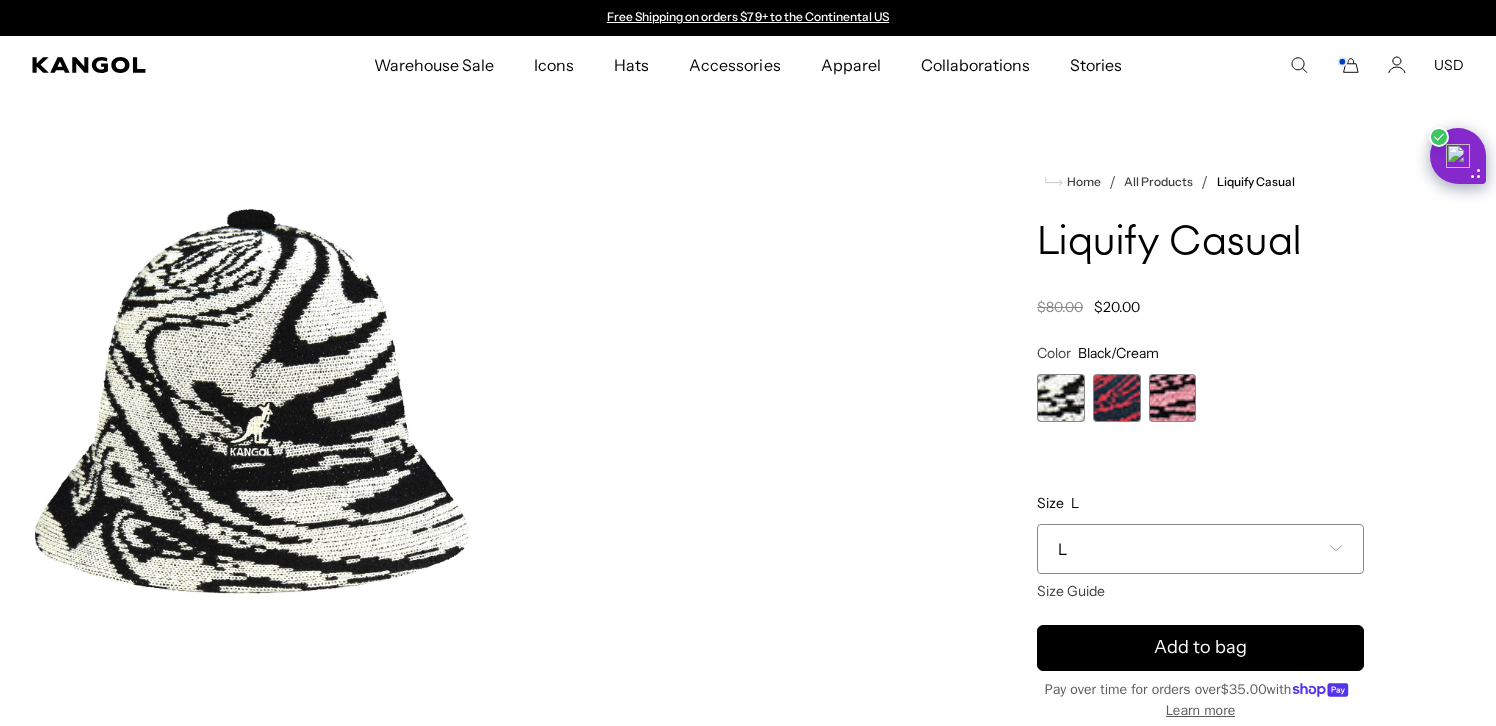click at bounding box center [1117, 398] 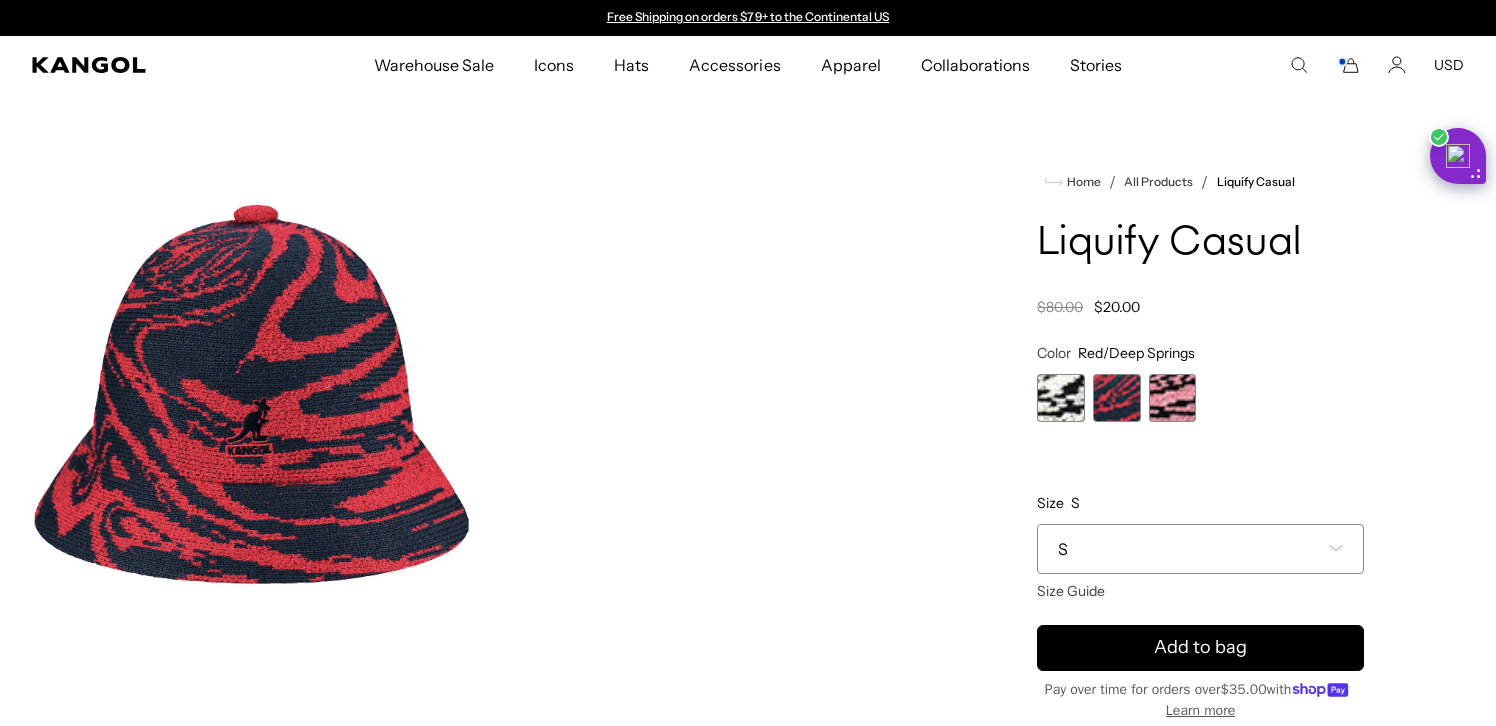 click on "Size
S
Select a size
S
Size Guide
S M - Sold out L - Sold out XL - Sold out
S M L XL" at bounding box center (1200, 538) 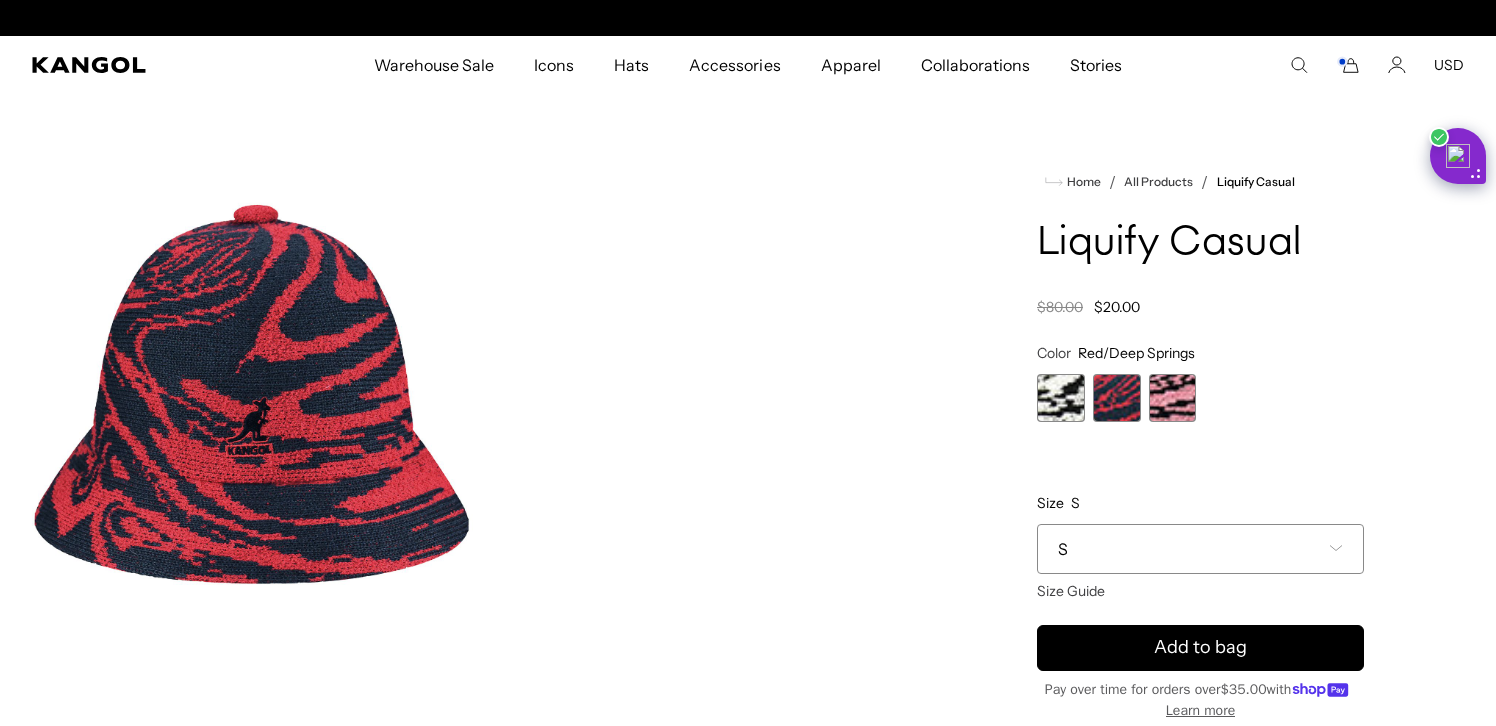 scroll, scrollTop: 0, scrollLeft: 412, axis: horizontal 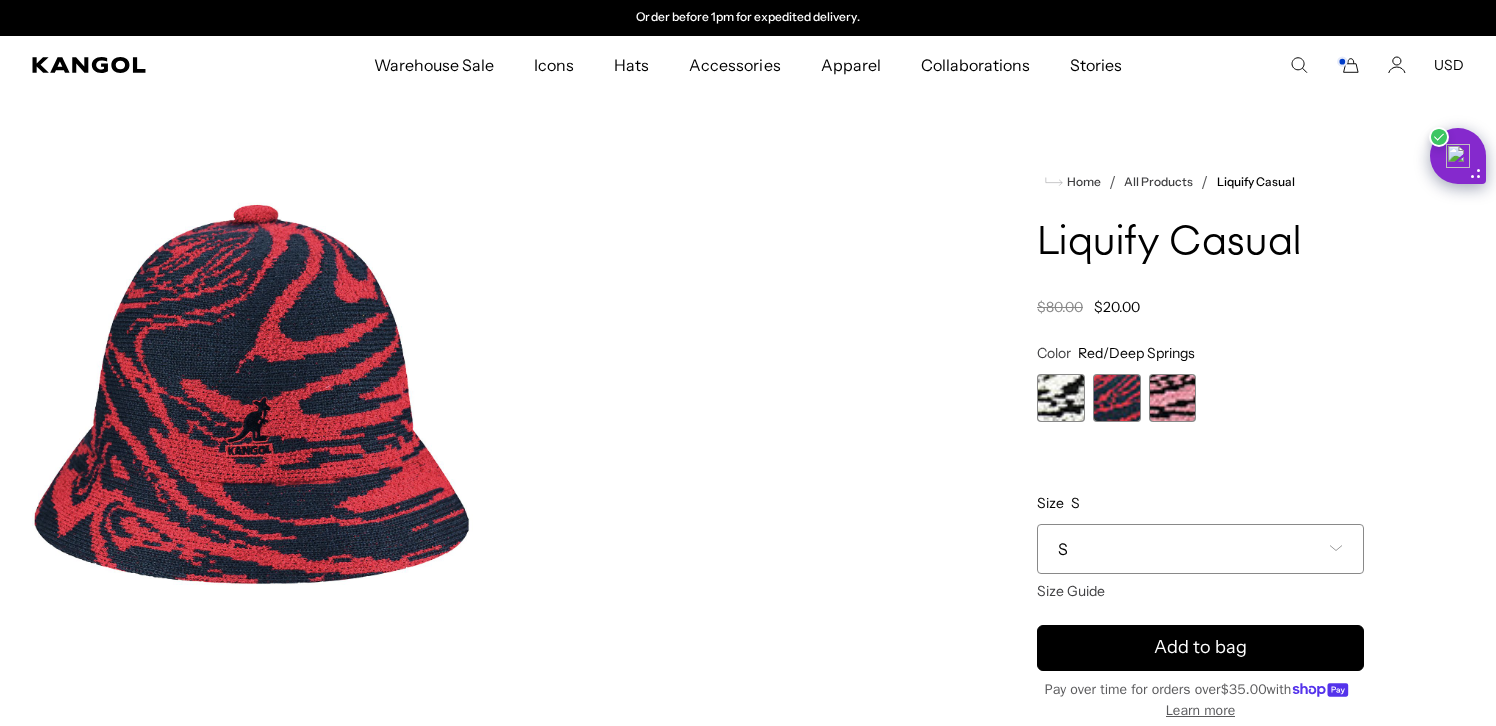 click on "S" at bounding box center [1200, 549] 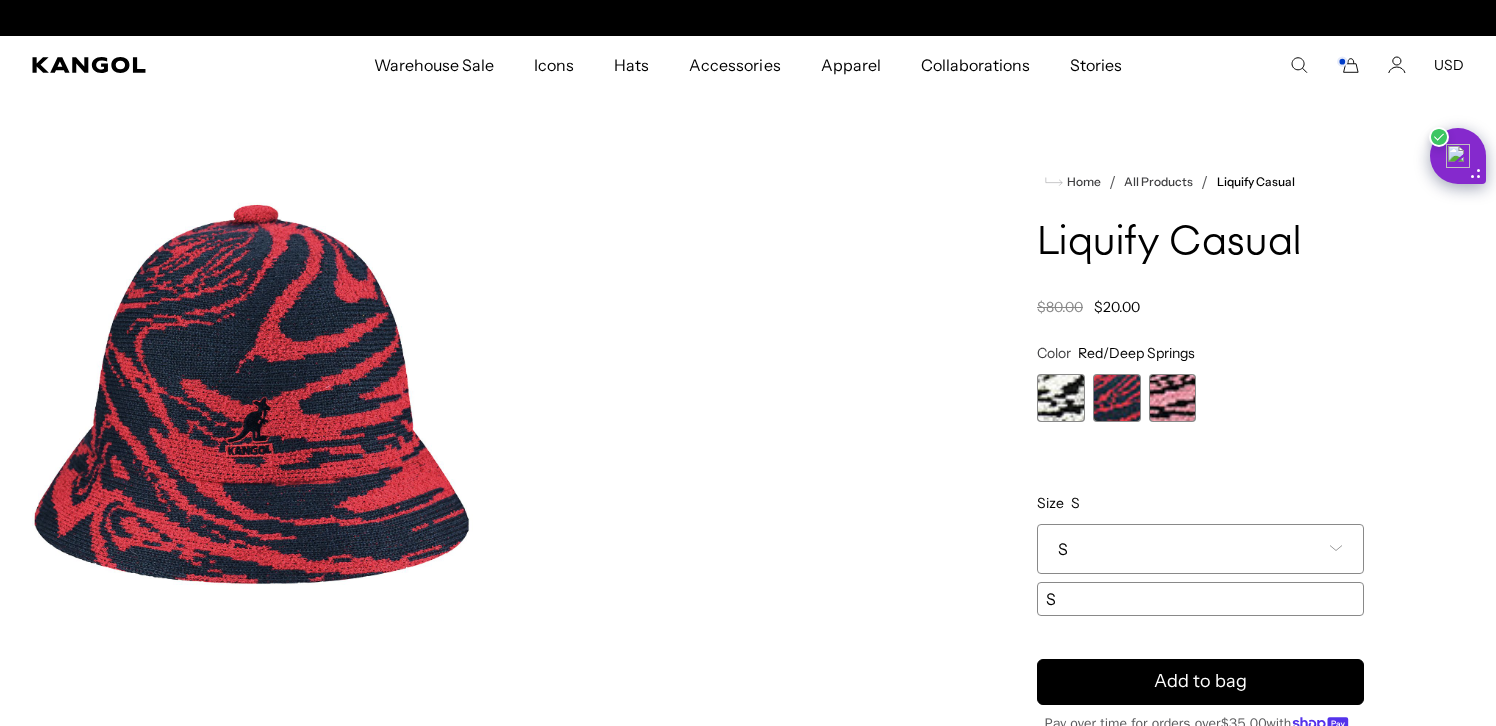 scroll, scrollTop: 0, scrollLeft: 0, axis: both 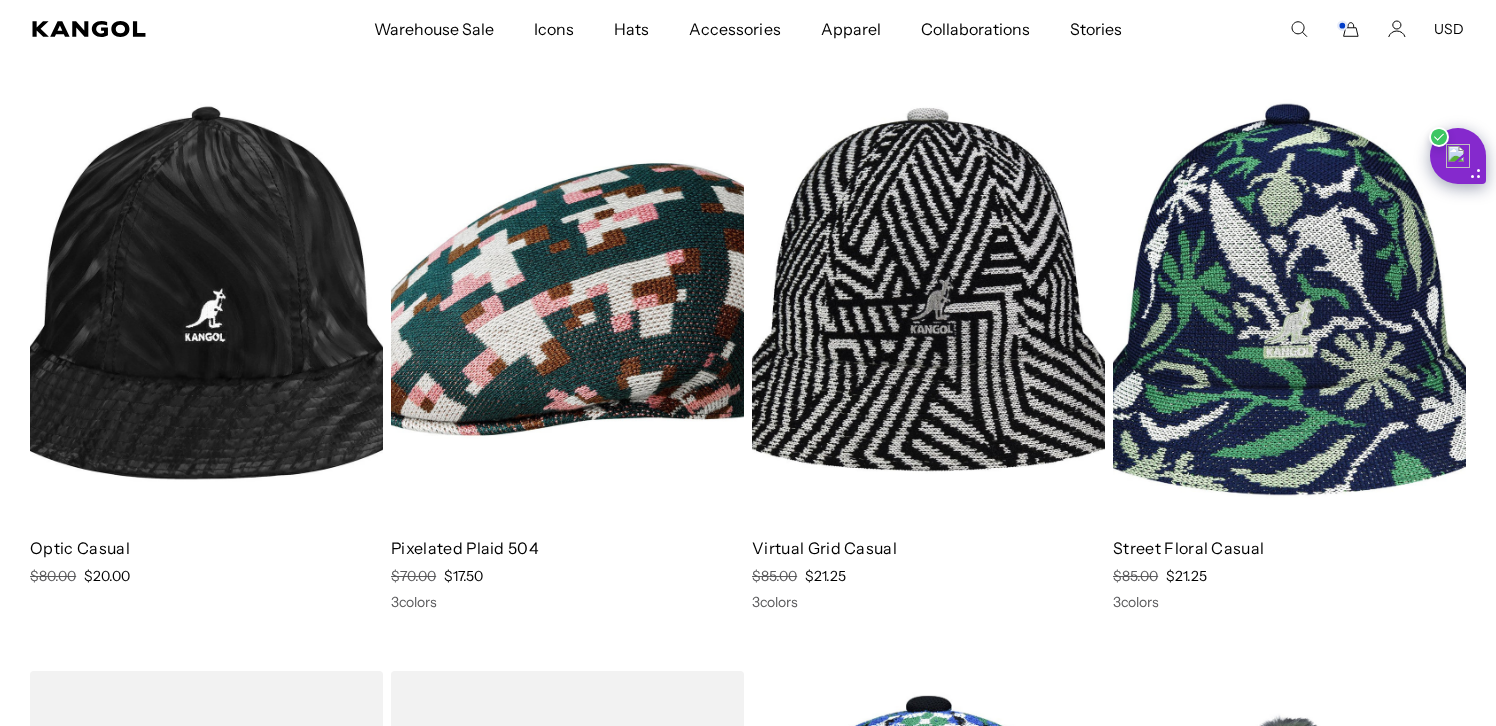 click at bounding box center (1289, 299) 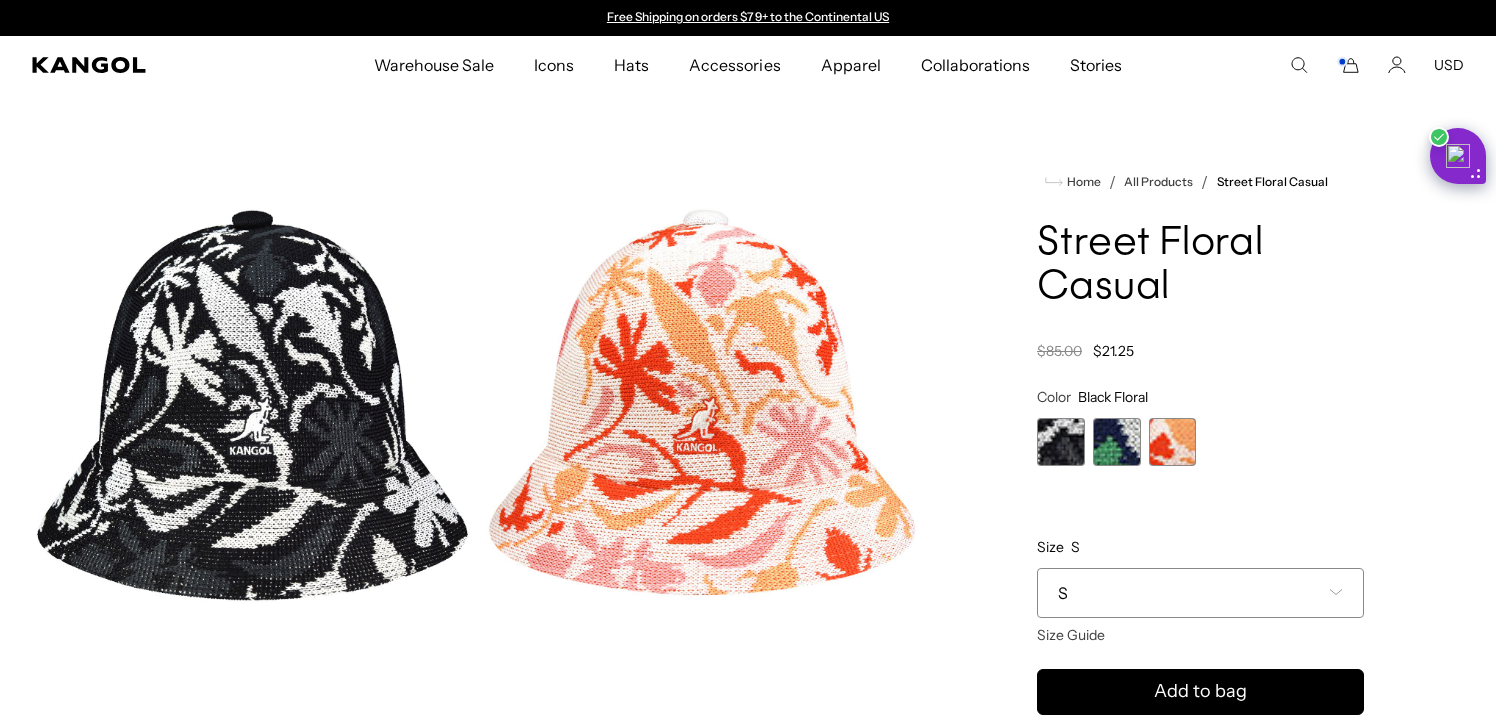 scroll, scrollTop: 0, scrollLeft: 0, axis: both 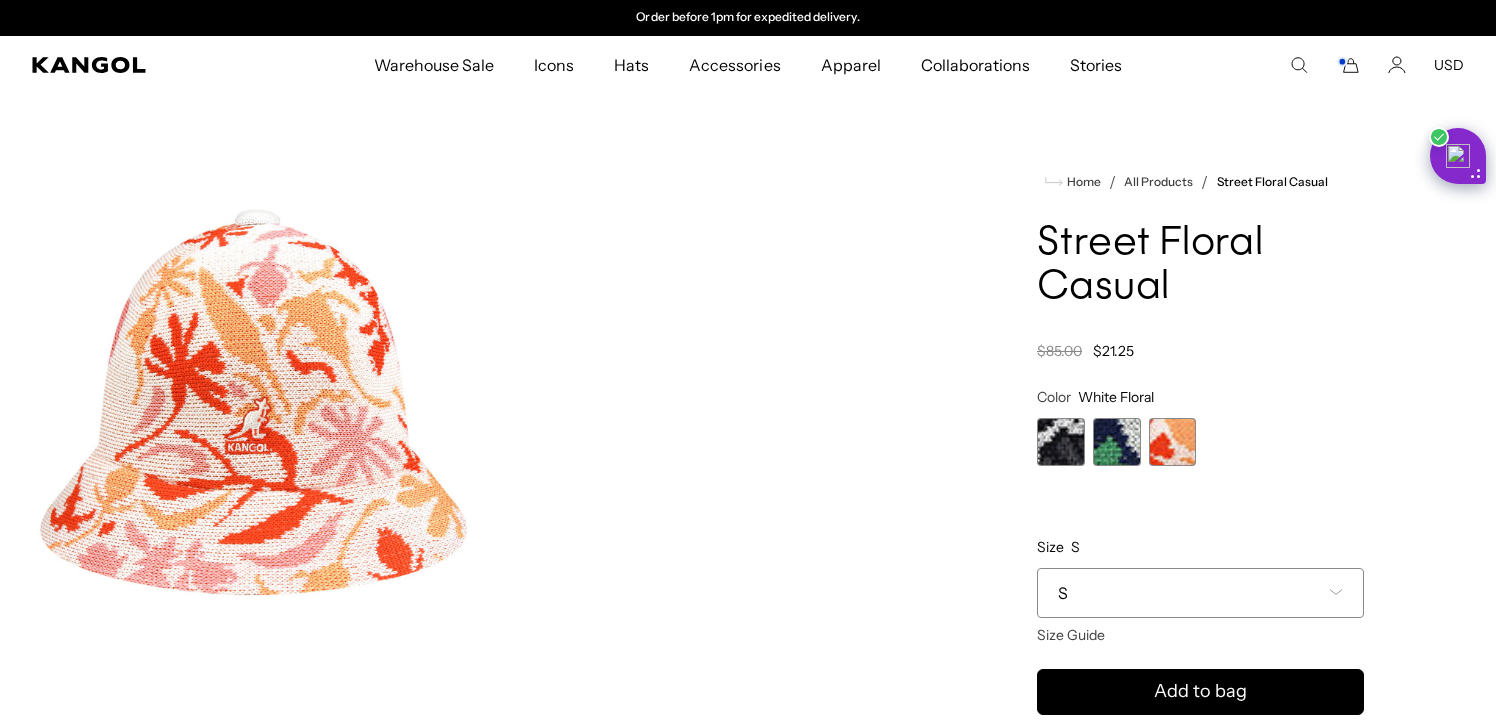 click at bounding box center [1117, 442] 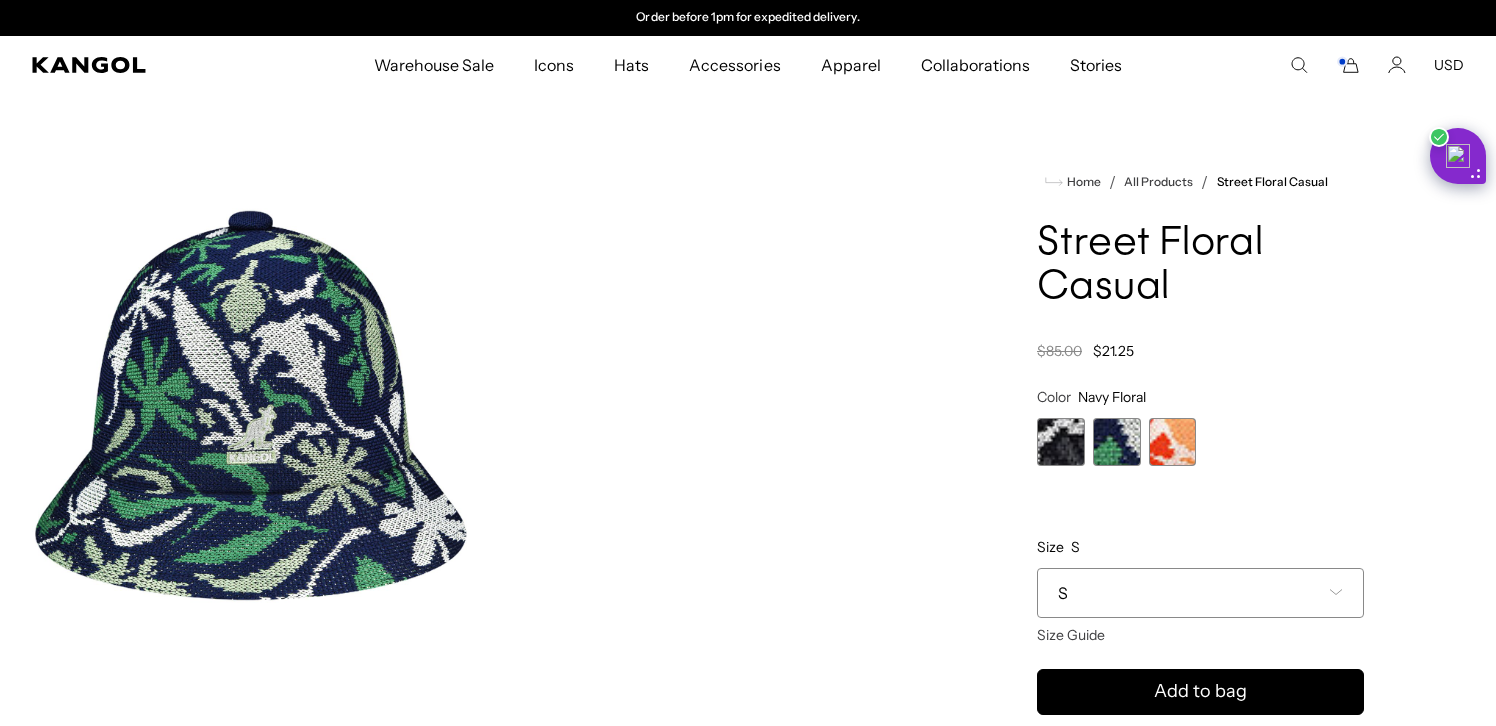 click at bounding box center [1061, 442] 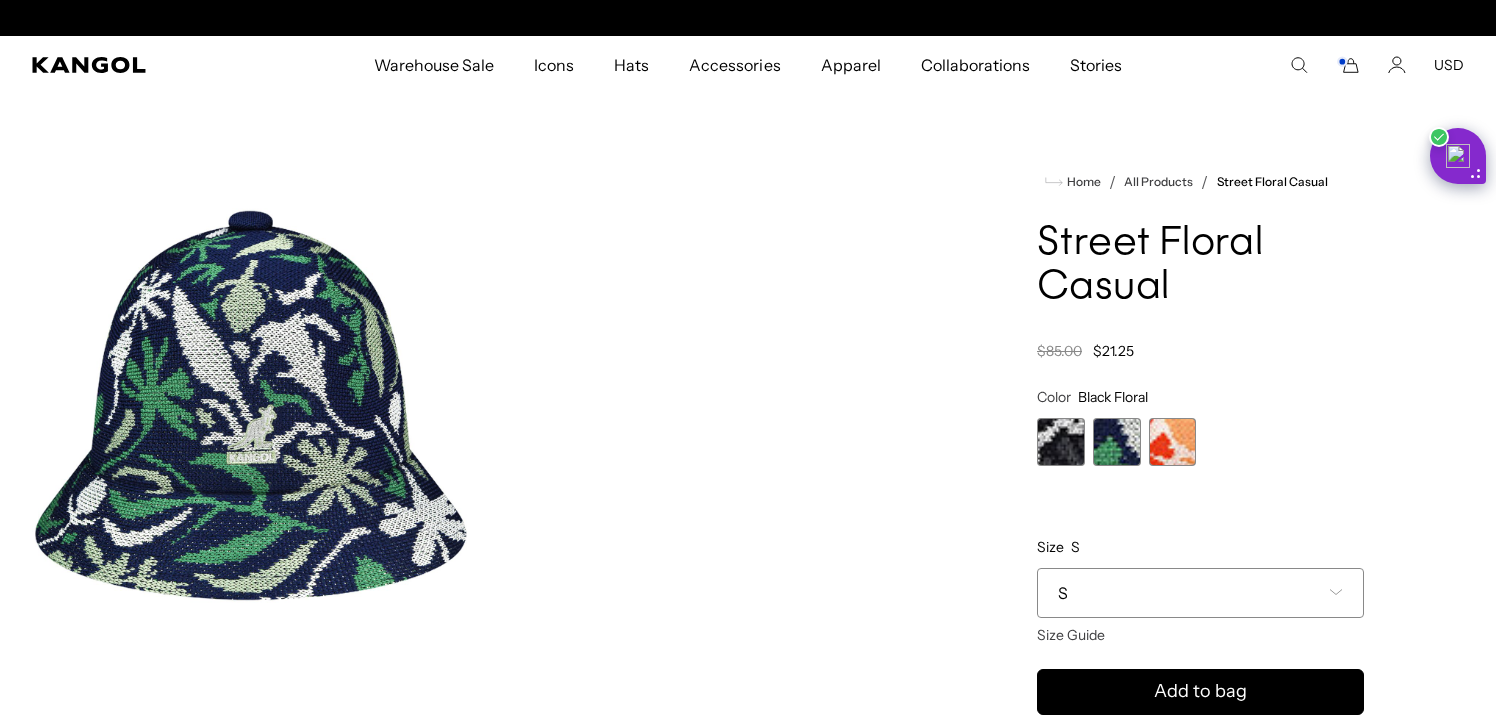 scroll, scrollTop: 0, scrollLeft: 0, axis: both 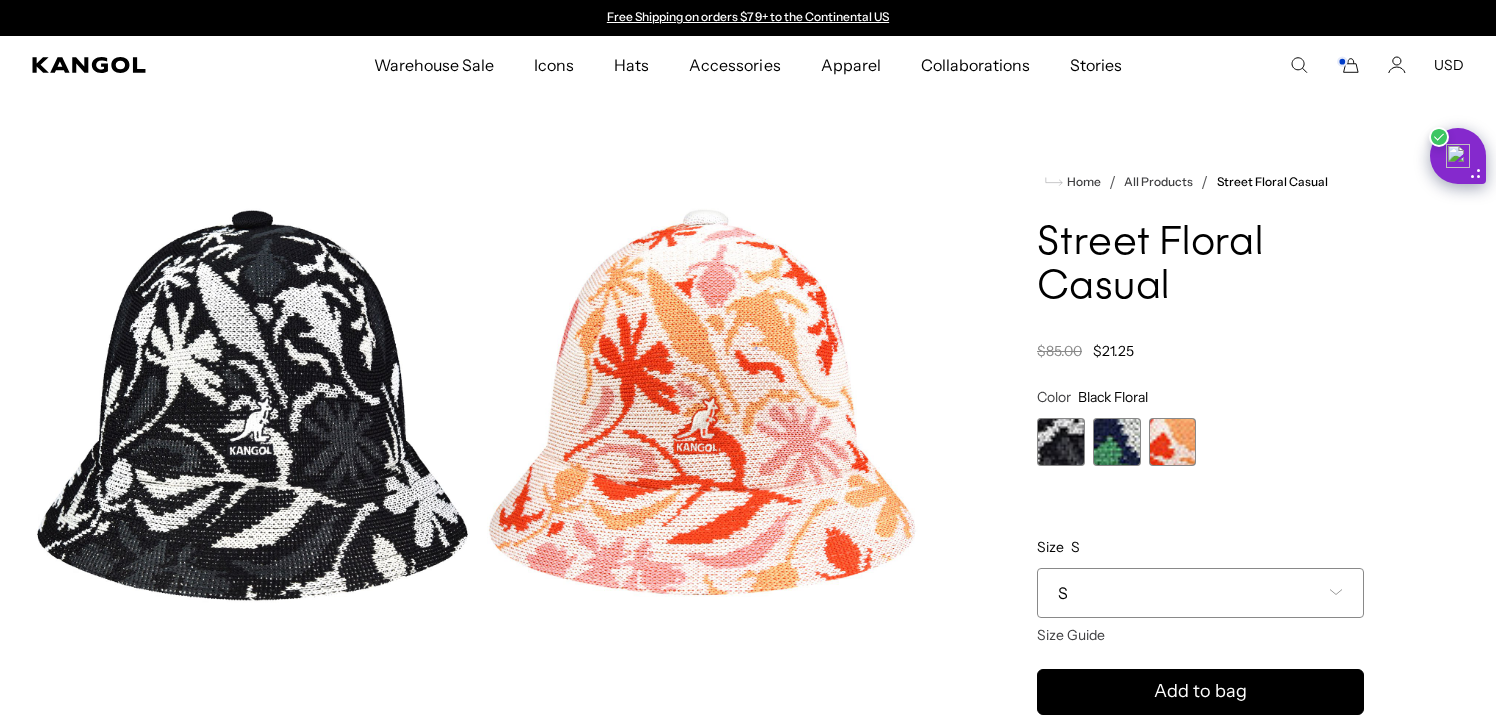 click on "S" at bounding box center [1200, 593] 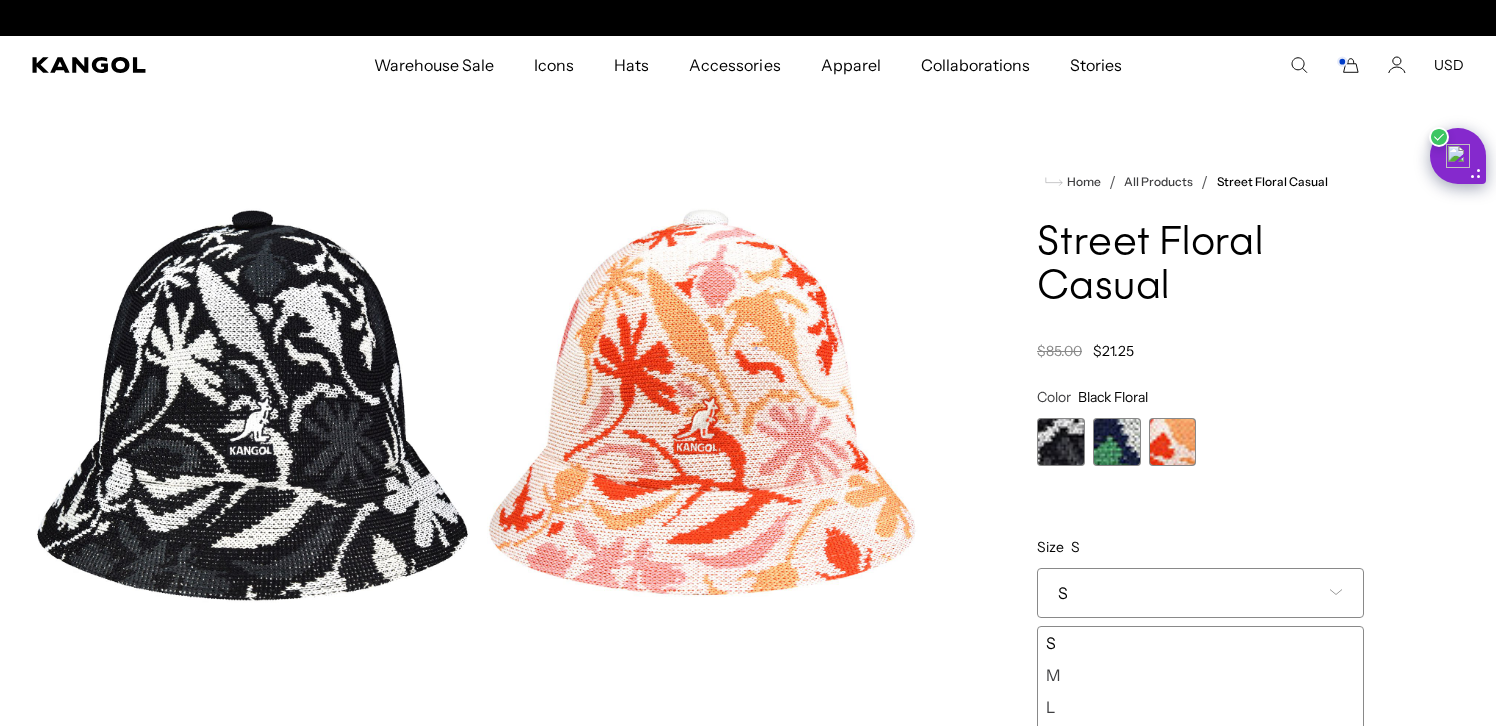 scroll, scrollTop: 0, scrollLeft: 412, axis: horizontal 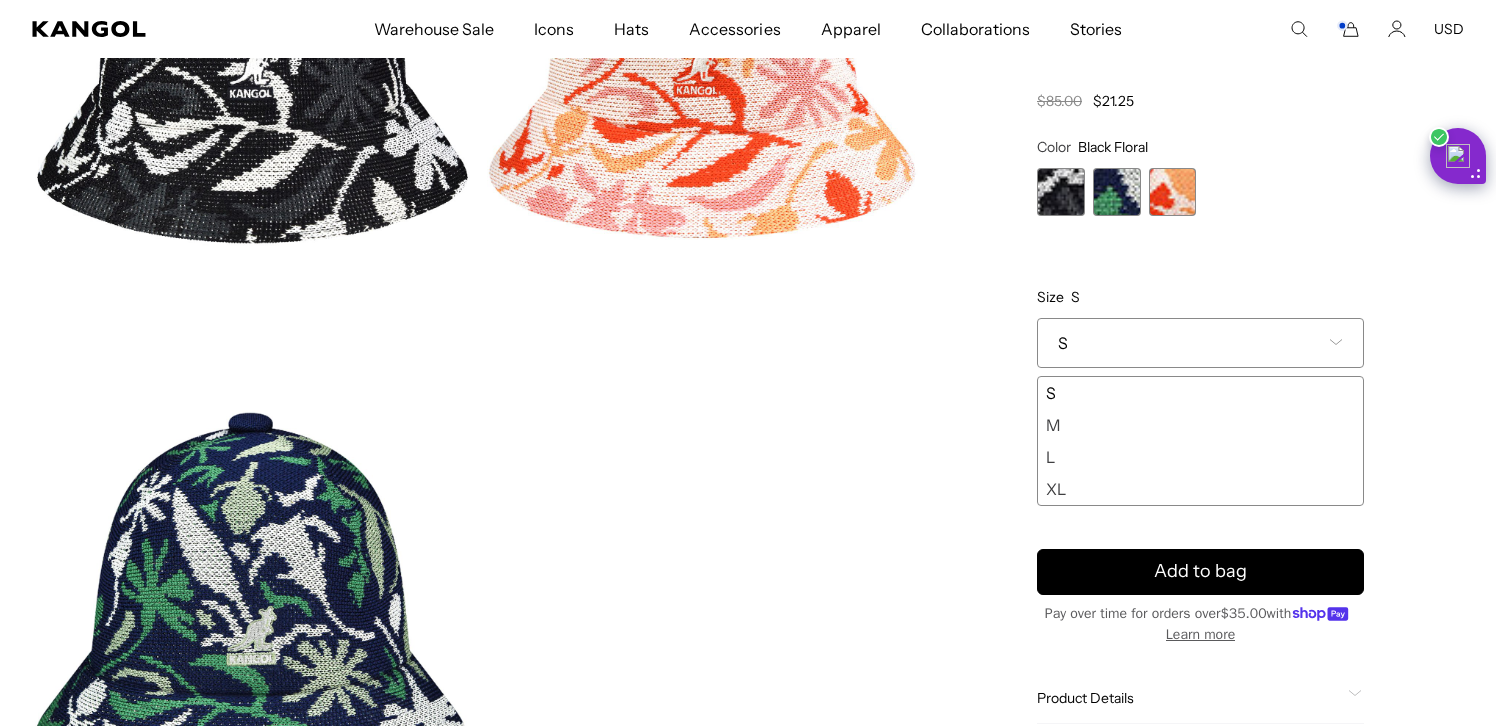click on "L" at bounding box center [1200, 457] 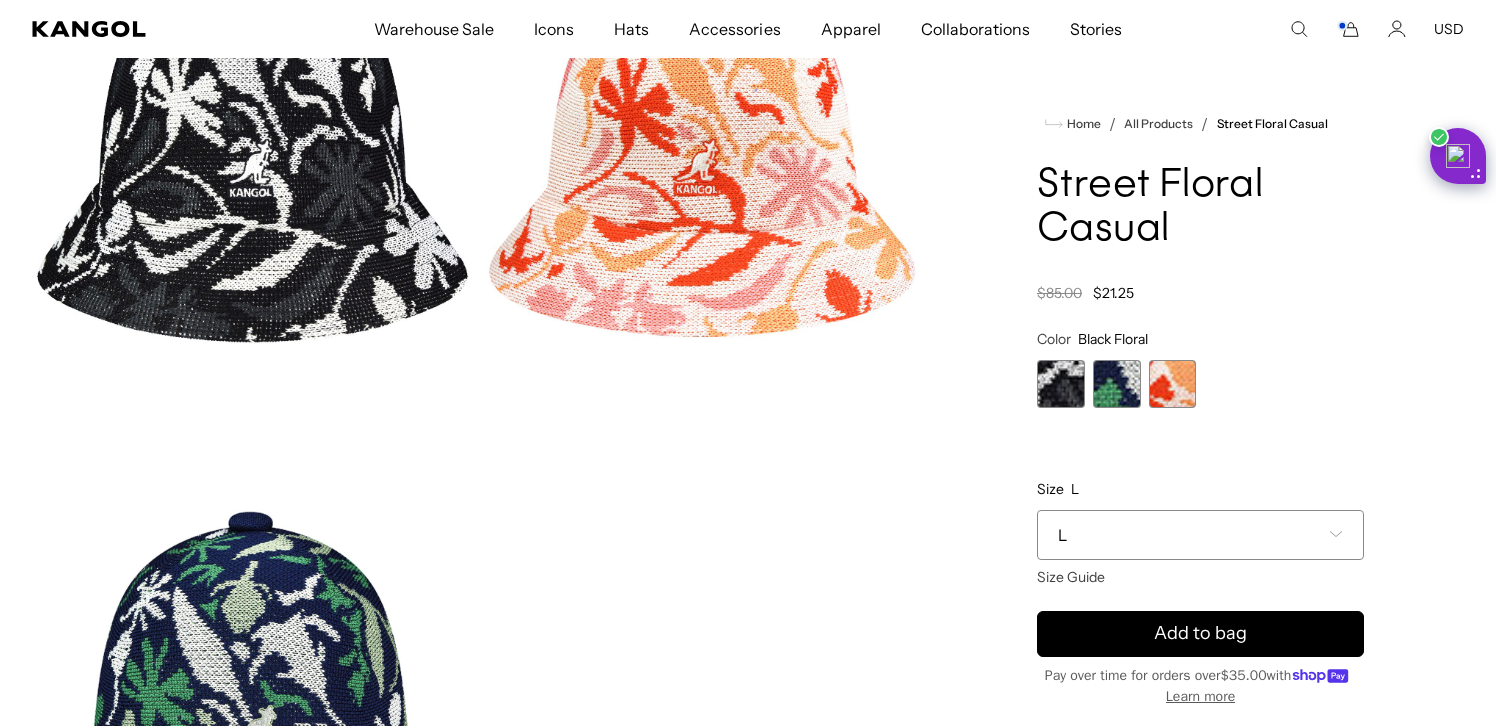 scroll, scrollTop: 262, scrollLeft: 0, axis: vertical 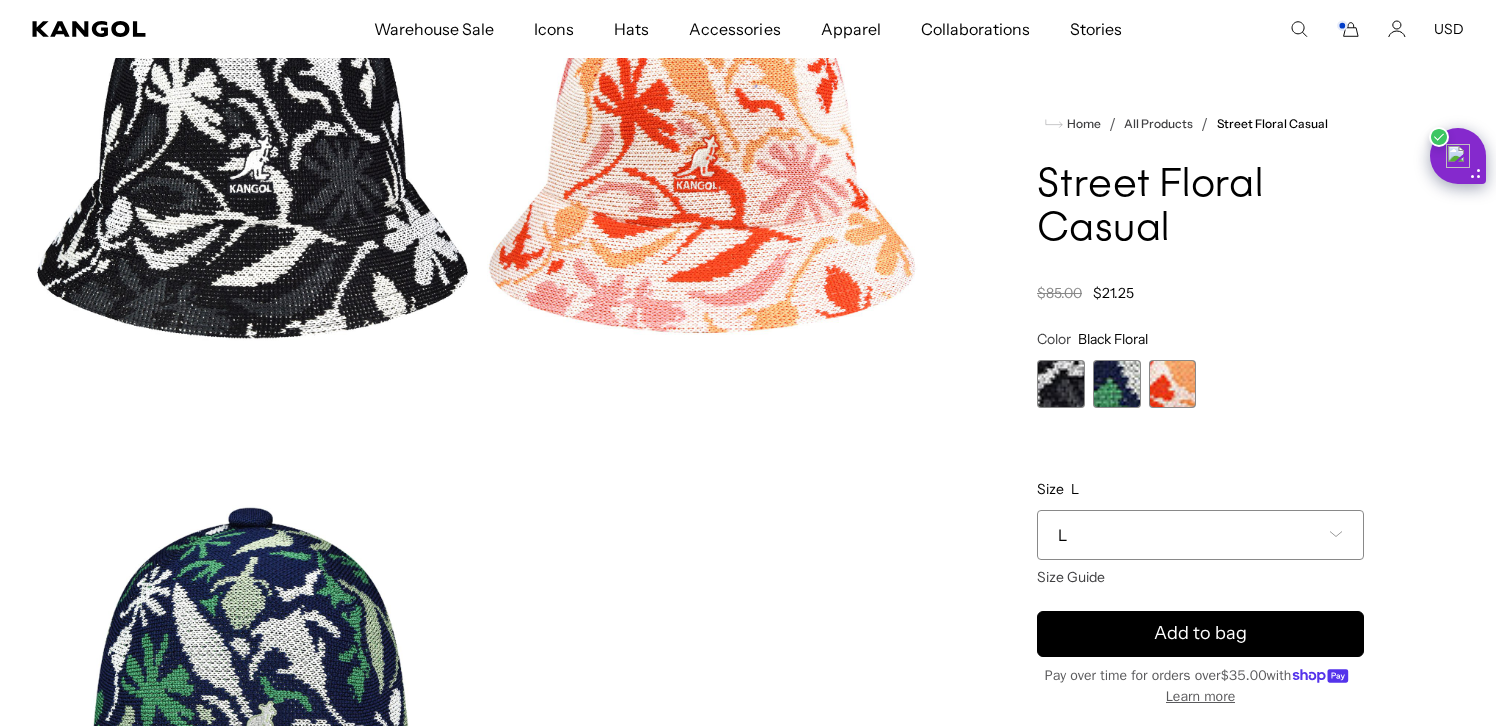click at bounding box center [1117, 384] 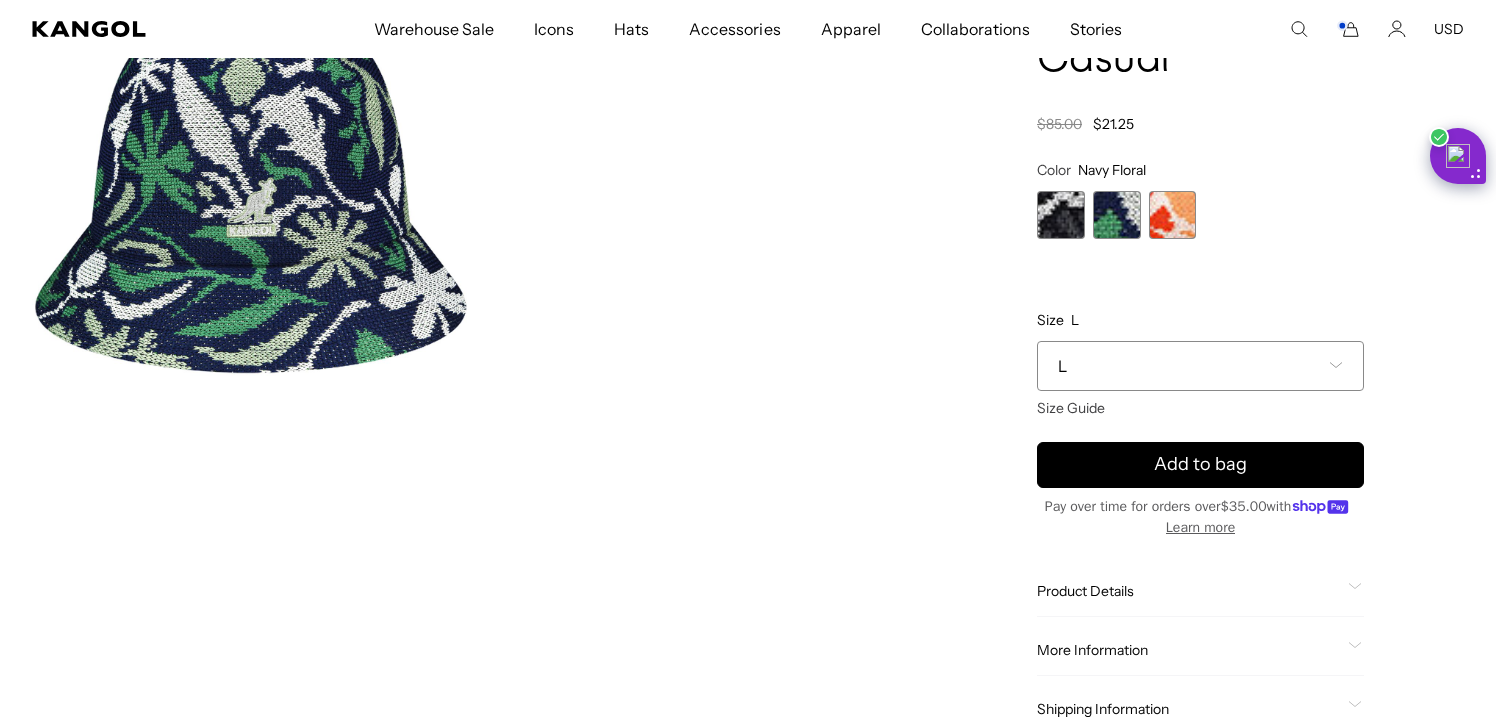 scroll, scrollTop: 196, scrollLeft: 0, axis: vertical 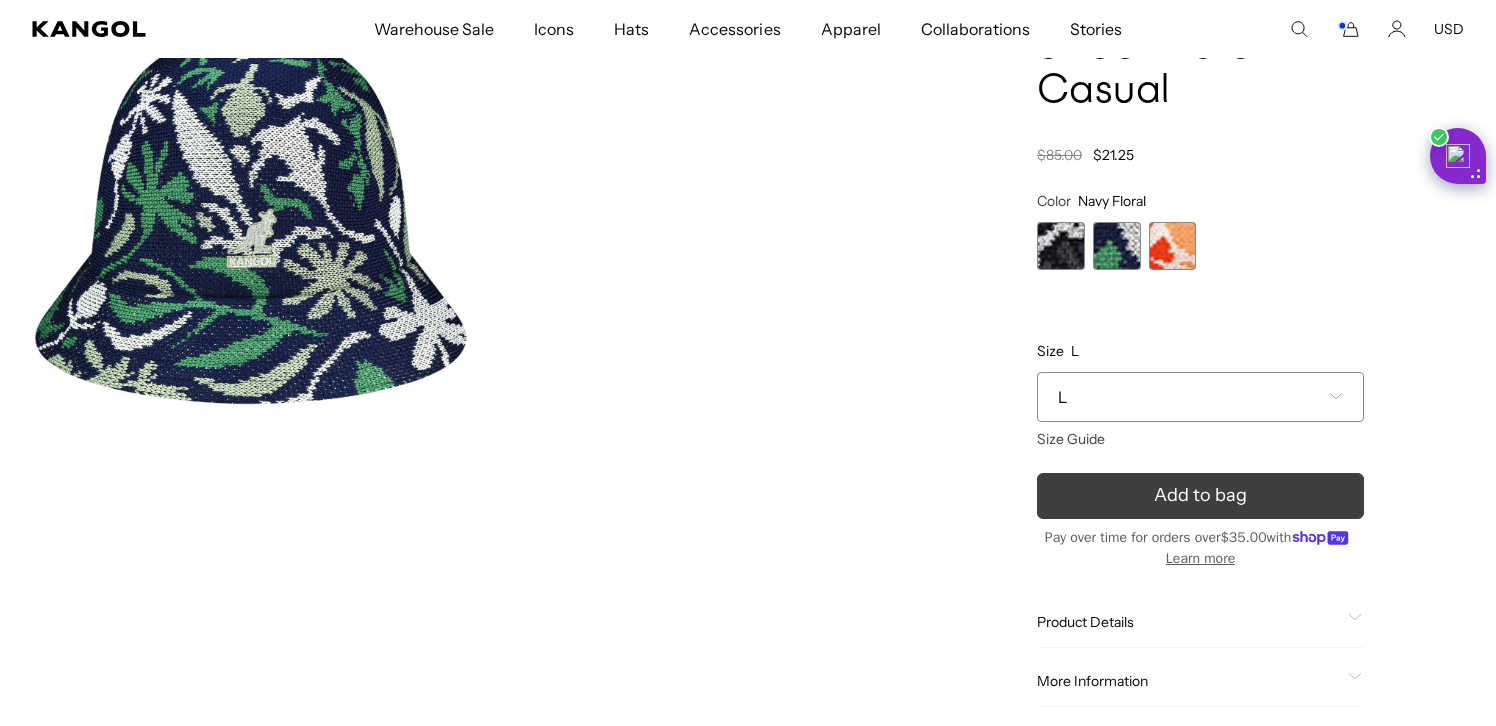 click on "Add to bag" at bounding box center (1200, 495) 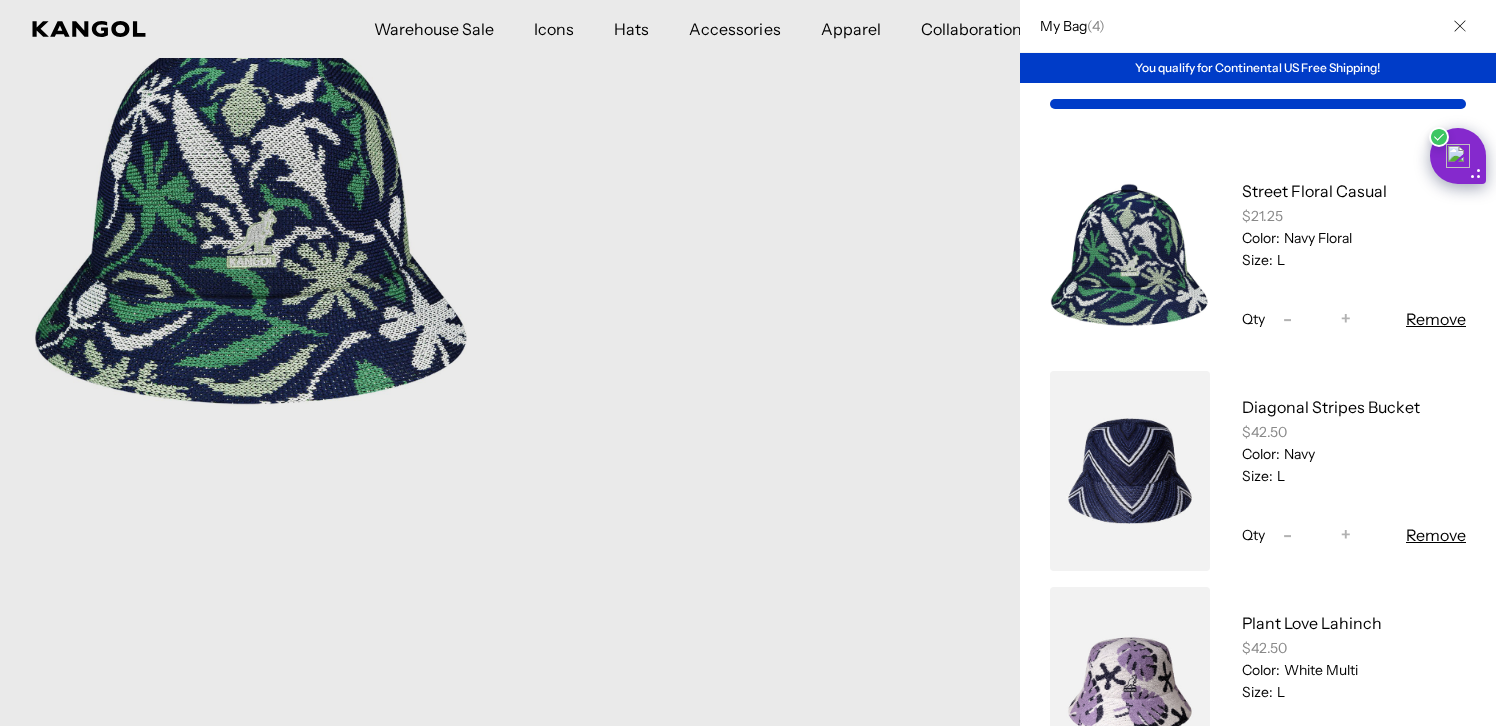 scroll, scrollTop: 0, scrollLeft: 0, axis: both 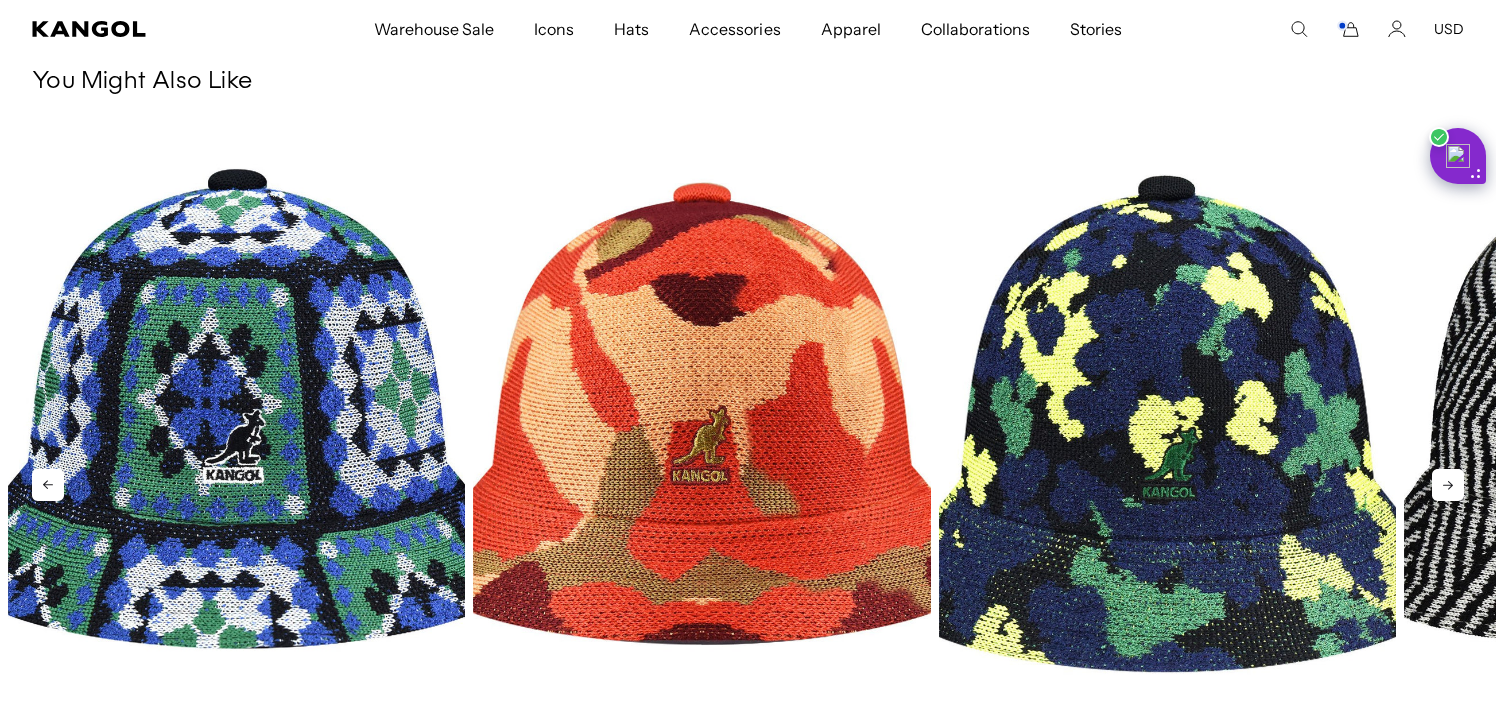click at bounding box center (701, 424) 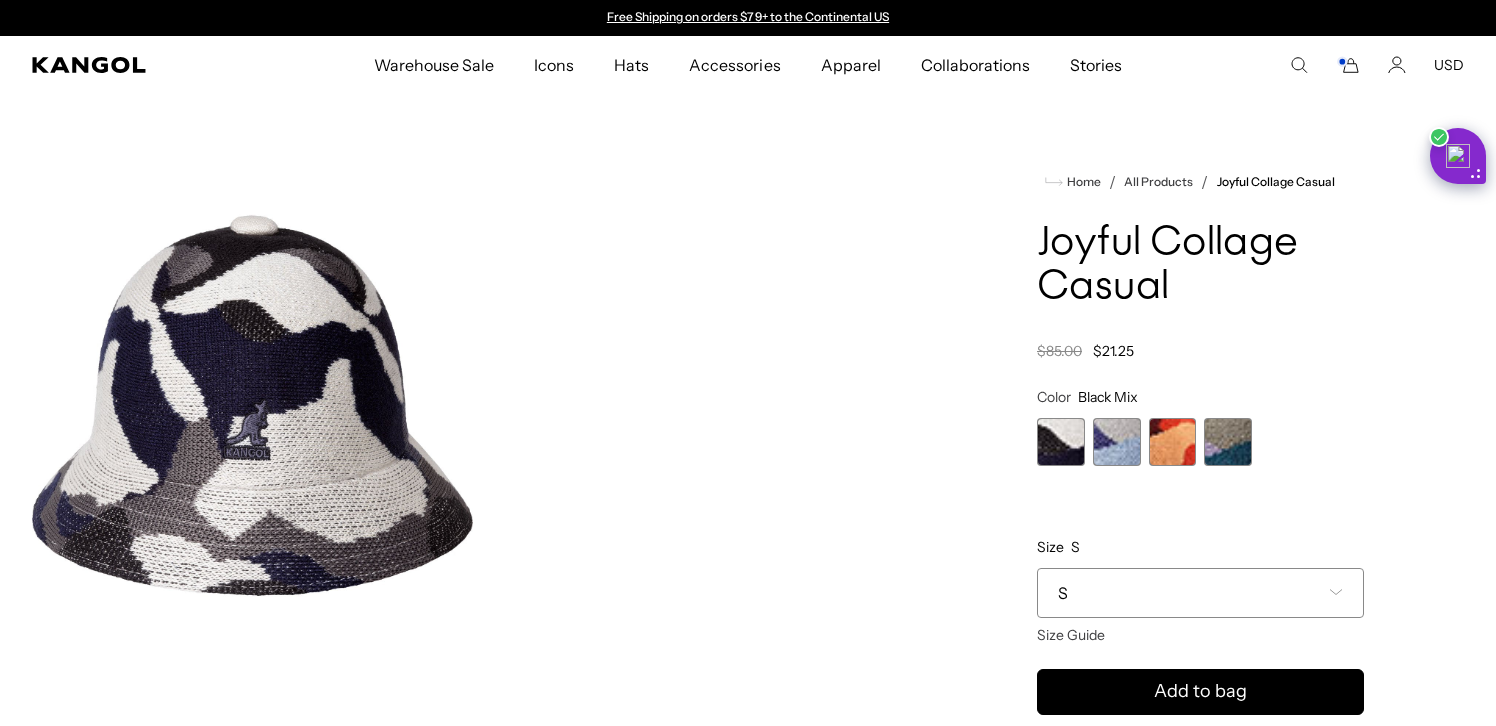 scroll, scrollTop: 0, scrollLeft: 0, axis: both 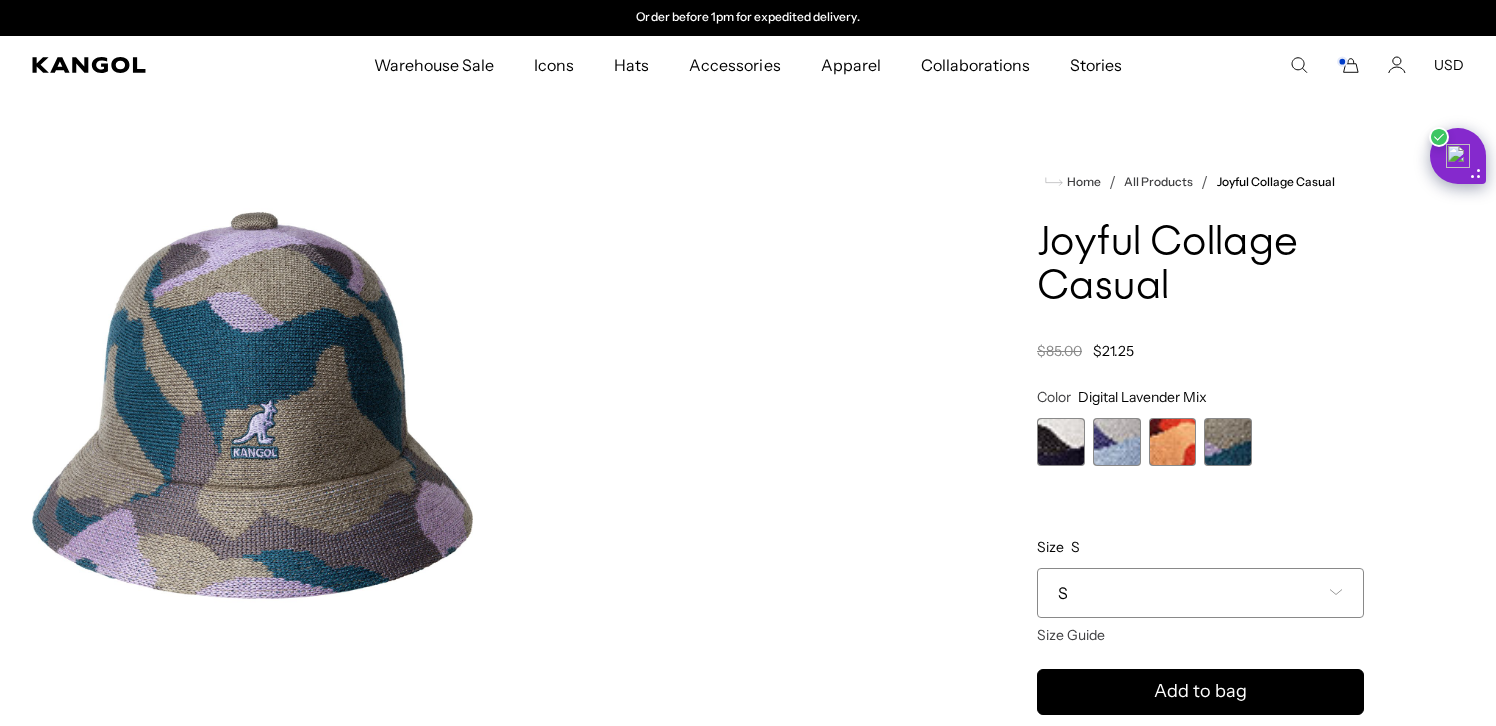 click at bounding box center (1173, 442) 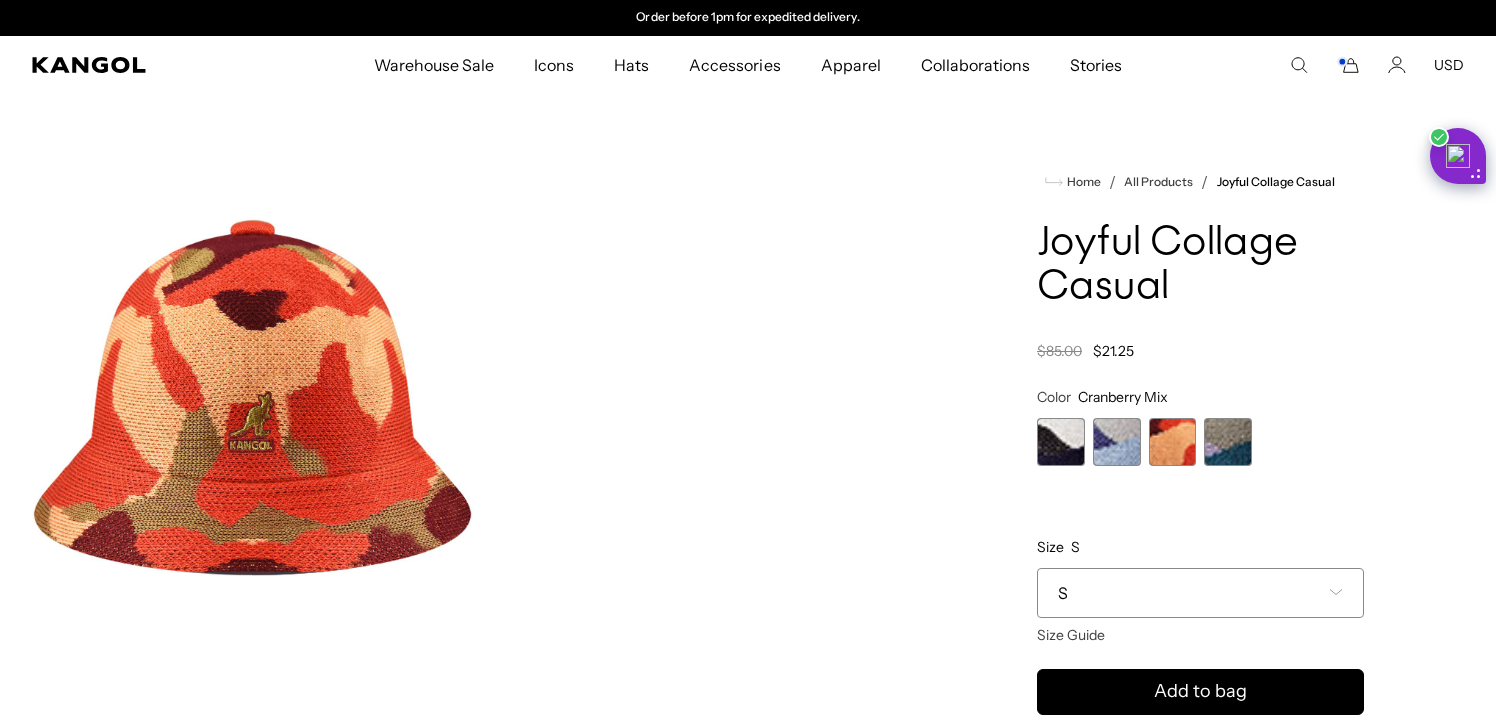 click at bounding box center (1117, 442) 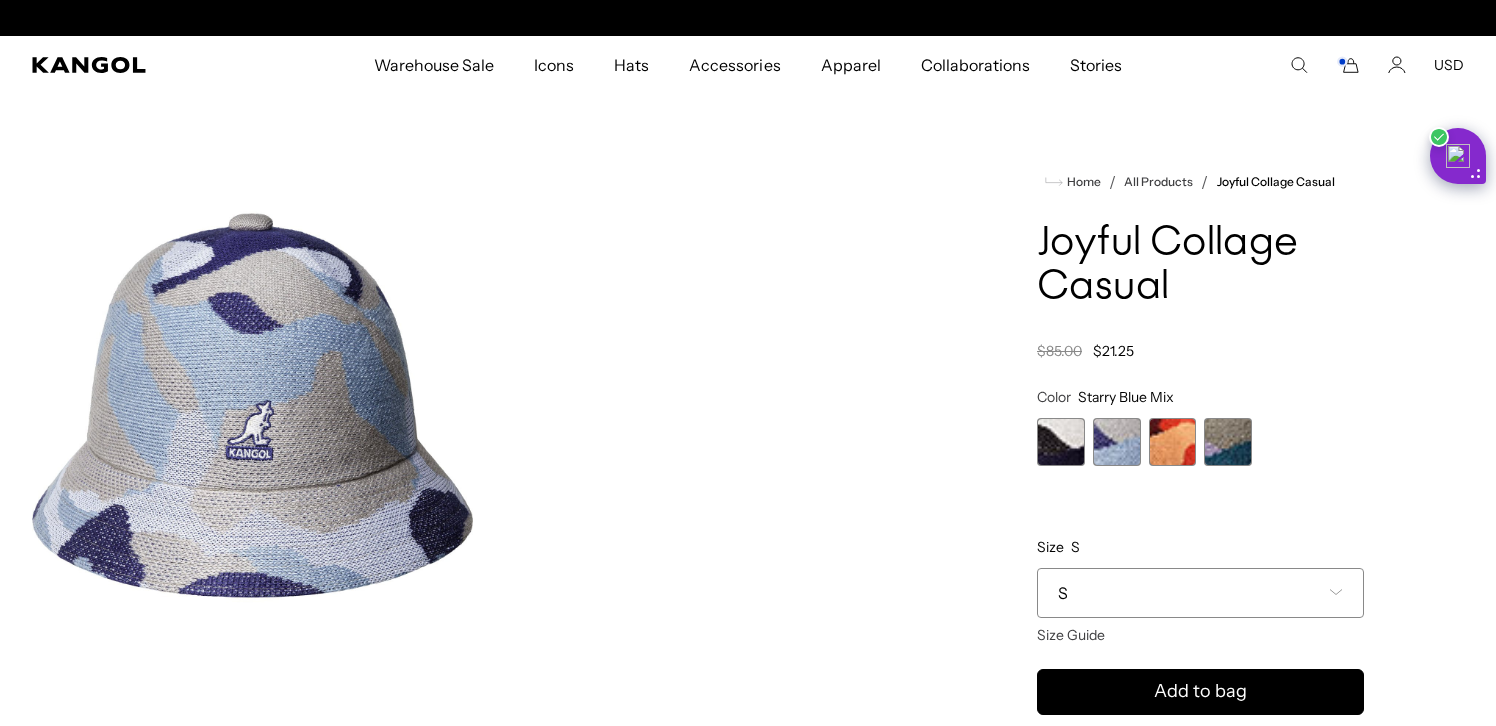 scroll, scrollTop: 0, scrollLeft: 0, axis: both 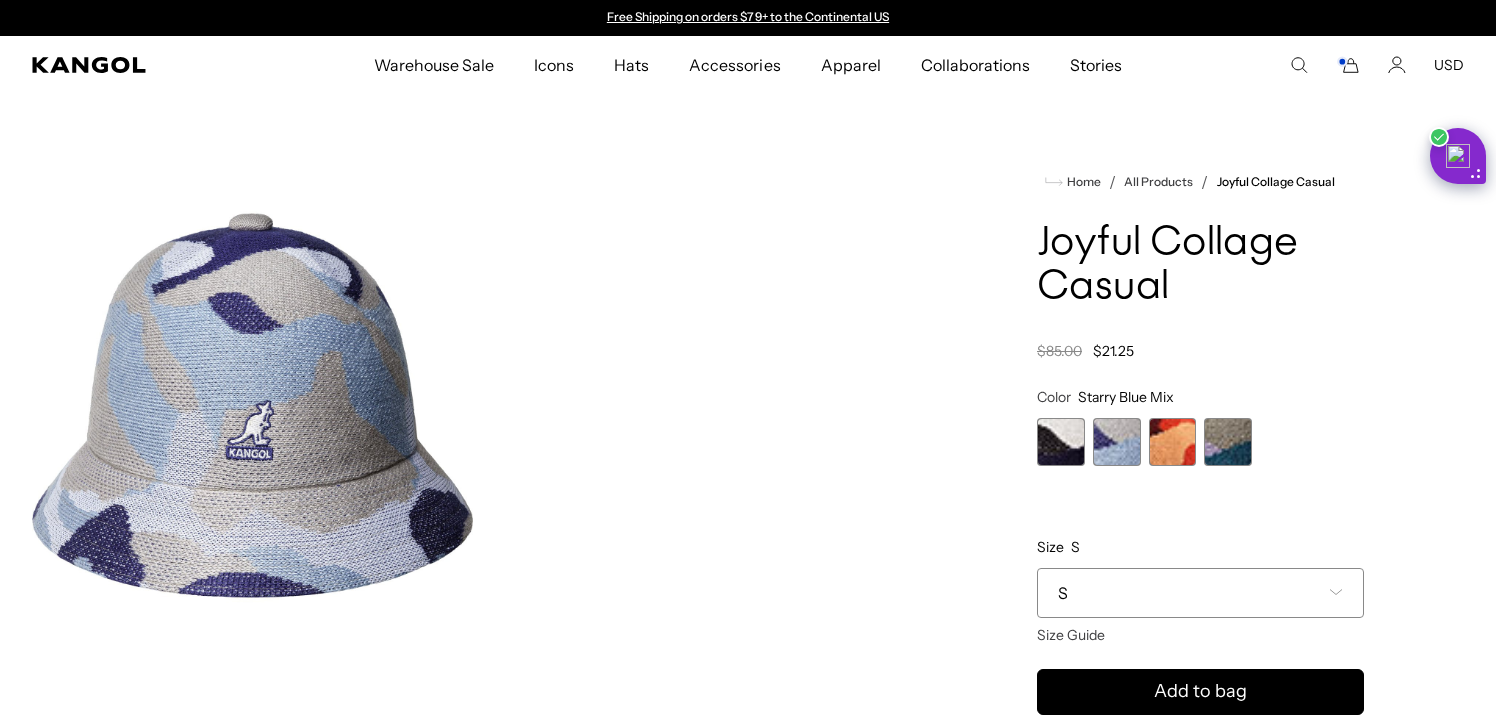 click on "S" at bounding box center [1200, 593] 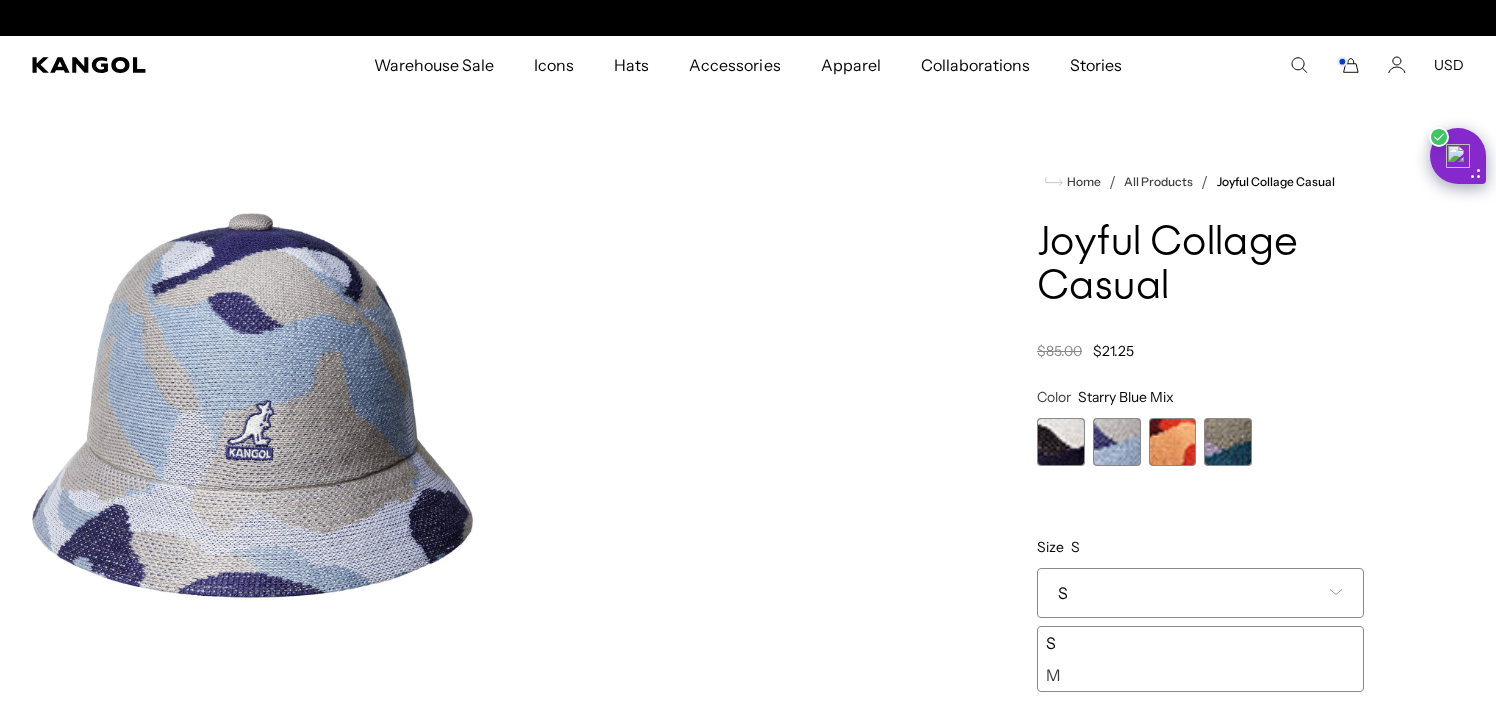 scroll, scrollTop: 0, scrollLeft: 412, axis: horizontal 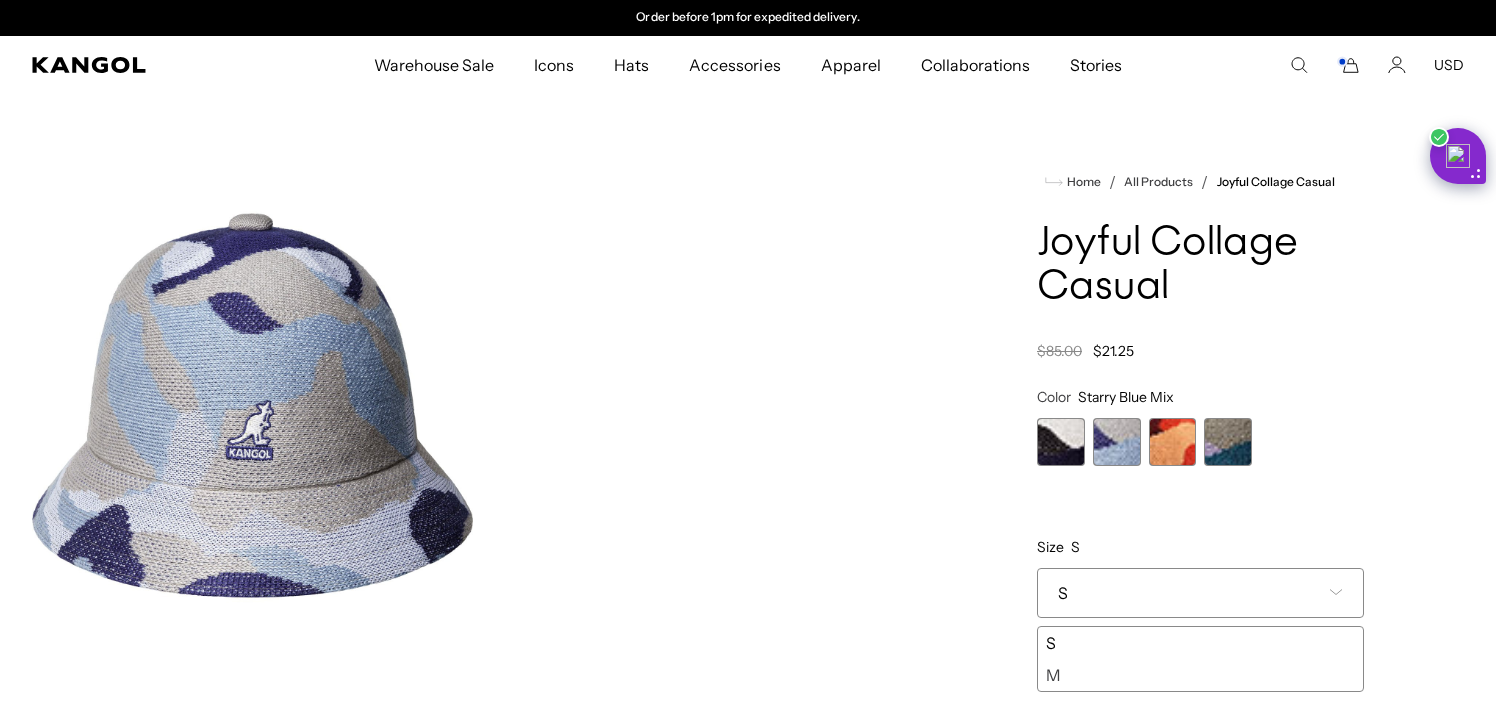 click at bounding box center [1061, 442] 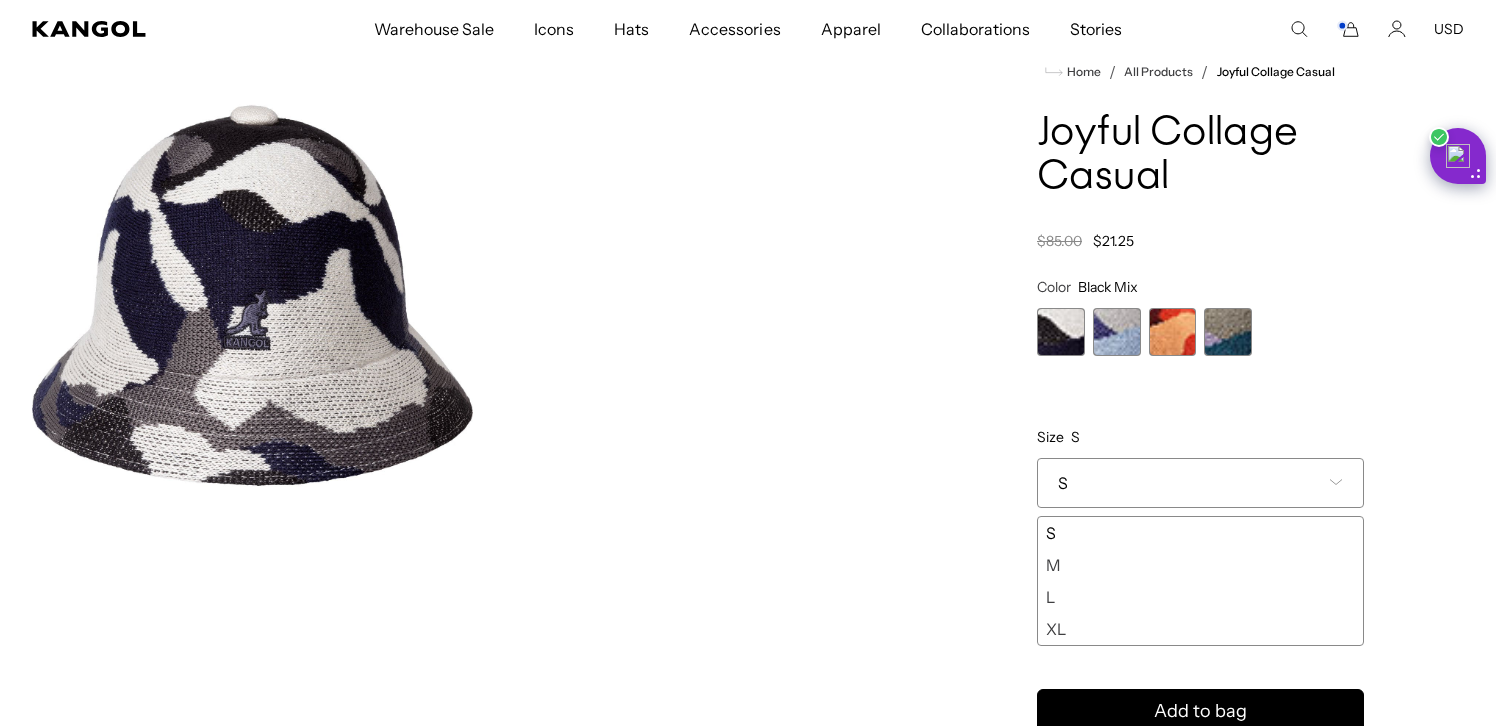 scroll, scrollTop: 114, scrollLeft: 0, axis: vertical 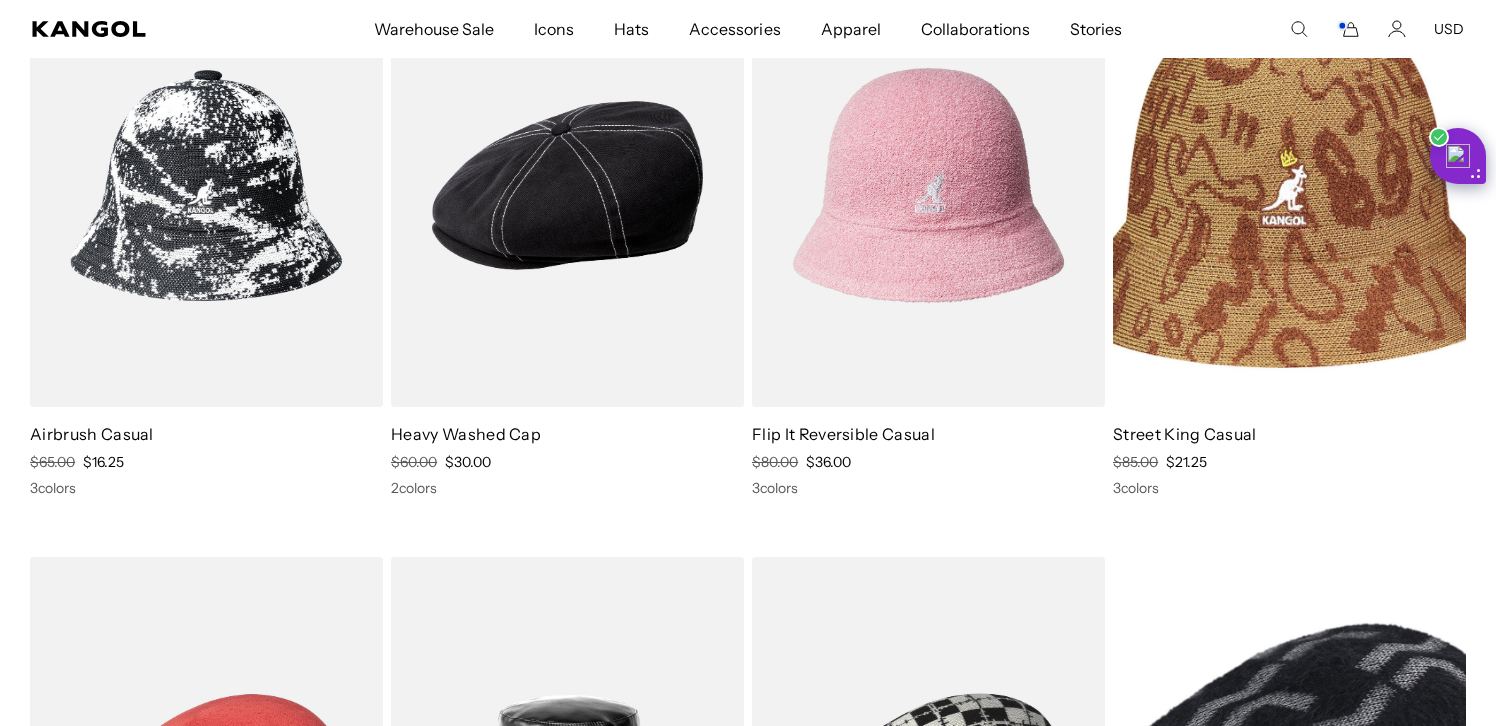 click at bounding box center (1289, 185) 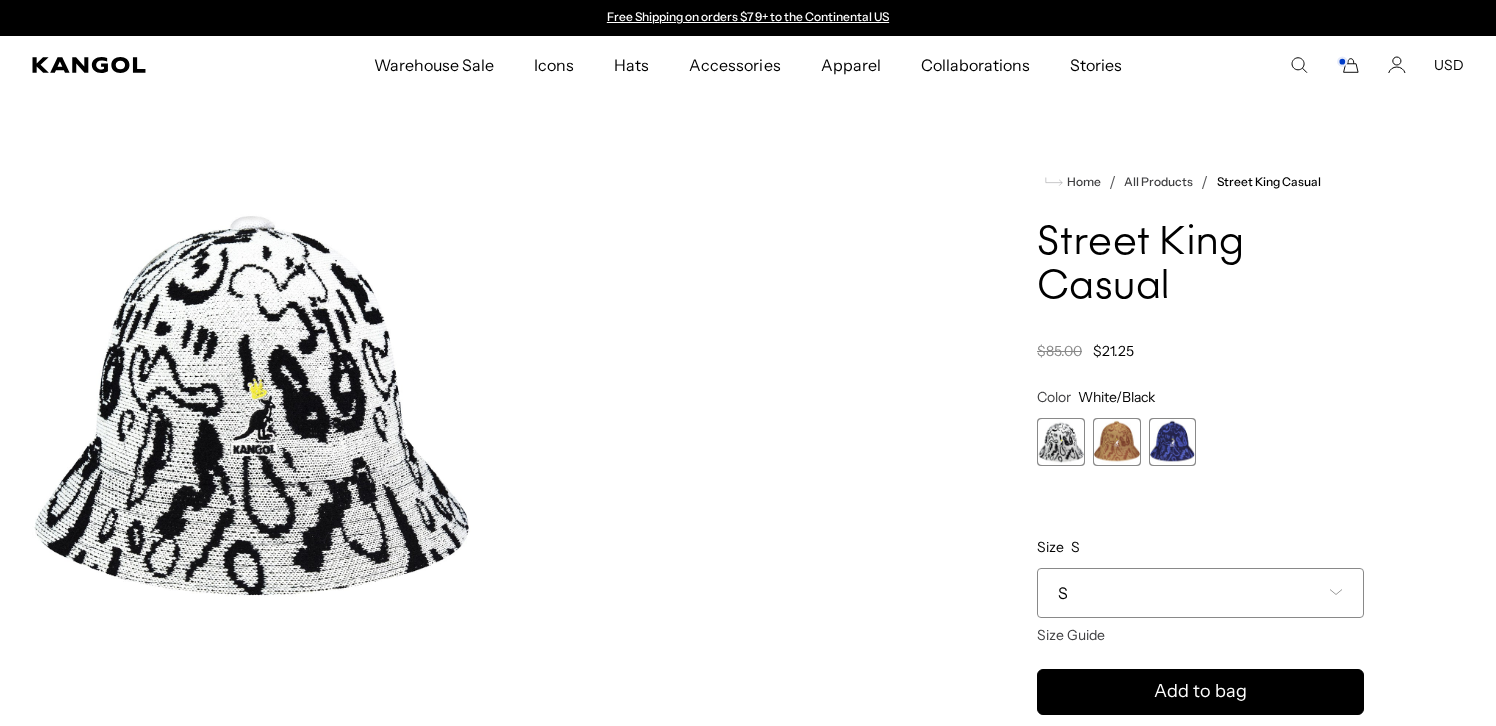 scroll, scrollTop: 0, scrollLeft: 0, axis: both 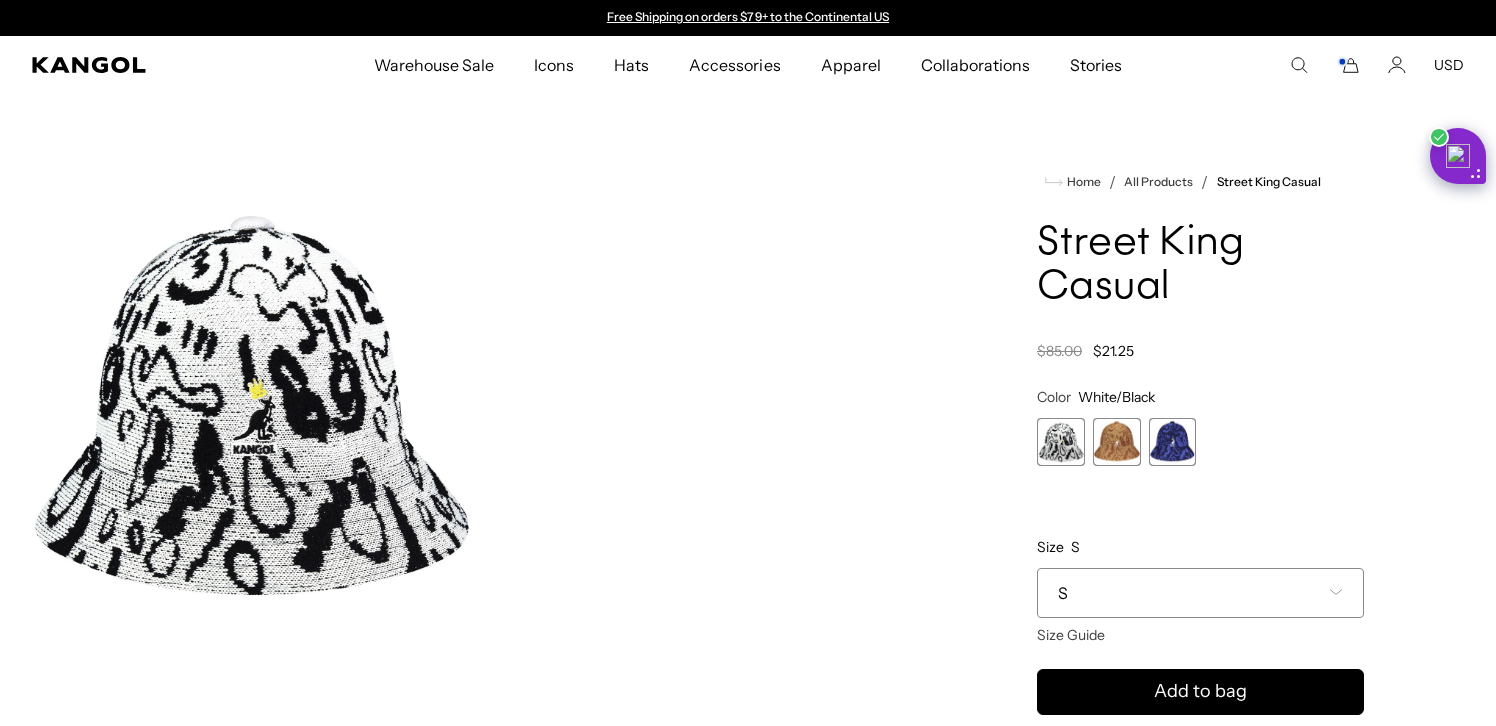 click on "S" at bounding box center [1200, 593] 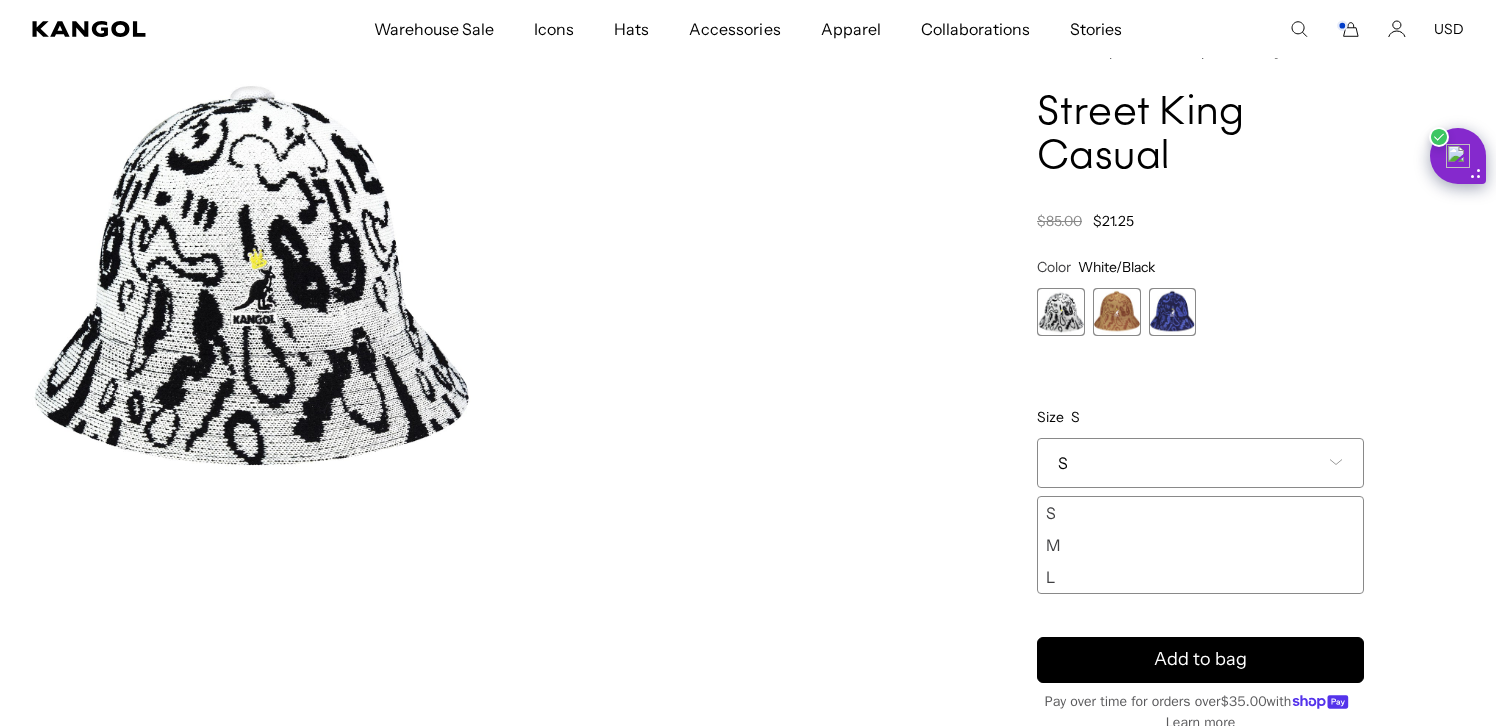 scroll, scrollTop: 142, scrollLeft: 0, axis: vertical 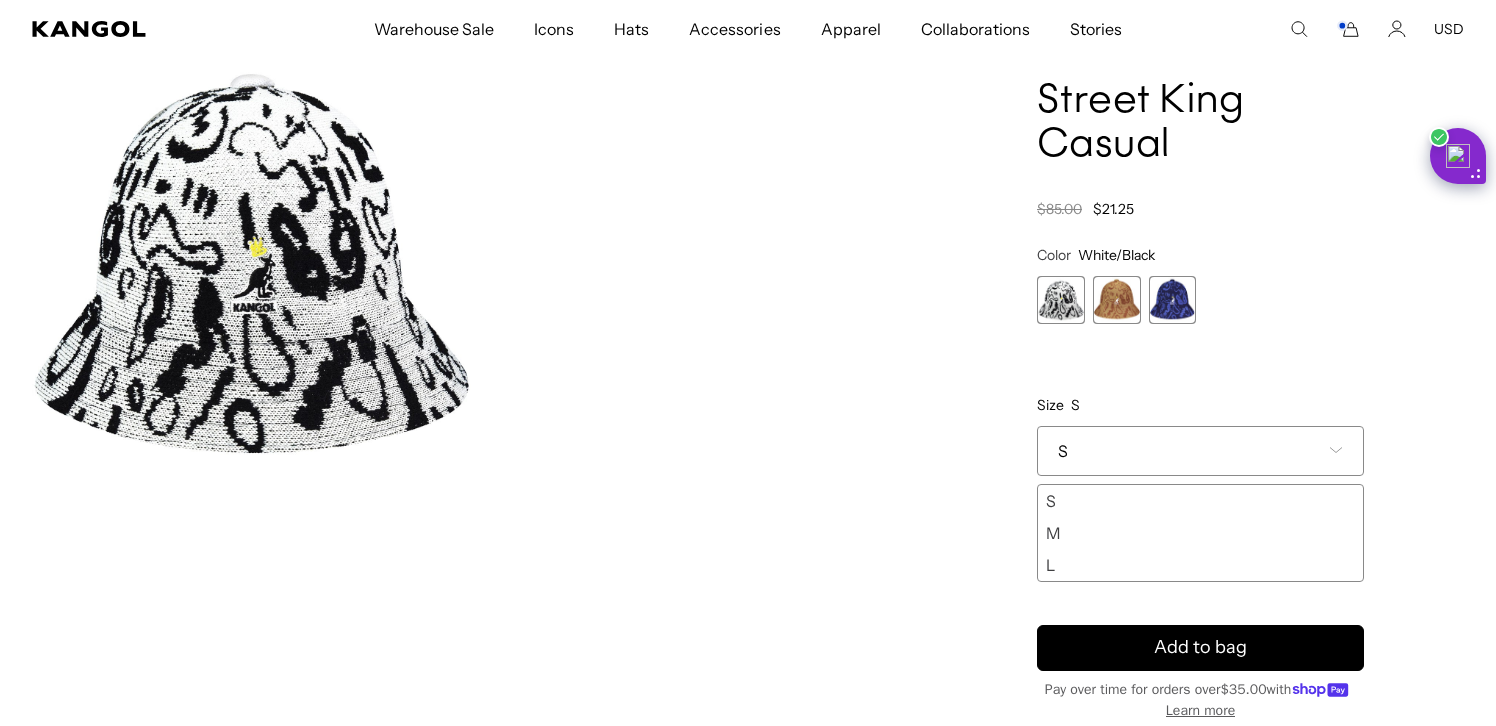 click on "L" at bounding box center [1200, 565] 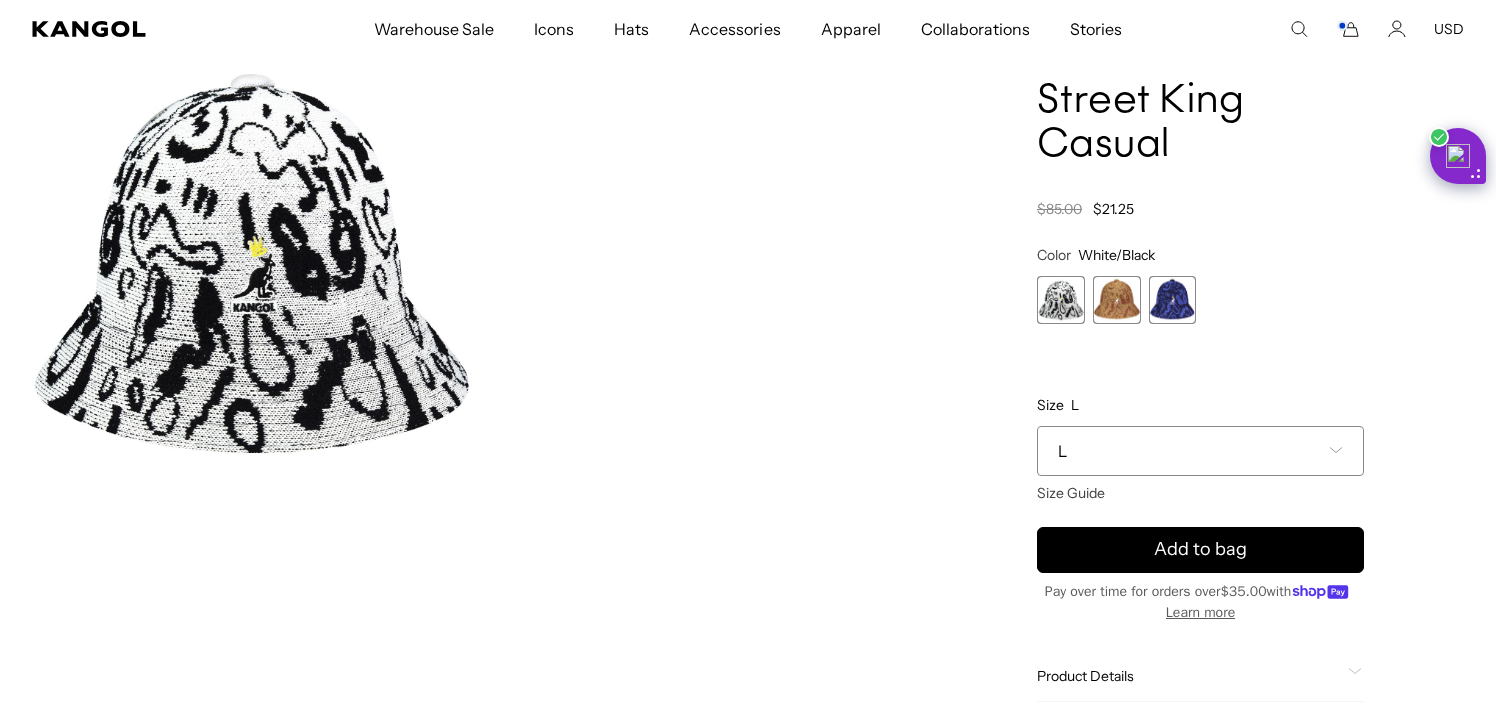 click at bounding box center (1117, 300) 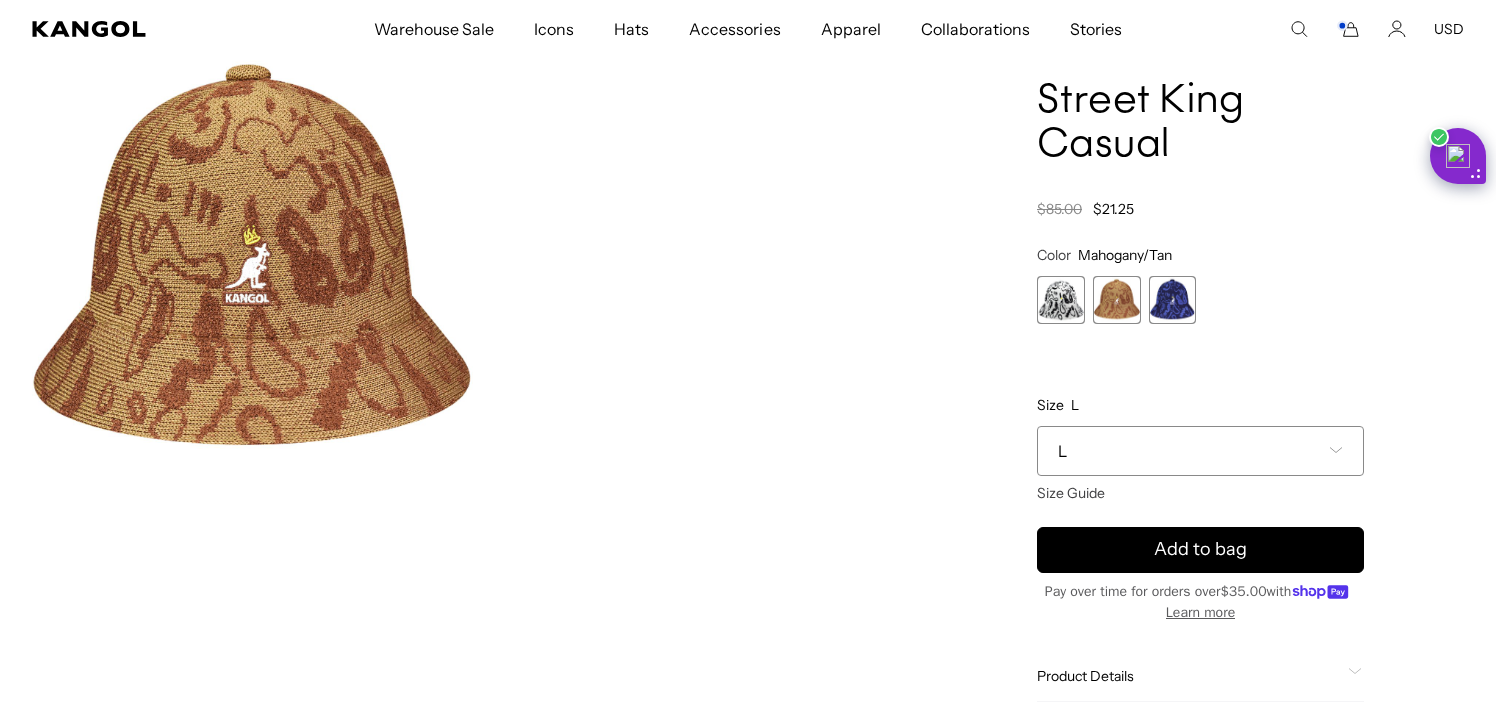 scroll, scrollTop: 0, scrollLeft: 0, axis: both 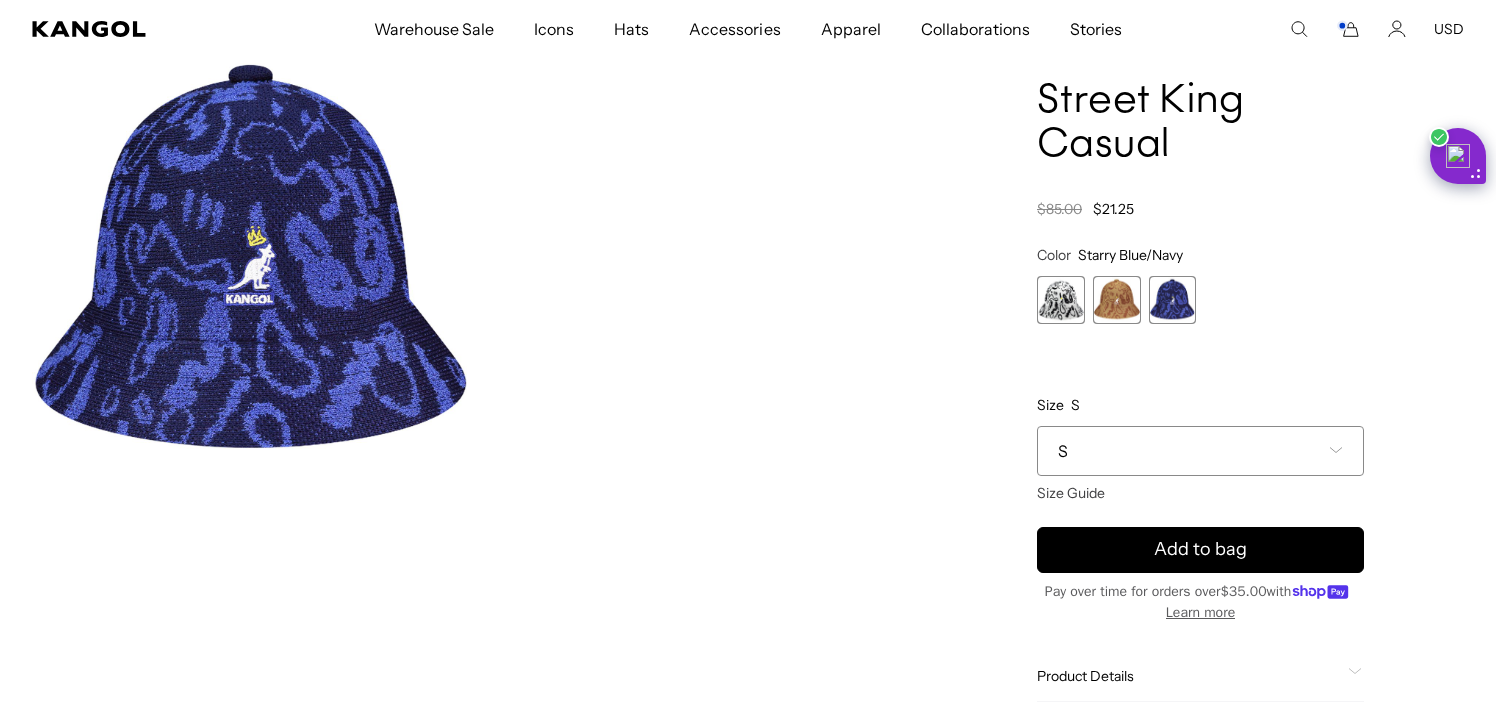 click on "S" at bounding box center [1200, 451] 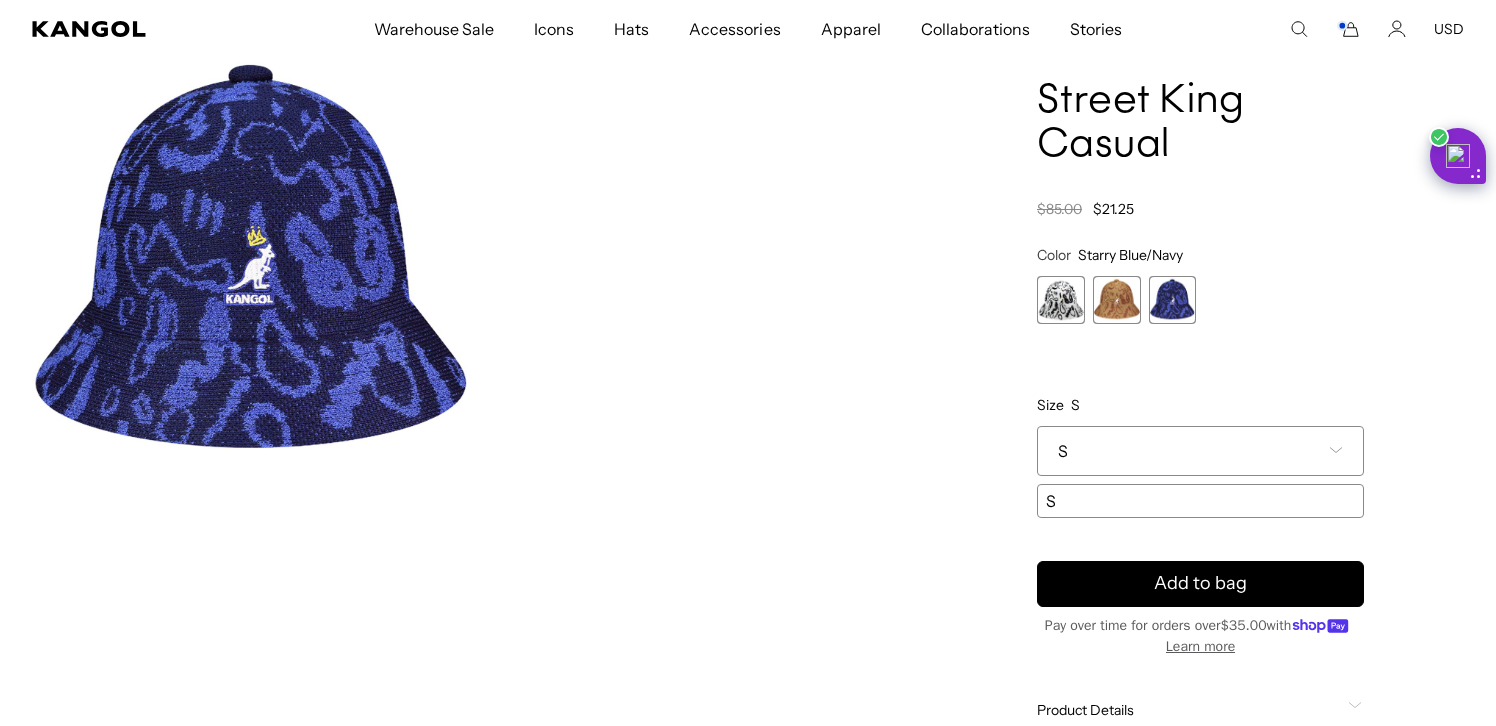 scroll, scrollTop: 0, scrollLeft: 412, axis: horizontal 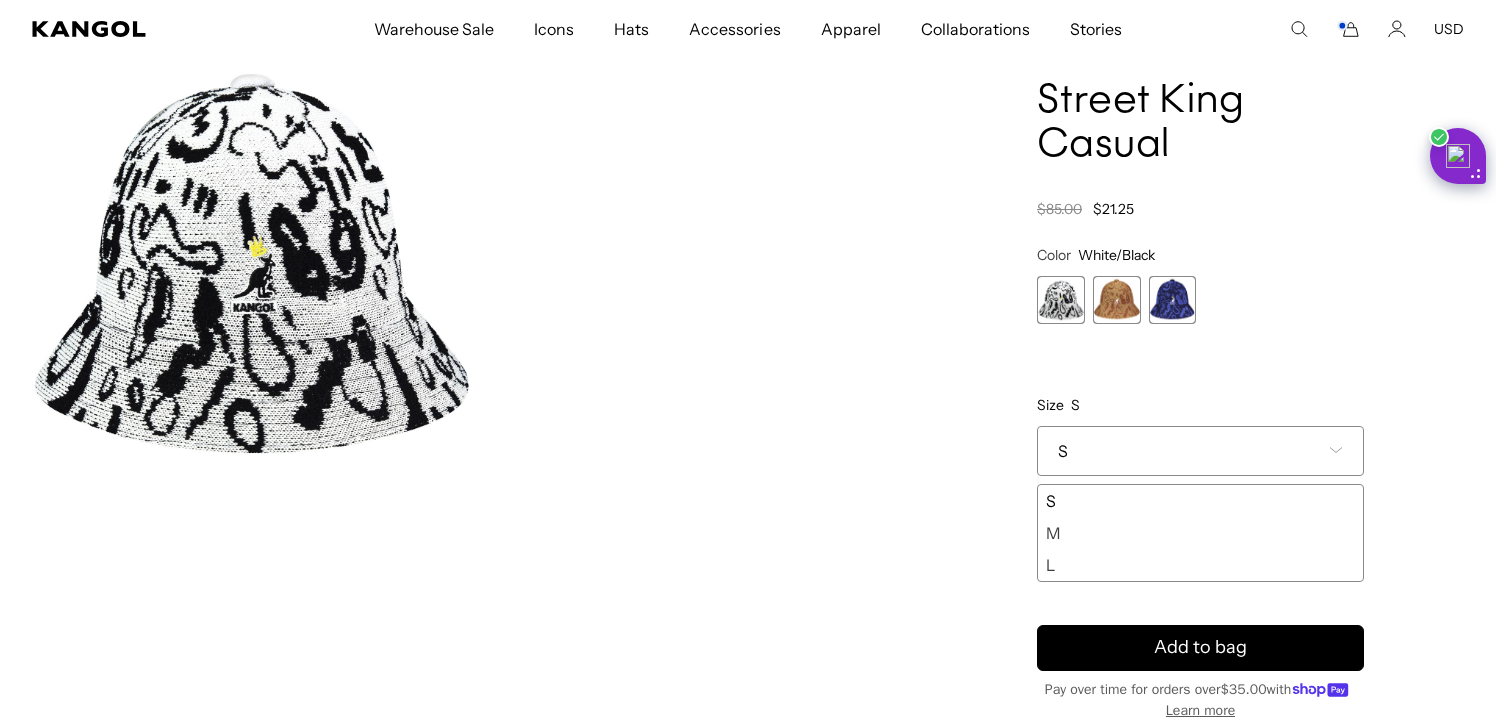 click at bounding box center (1117, 300) 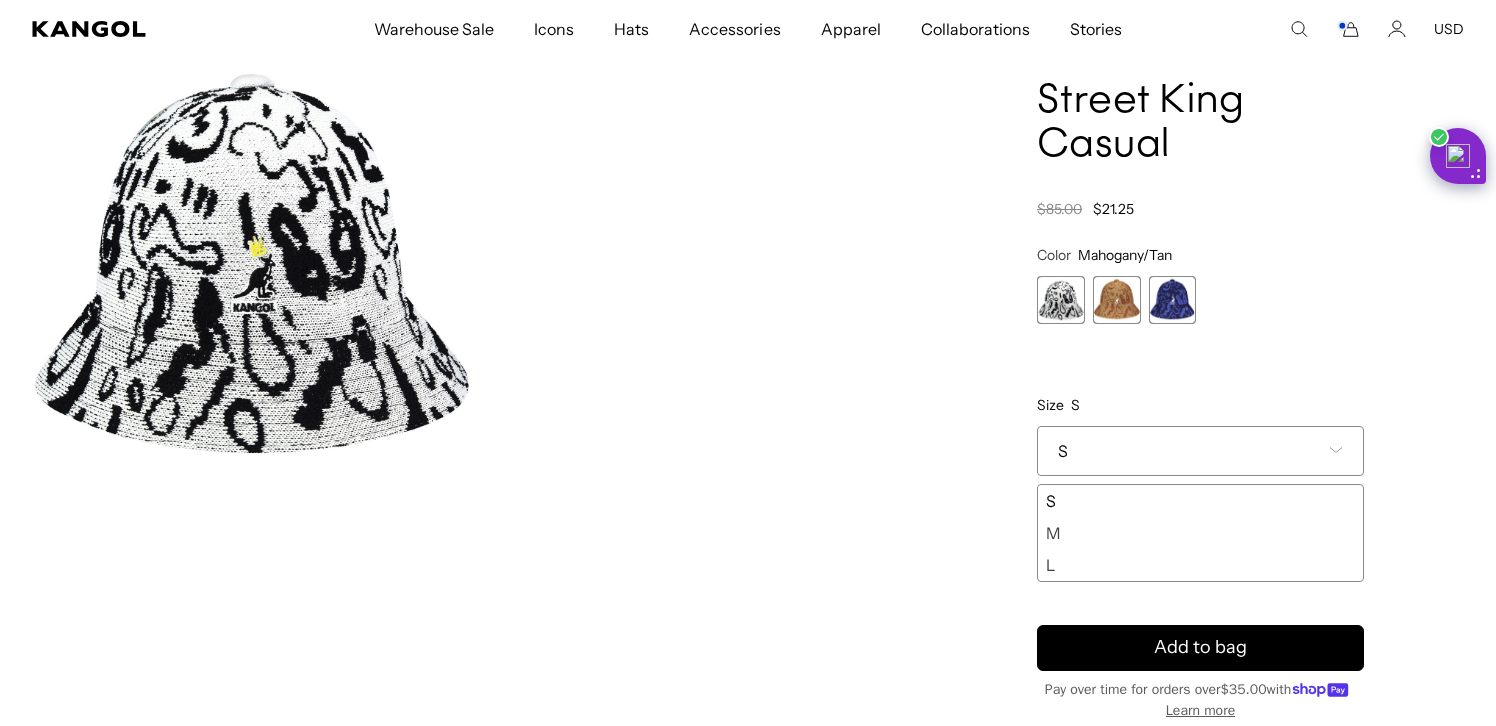 scroll, scrollTop: 0, scrollLeft: 0, axis: both 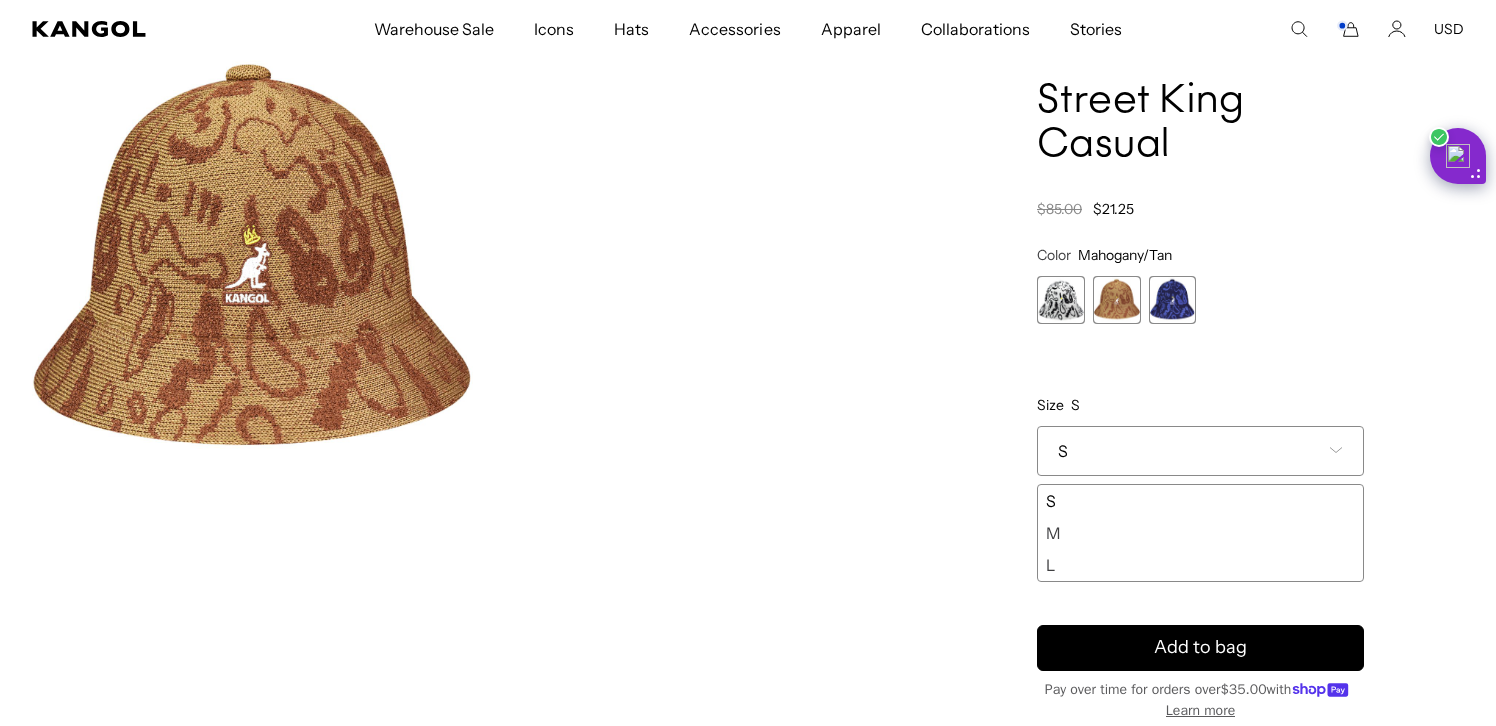 click on "L" at bounding box center (1200, 565) 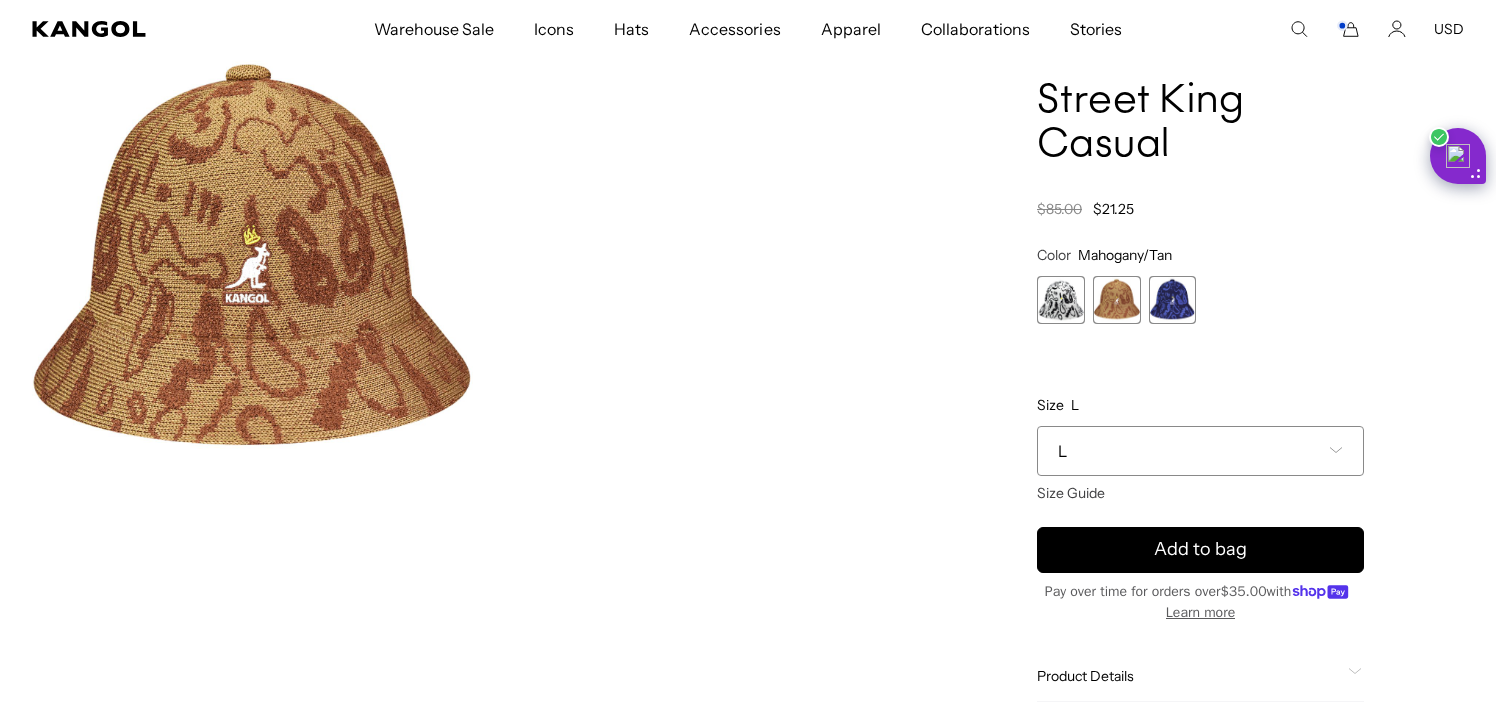 scroll, scrollTop: 0, scrollLeft: 412, axis: horizontal 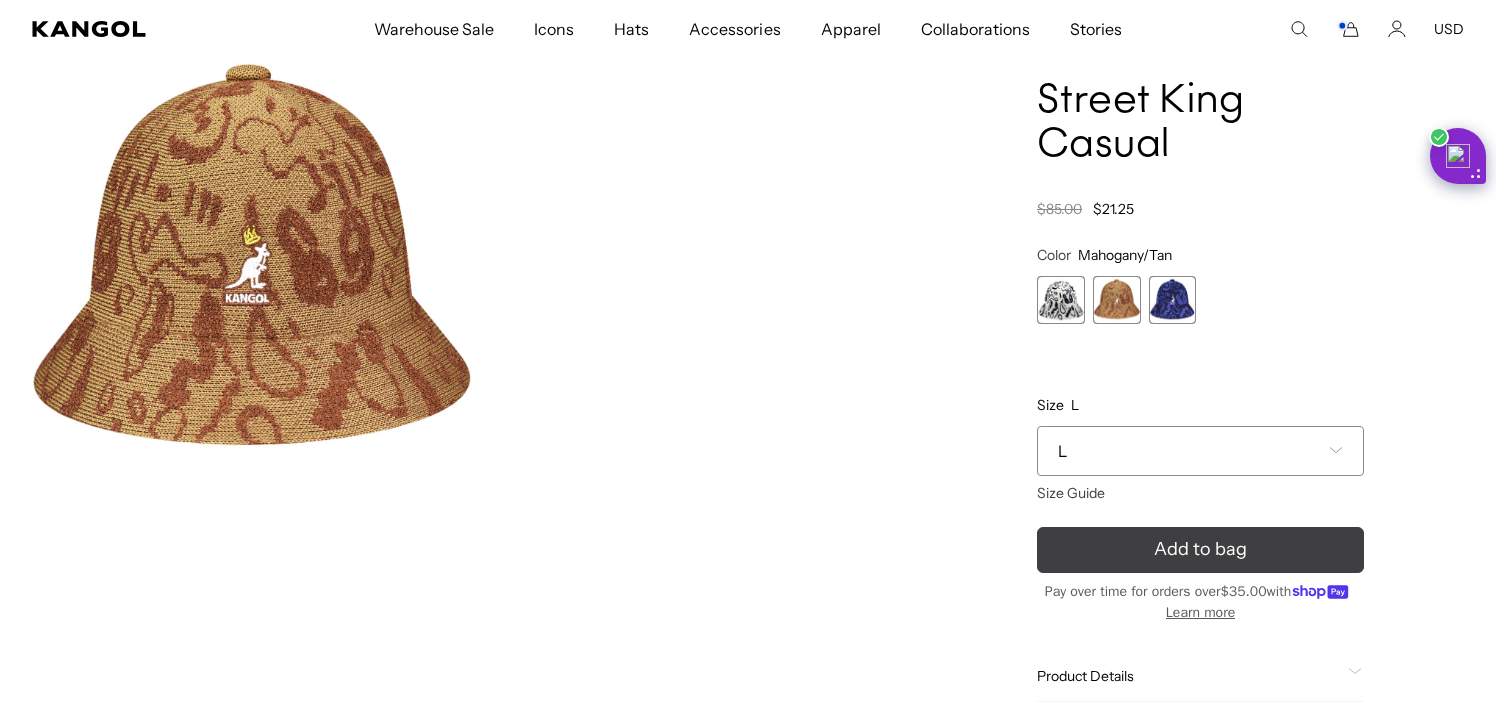 click on "Add to bag" at bounding box center (1200, 550) 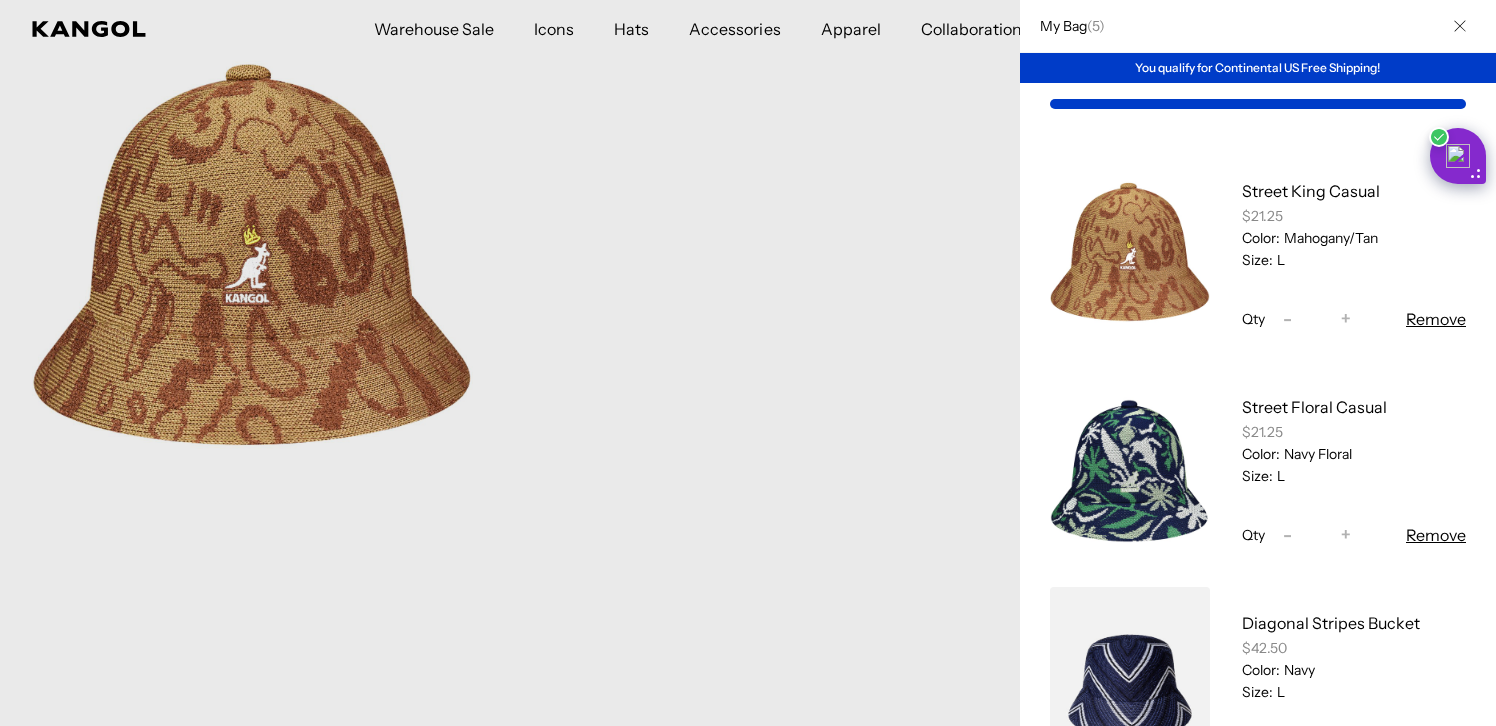 scroll, scrollTop: 0, scrollLeft: 412, axis: horizontal 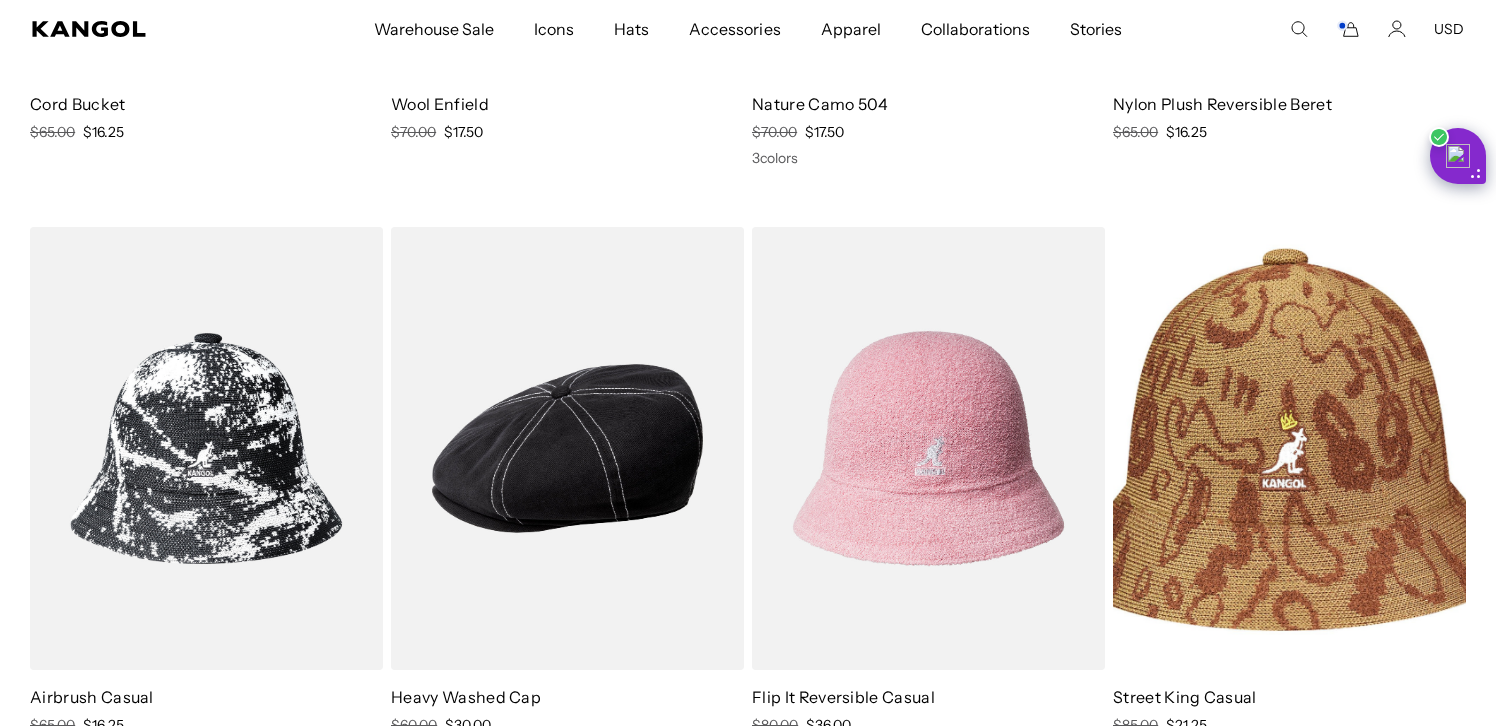 click at bounding box center [1289, 448] 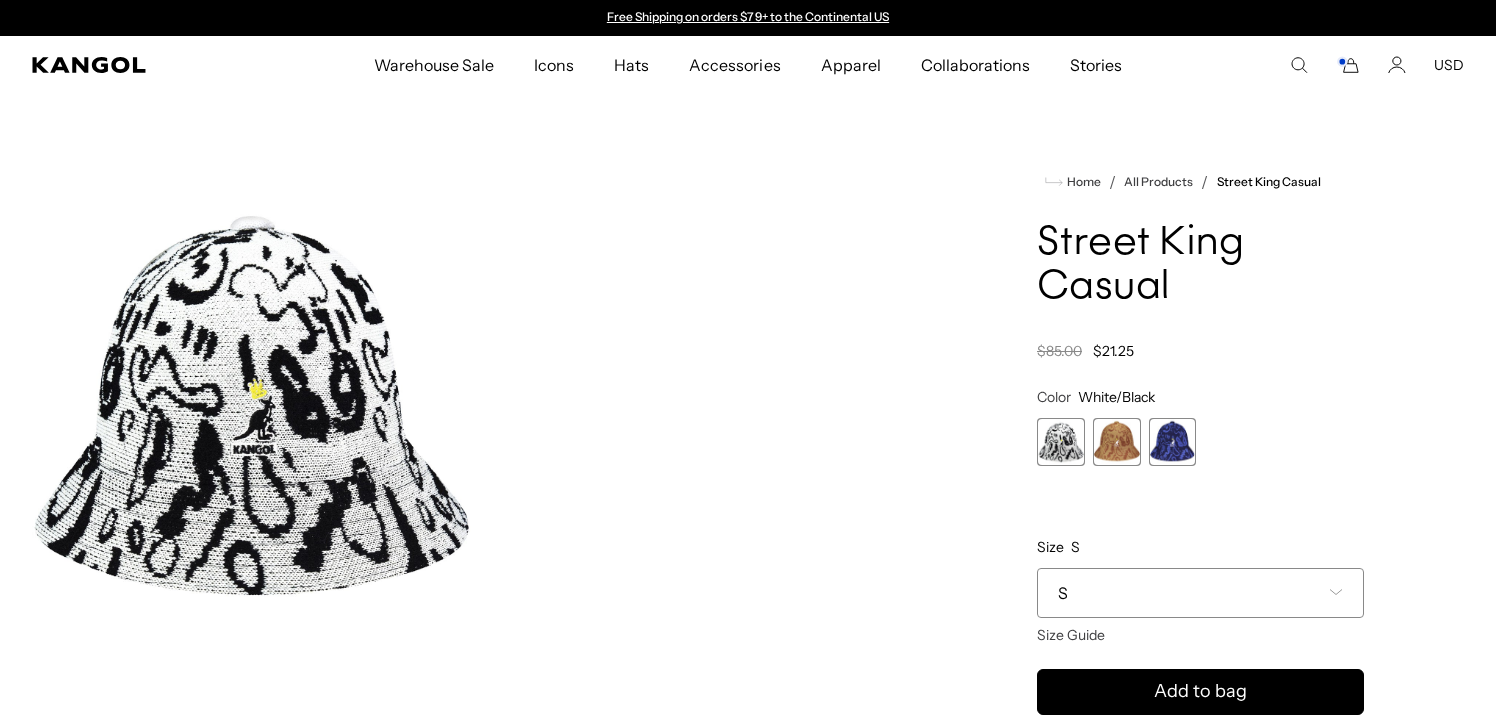 scroll, scrollTop: 0, scrollLeft: 0, axis: both 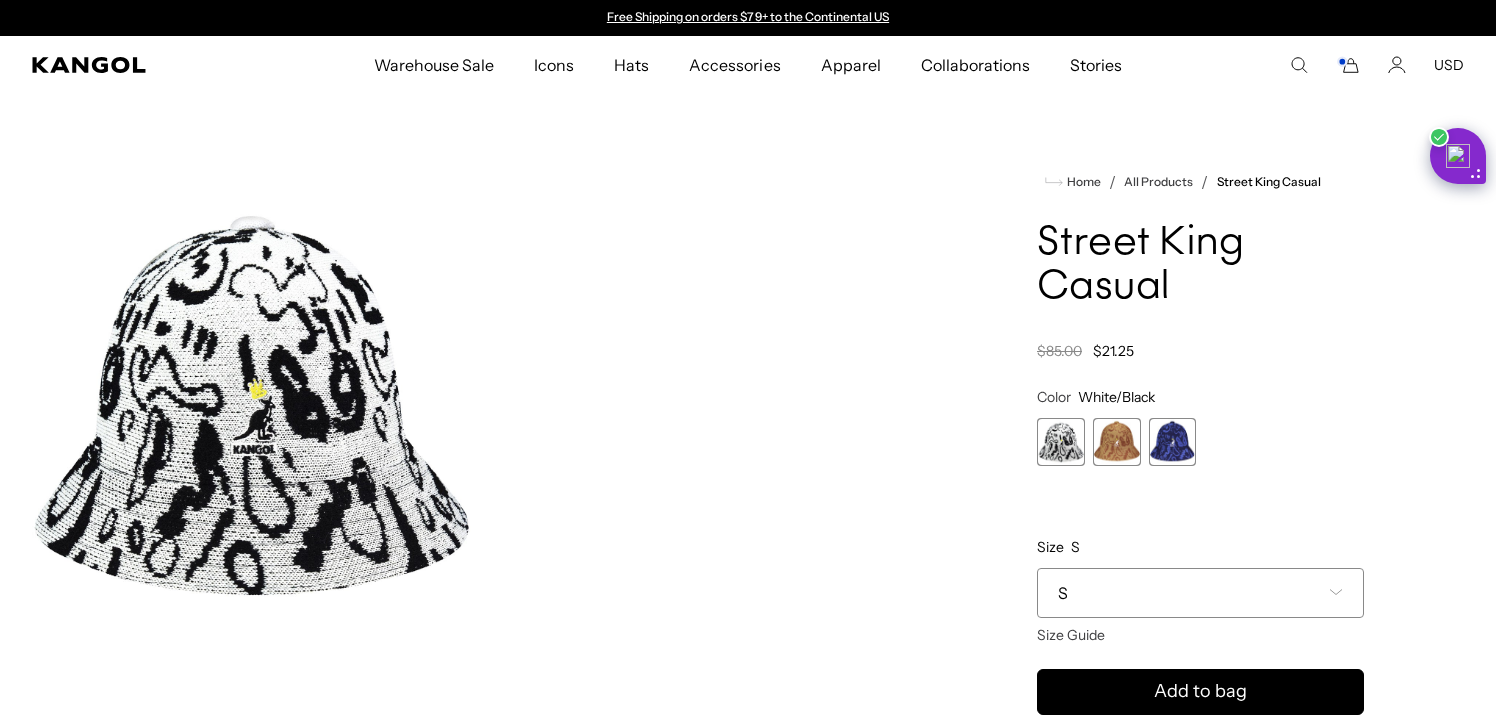 click at bounding box center [1061, 442] 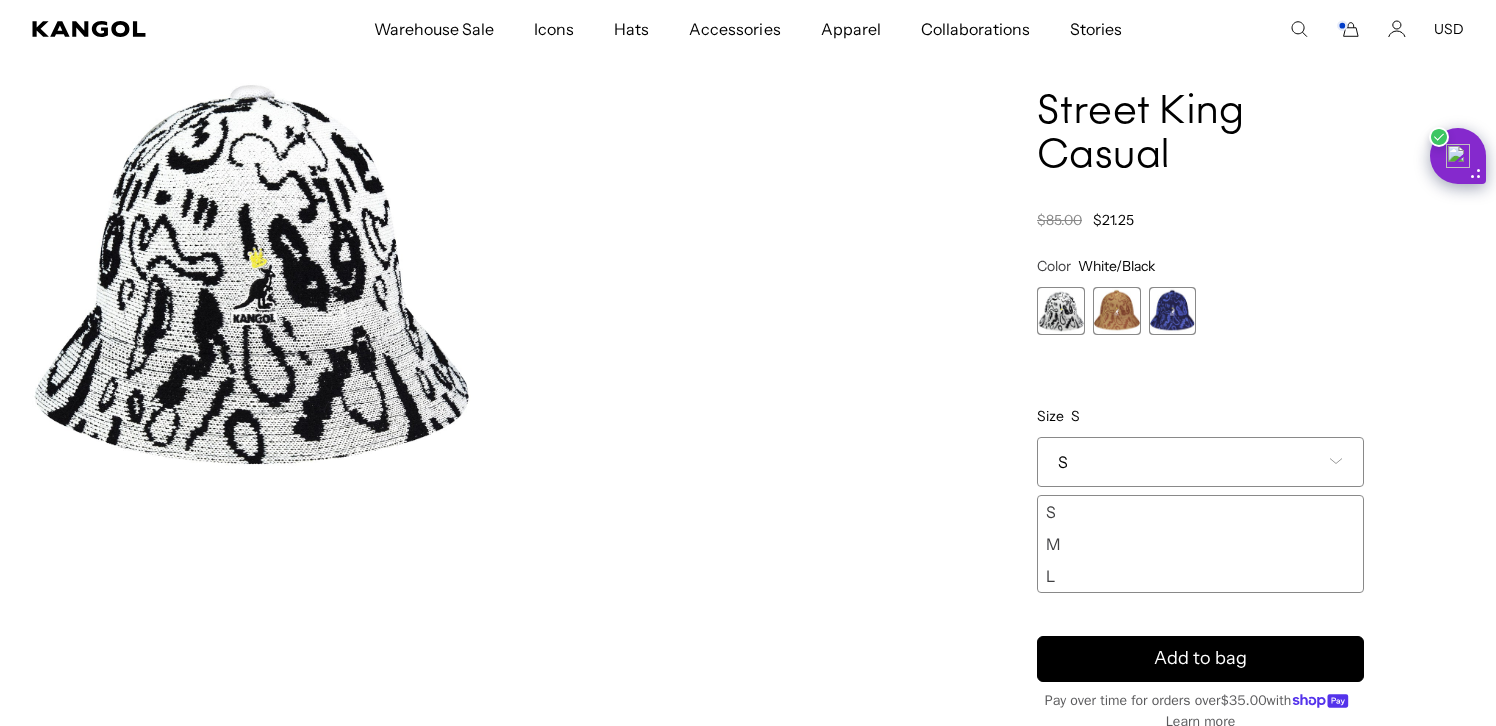 scroll, scrollTop: 155, scrollLeft: 0, axis: vertical 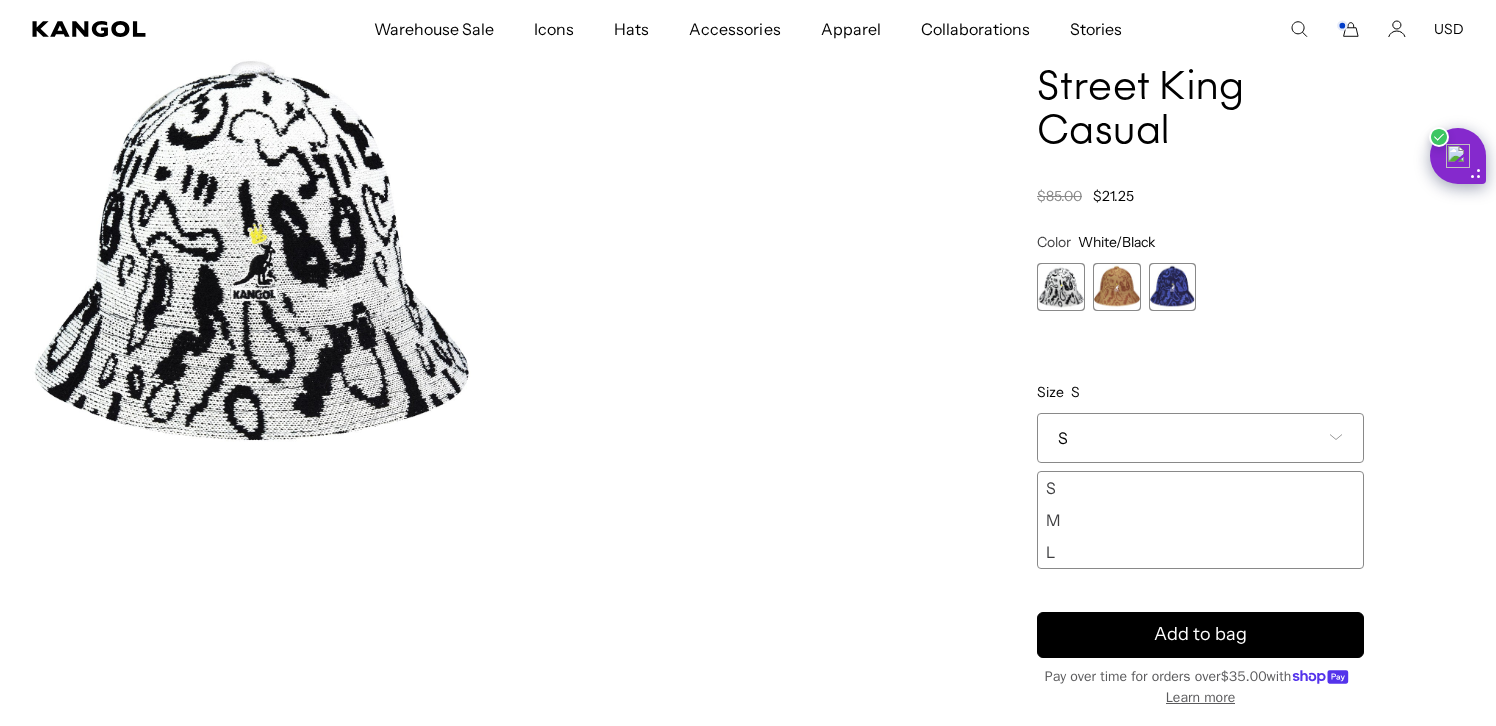 click on "L" at bounding box center [1200, 552] 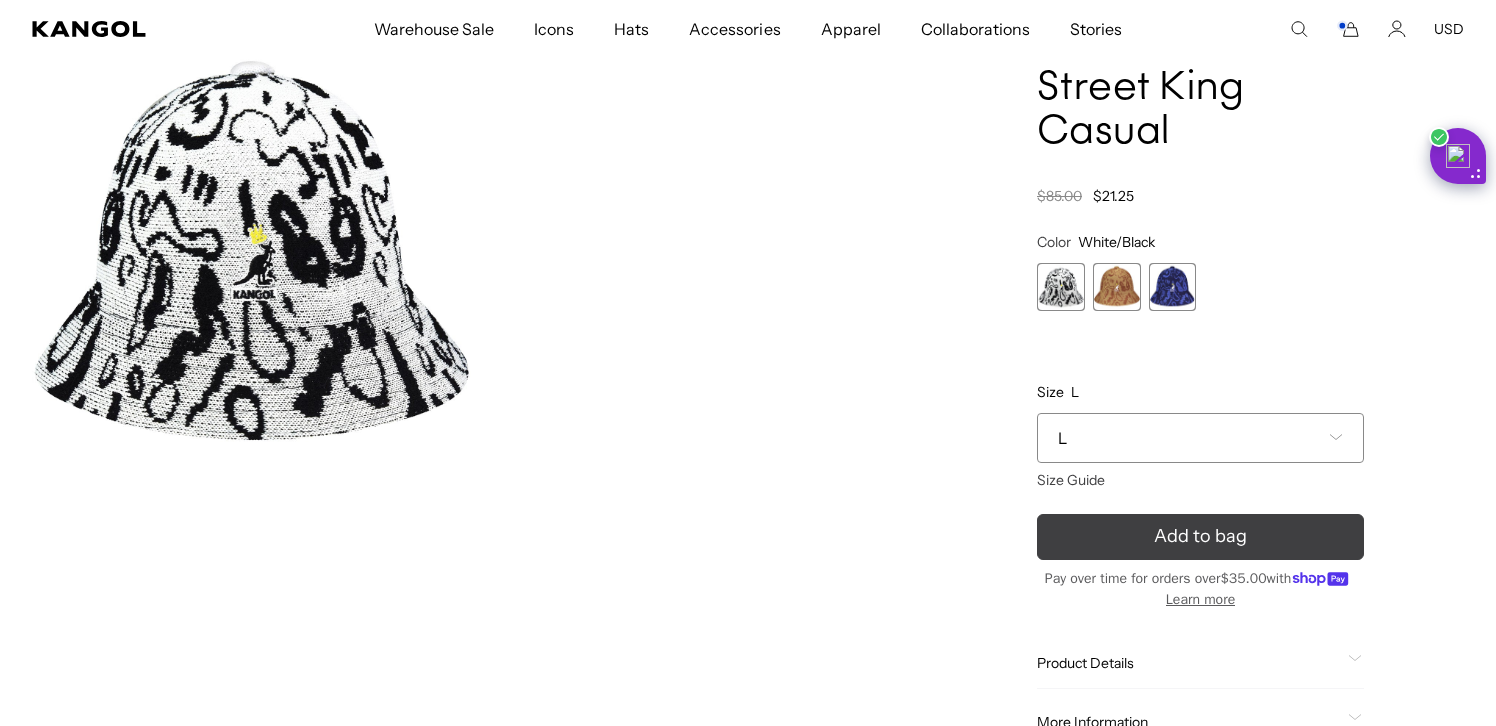 click on "Add to bag" at bounding box center [1200, 537] 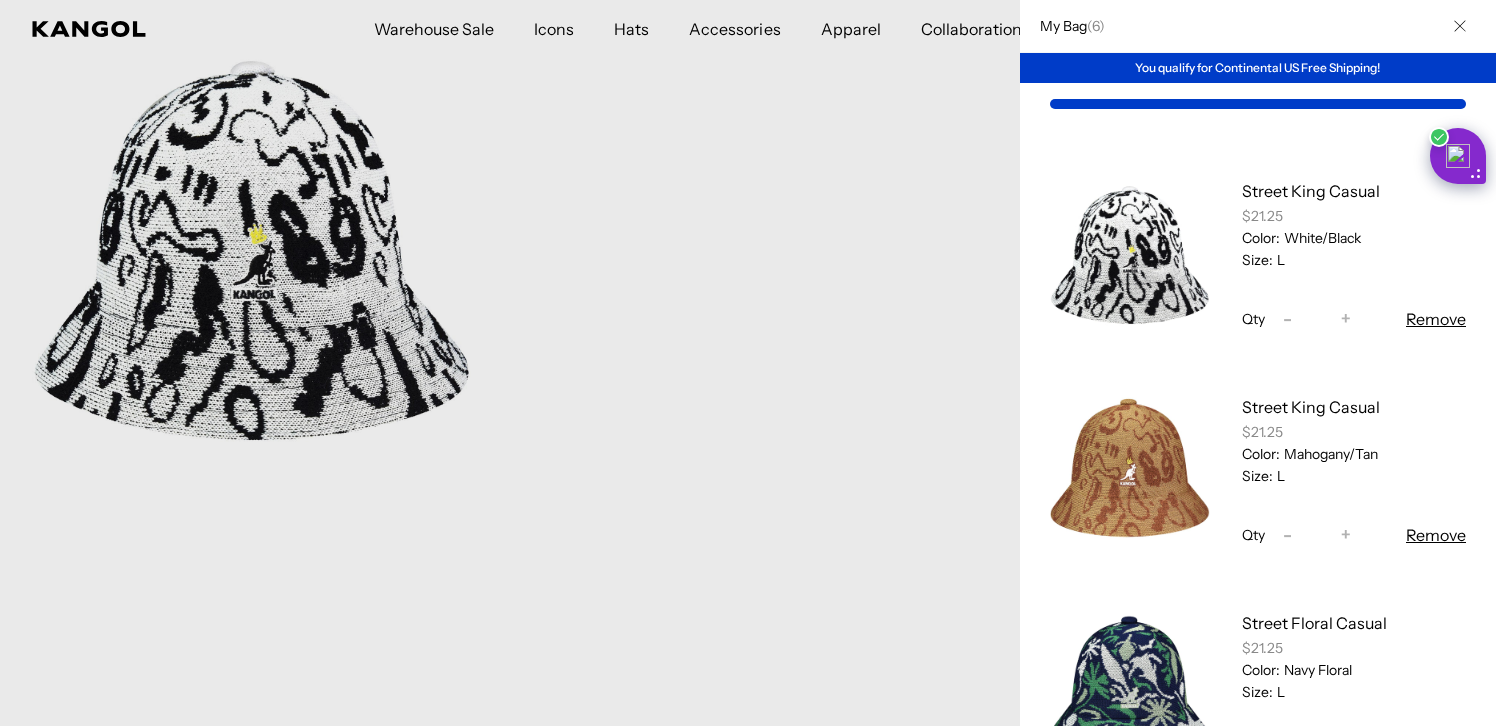 scroll, scrollTop: 0, scrollLeft: 0, axis: both 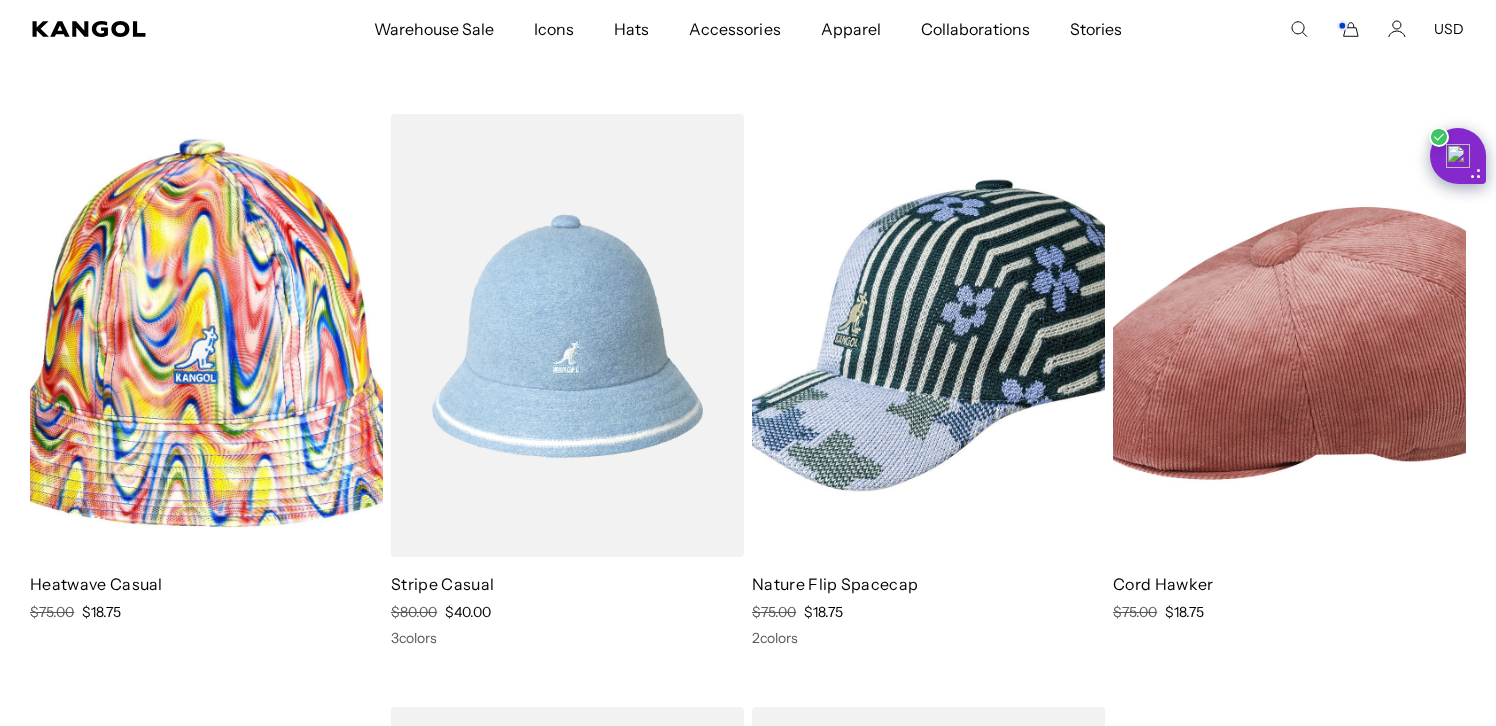 click at bounding box center (928, 335) 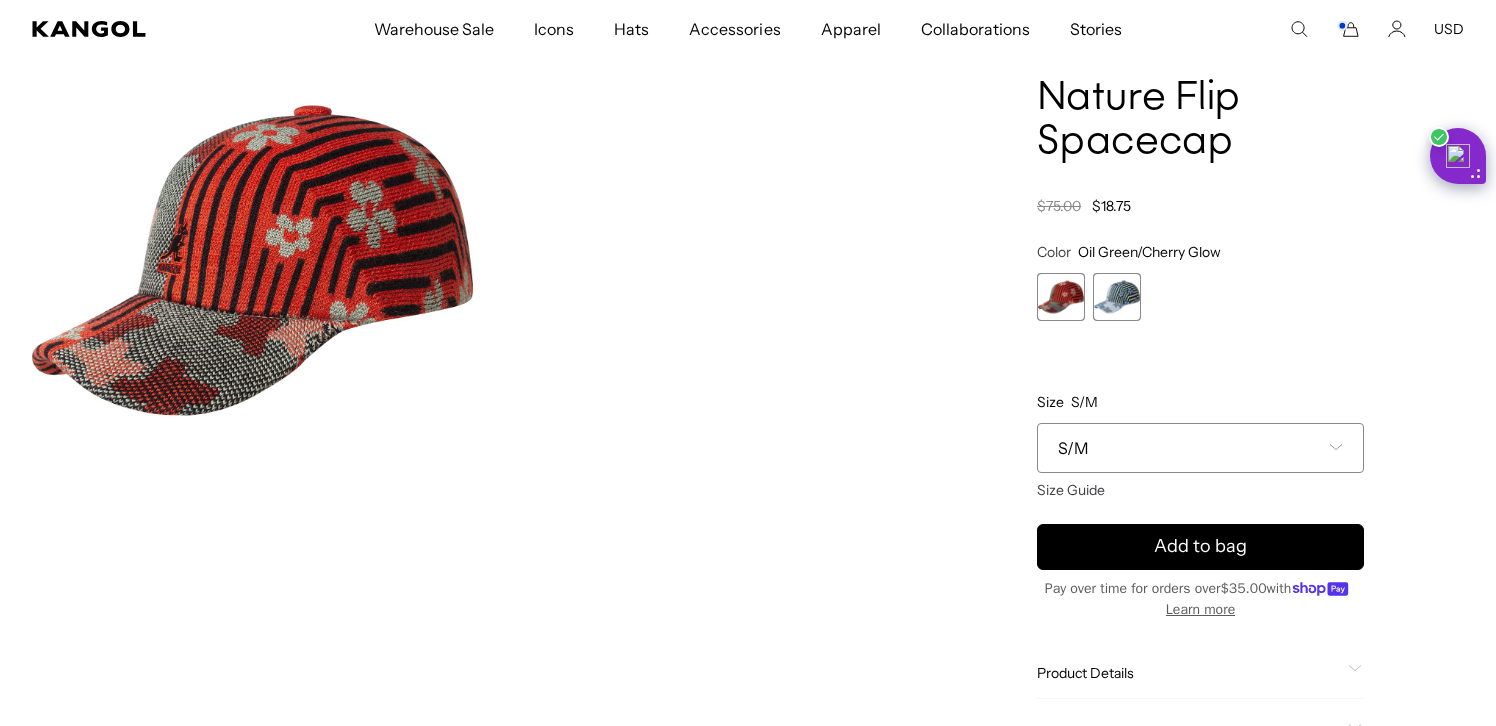 scroll, scrollTop: 0, scrollLeft: 0, axis: both 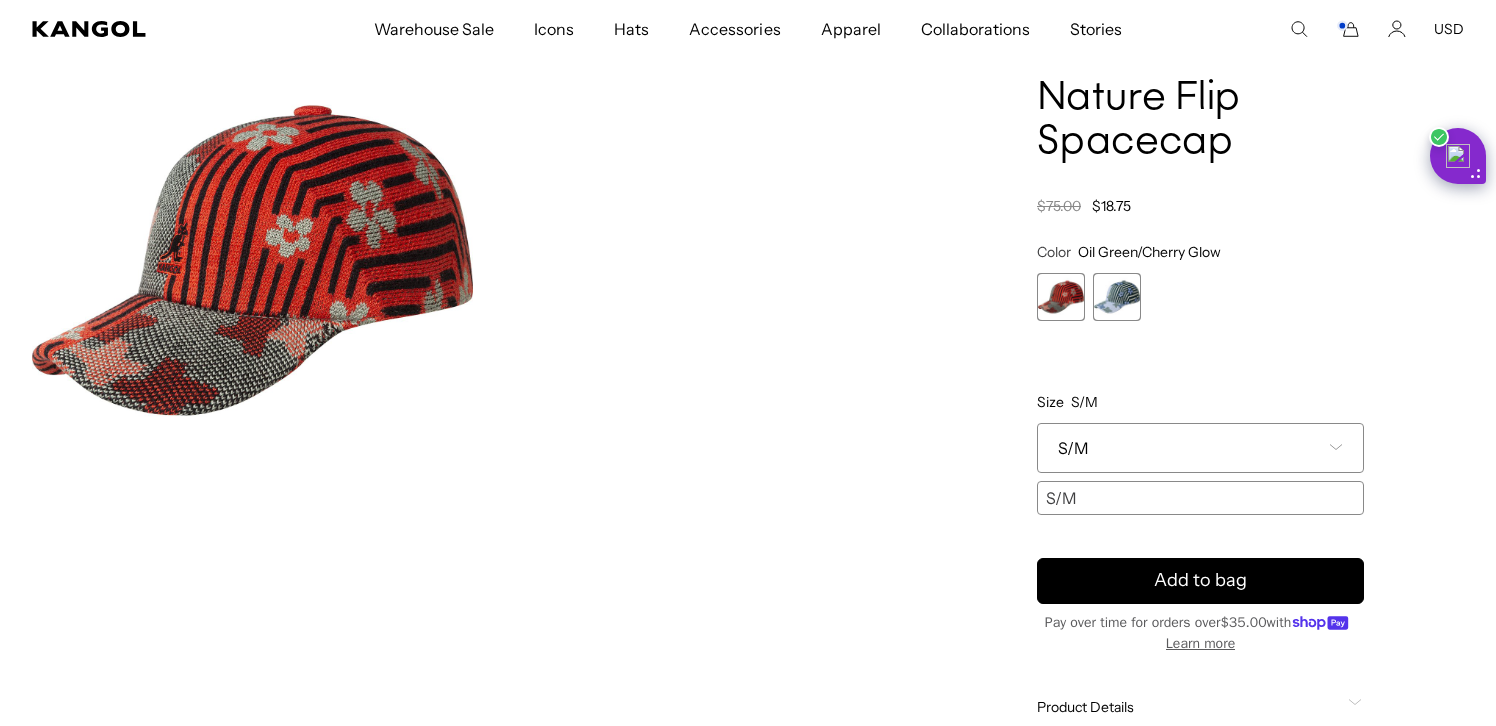 click at bounding box center (1117, 297) 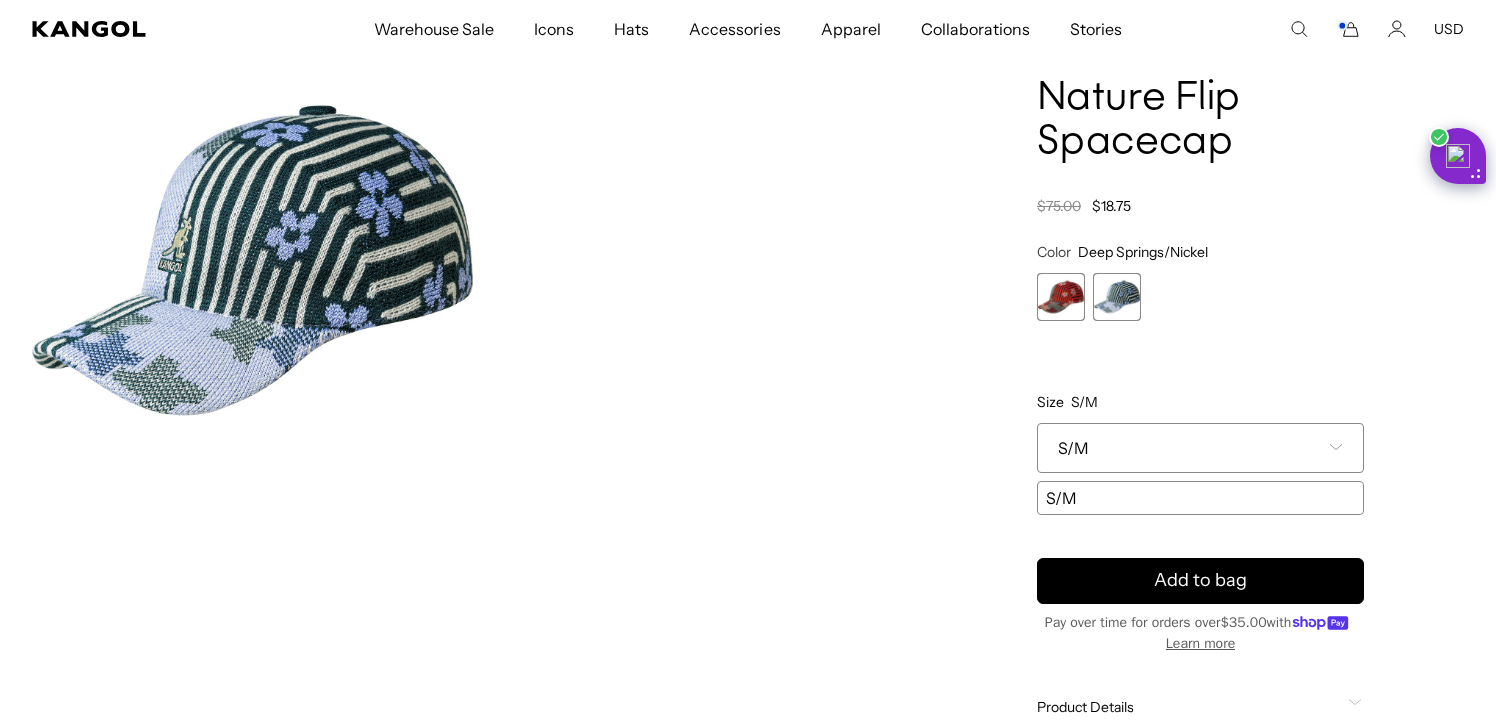 click on "S/M" at bounding box center [1200, 448] 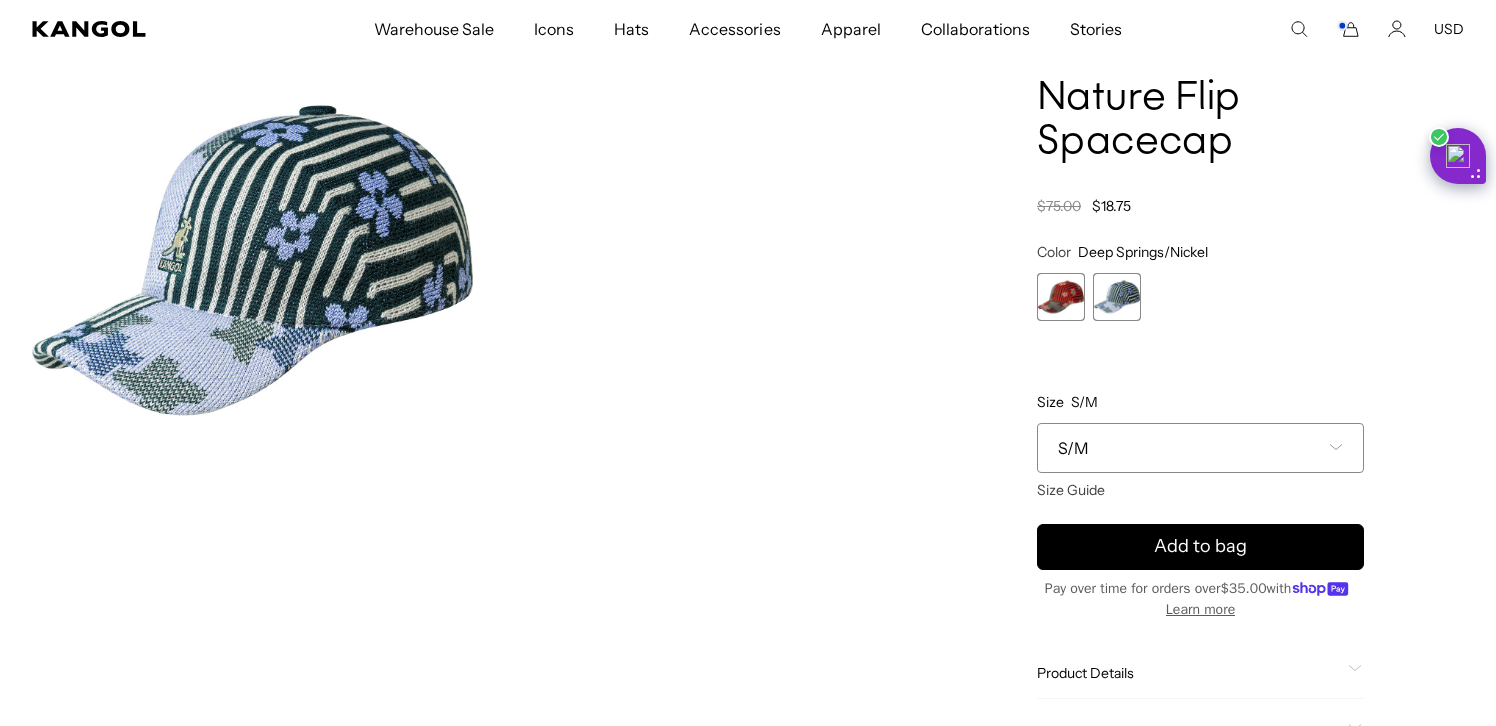 click on "S/M" at bounding box center [1200, 448] 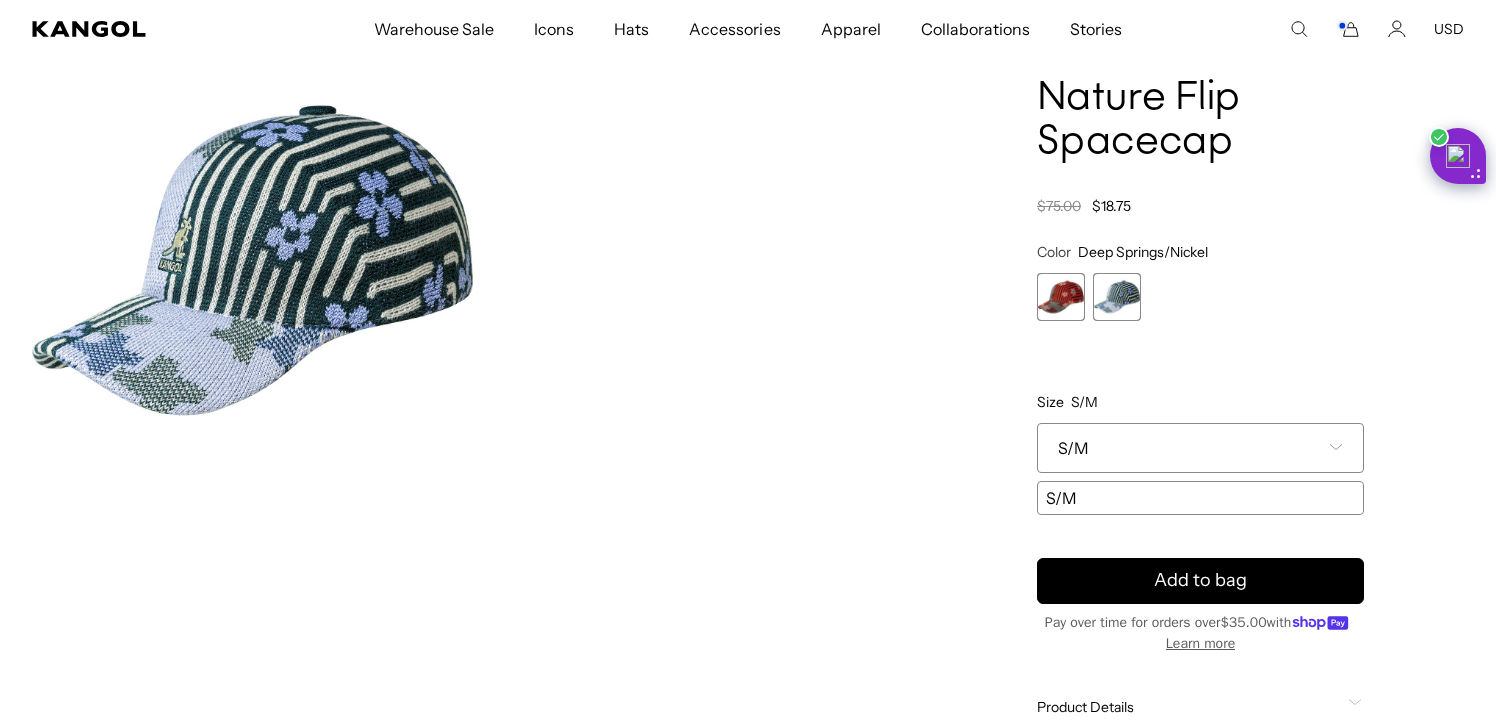 scroll, scrollTop: 0, scrollLeft: 0, axis: both 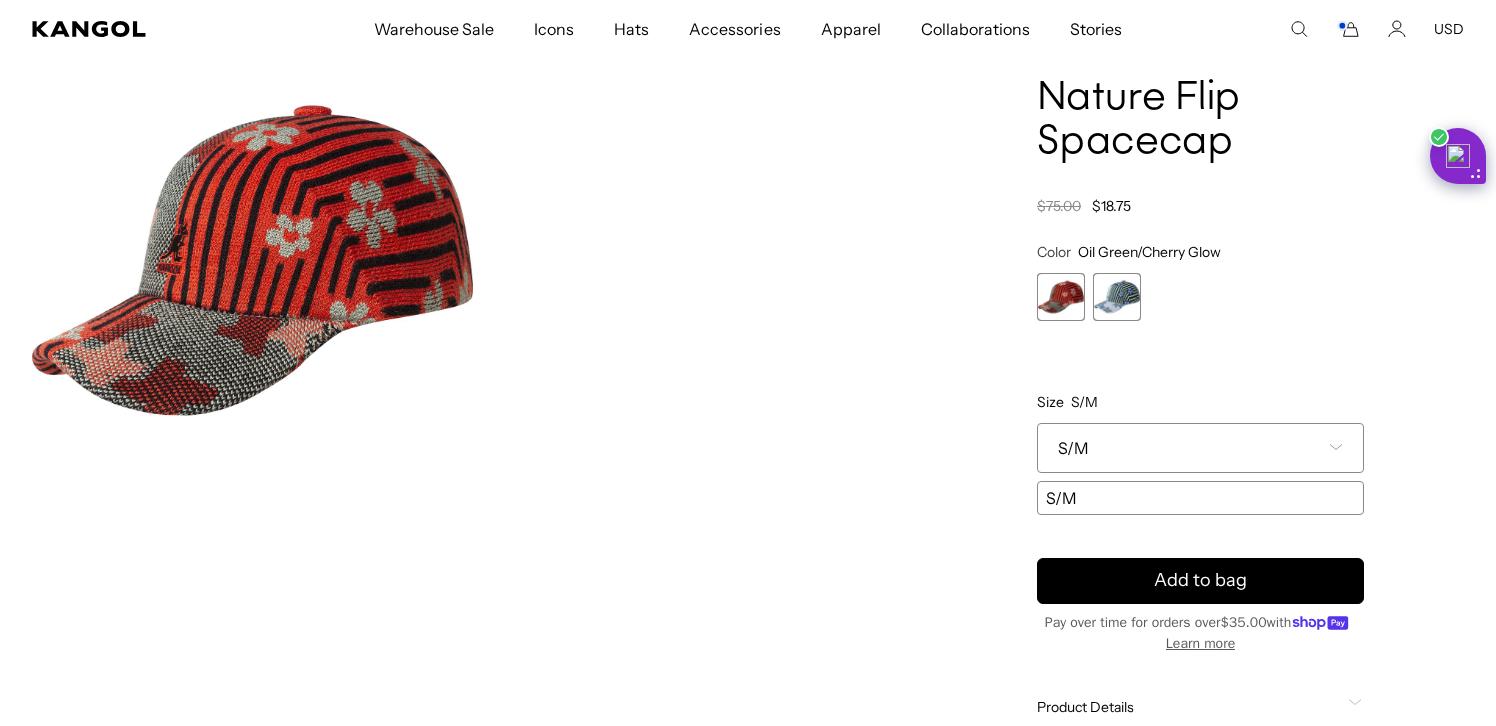 click on "S/M" at bounding box center [1200, 448] 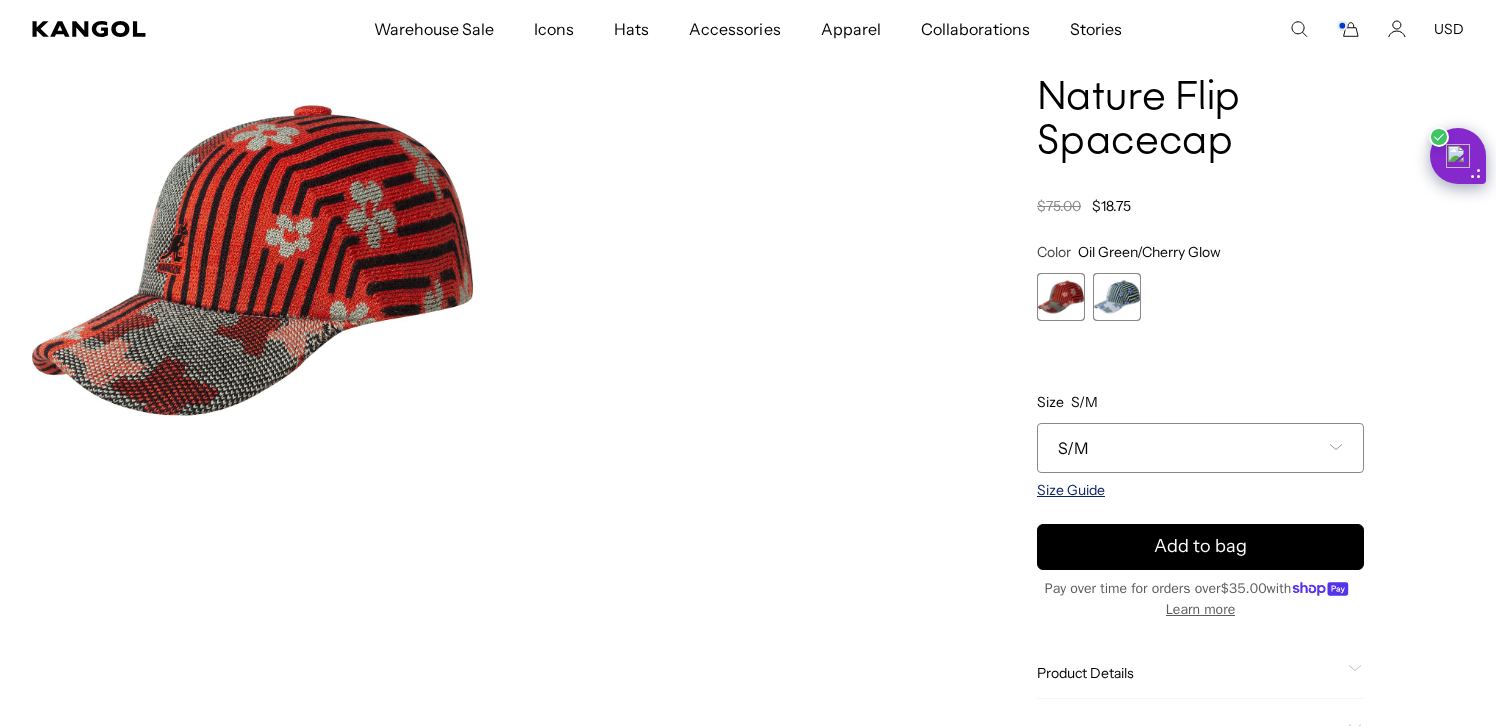 scroll, scrollTop: 0, scrollLeft: 0, axis: both 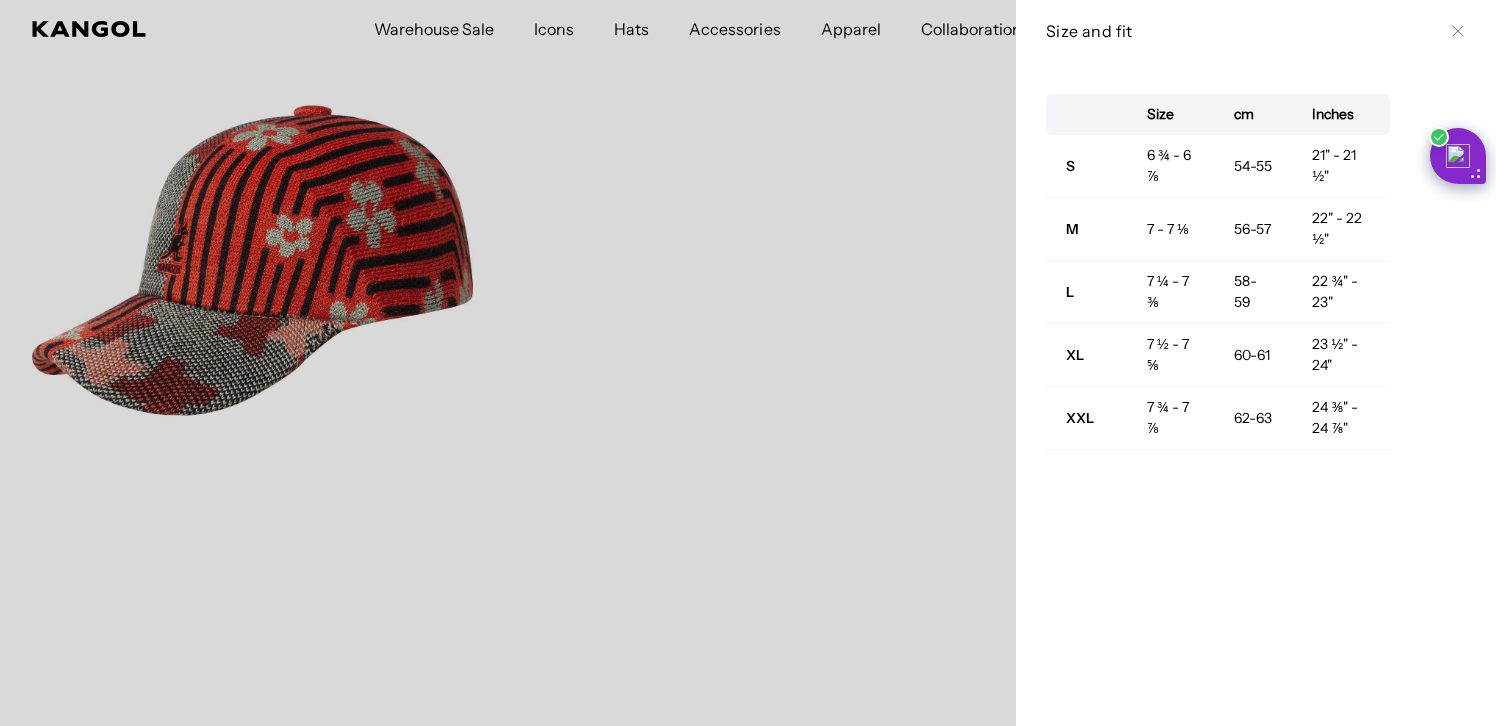 click at bounding box center [748, 363] 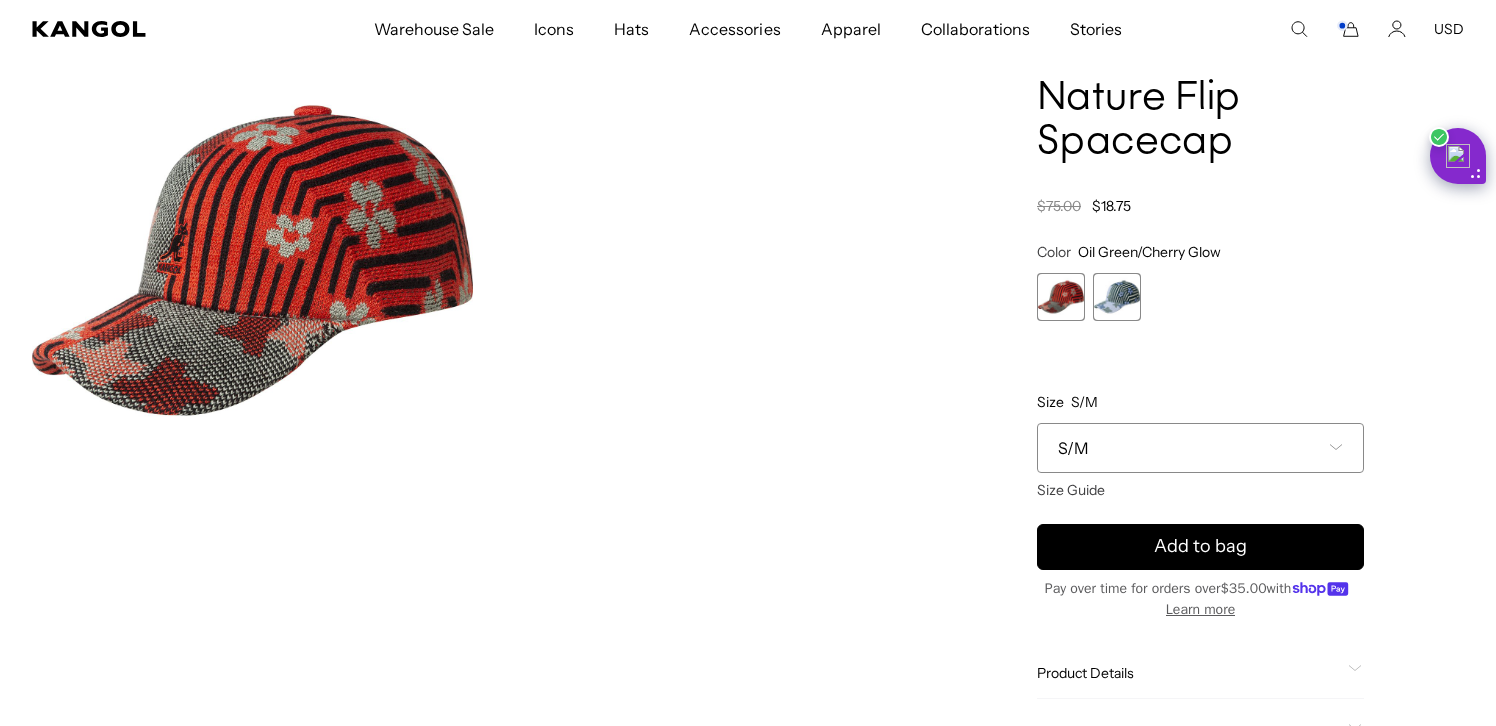 click at bounding box center (1061, 297) 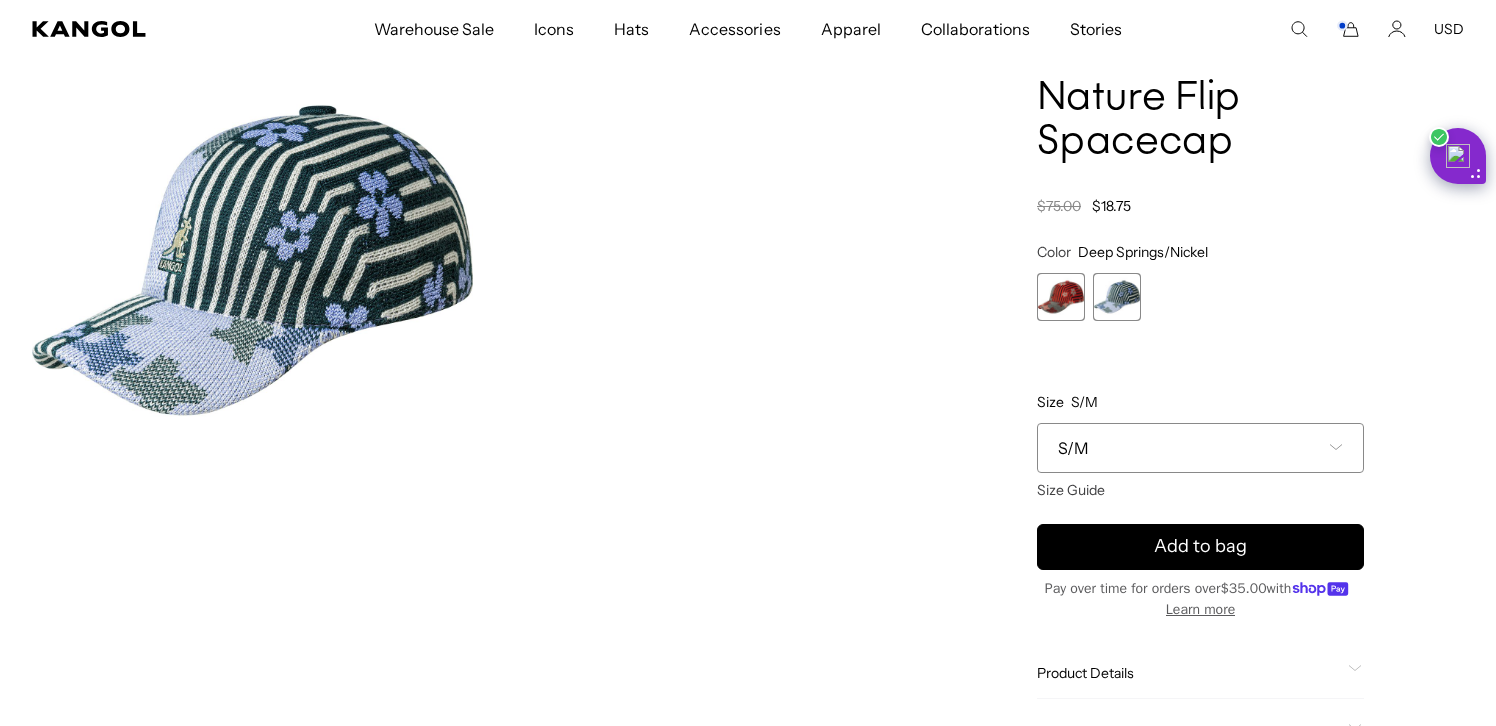 scroll, scrollTop: 0, scrollLeft: 0, axis: both 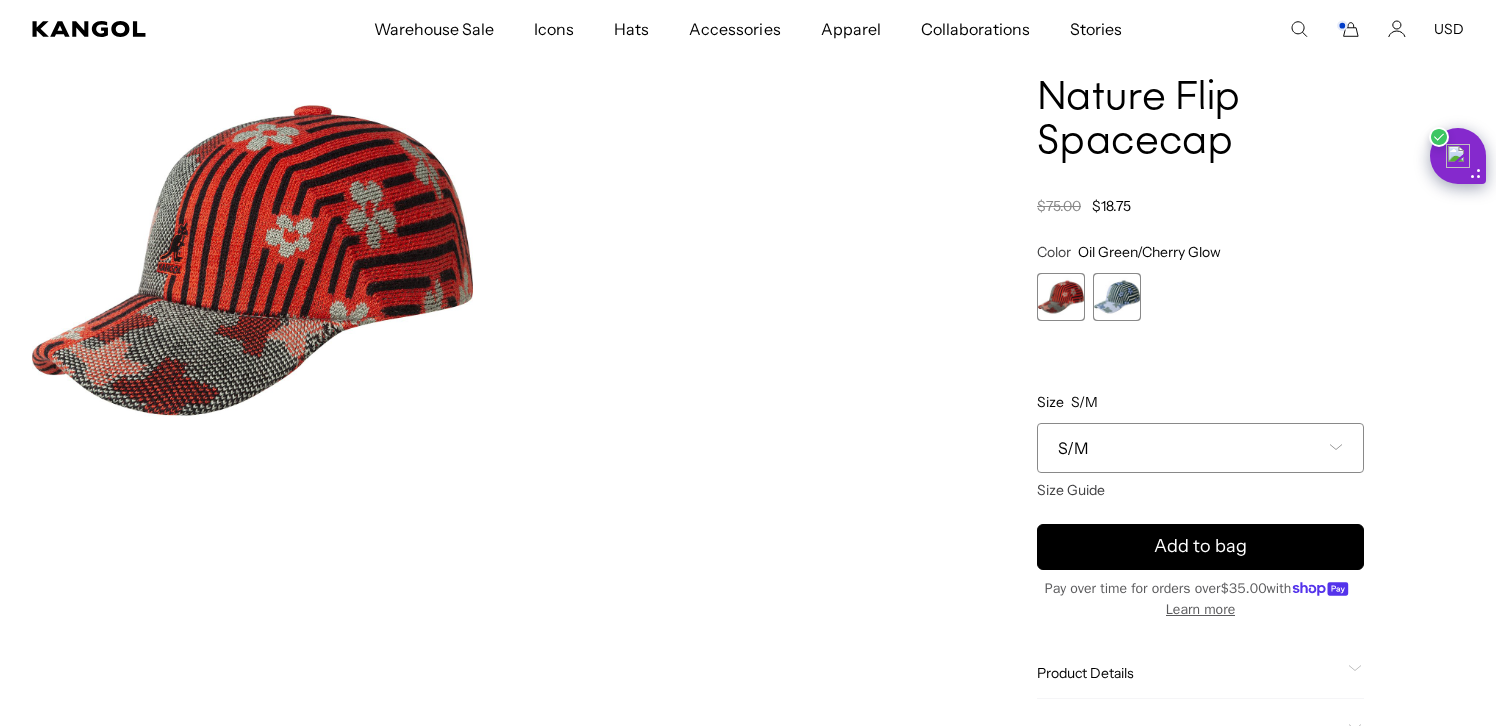 click on "Size
S/M
Select a size
S/M
Size Guide
S/M L/XL - Sold out
S/M L/XL" at bounding box center (1200, 437) 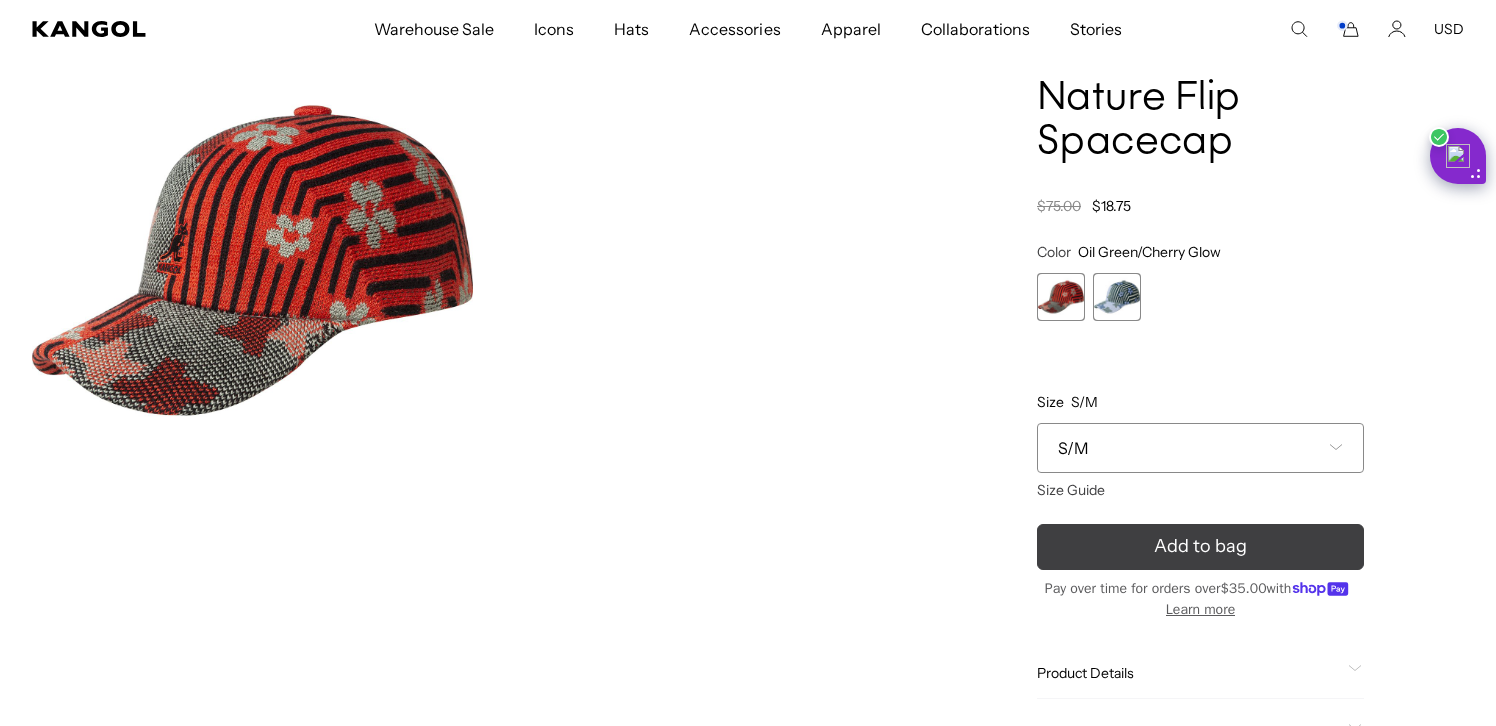 click on "Add to bag" at bounding box center (1200, 547) 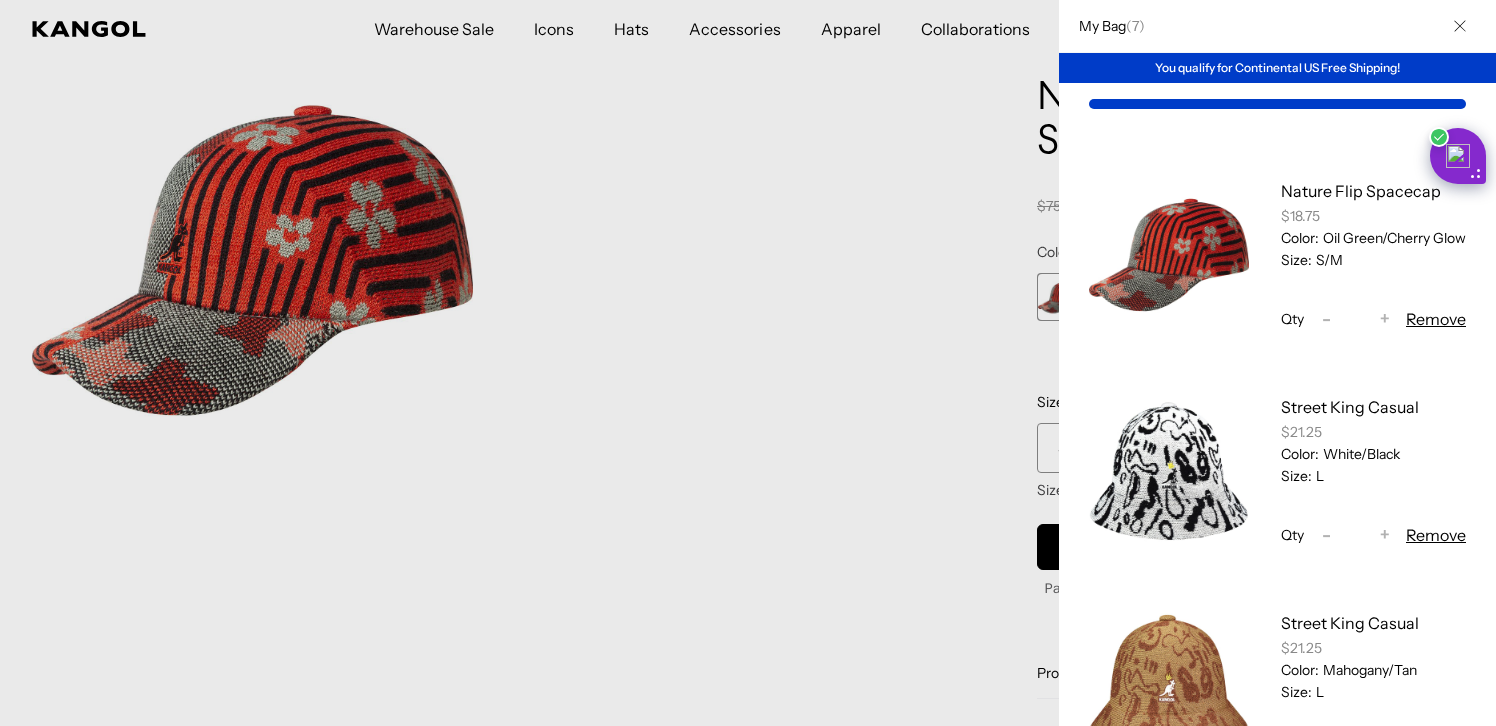 click at bounding box center [748, 363] 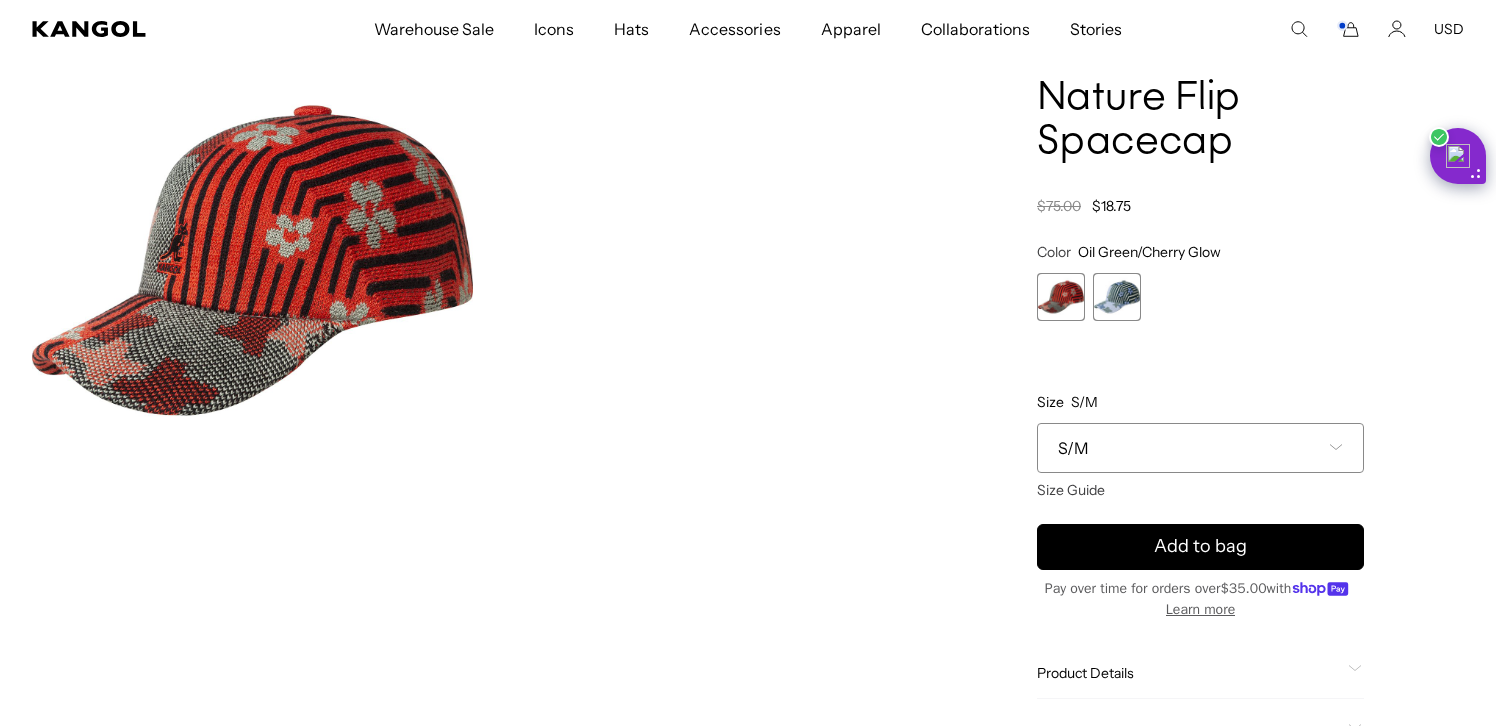 scroll, scrollTop: 0, scrollLeft: 0, axis: both 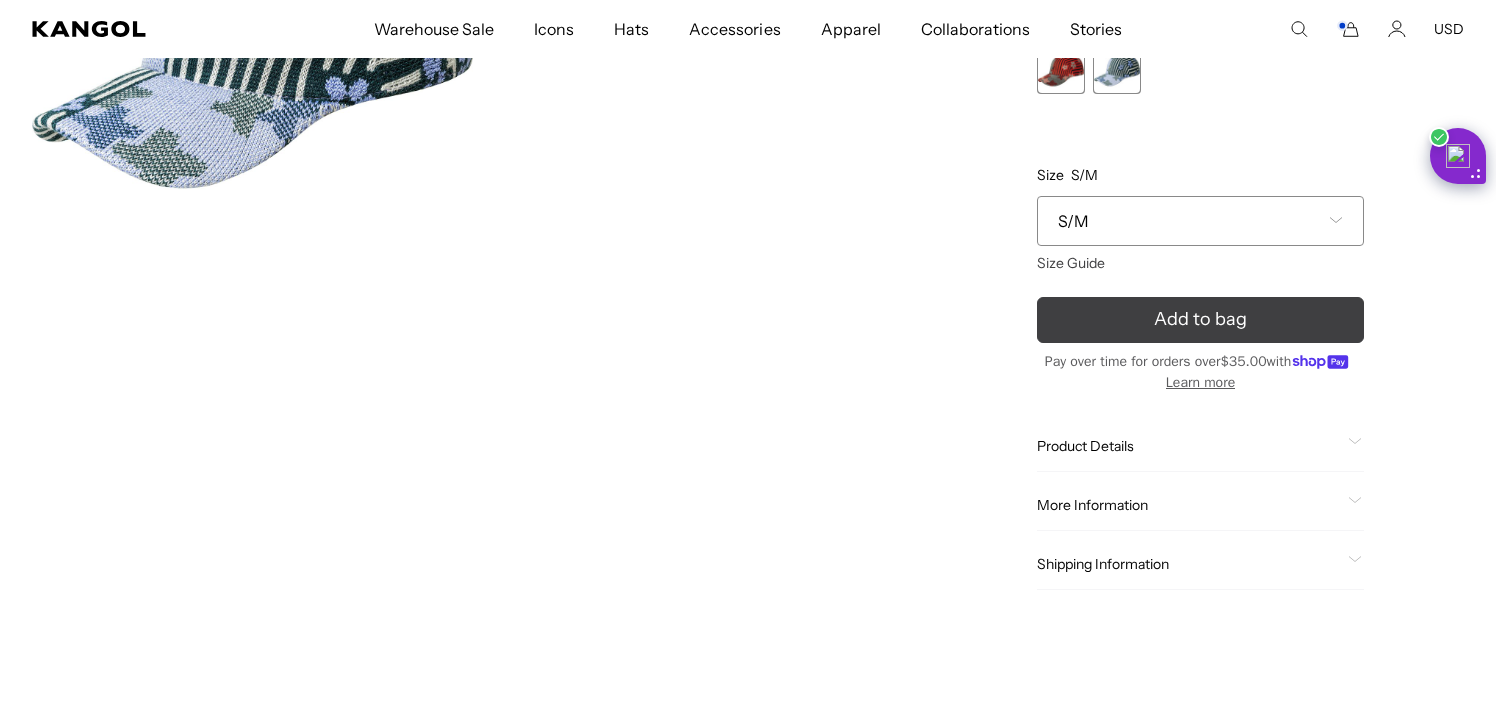 click on "Add to bag" at bounding box center (1200, 320) 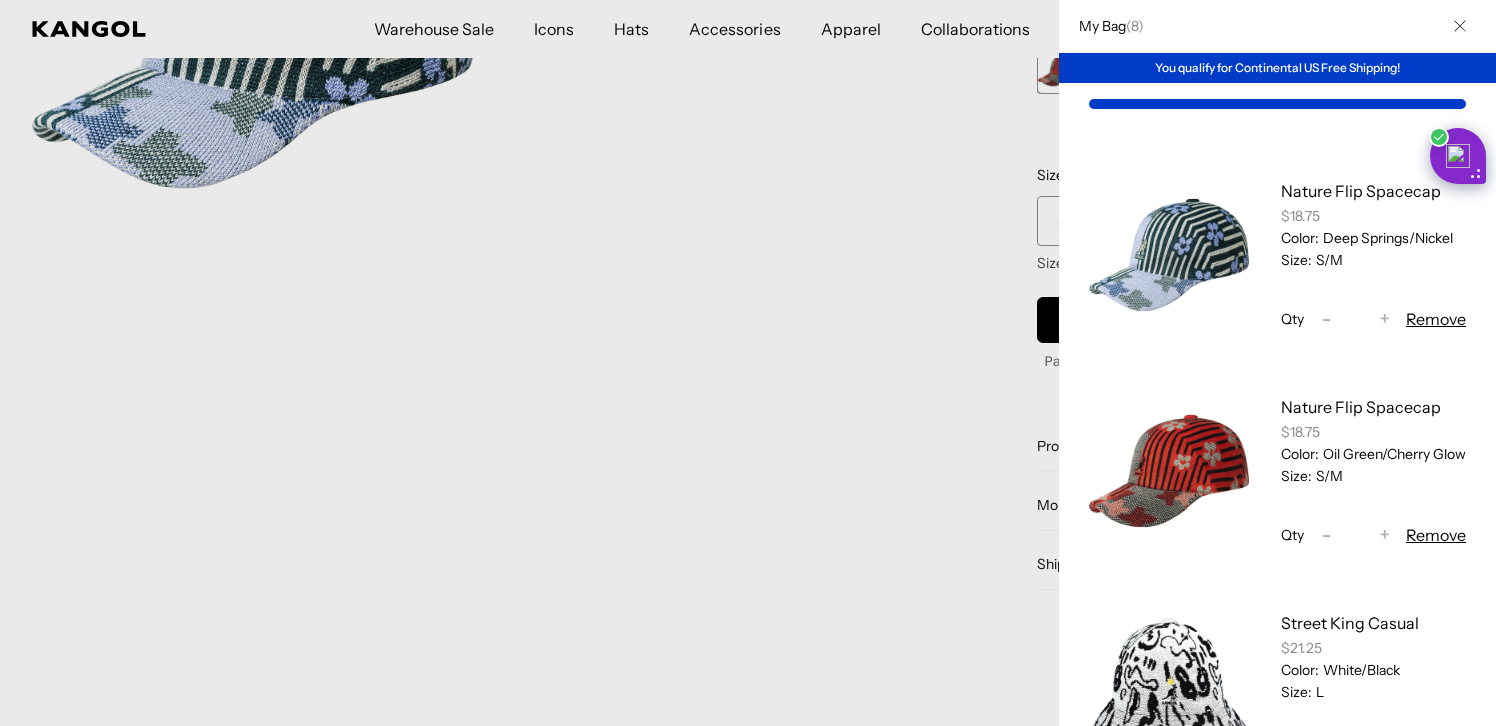 click at bounding box center (748, 363) 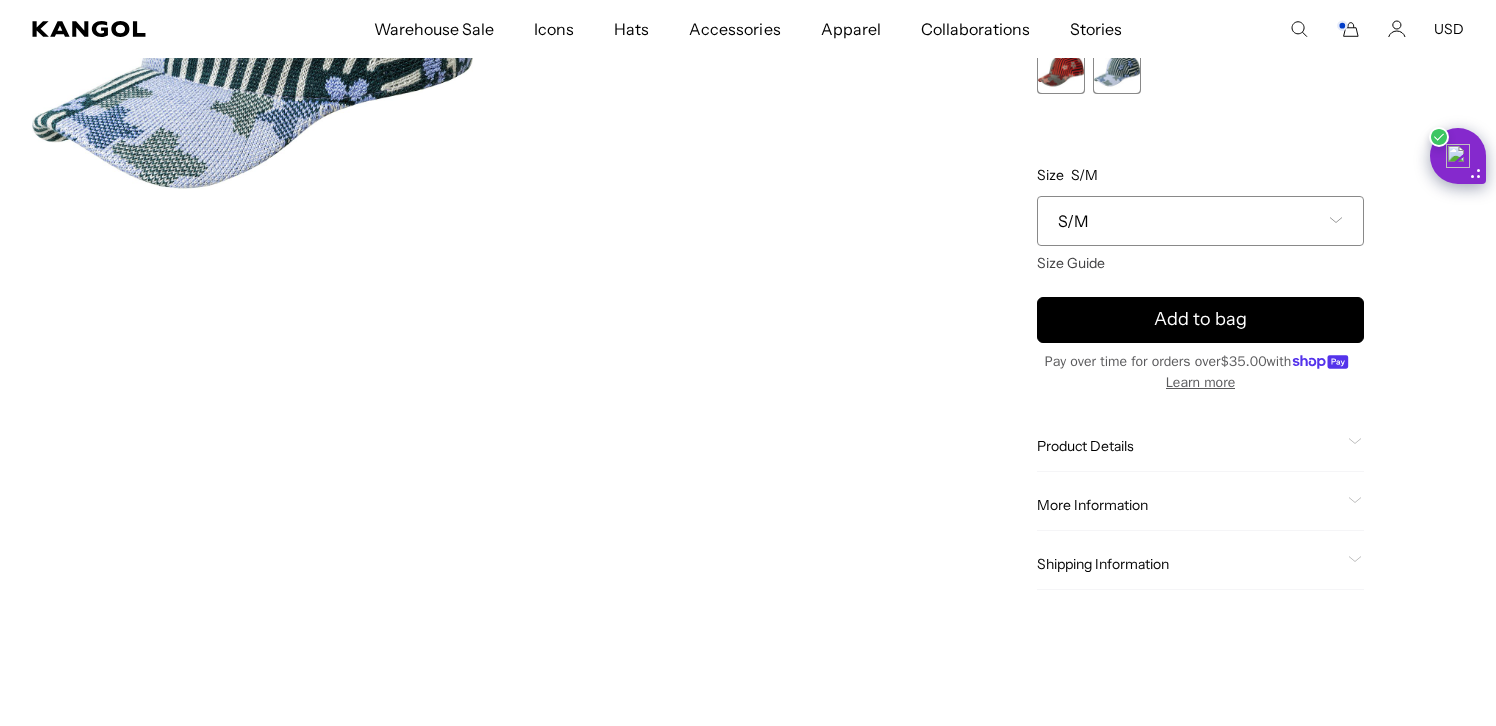 scroll, scrollTop: 0, scrollLeft: 0, axis: both 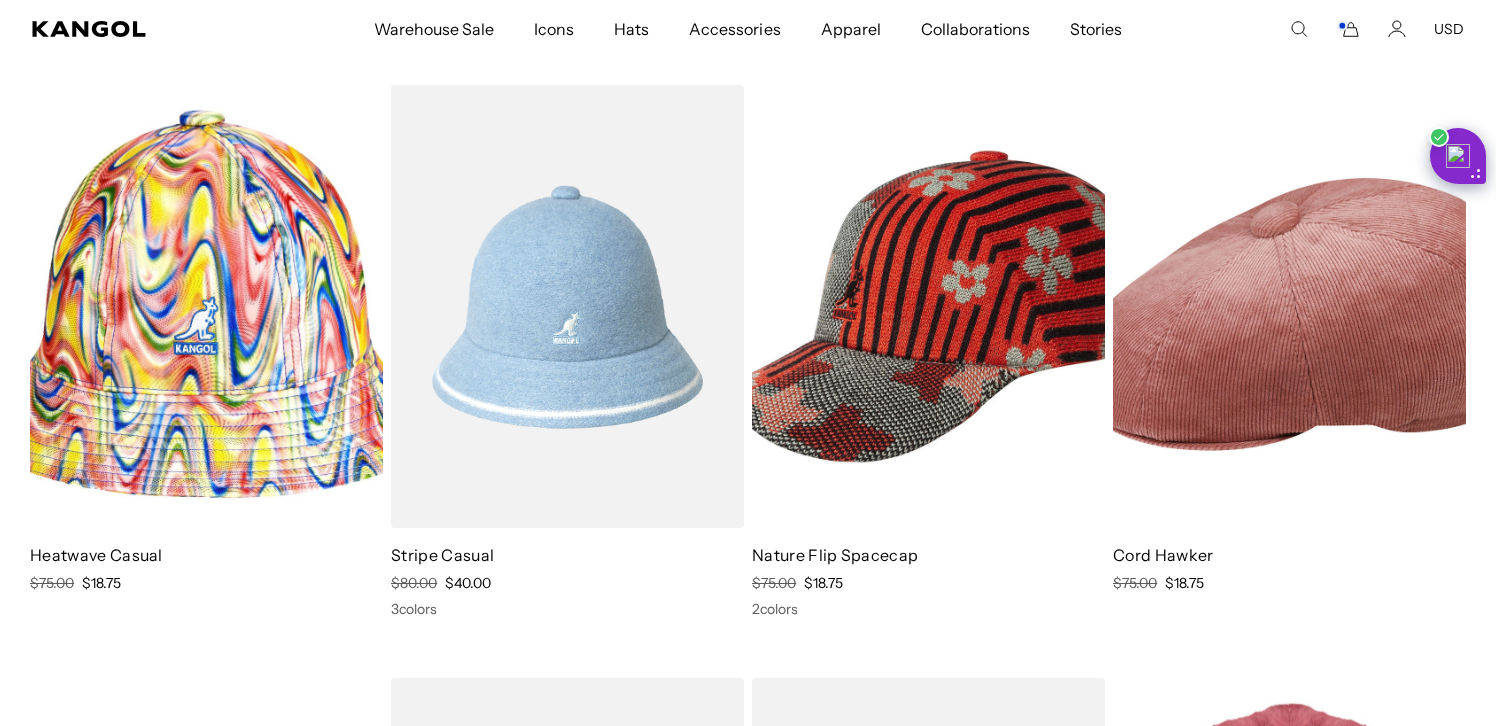 click at bounding box center (206, 306) 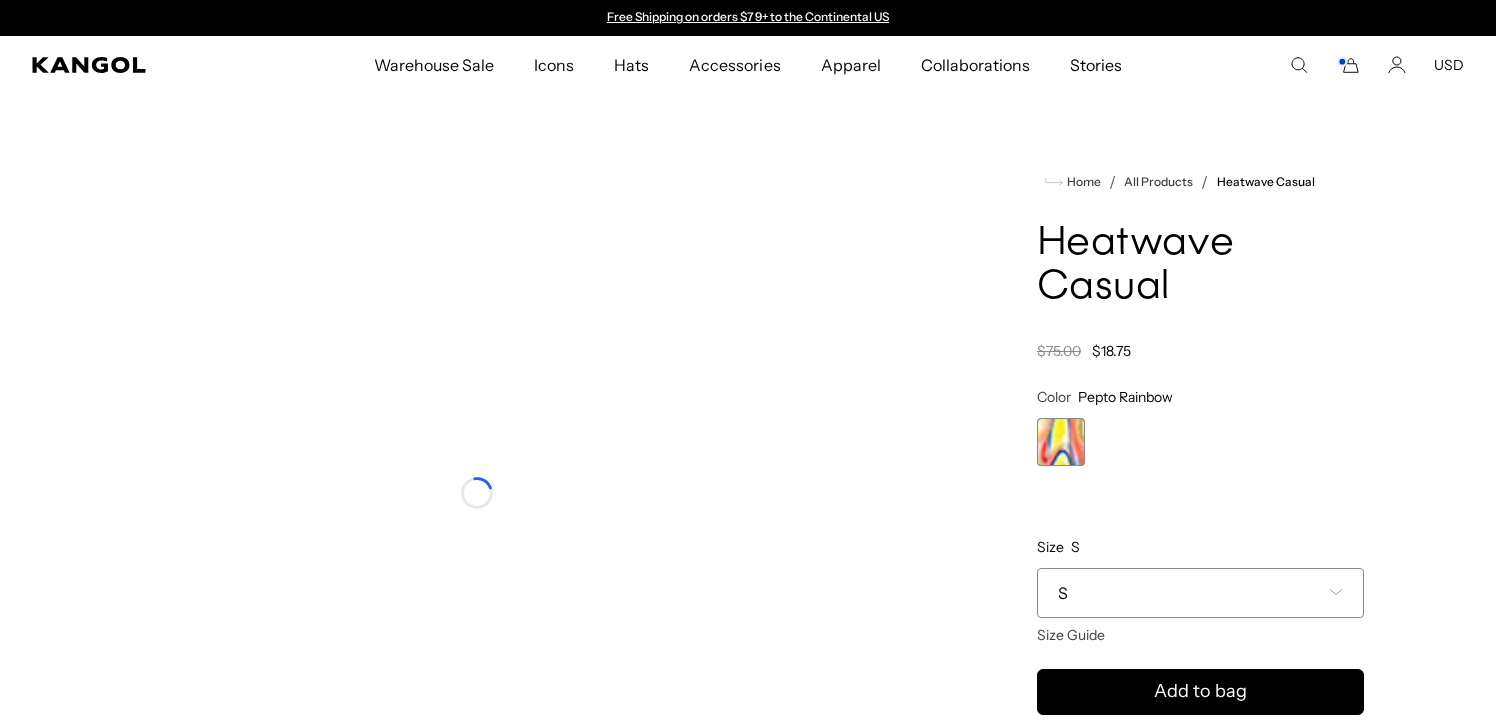 scroll, scrollTop: 0, scrollLeft: 0, axis: both 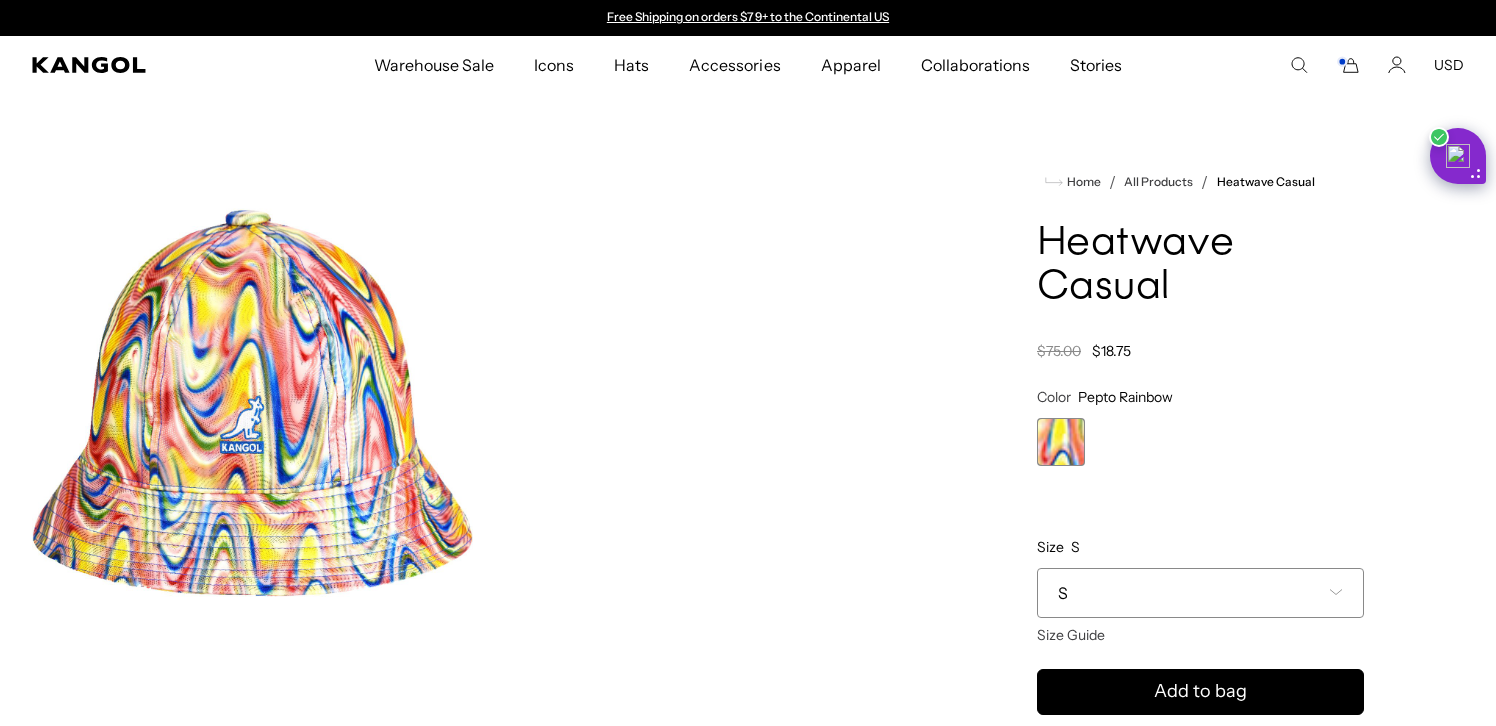 click on "S" at bounding box center [1200, 593] 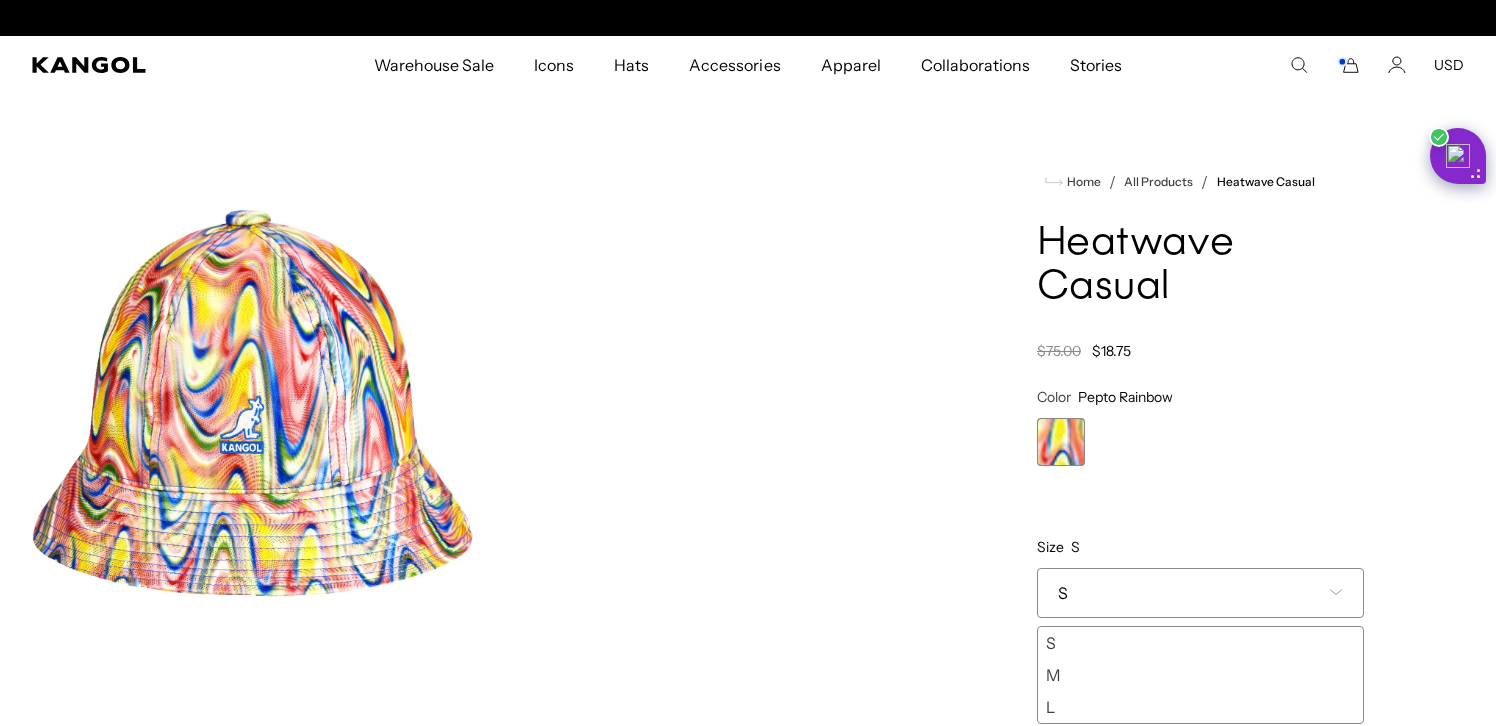scroll, scrollTop: 0, scrollLeft: 412, axis: horizontal 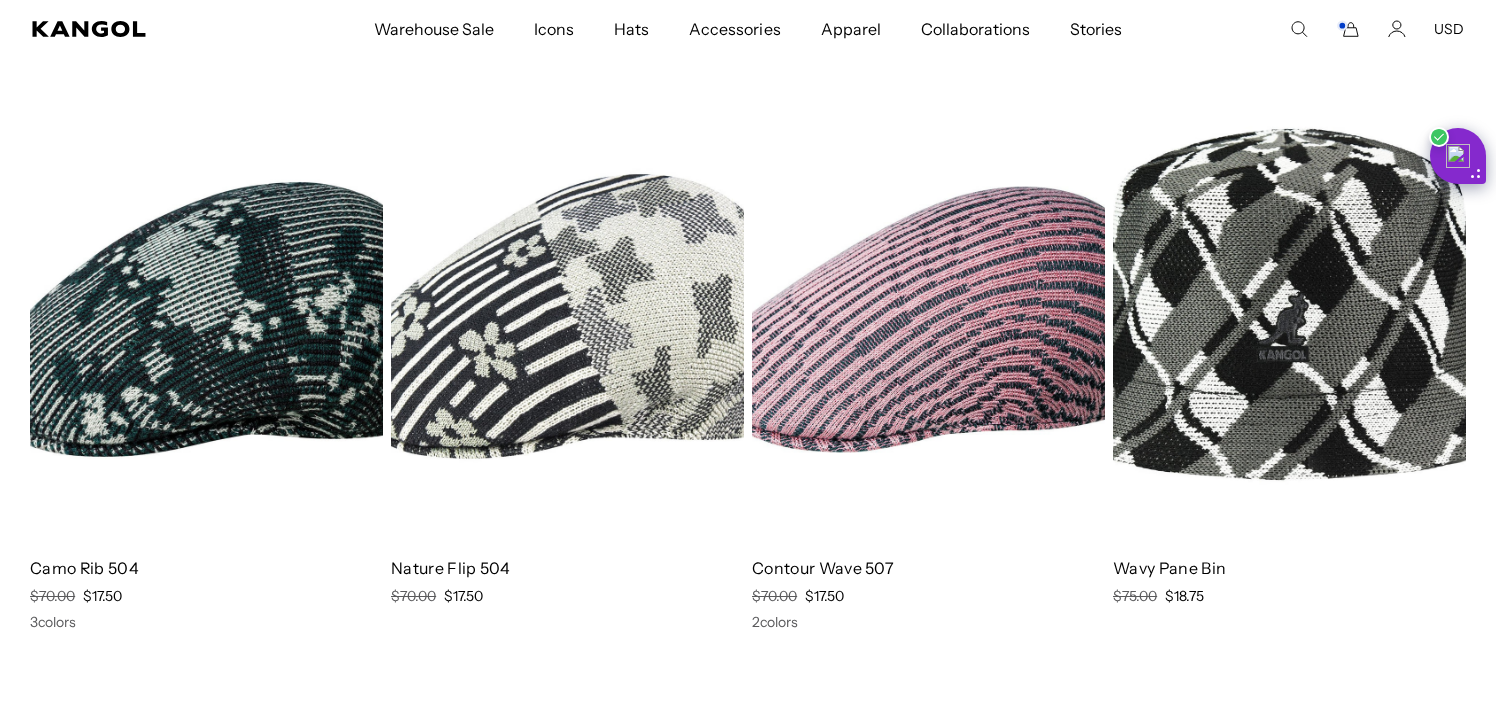 click at bounding box center [206, 319] 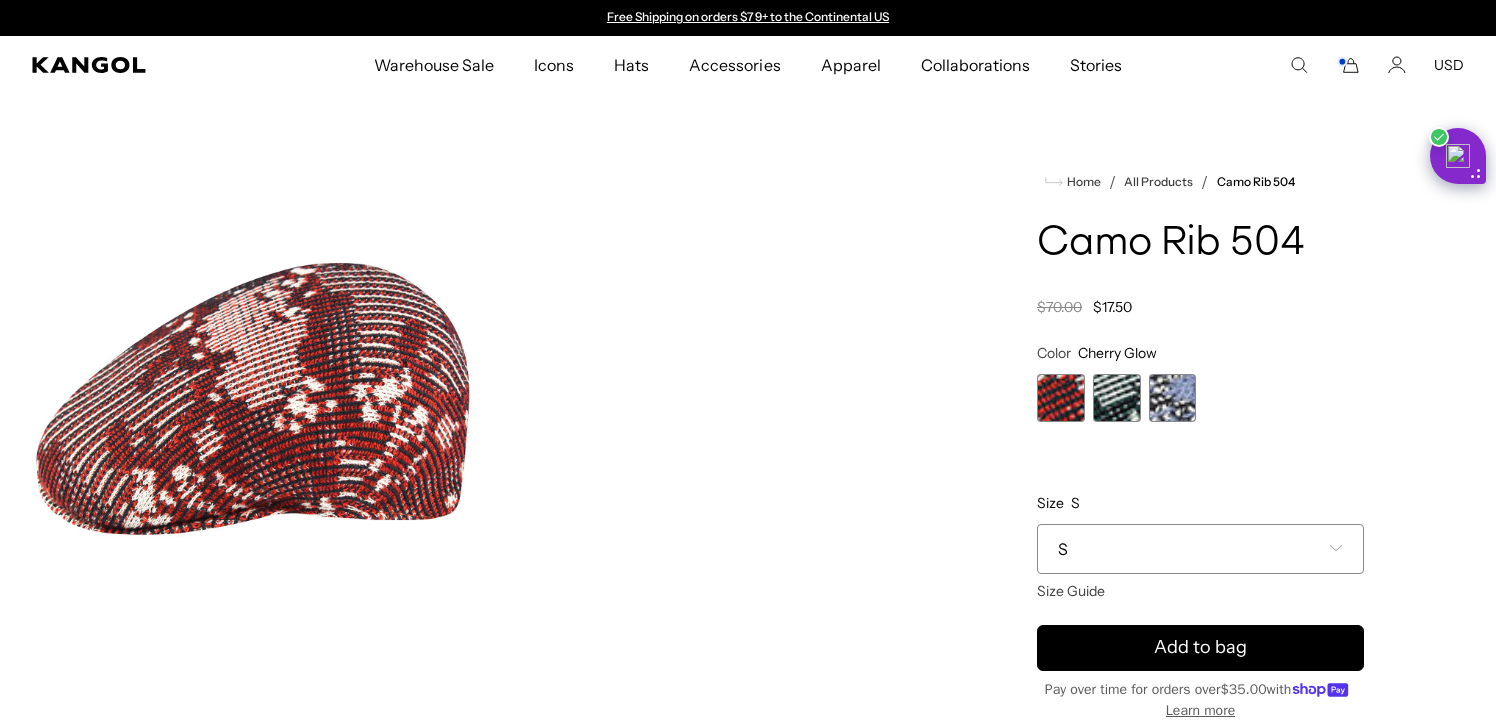 scroll, scrollTop: 0, scrollLeft: 0, axis: both 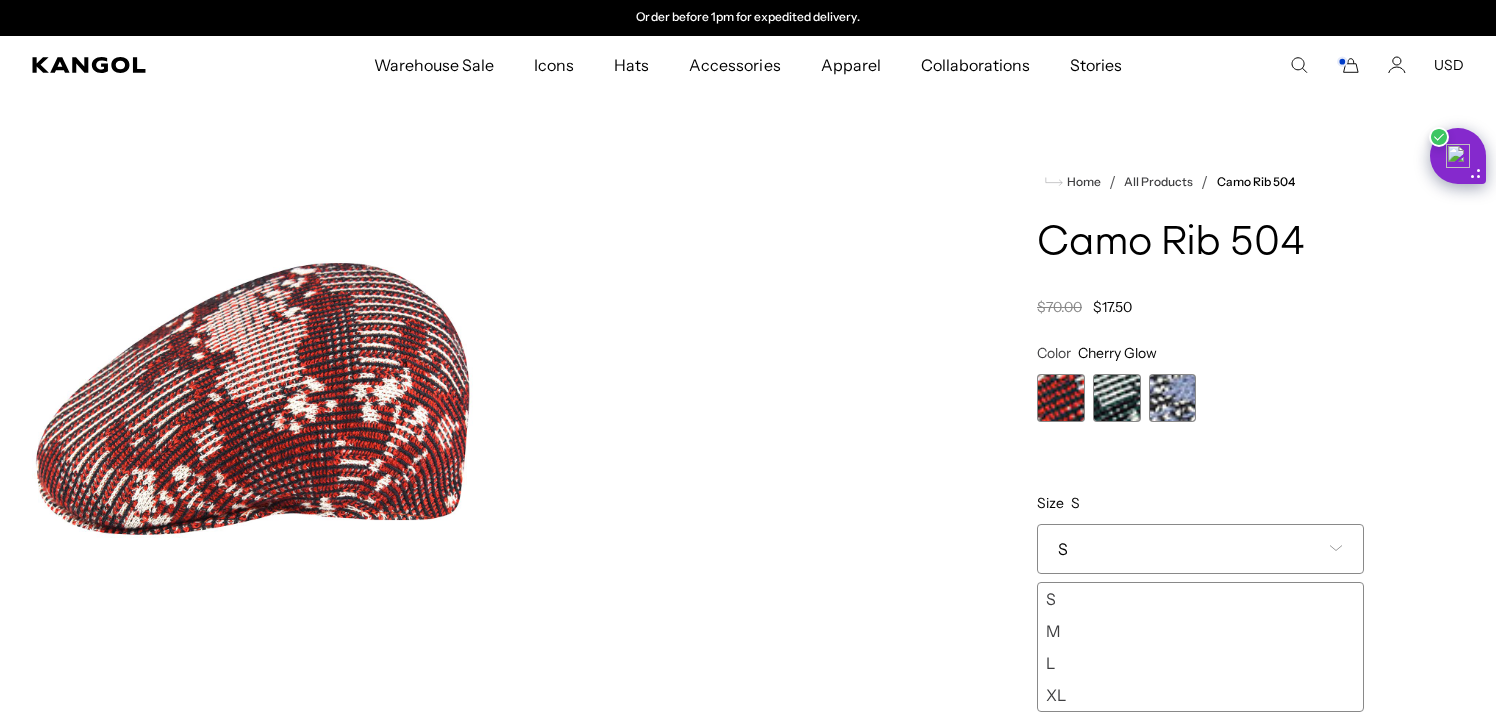 click at bounding box center (1117, 398) 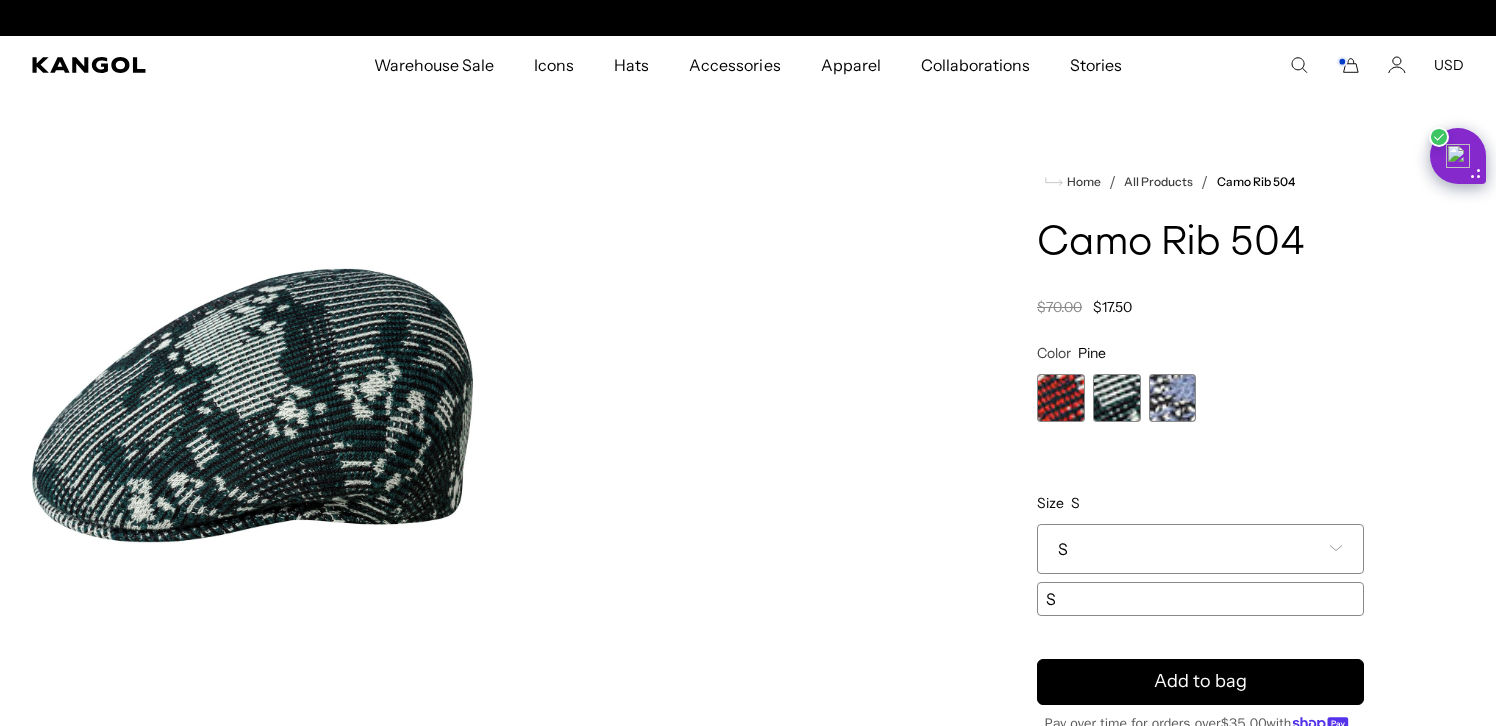 click at bounding box center (1173, 398) 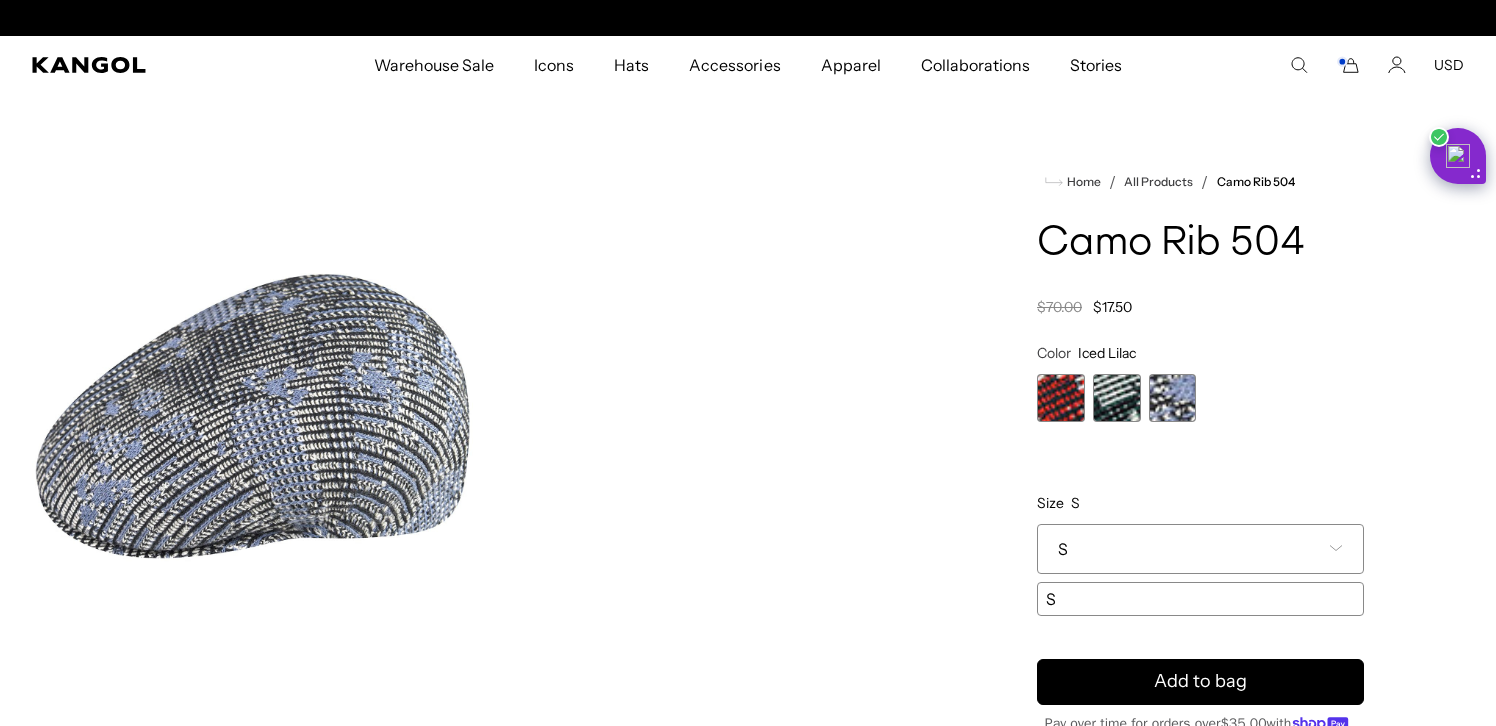 scroll, scrollTop: 0, scrollLeft: 412, axis: horizontal 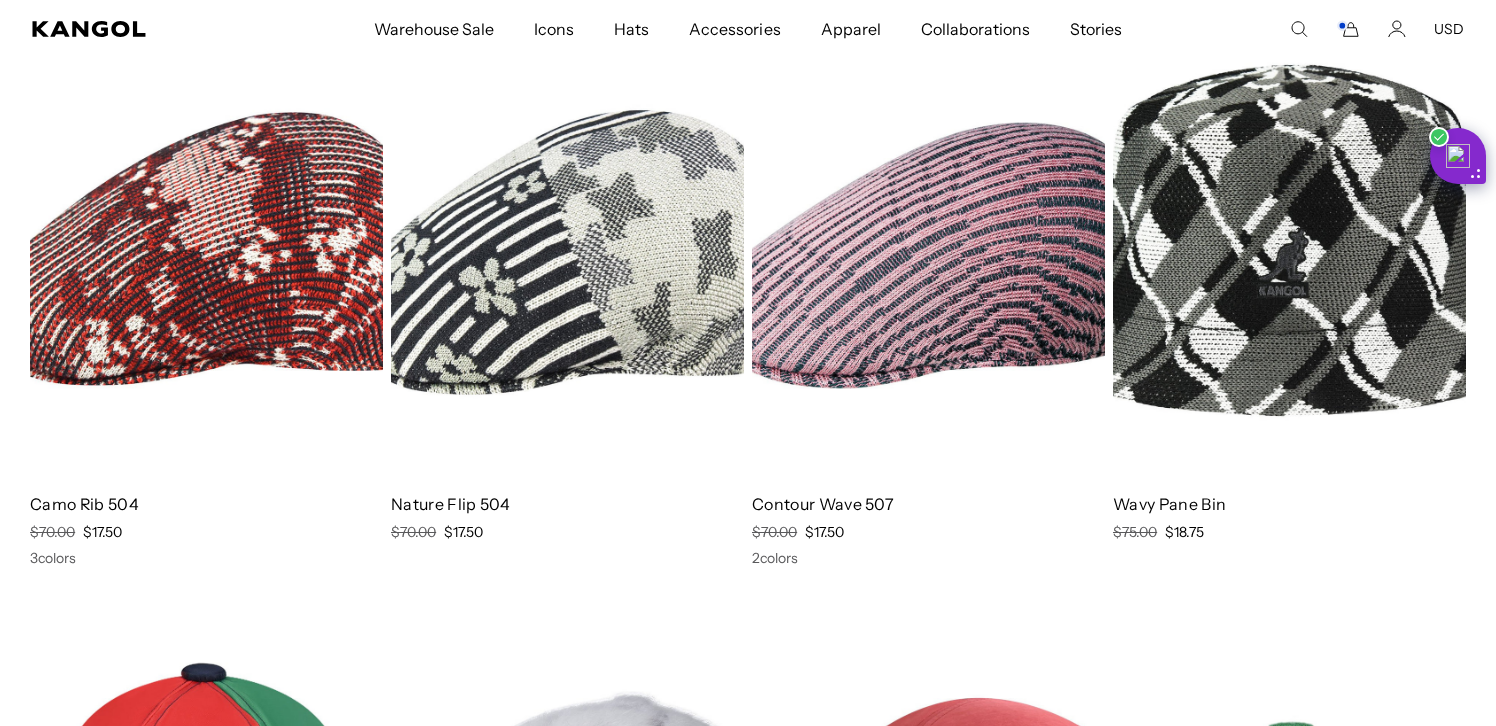 click at bounding box center [1289, 255] 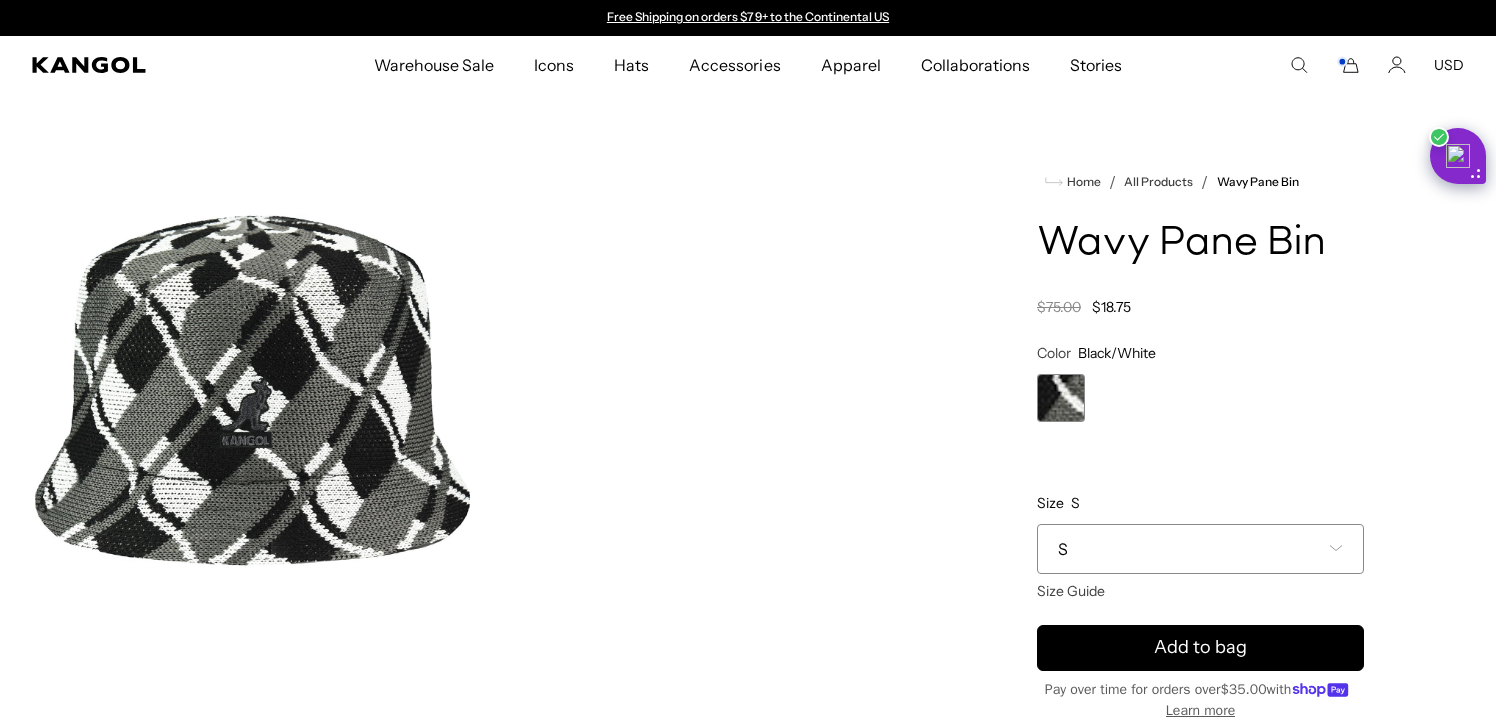 scroll, scrollTop: 0, scrollLeft: 0, axis: both 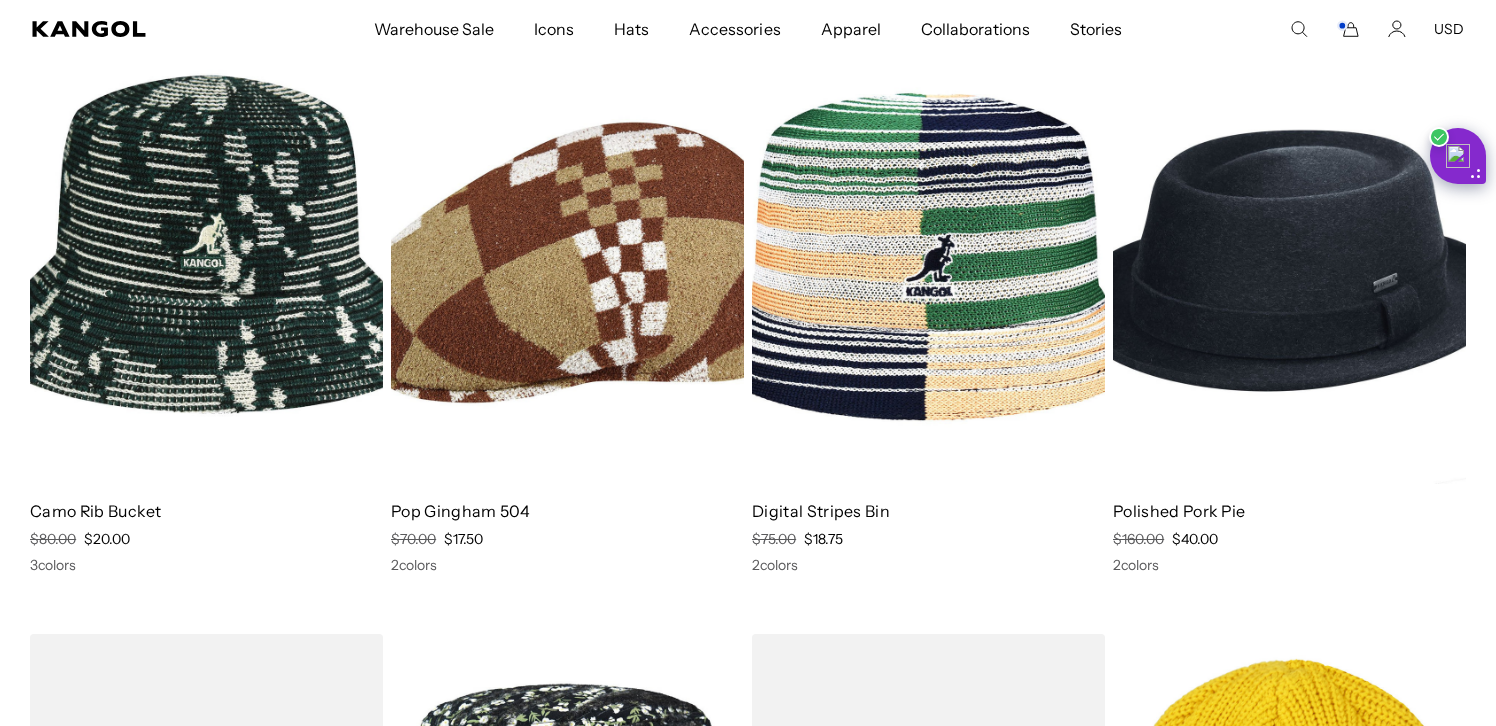 click 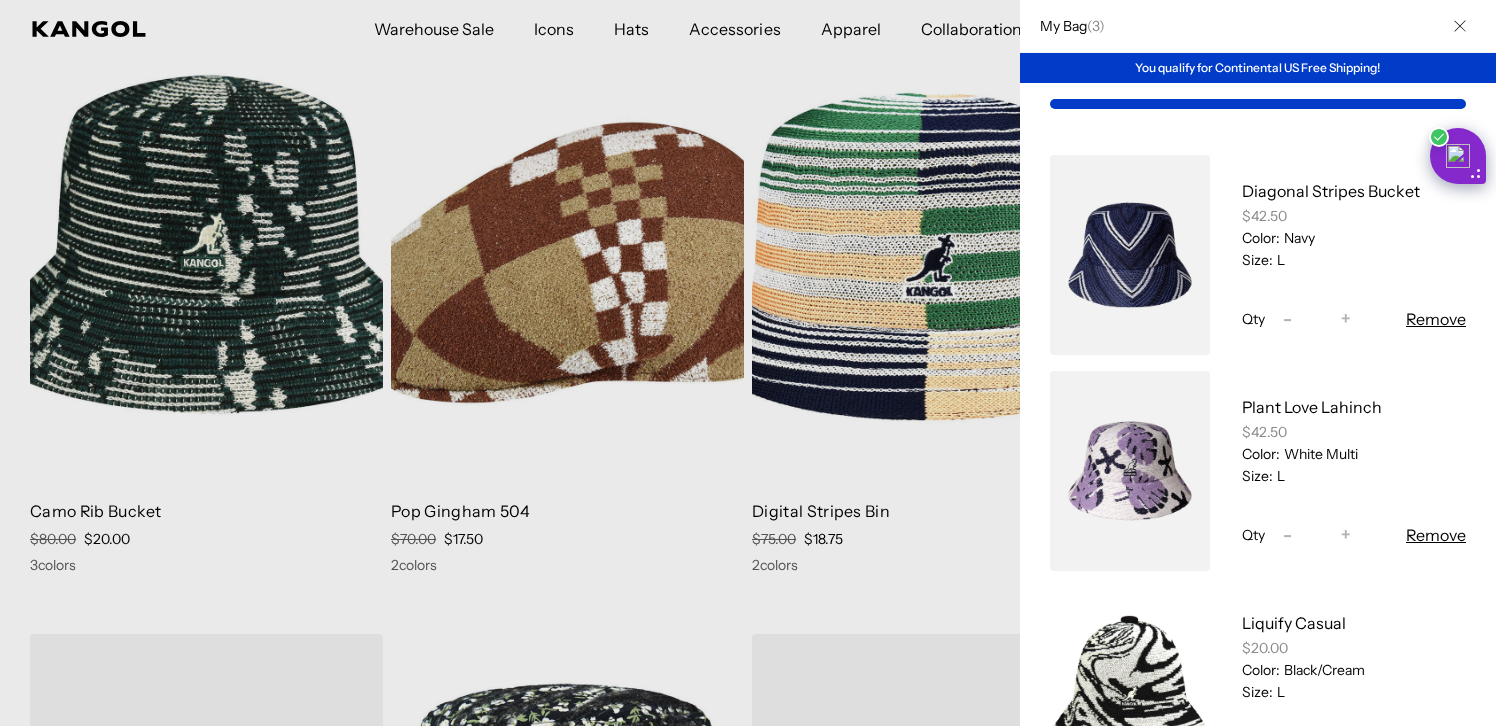 scroll, scrollTop: 0, scrollLeft: 412, axis: horizontal 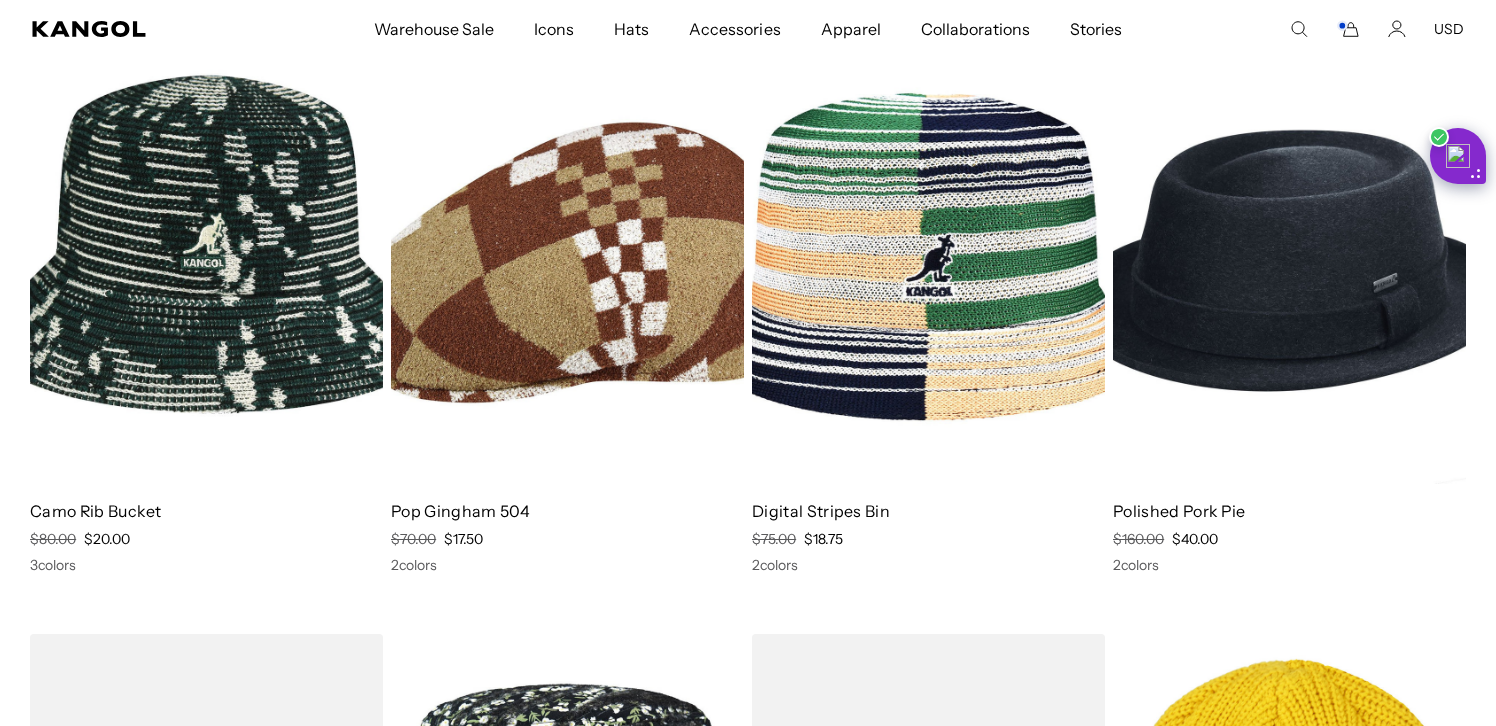 click 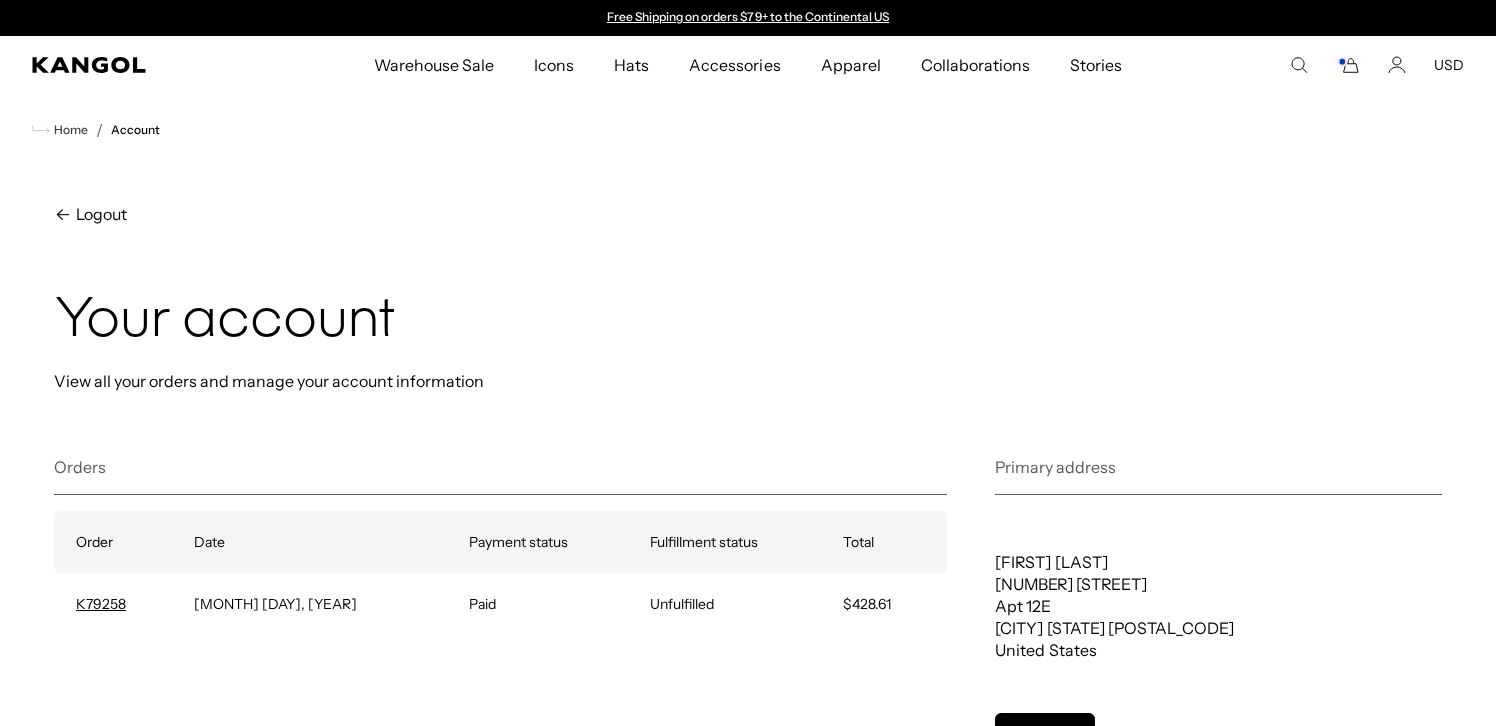 scroll, scrollTop: 0, scrollLeft: 0, axis: both 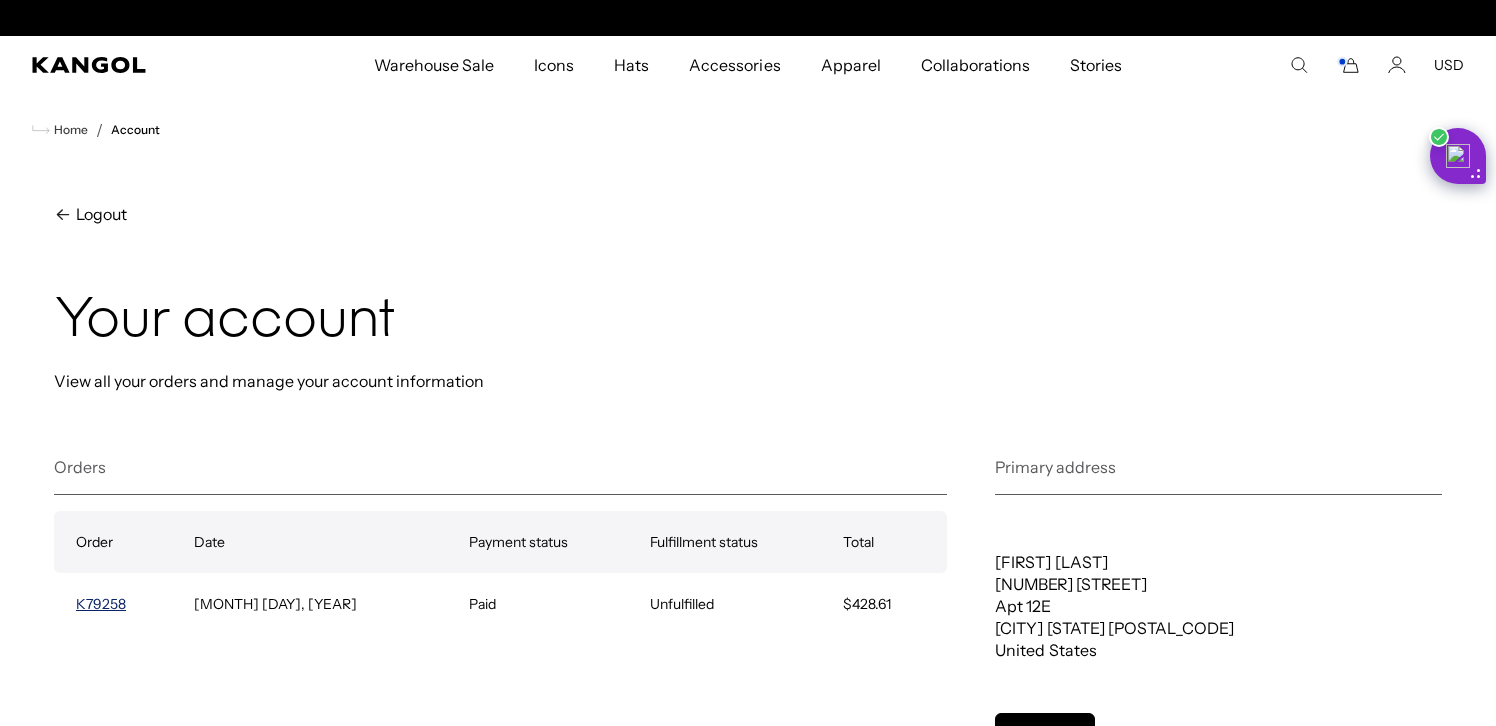 click on "K79258" at bounding box center (101, 604) 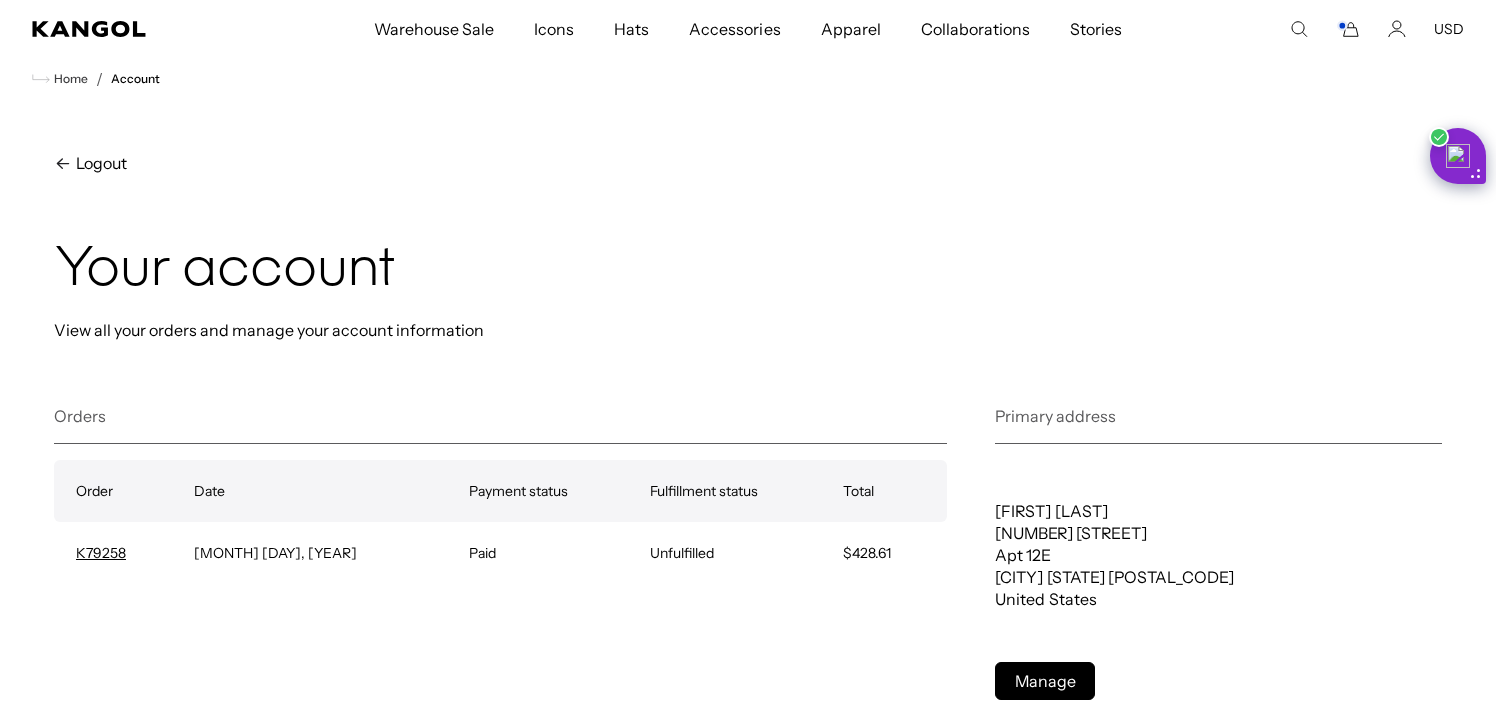 scroll, scrollTop: 60, scrollLeft: 0, axis: vertical 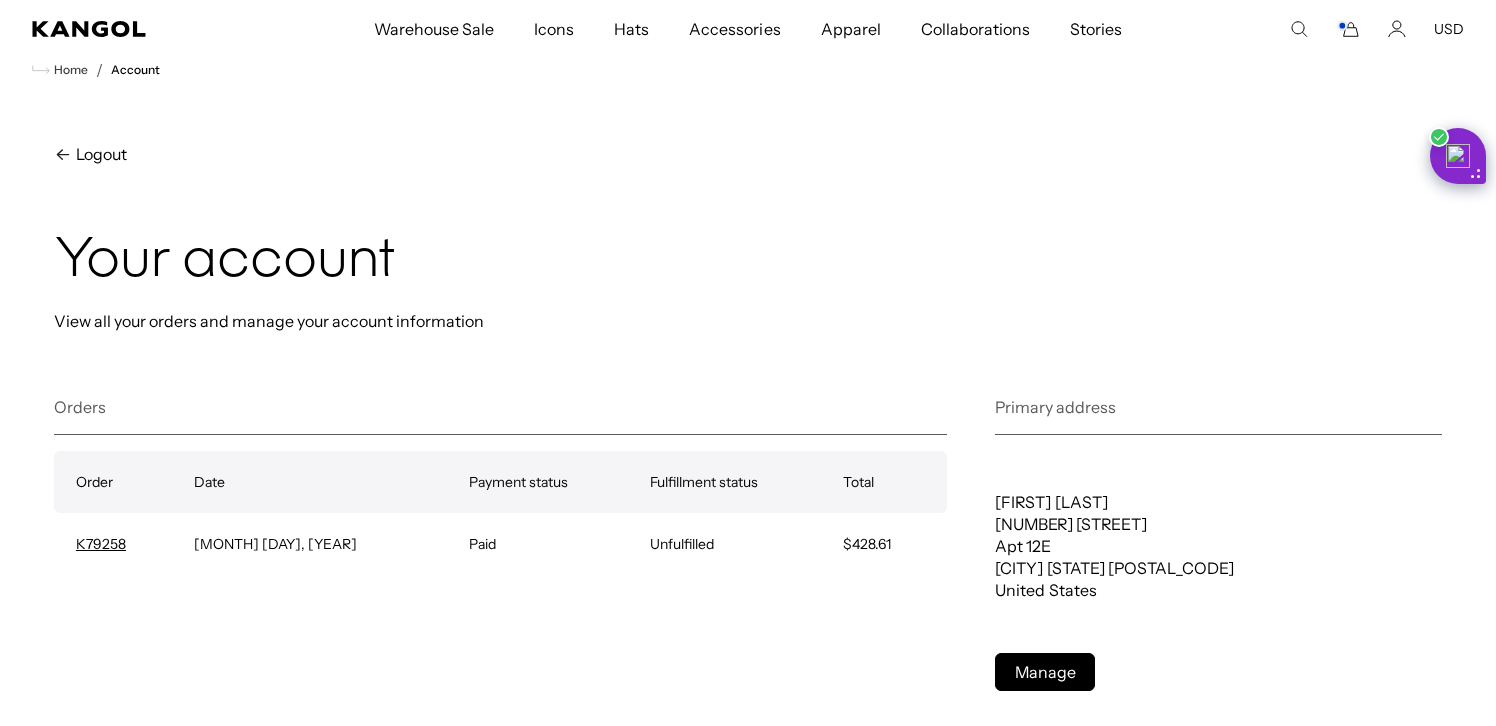 click 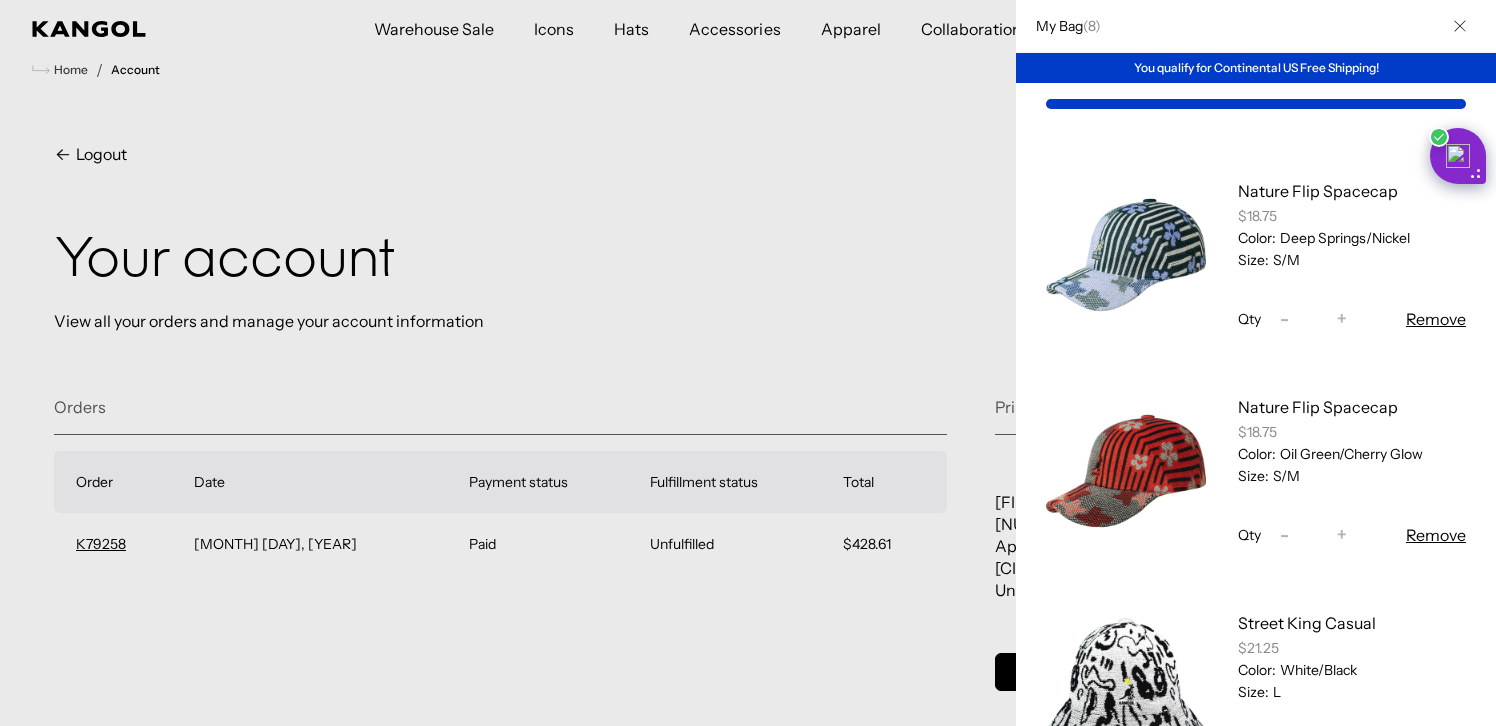 scroll, scrollTop: 0, scrollLeft: 412, axis: horizontal 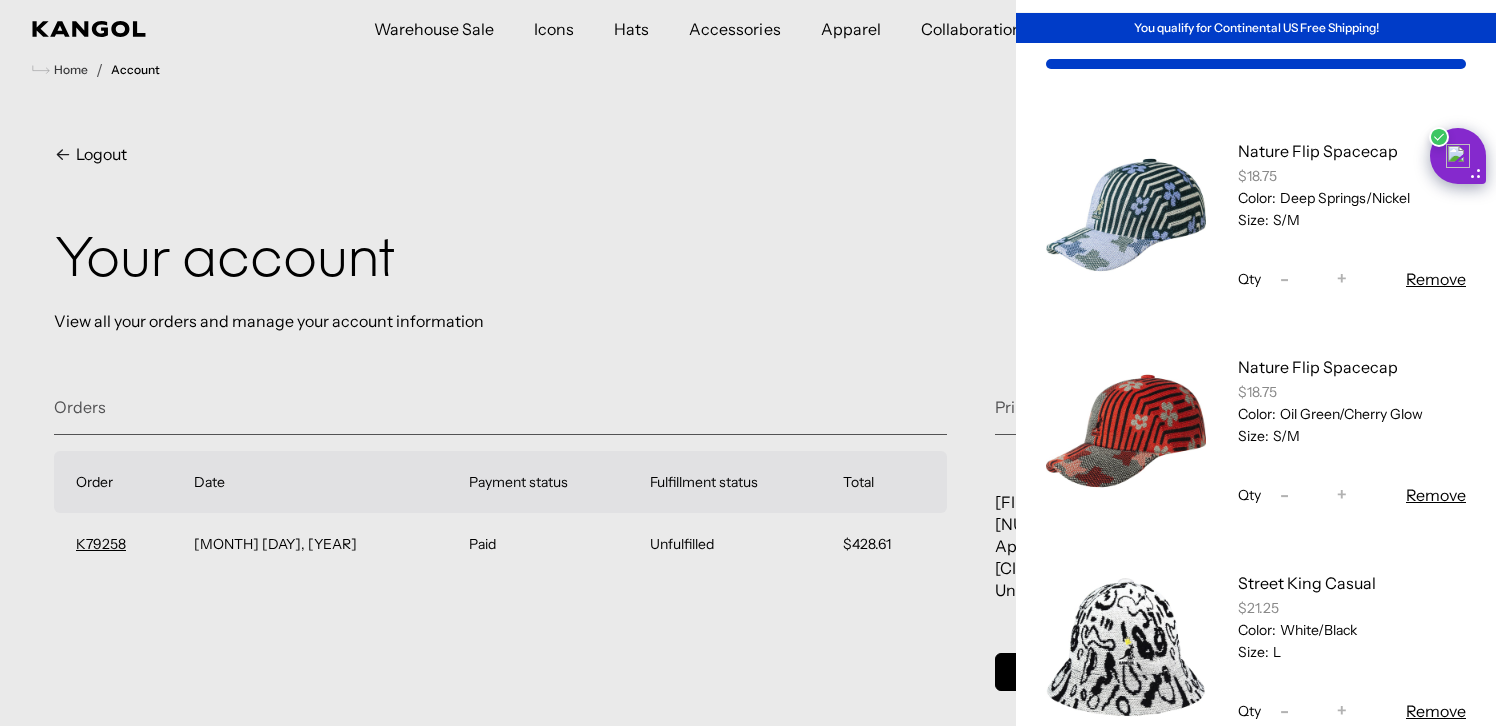 click at bounding box center [748, 363] 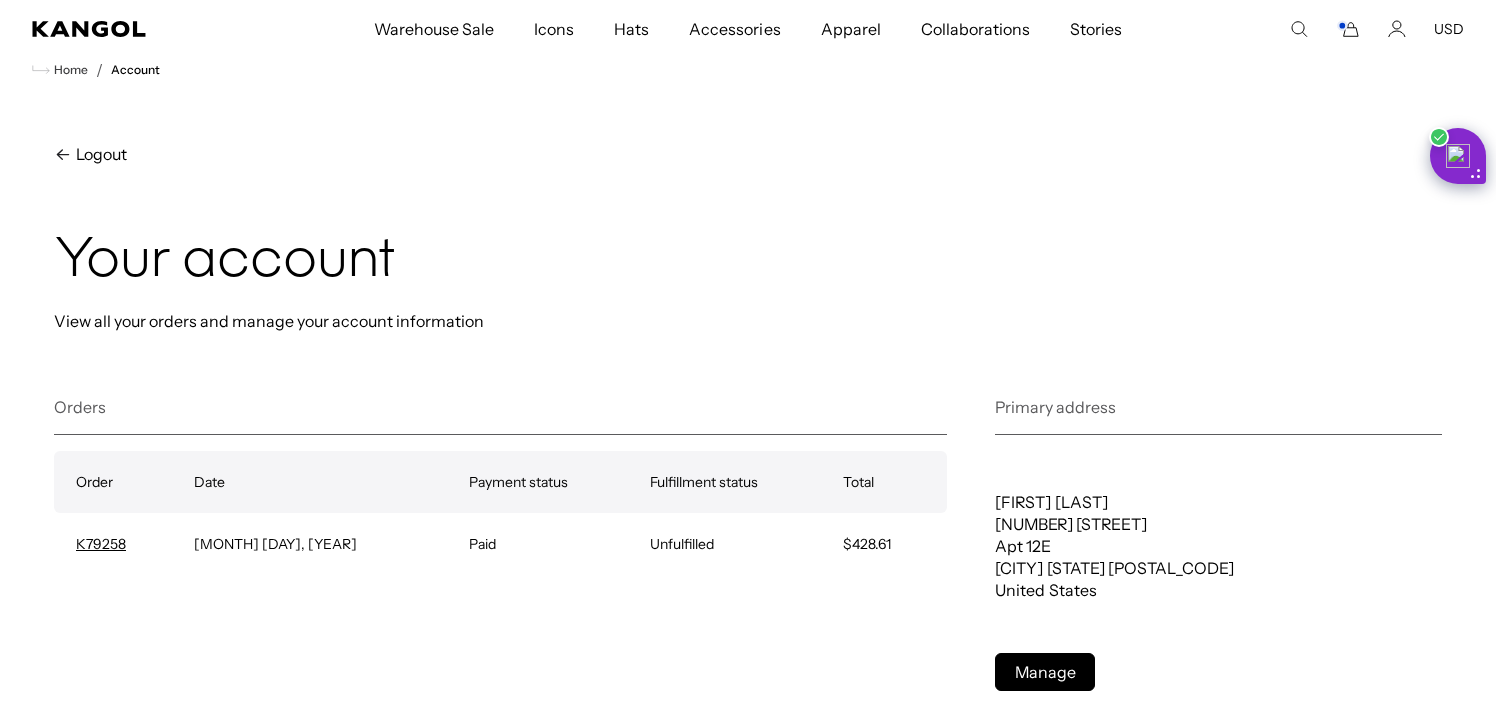scroll, scrollTop: 0, scrollLeft: 412, axis: horizontal 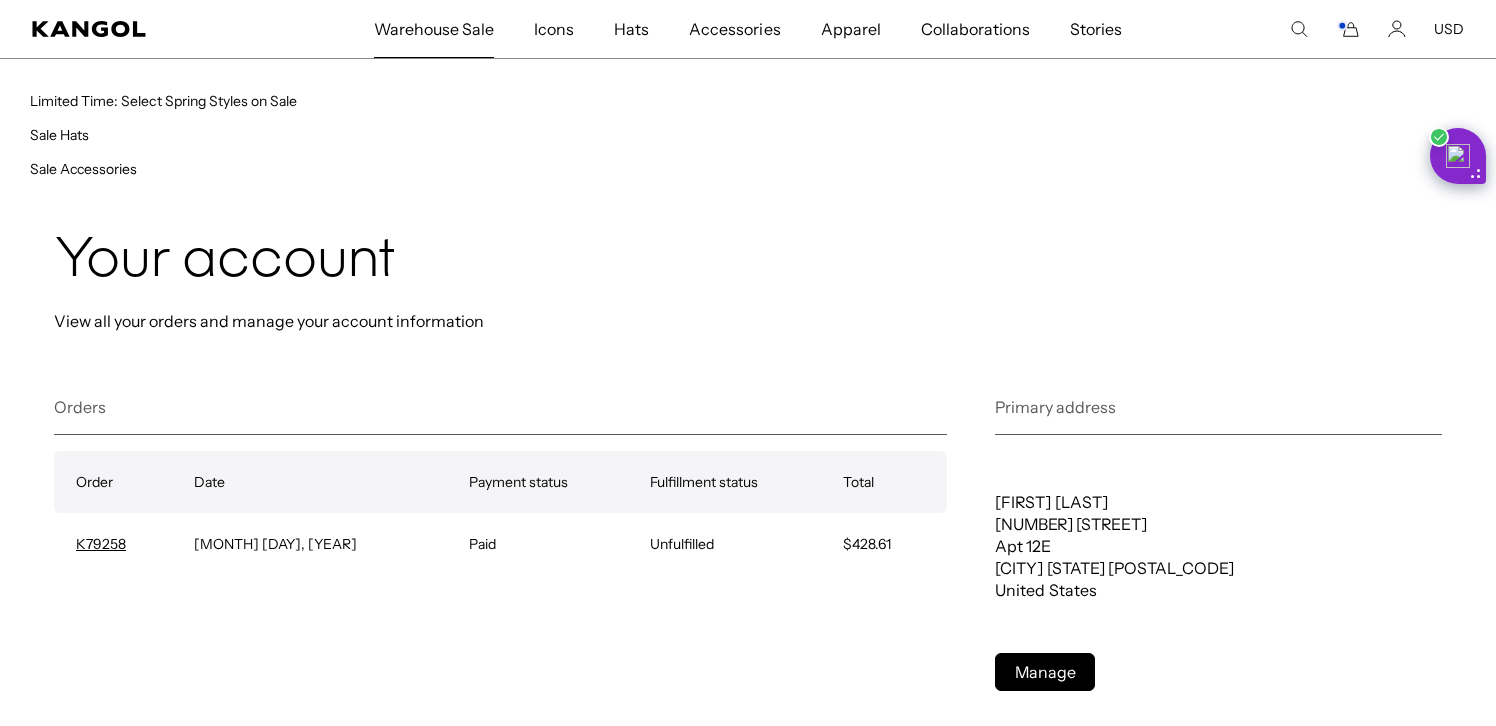 click on "Warehouse Sale" at bounding box center [434, 29] 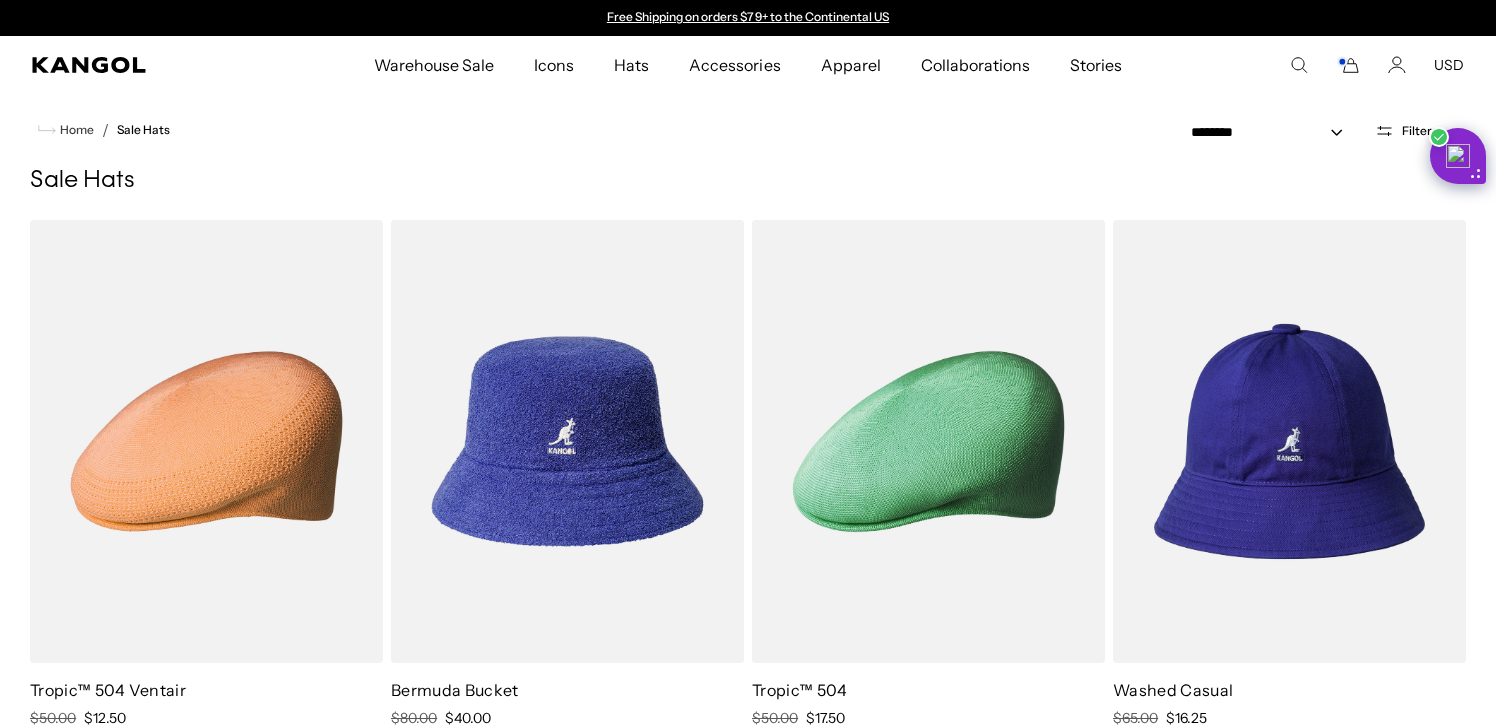 scroll, scrollTop: 0, scrollLeft: 0, axis: both 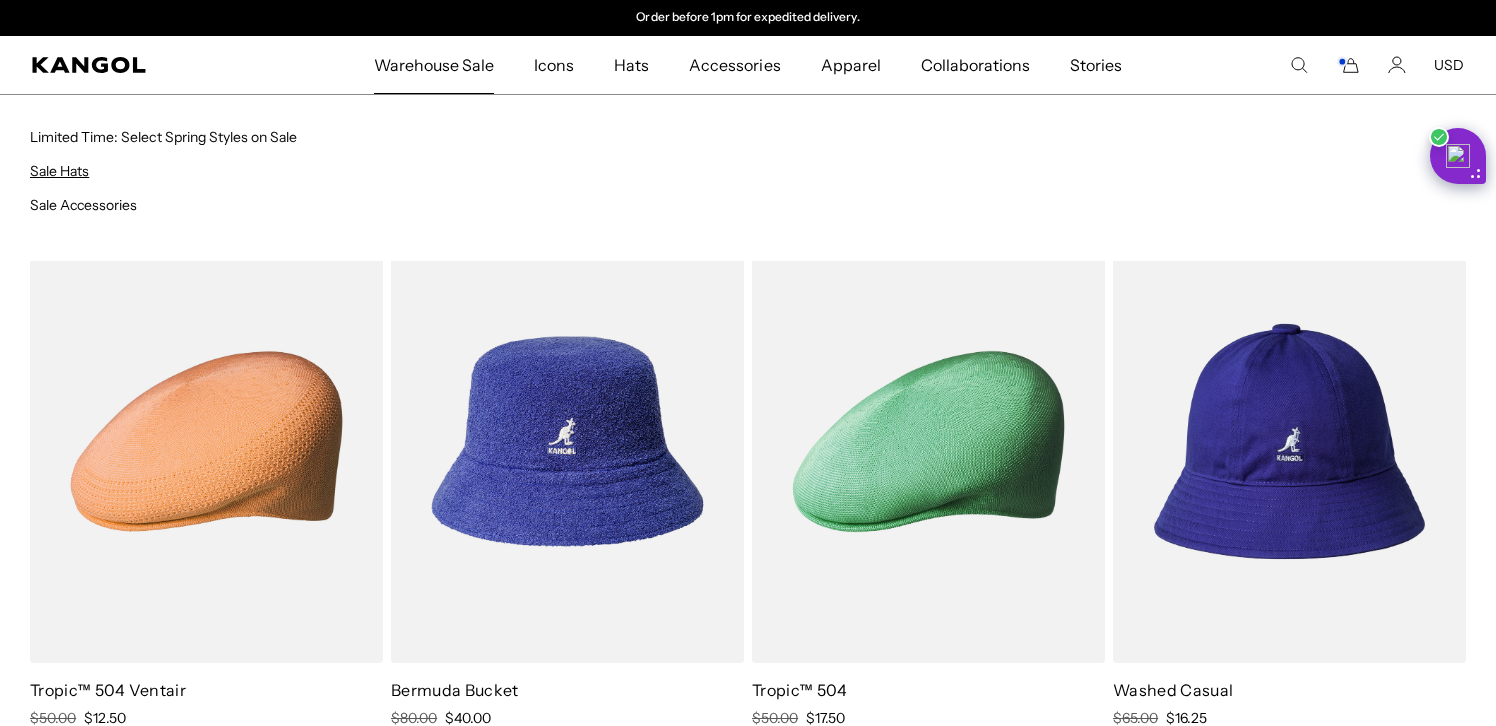 click on "Sale Hats" at bounding box center (59, 171) 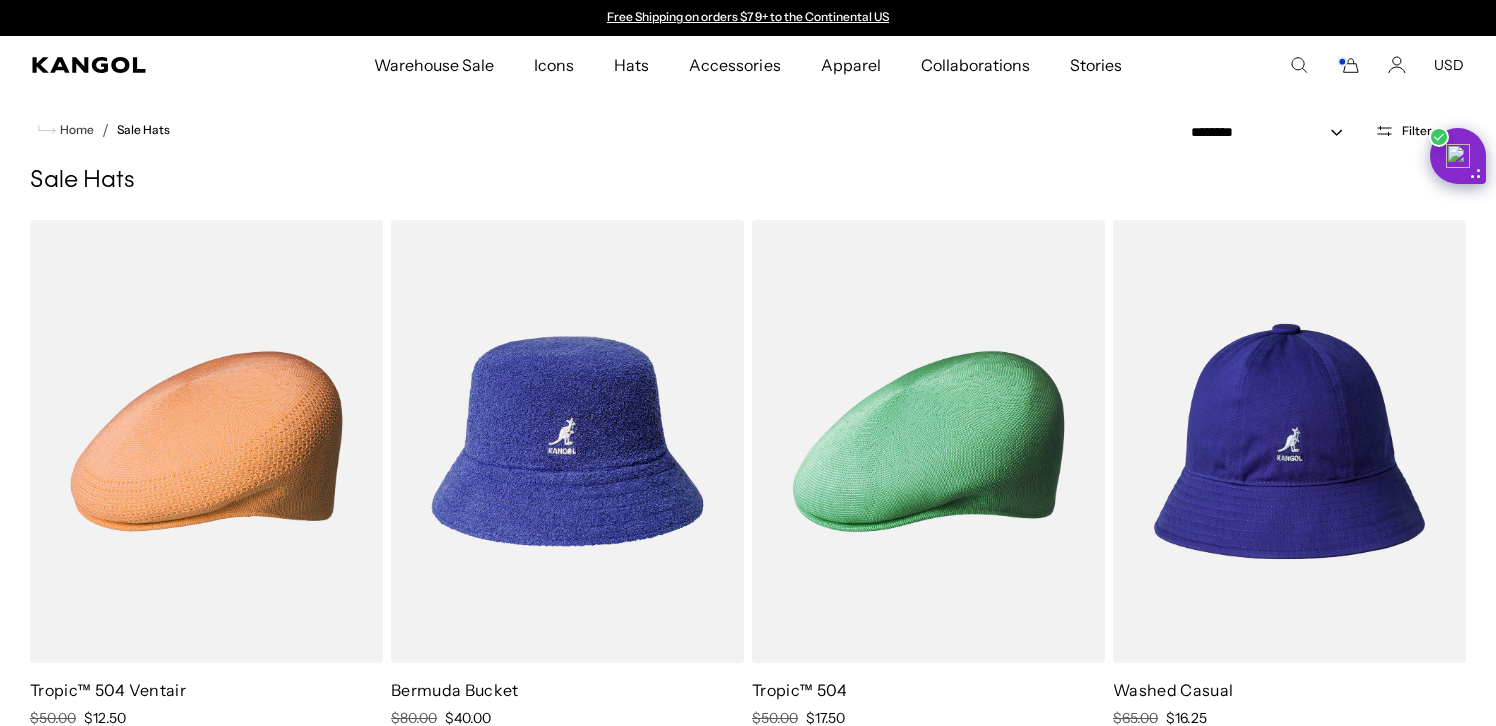 scroll, scrollTop: 0, scrollLeft: 0, axis: both 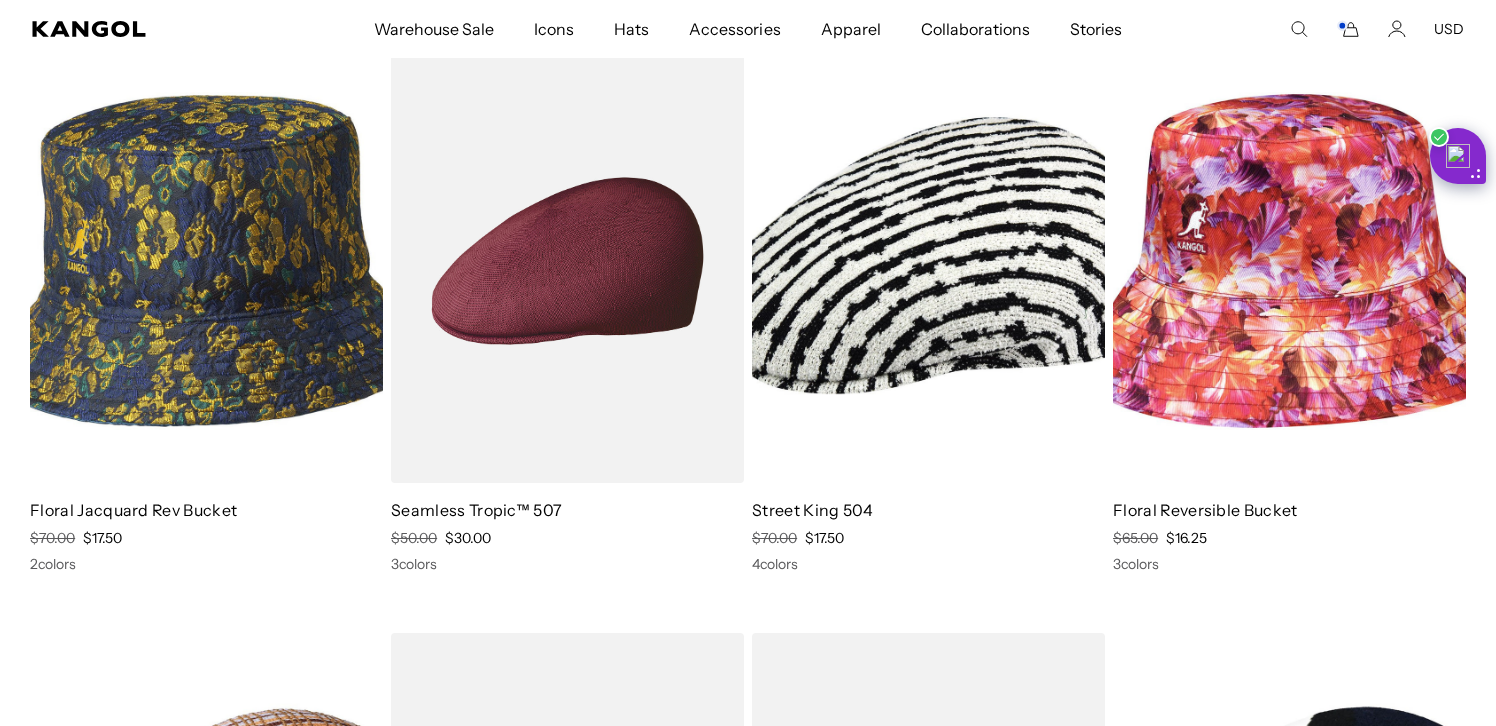 click at bounding box center (1289, 260) 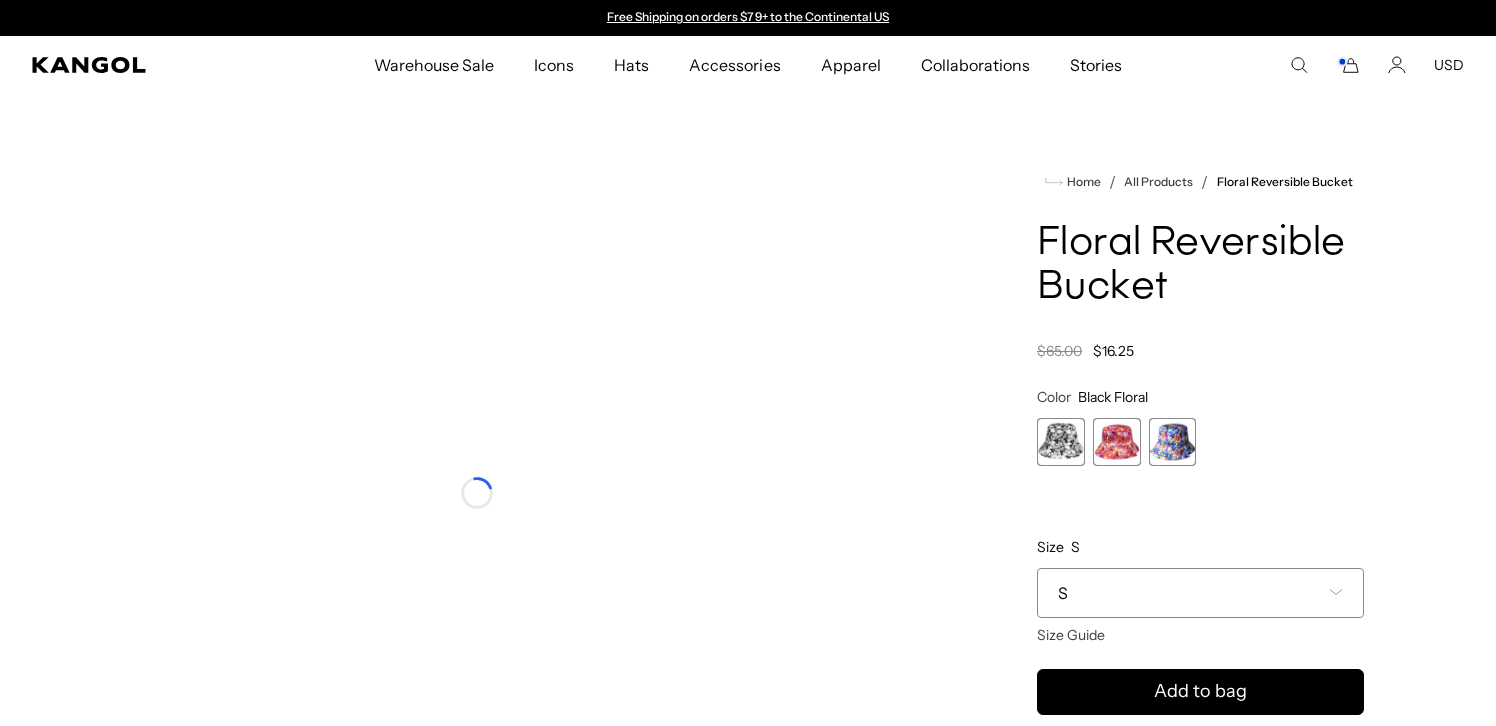 scroll, scrollTop: 0, scrollLeft: 0, axis: both 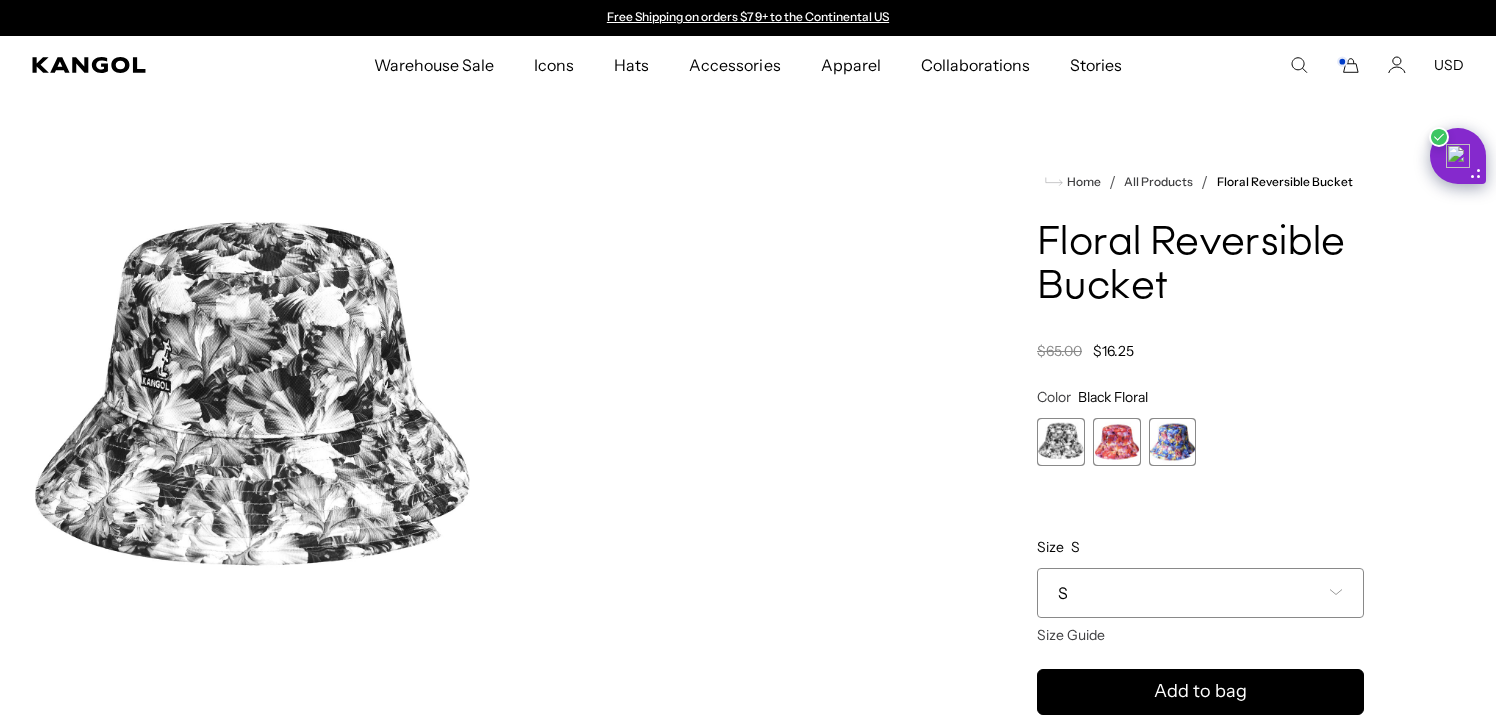 click at bounding box center [1117, 442] 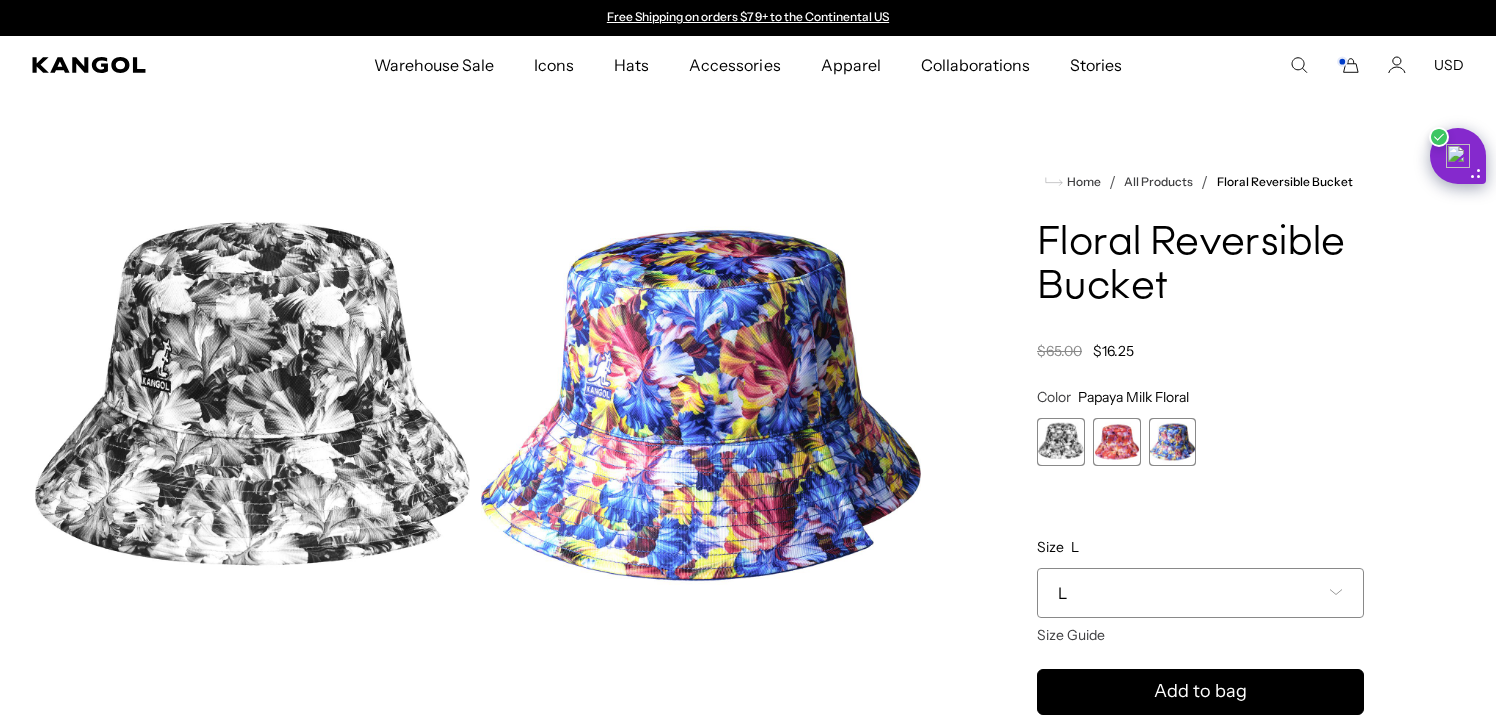 scroll, scrollTop: 0, scrollLeft: 0, axis: both 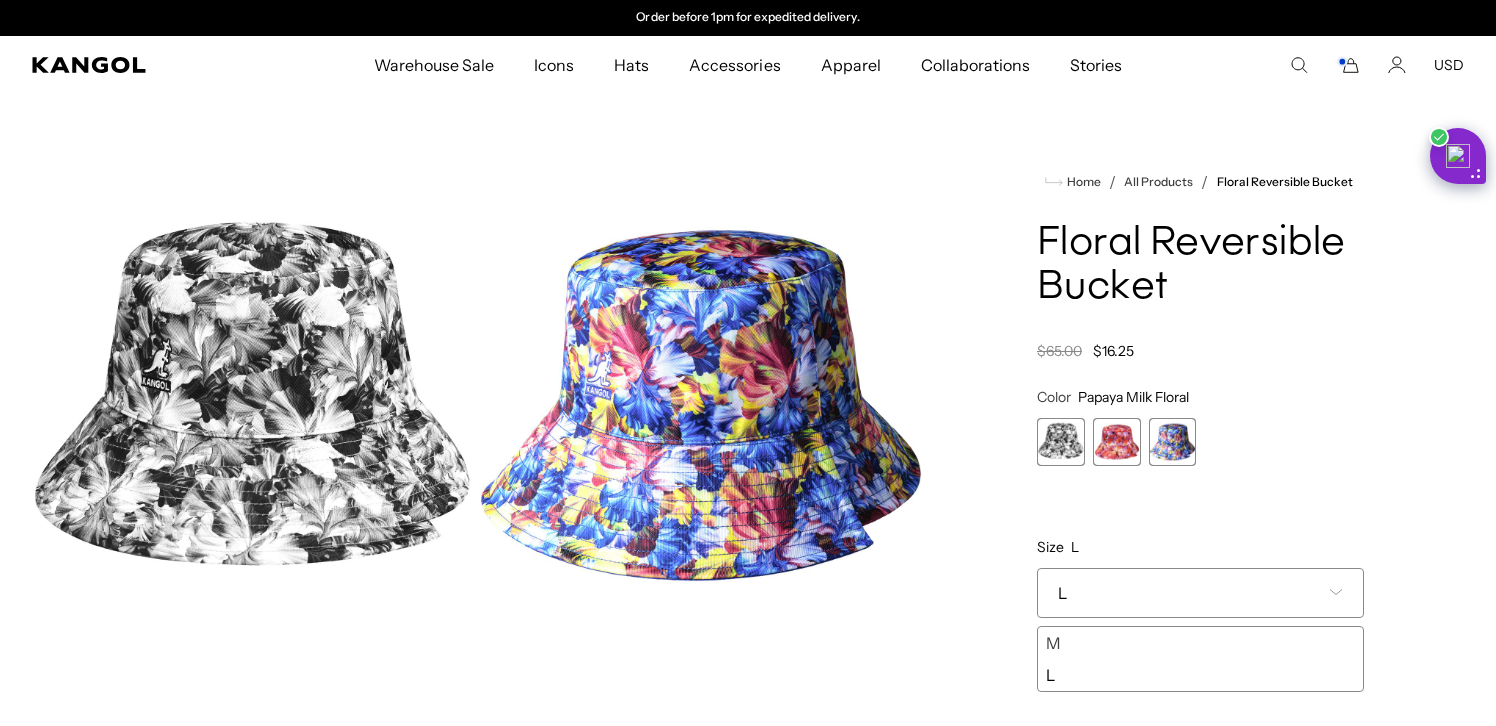 click on "L" at bounding box center [1200, 593] 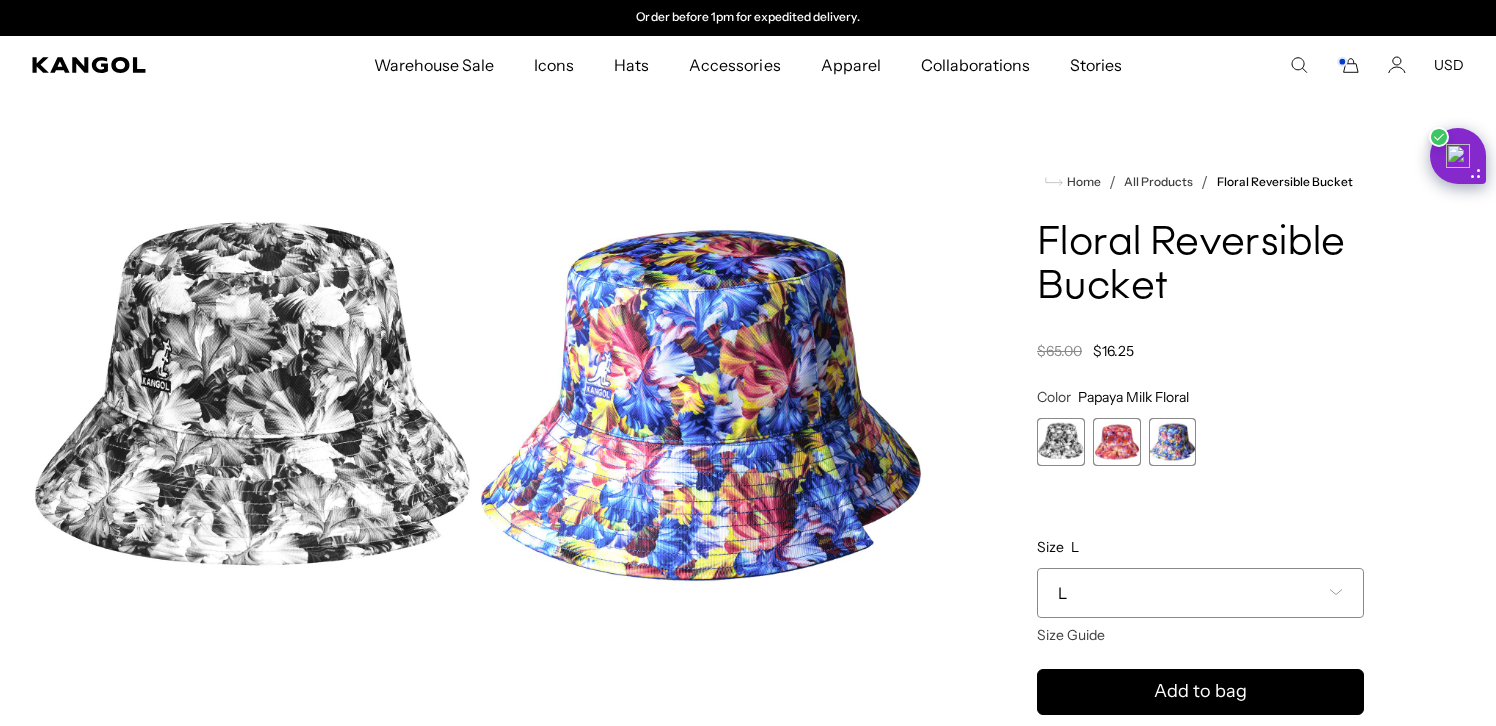 click on "L" at bounding box center [1200, 593] 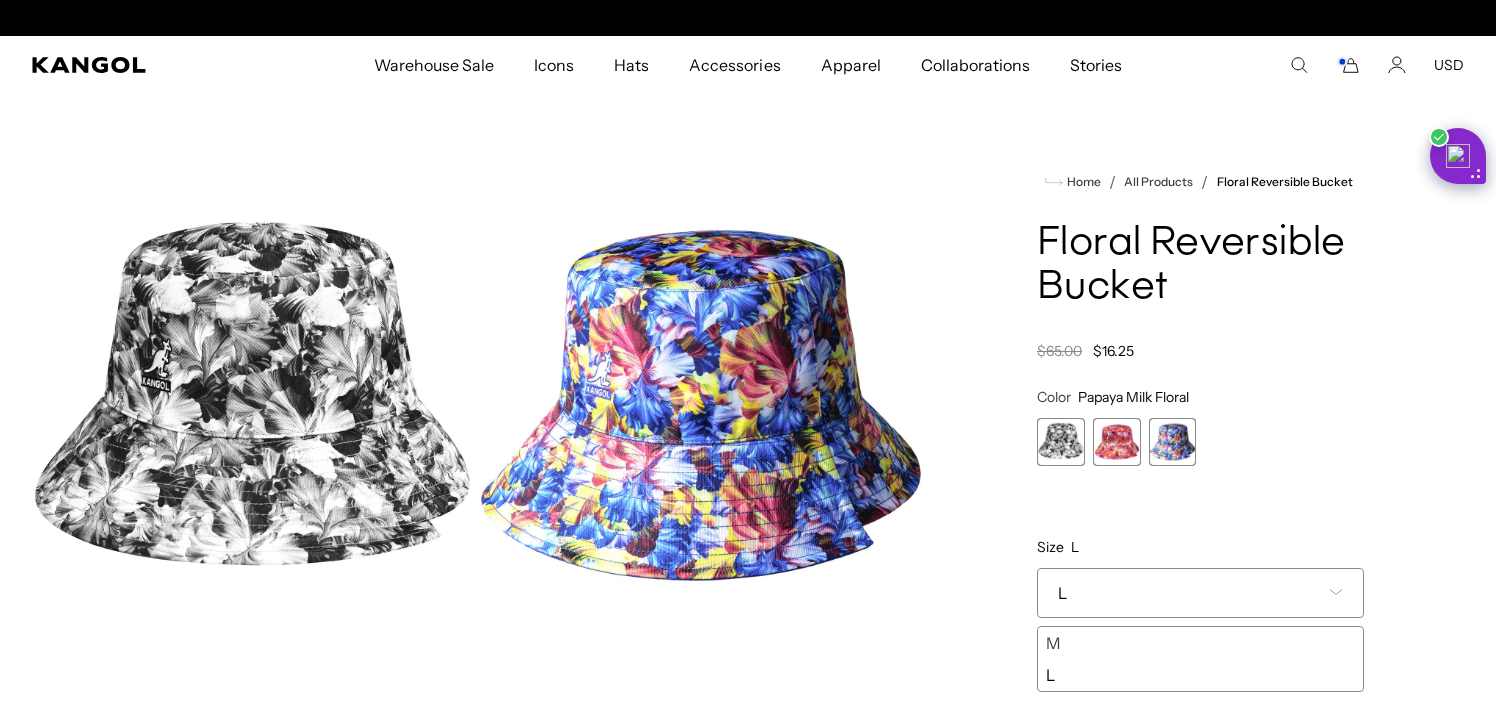 scroll, scrollTop: 0, scrollLeft: 0, axis: both 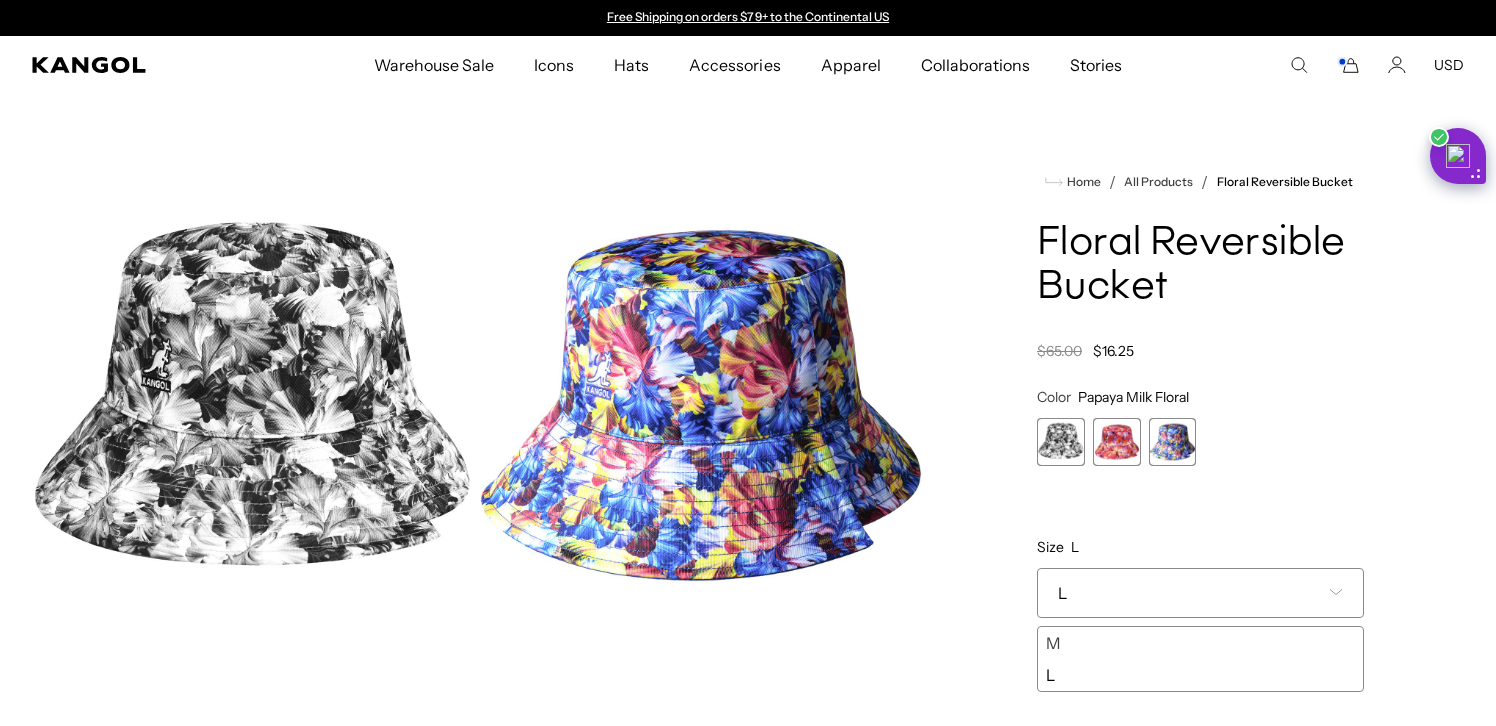 click on "L" at bounding box center [1200, 593] 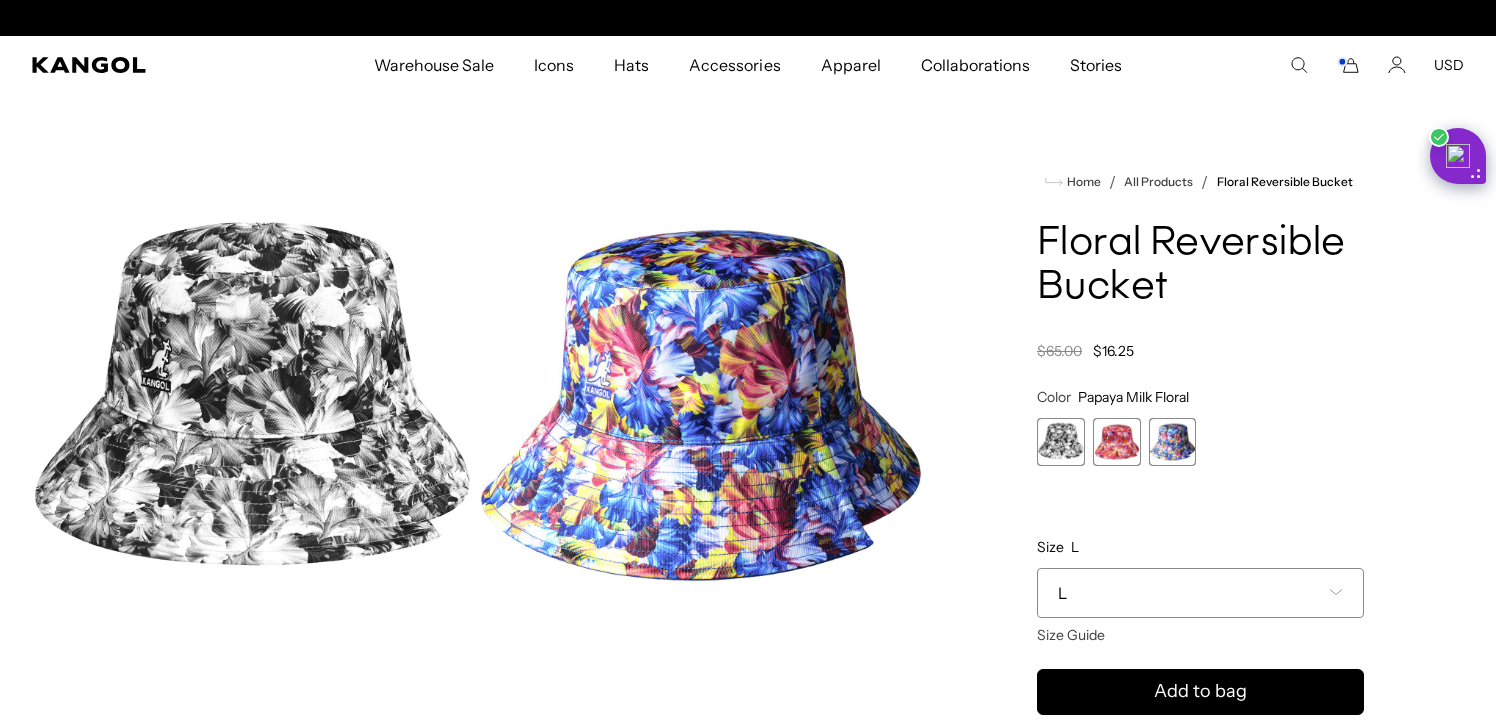 scroll, scrollTop: 0, scrollLeft: 412, axis: horizontal 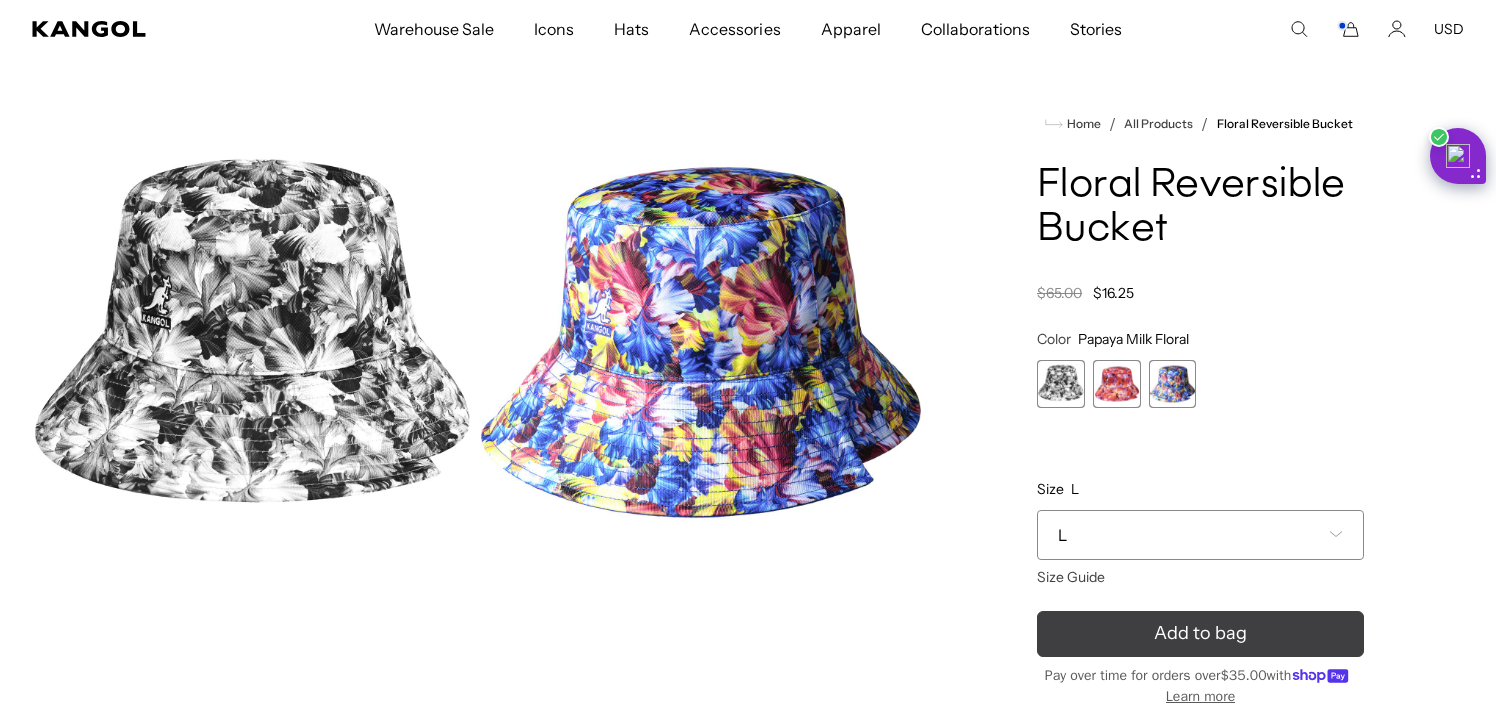 click on "Add to bag" at bounding box center (1200, 634) 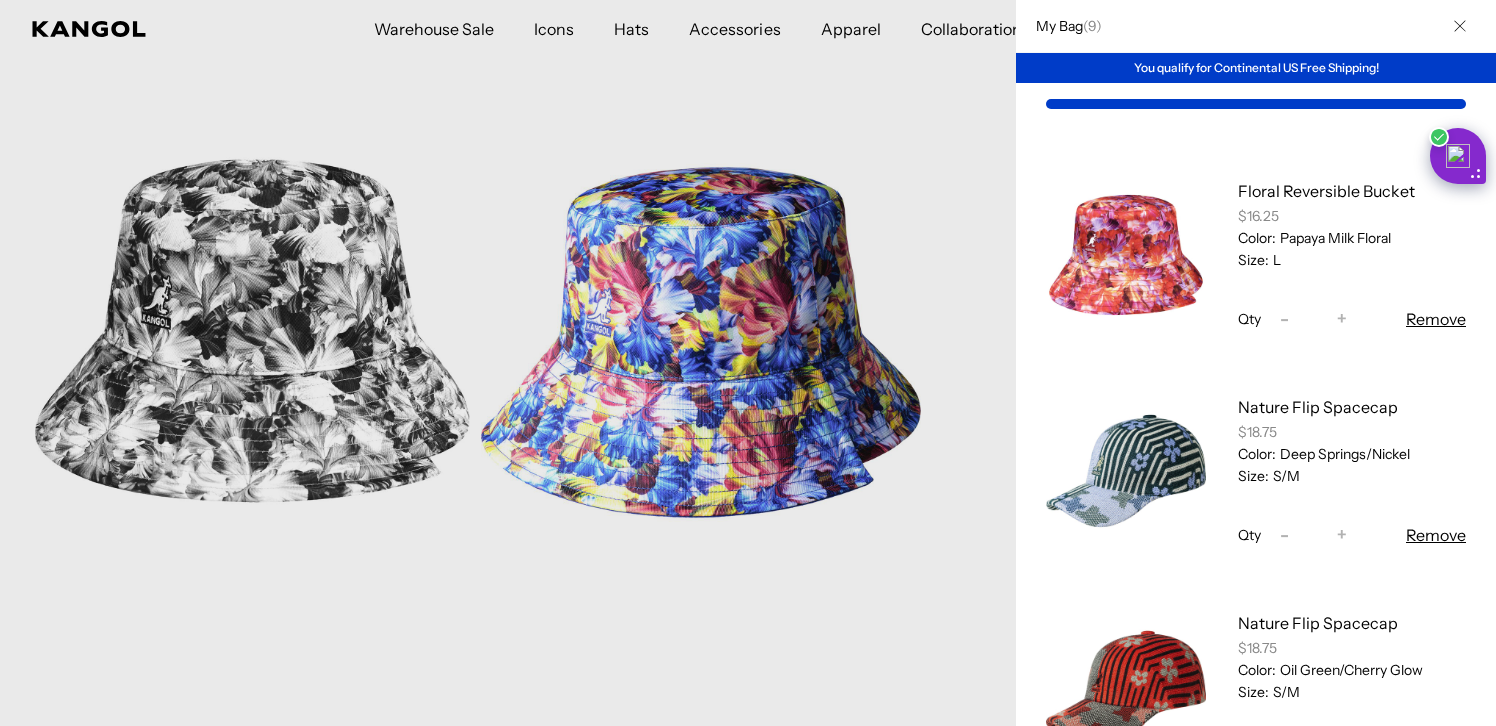 scroll, scrollTop: 0, scrollLeft: 0, axis: both 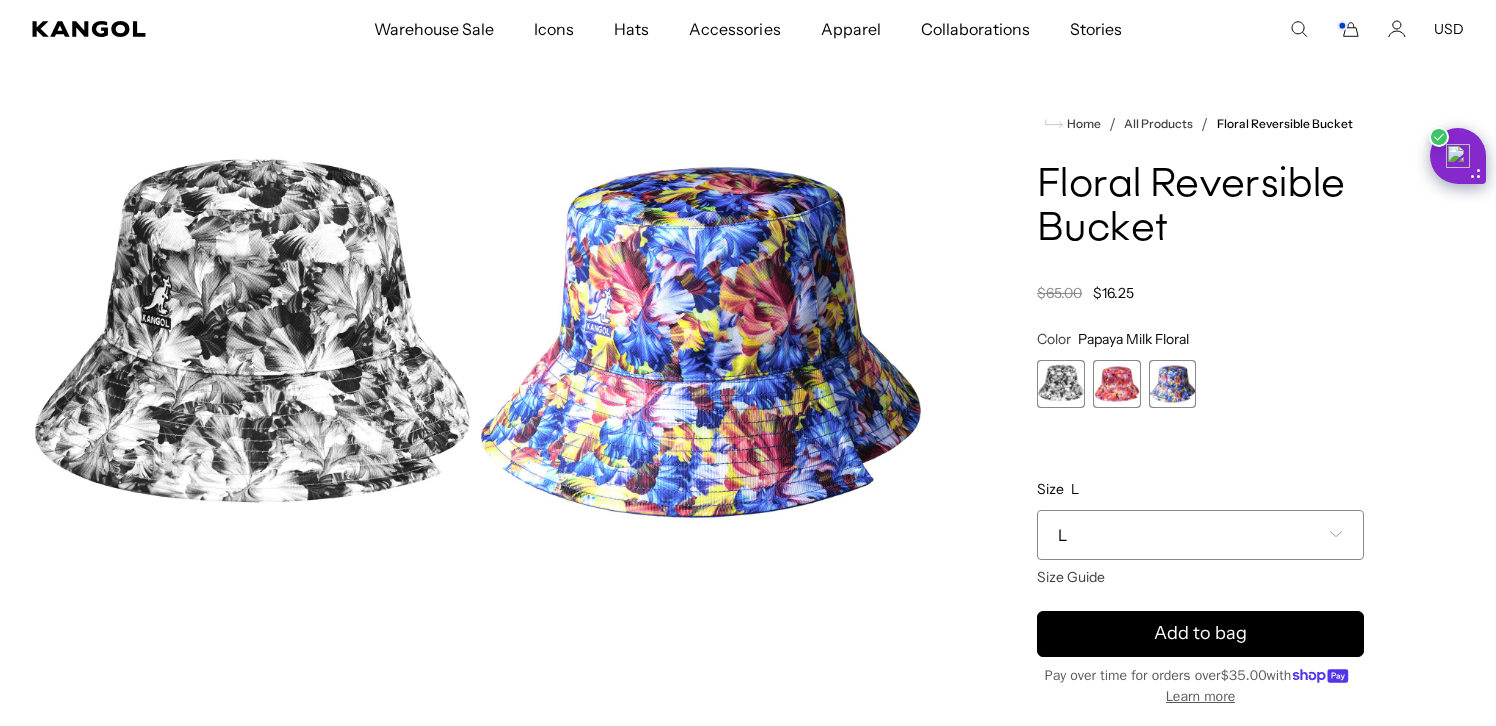 click at bounding box center [1173, 384] 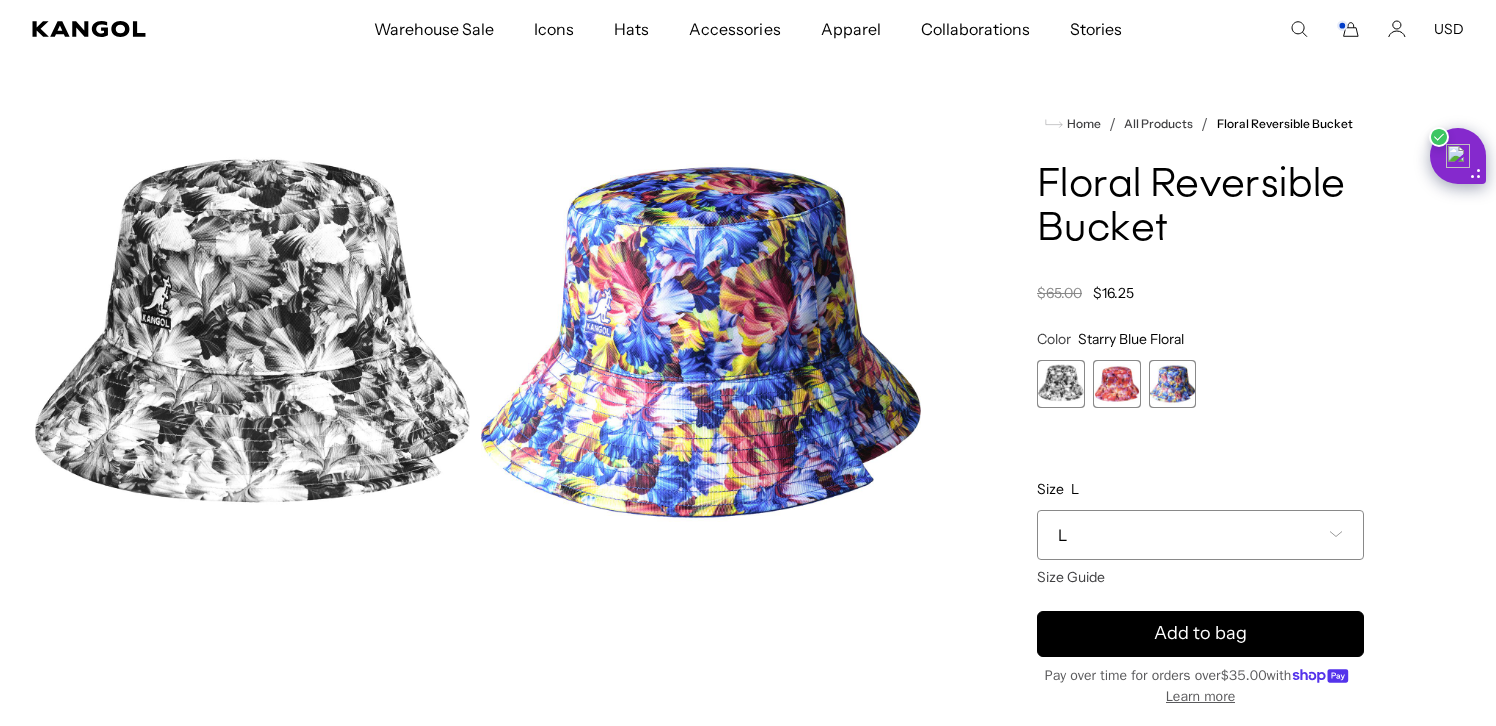 scroll, scrollTop: 0, scrollLeft: 412, axis: horizontal 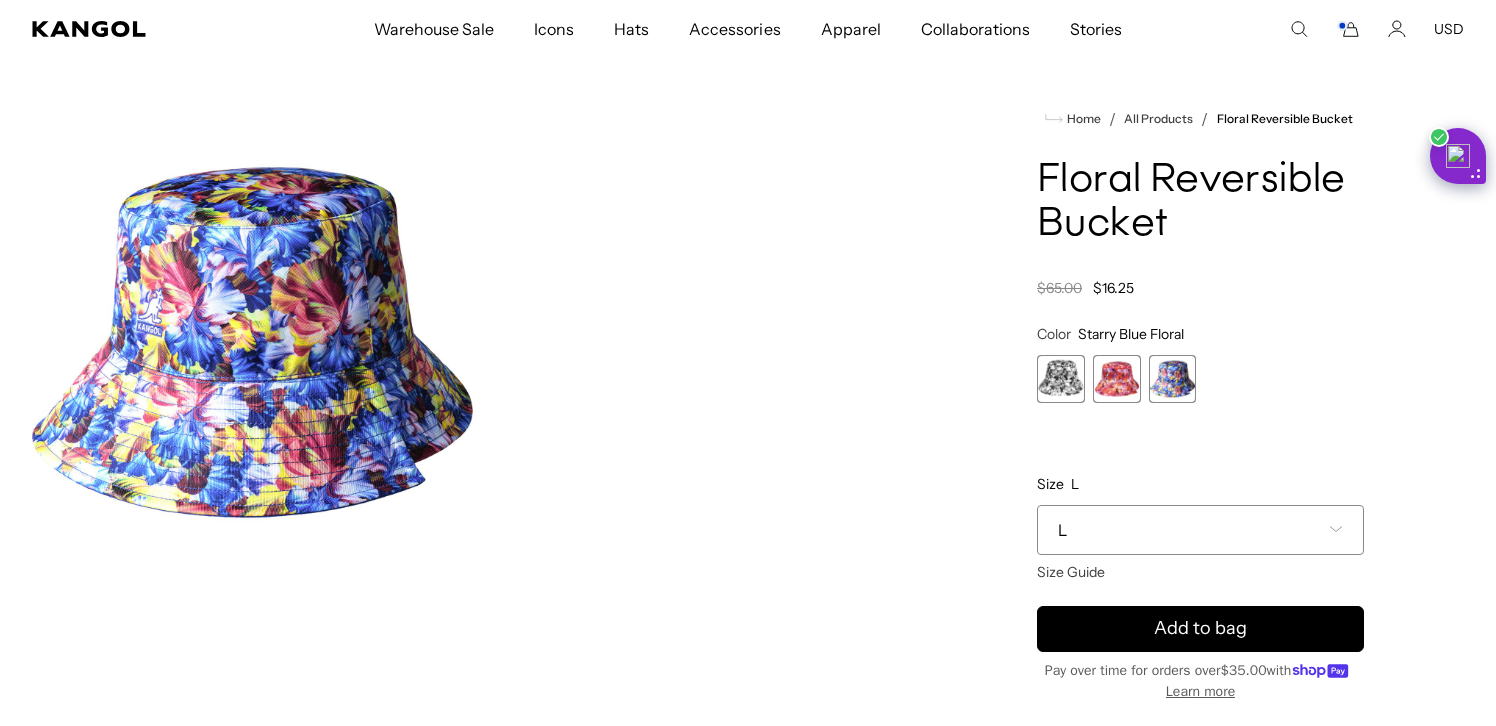 click on "L" at bounding box center (1200, 530) 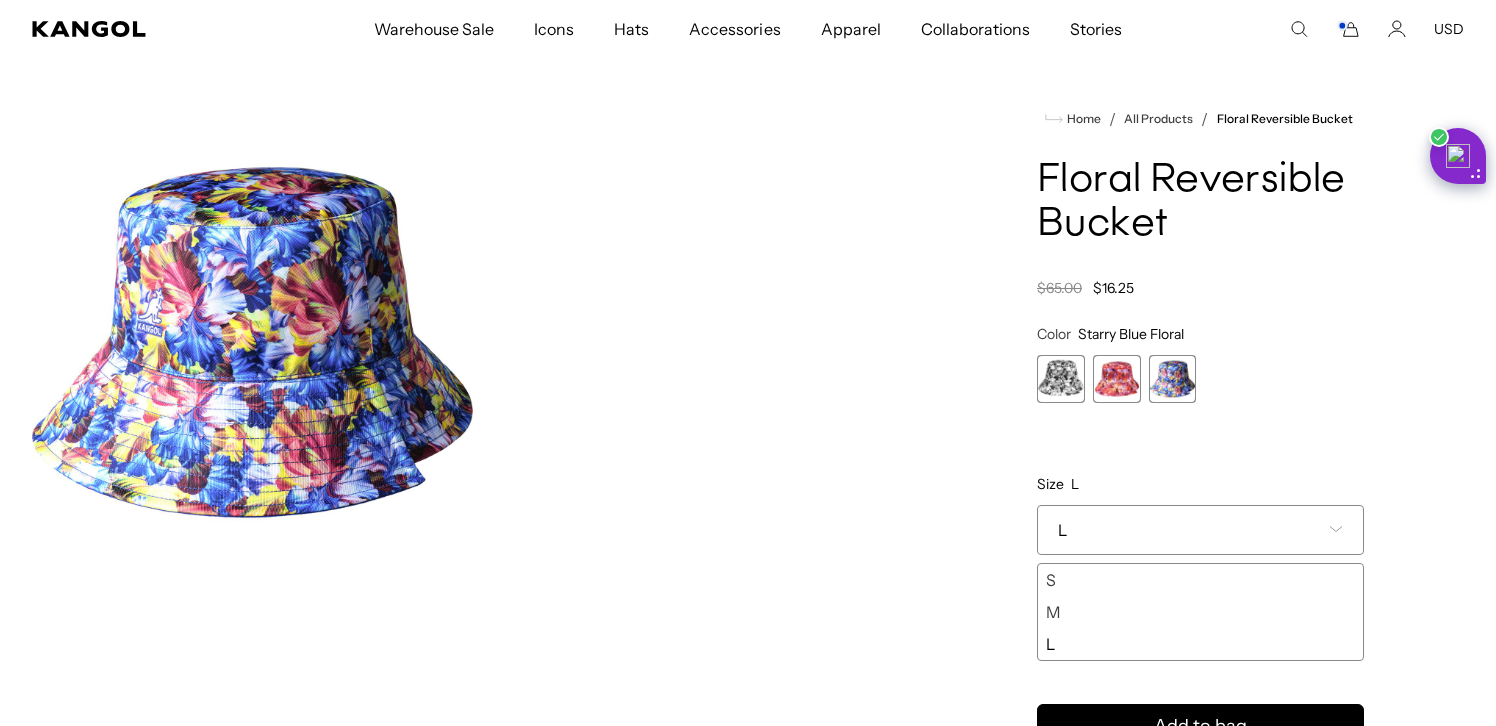scroll, scrollTop: 0, scrollLeft: 0, axis: both 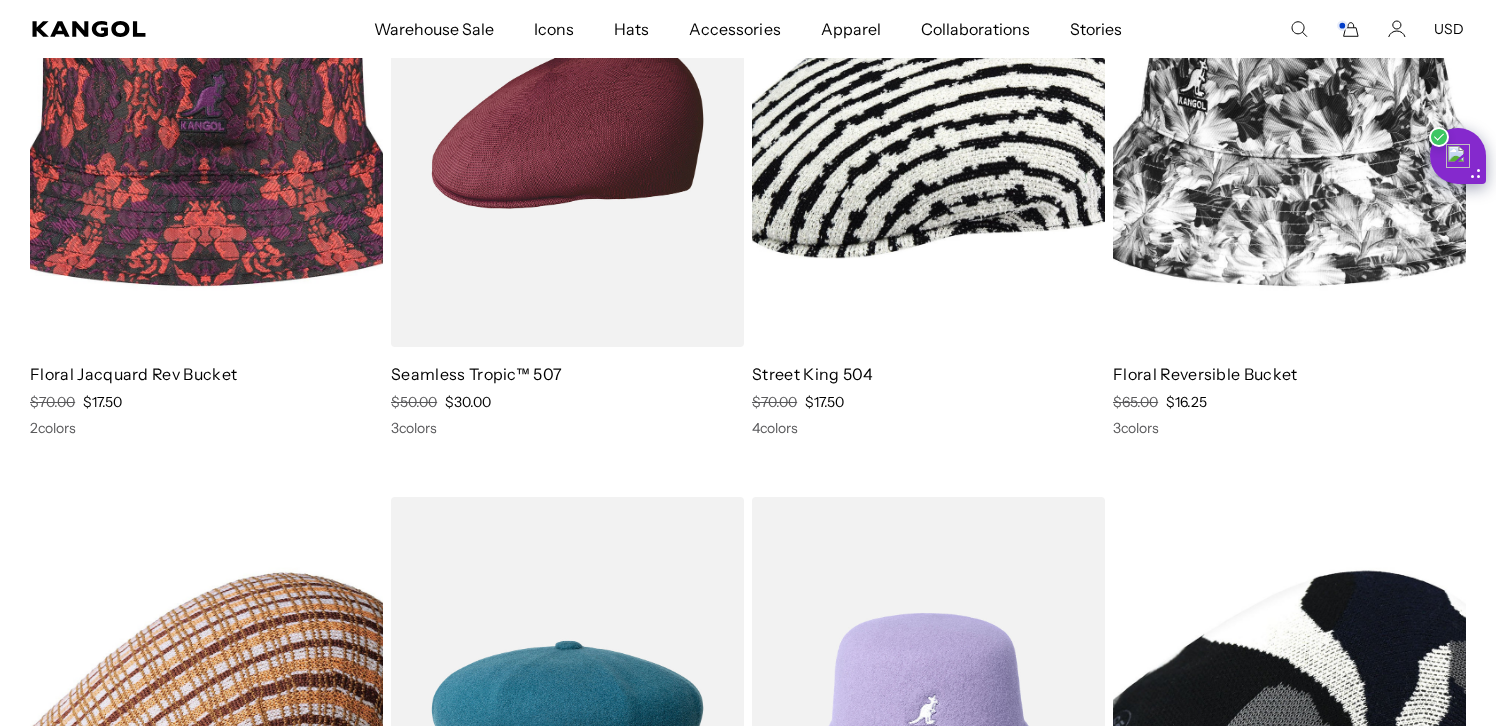 click at bounding box center [206, 124] 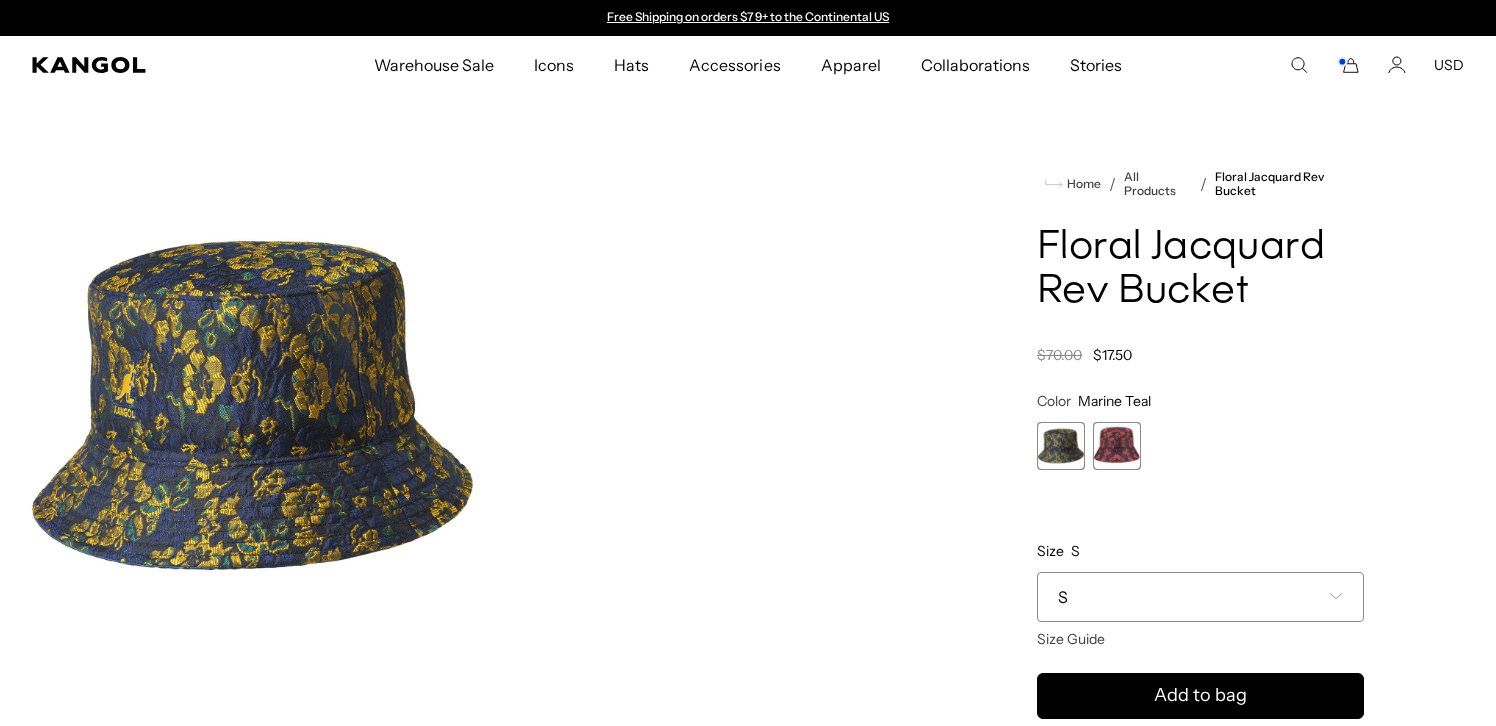 scroll, scrollTop: 0, scrollLeft: 0, axis: both 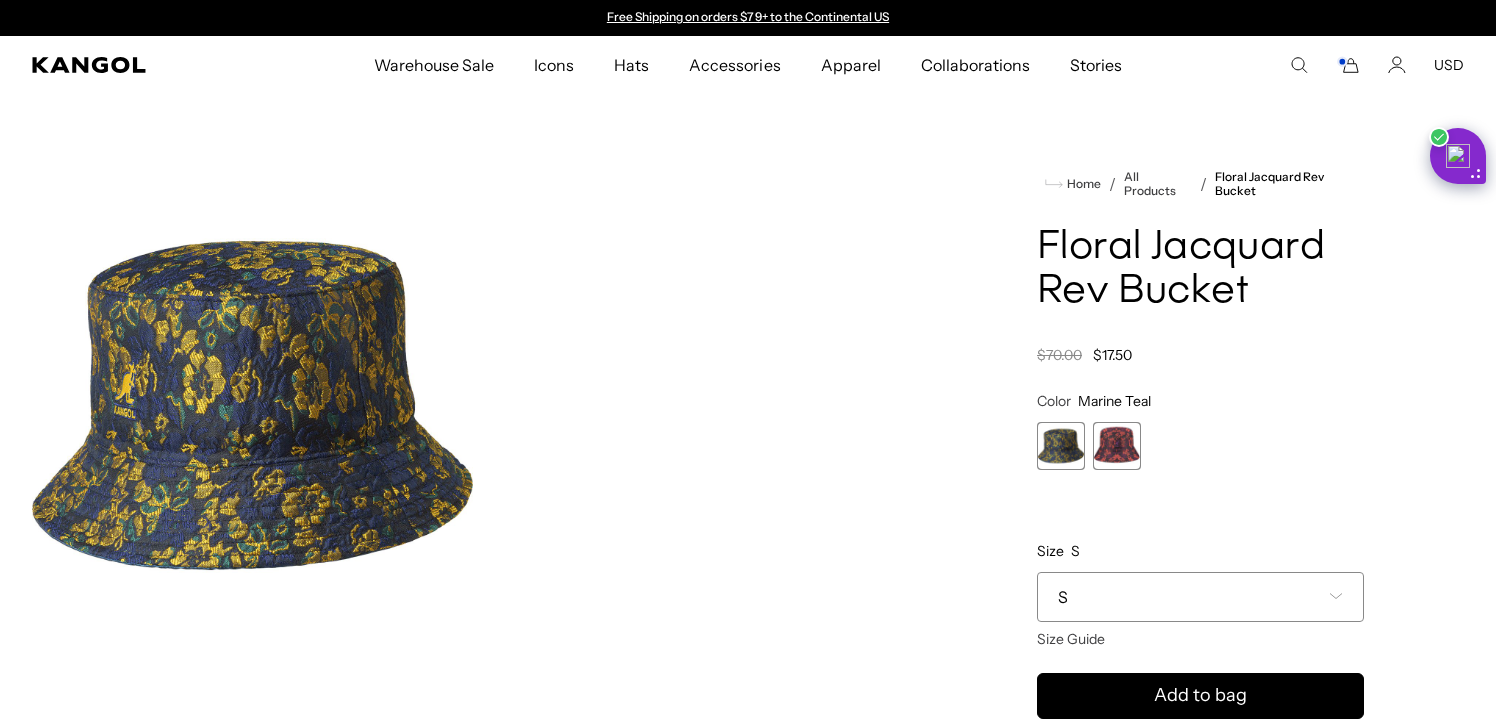 click at bounding box center (1061, 446) 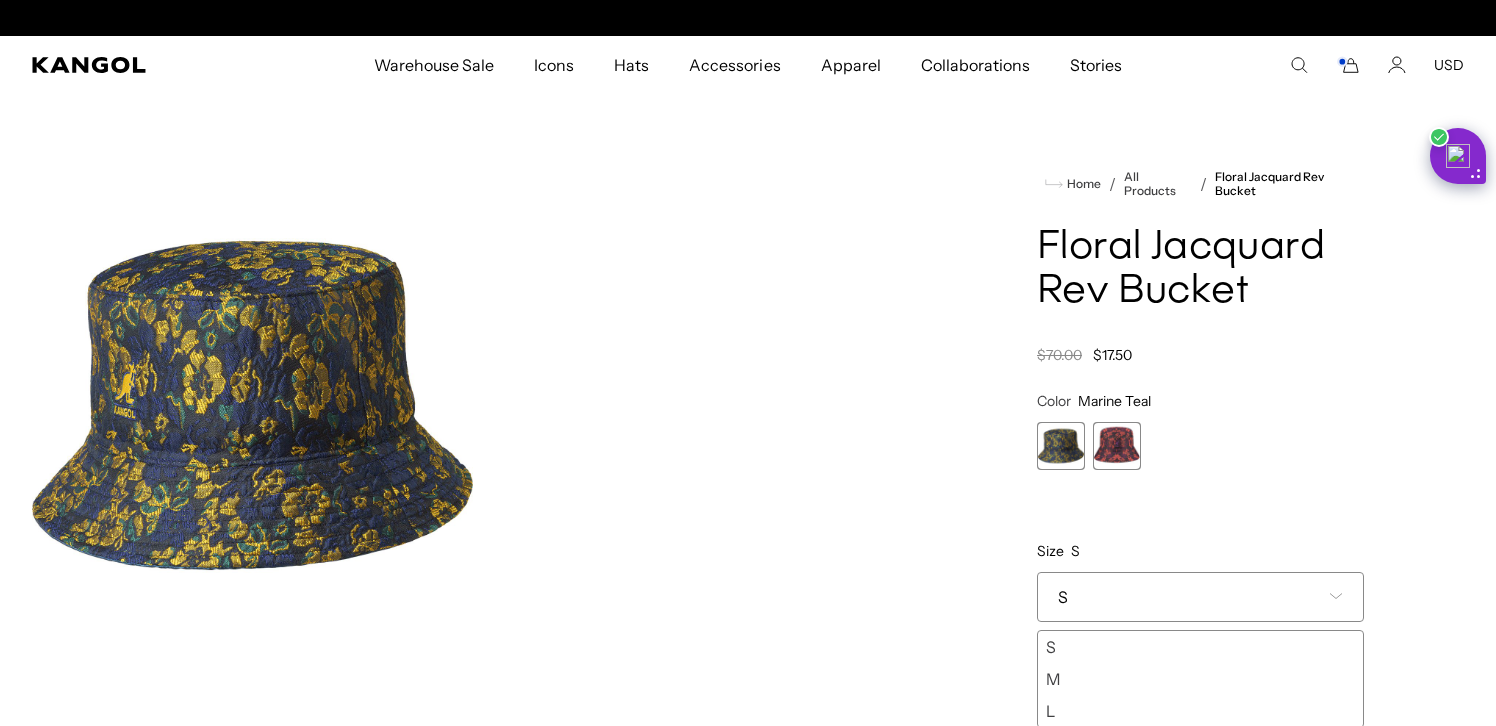 scroll, scrollTop: 0, scrollLeft: 412, axis: horizontal 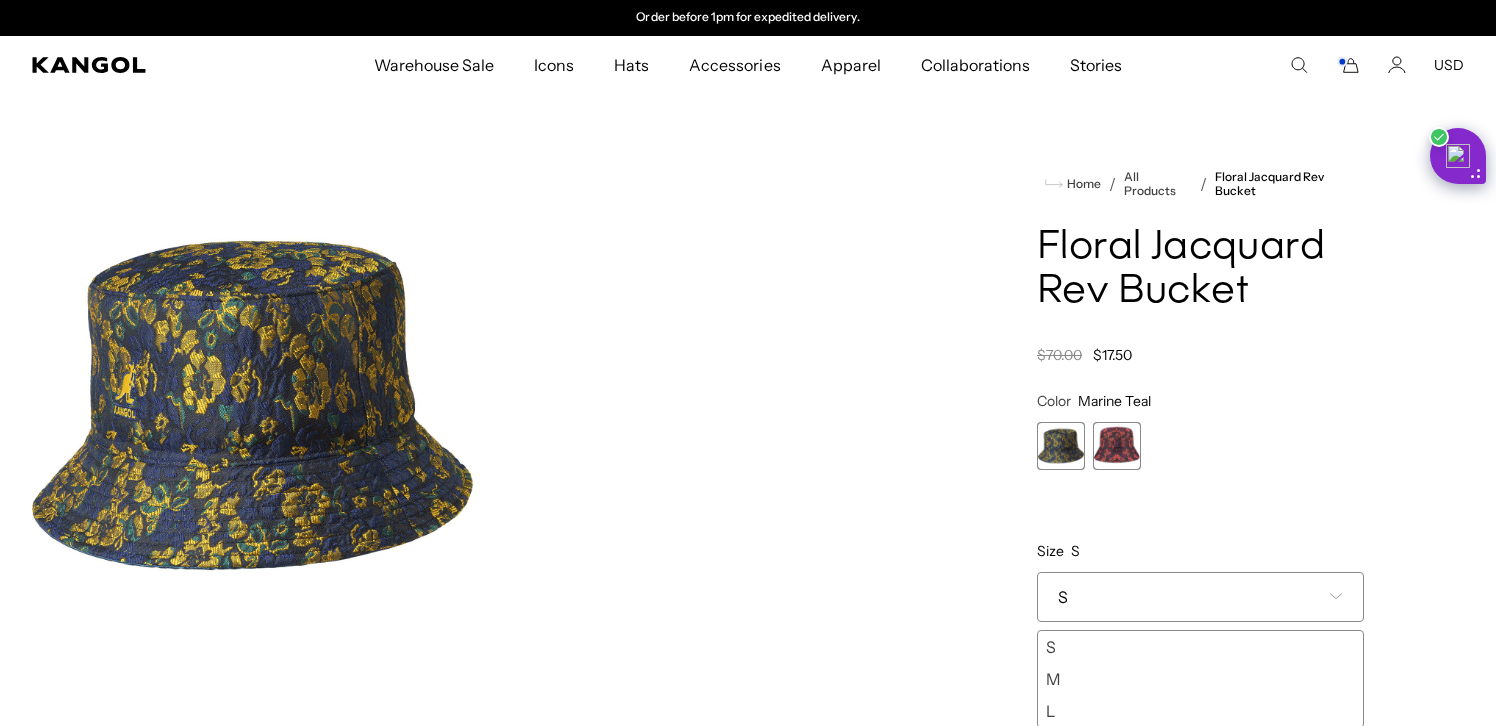 click at bounding box center (1117, 446) 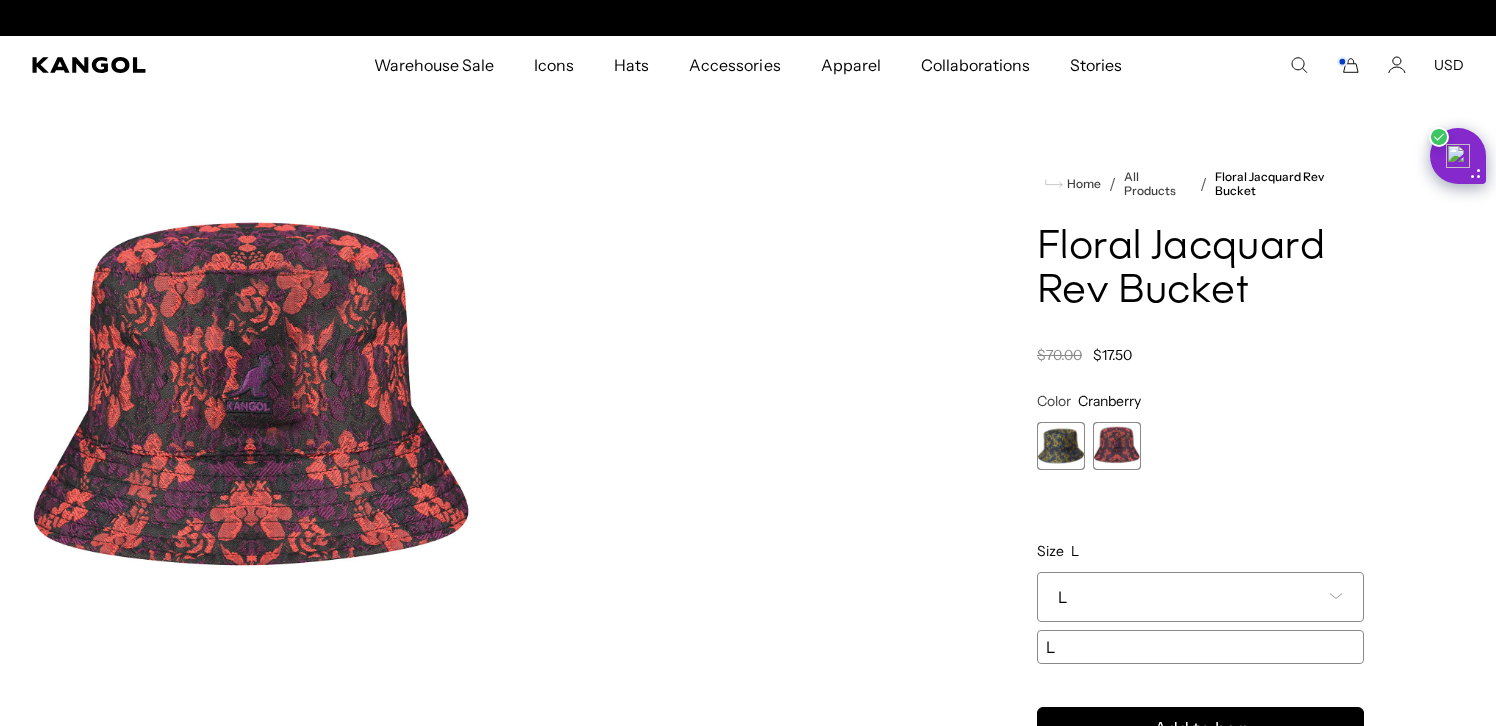 scroll, scrollTop: 0, scrollLeft: 0, axis: both 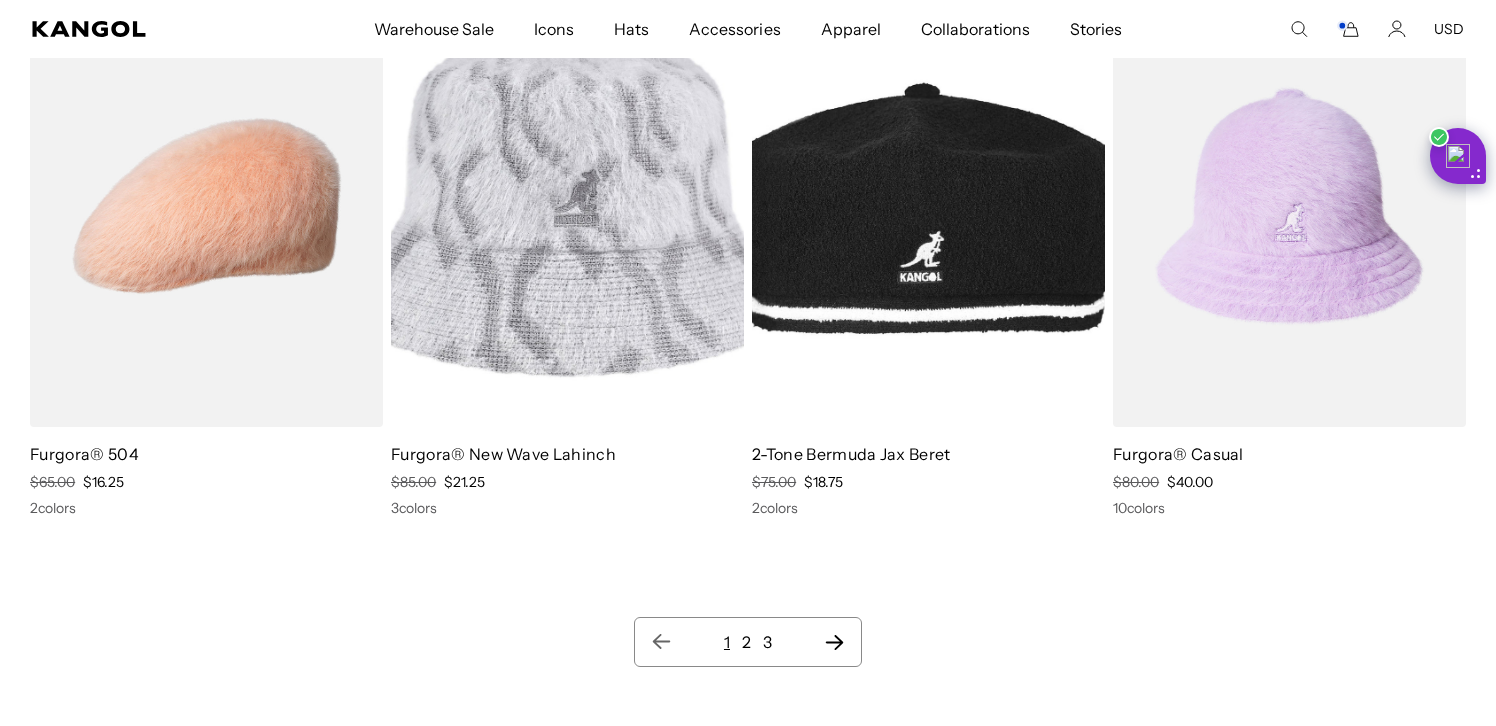 click at bounding box center [567, 205] 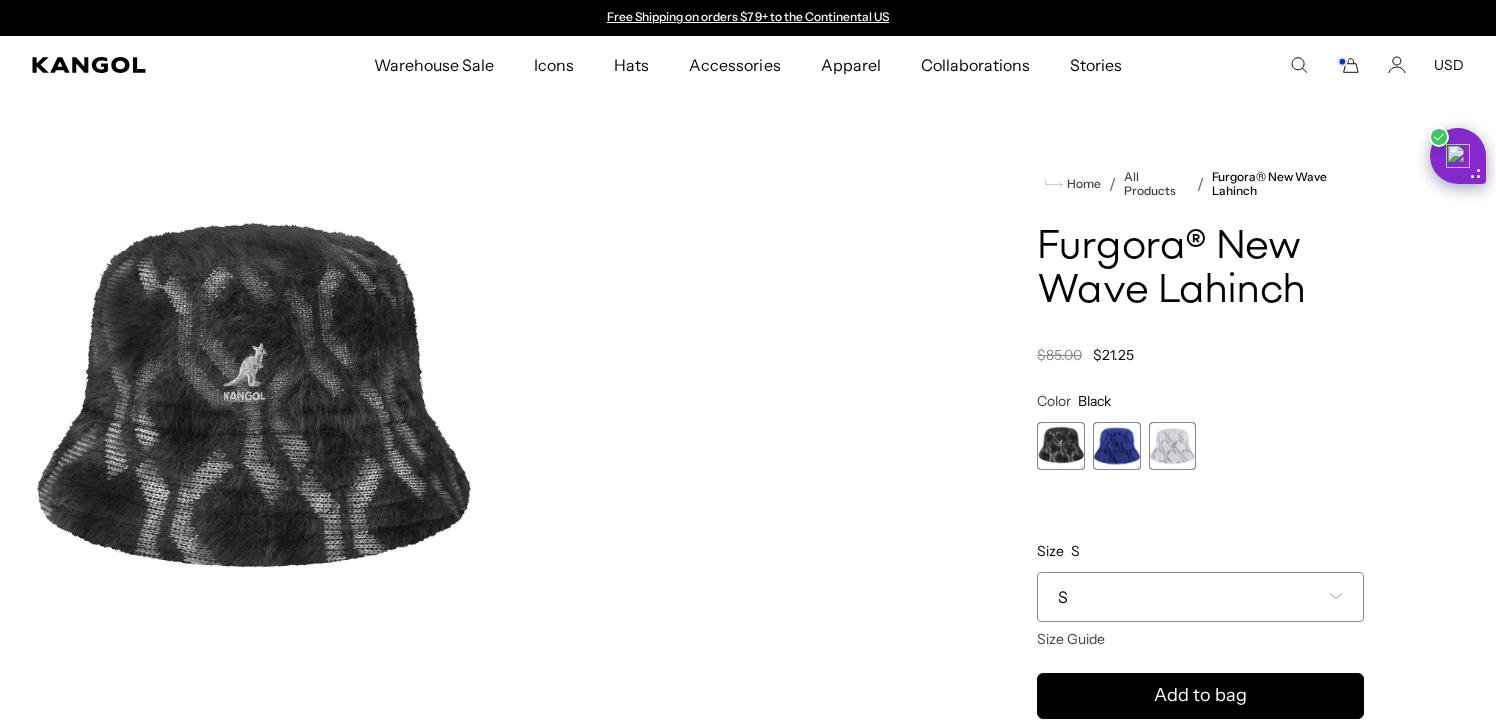 scroll, scrollTop: 0, scrollLeft: 0, axis: both 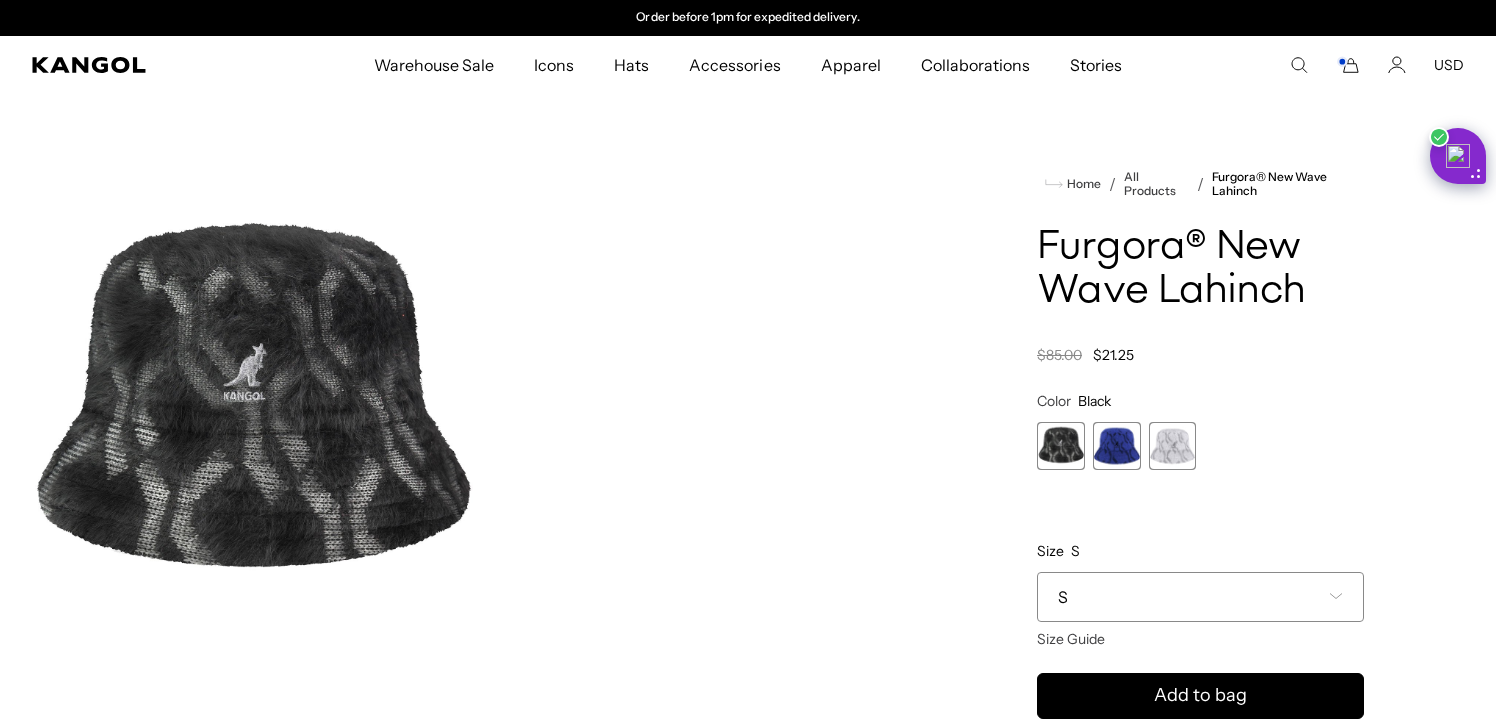 click on "S" at bounding box center [1200, 597] 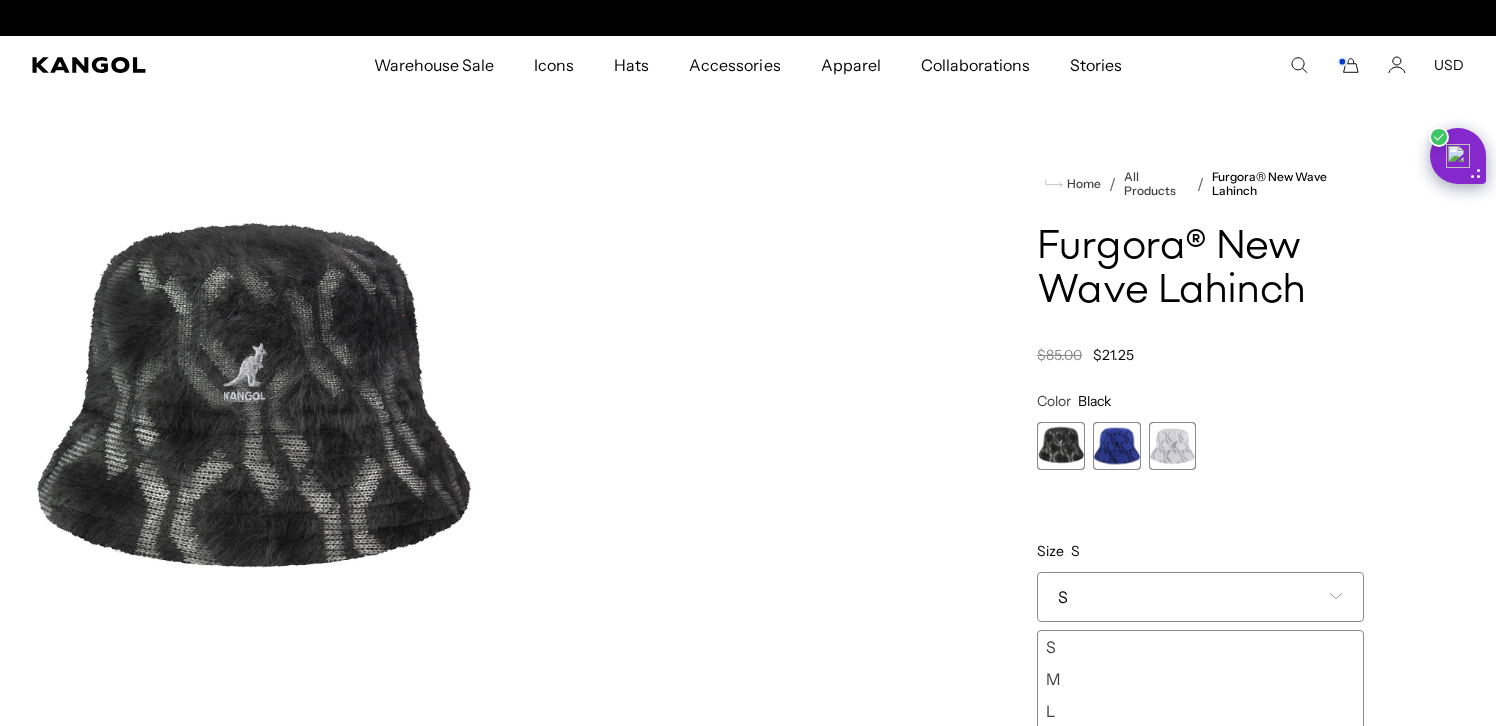 click at bounding box center [1117, 446] 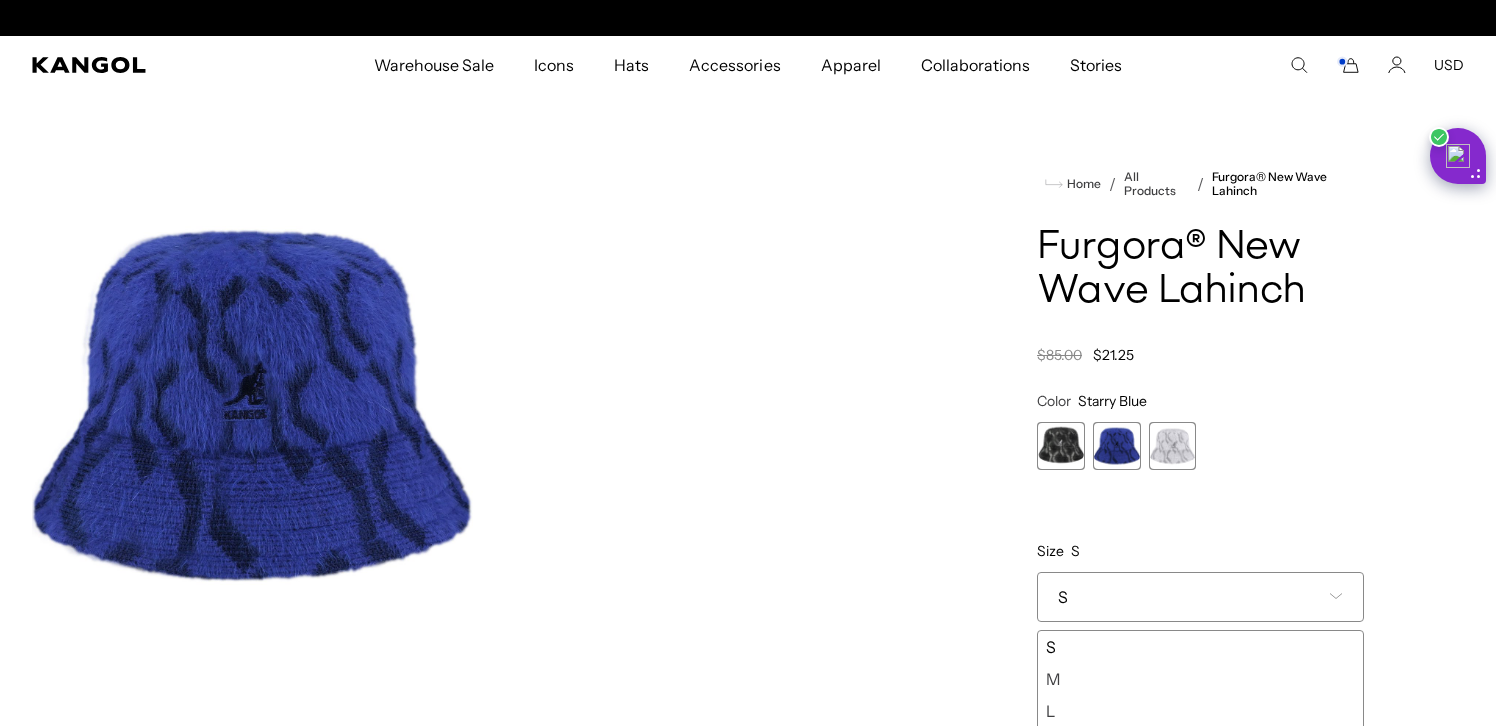 scroll, scrollTop: 0, scrollLeft: 412, axis: horizontal 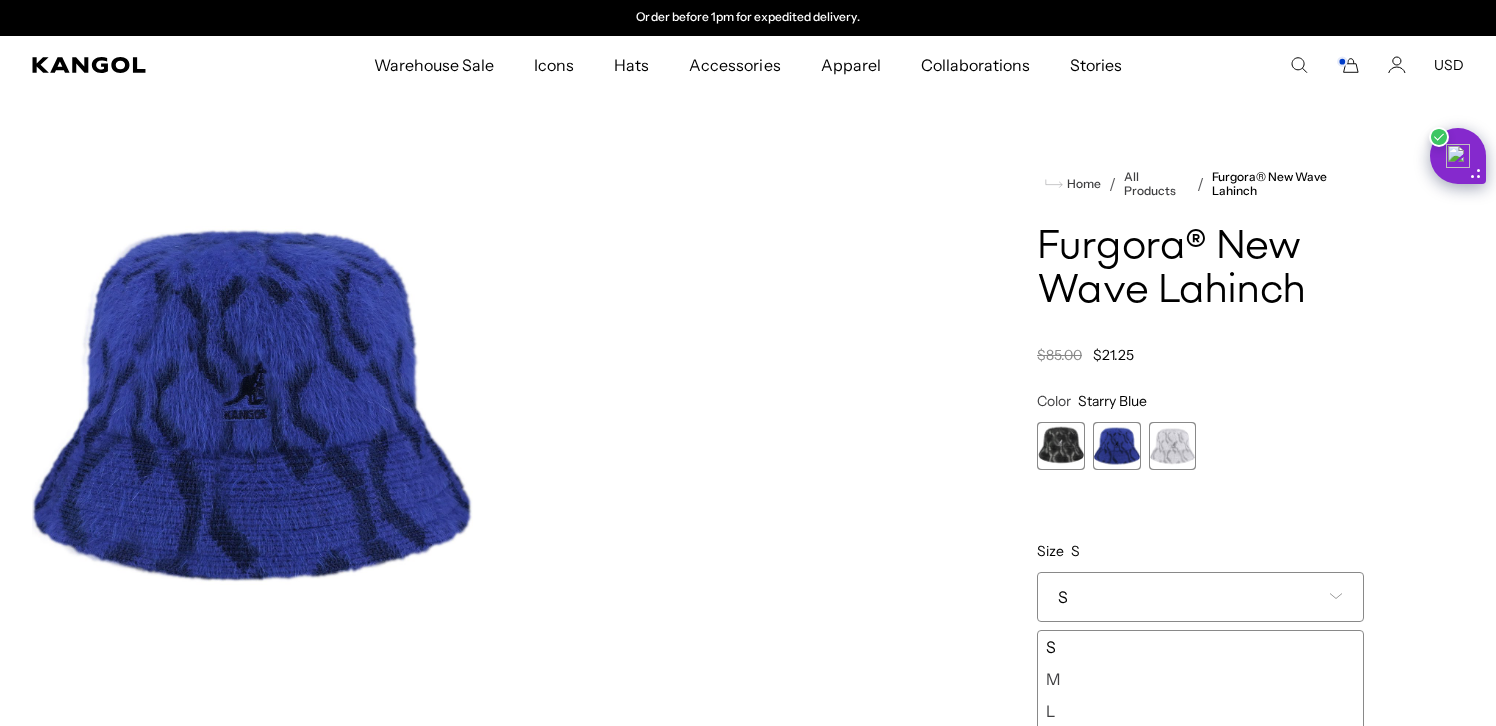 click at bounding box center [1173, 446] 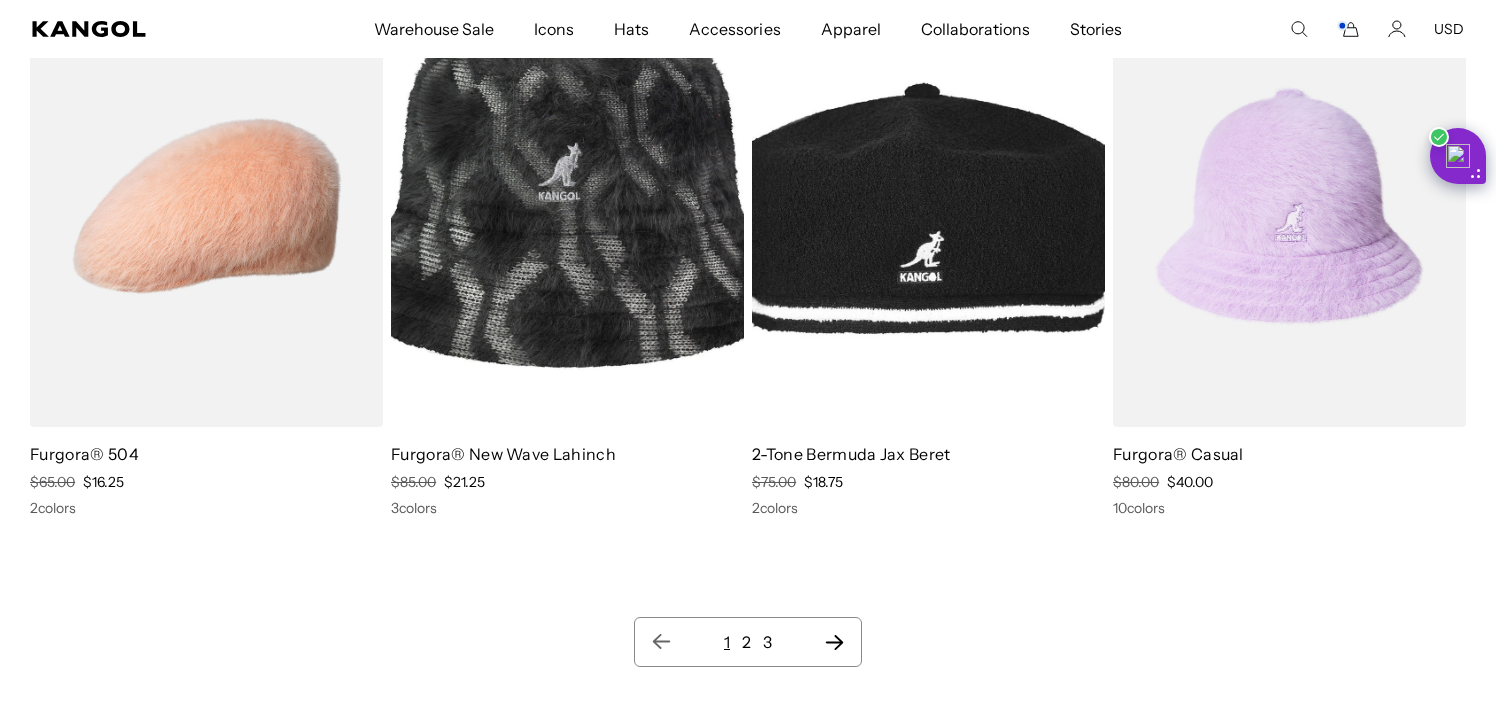 scroll, scrollTop: 0, scrollLeft: 0, axis: both 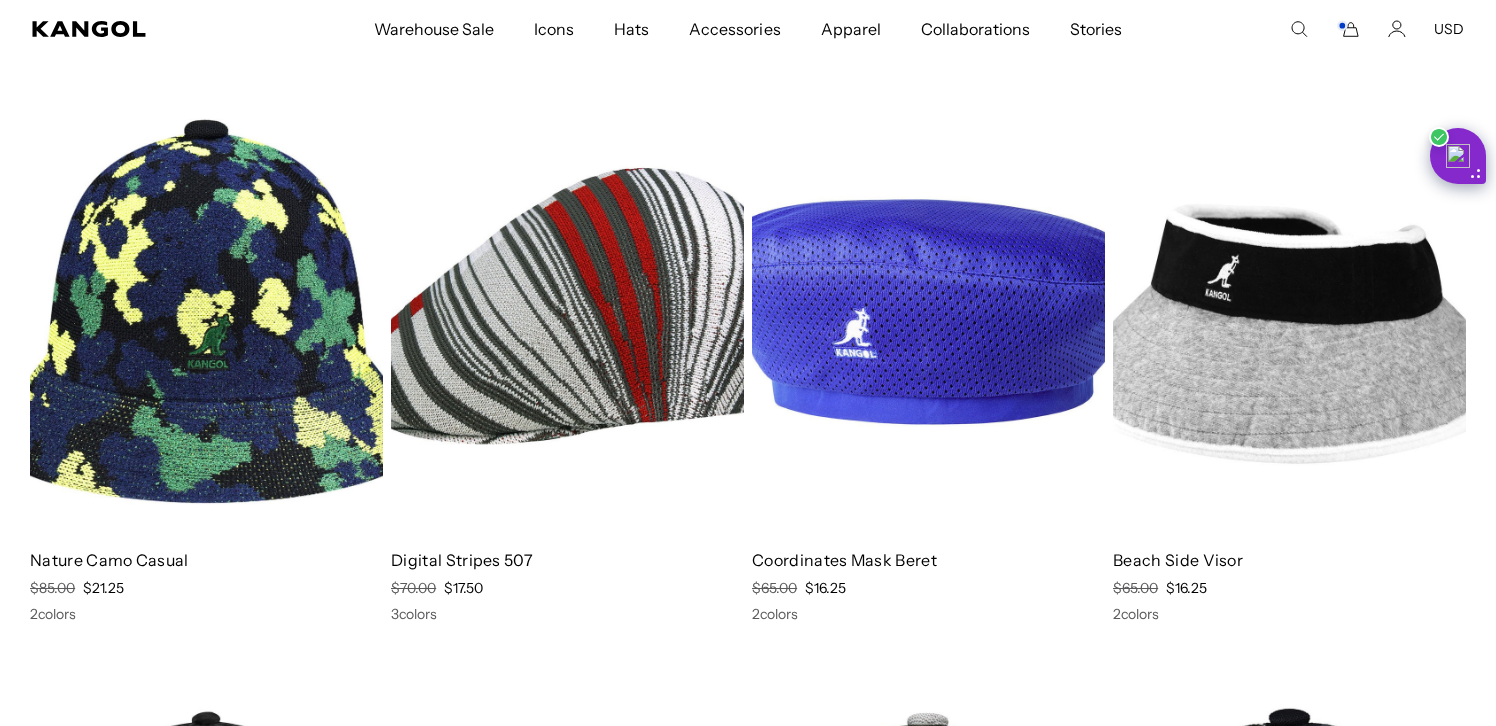 click at bounding box center (567, 311) 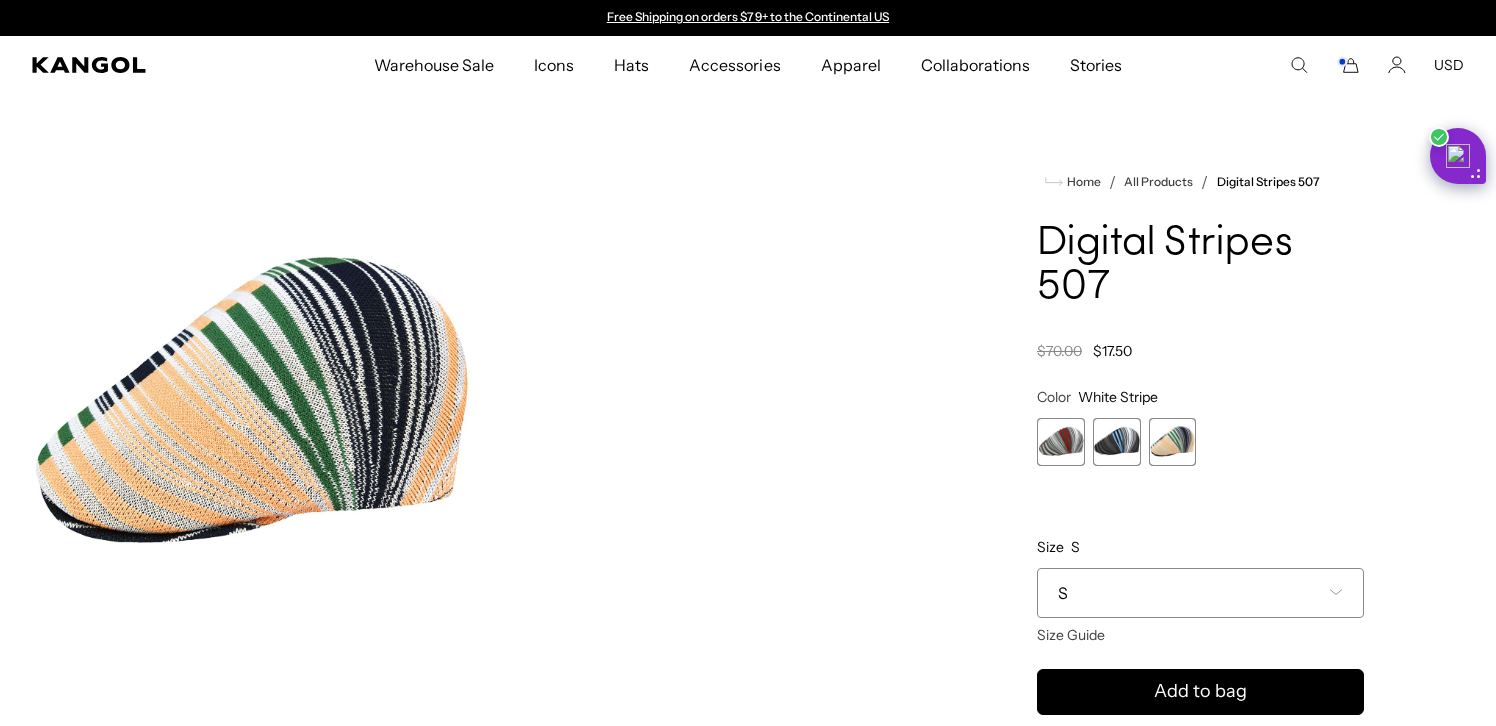 scroll, scrollTop: 0, scrollLeft: 0, axis: both 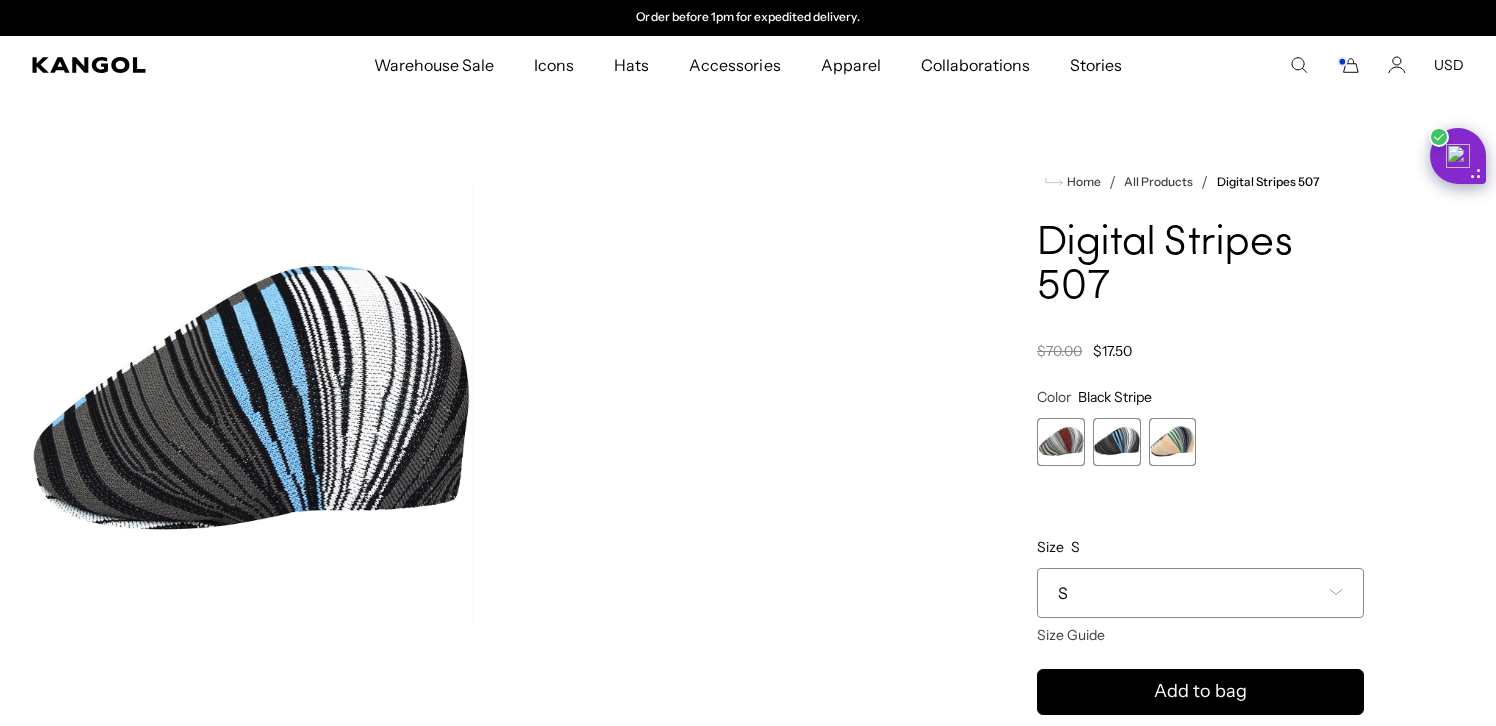 click at bounding box center (1173, 442) 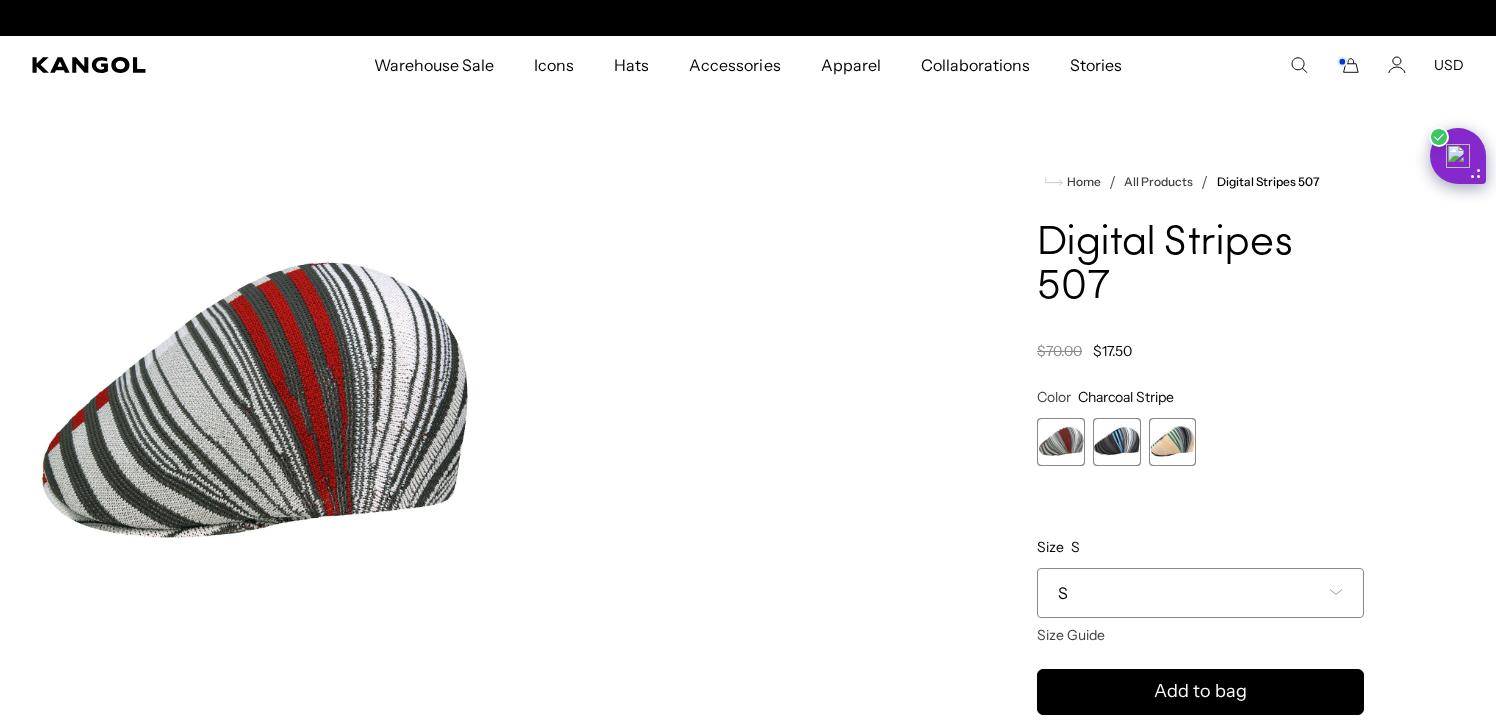 scroll, scrollTop: 0, scrollLeft: 0, axis: both 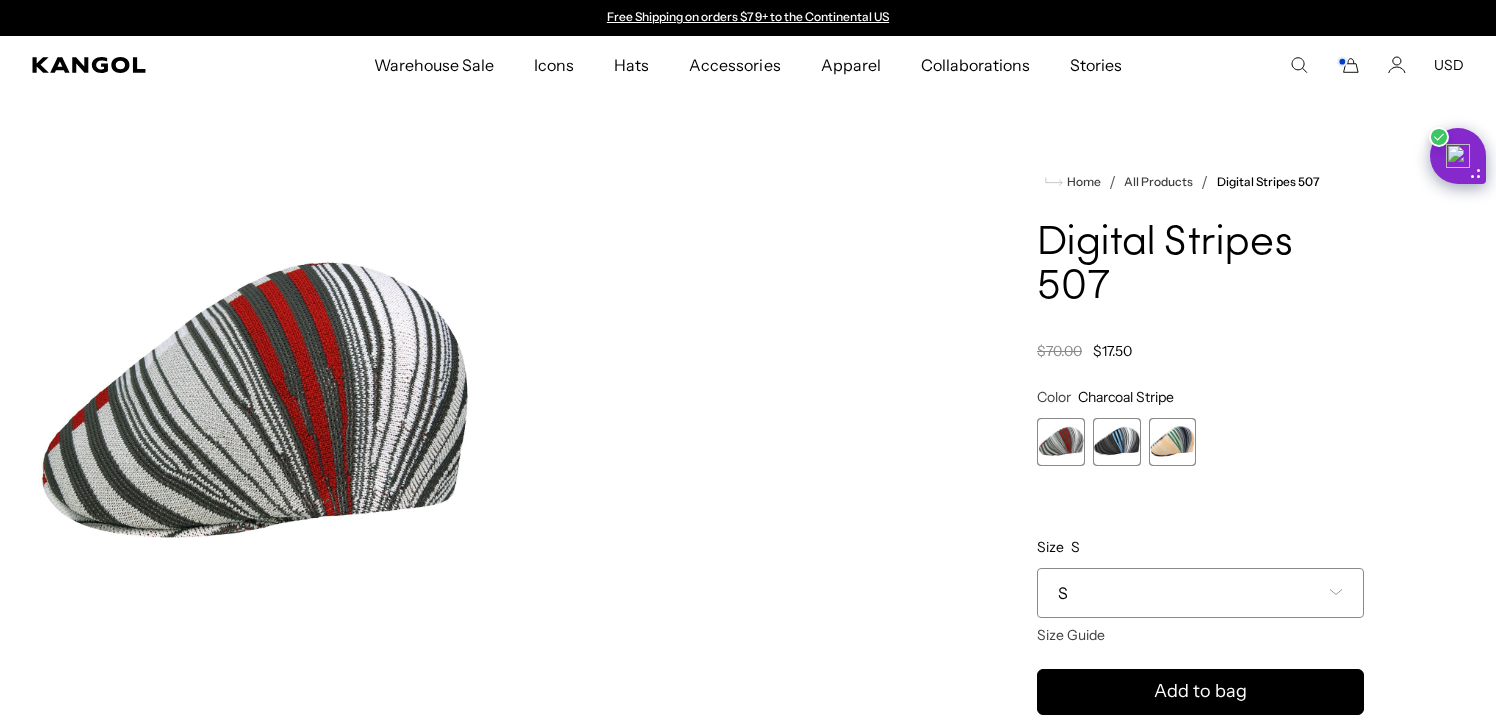 click at bounding box center [1173, 442] 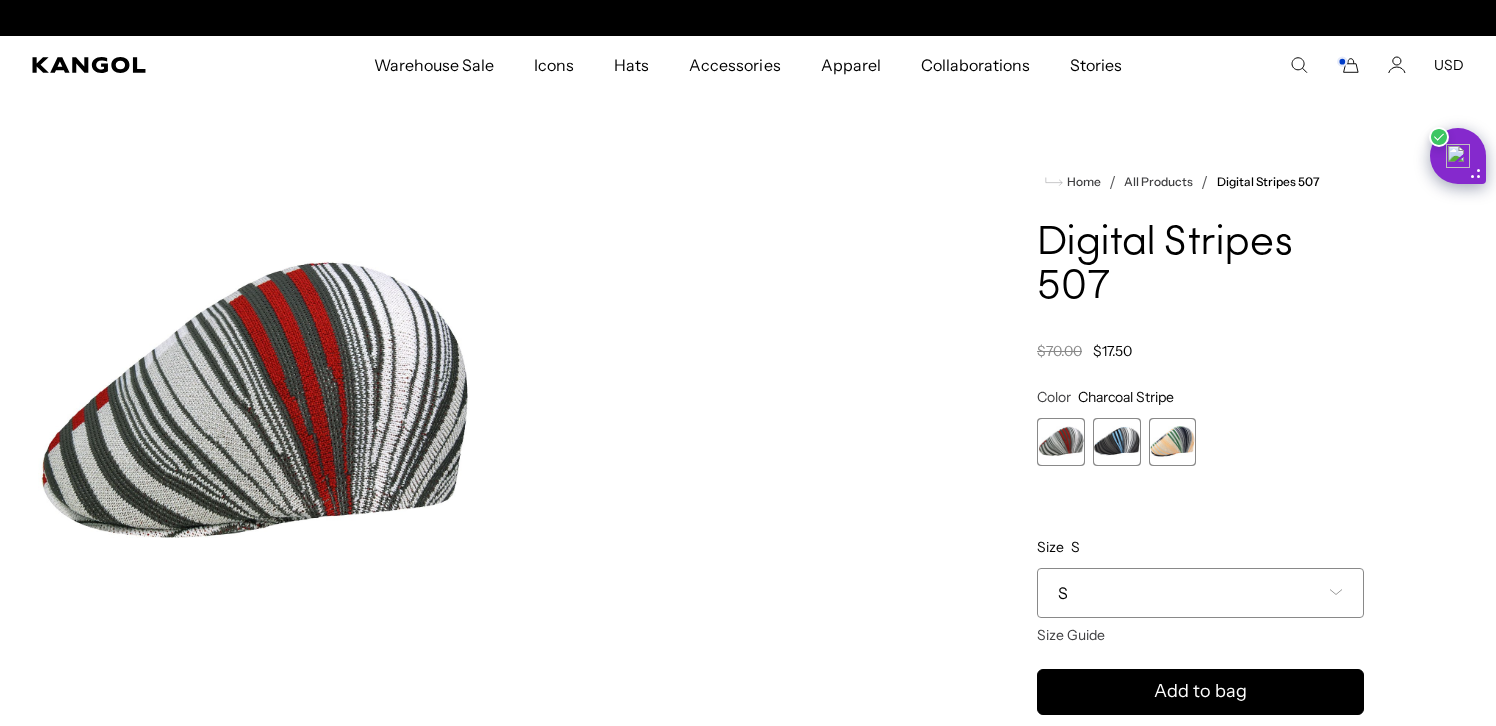 click on "S" at bounding box center (1200, 593) 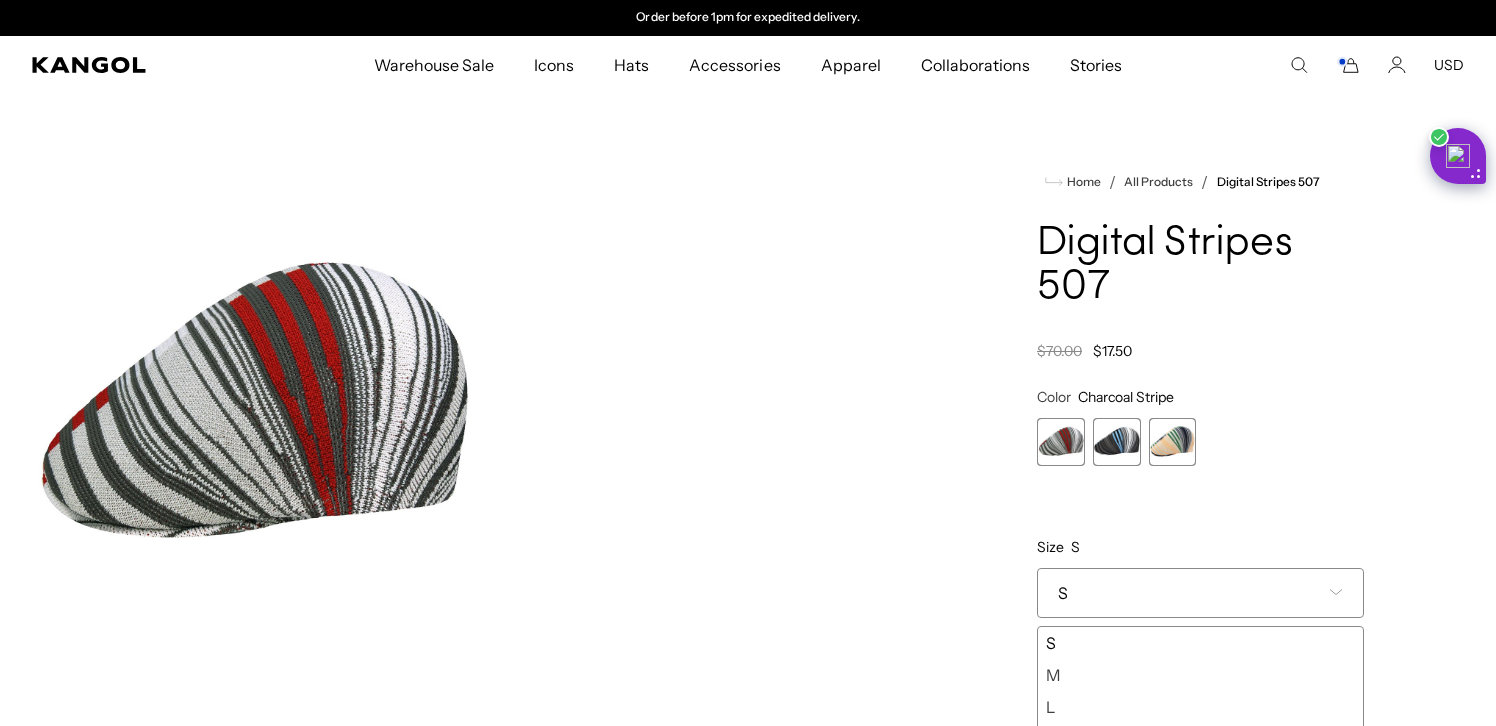 click on "M" at bounding box center (1200, 675) 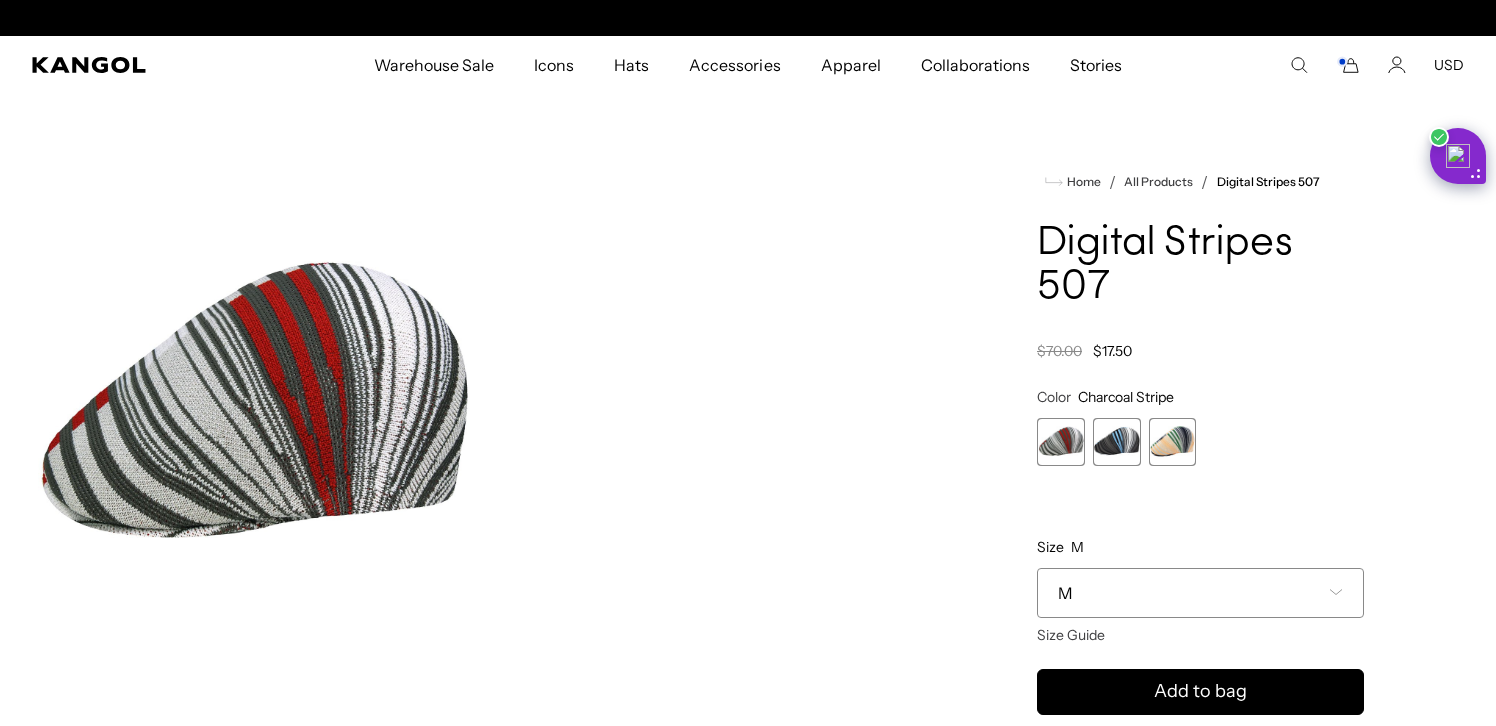 scroll, scrollTop: 0, scrollLeft: 0, axis: both 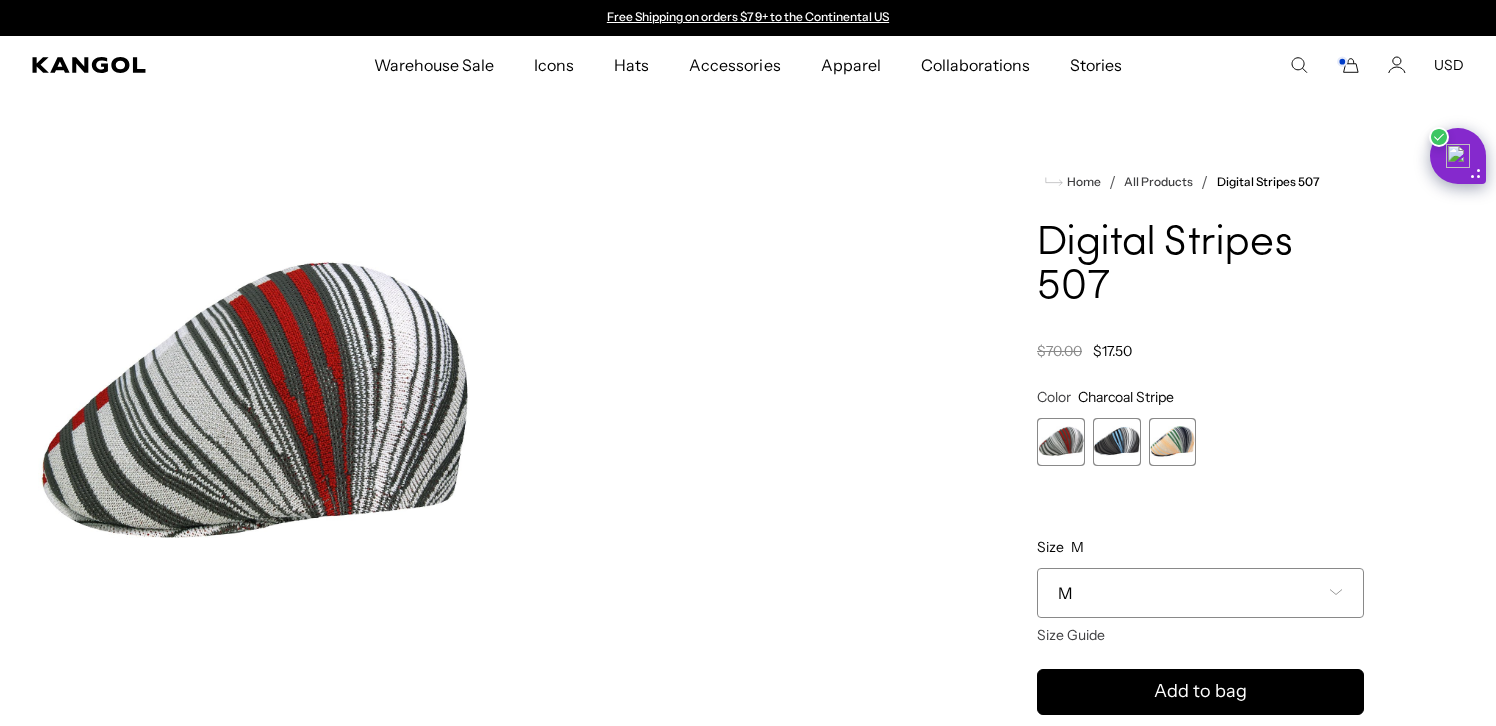 click at bounding box center [1173, 442] 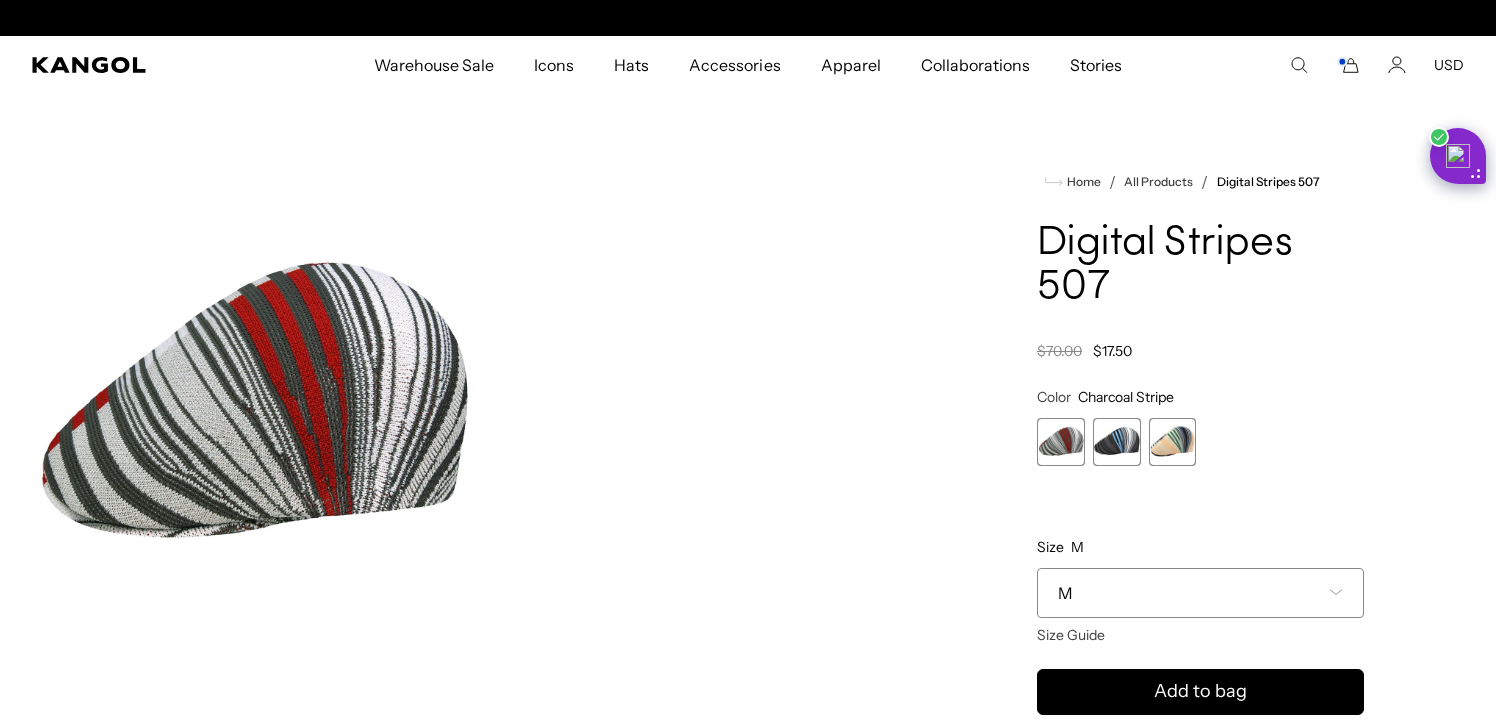 click at bounding box center [1117, 442] 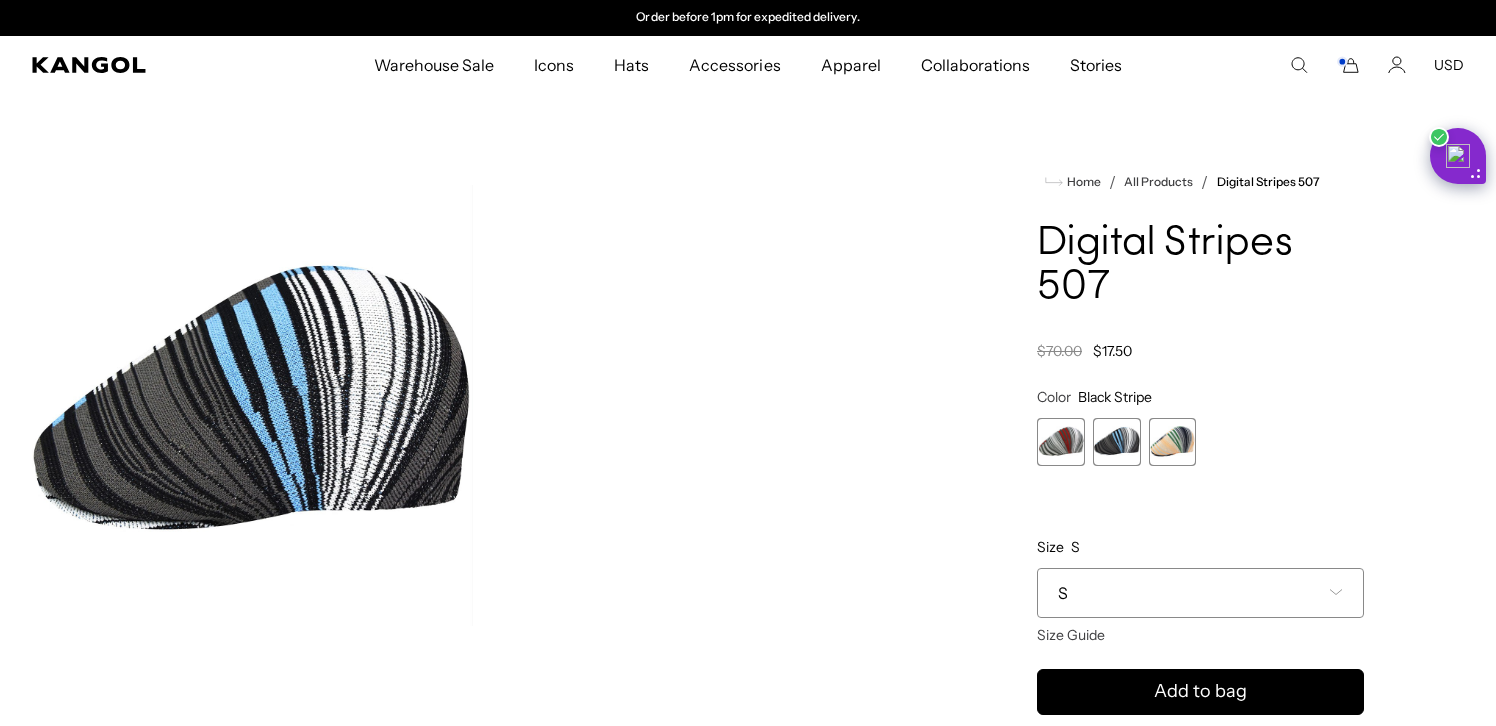click at bounding box center [1061, 442] 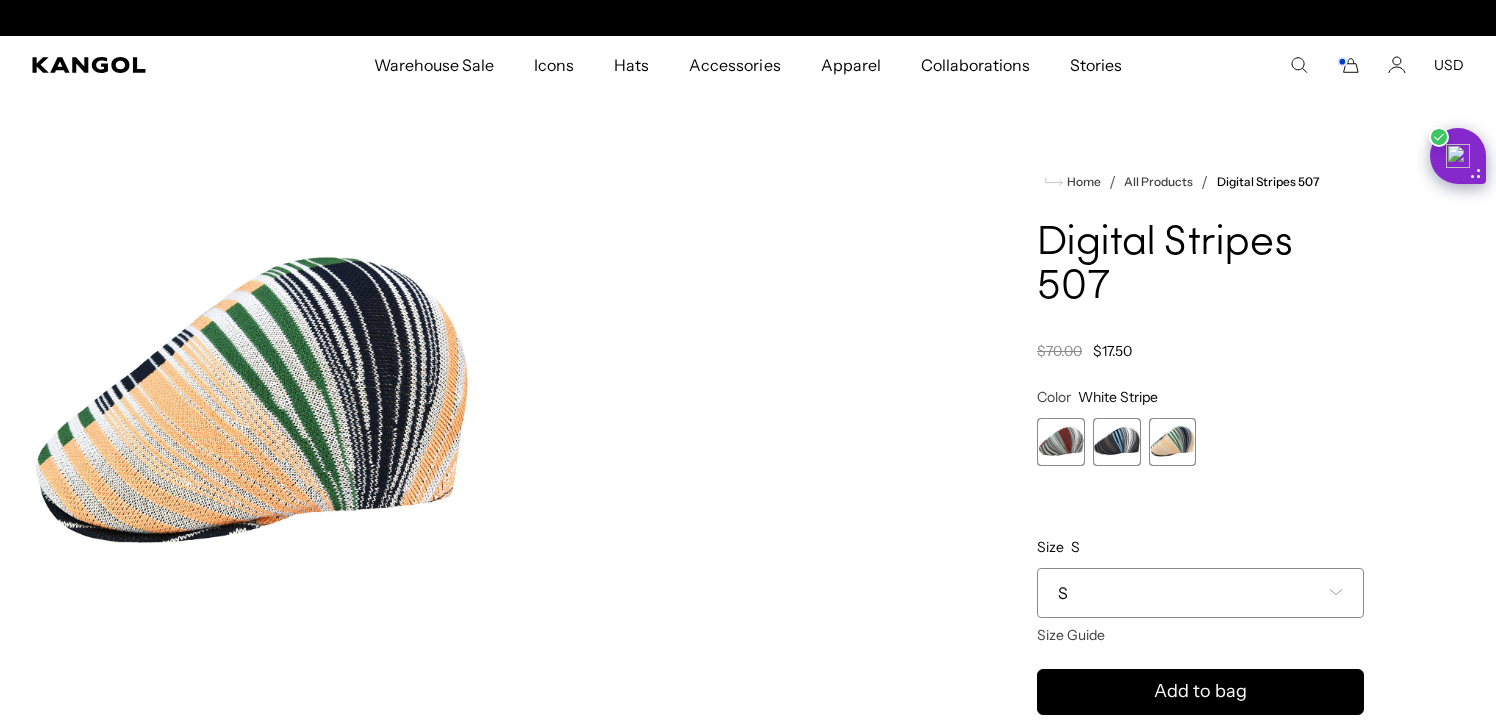 scroll, scrollTop: 0, scrollLeft: 412, axis: horizontal 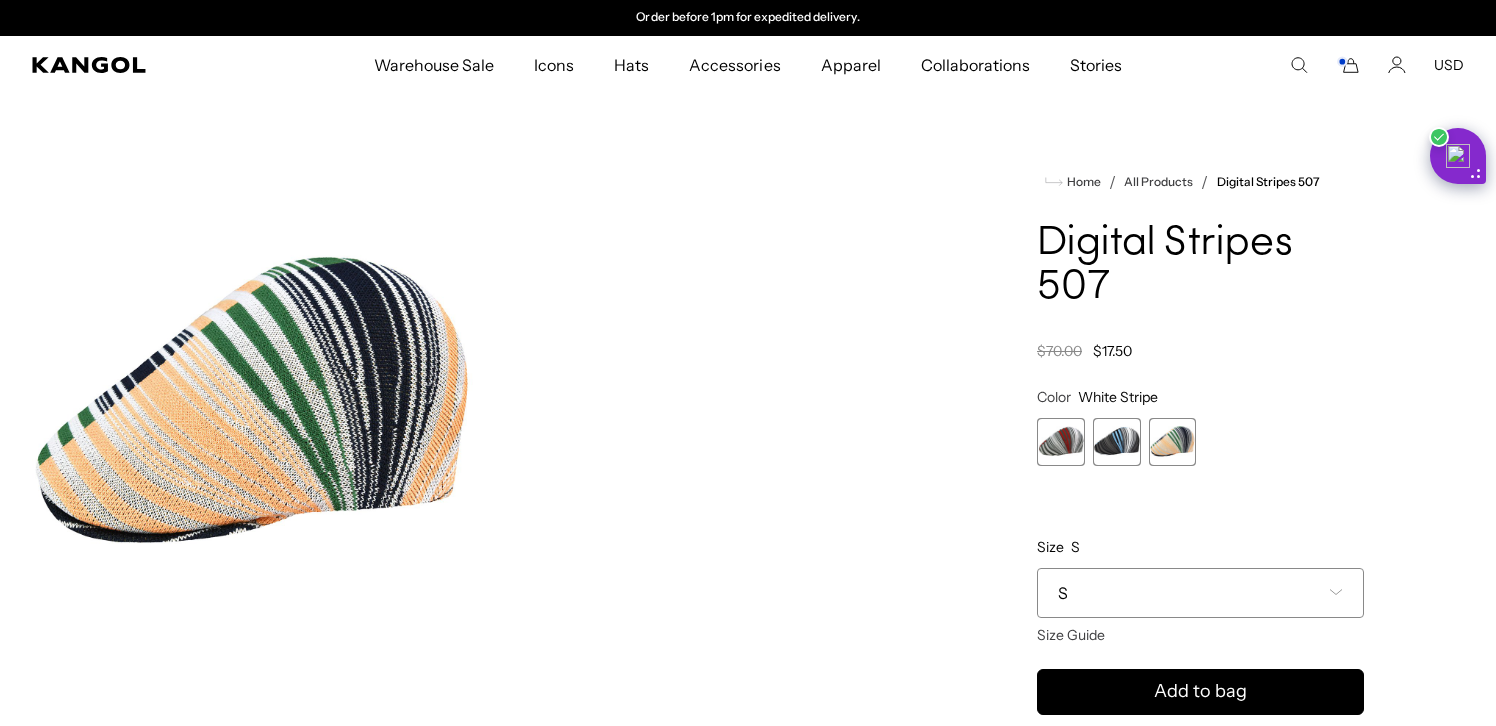 click on "S" at bounding box center (1200, 593) 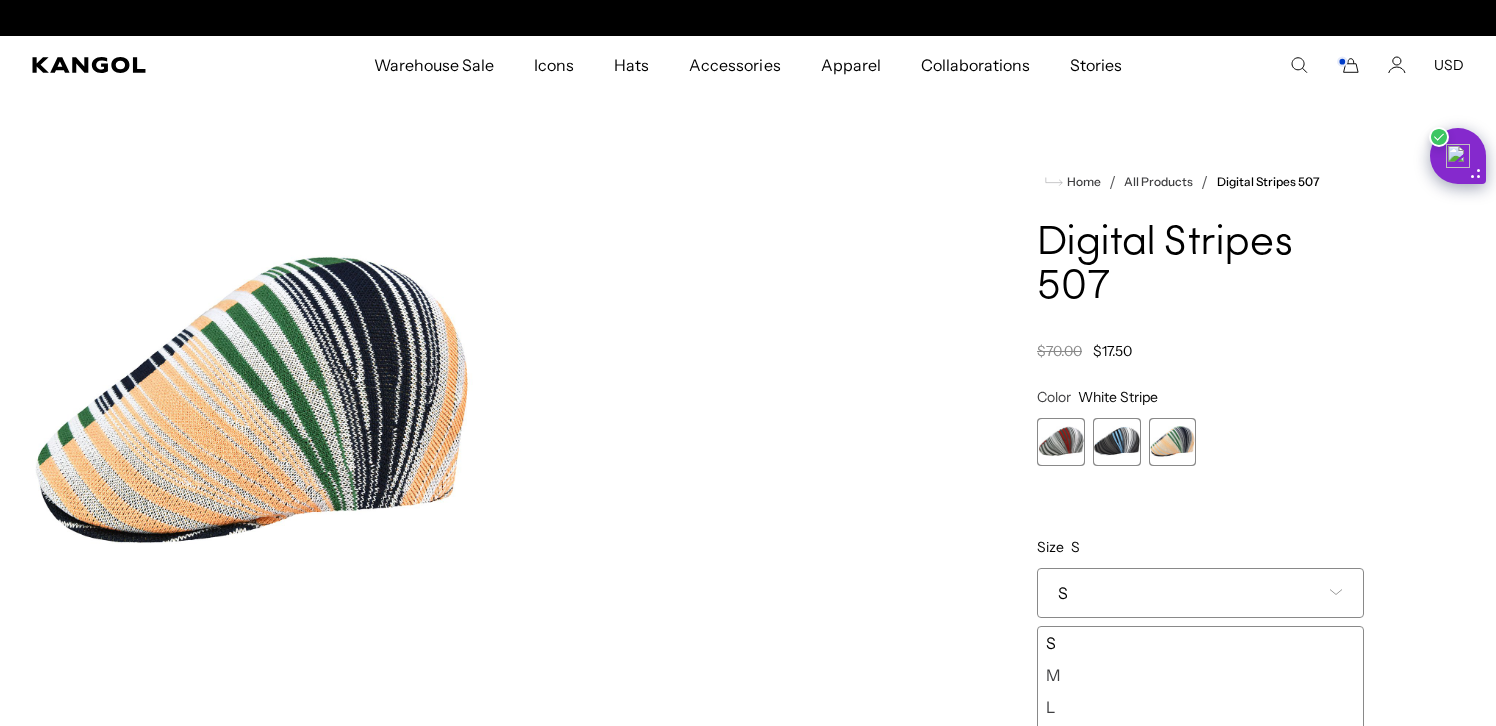 scroll, scrollTop: 0, scrollLeft: 0, axis: both 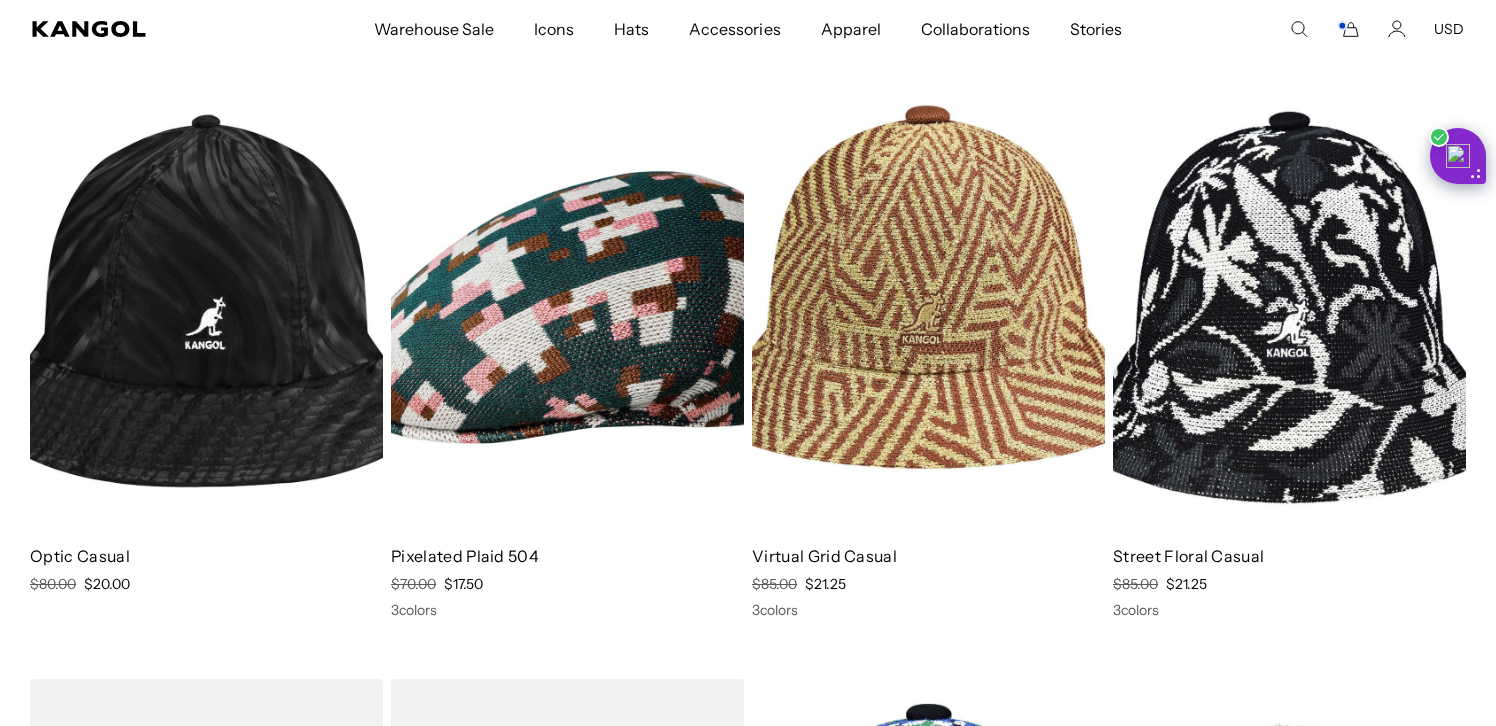click at bounding box center (928, 307) 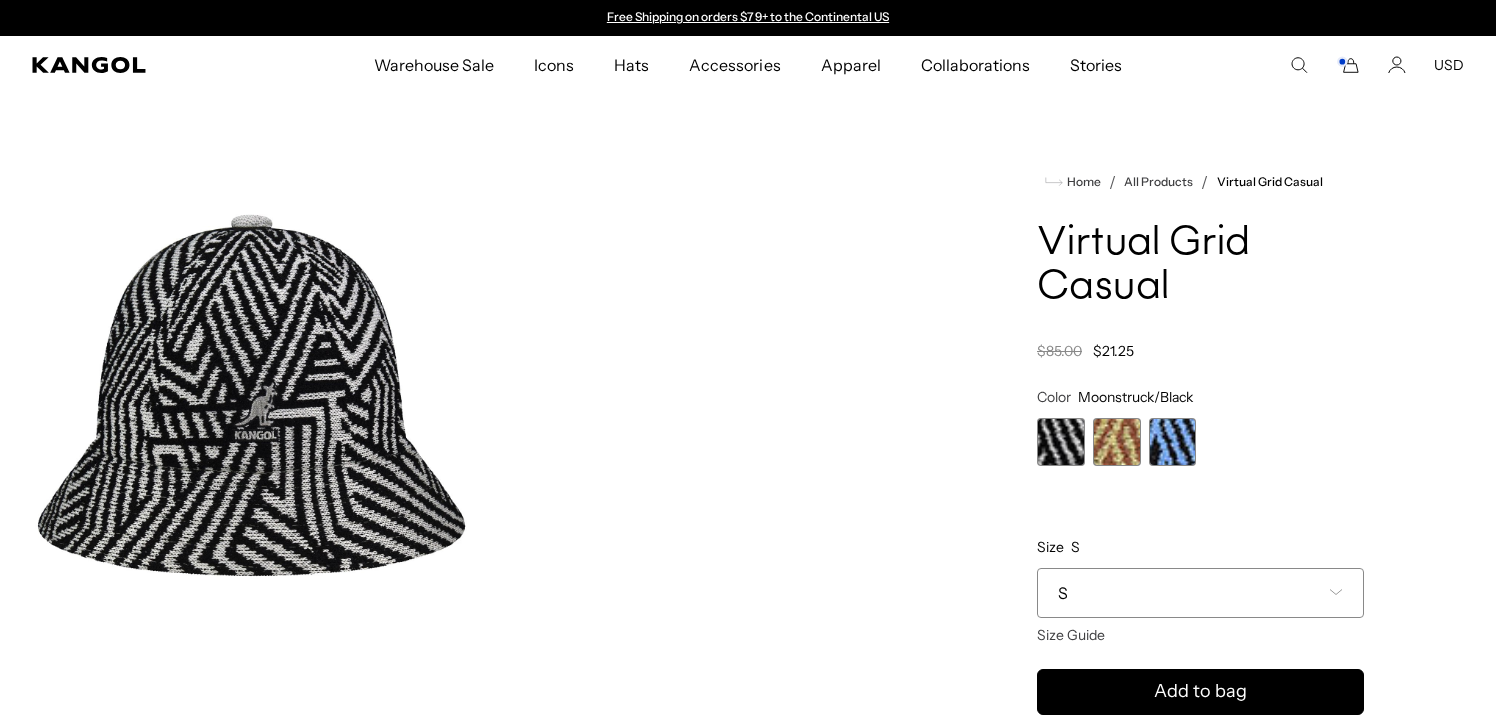 scroll, scrollTop: 0, scrollLeft: 0, axis: both 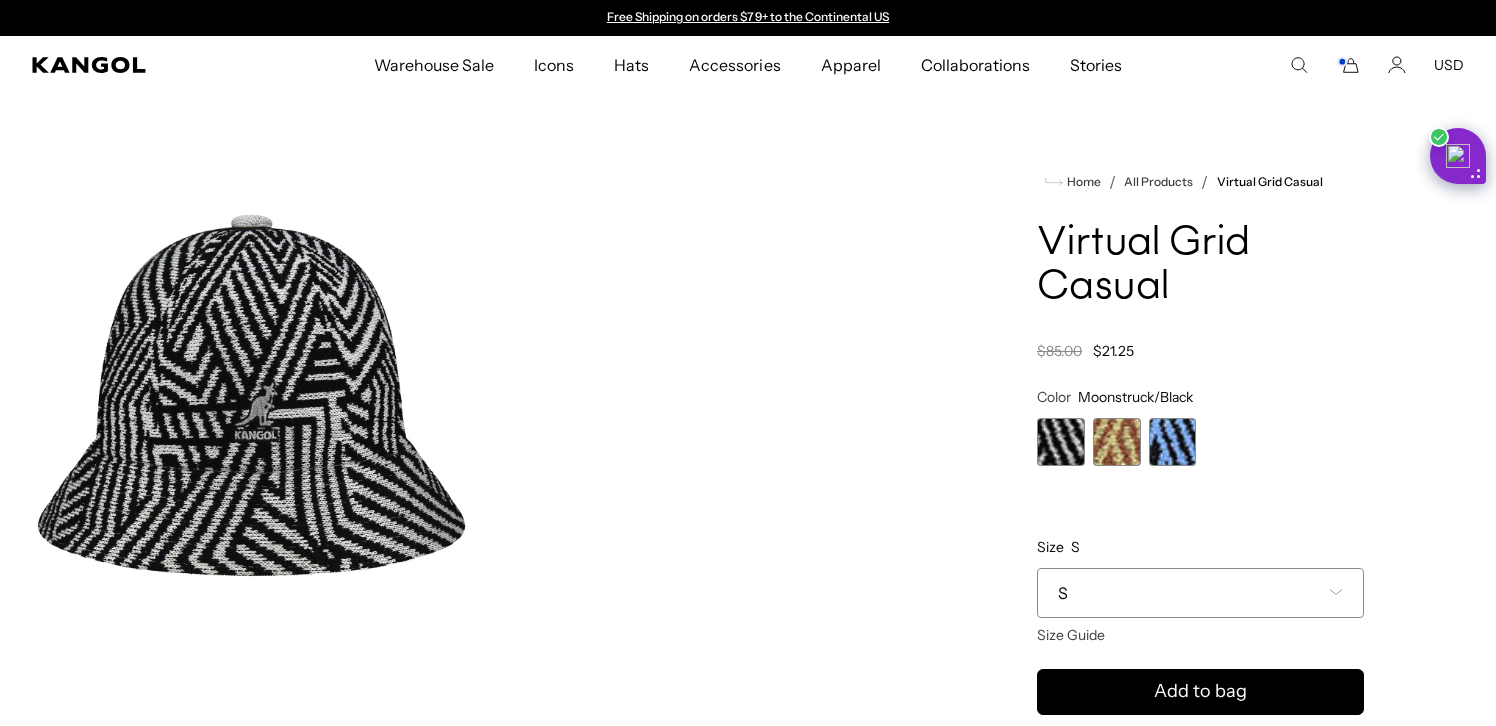 click at bounding box center [1173, 442] 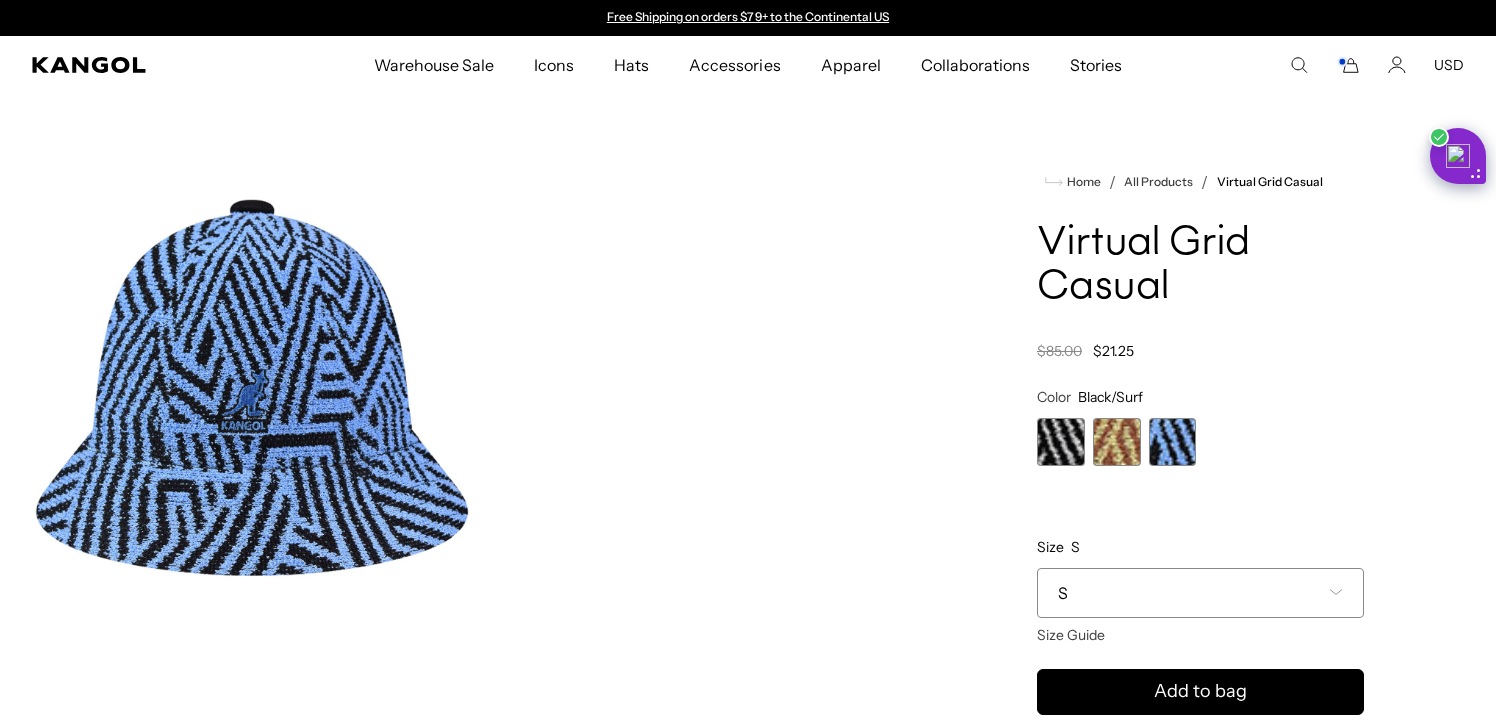 scroll, scrollTop: 0, scrollLeft: 0, axis: both 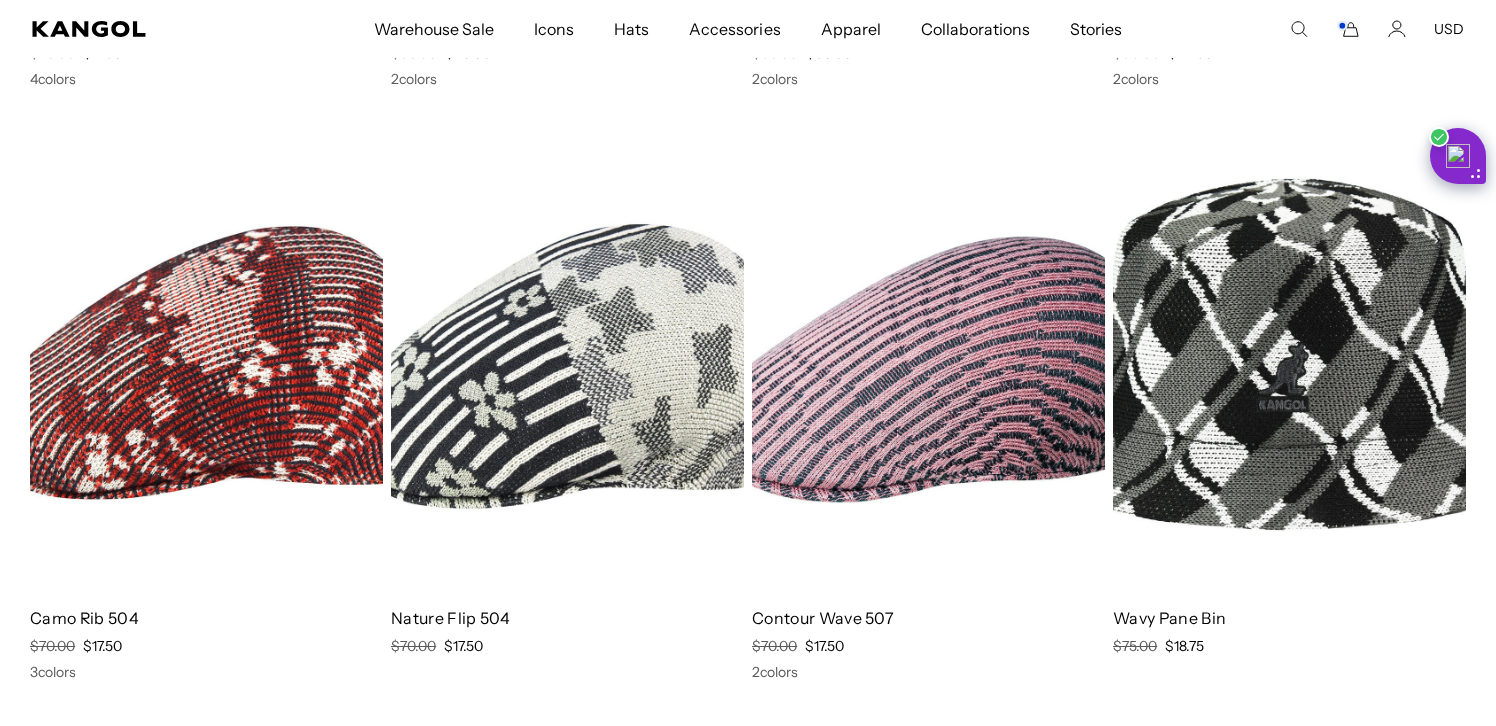 click at bounding box center (1289, 369) 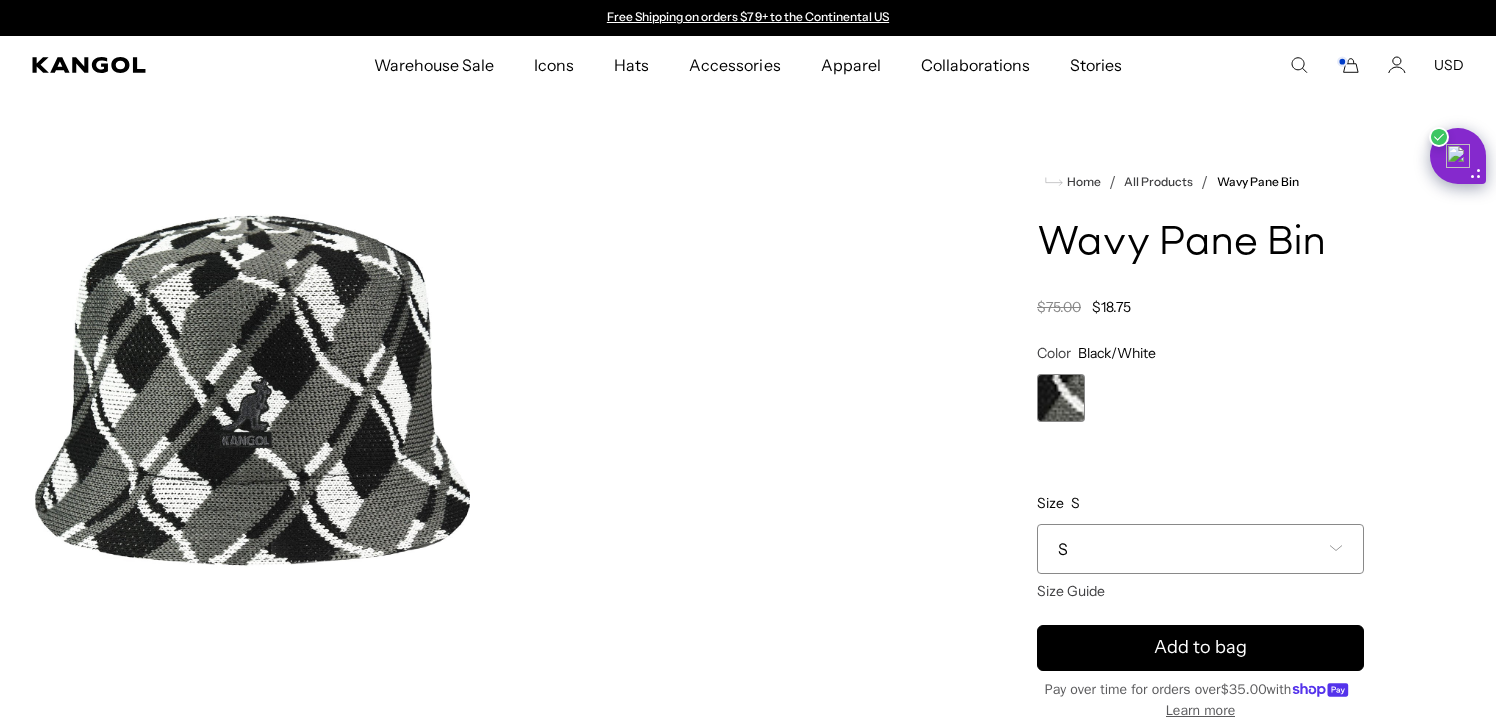 scroll, scrollTop: 0, scrollLeft: 0, axis: both 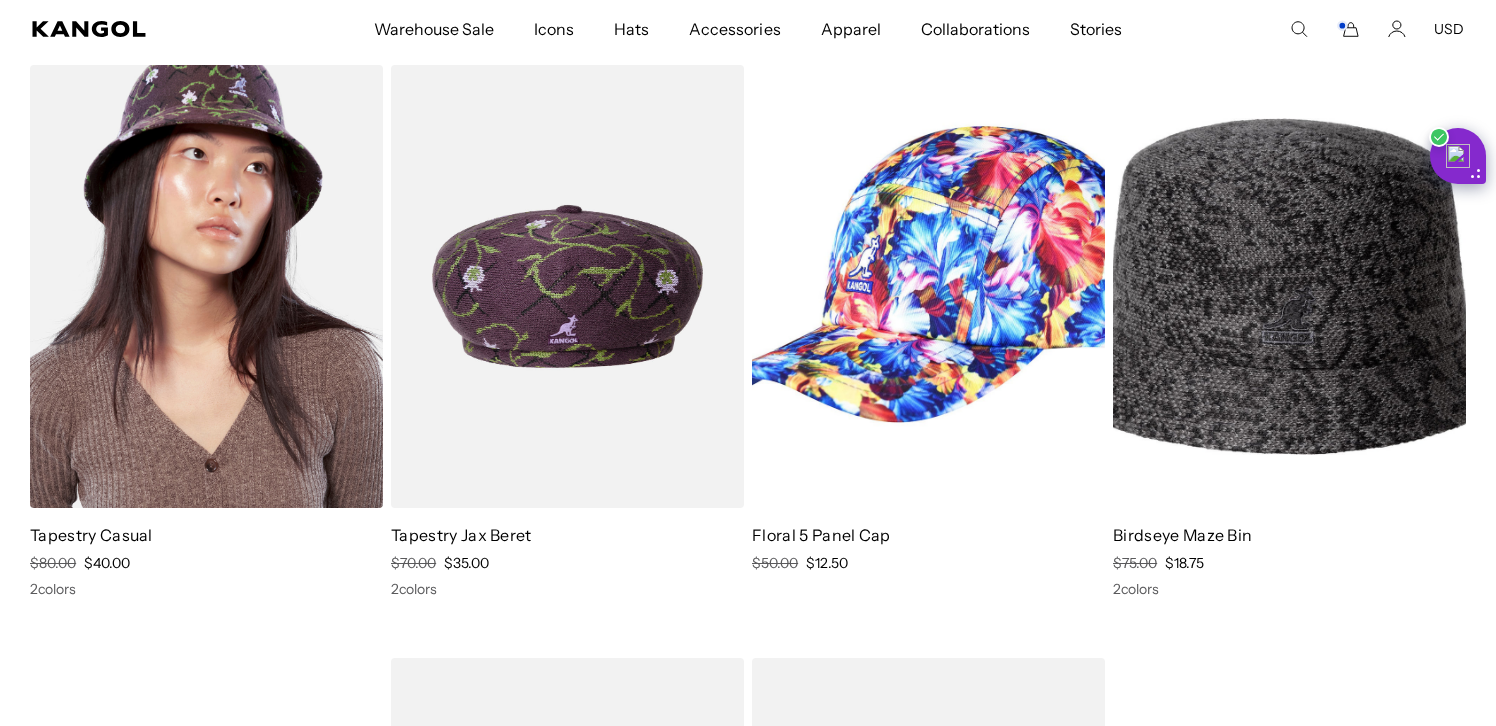 click at bounding box center [206, 286] 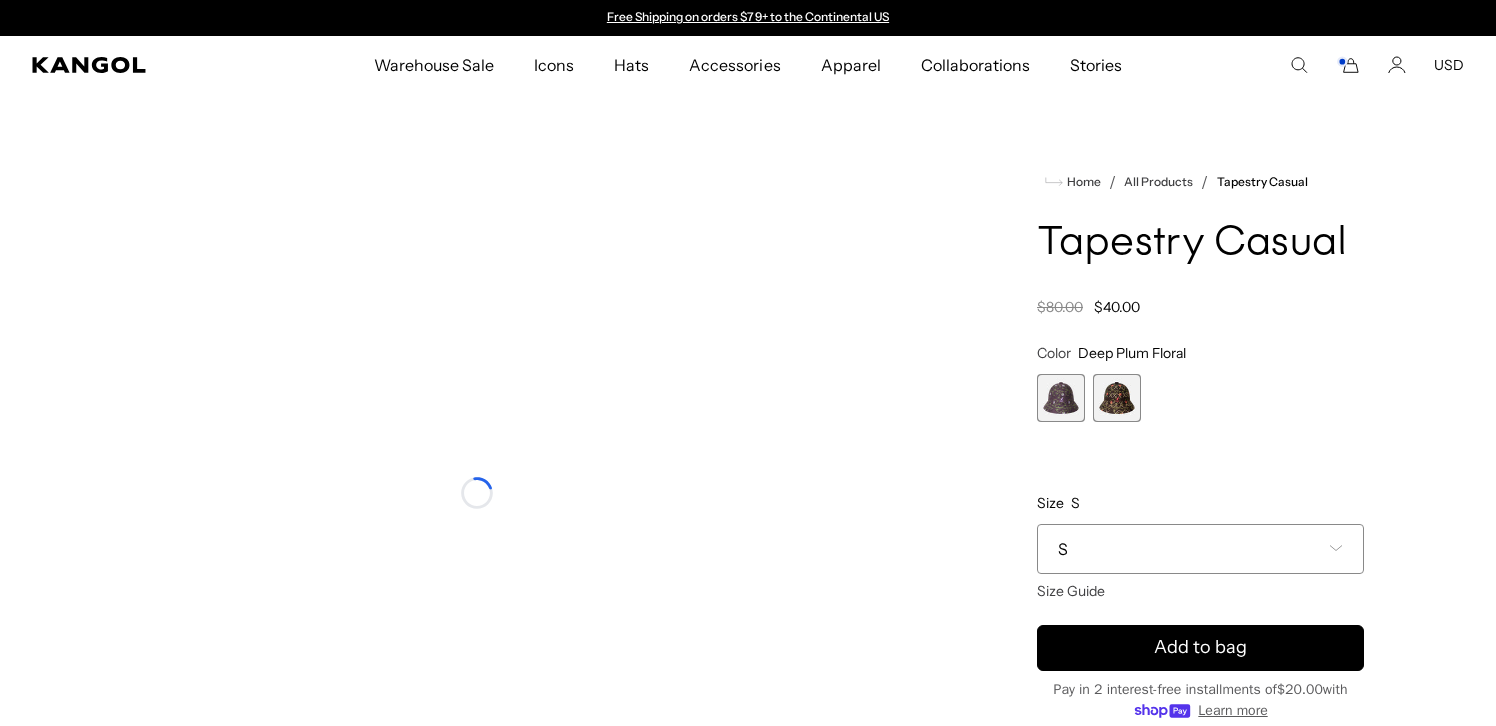 scroll, scrollTop: 0, scrollLeft: 0, axis: both 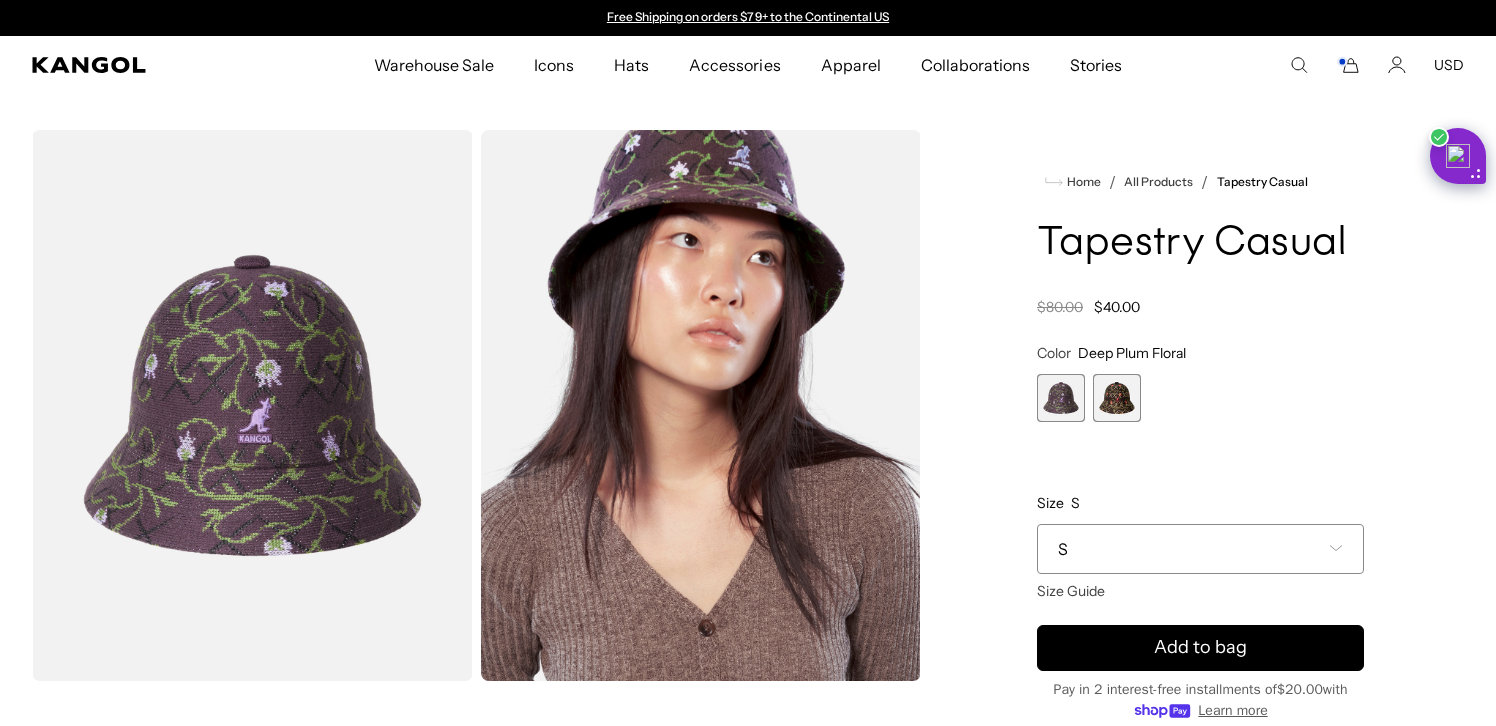 click at bounding box center [1117, 398] 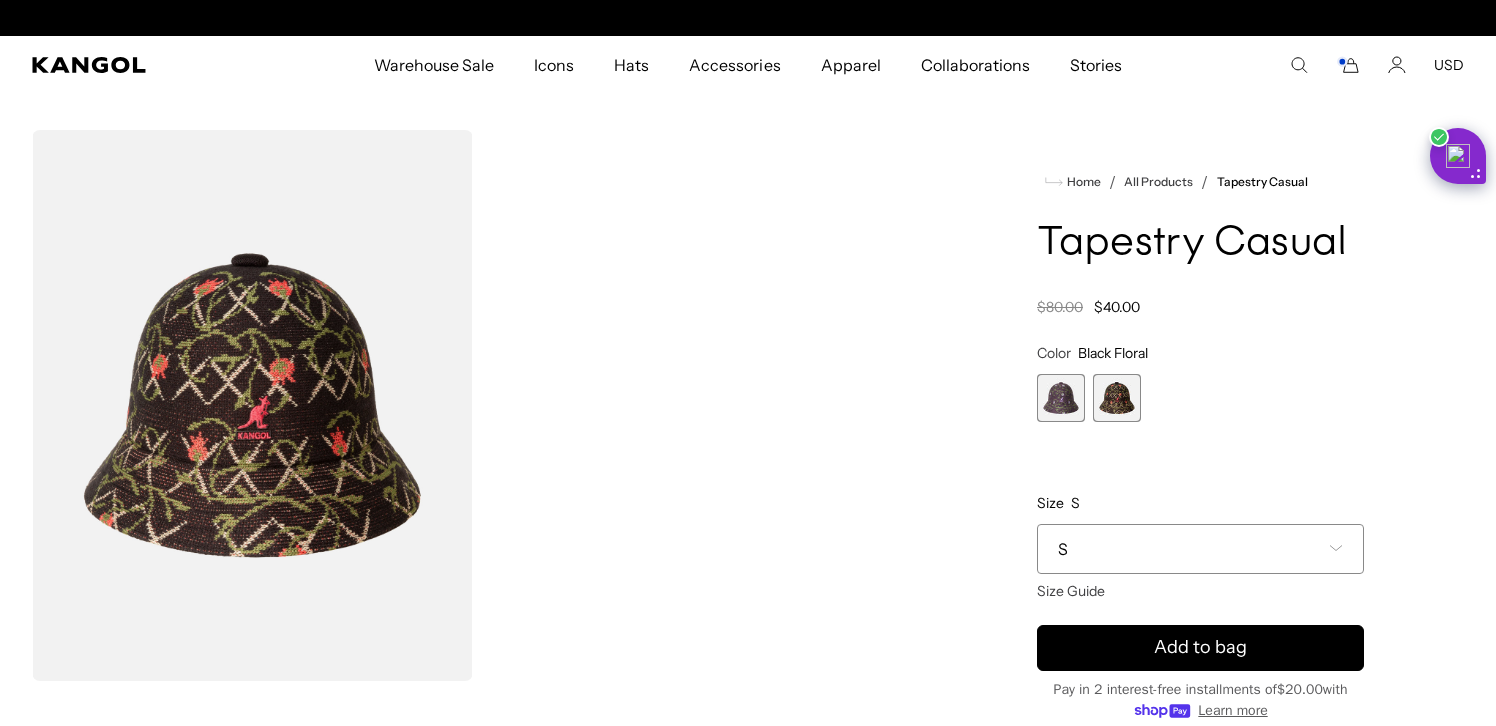 scroll, scrollTop: 0, scrollLeft: 412, axis: horizontal 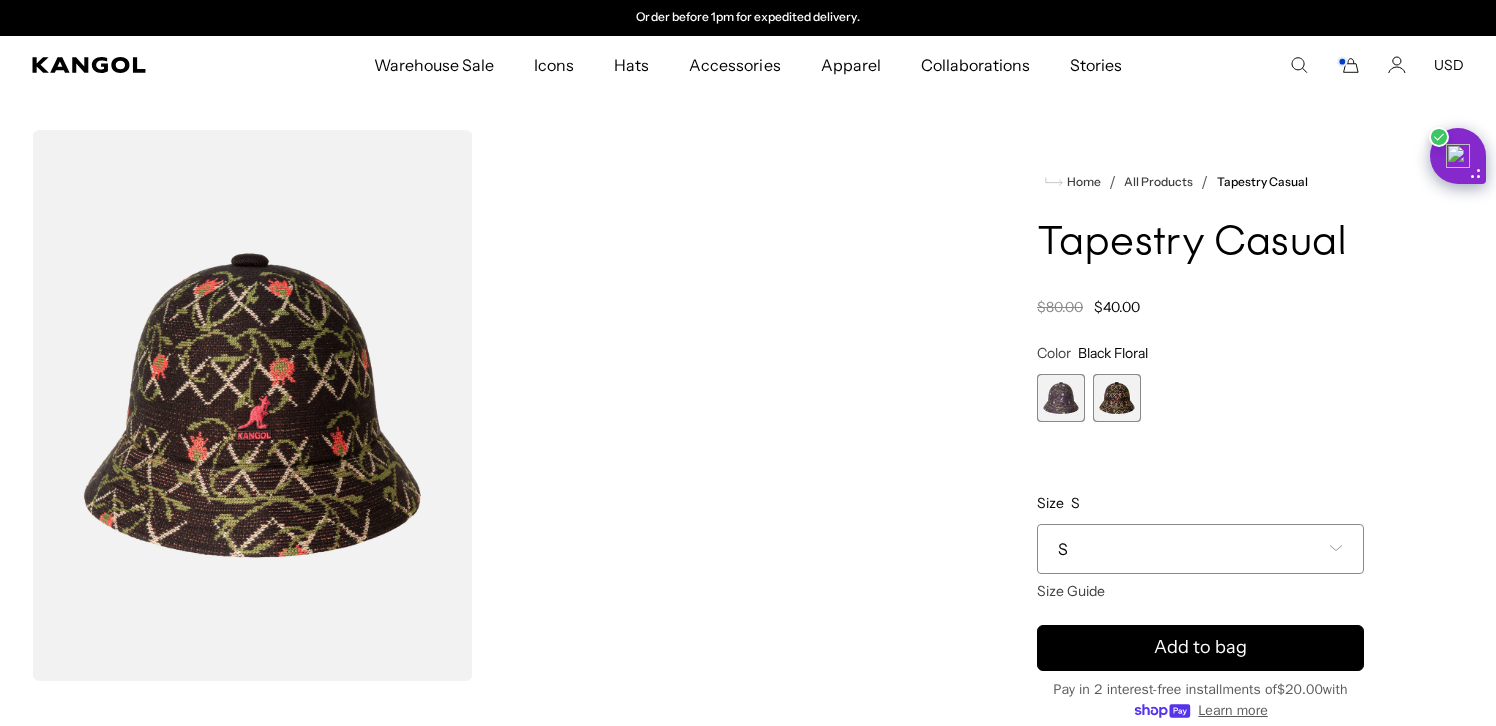 click on "S" at bounding box center (1200, 549) 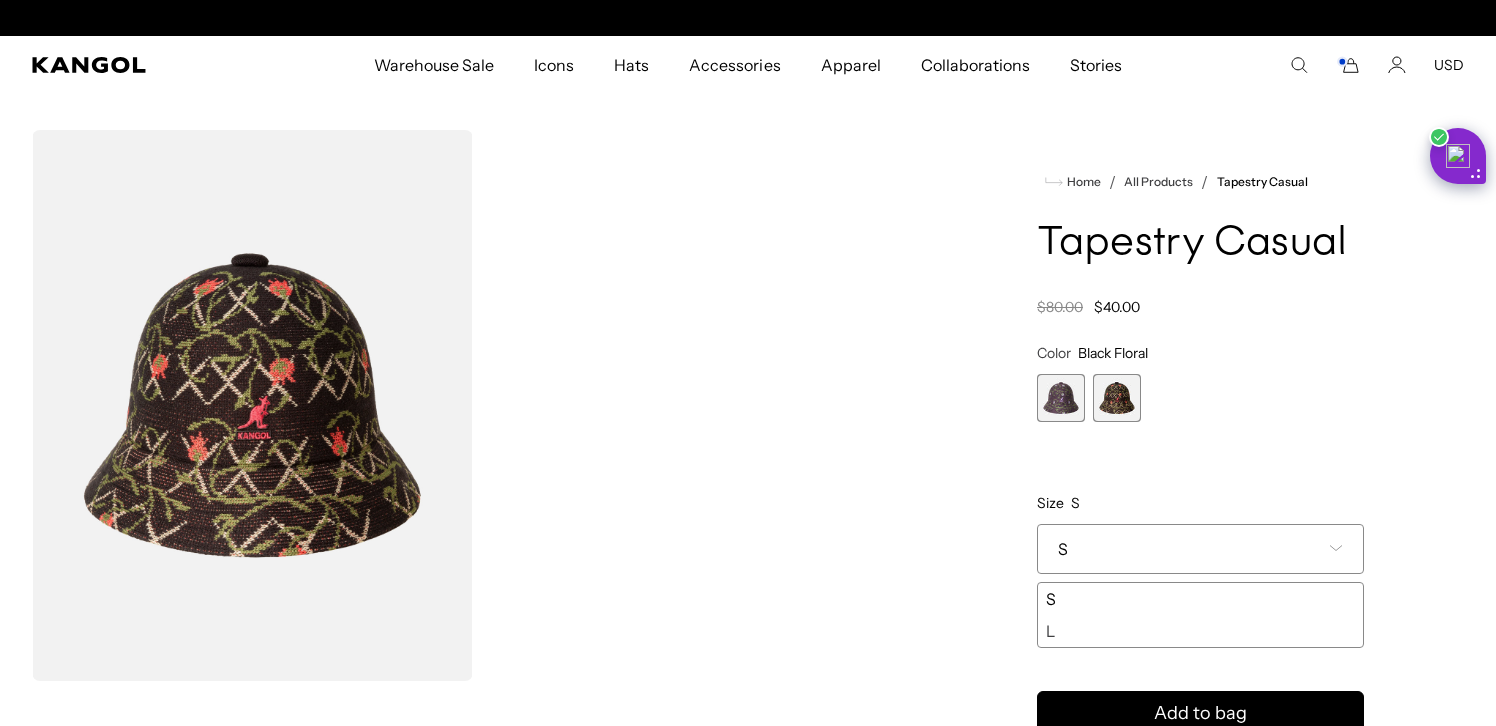 click on "L" at bounding box center (1200, 631) 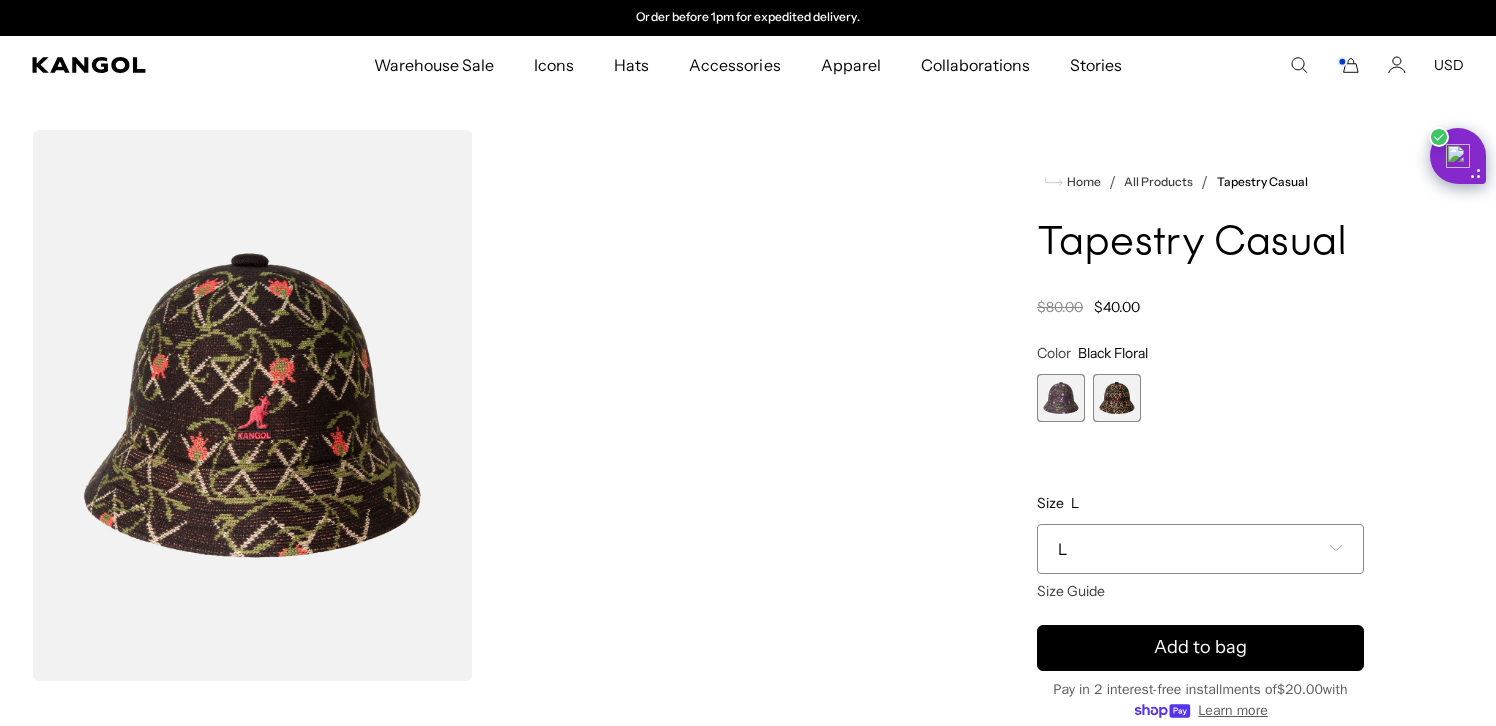 scroll, scrollTop: 0, scrollLeft: 0, axis: both 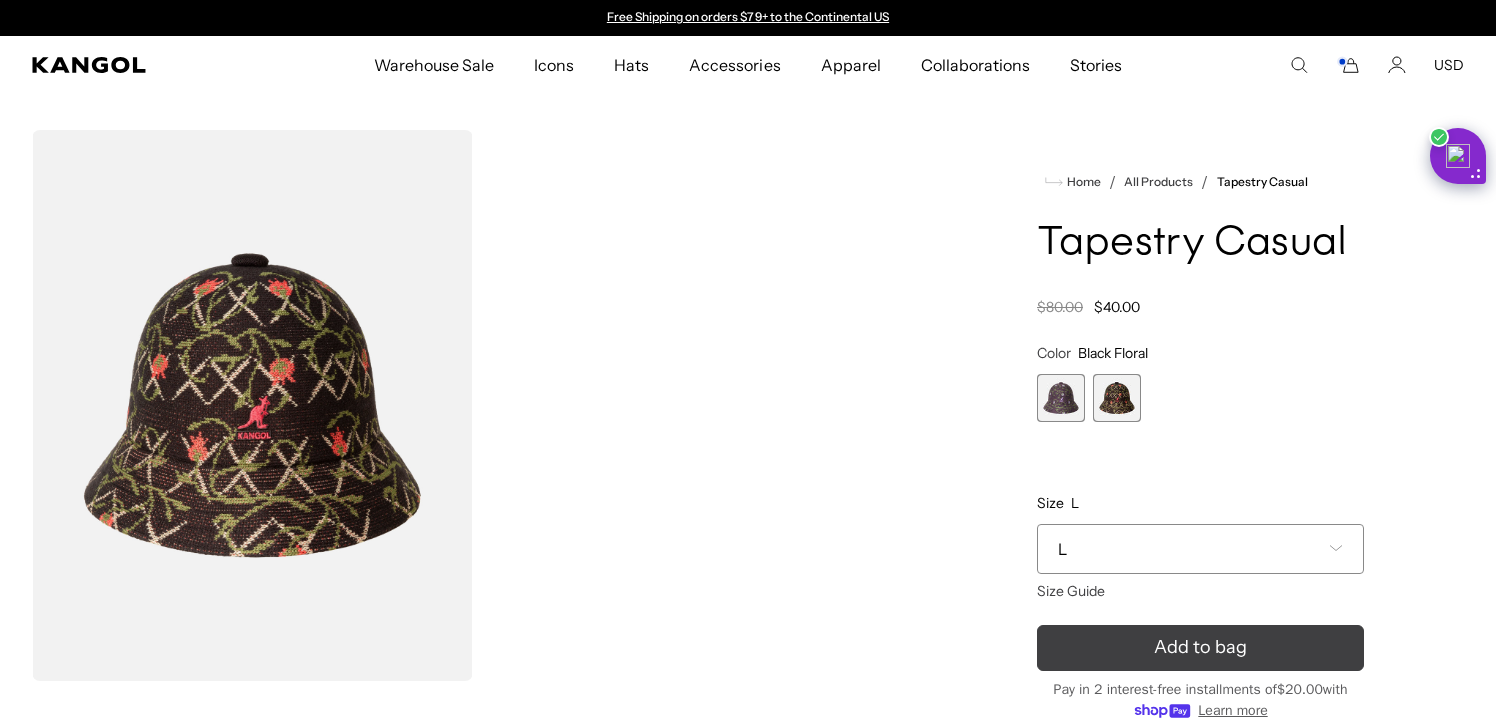 click on "Add to bag" at bounding box center [1200, 648] 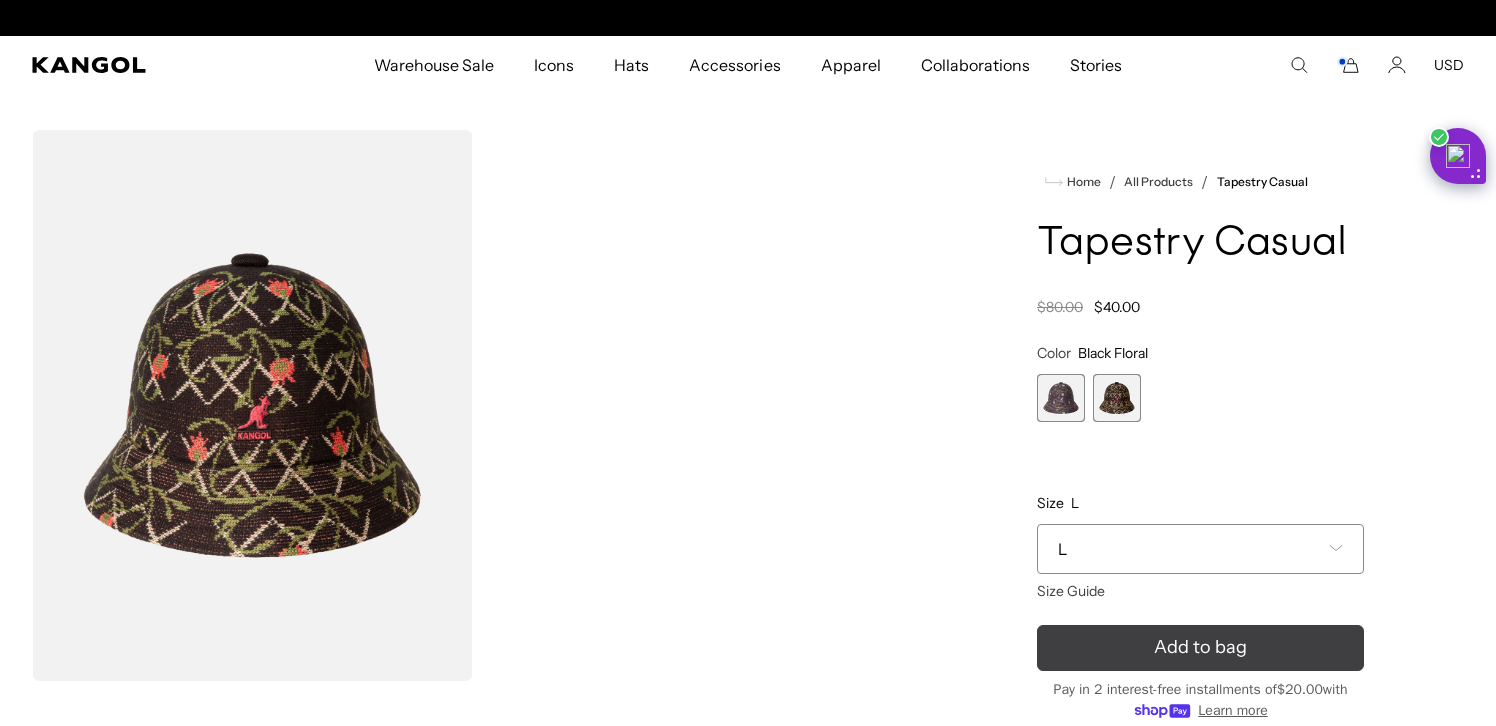 scroll, scrollTop: 0, scrollLeft: 412, axis: horizontal 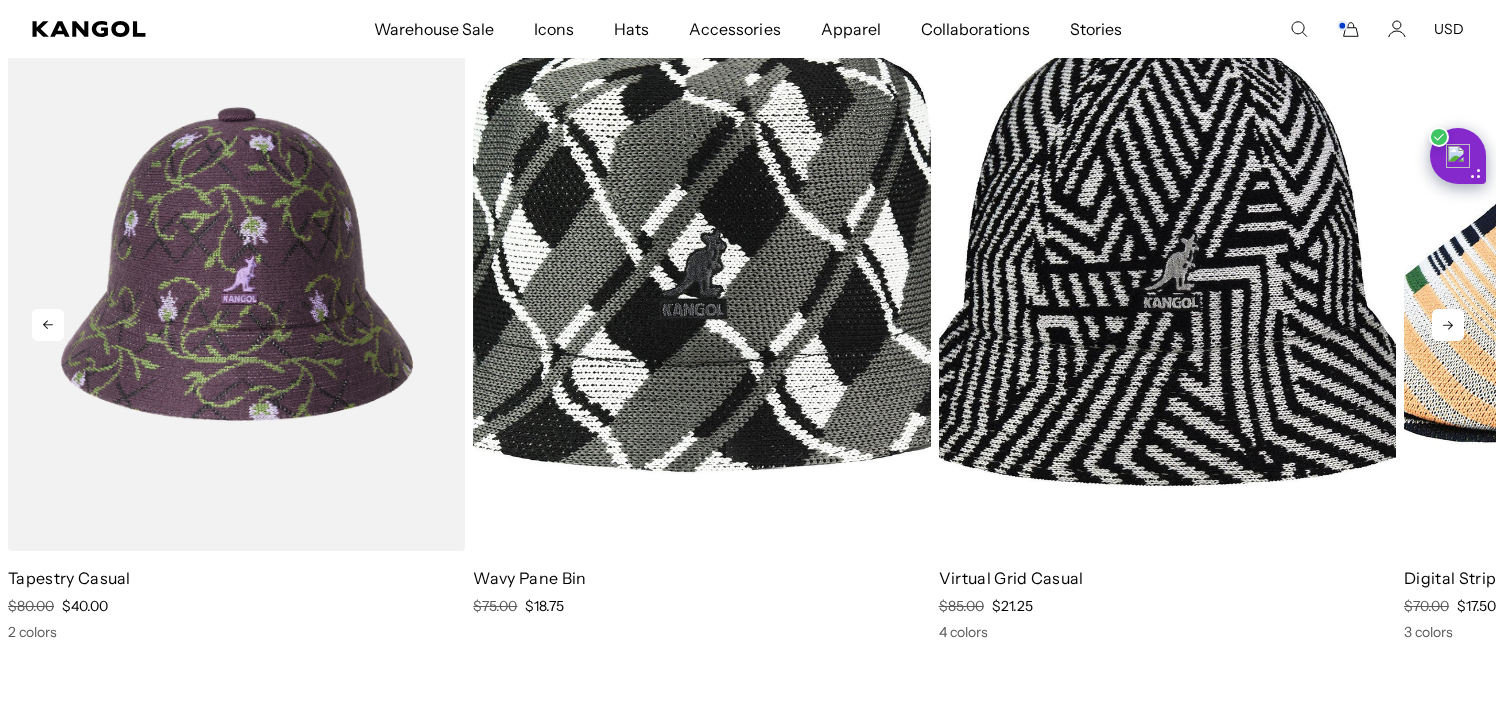 click 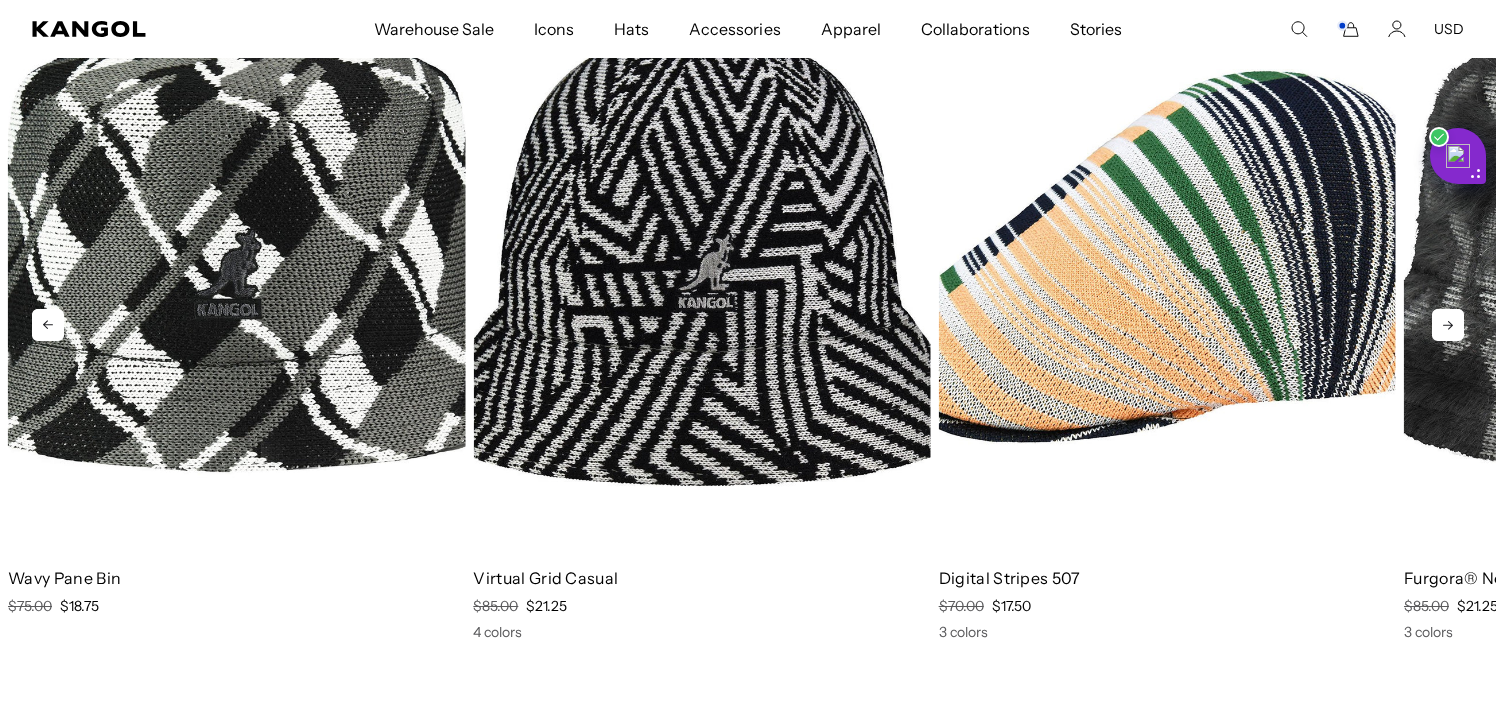 scroll, scrollTop: 0, scrollLeft: 412, axis: horizontal 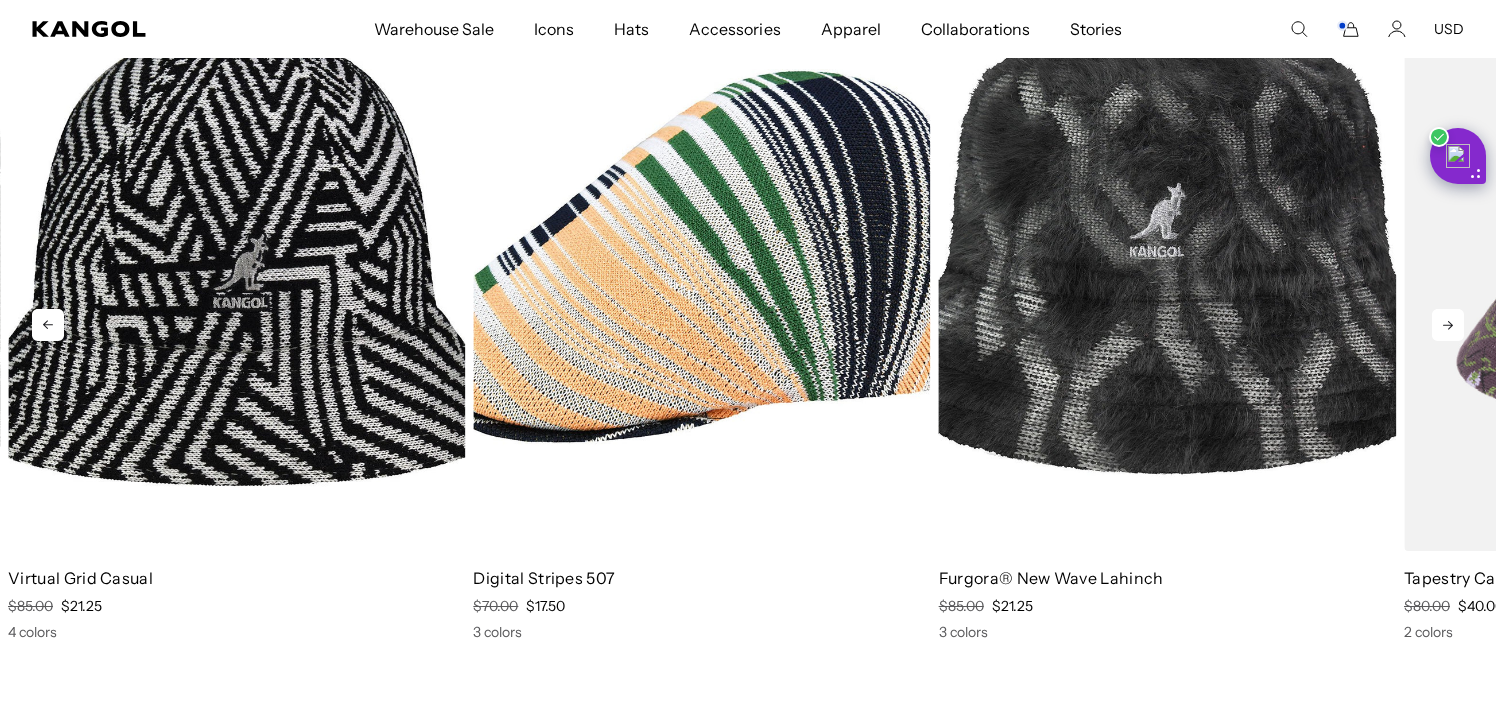 click 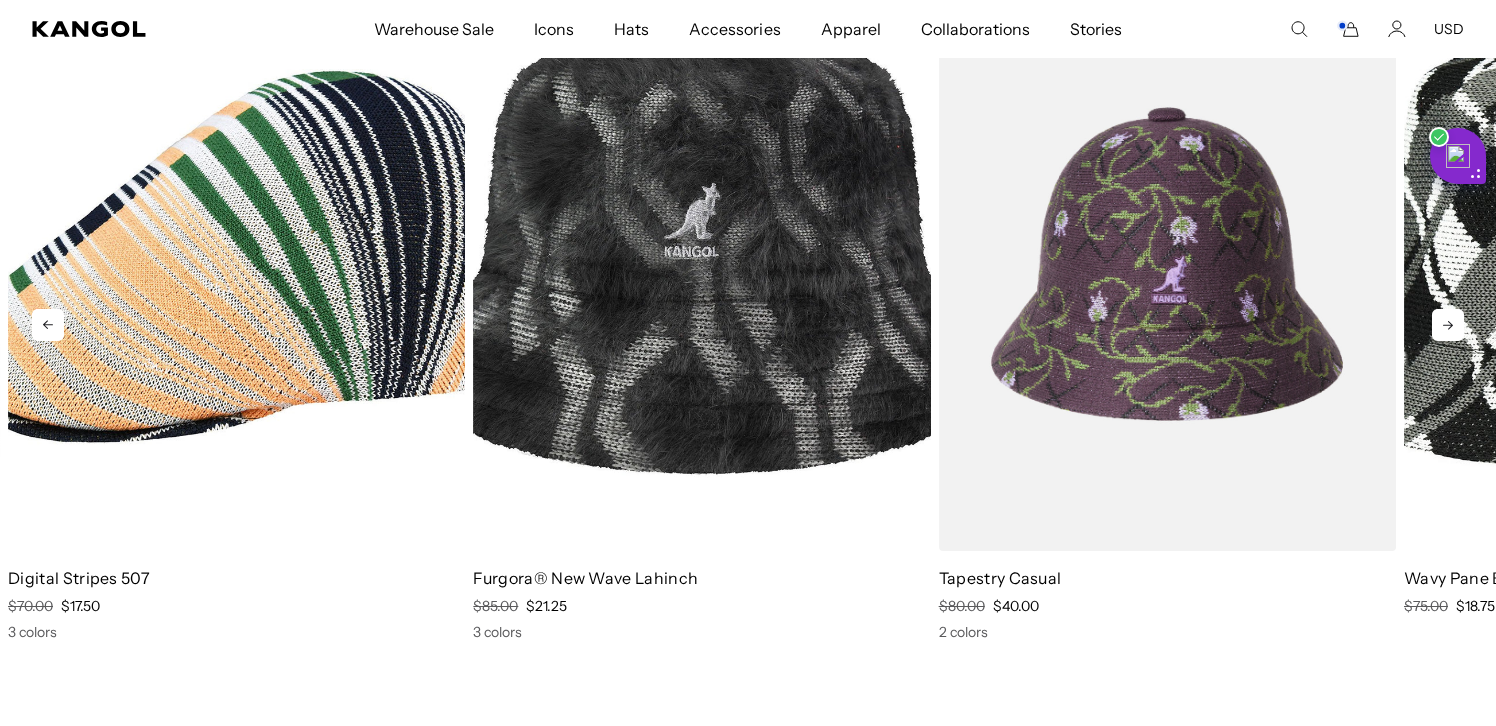 click 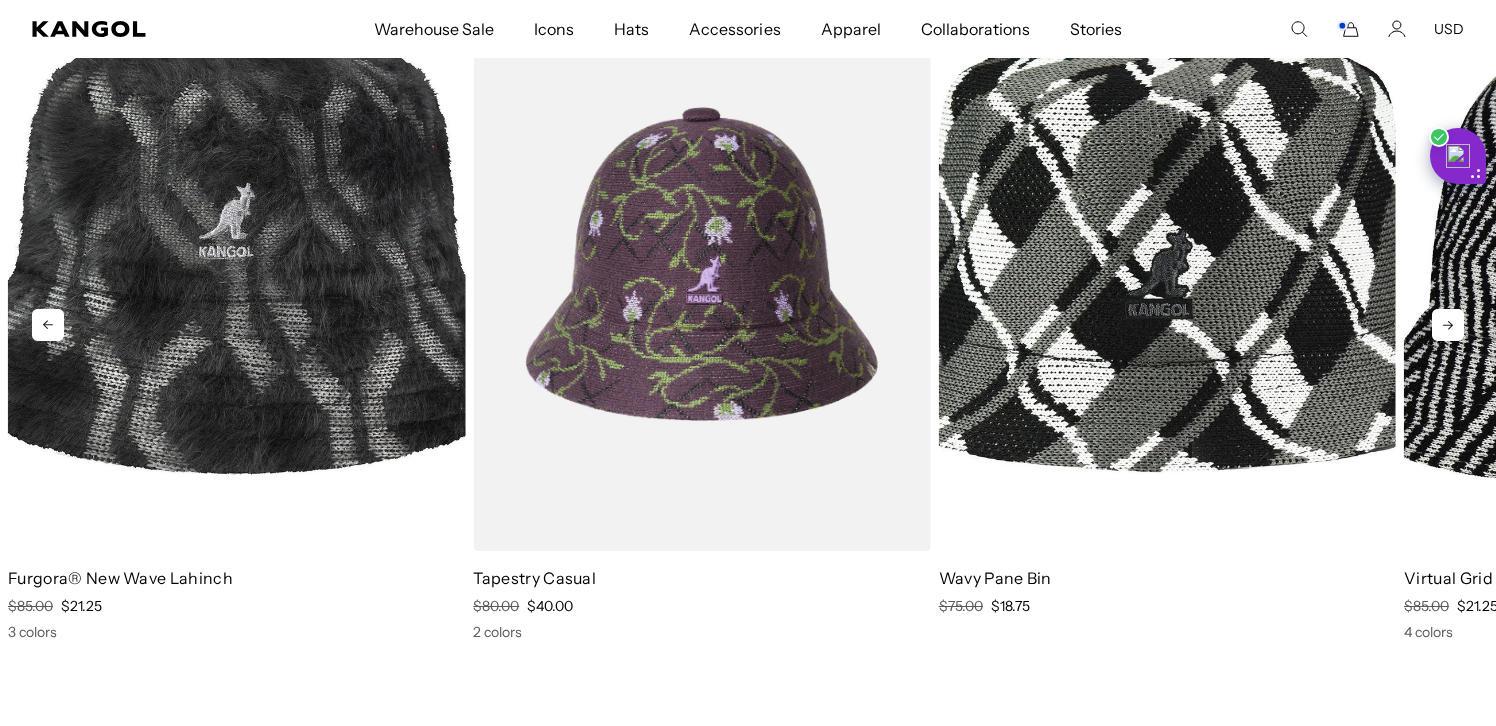 scroll, scrollTop: 0, scrollLeft: 412, axis: horizontal 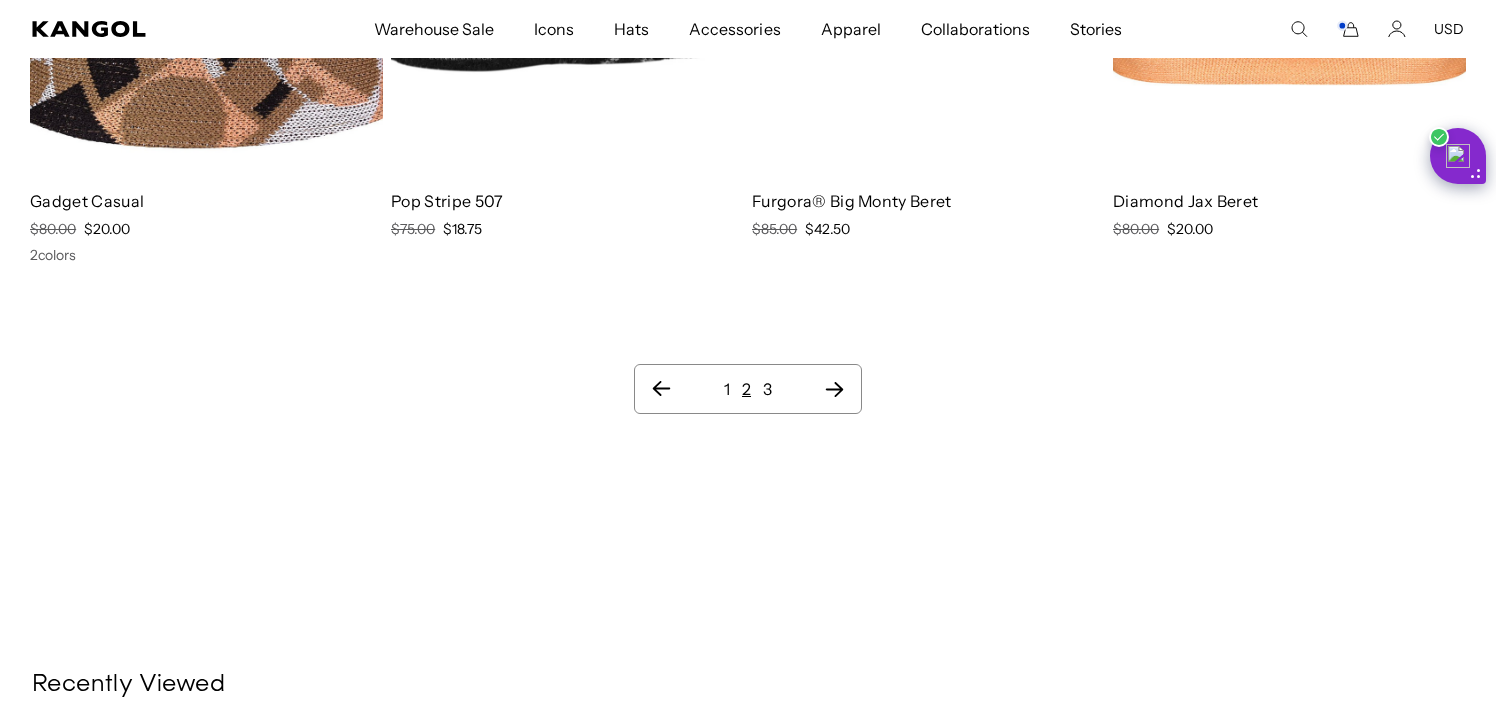 click on "3" at bounding box center [767, 389] 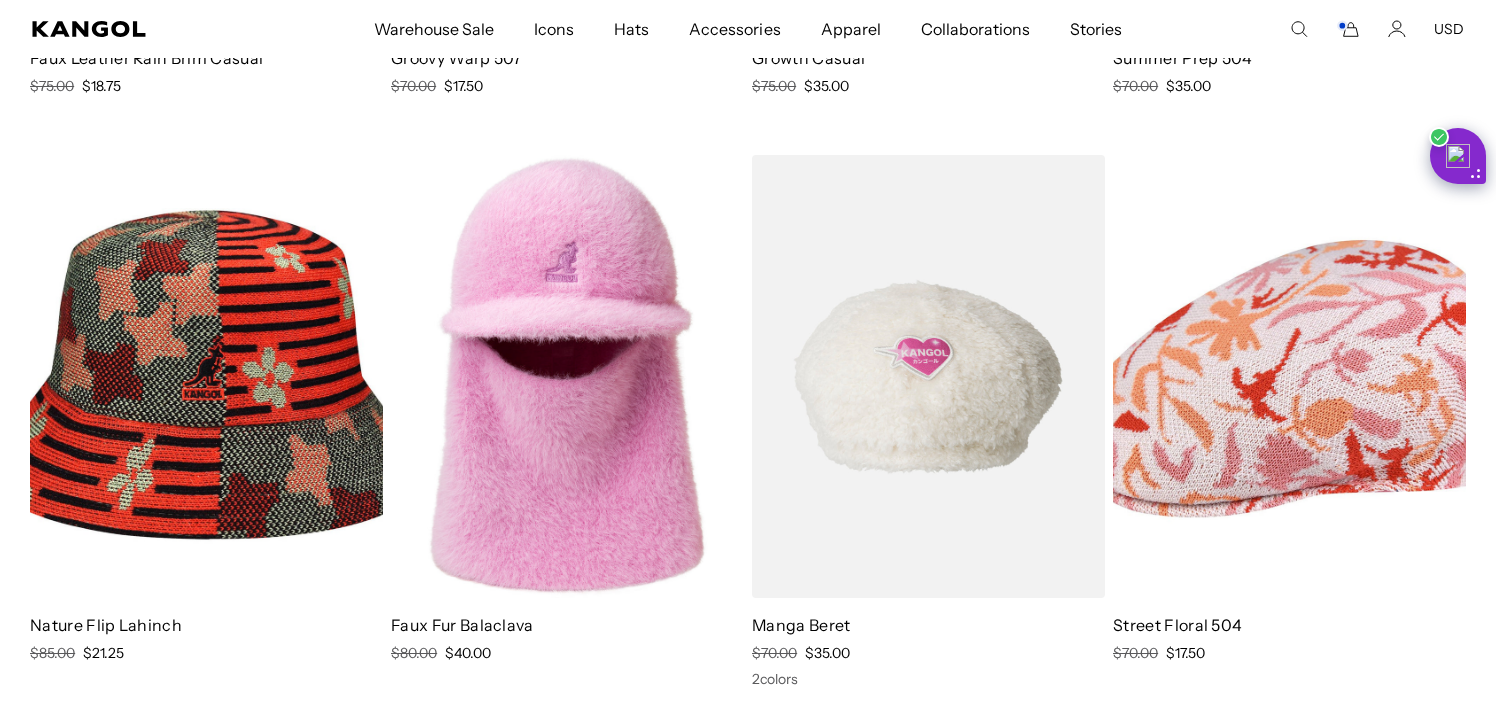 click at bounding box center [206, 376] 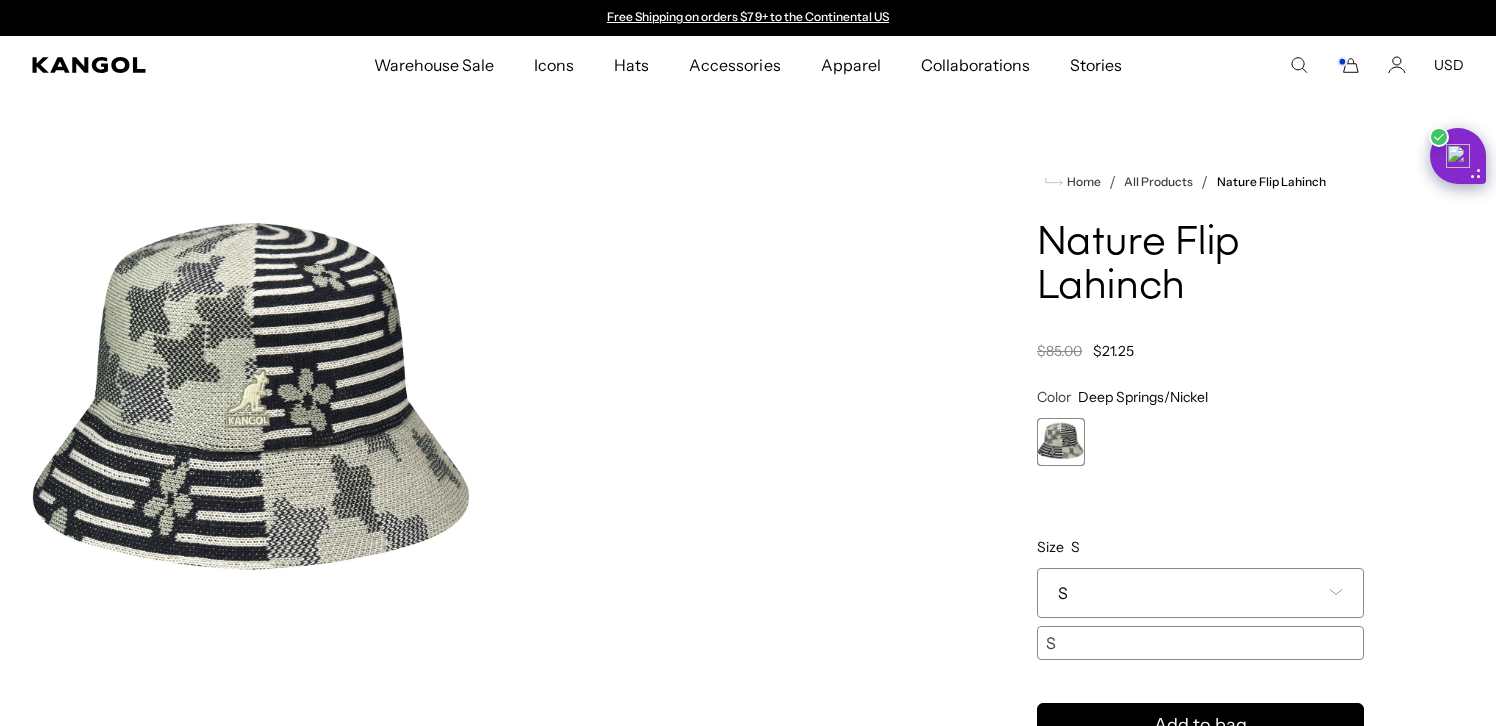 scroll, scrollTop: 0, scrollLeft: 0, axis: both 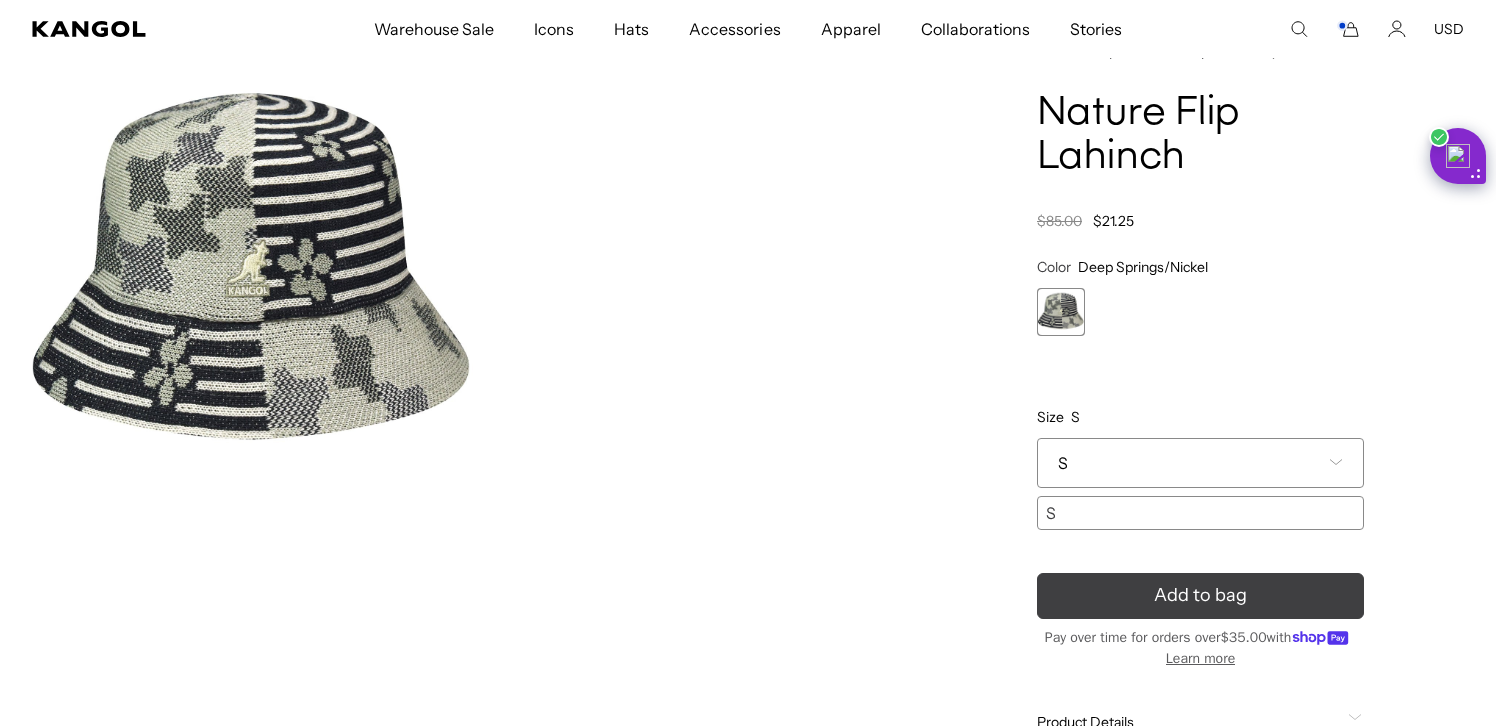 click on "Add to bag" at bounding box center (1200, 596) 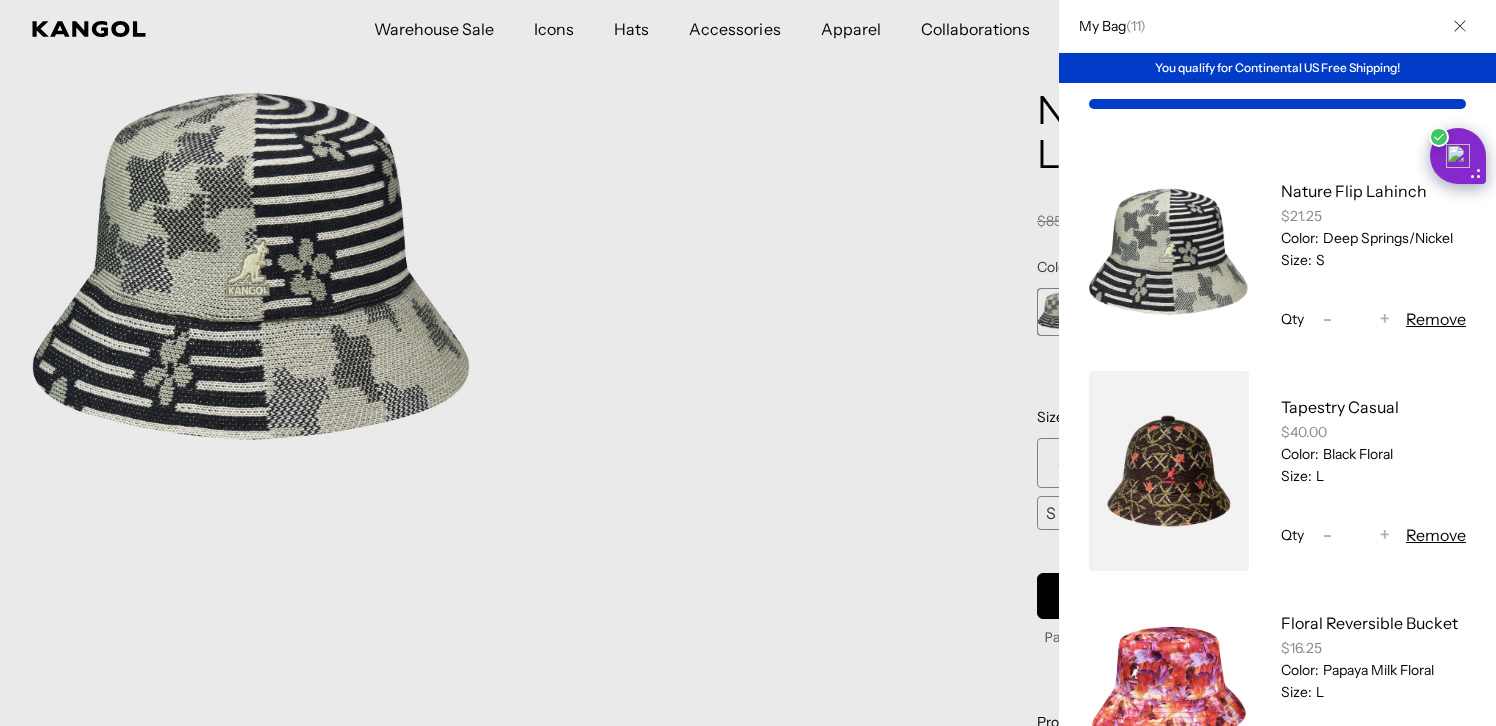 scroll, scrollTop: 0, scrollLeft: 0, axis: both 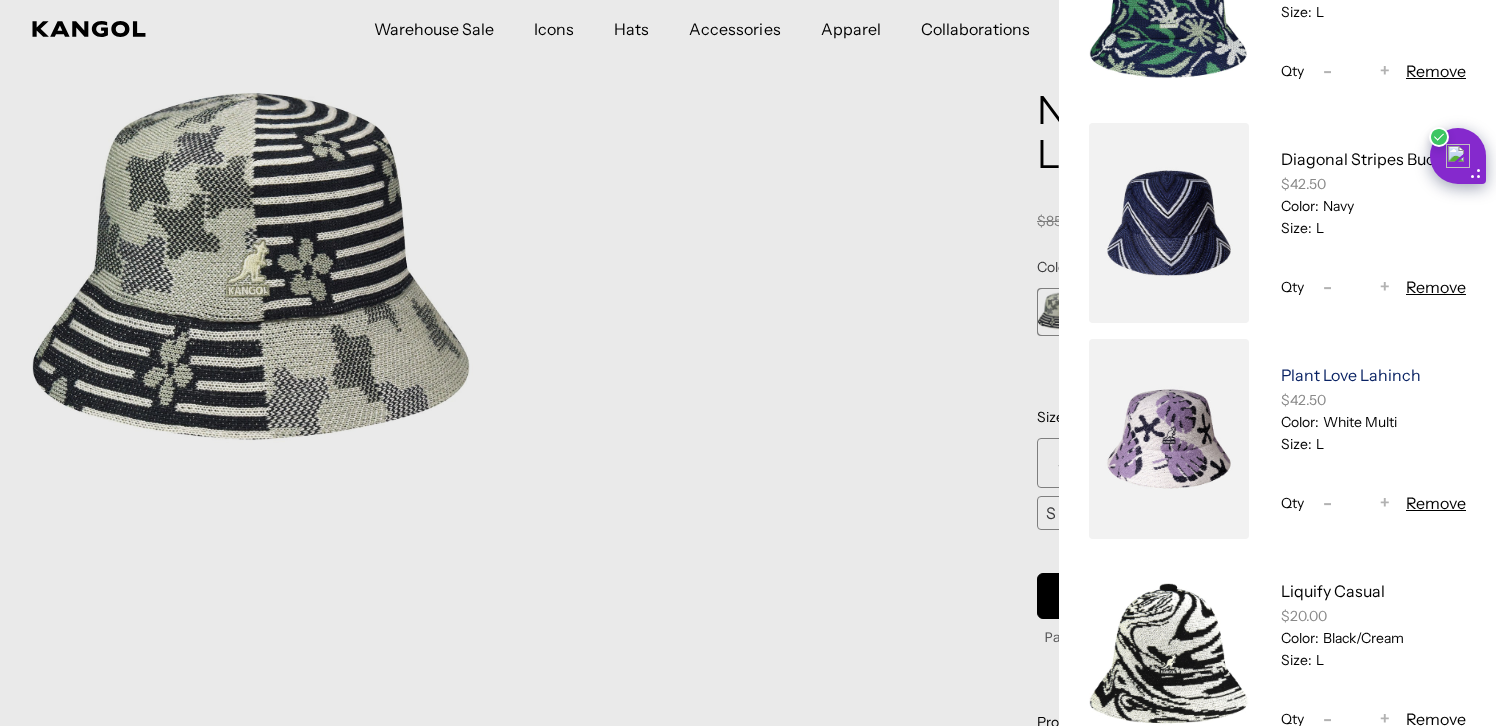 click on "Plant Love Lahinch" at bounding box center [1351, 375] 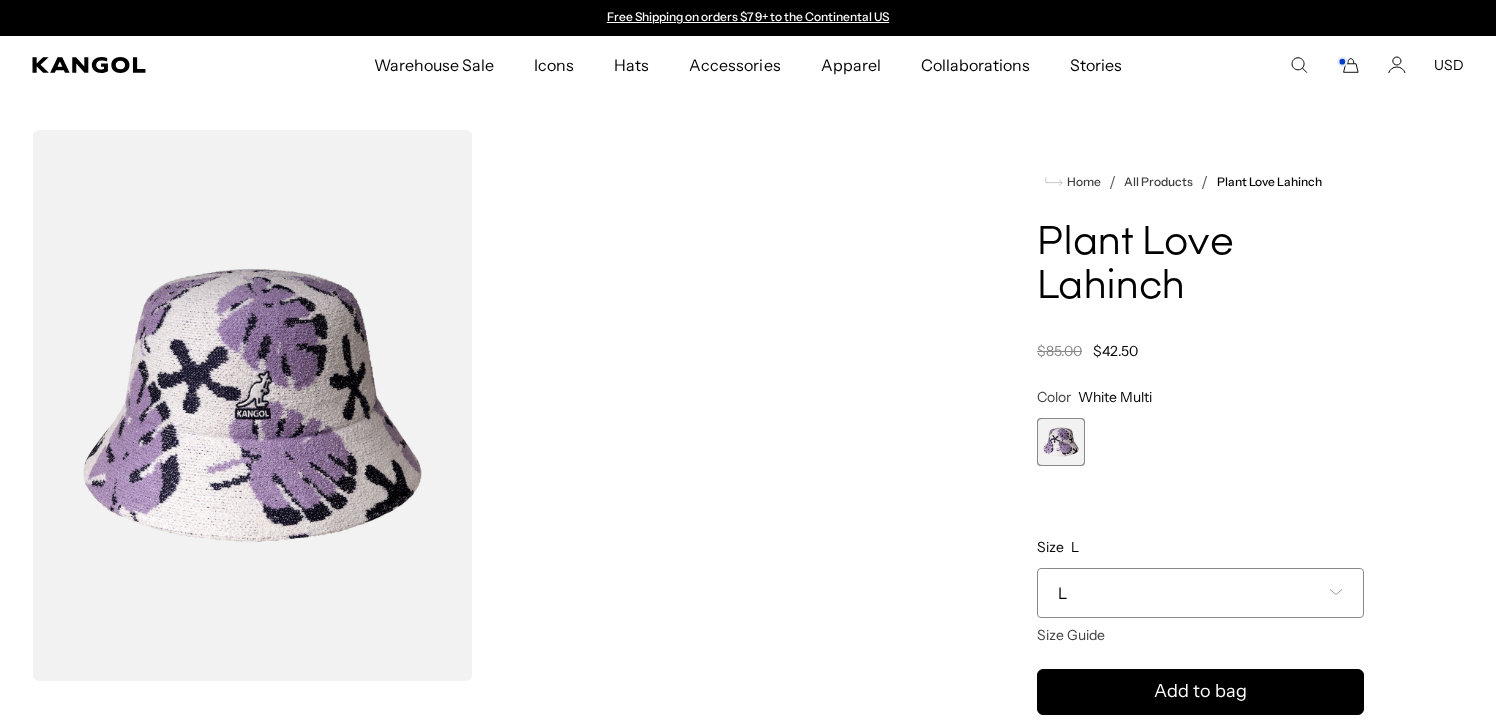 scroll, scrollTop: 0, scrollLeft: 0, axis: both 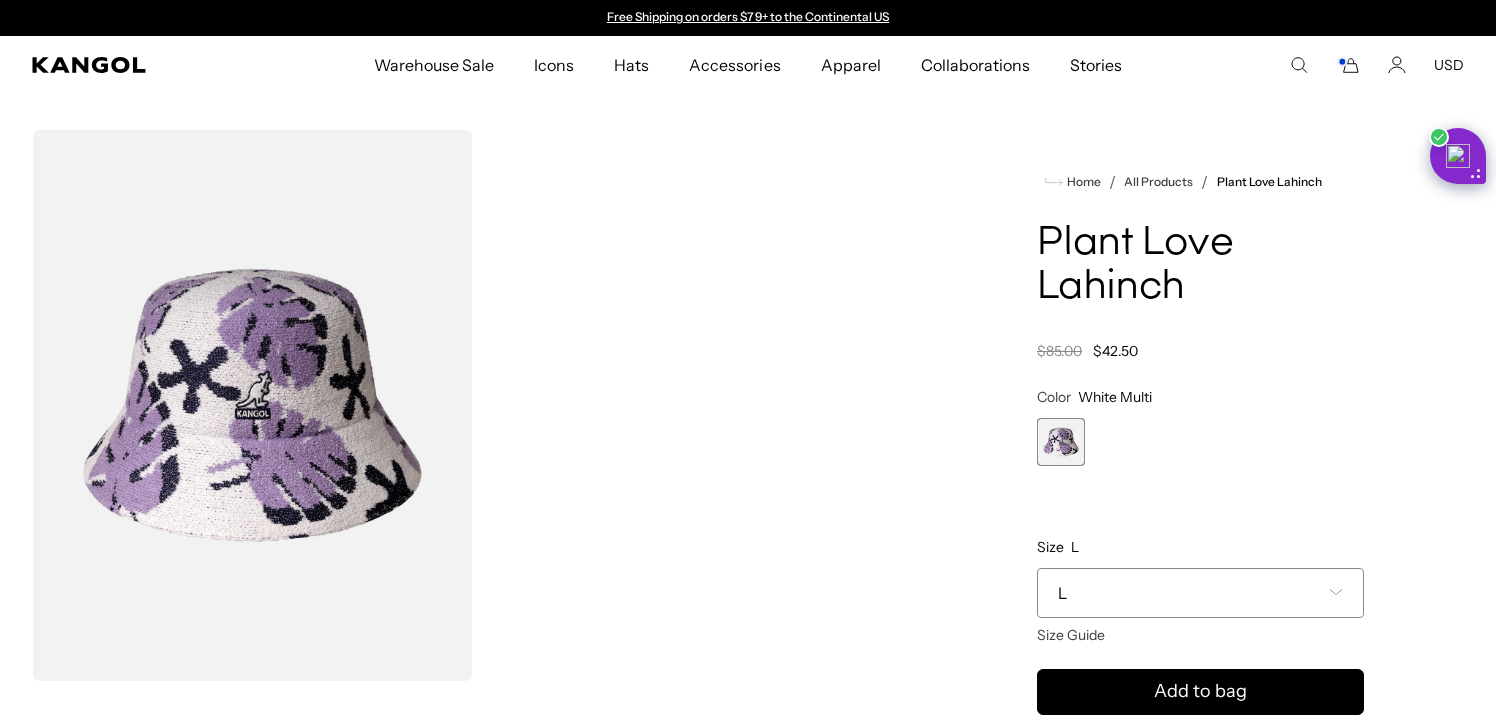 click on "L" at bounding box center [1200, 593] 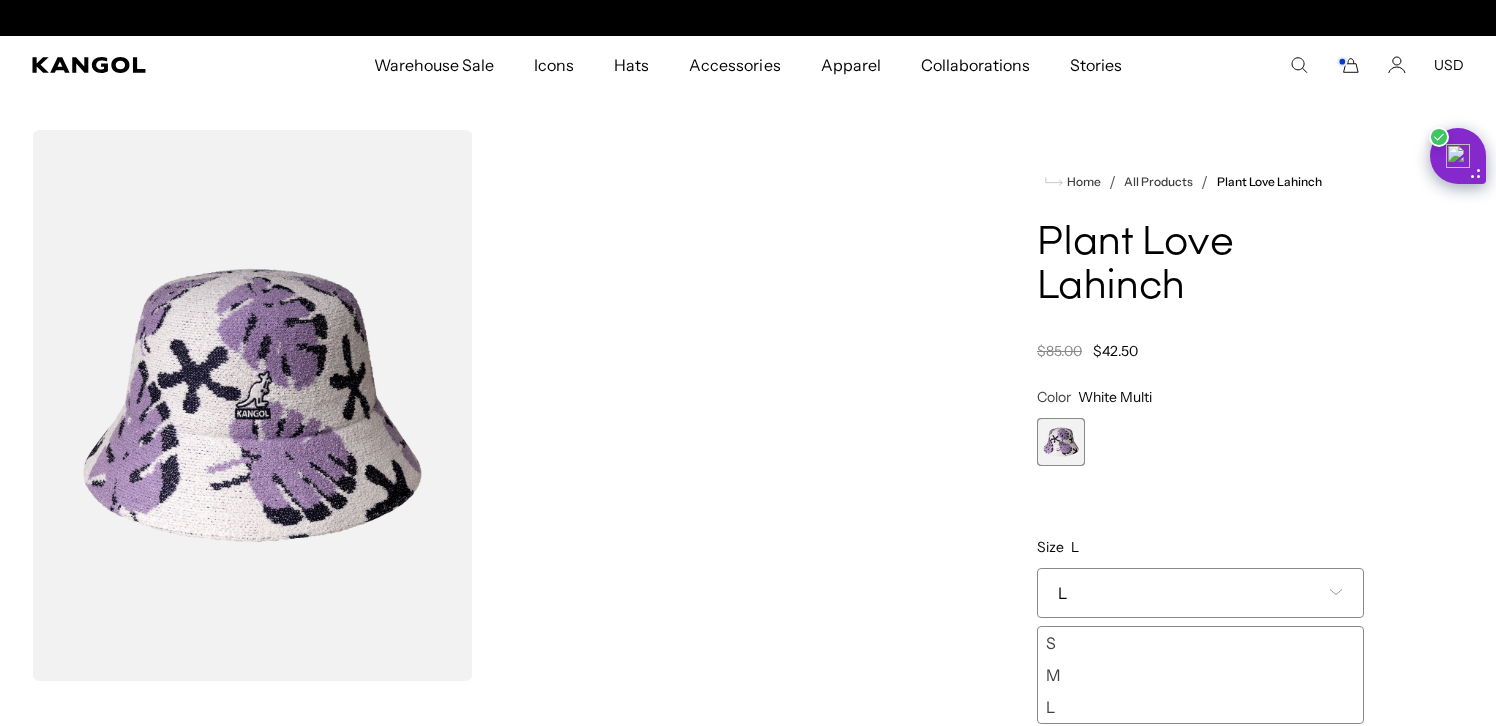 scroll, scrollTop: 0, scrollLeft: 412, axis: horizontal 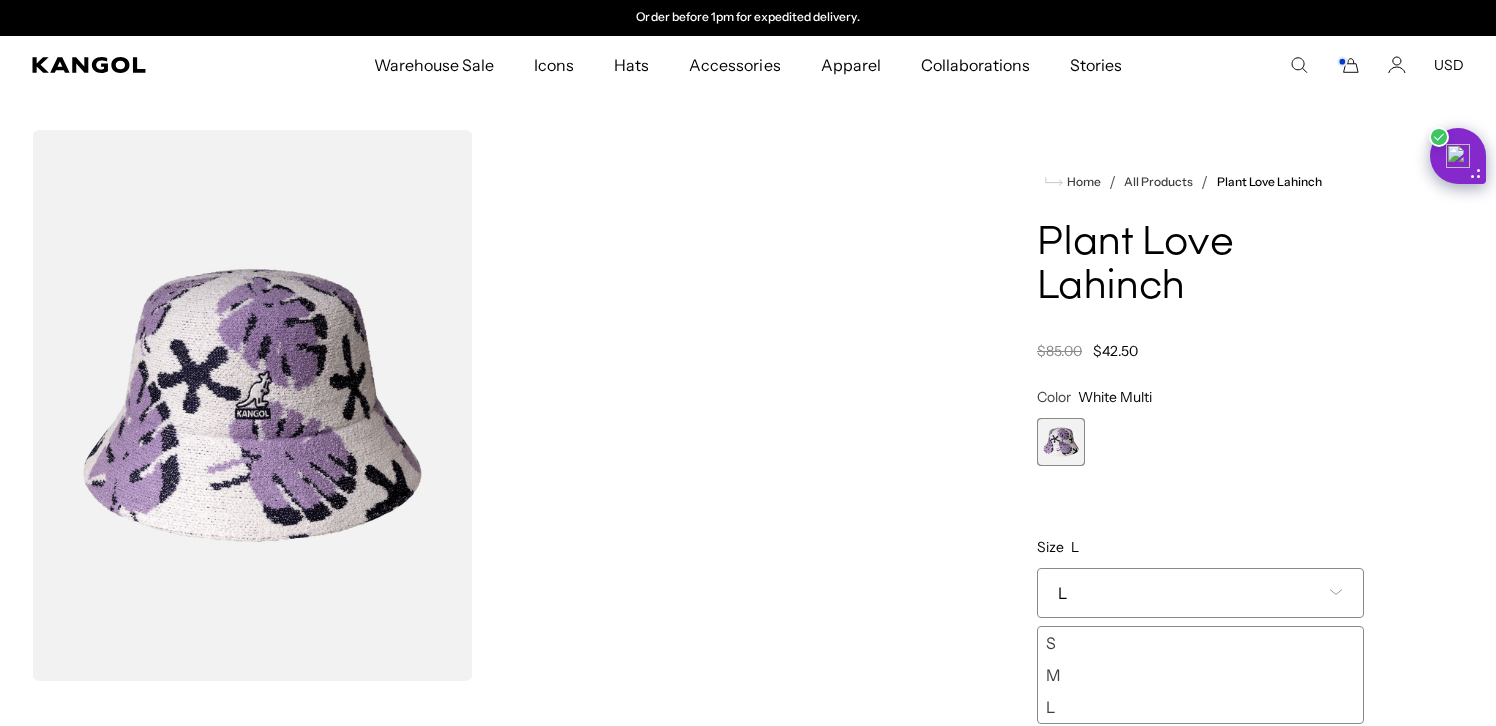 click 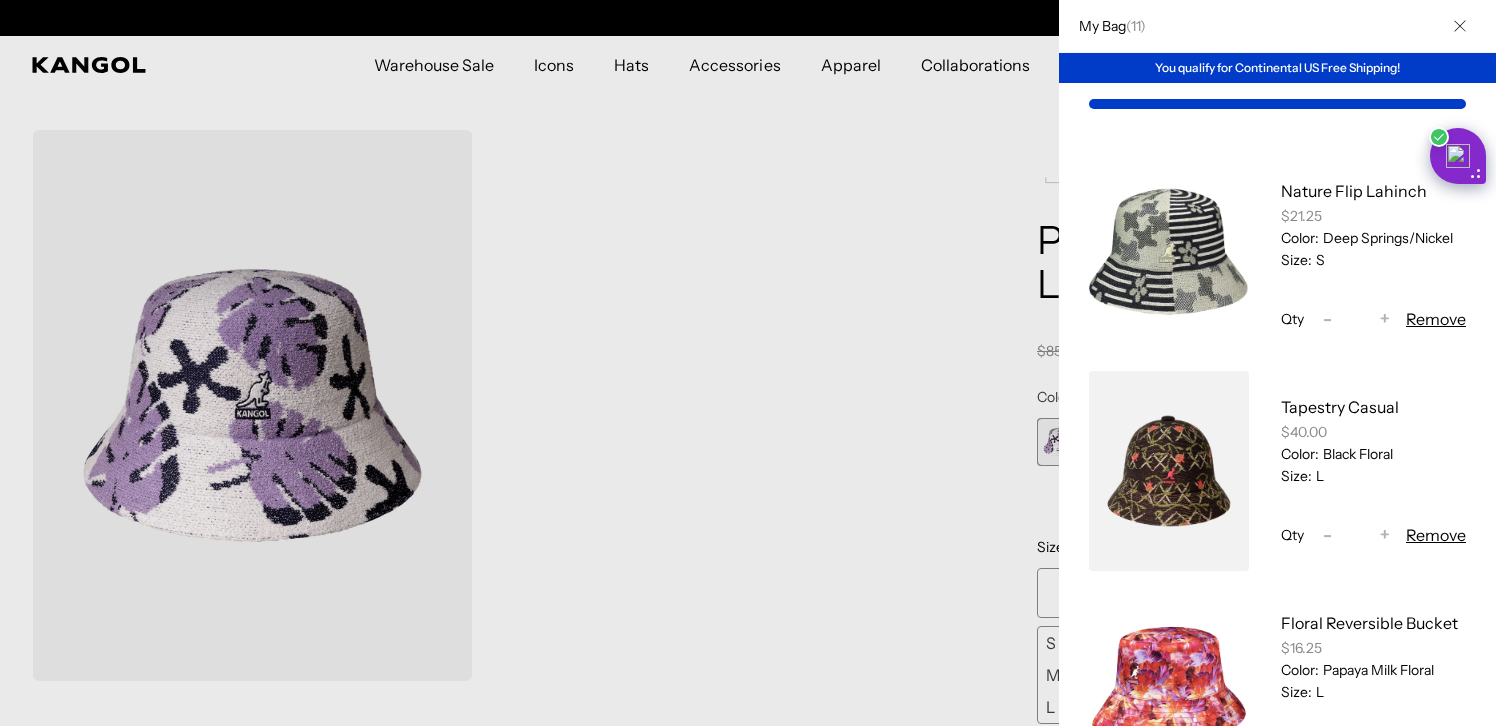 scroll, scrollTop: 0, scrollLeft: 0, axis: both 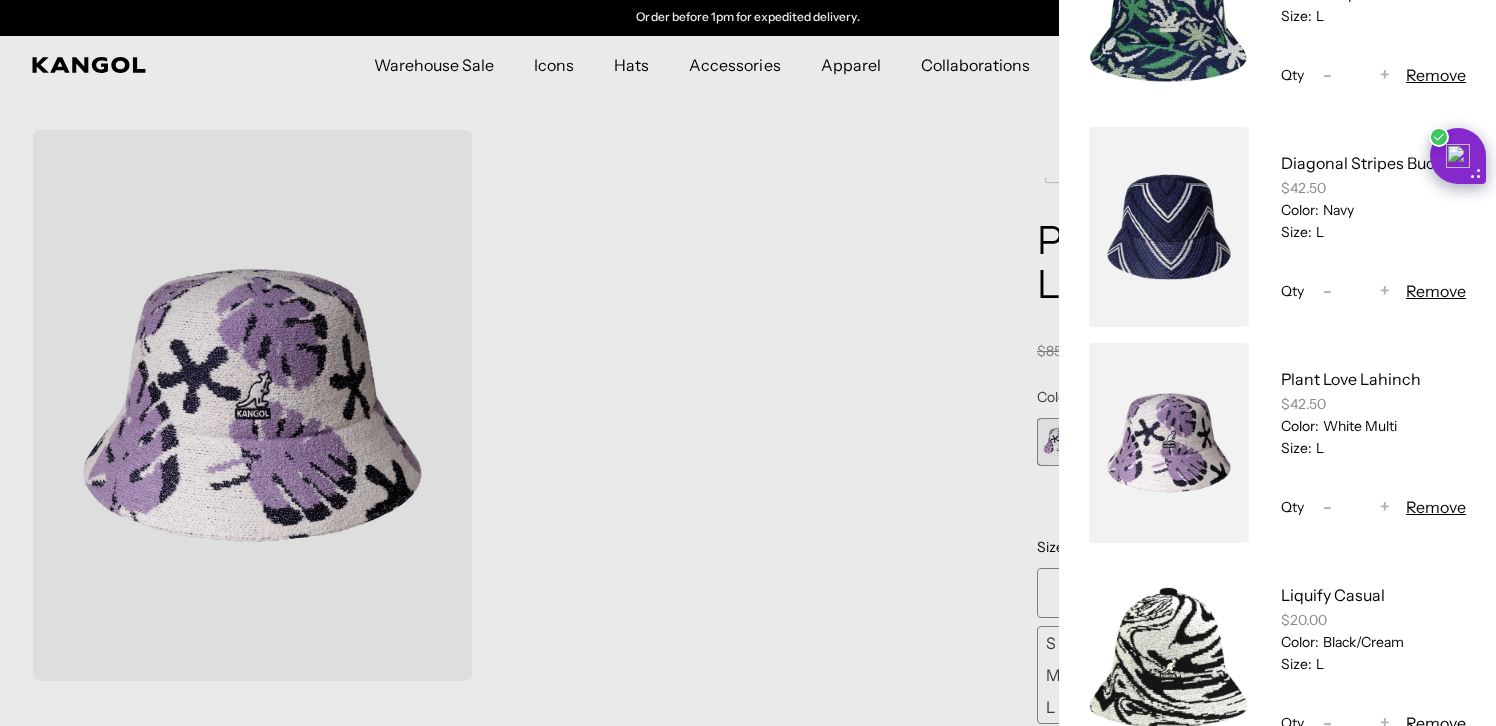 click on "Remove" at bounding box center (1436, 507) 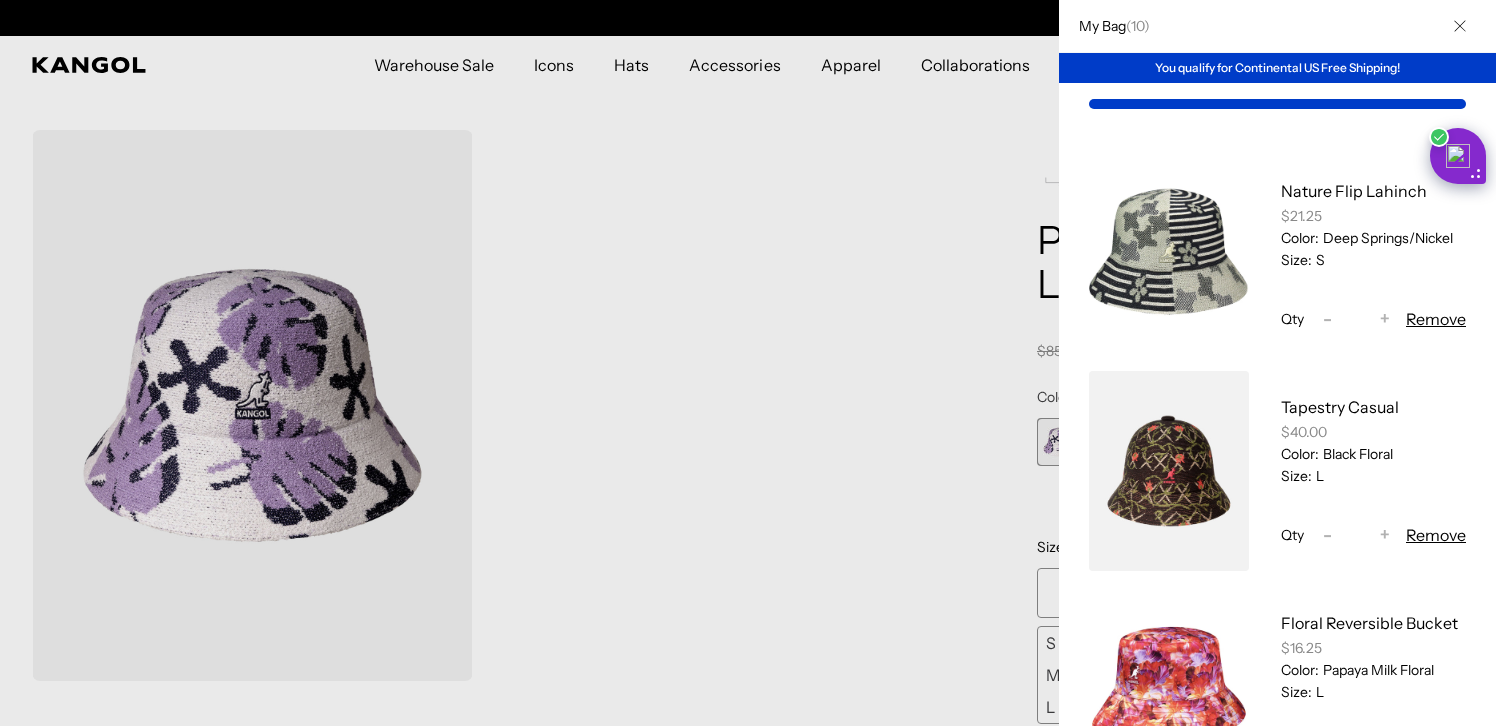 scroll, scrollTop: 0, scrollLeft: 0, axis: both 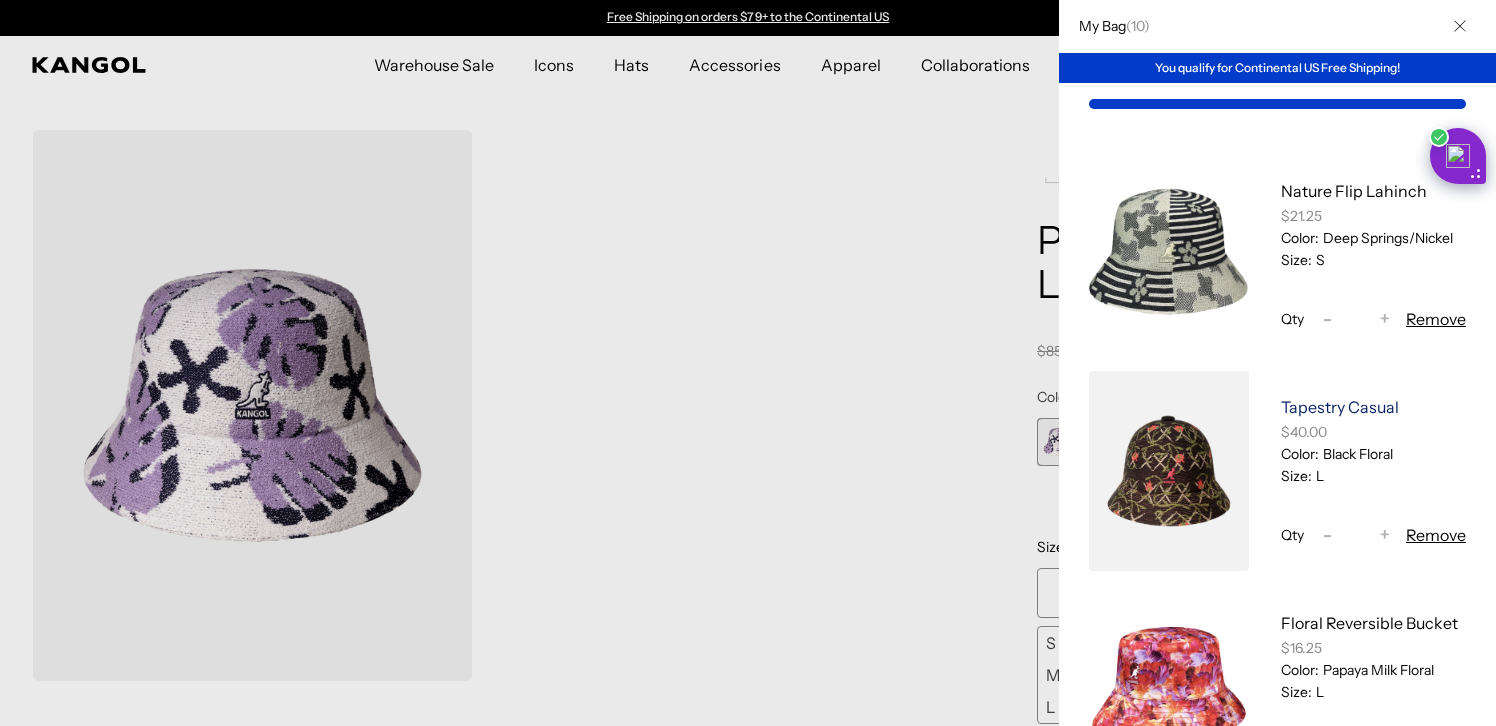click on "Tapestry Casual" at bounding box center (1340, 407) 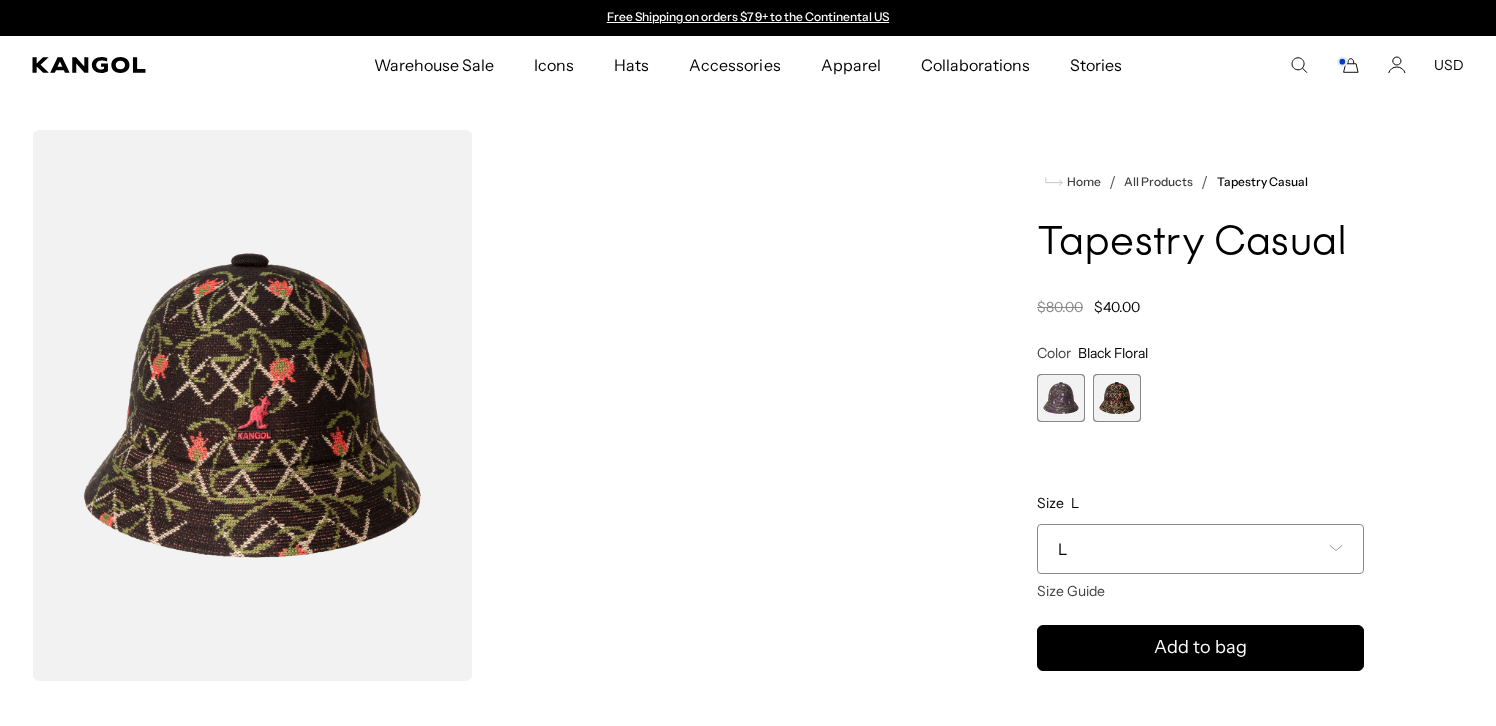 scroll, scrollTop: 0, scrollLeft: 0, axis: both 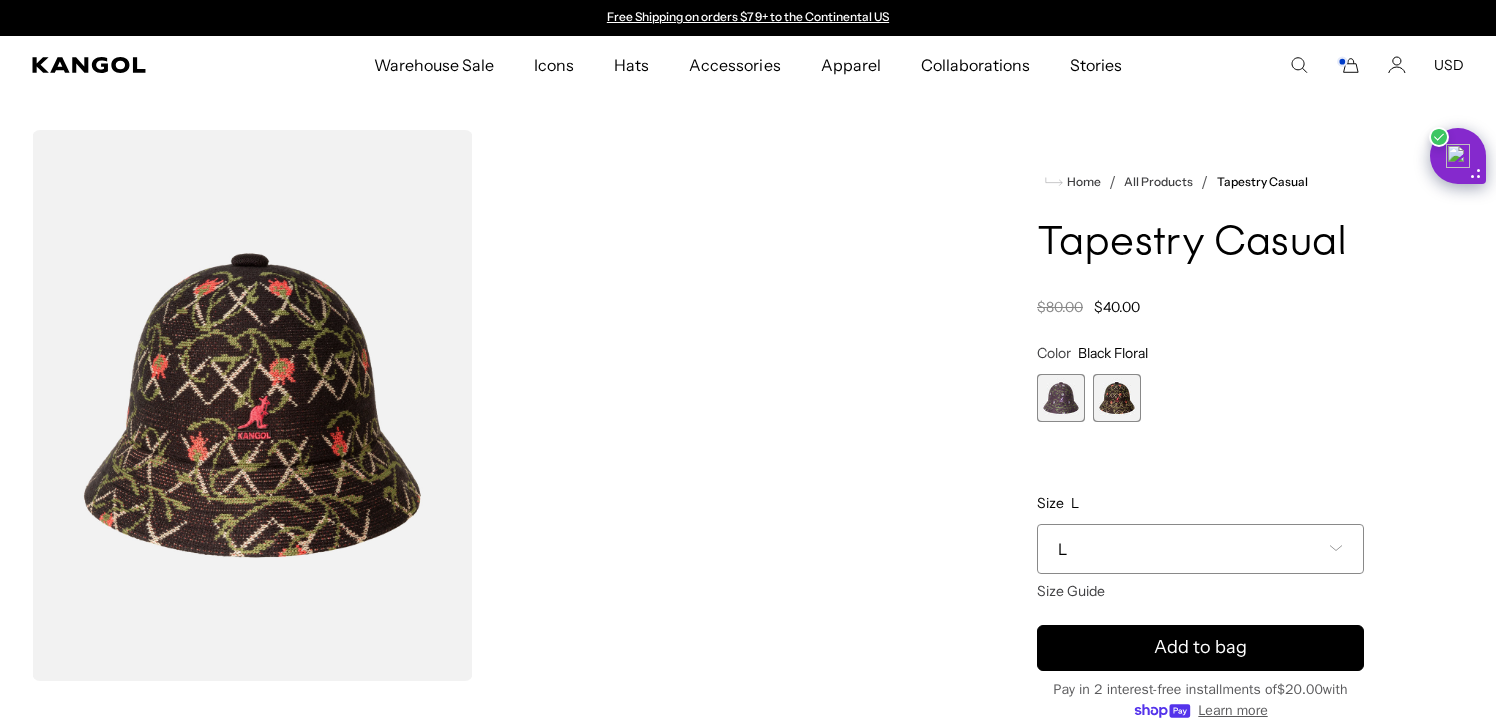 click at bounding box center (1061, 398) 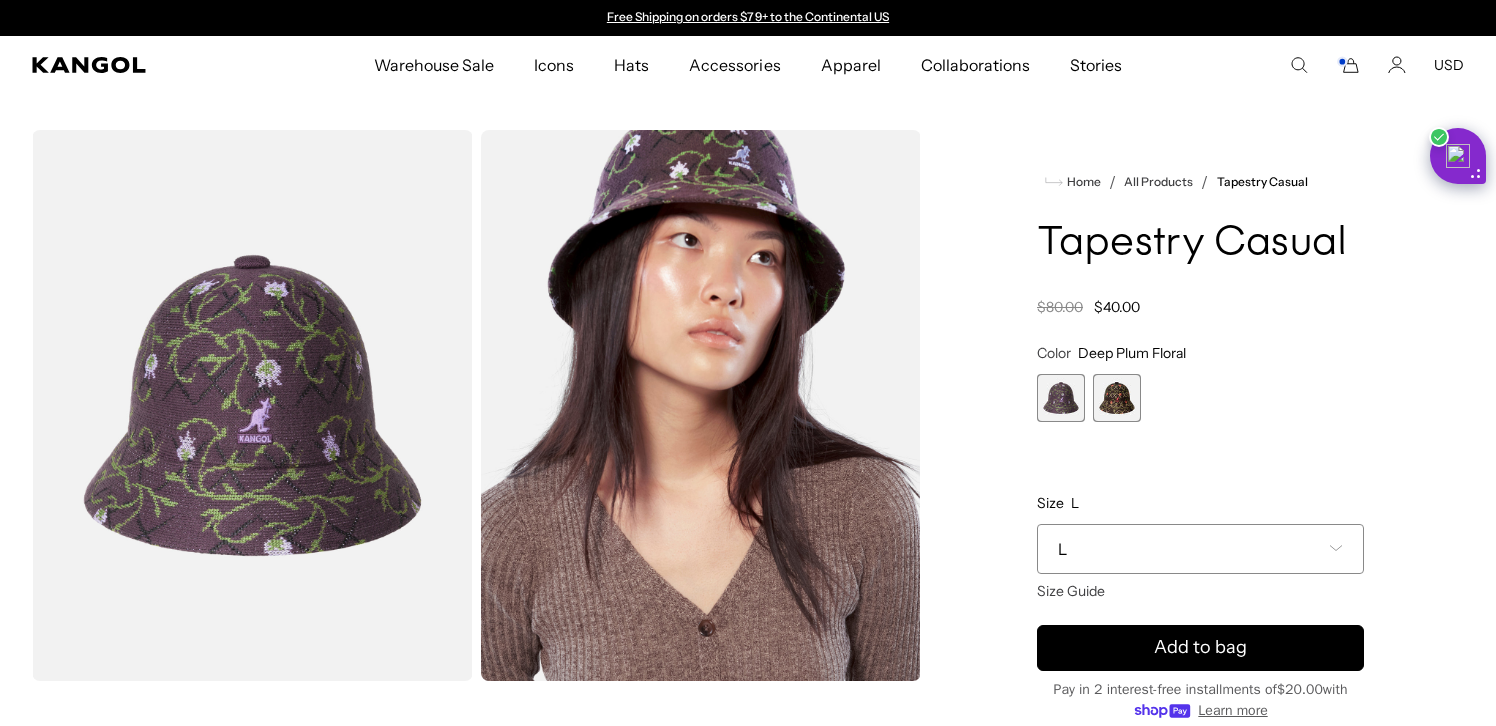 scroll, scrollTop: 0, scrollLeft: 0, axis: both 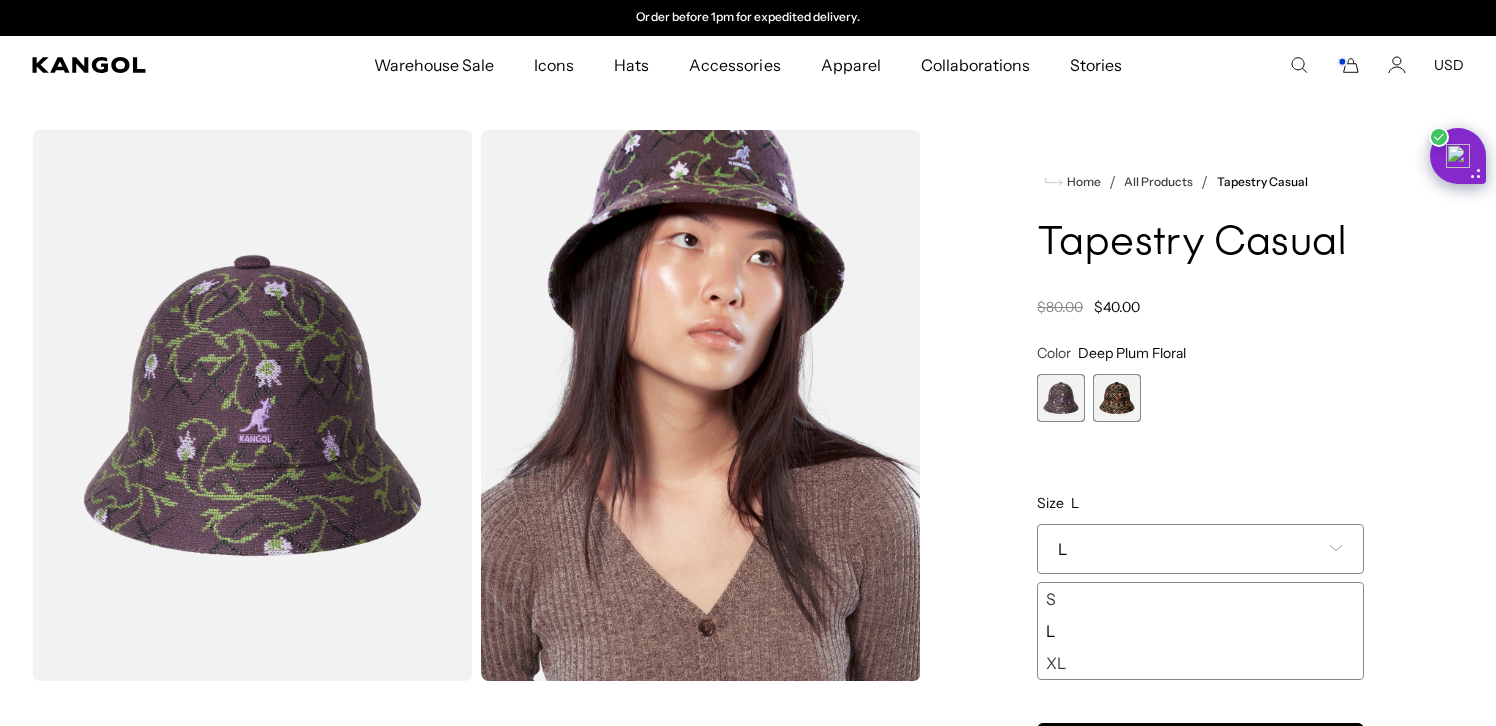 click on "XL" at bounding box center [1200, 663] 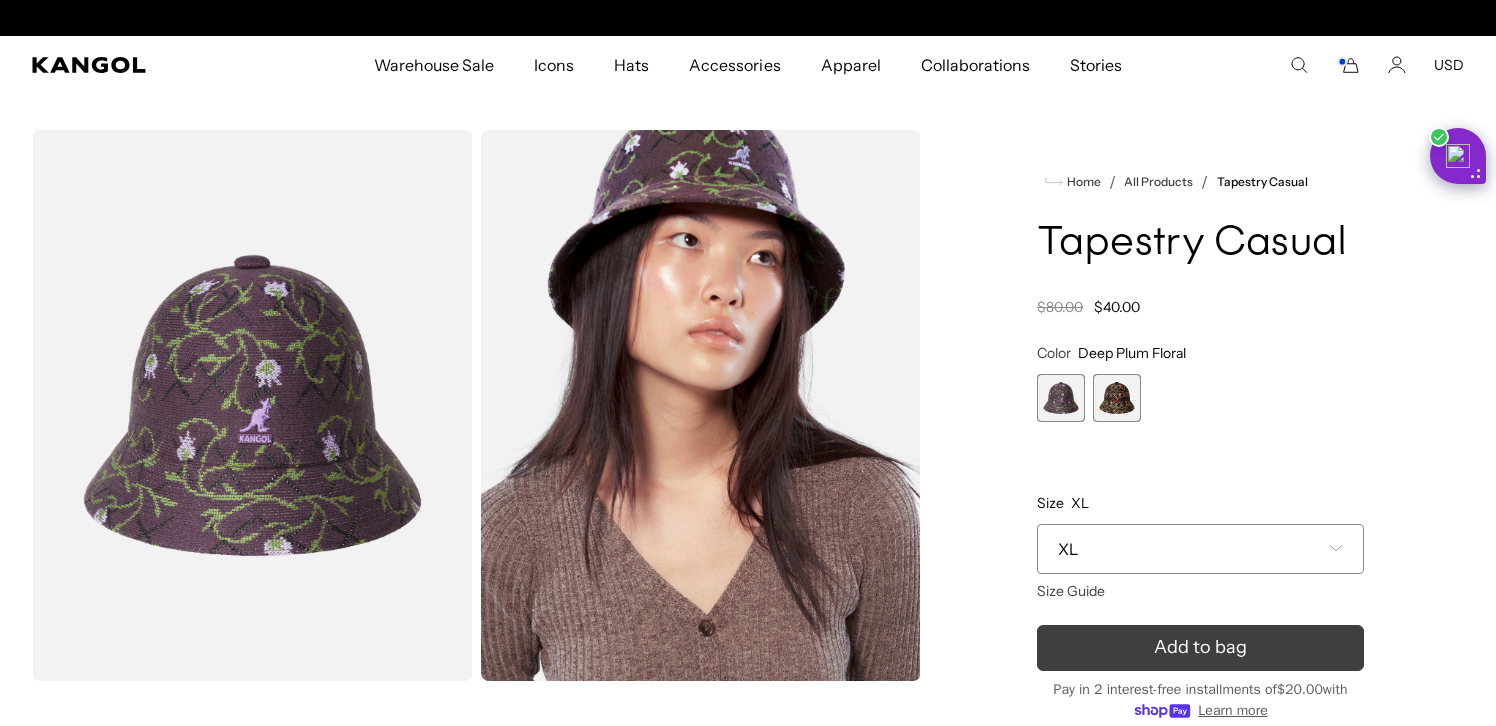 scroll, scrollTop: 0, scrollLeft: 0, axis: both 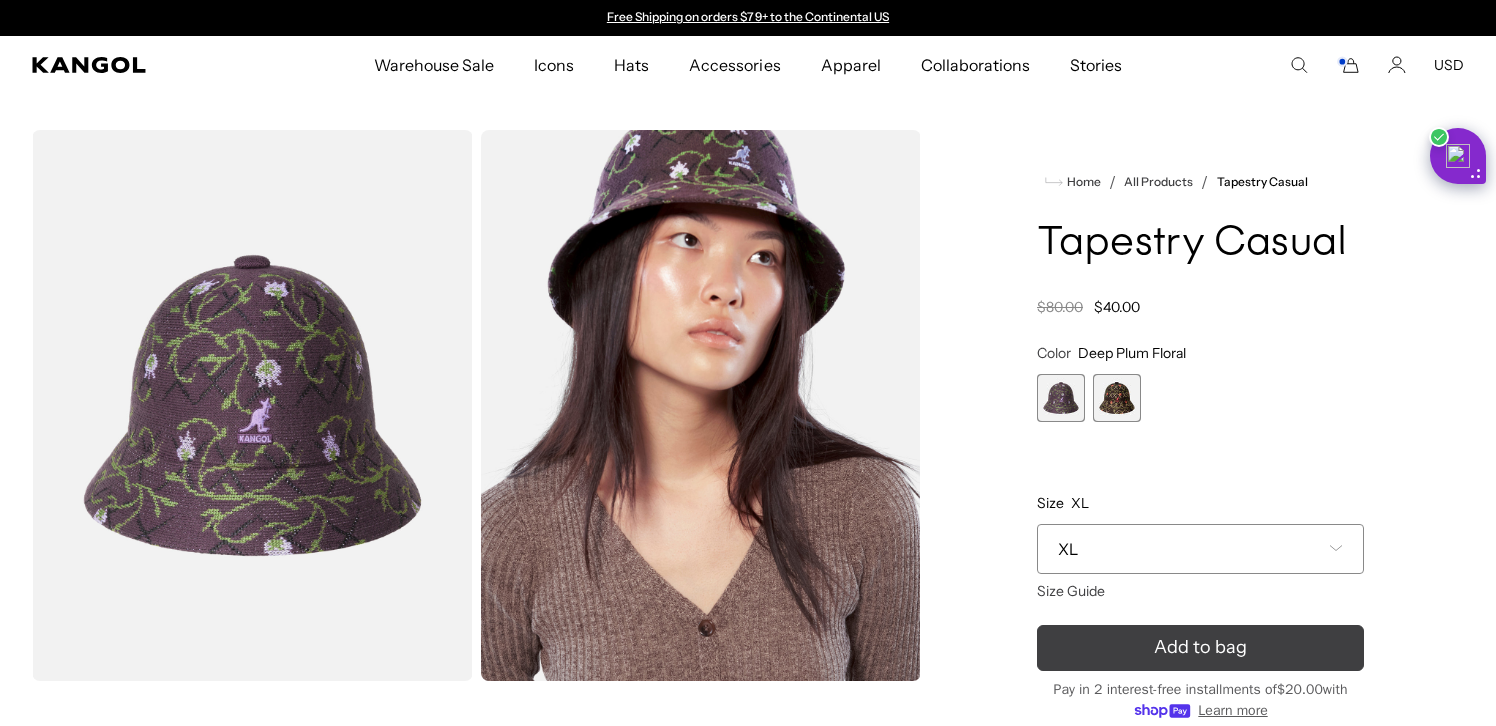 click on "Add to bag" at bounding box center (1200, 648) 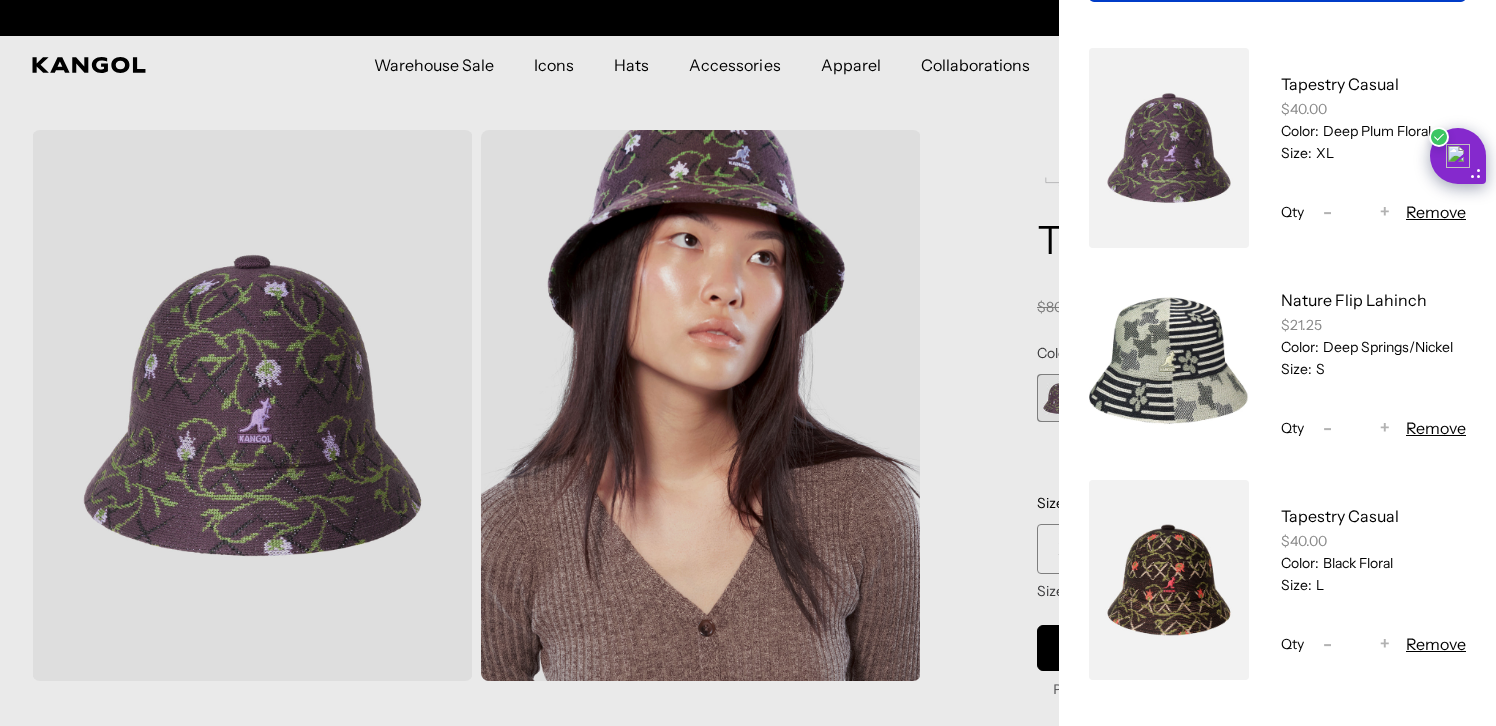 scroll, scrollTop: 198, scrollLeft: 0, axis: vertical 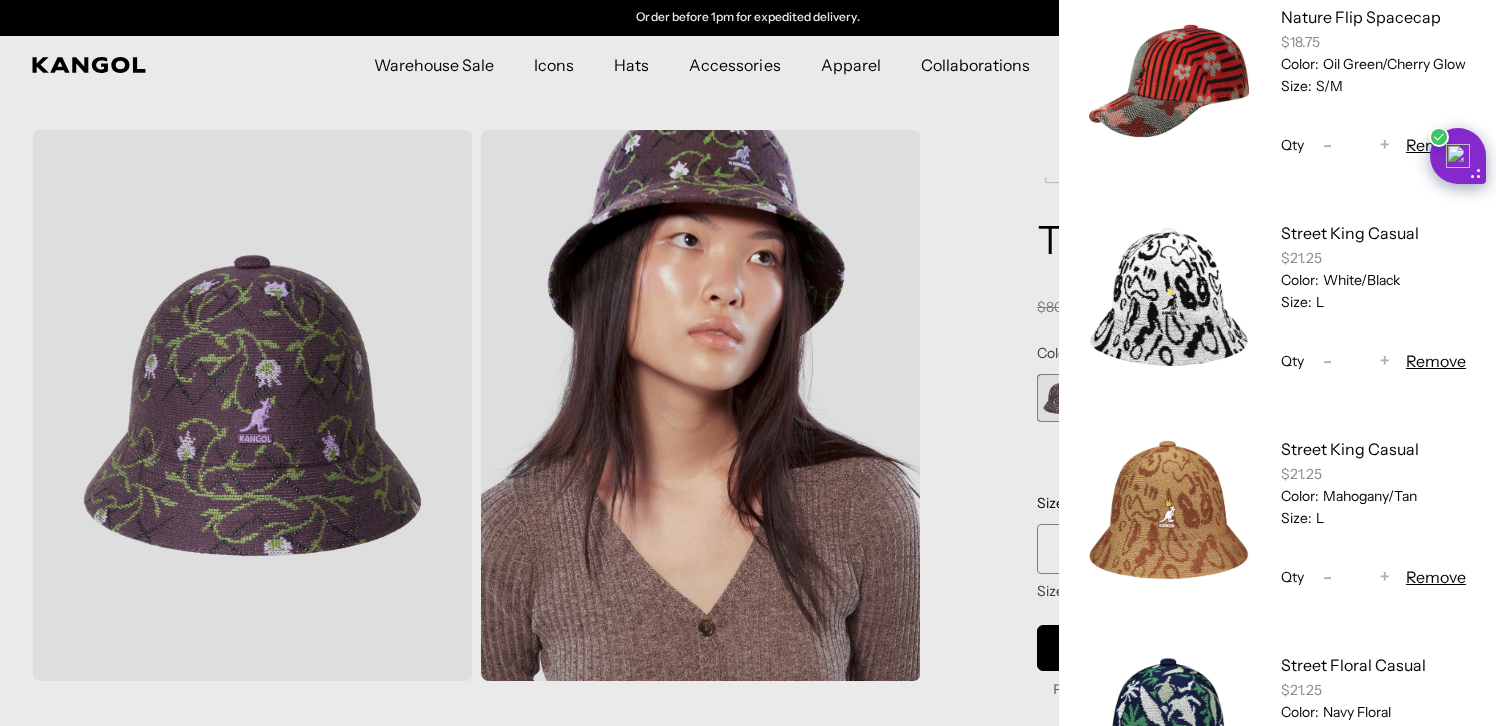 click at bounding box center (1169, 513) 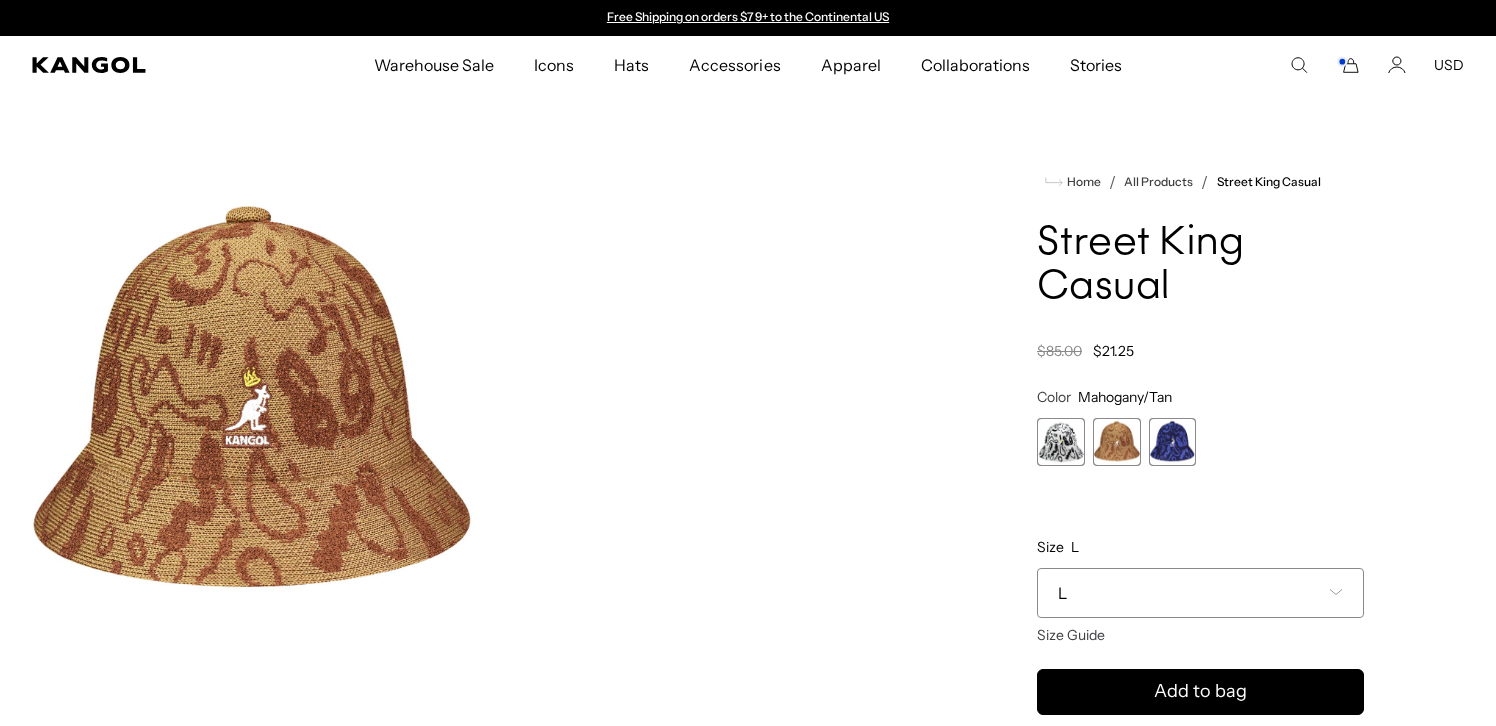 scroll, scrollTop: 0, scrollLeft: 0, axis: both 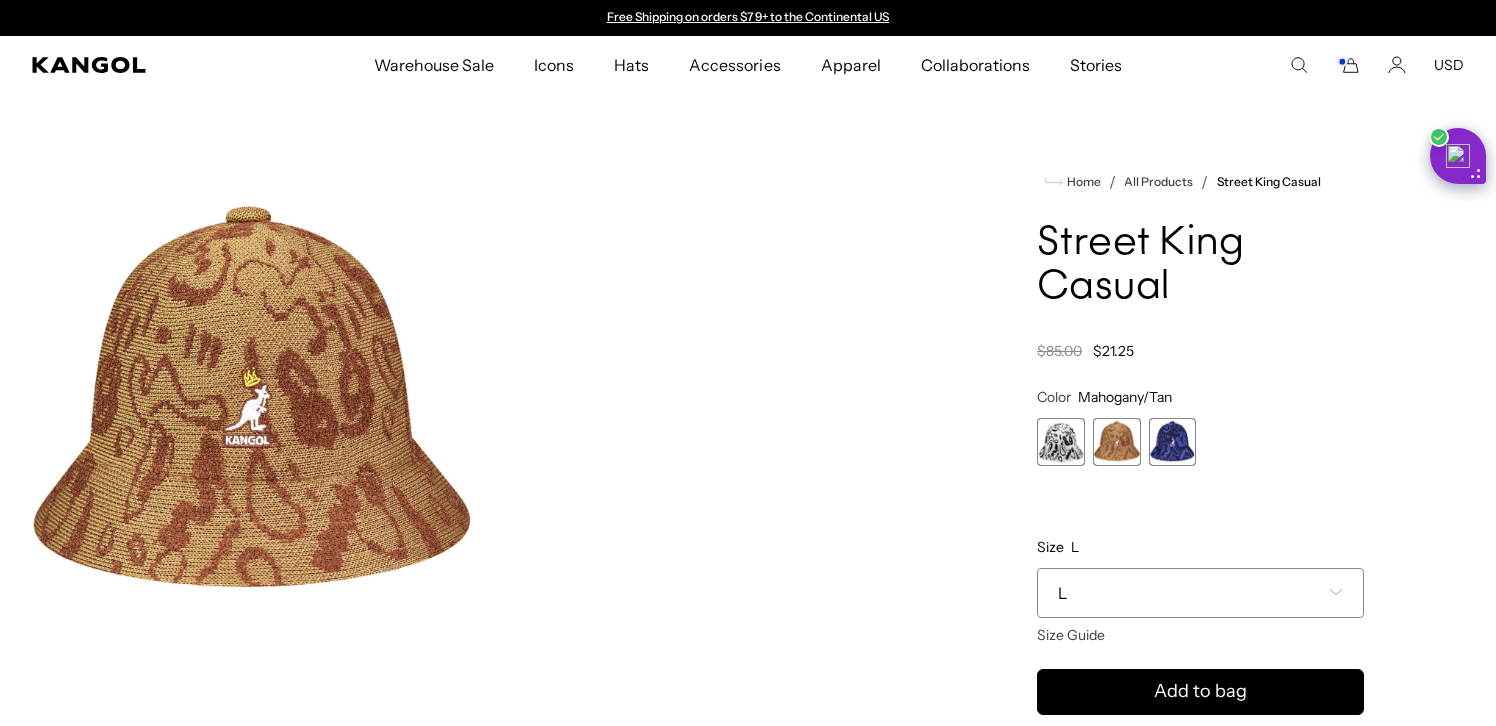 click at bounding box center (1173, 442) 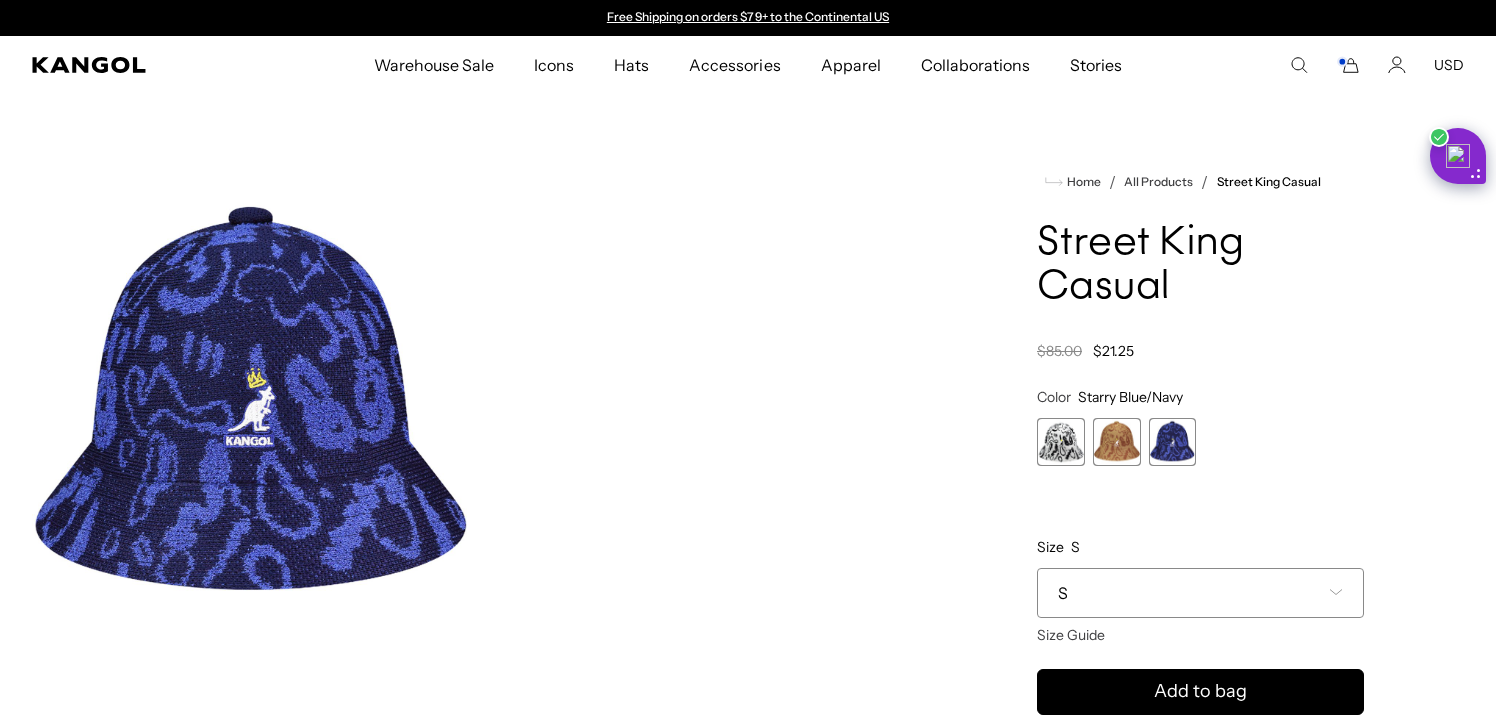 scroll, scrollTop: 0, scrollLeft: 0, axis: both 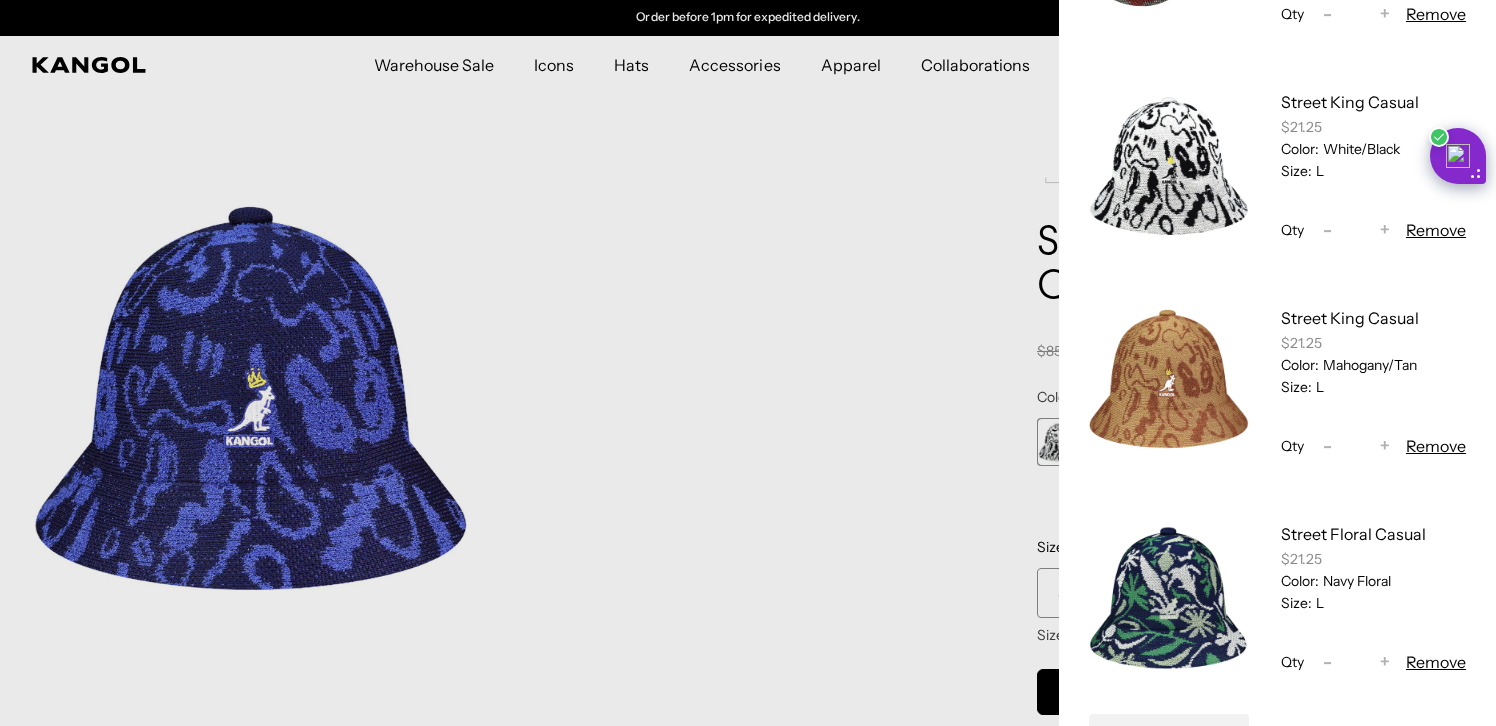 click at bounding box center (1169, 598) 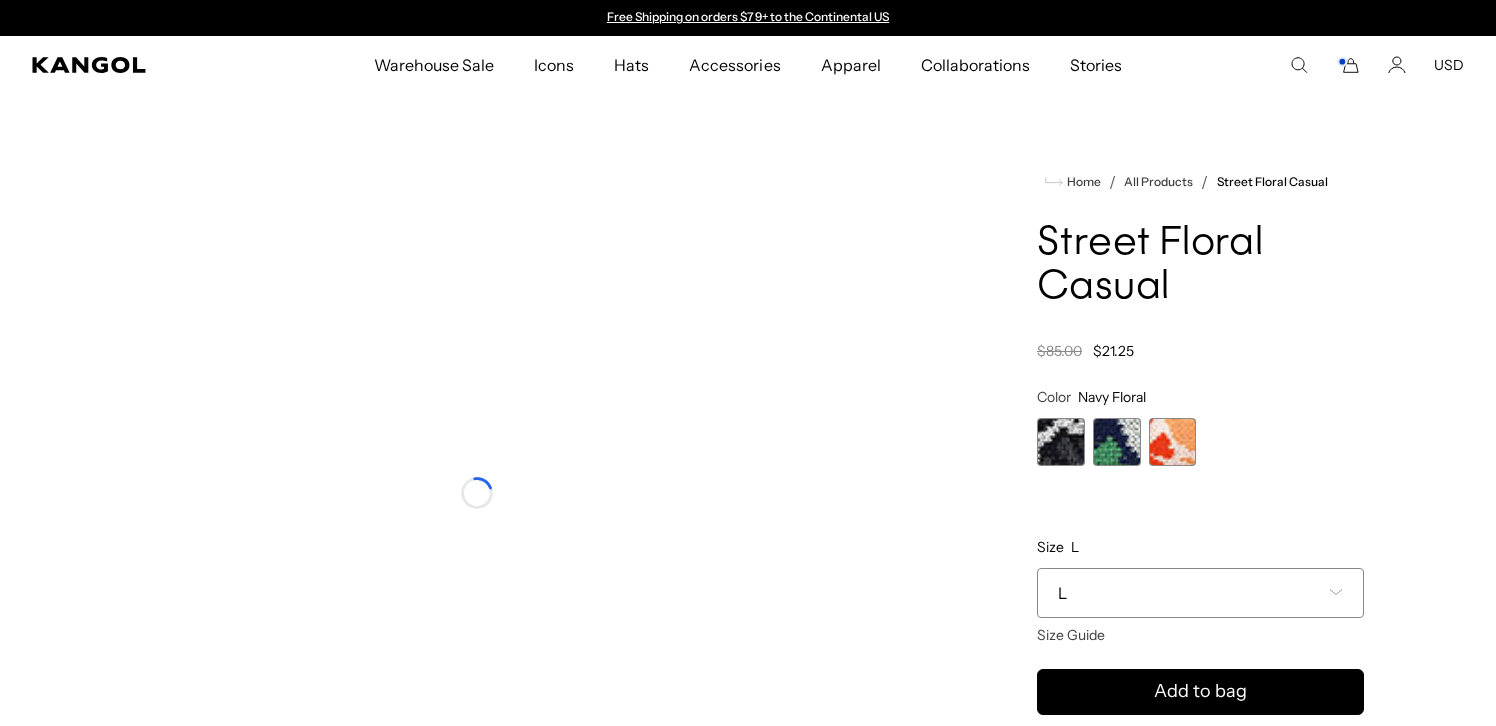 scroll, scrollTop: 0, scrollLeft: 0, axis: both 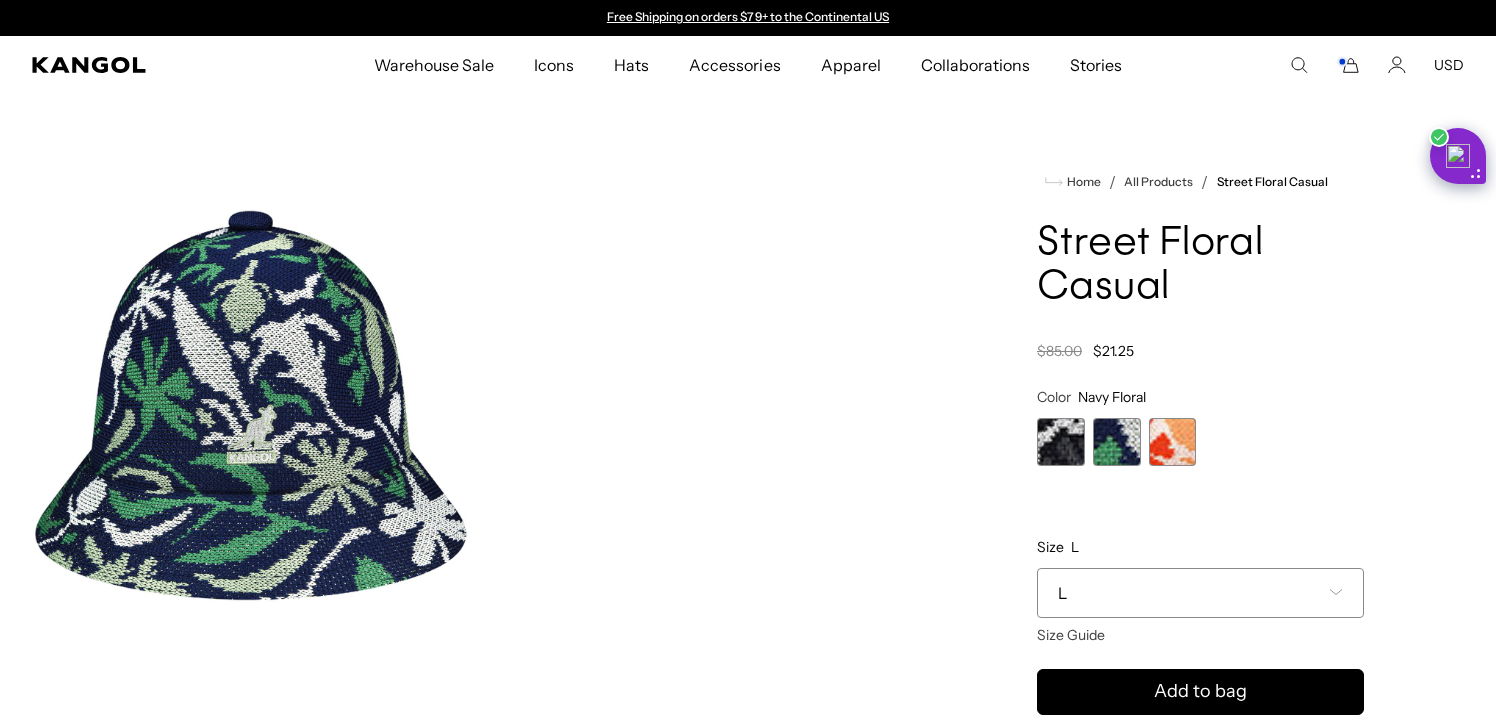 click at bounding box center [1117, 442] 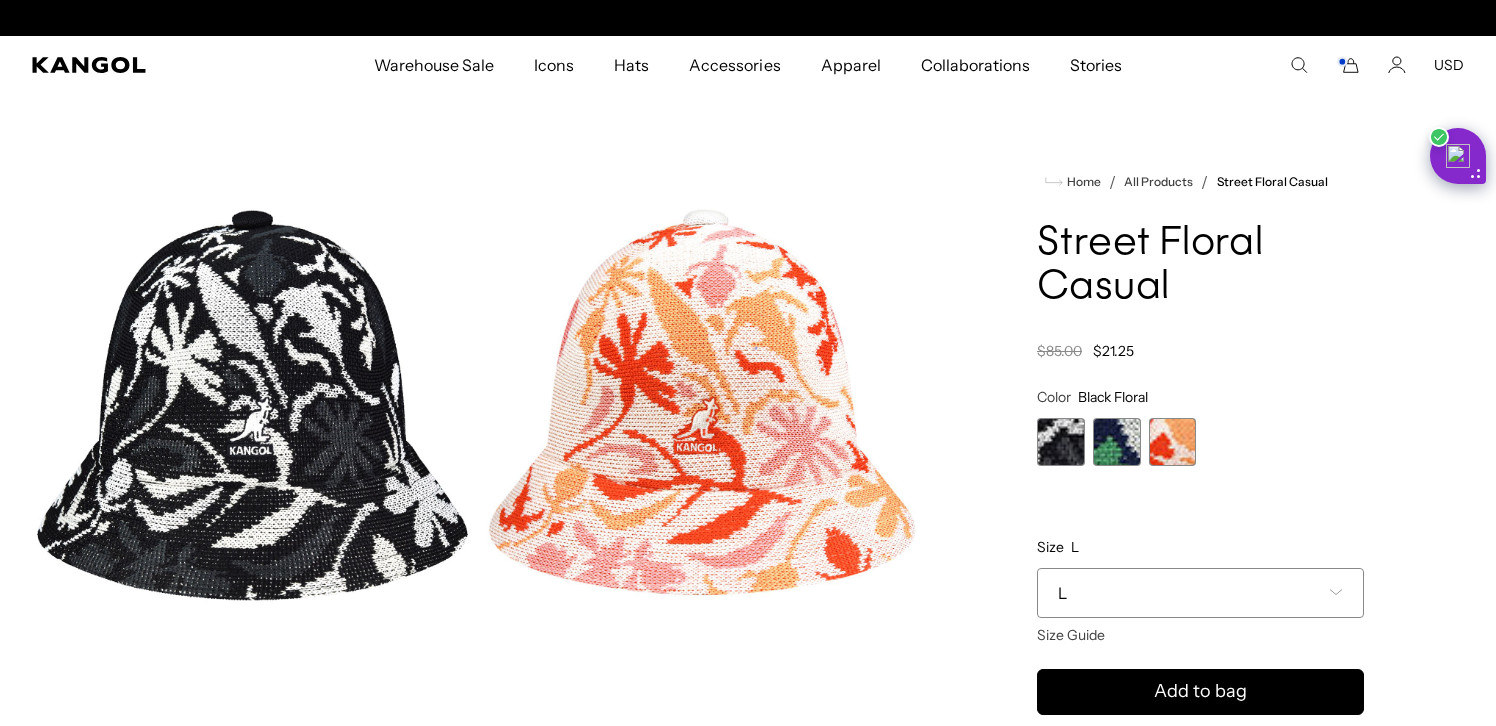 scroll, scrollTop: 0, scrollLeft: 412, axis: horizontal 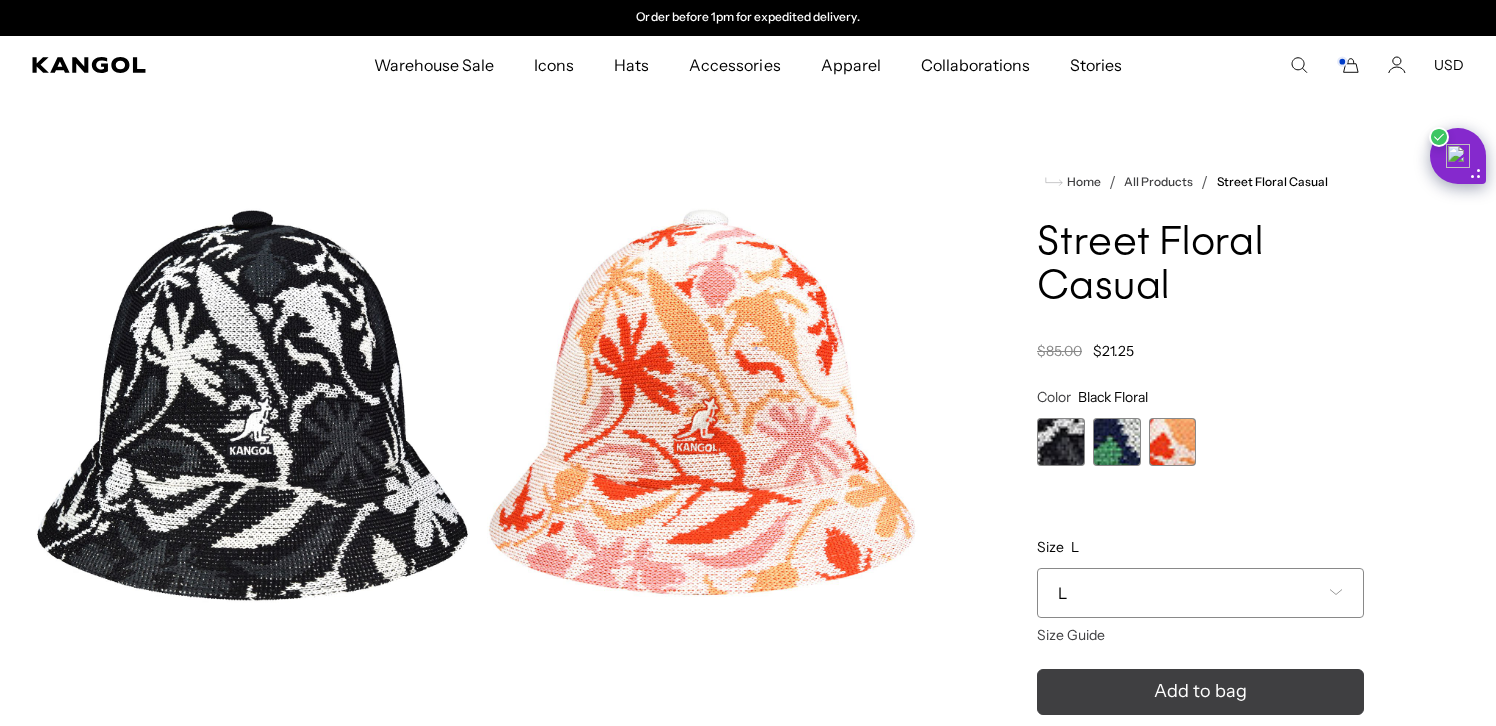 click on "Add to bag" at bounding box center (1200, 691) 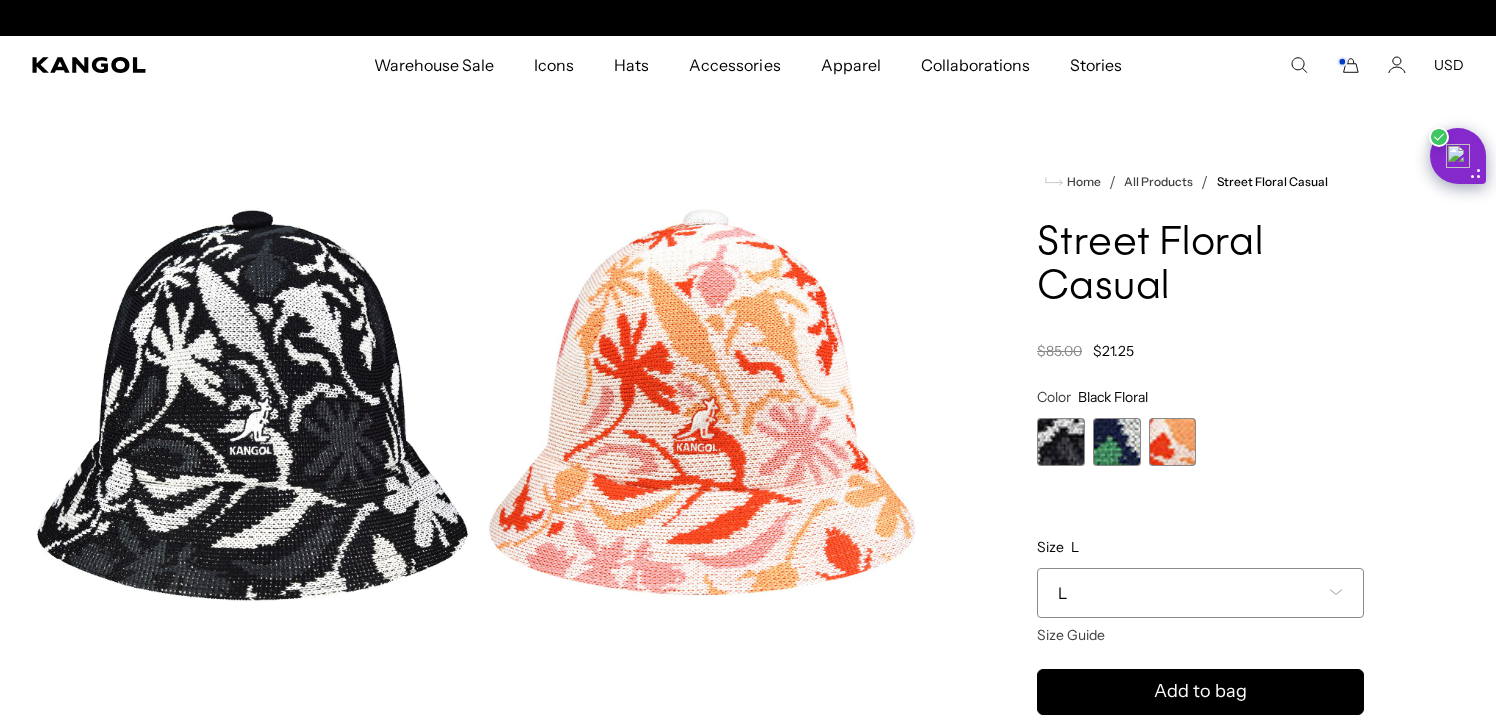 scroll, scrollTop: 0, scrollLeft: 0, axis: both 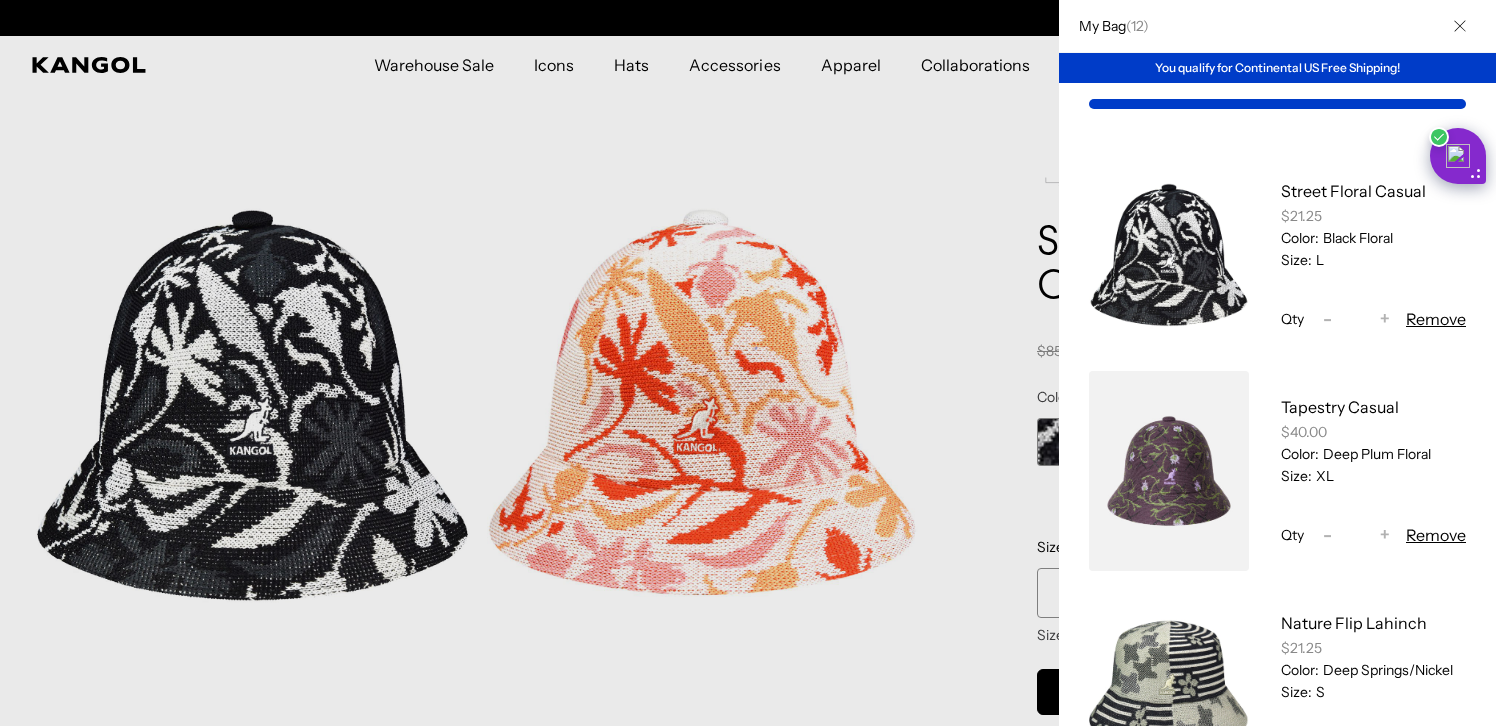 click at bounding box center (748, 363) 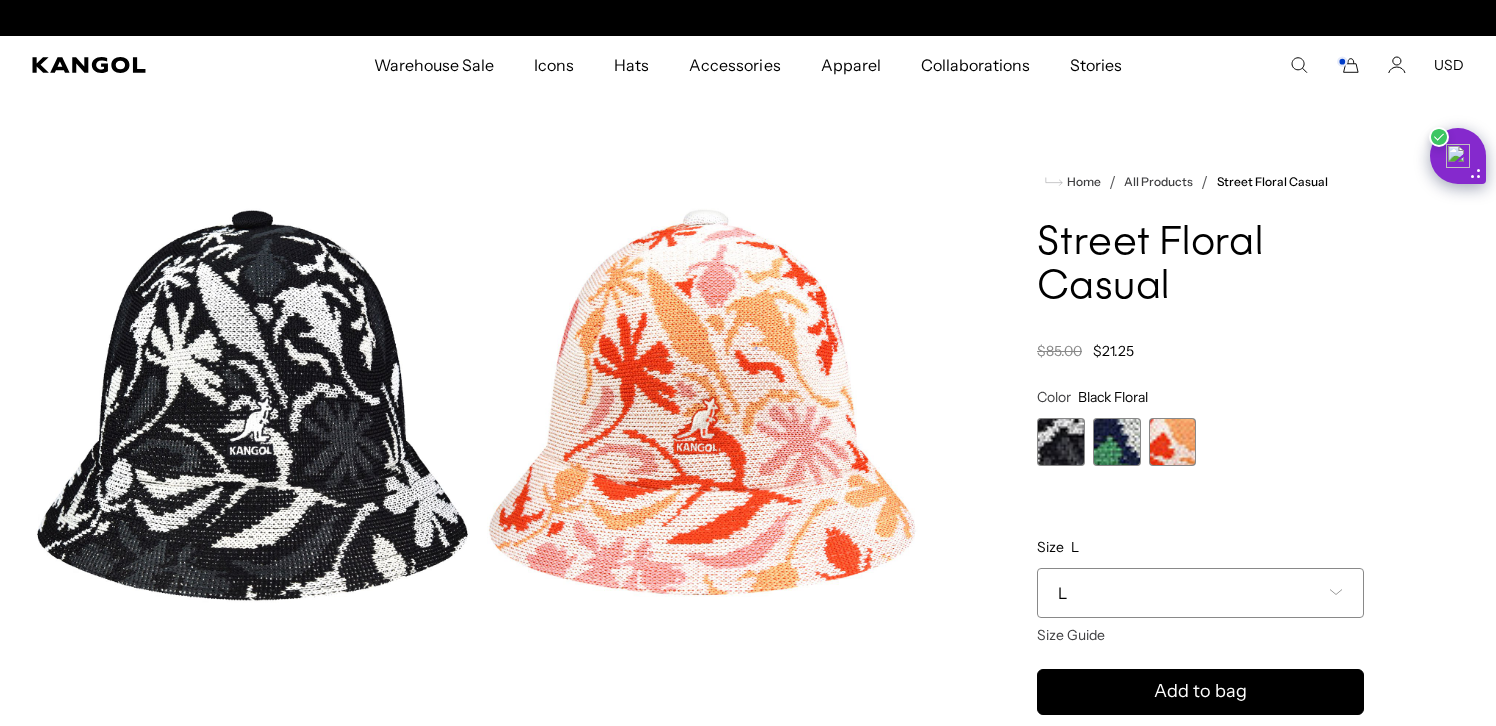 scroll, scrollTop: 0, scrollLeft: 412, axis: horizontal 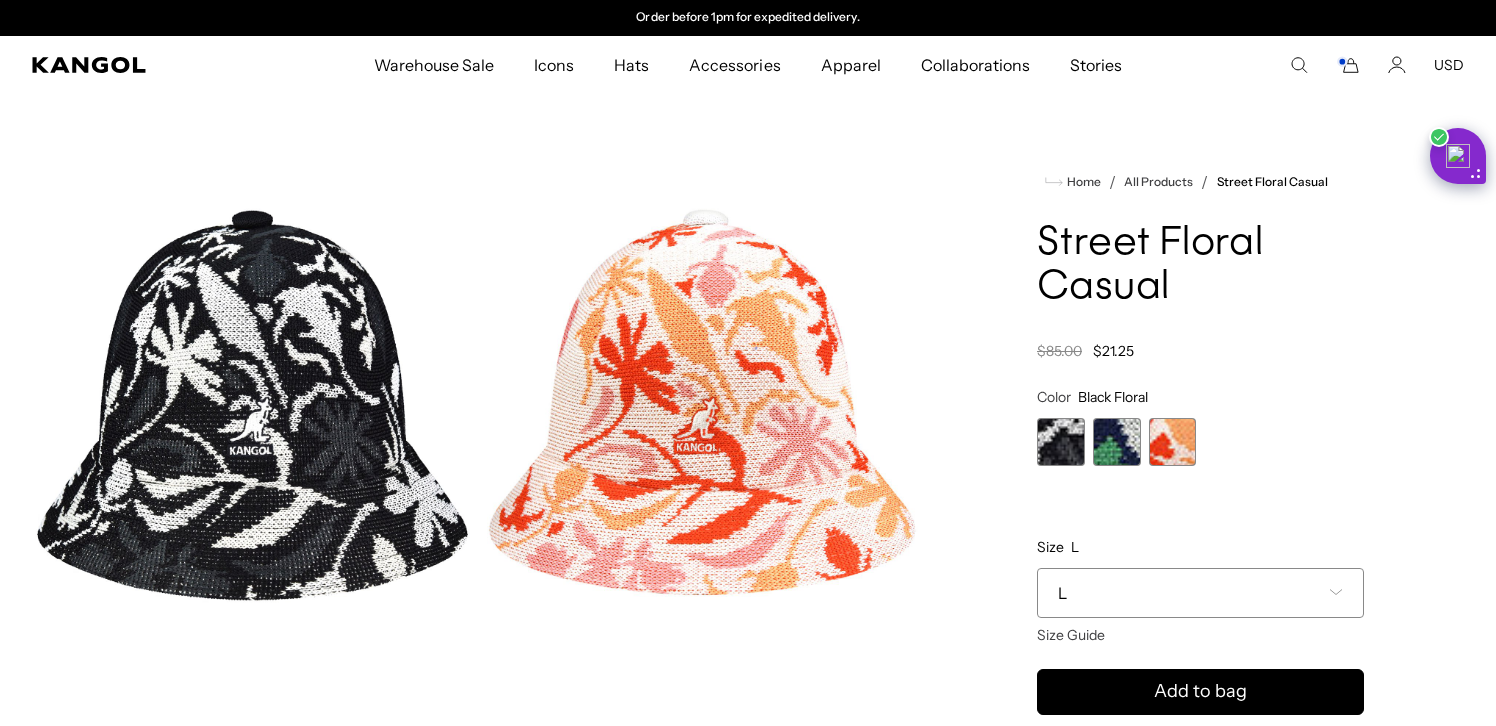 click on "L" at bounding box center (1200, 593) 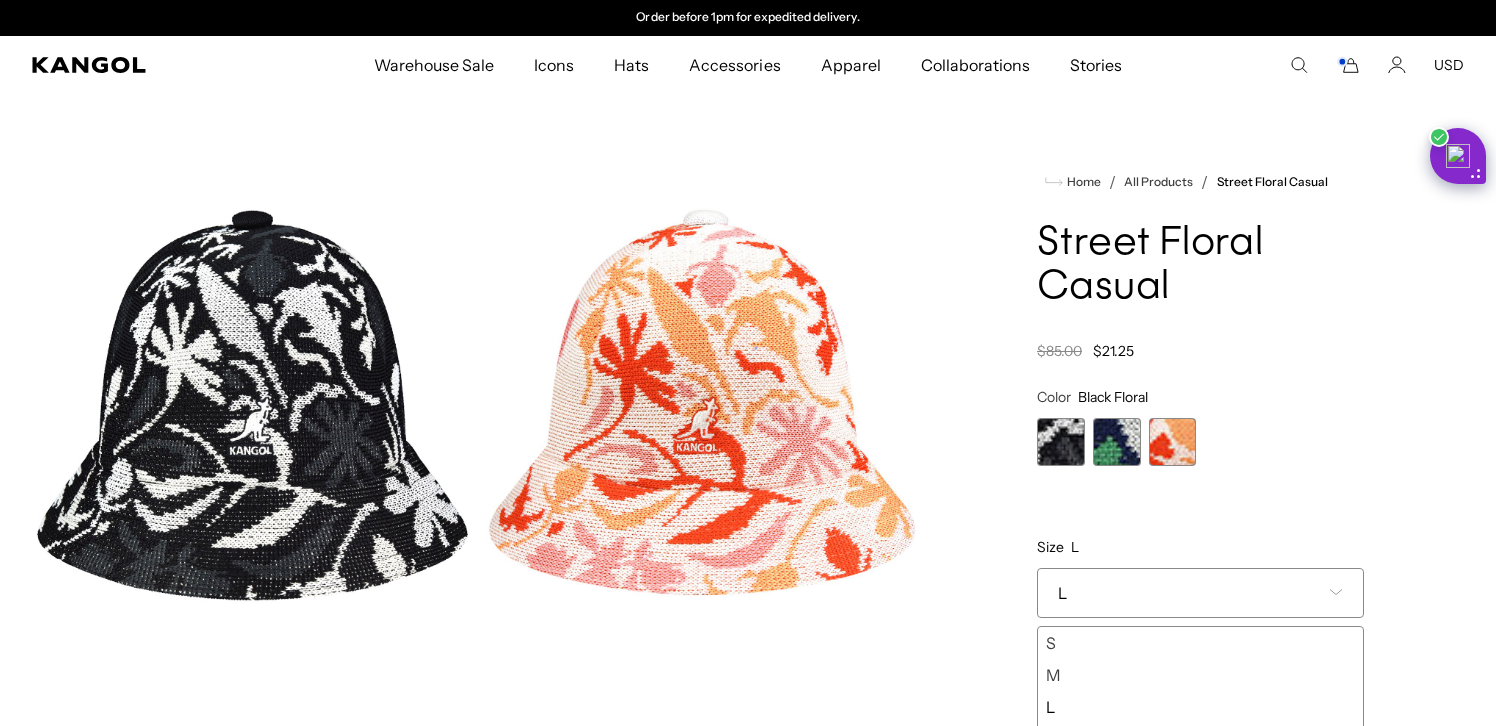 click at bounding box center [1173, 442] 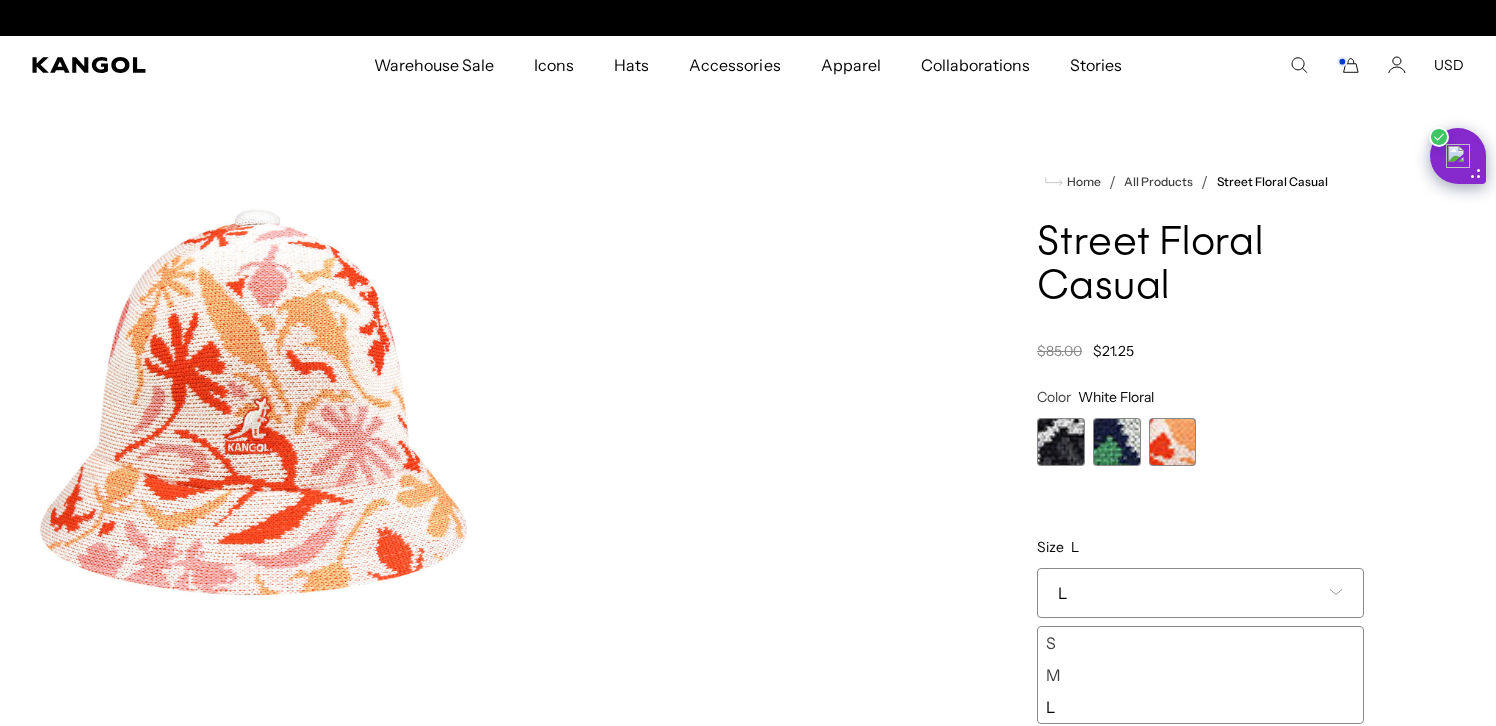scroll, scrollTop: 0, scrollLeft: 0, axis: both 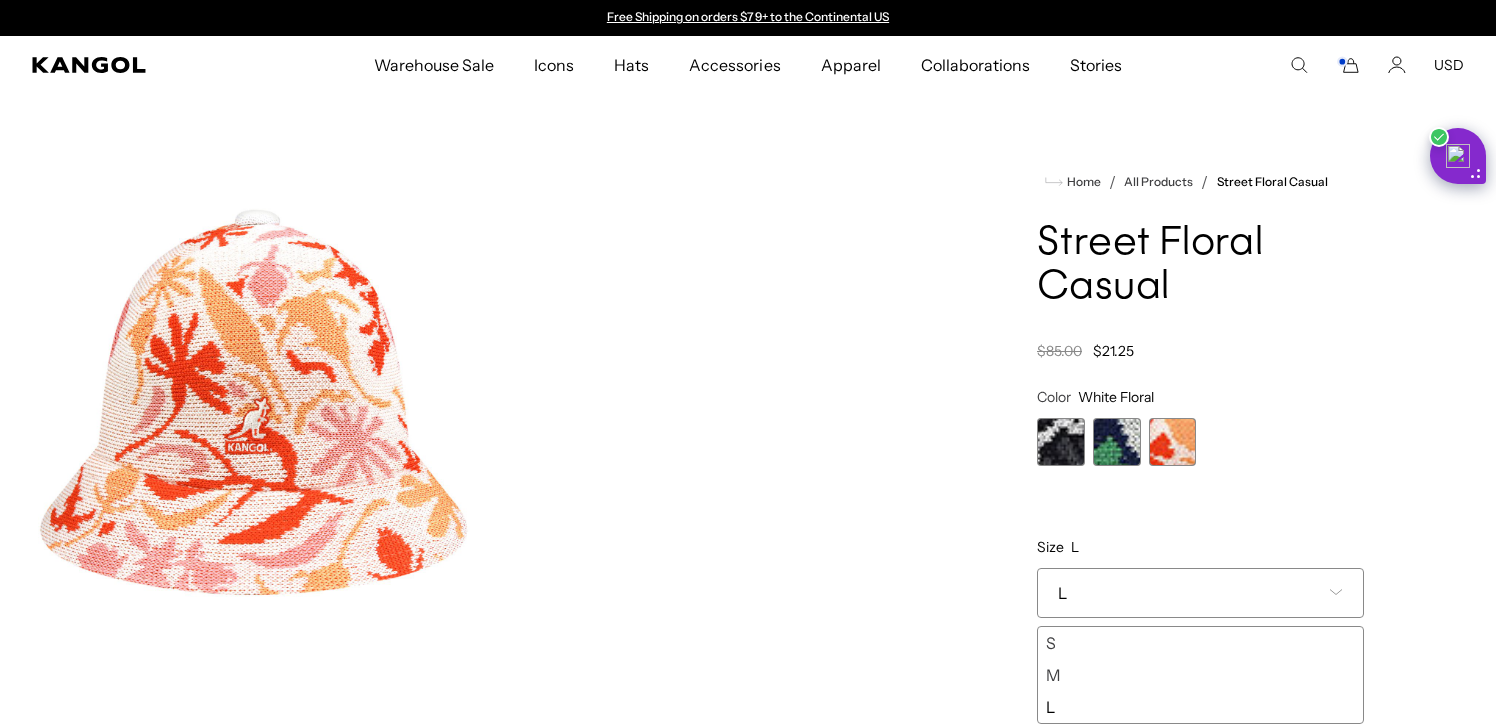 click on "L" at bounding box center (1200, 707) 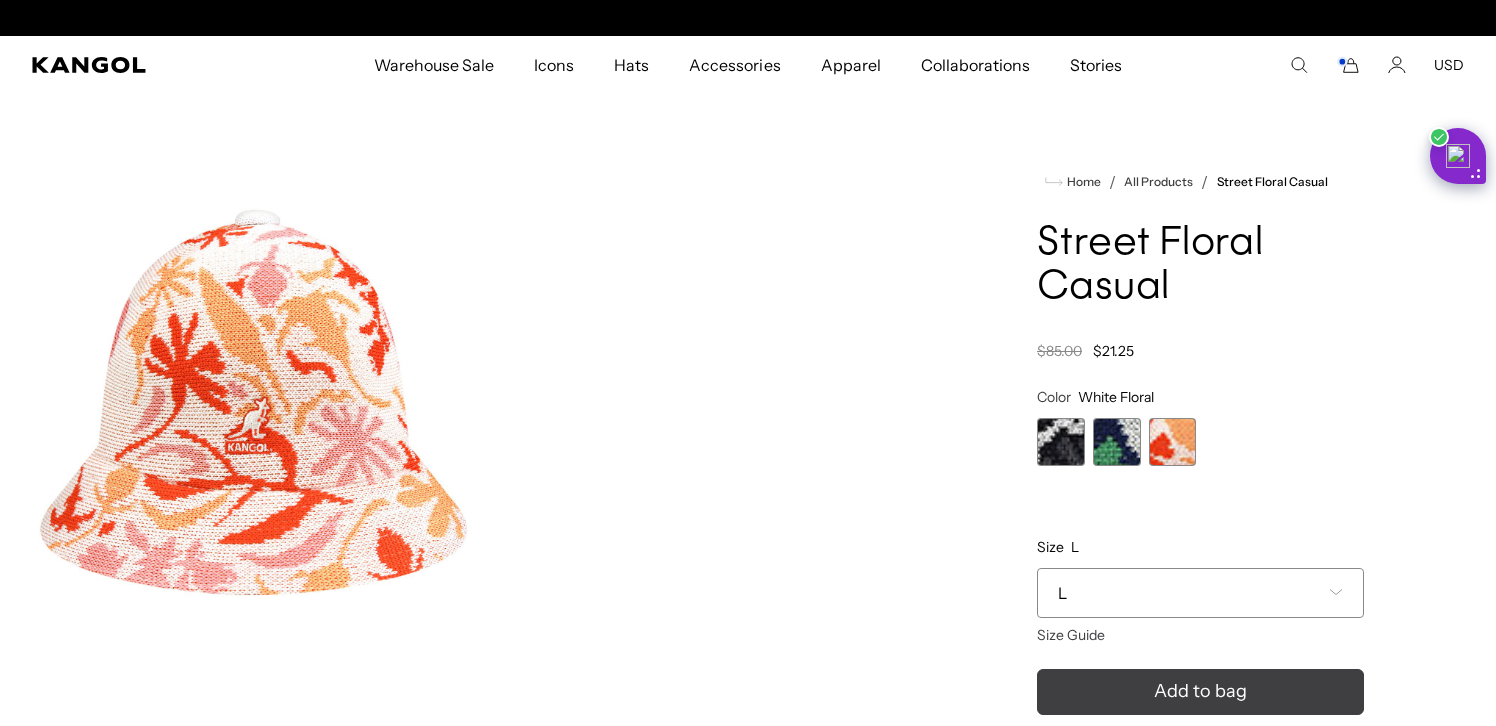 scroll, scrollTop: 0, scrollLeft: 412, axis: horizontal 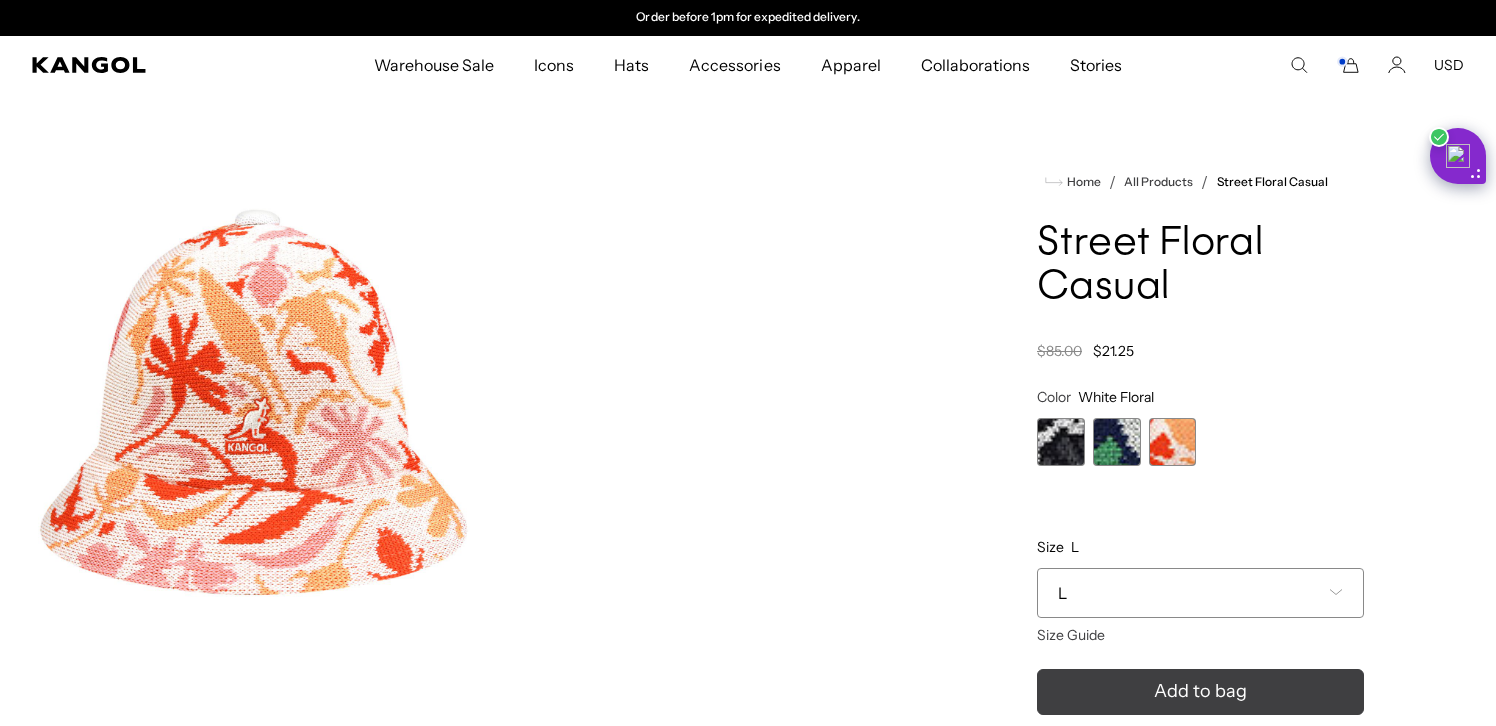 click on "Add to bag" at bounding box center (1200, 692) 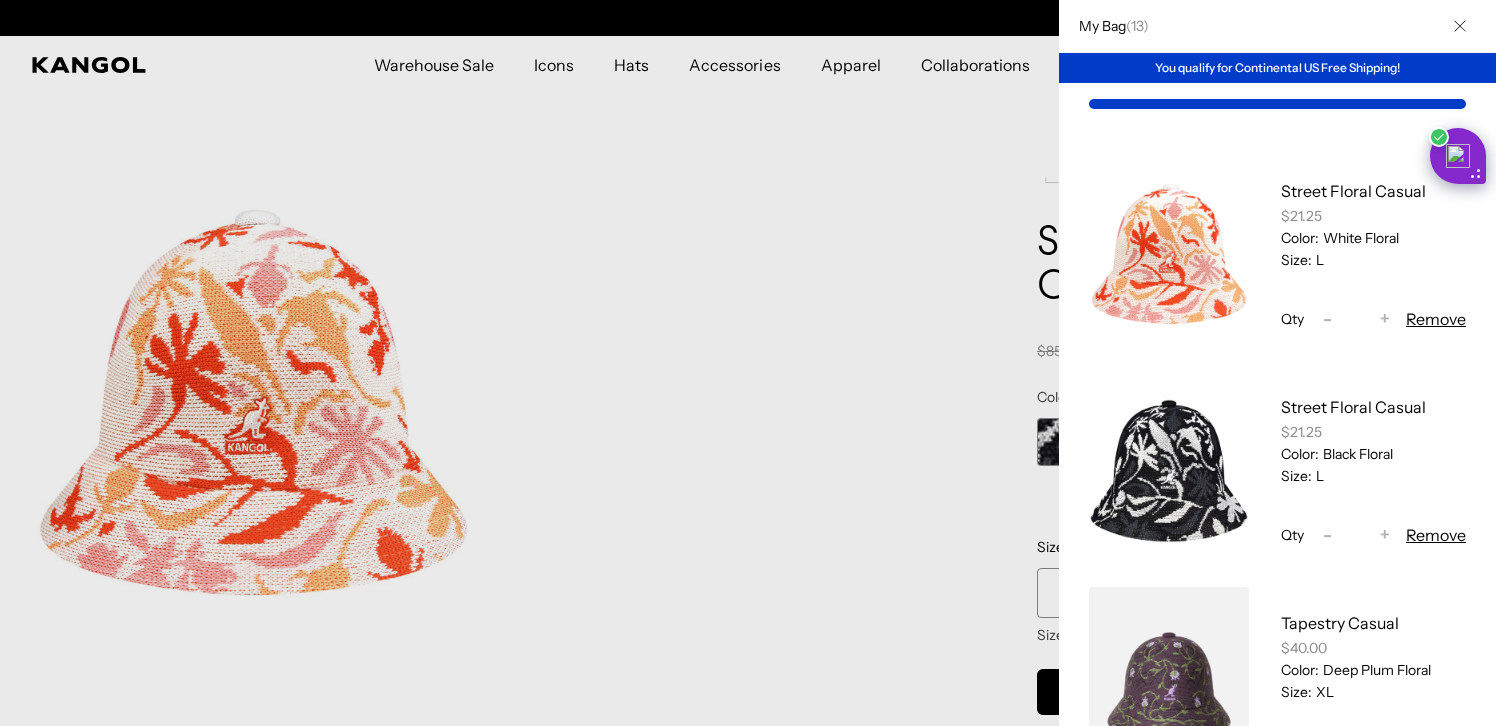 scroll, scrollTop: 0, scrollLeft: 412, axis: horizontal 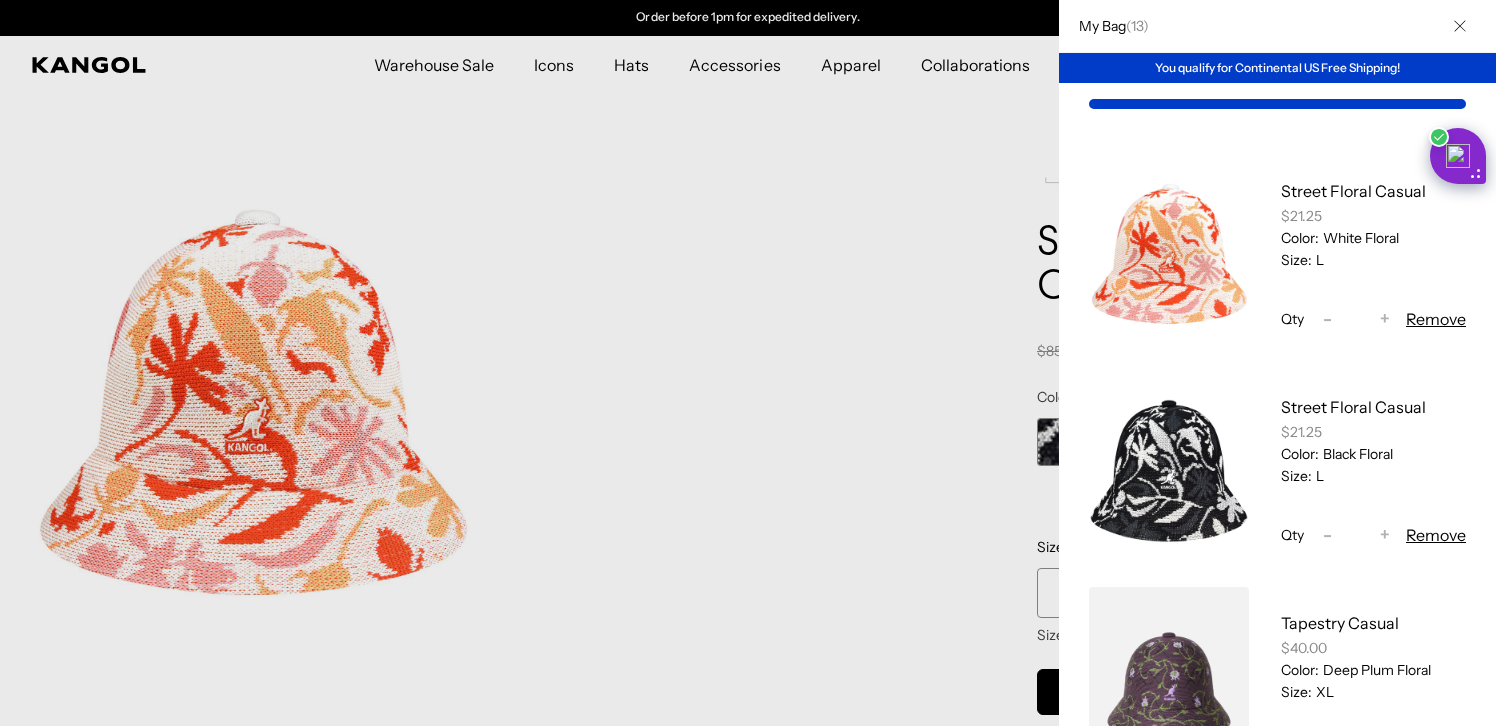 click at bounding box center (748, 363) 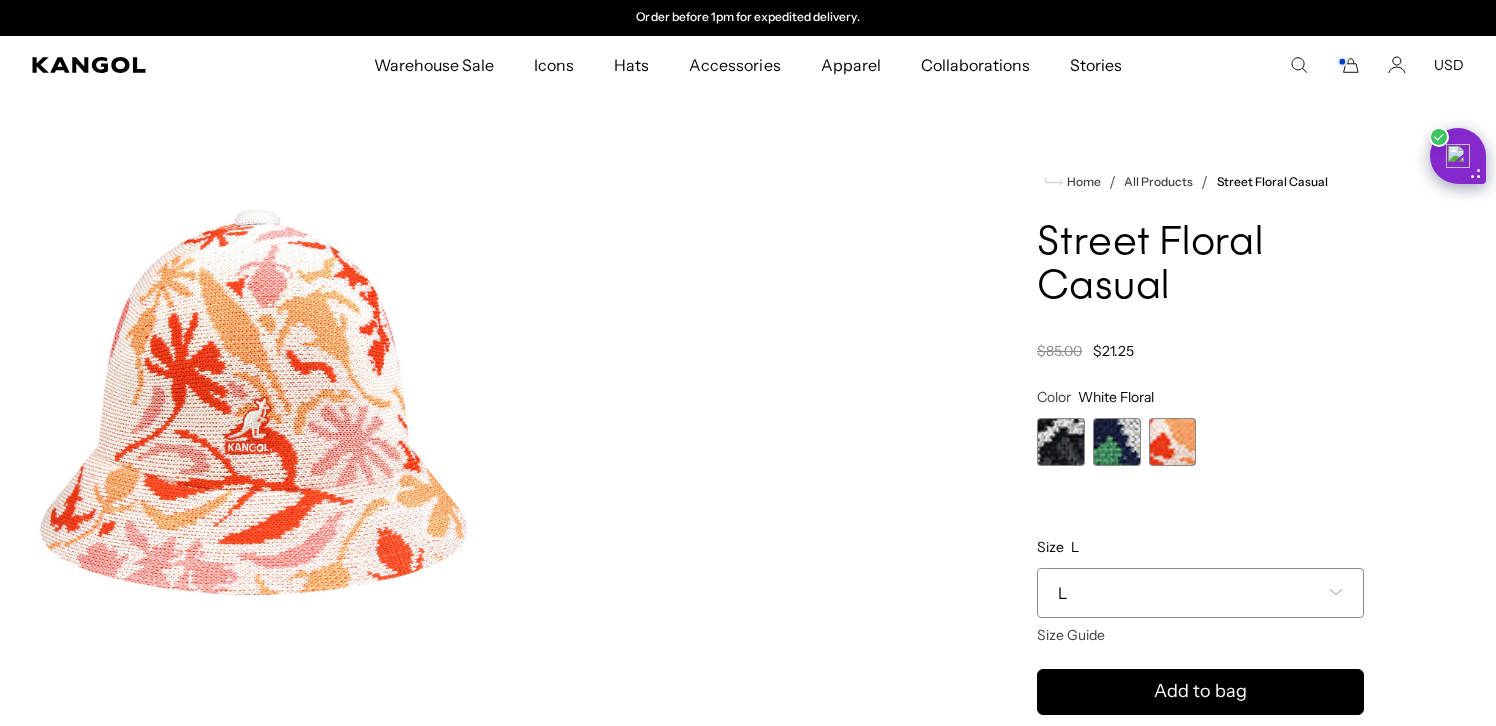 click on "Warehouse Sale
Warehouse Sale
Limited Time: Select Spring Styles on Sale
Sale Hats
Sale Accessories
Icons
Icons" at bounding box center (748, 65) 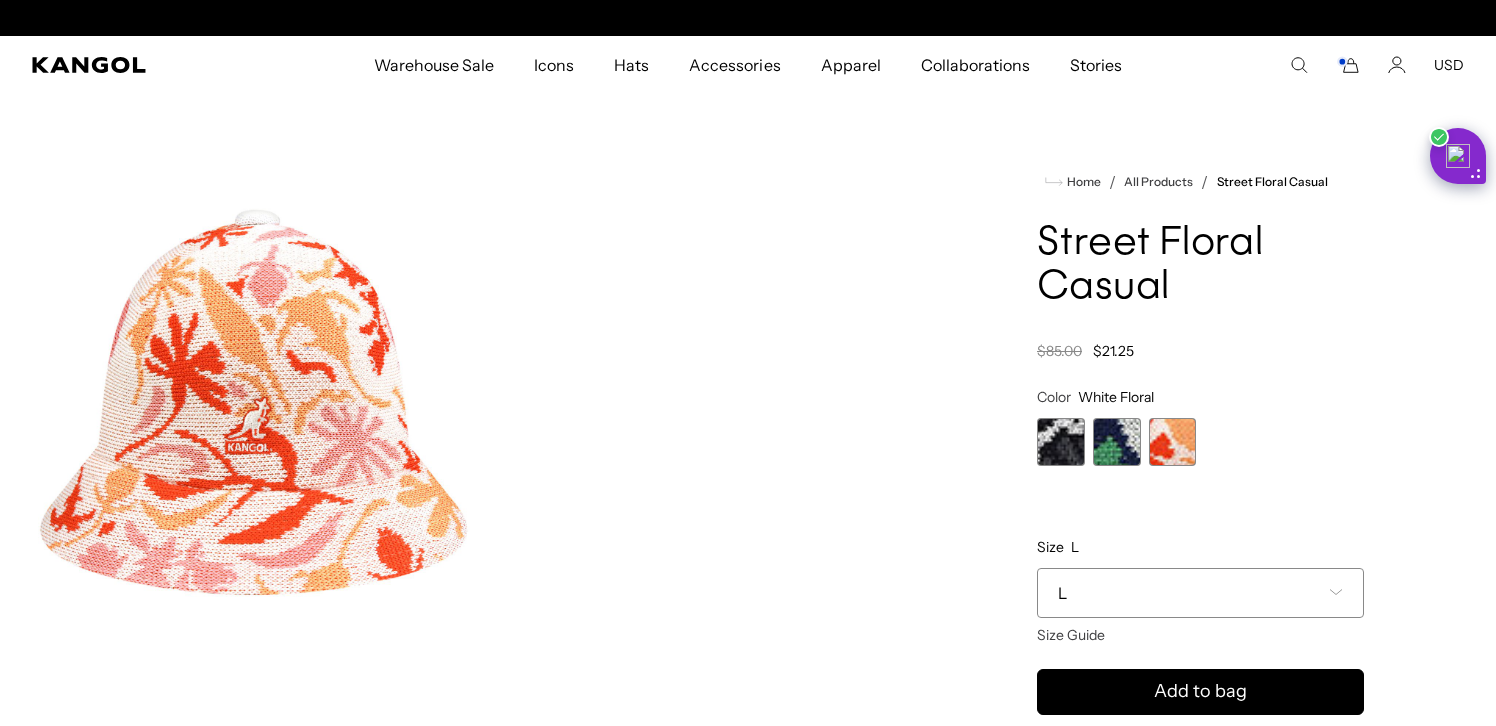 scroll, scrollTop: 0, scrollLeft: 0, axis: both 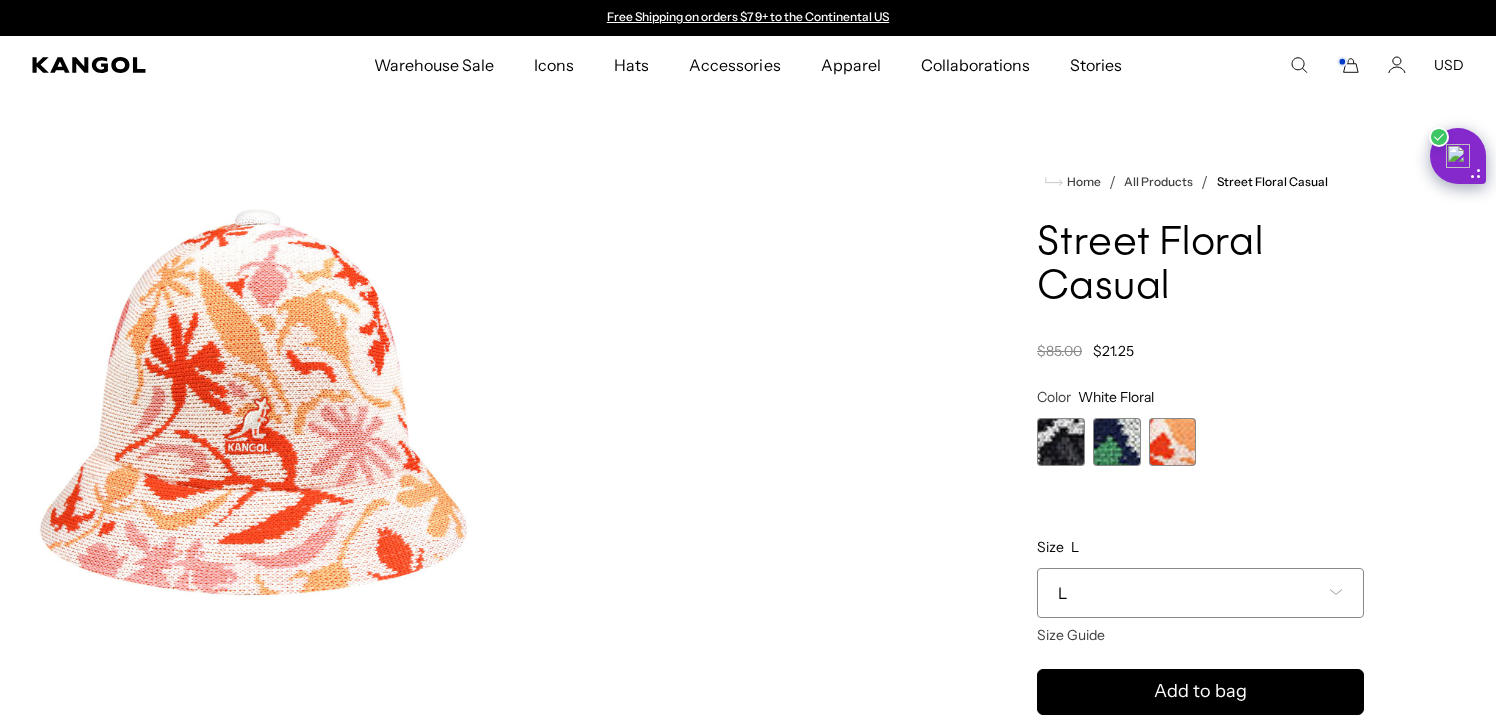 click 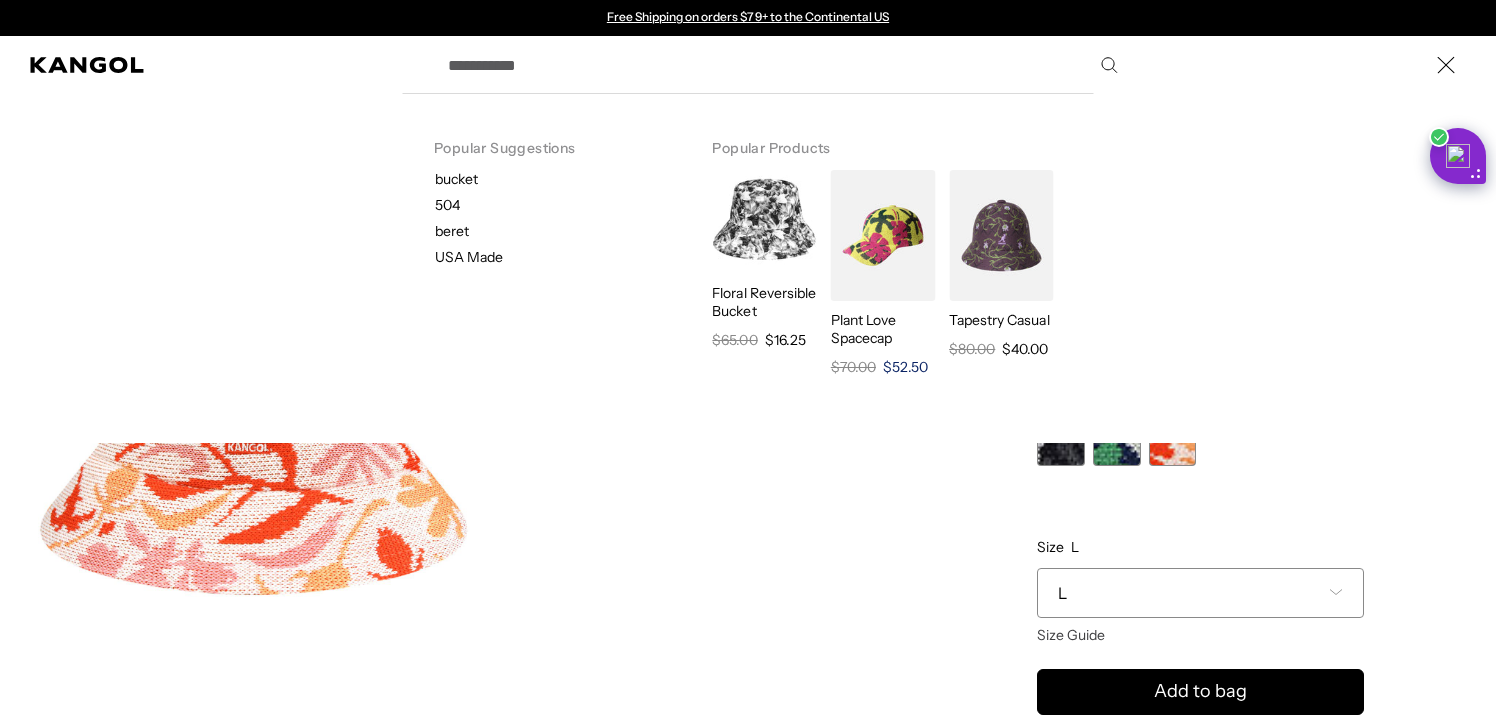 click at bounding box center [883, 235] 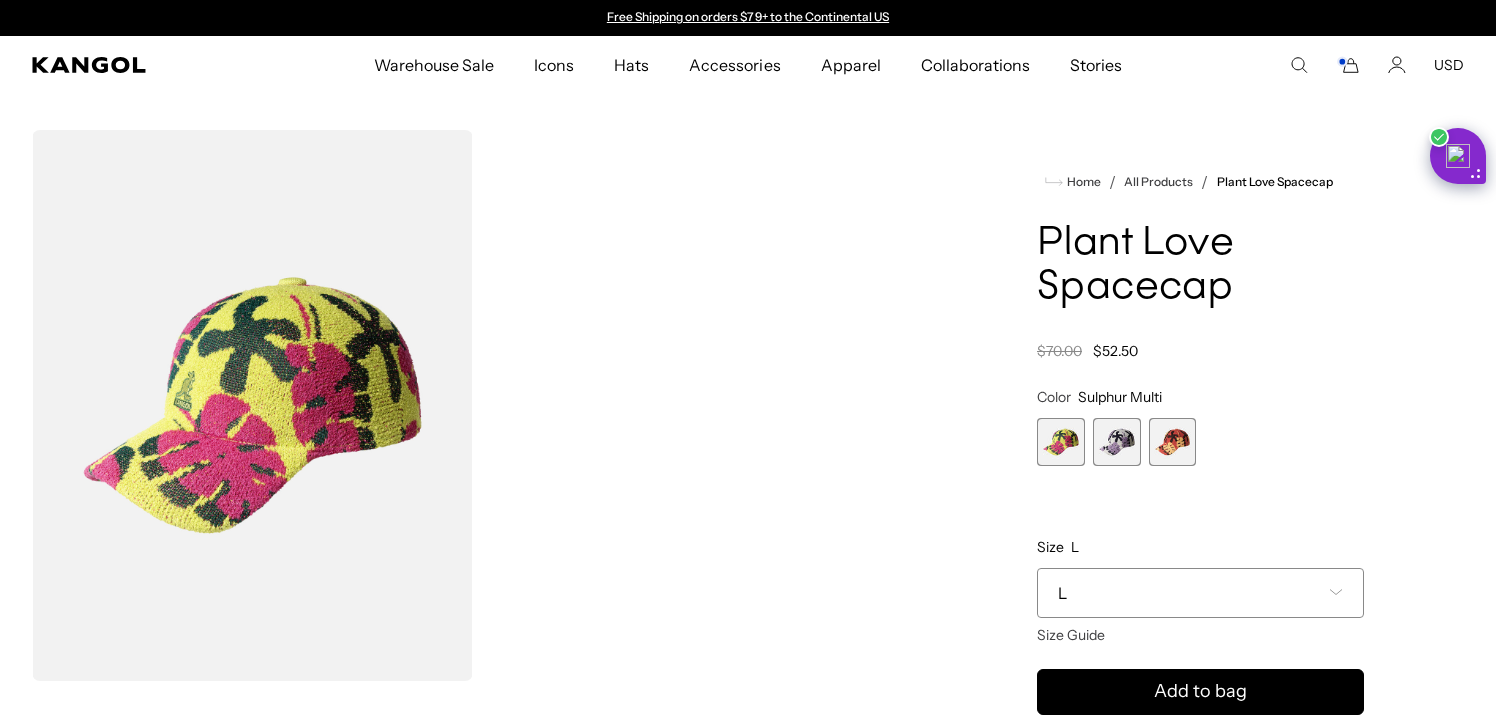 scroll, scrollTop: 0, scrollLeft: 0, axis: both 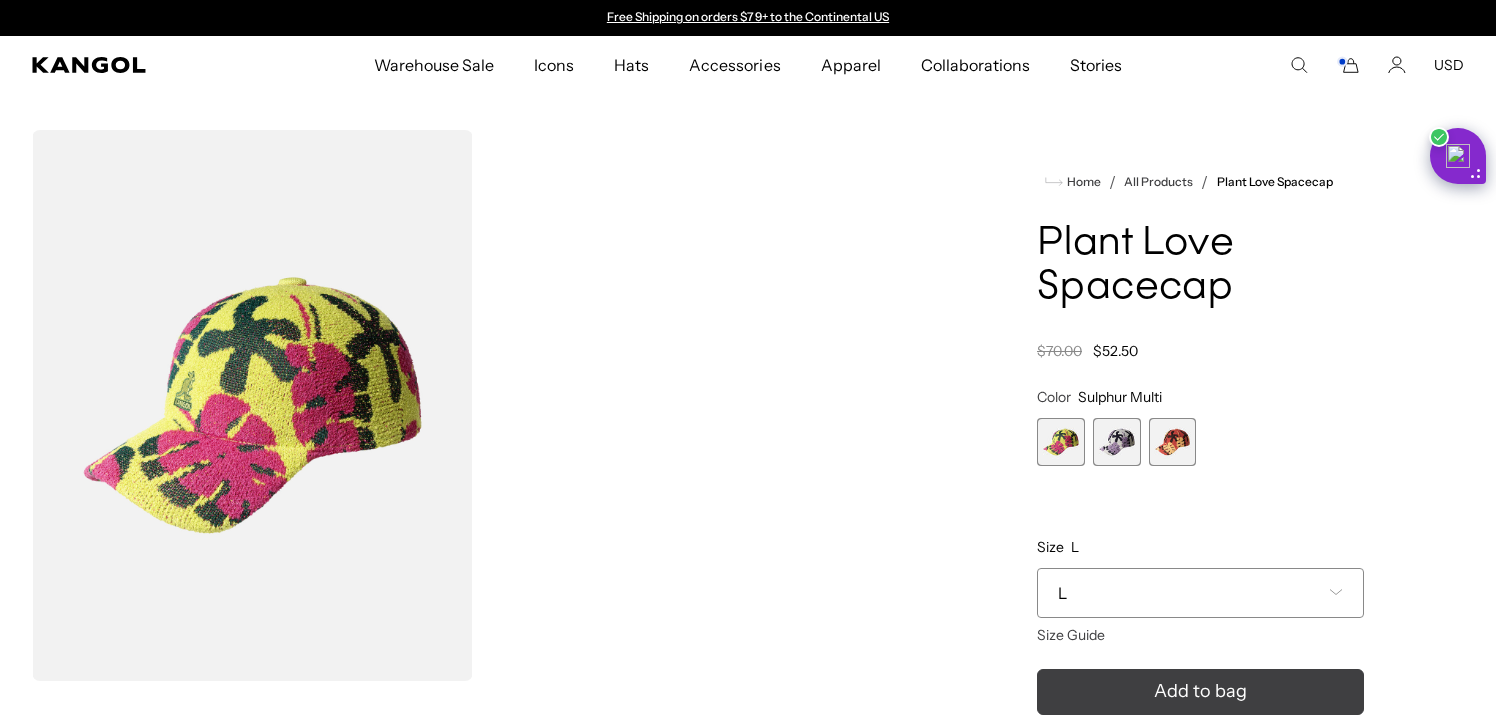click on "Add to bag" at bounding box center (1200, 692) 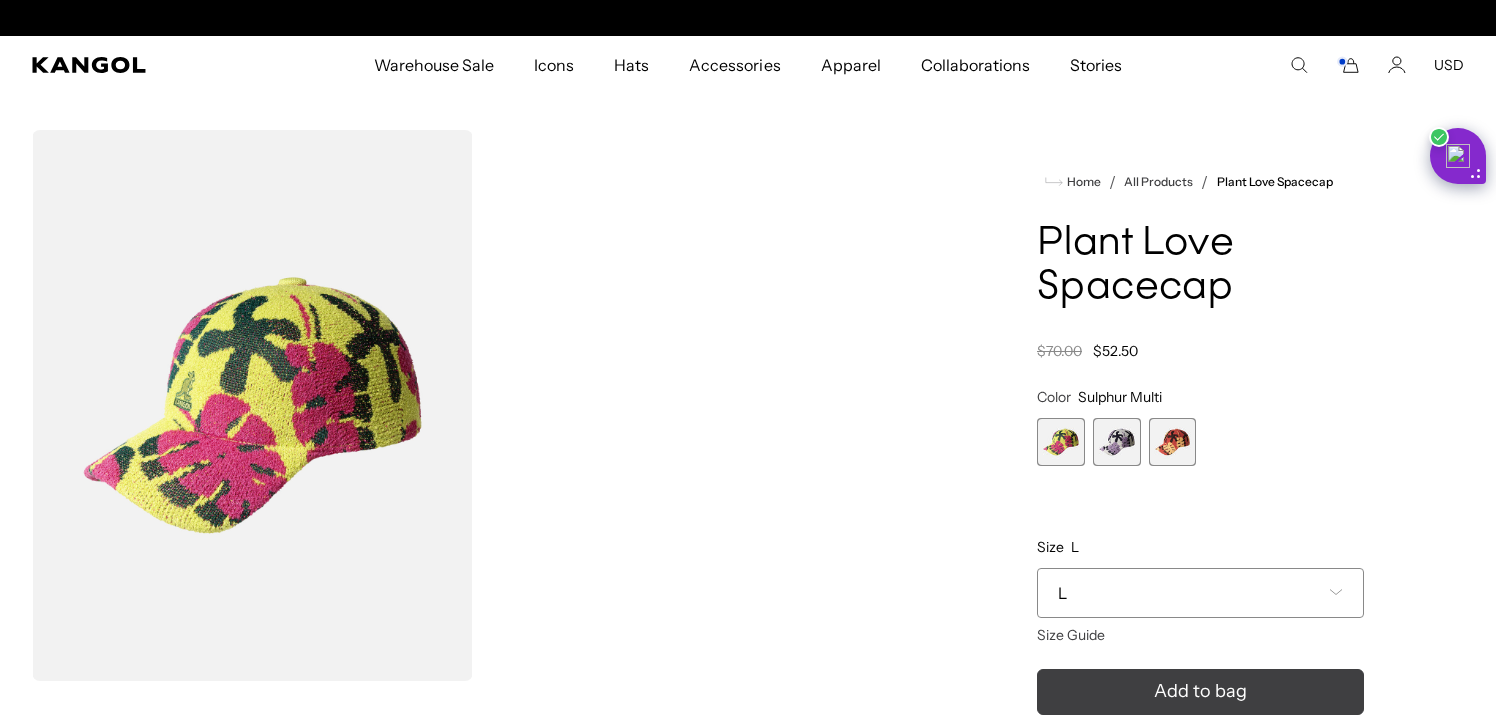 scroll, scrollTop: 0, scrollLeft: 0, axis: both 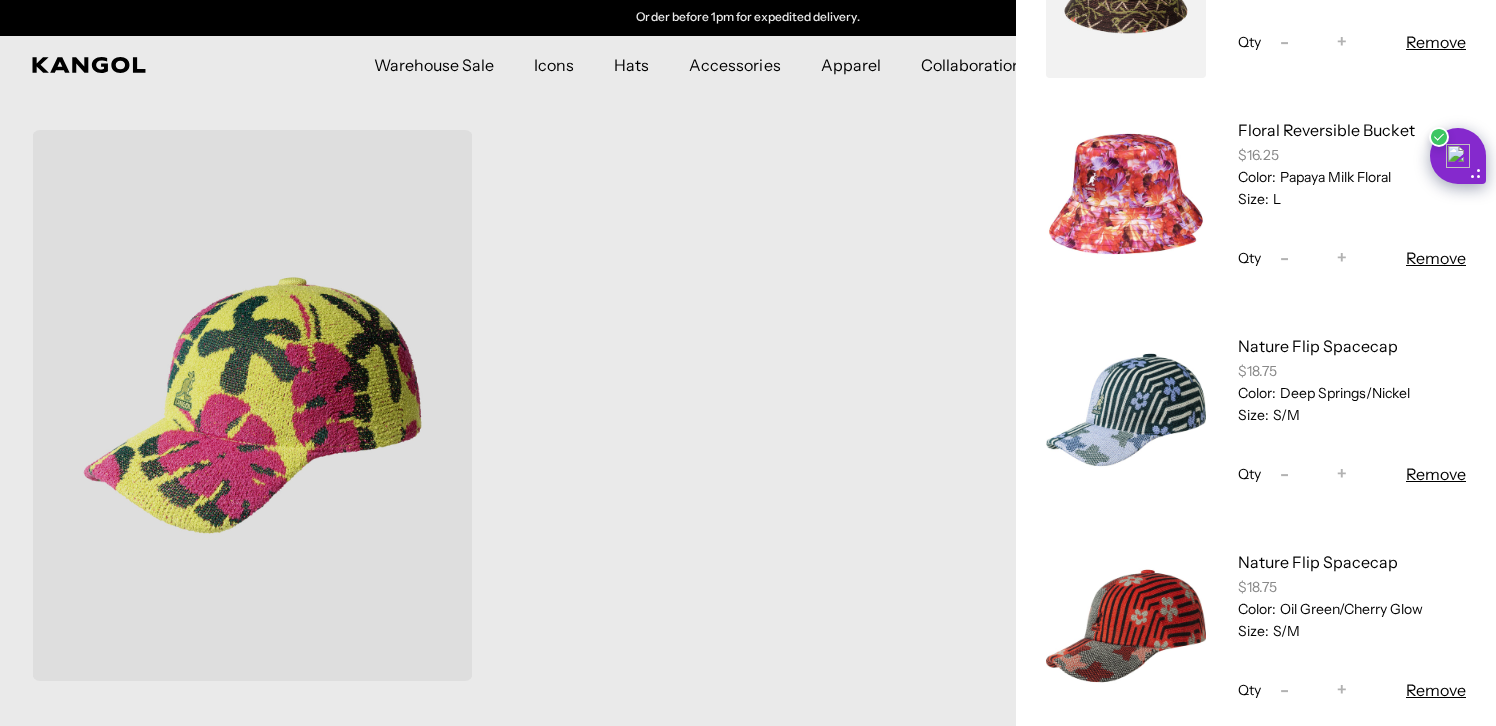 click at bounding box center [748, 363] 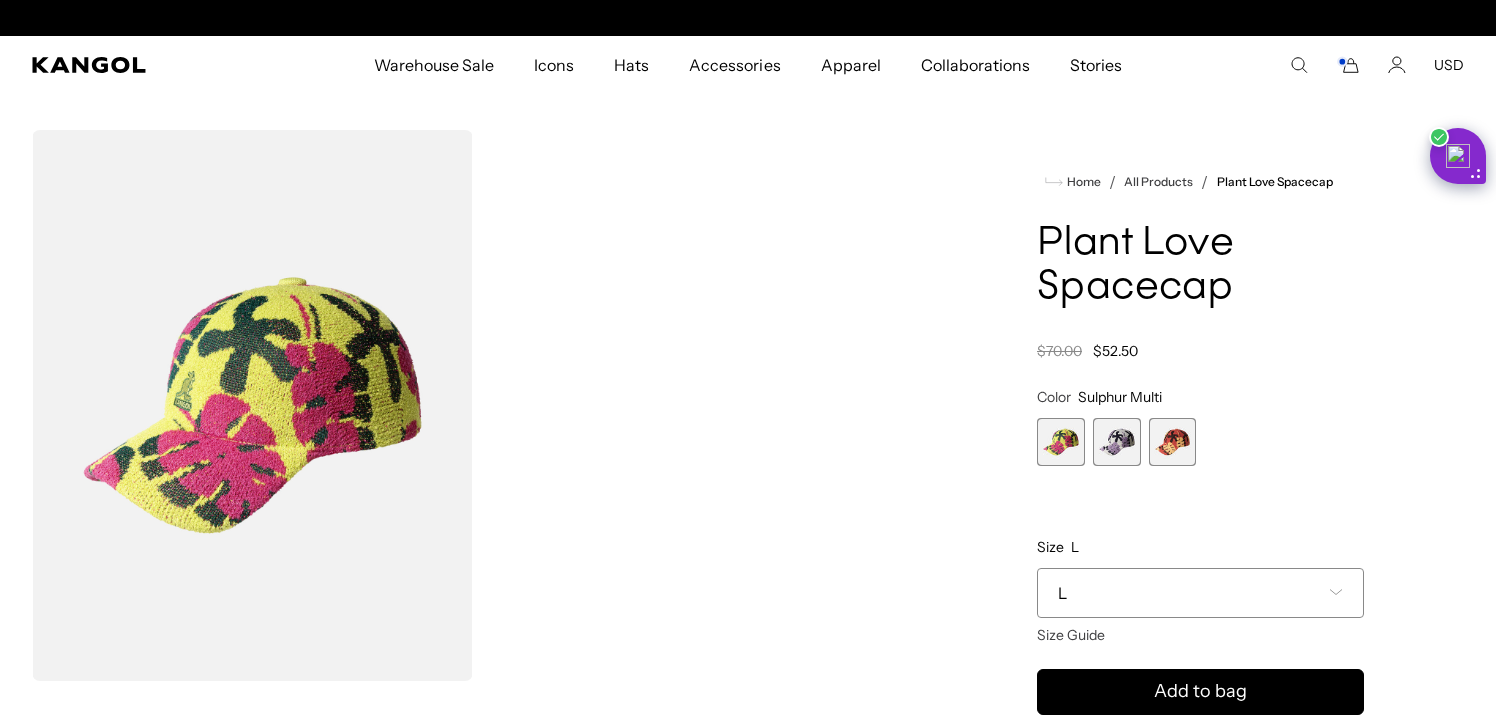 scroll, scrollTop: 0, scrollLeft: 412, axis: horizontal 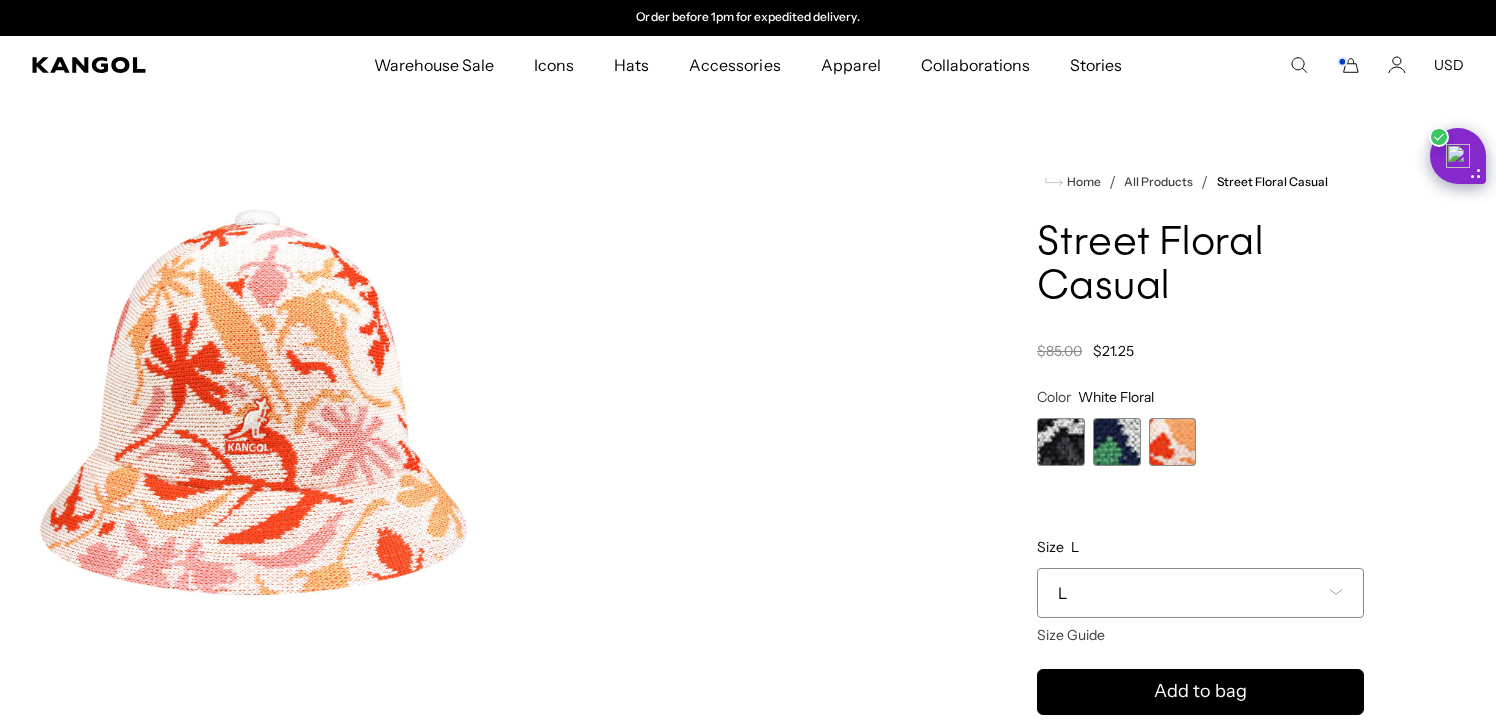 click 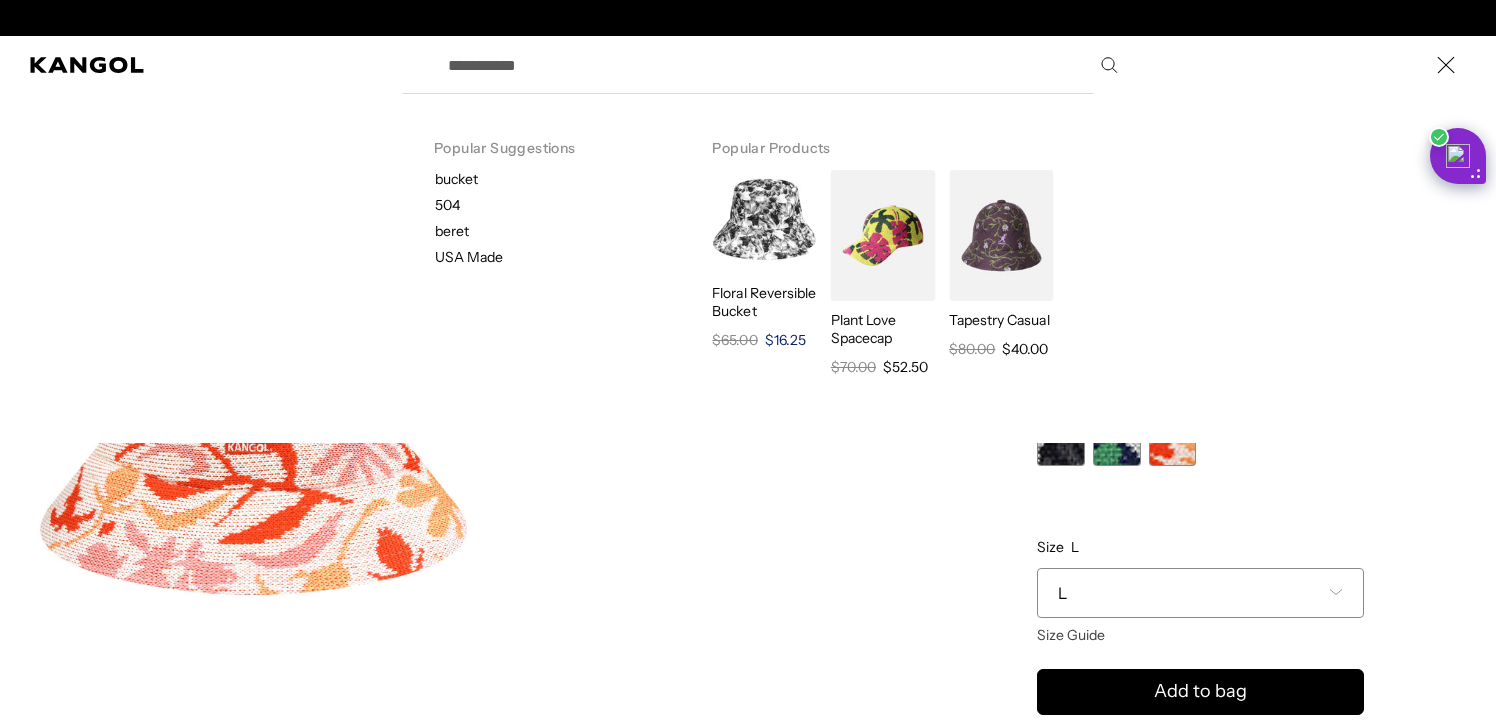 scroll, scrollTop: 0, scrollLeft: 0, axis: both 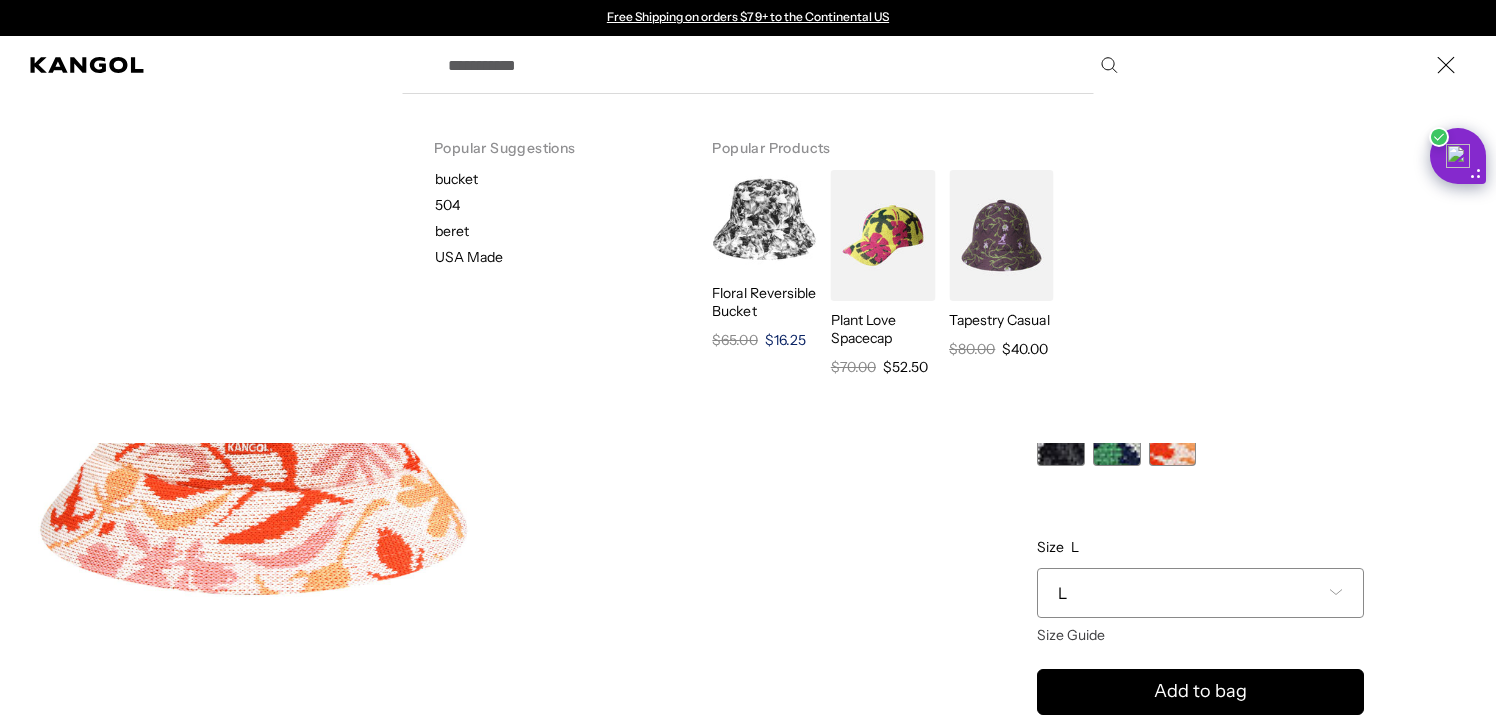 click on "Floral Reversible Bucket" at bounding box center (764, 302) 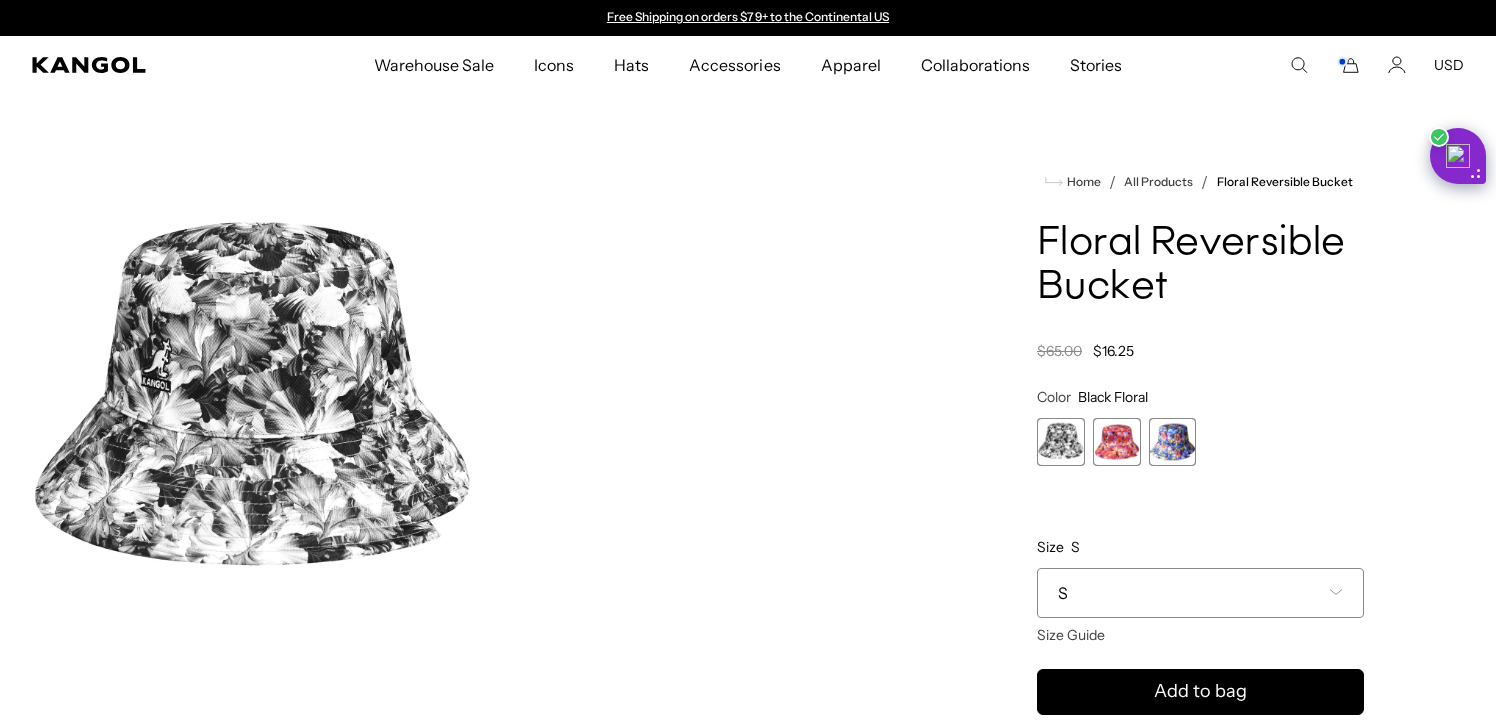 scroll, scrollTop: 0, scrollLeft: 0, axis: both 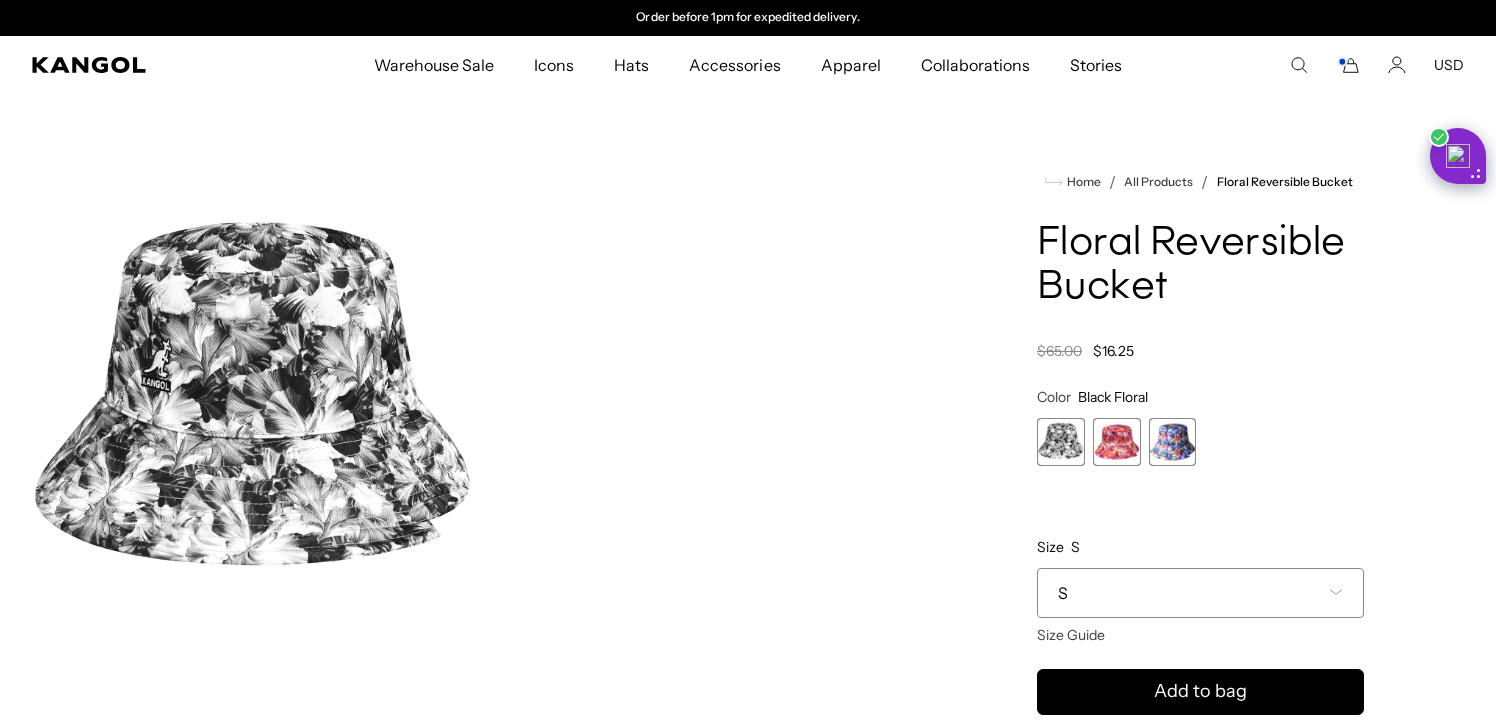 click 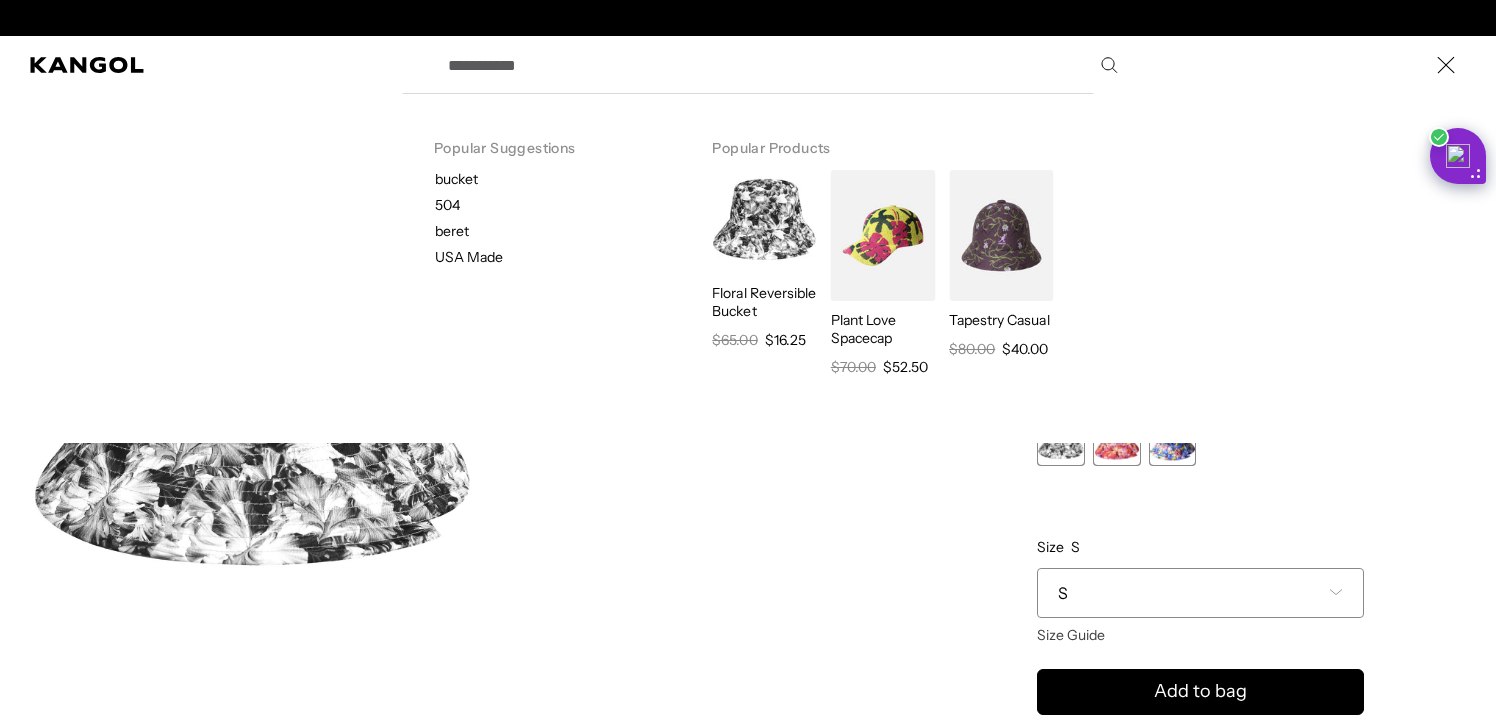 scroll, scrollTop: 0, scrollLeft: 412, axis: horizontal 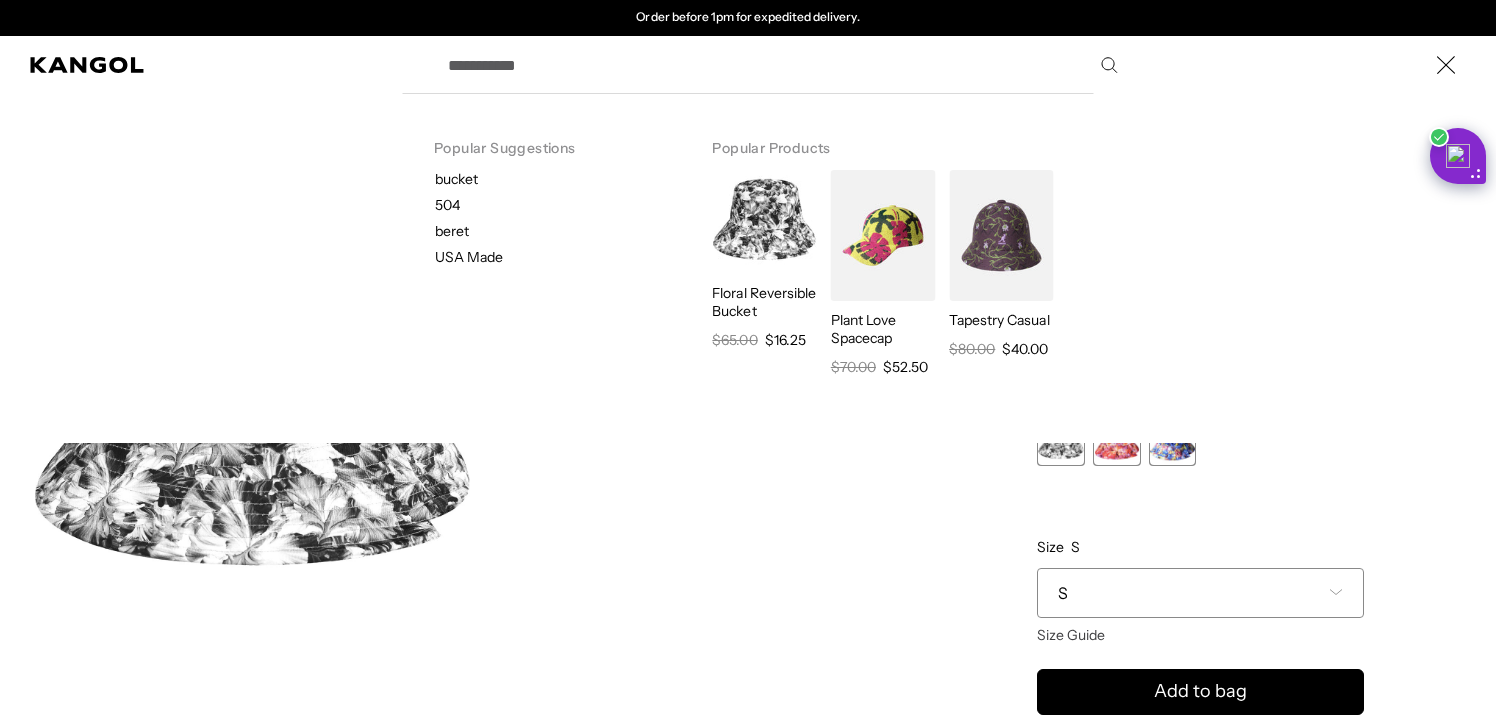 click 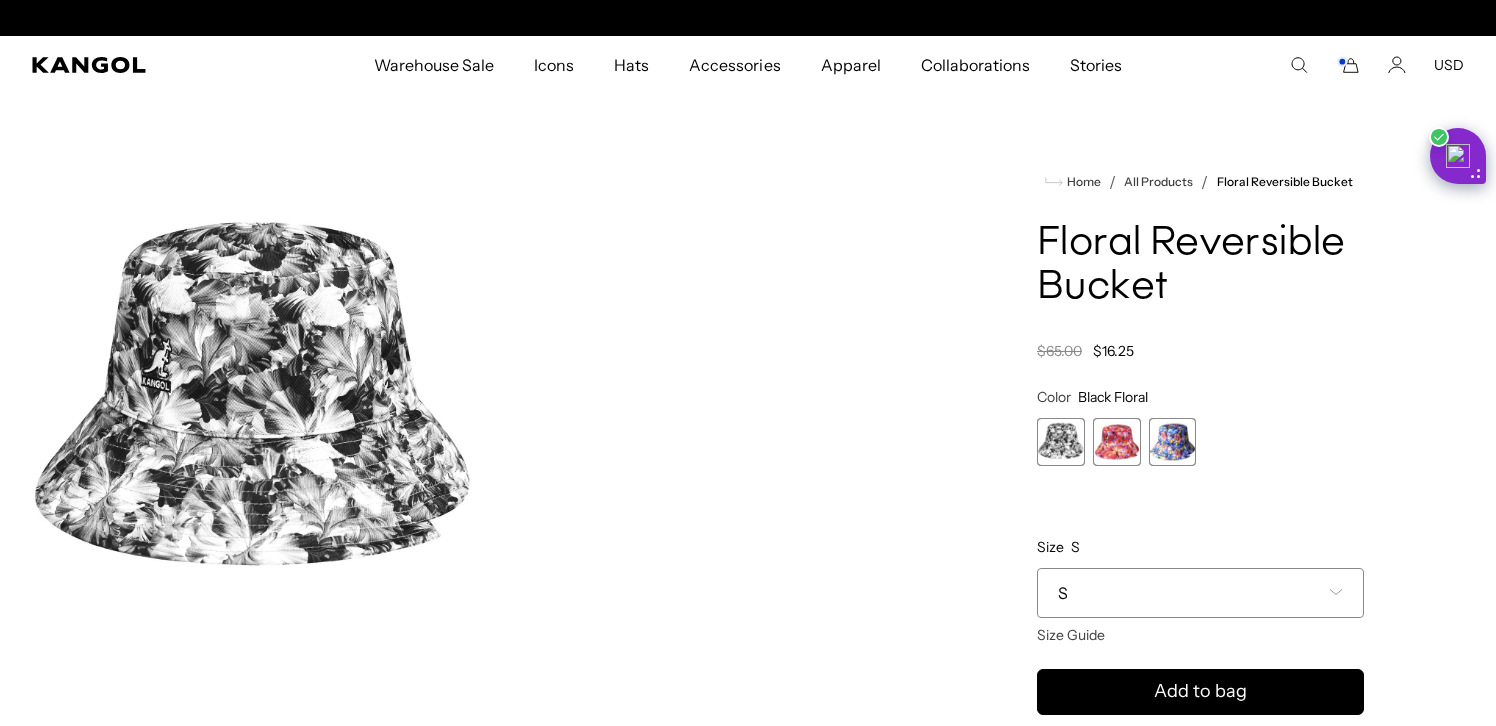 scroll, scrollTop: 0, scrollLeft: 0, axis: both 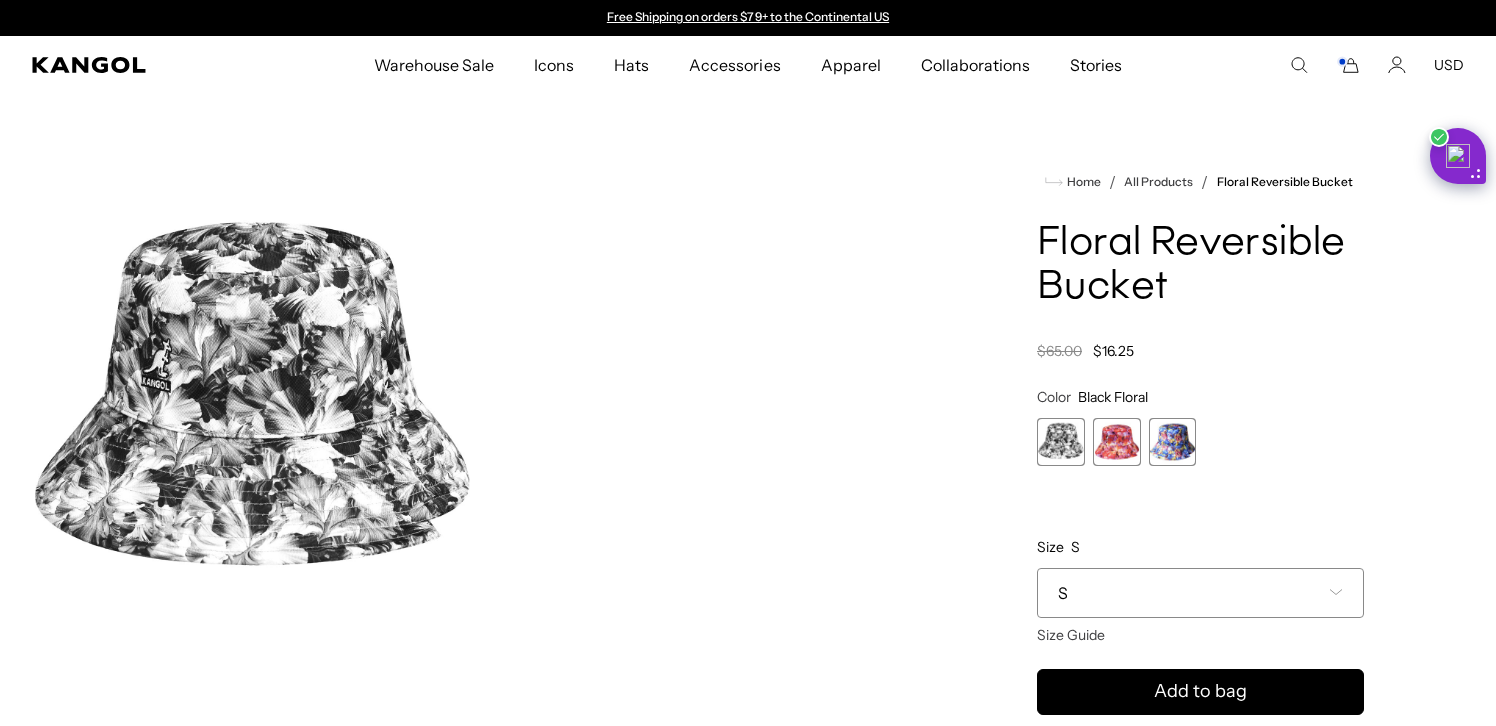 click 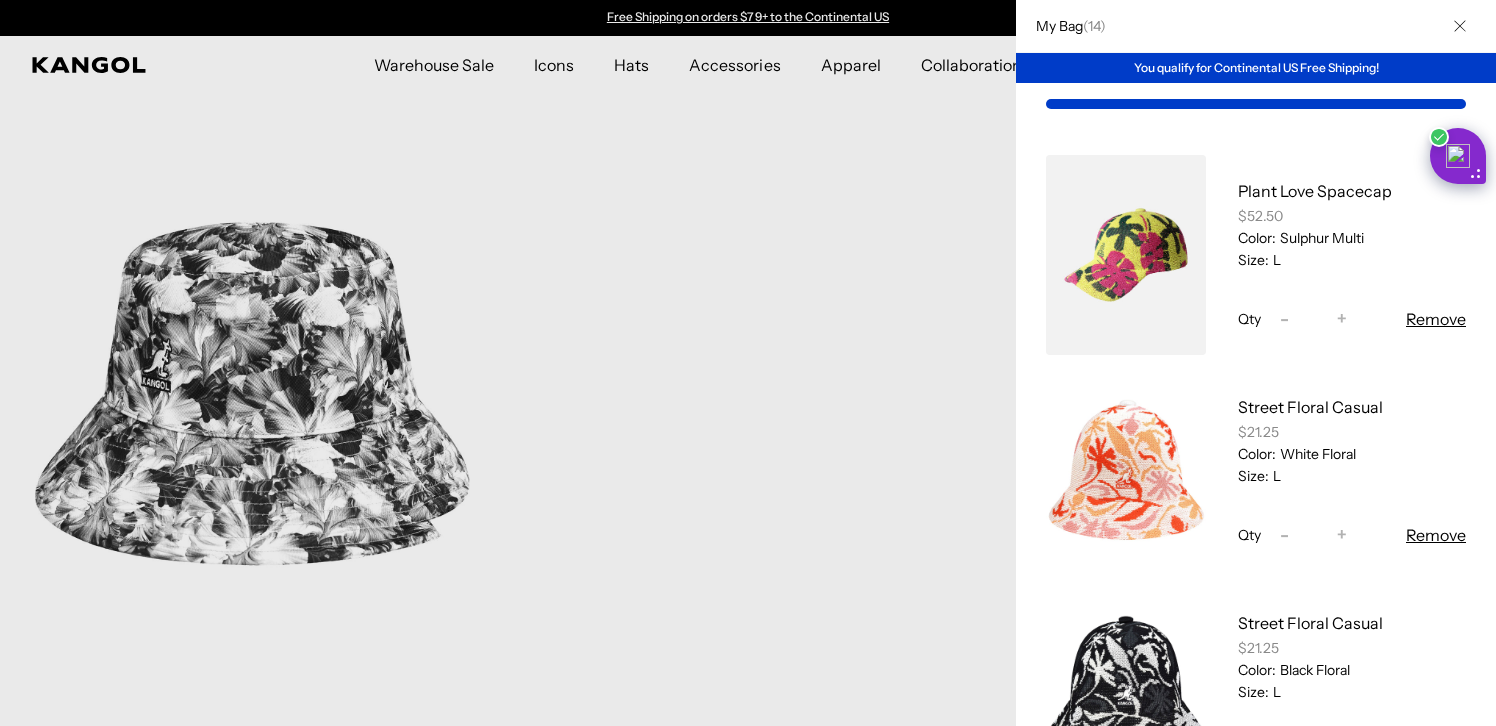 scroll, scrollTop: 11, scrollLeft: 0, axis: vertical 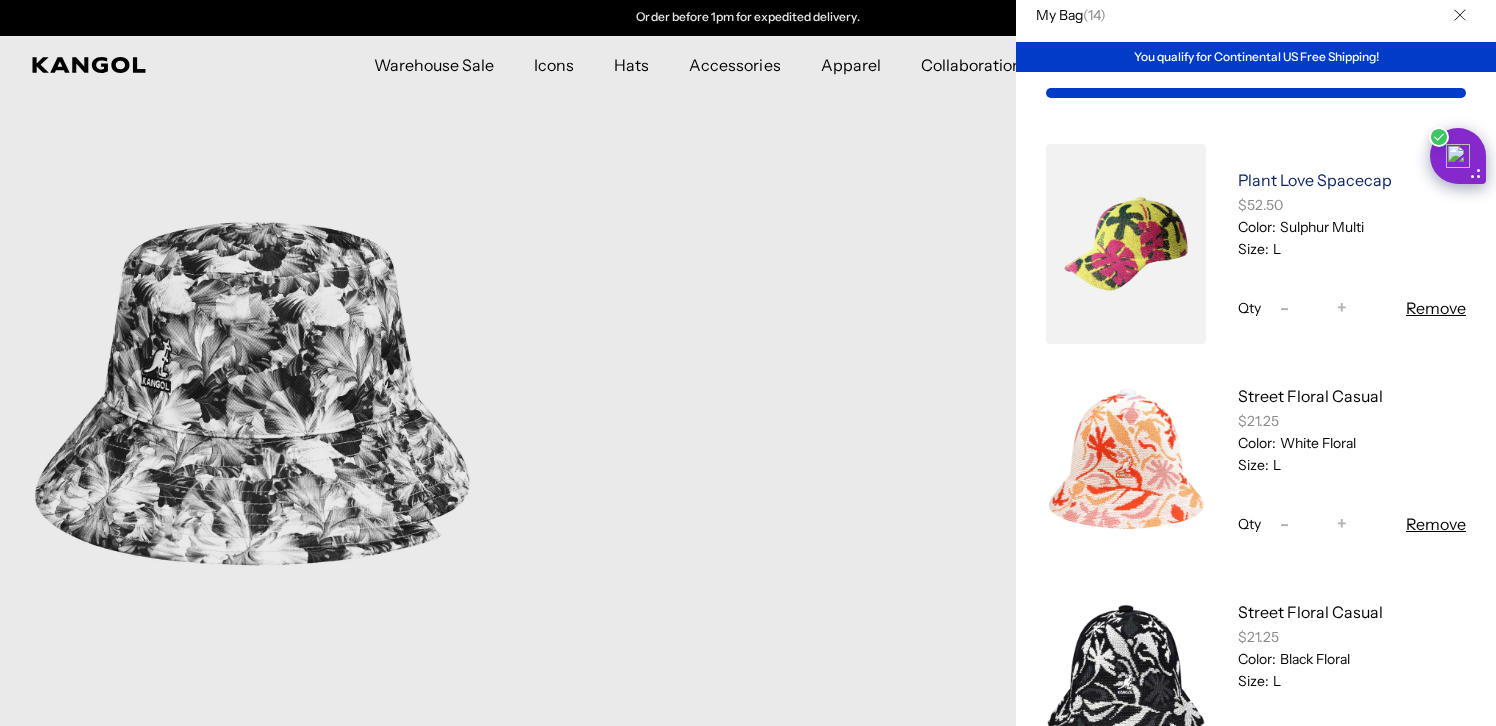 click on "Plant Love Spacecap" at bounding box center [1315, 180] 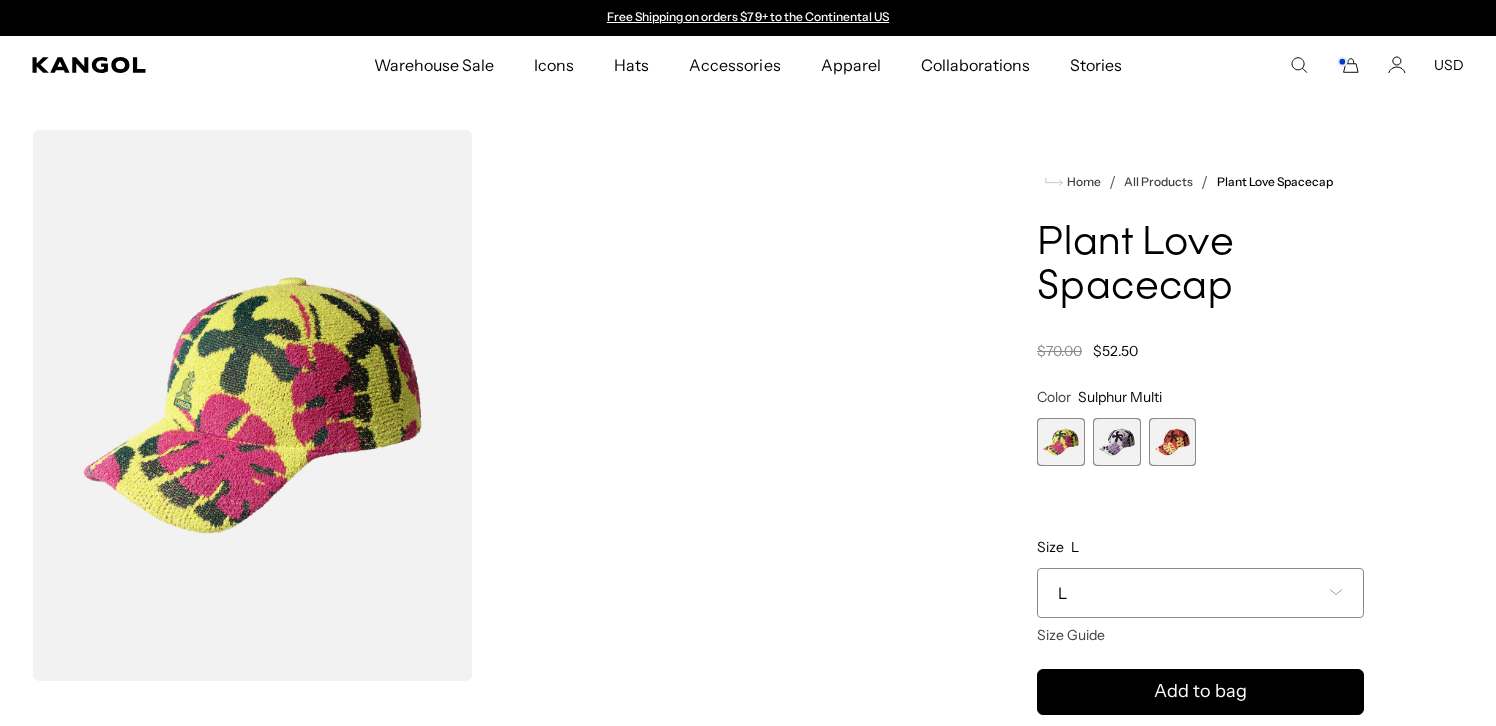 scroll, scrollTop: 0, scrollLeft: 0, axis: both 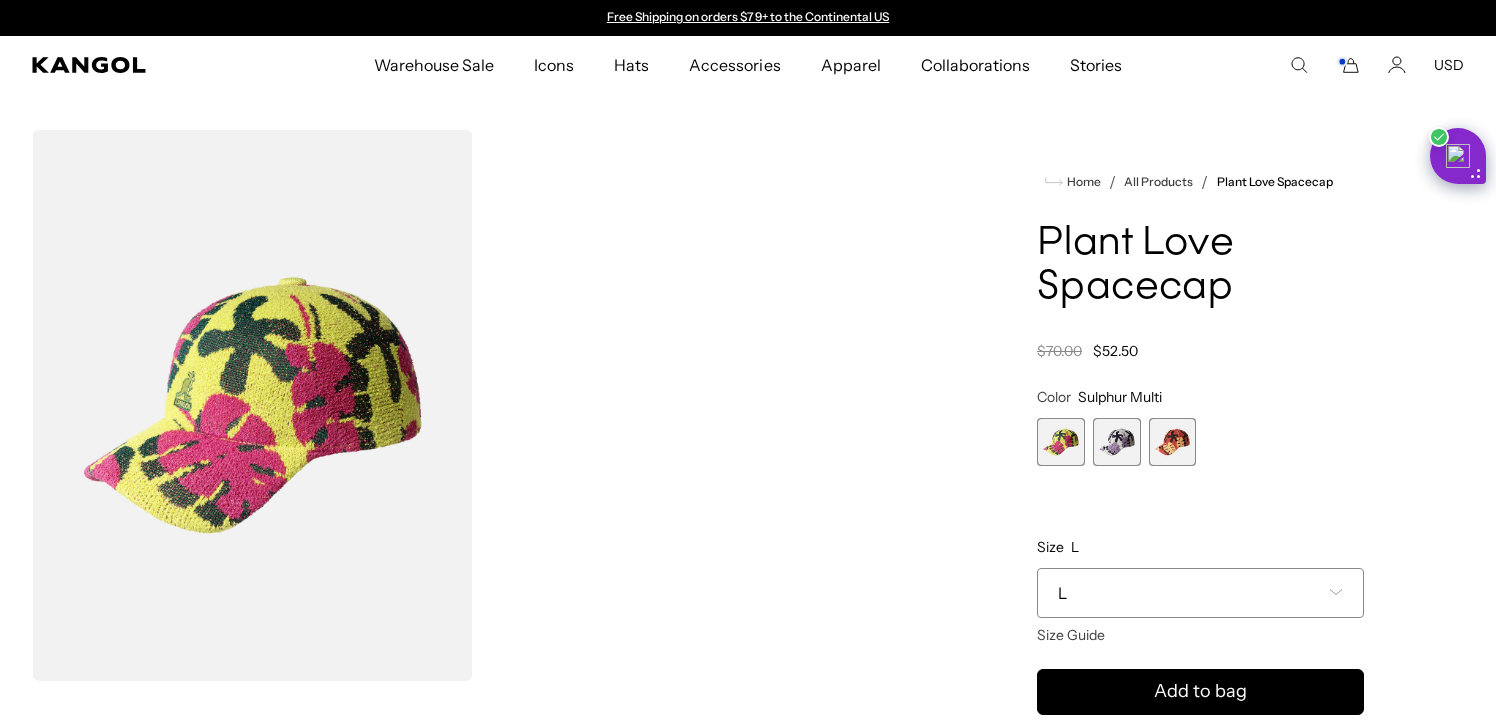click at bounding box center (1117, 442) 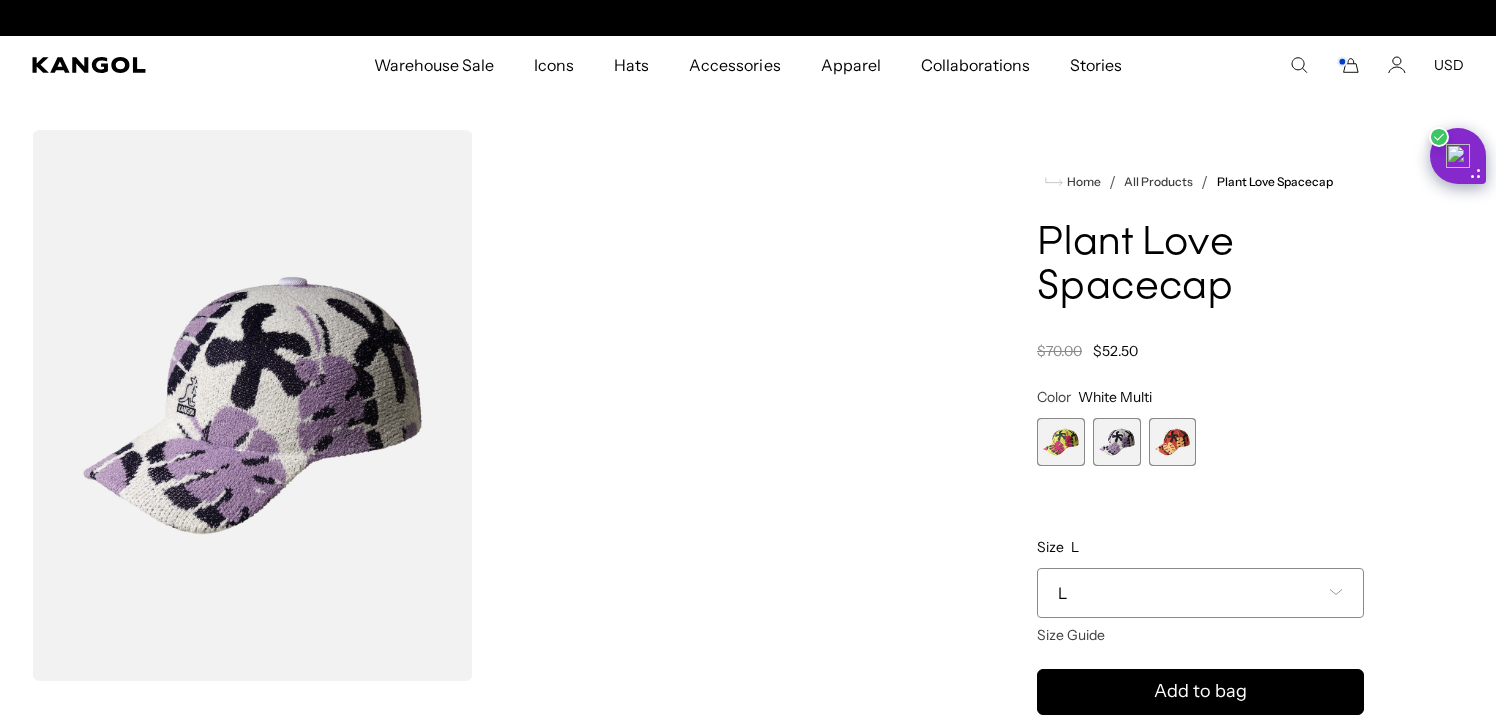 scroll, scrollTop: 0, scrollLeft: 412, axis: horizontal 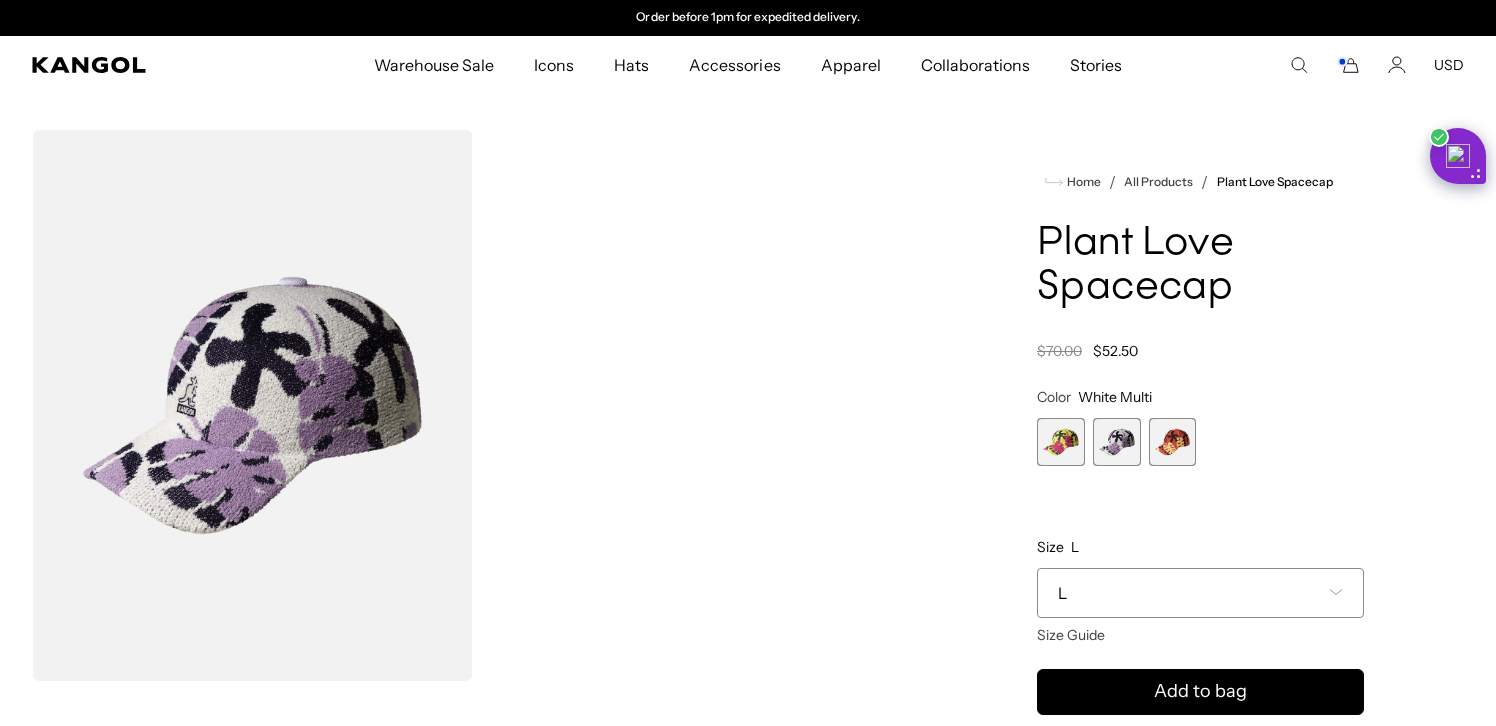click at bounding box center (1173, 442) 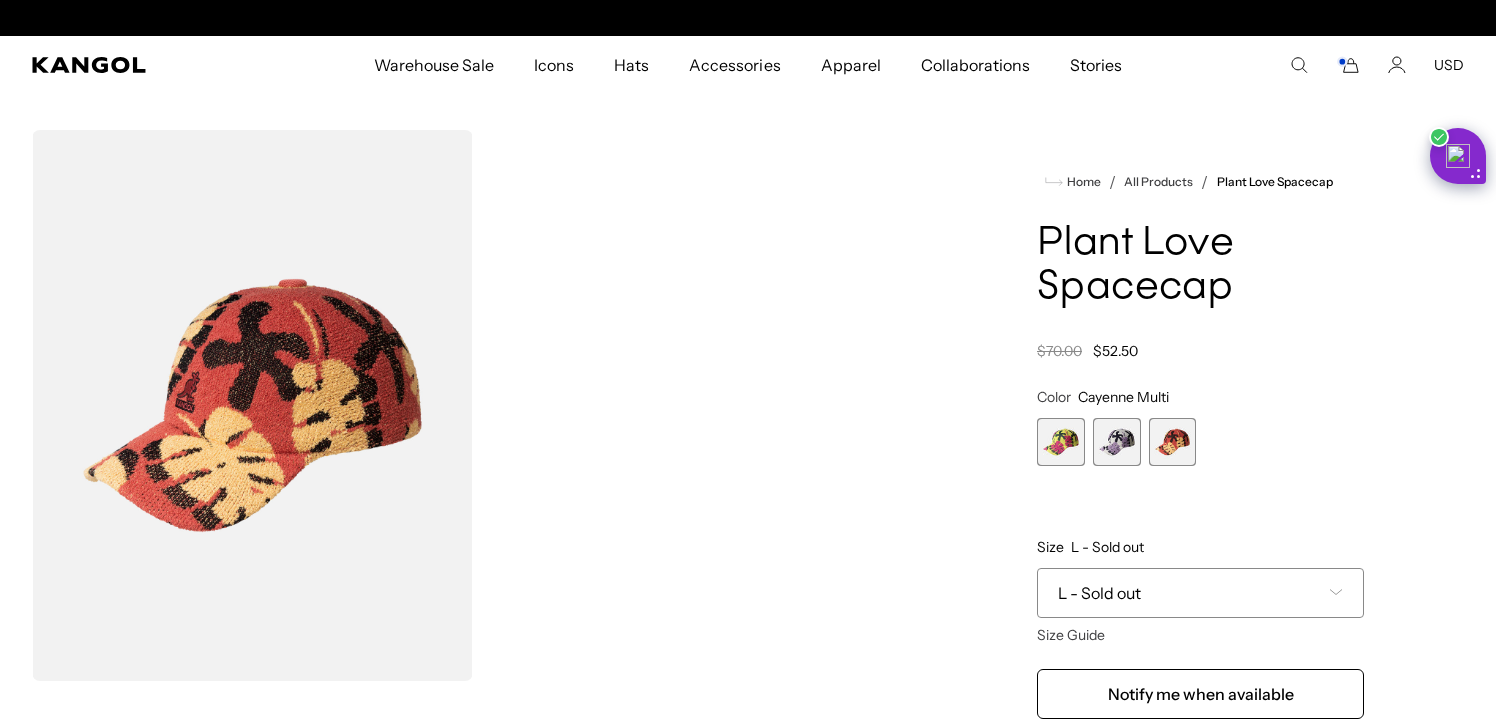 scroll, scrollTop: 0, scrollLeft: 0, axis: both 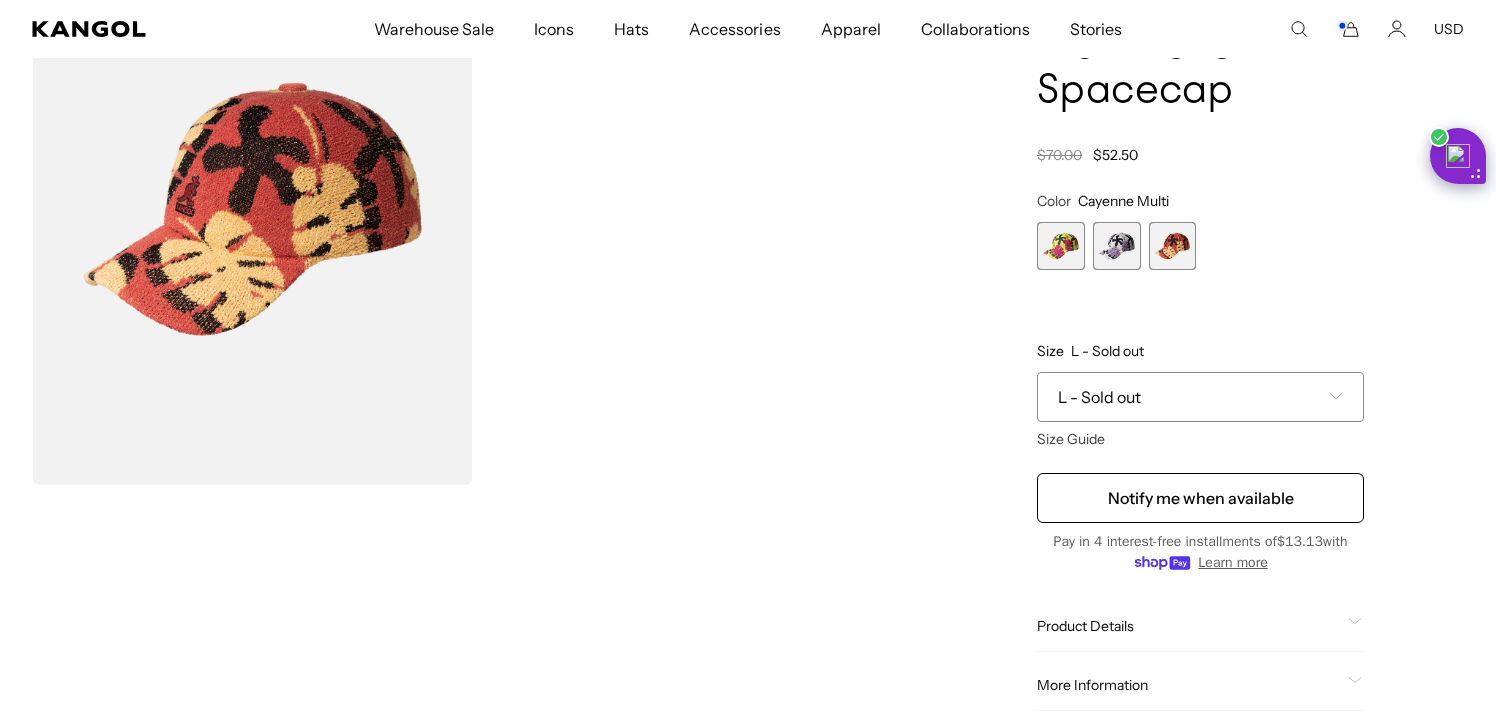 click on "L - Sold out" at bounding box center (1200, 397) 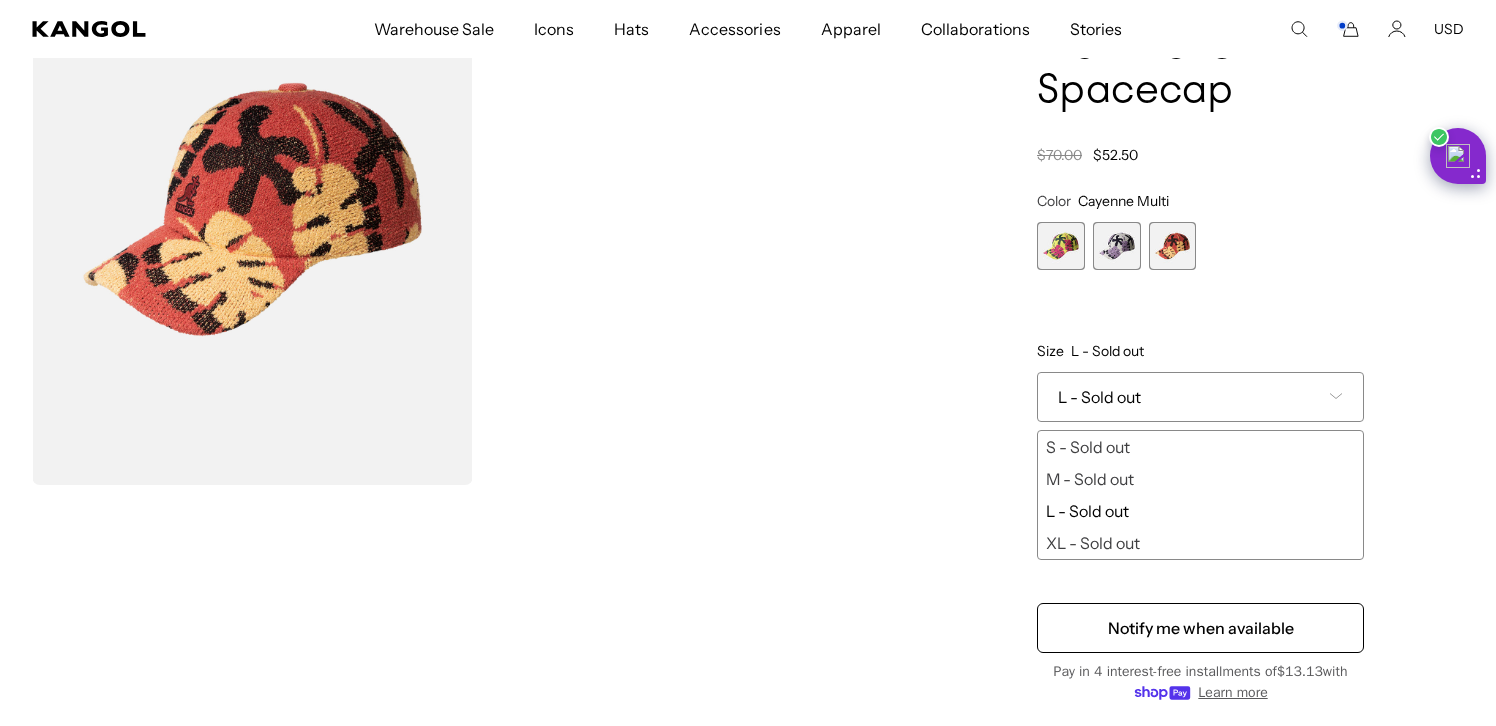 scroll, scrollTop: 0, scrollLeft: 412, axis: horizontal 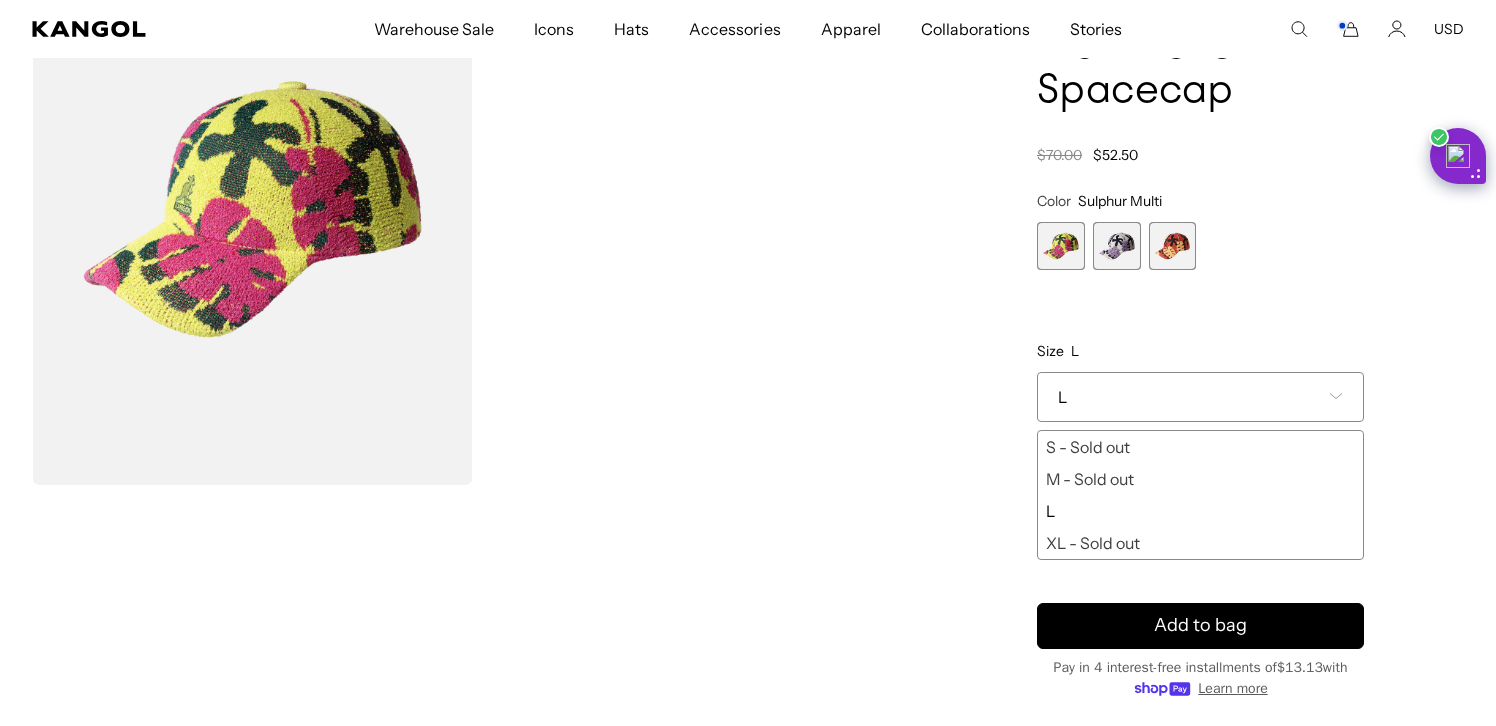 click at bounding box center [1117, 246] 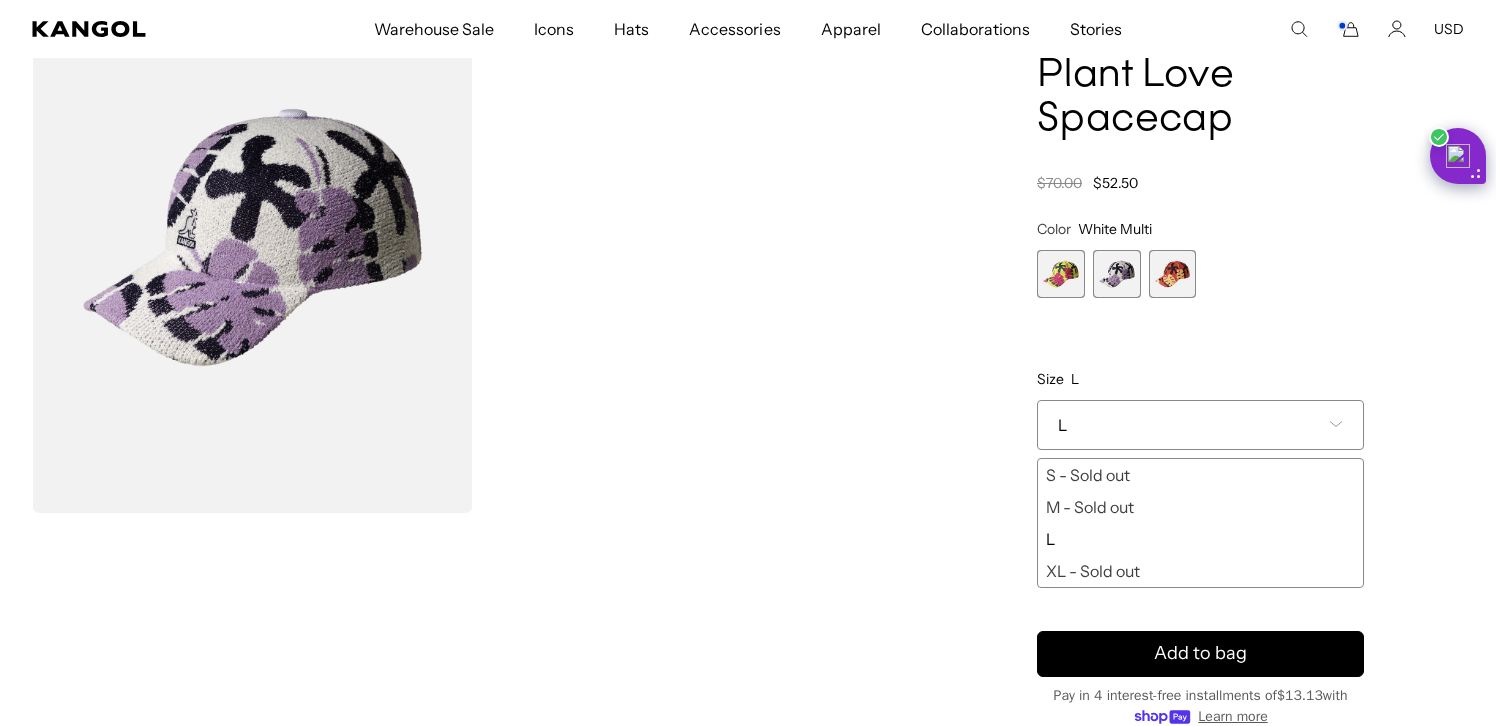 scroll, scrollTop: 130, scrollLeft: 0, axis: vertical 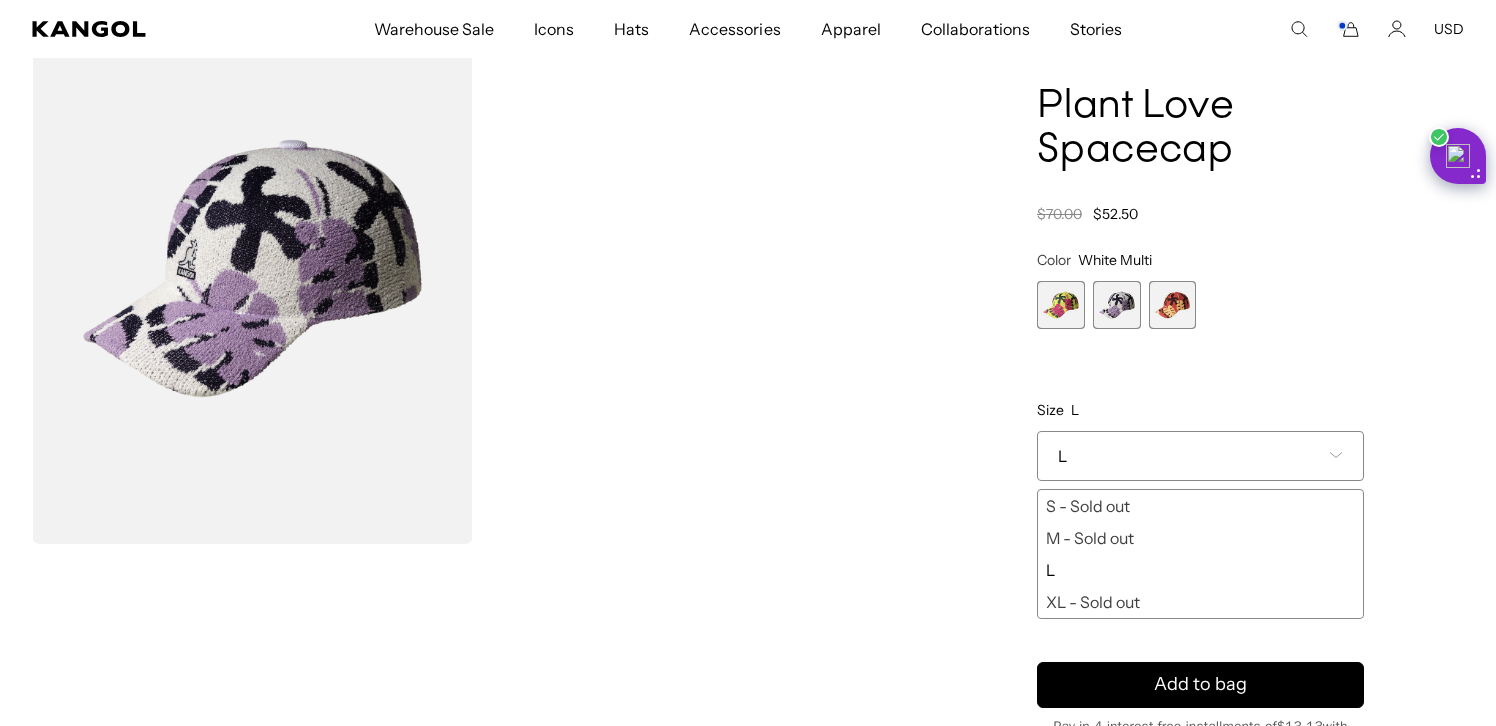 click at bounding box center (1061, 305) 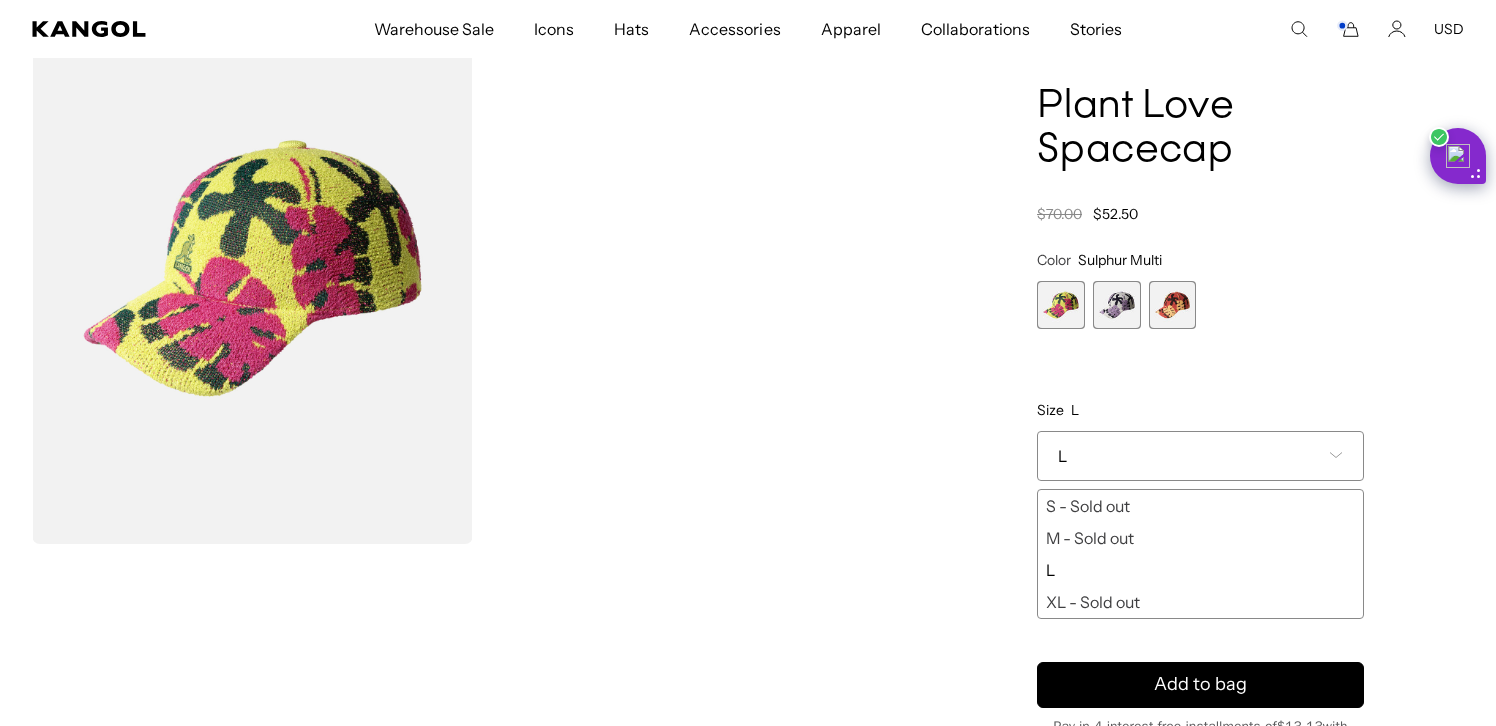scroll, scrollTop: 0, scrollLeft: 0, axis: both 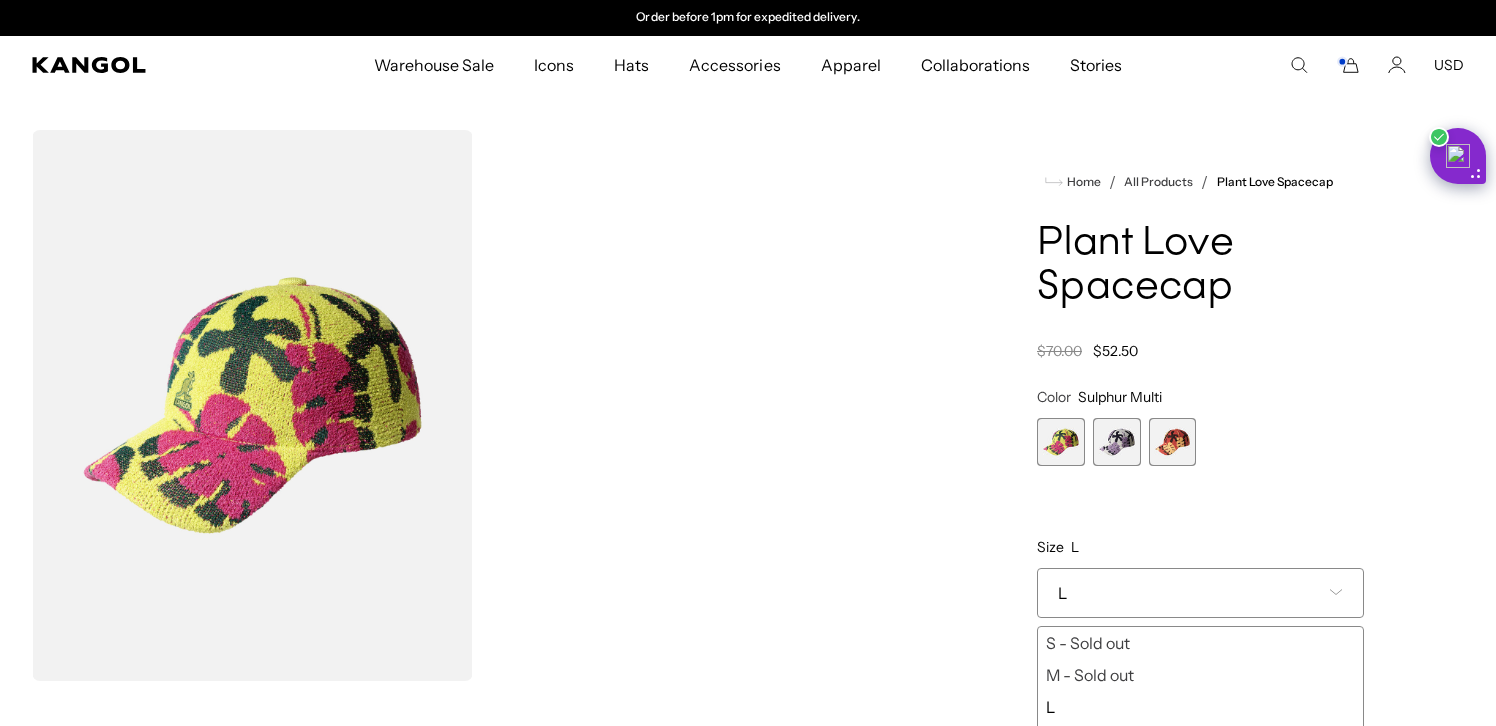 click 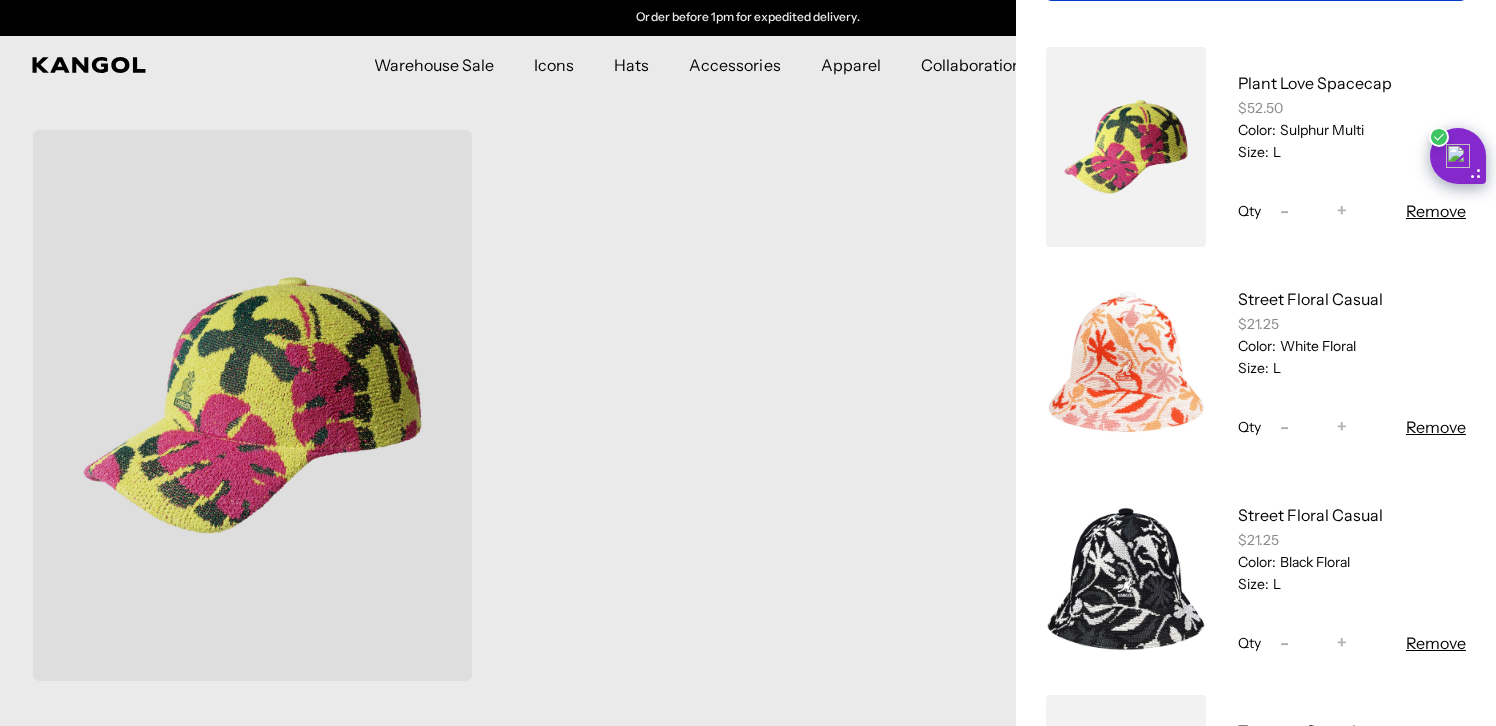 scroll, scrollTop: 124, scrollLeft: 0, axis: vertical 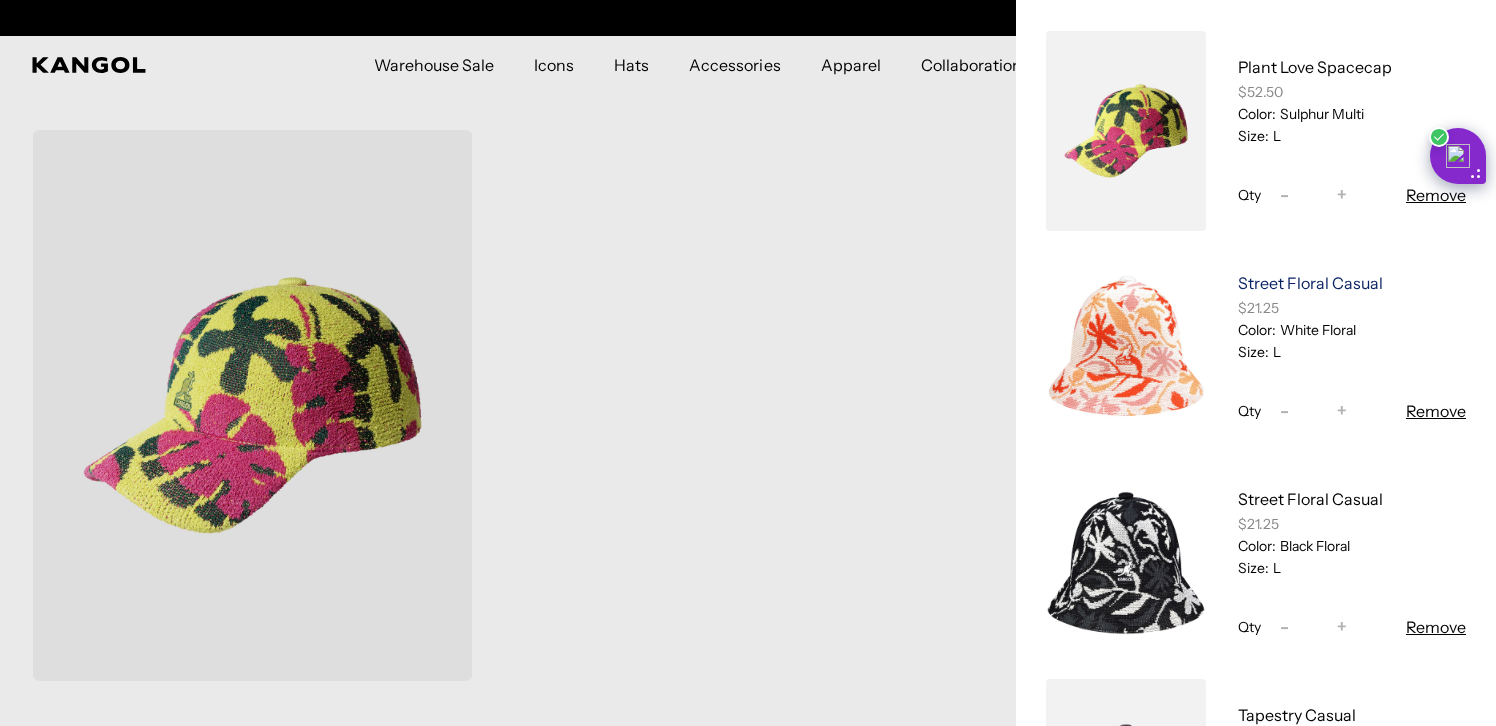 click on "Street Floral Casual" at bounding box center [1310, 283] 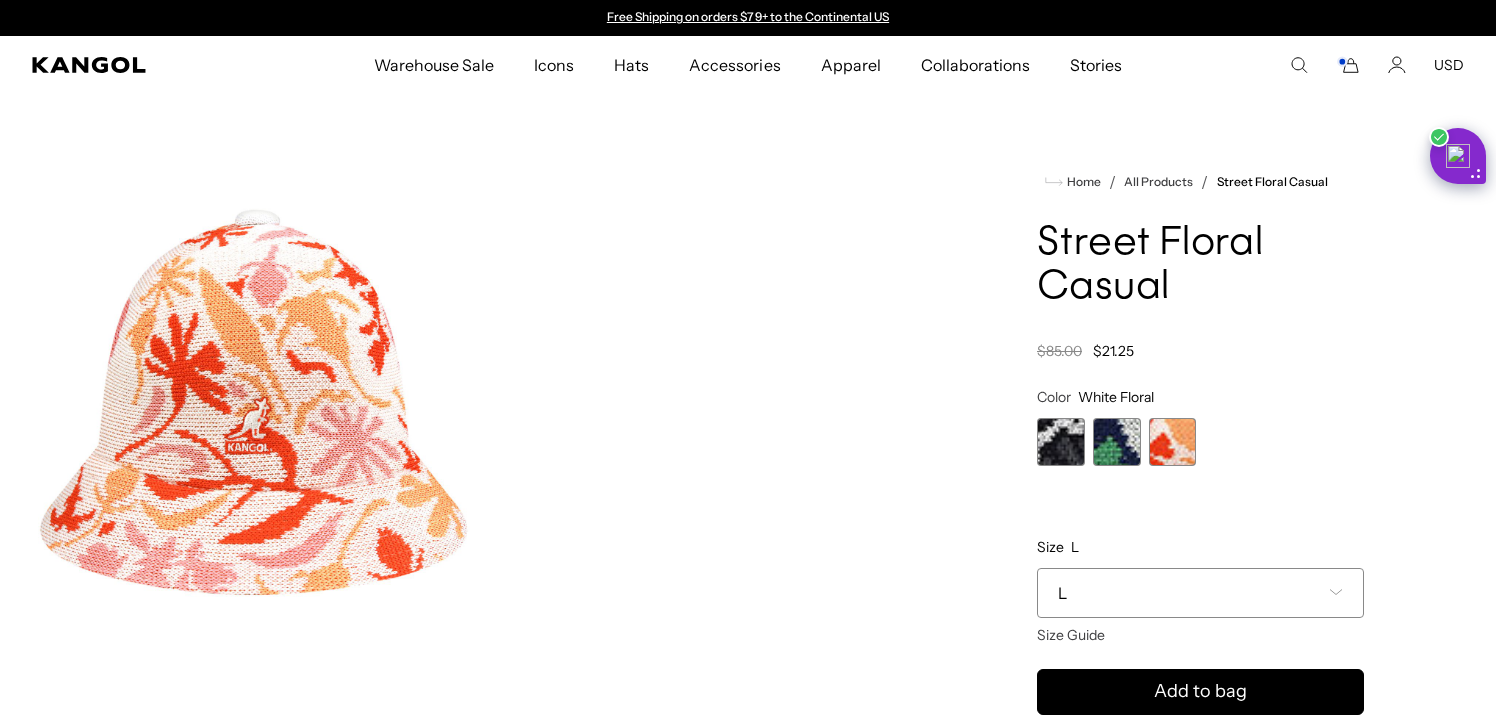 scroll, scrollTop: 0, scrollLeft: 0, axis: both 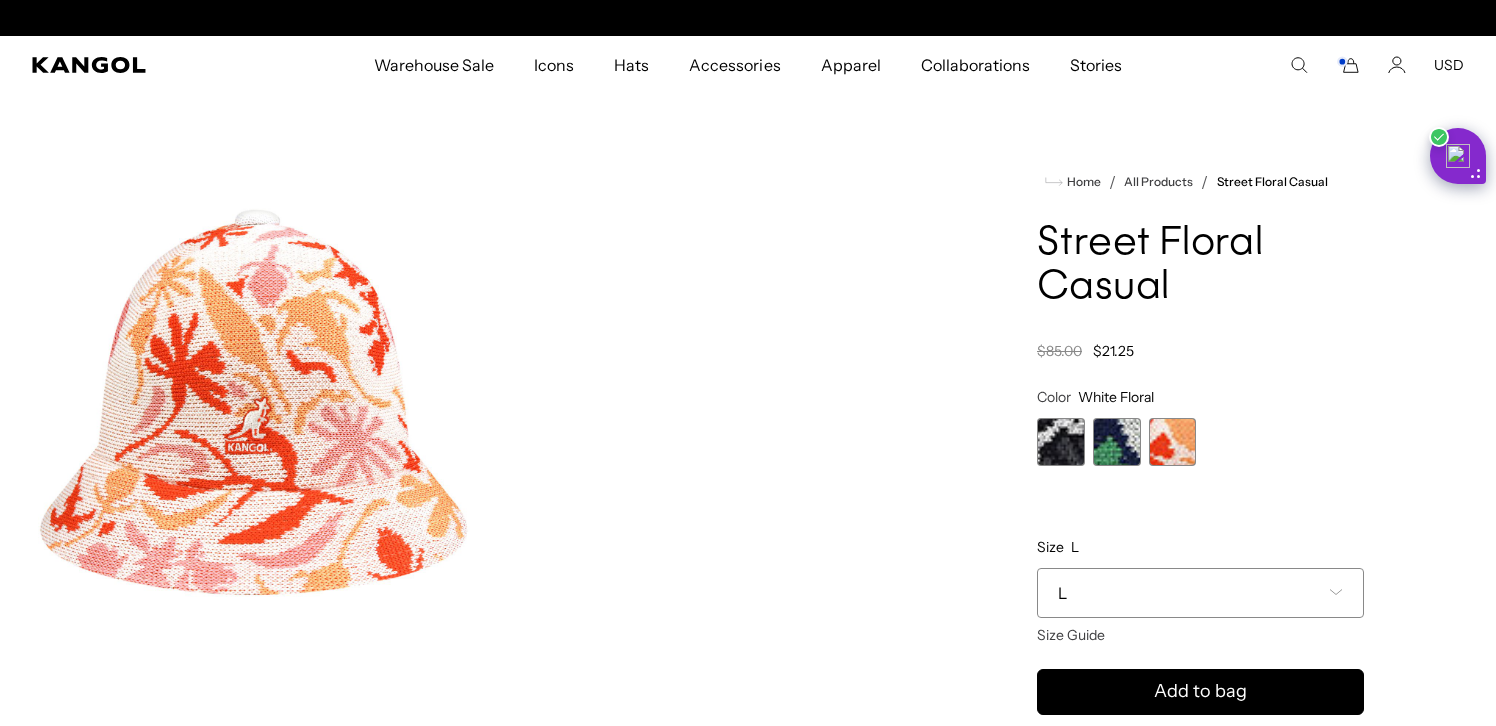 click at bounding box center [1117, 442] 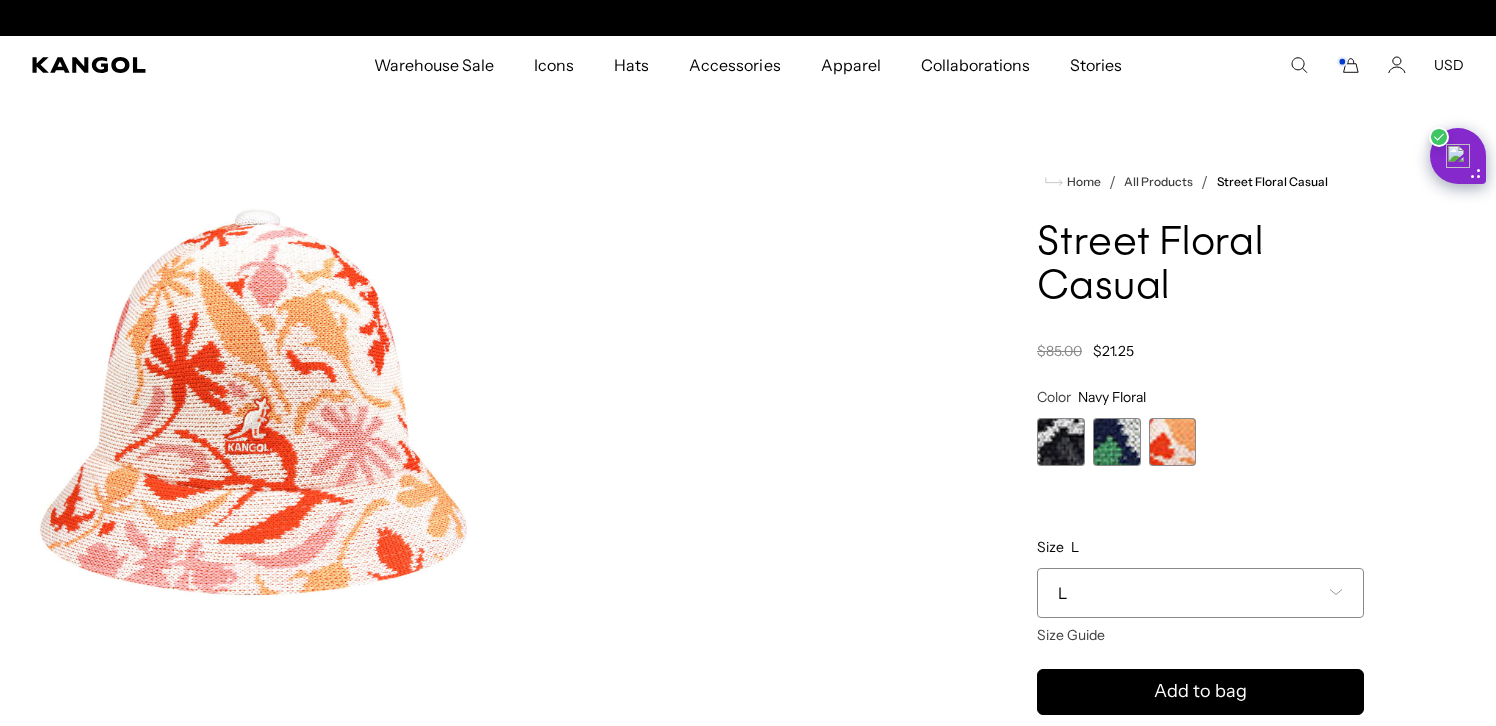 scroll, scrollTop: 0, scrollLeft: 0, axis: both 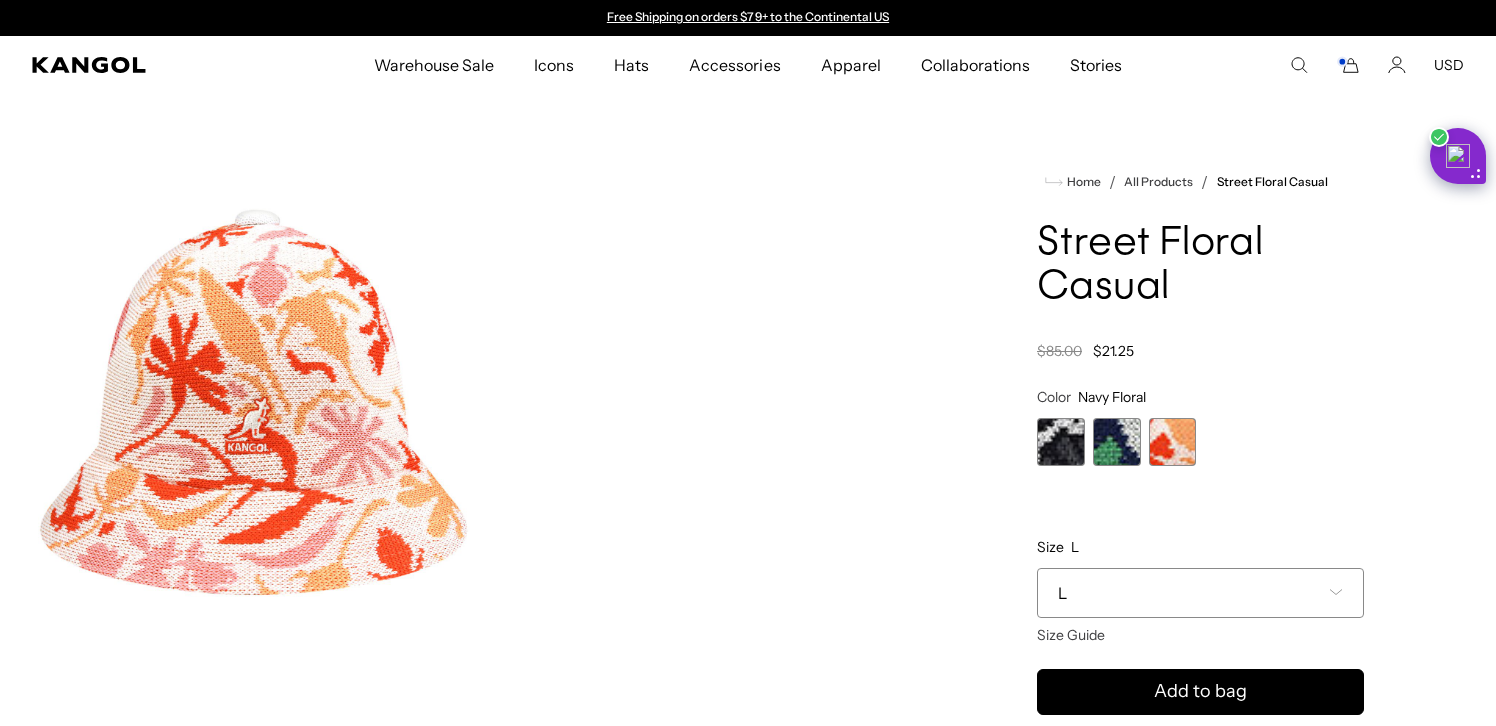 click at bounding box center [1117, 442] 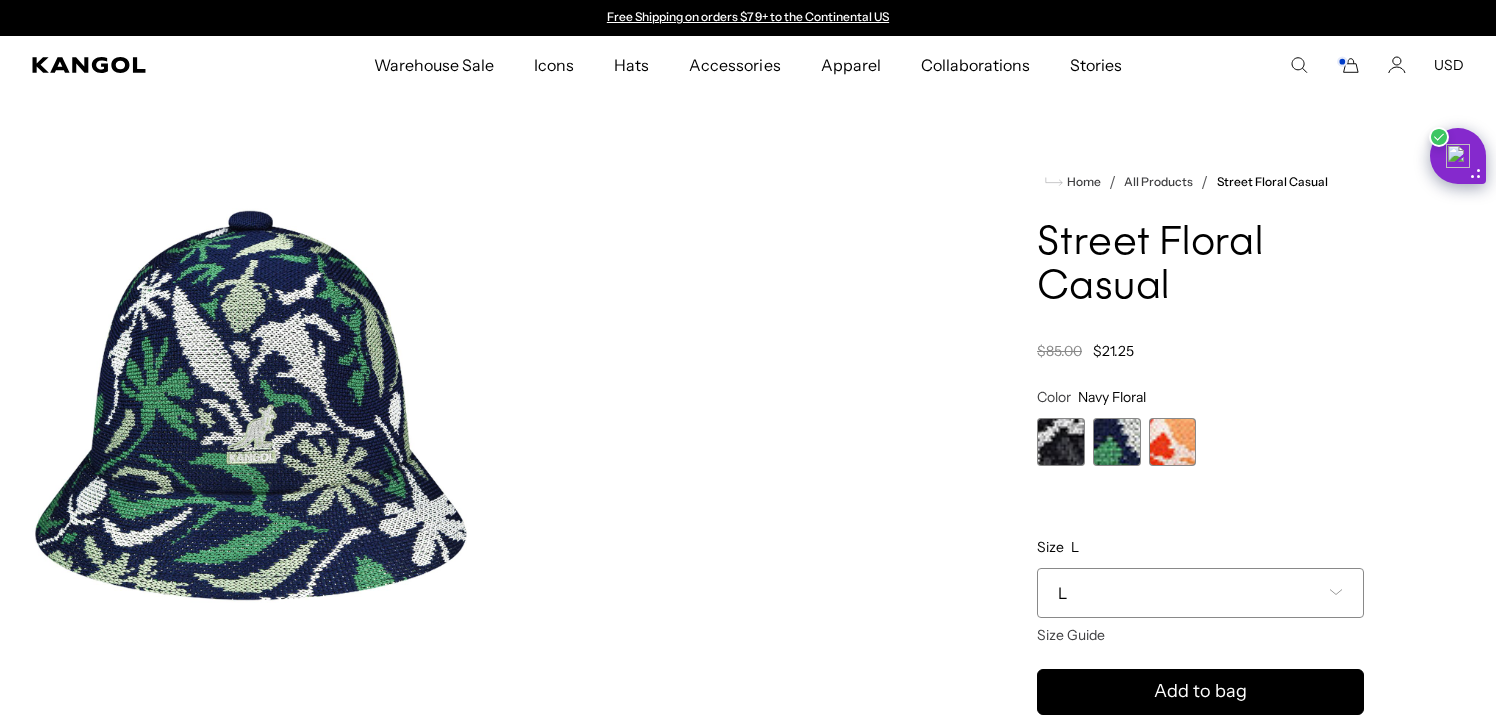 click at bounding box center [1061, 442] 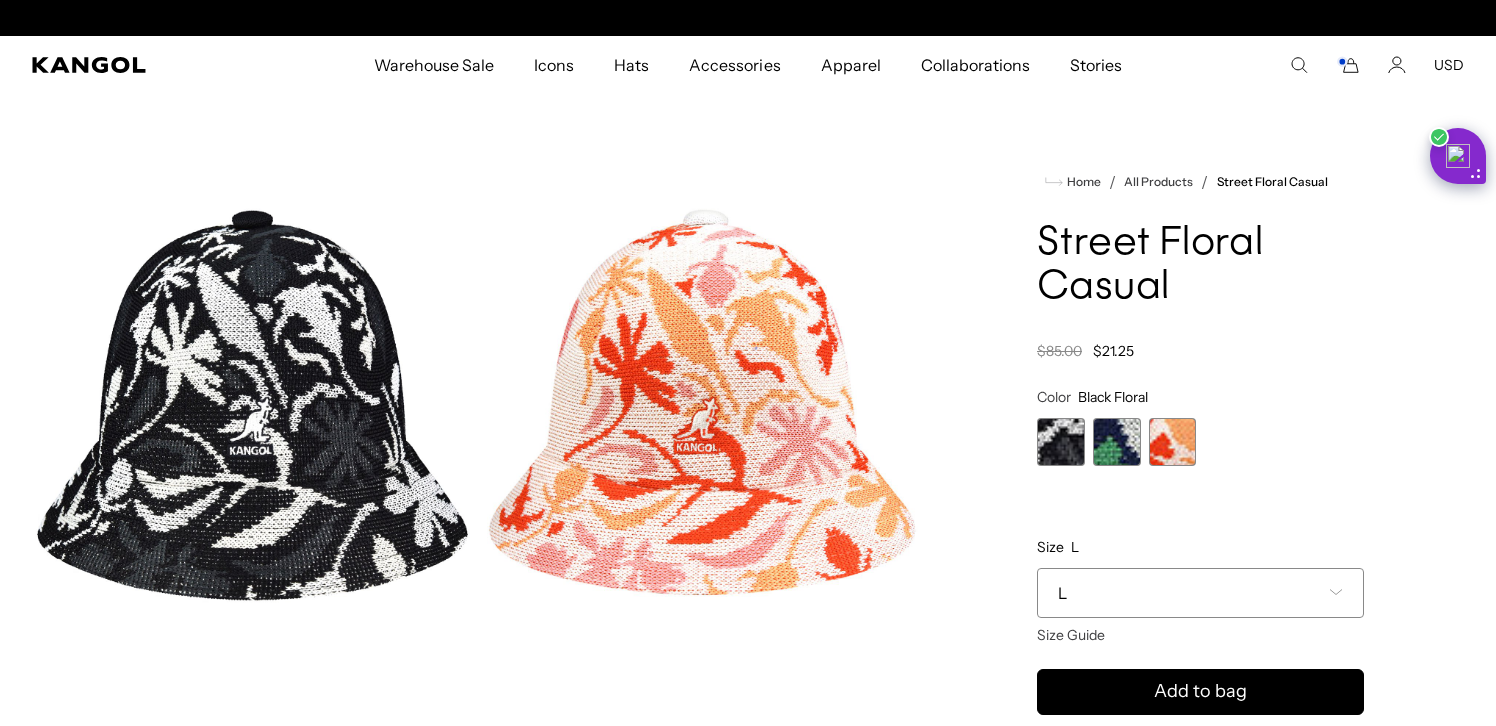 scroll, scrollTop: 0, scrollLeft: 0, axis: both 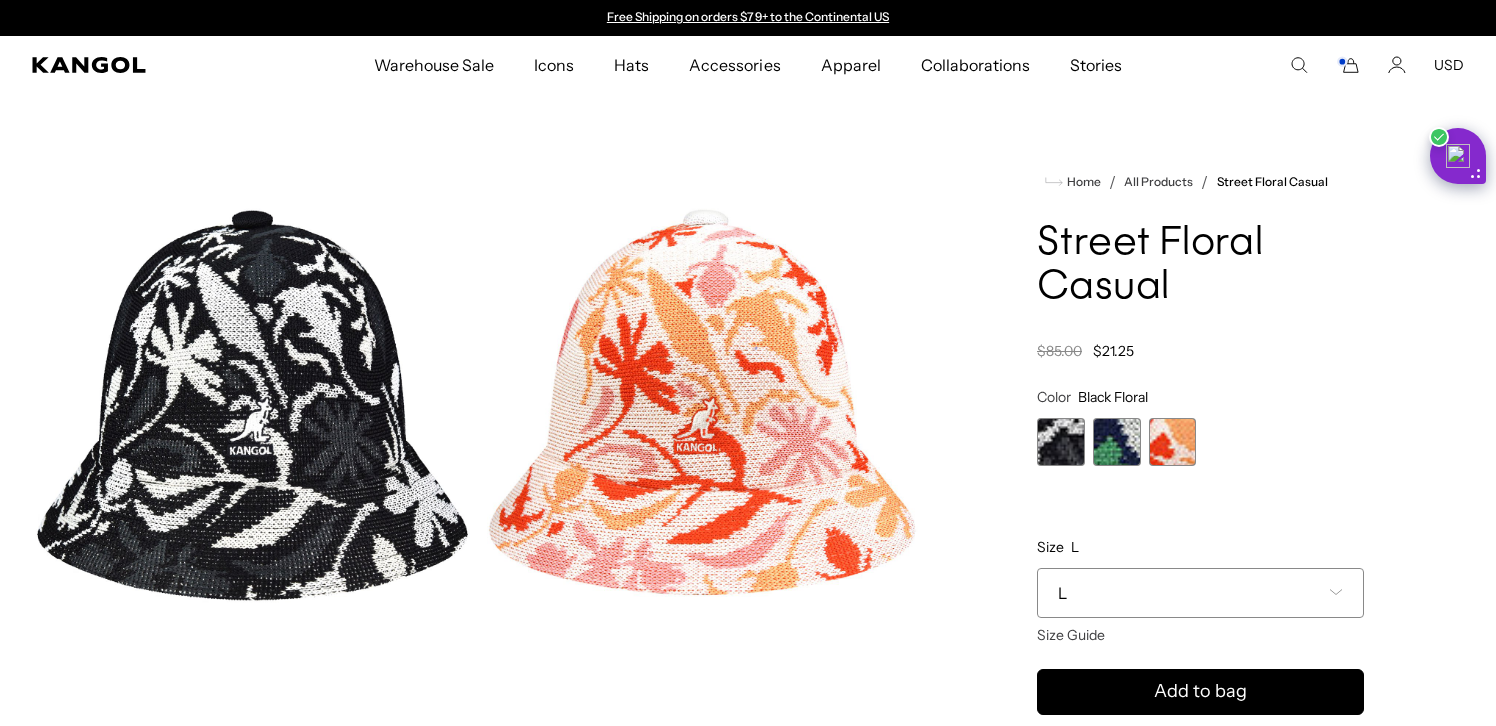 click at bounding box center (1173, 442) 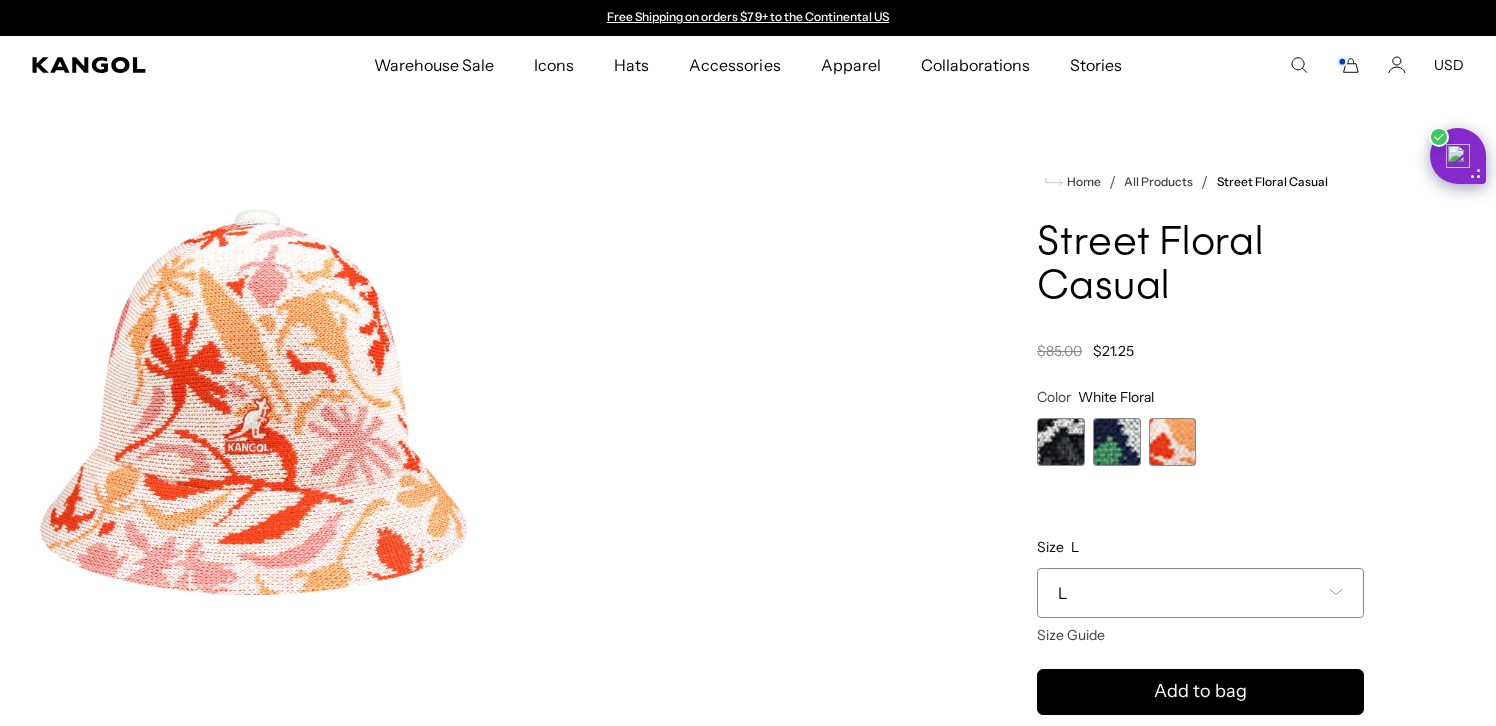 click on "L" at bounding box center (1200, 593) 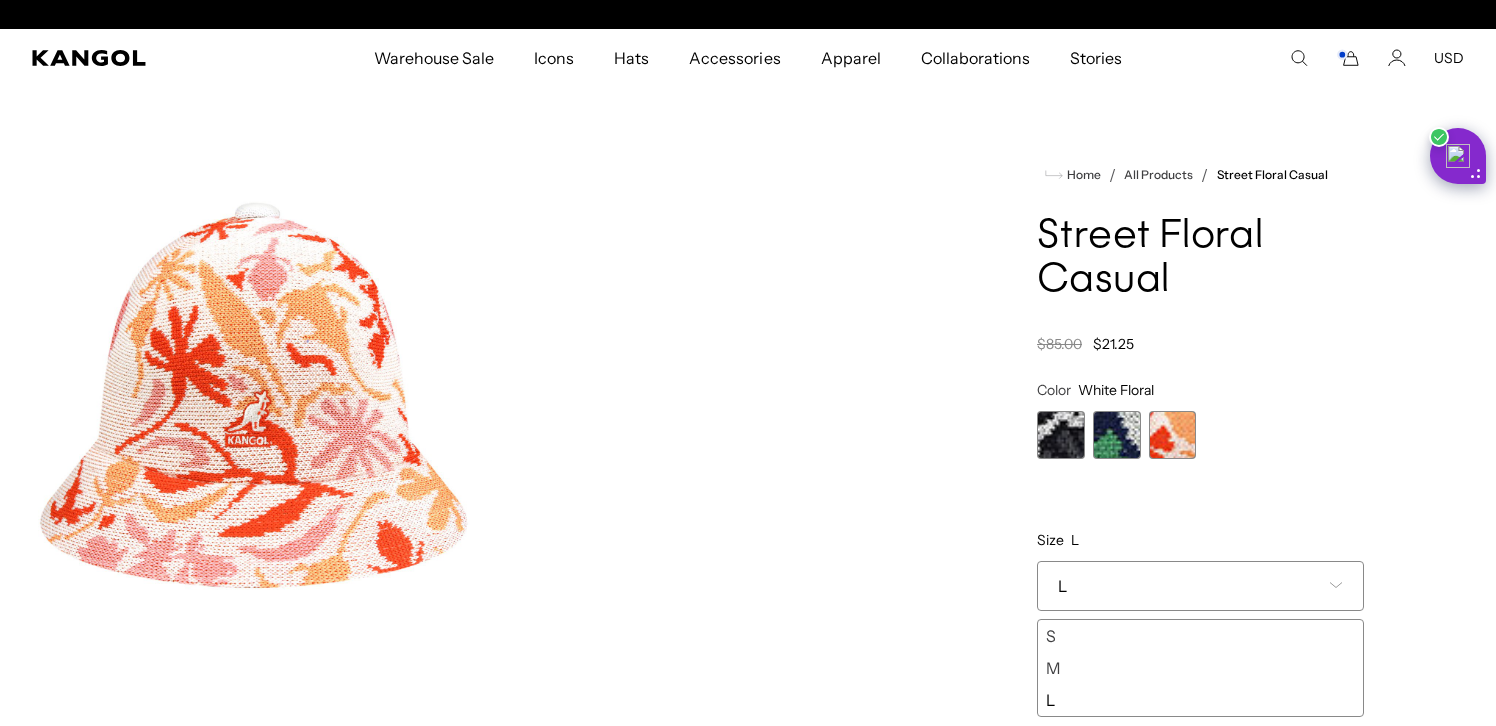 scroll, scrollTop: 9, scrollLeft: 0, axis: vertical 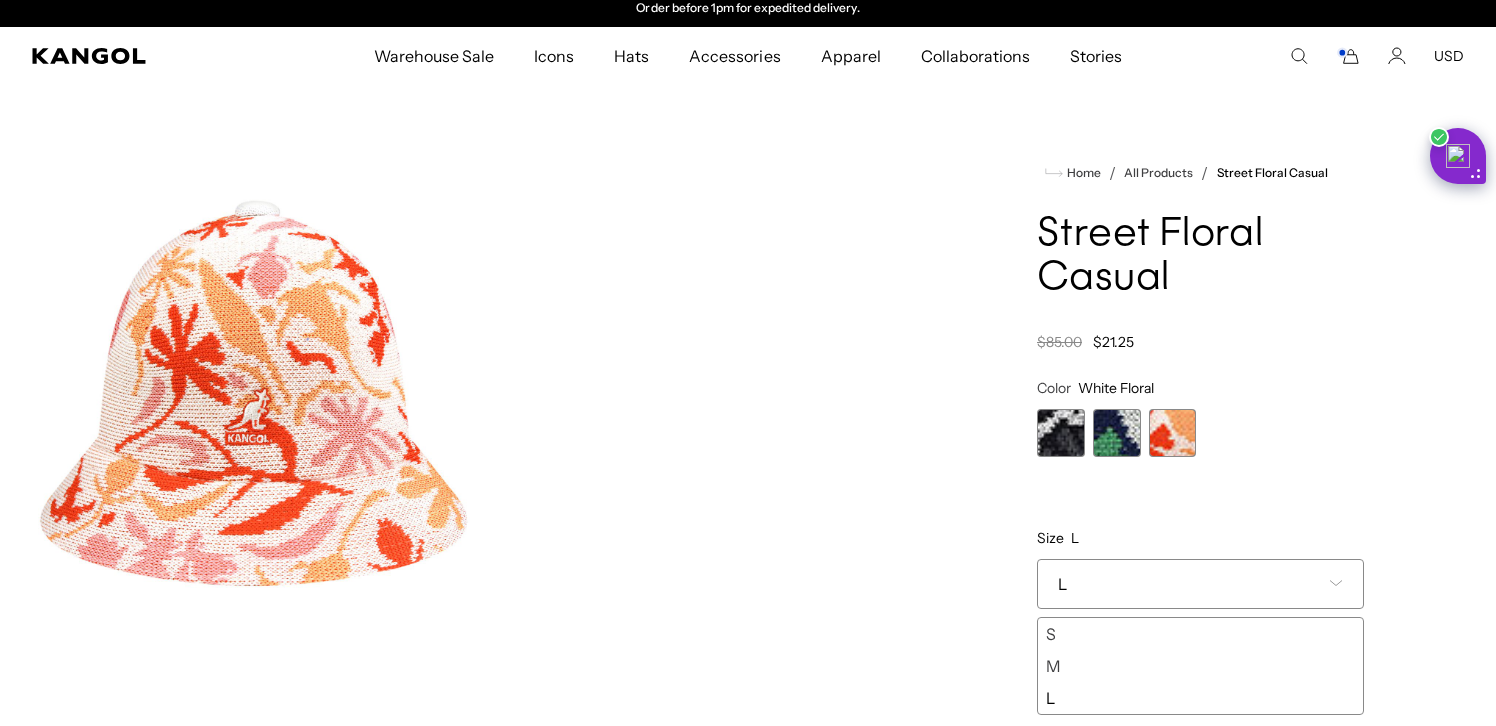 click at bounding box center (1061, 433) 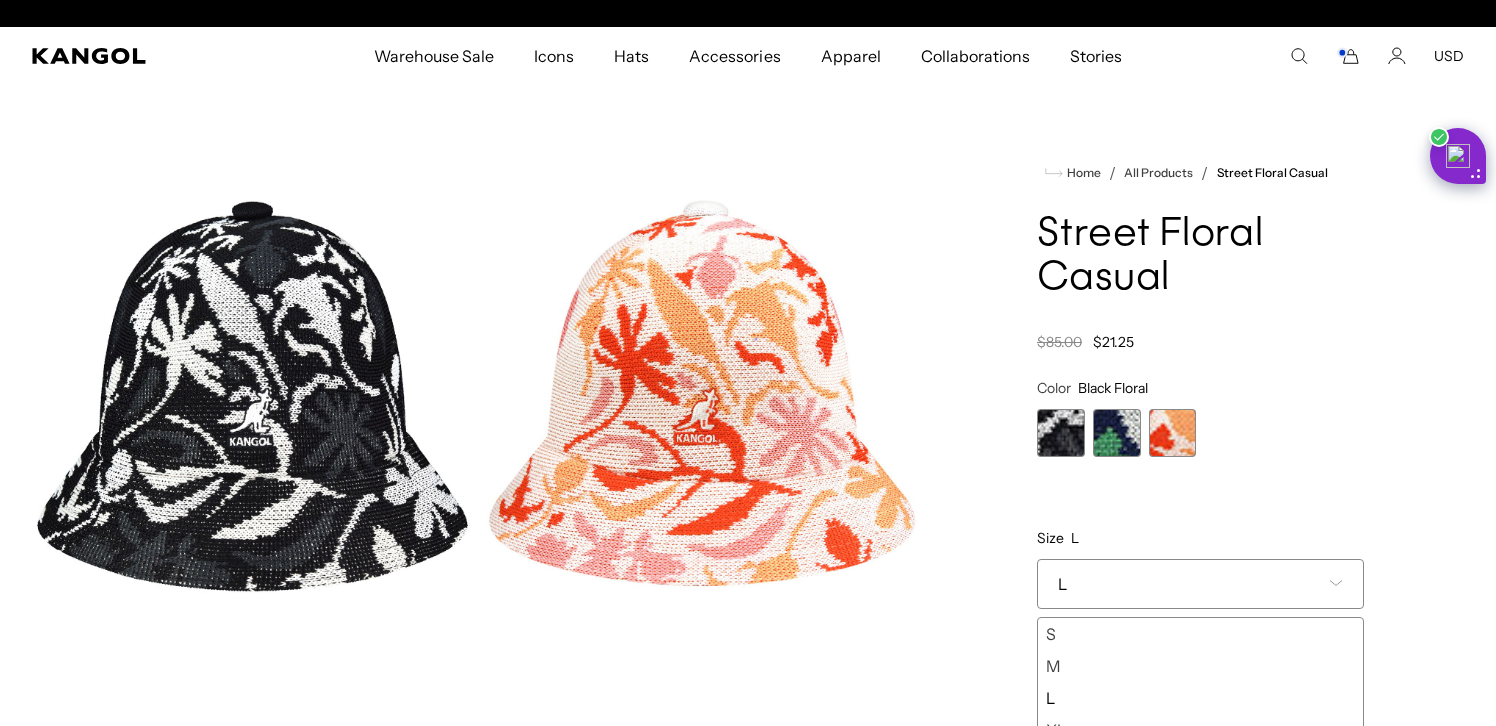 scroll, scrollTop: 0, scrollLeft: 0, axis: both 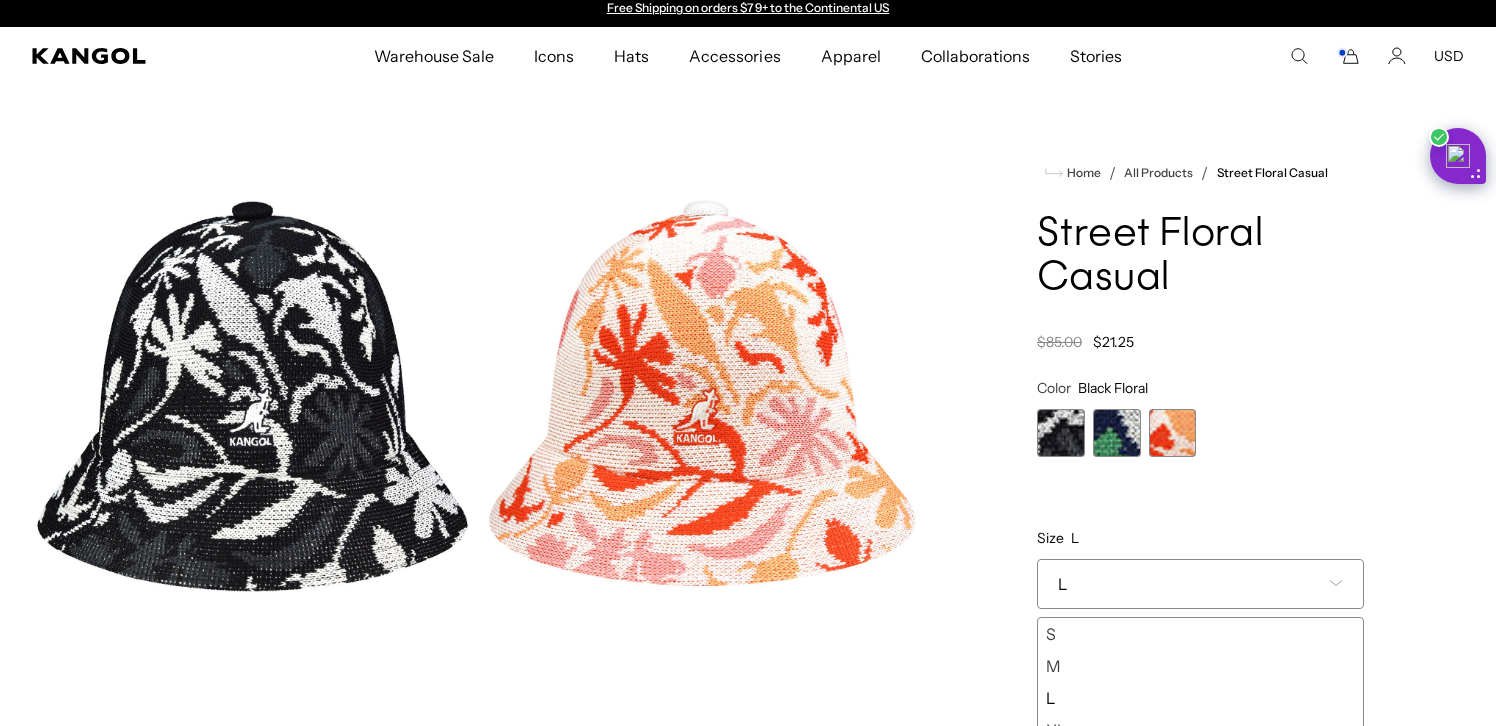 click at bounding box center (1117, 433) 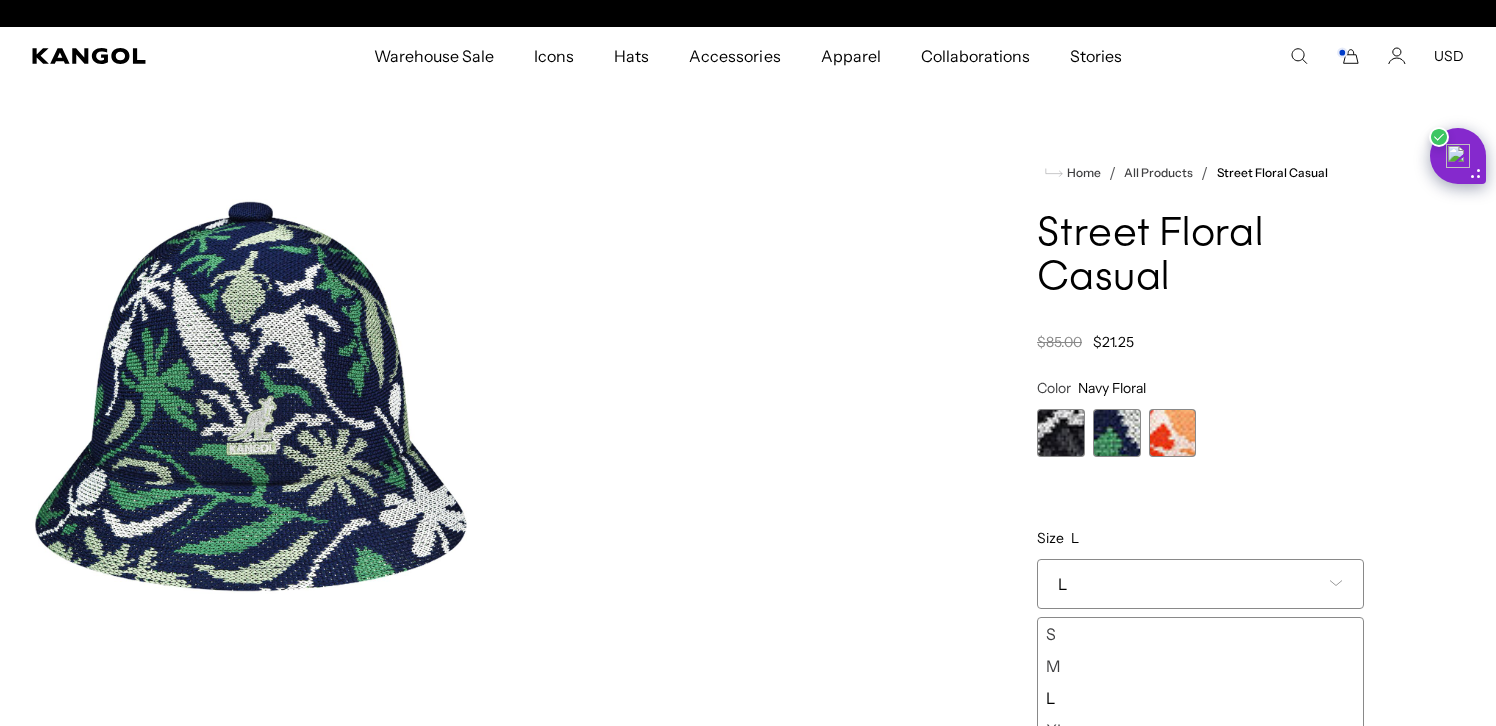 scroll, scrollTop: 0, scrollLeft: 412, axis: horizontal 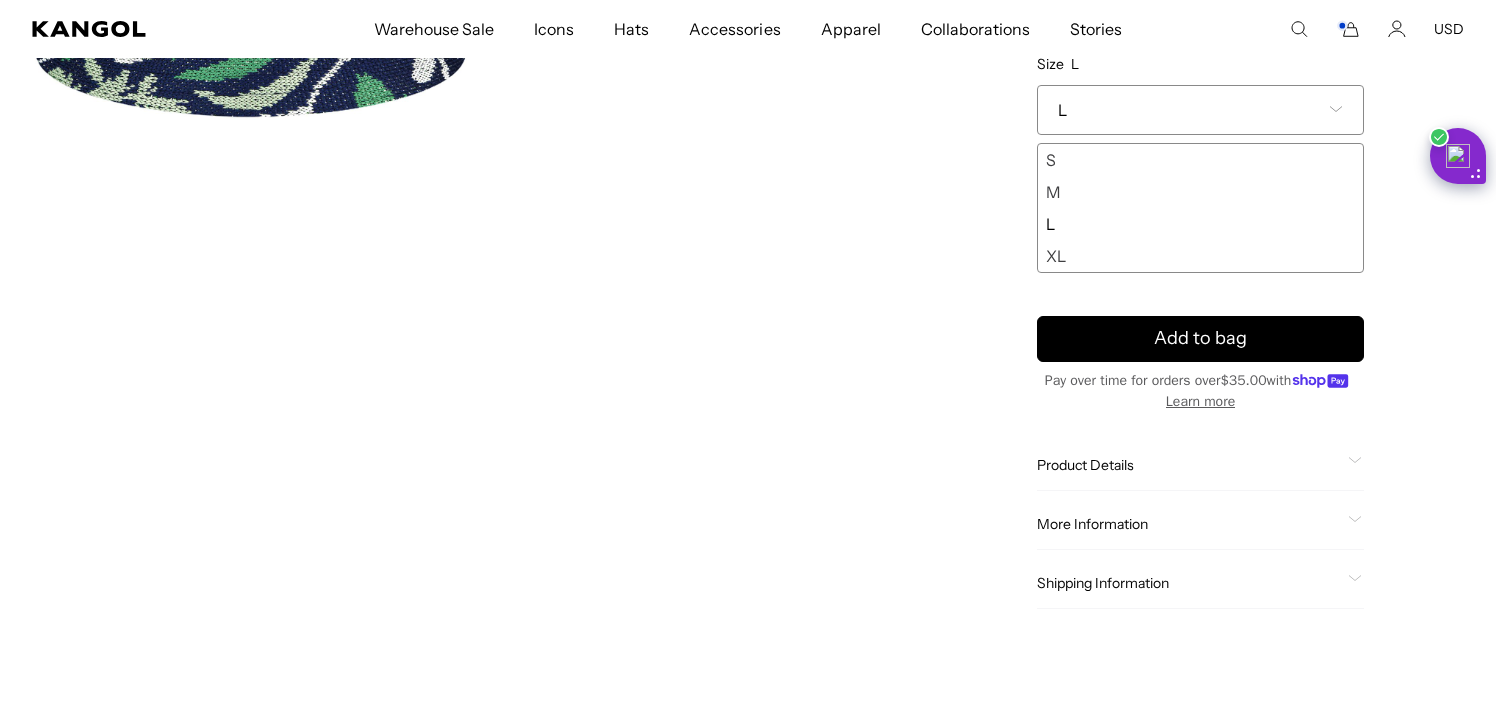 click on "Product Details" 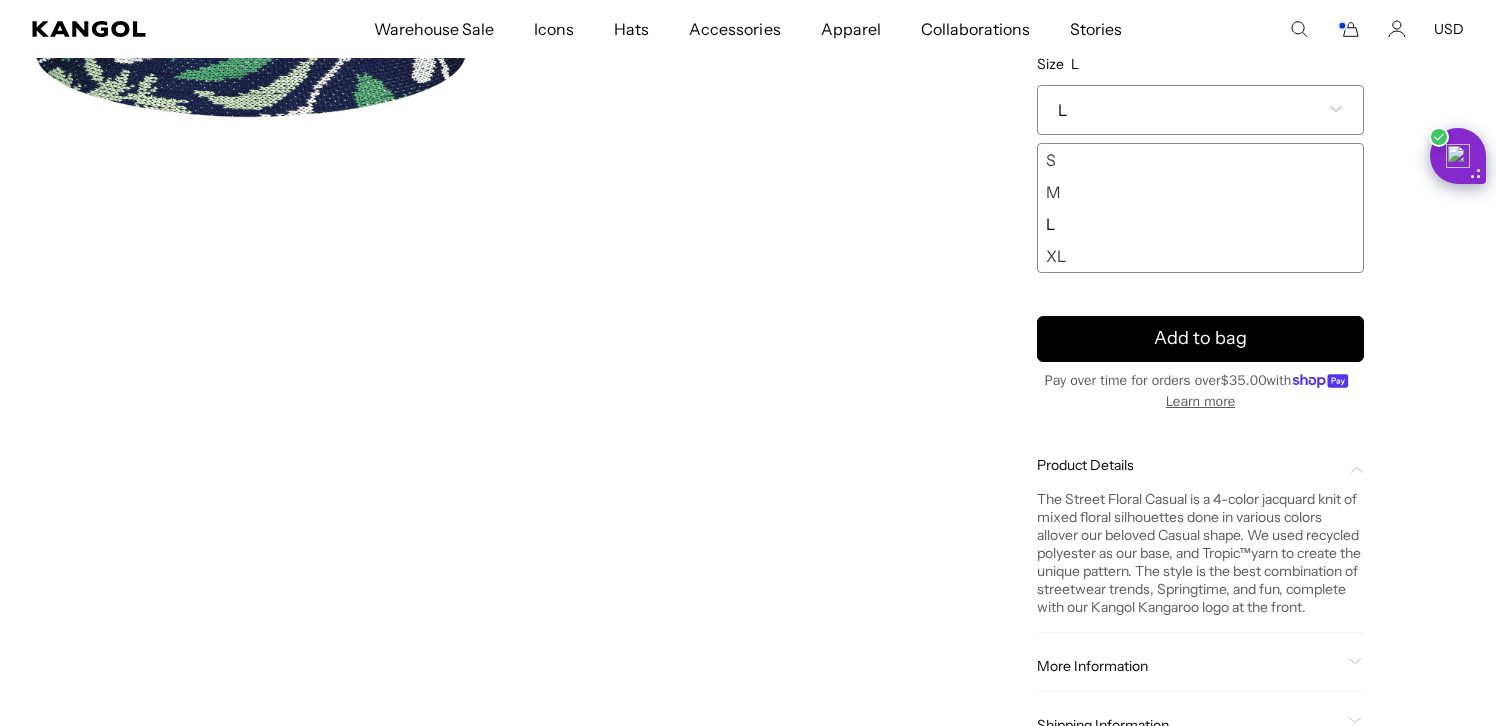 scroll, scrollTop: 0, scrollLeft: 412, axis: horizontal 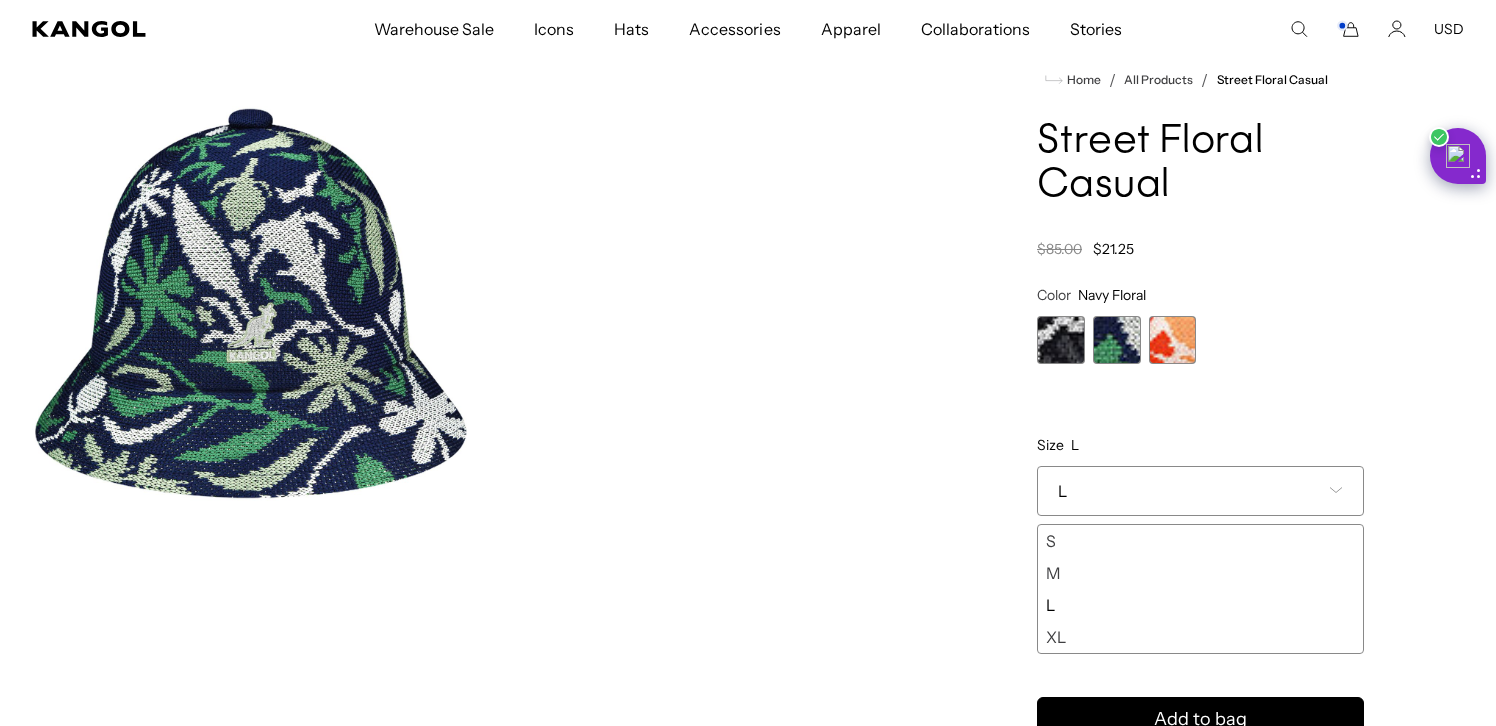 click 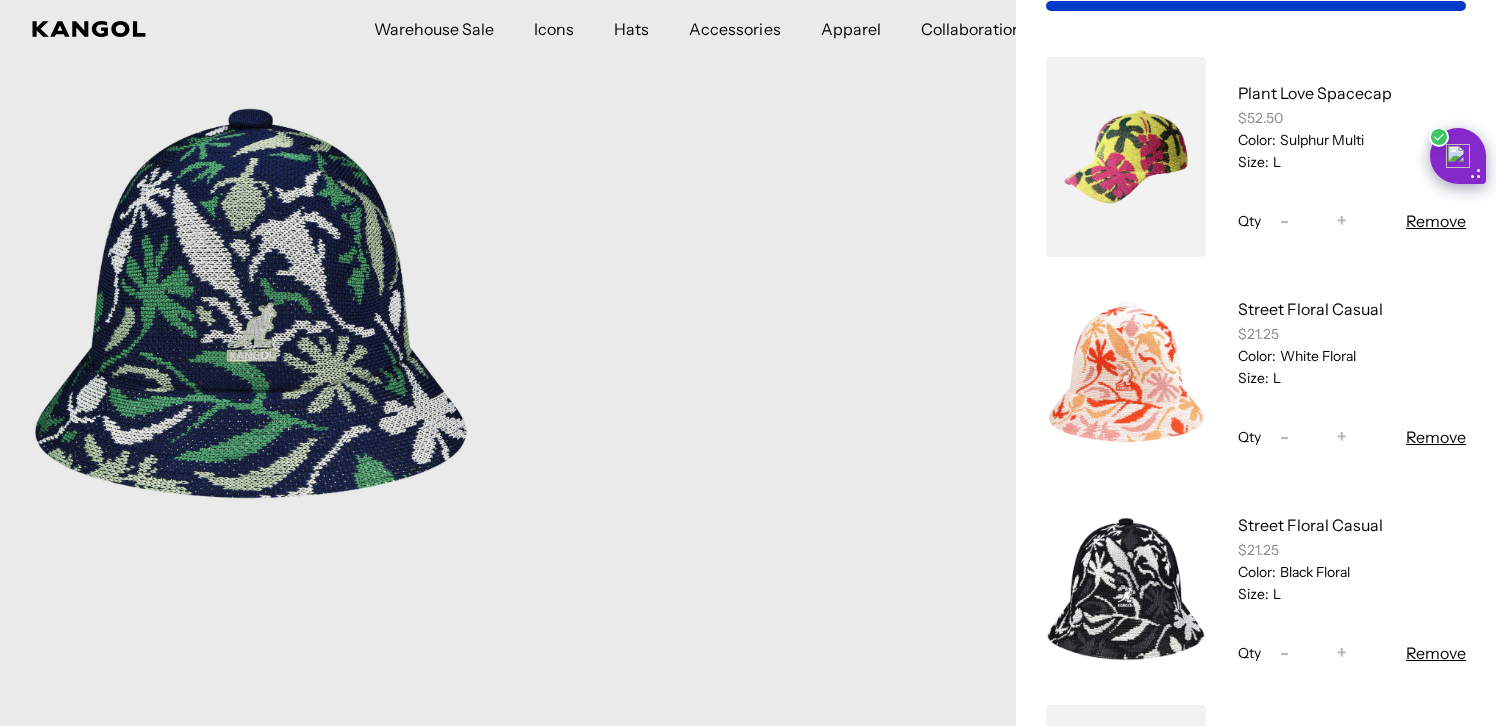 scroll, scrollTop: 128, scrollLeft: 0, axis: vertical 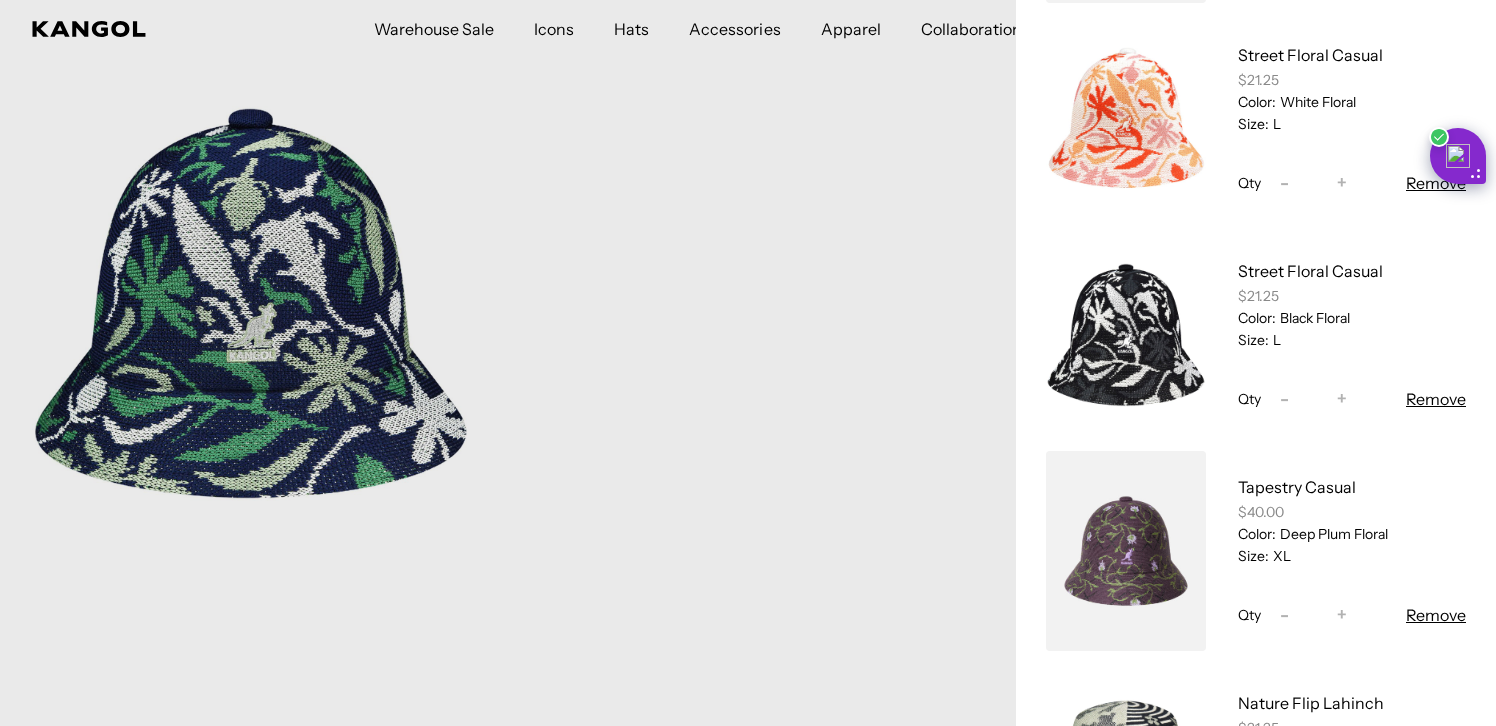 click on "Remove" at bounding box center [1436, 399] 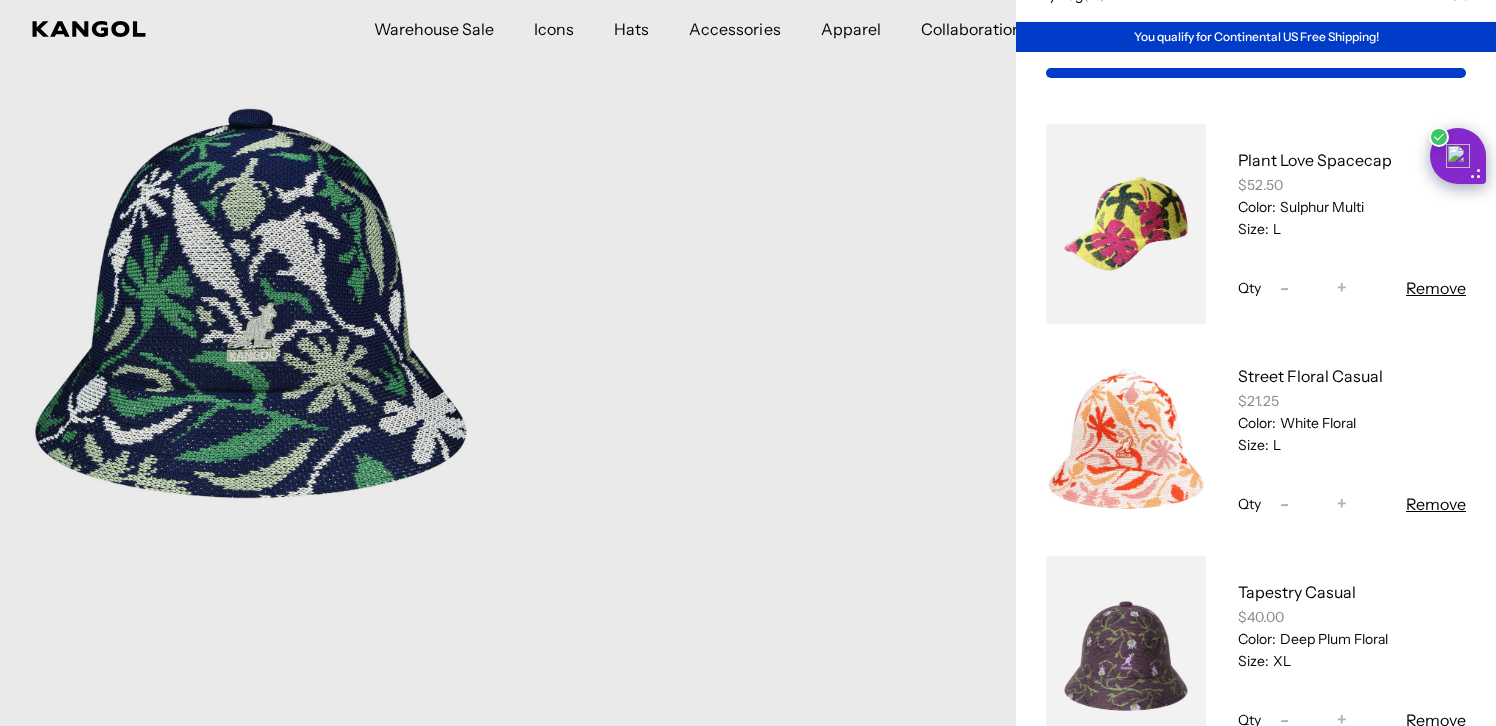scroll, scrollTop: 32, scrollLeft: 0, axis: vertical 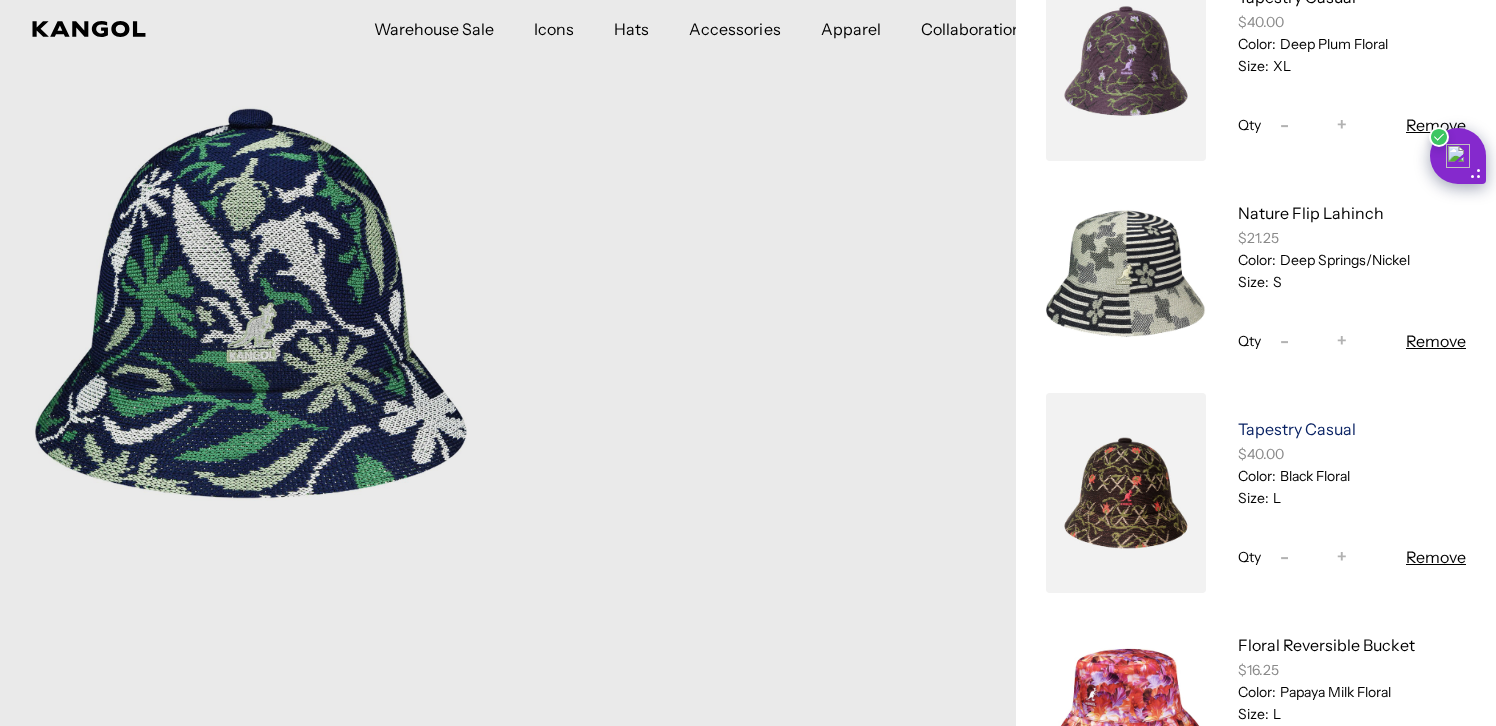 click on "Tapestry Casual" at bounding box center (1297, 429) 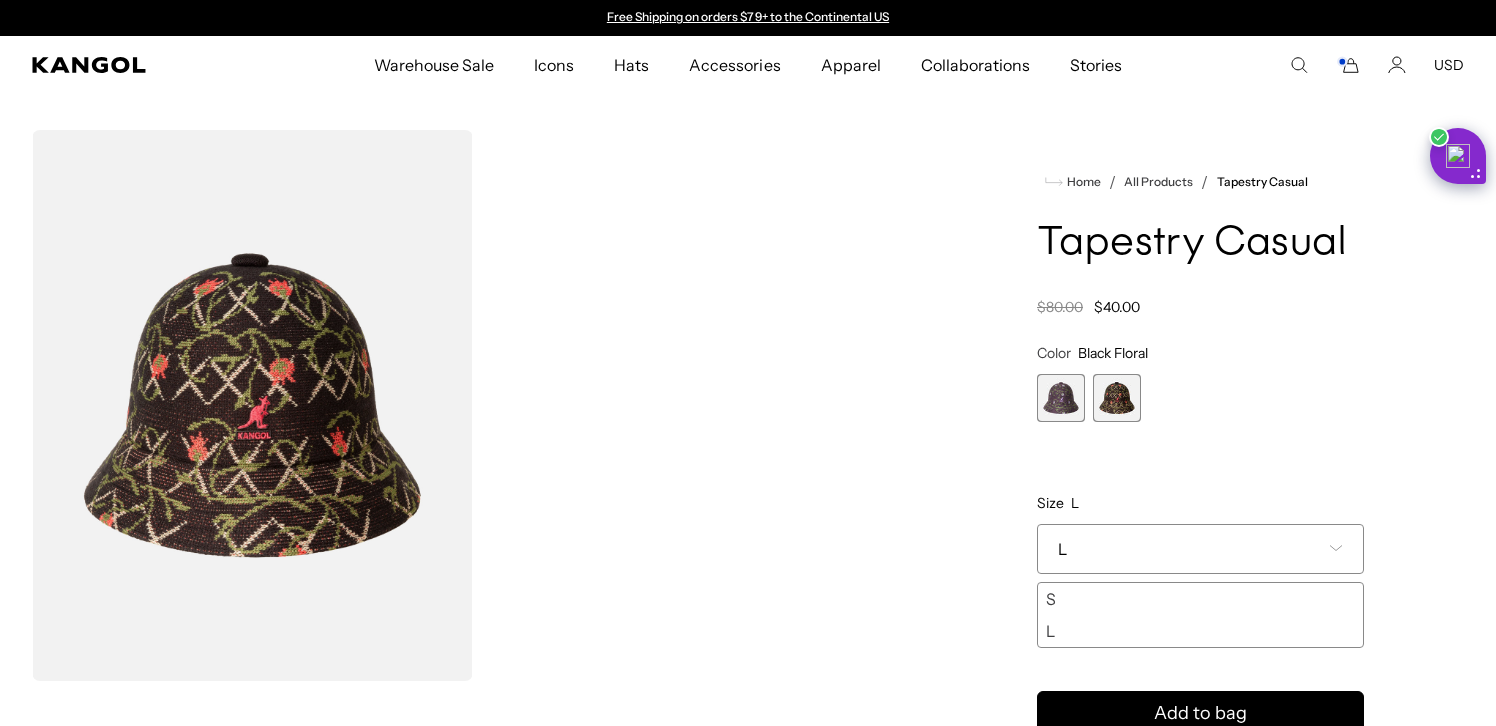 scroll, scrollTop: 0, scrollLeft: 0, axis: both 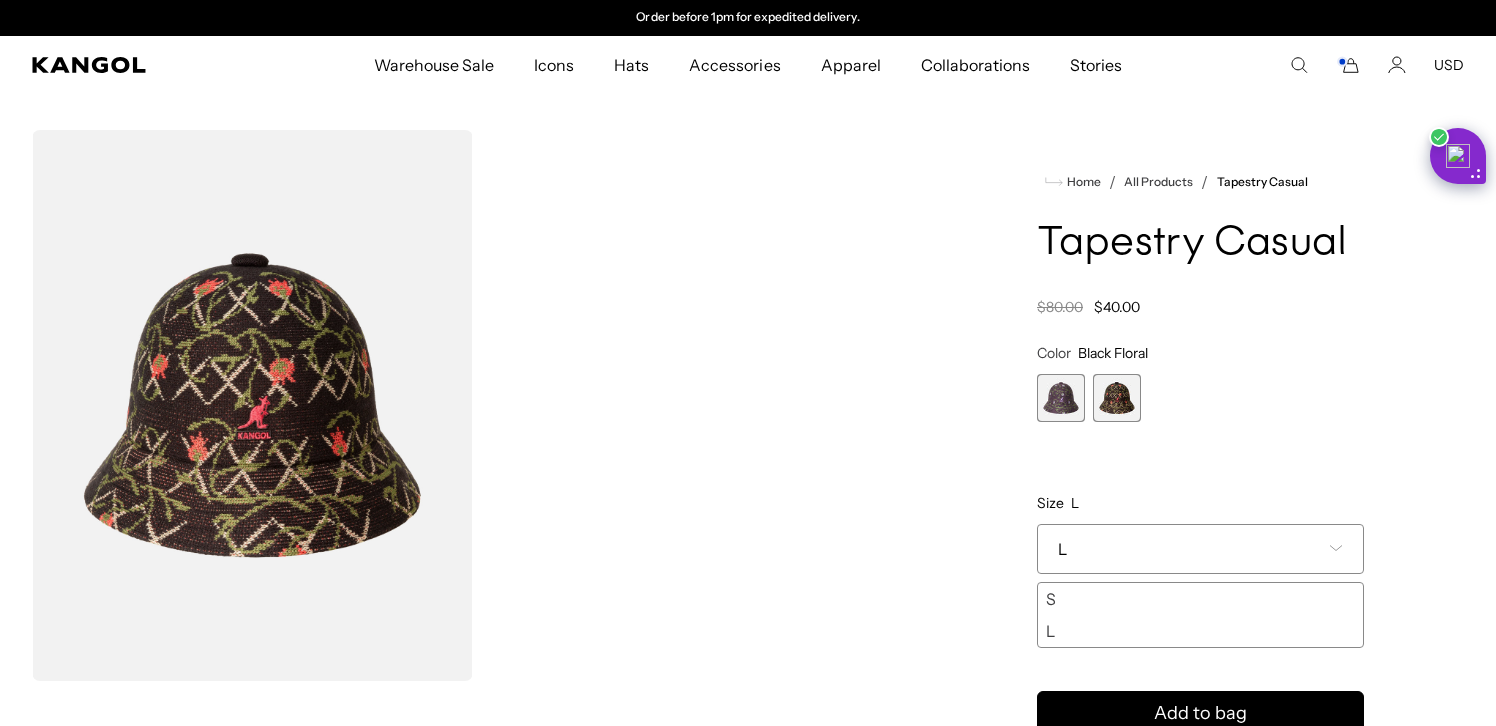 click on "Warehouse Sale
Warehouse Sale
Limited Time: Select Spring Styles on Sale
Sale Hats
Sale Accessories
Icons
Icons" at bounding box center [748, 65] 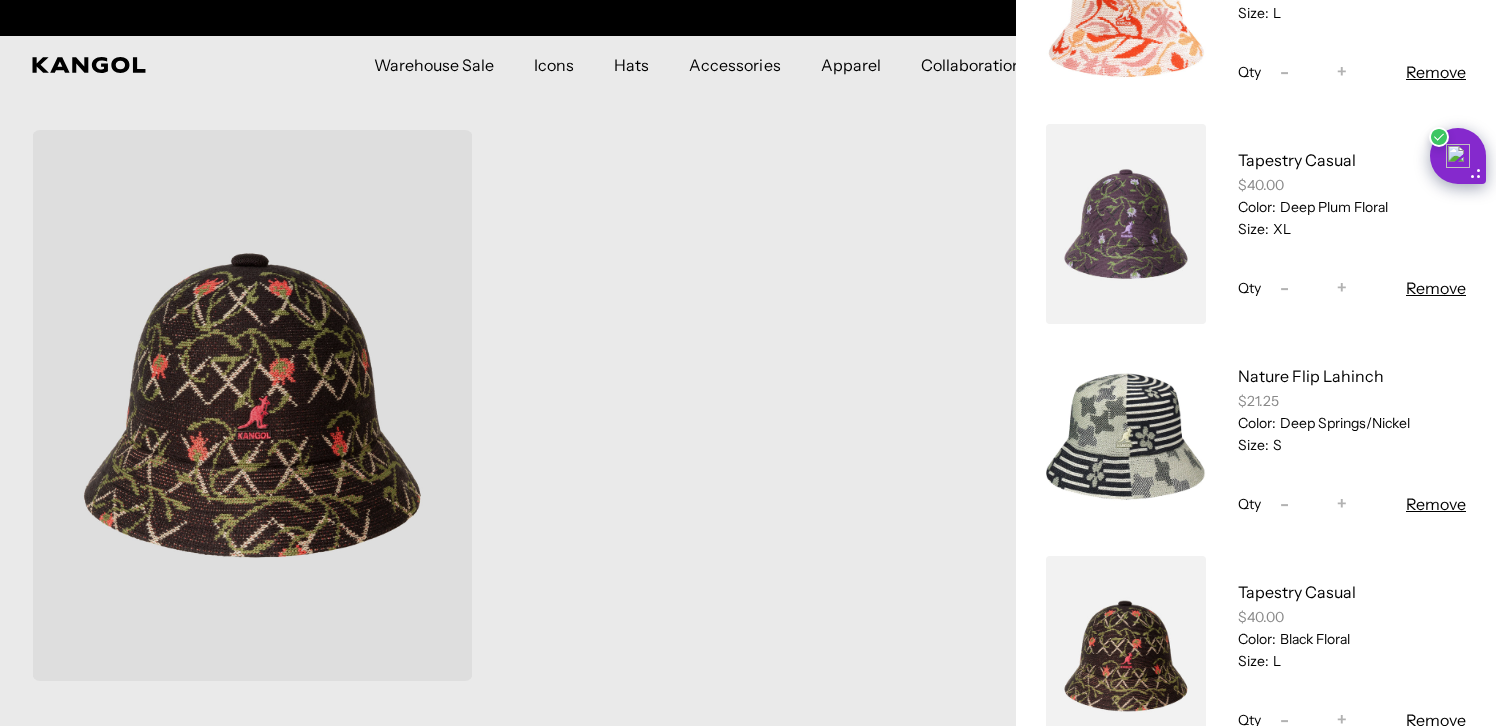 scroll, scrollTop: 522, scrollLeft: 0, axis: vertical 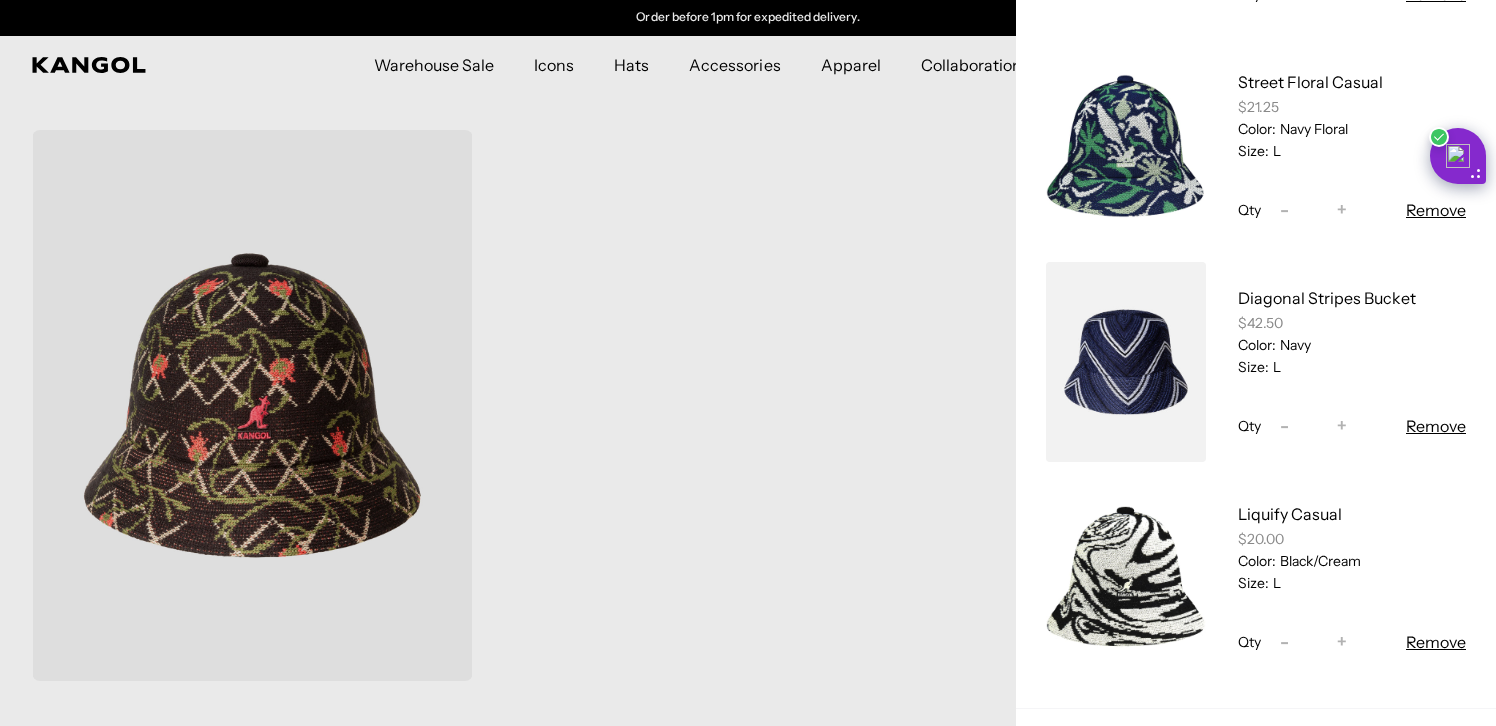 click at bounding box center (1126, 362) 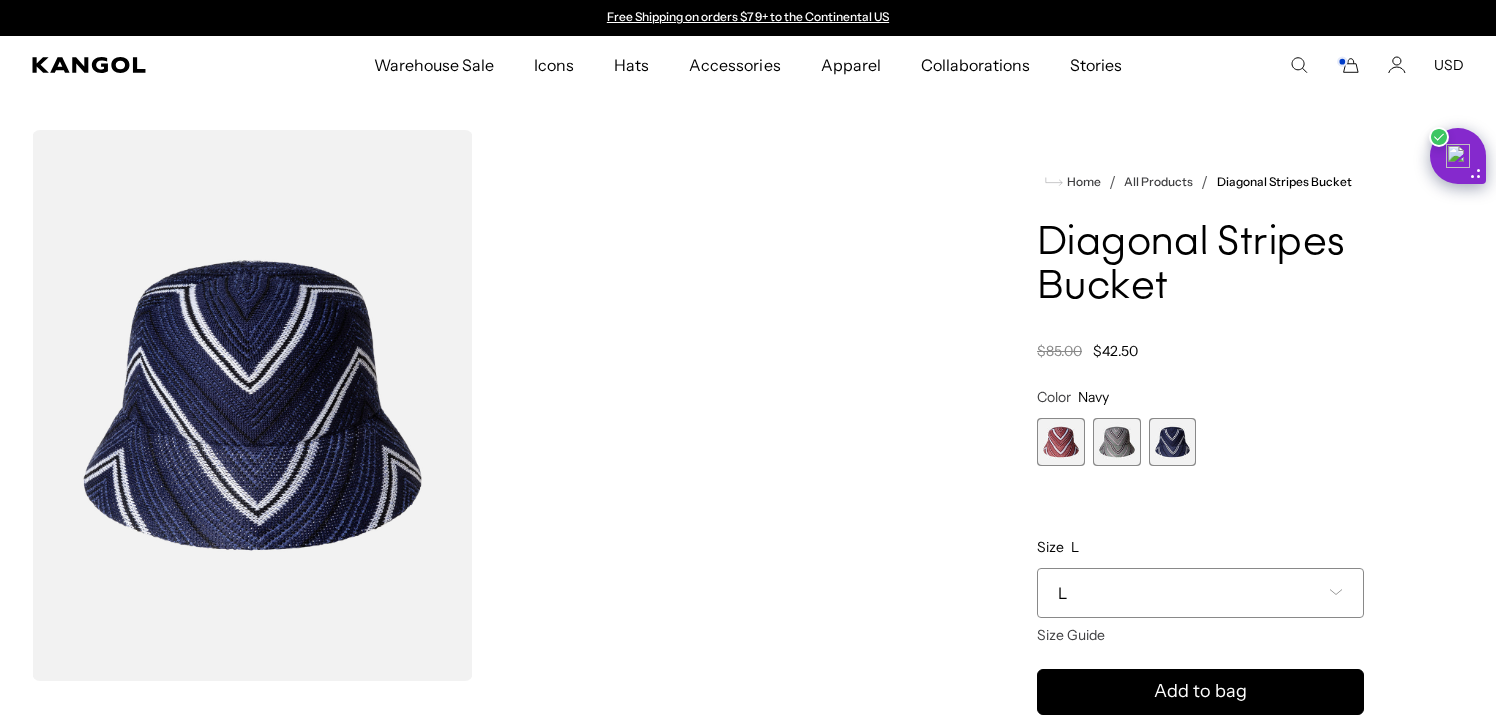 scroll, scrollTop: 0, scrollLeft: 0, axis: both 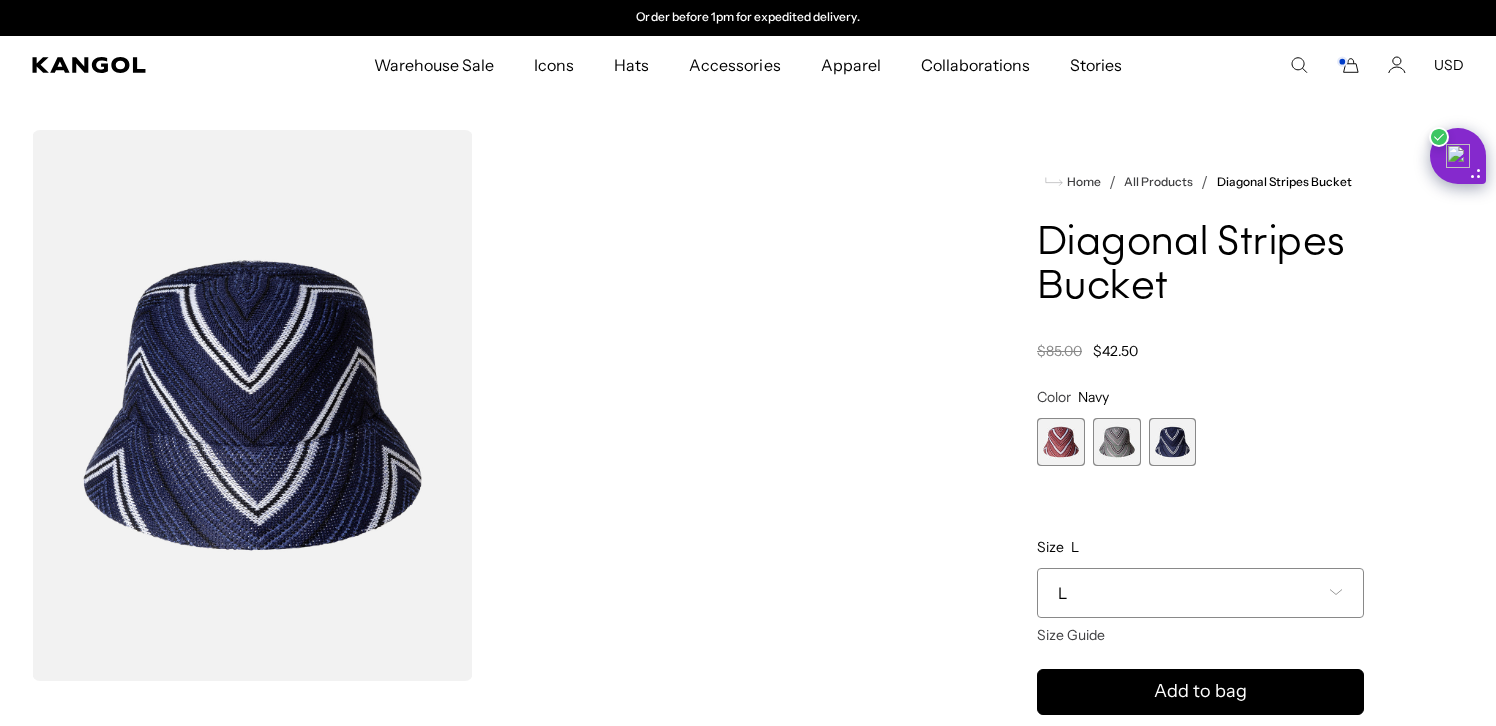 click at bounding box center [1061, 442] 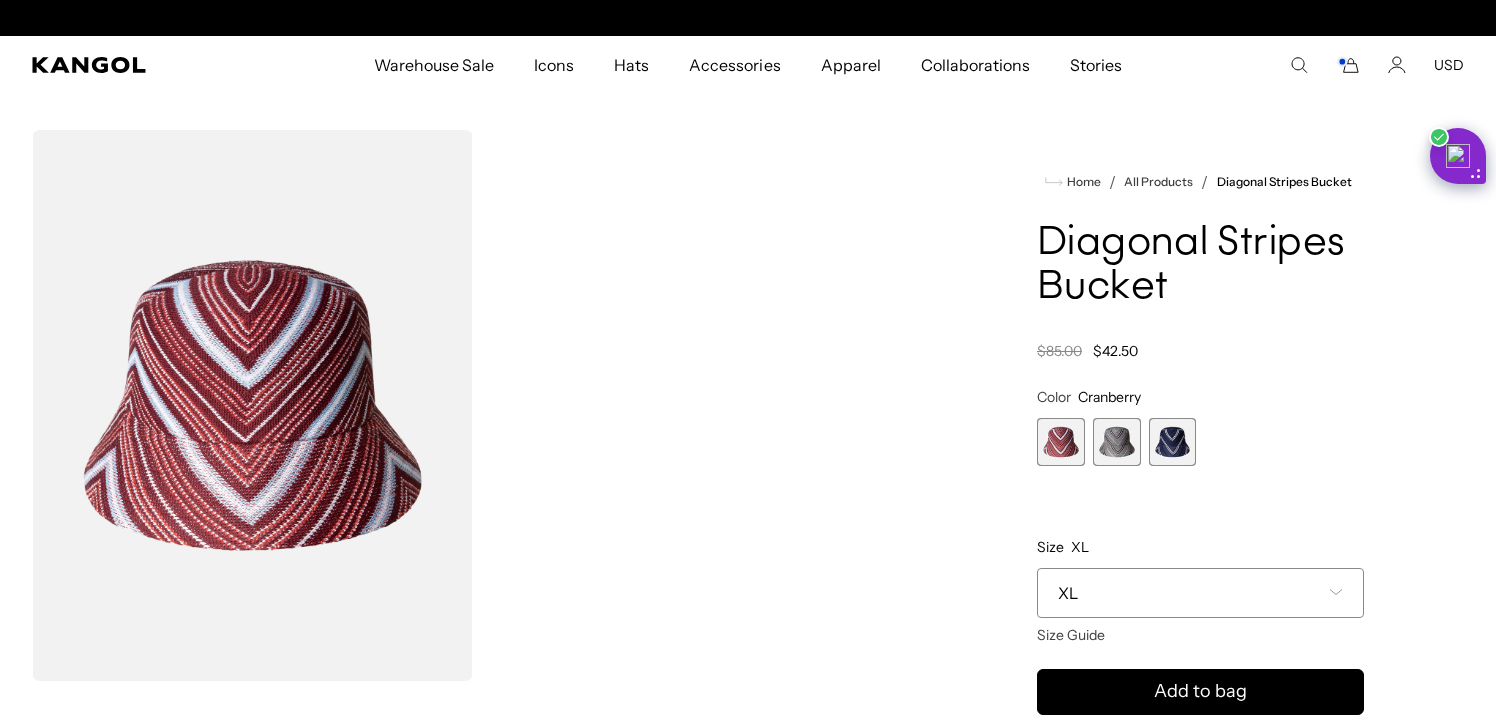 scroll, scrollTop: 0, scrollLeft: 0, axis: both 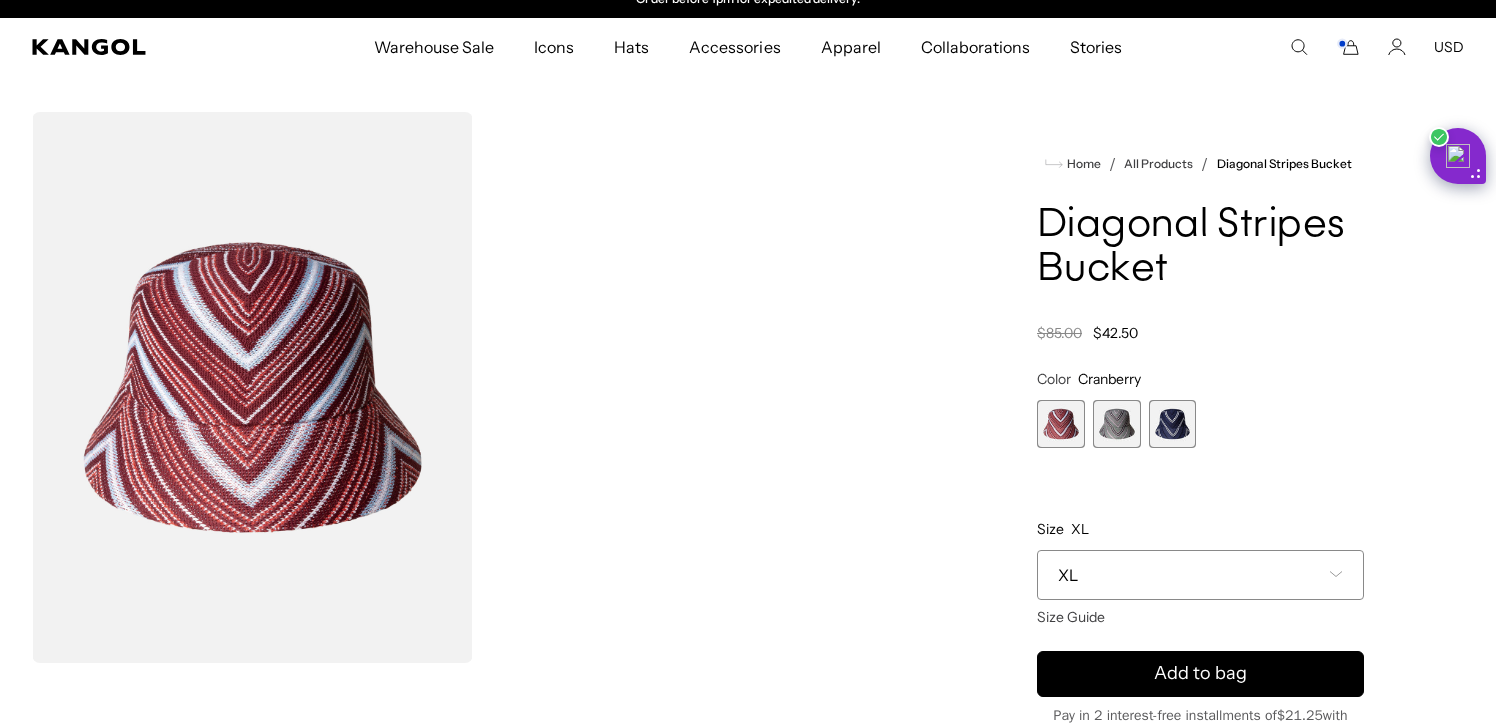 click 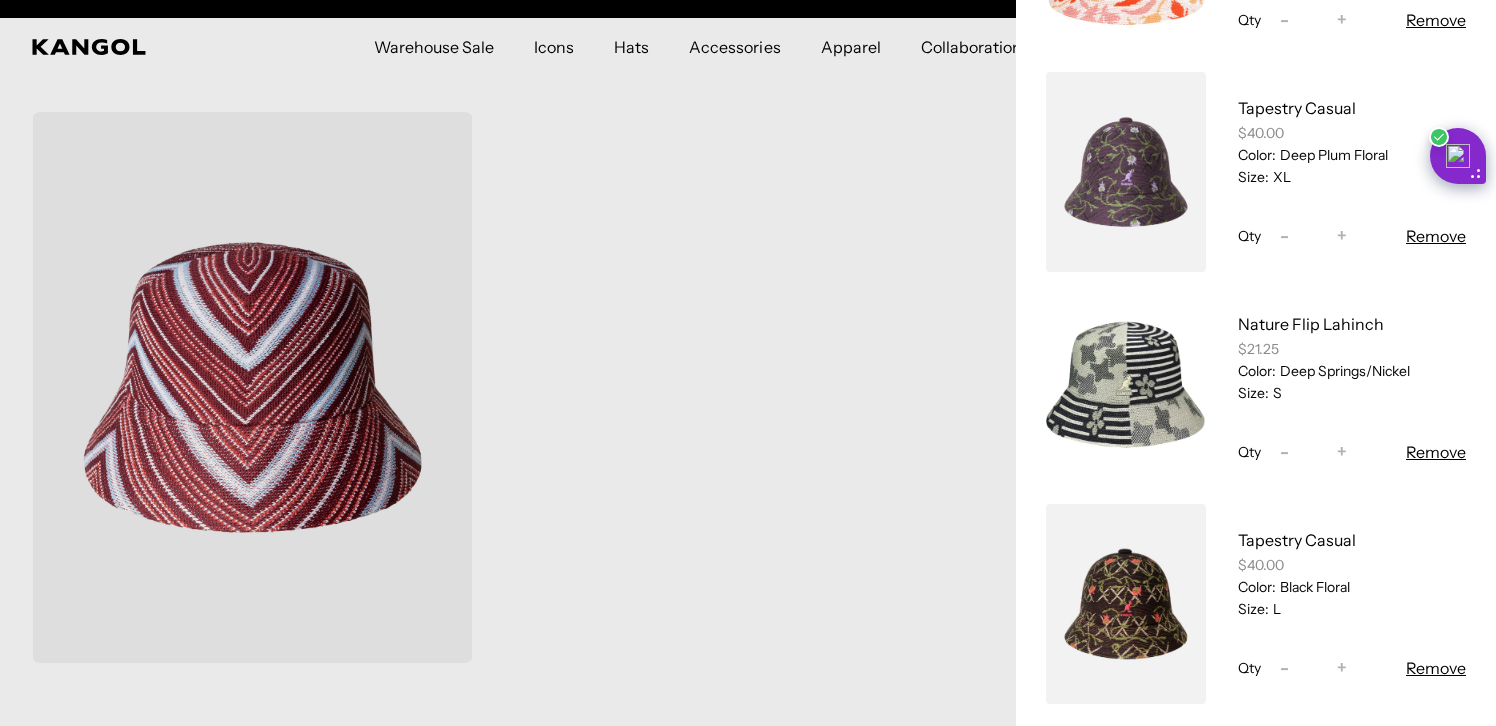 scroll, scrollTop: 517, scrollLeft: 0, axis: vertical 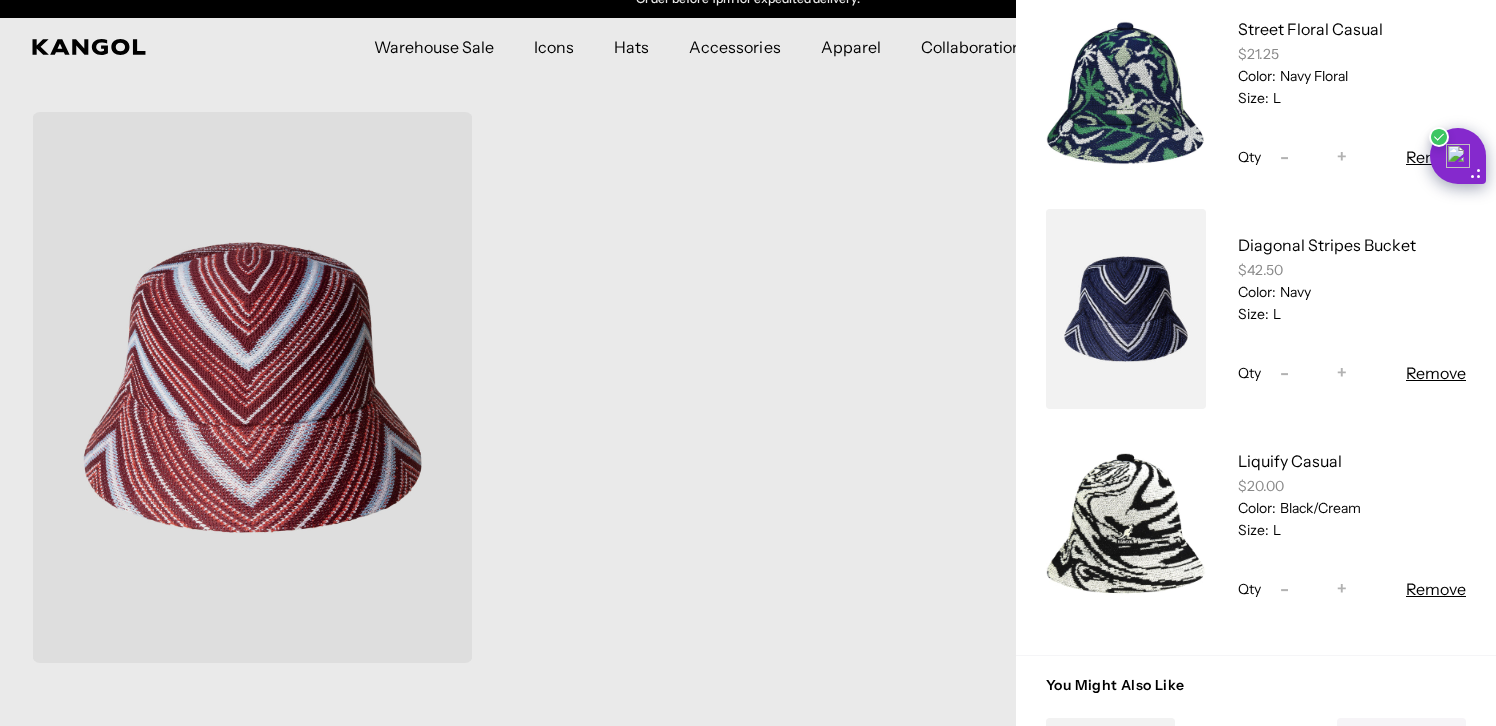 click at bounding box center (1126, 525) 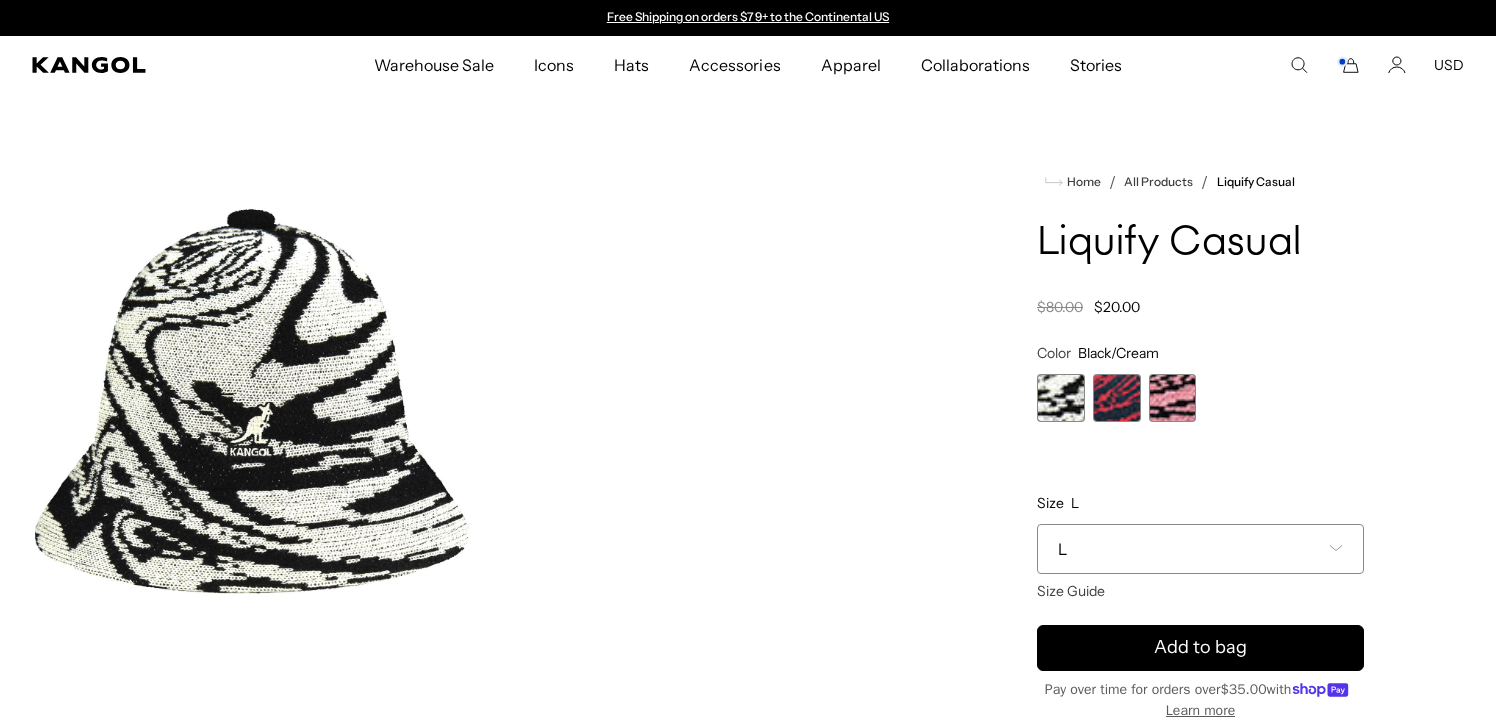 click at bounding box center [1117, 398] 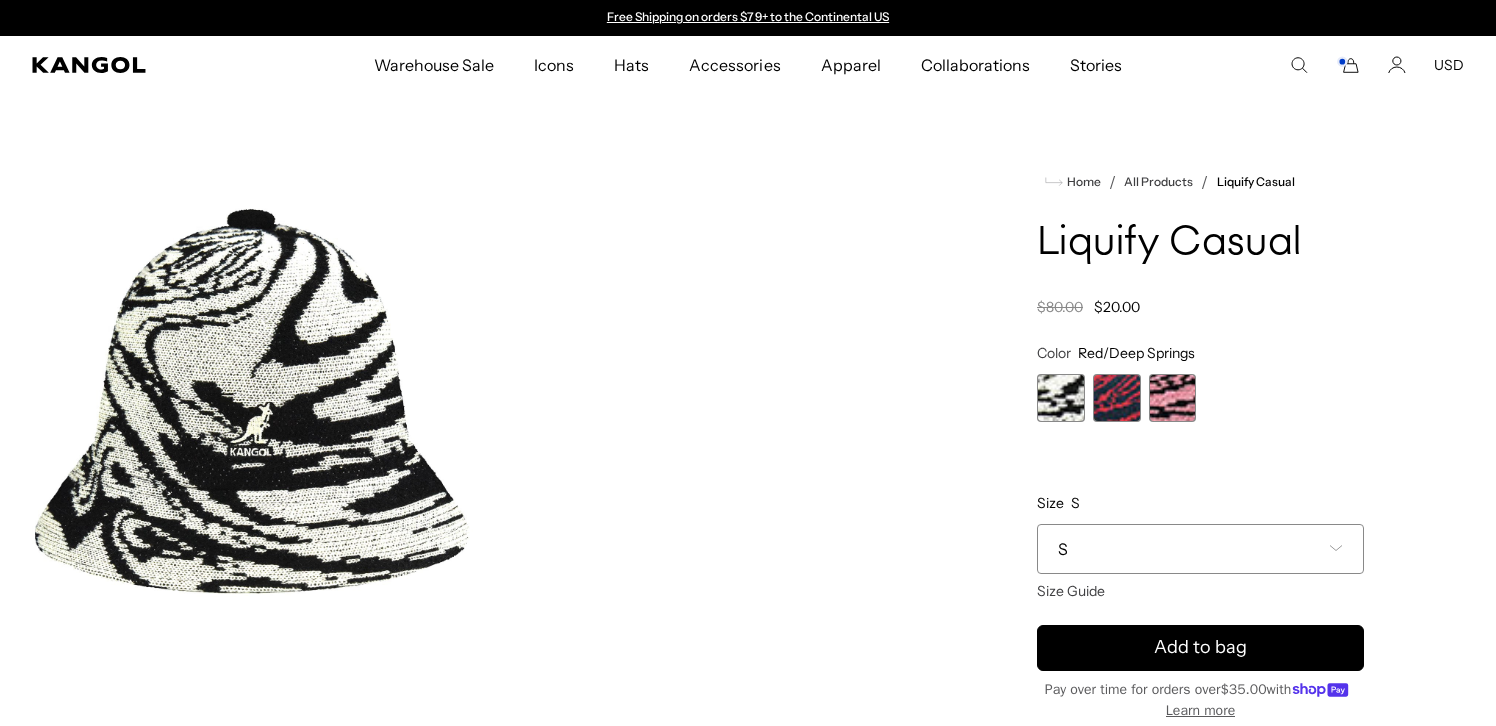 scroll, scrollTop: 0, scrollLeft: 0, axis: both 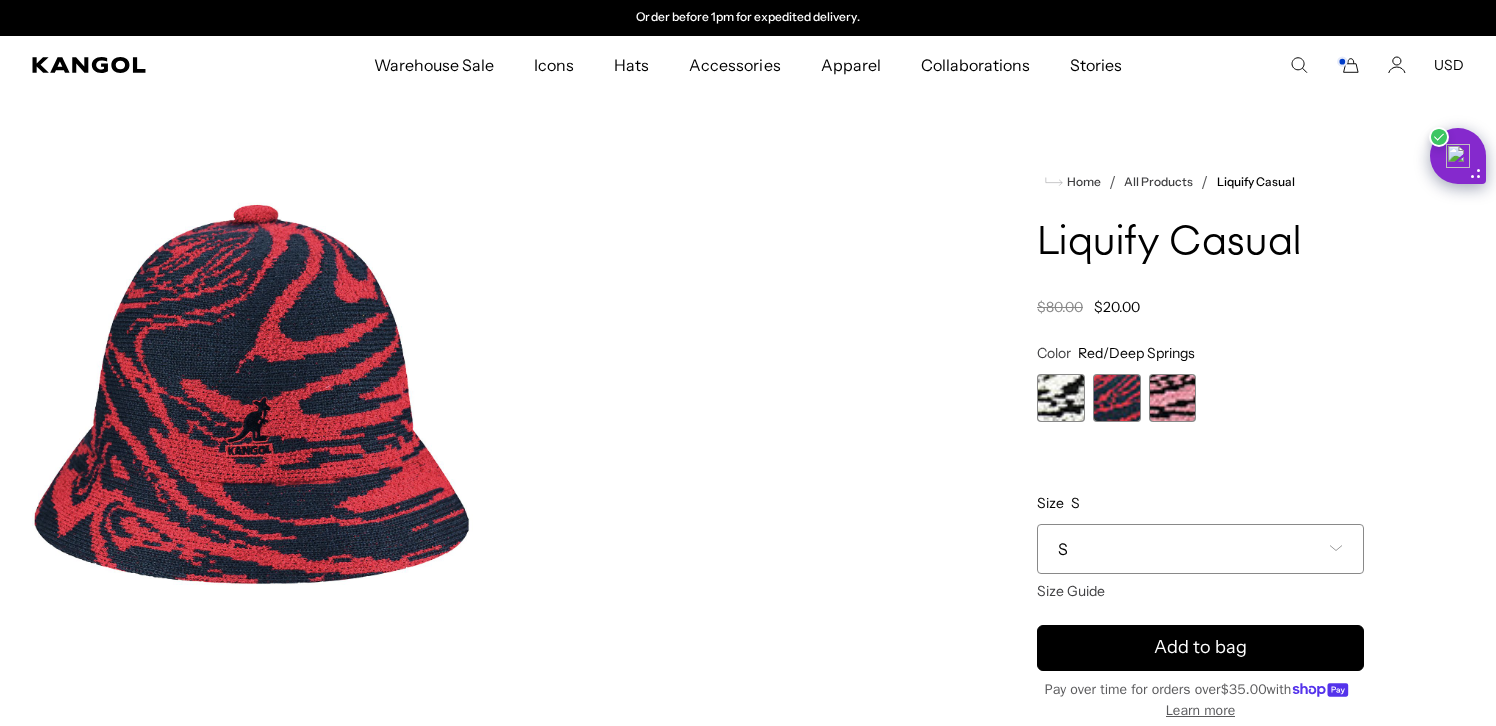 click on "S" at bounding box center [1200, 549] 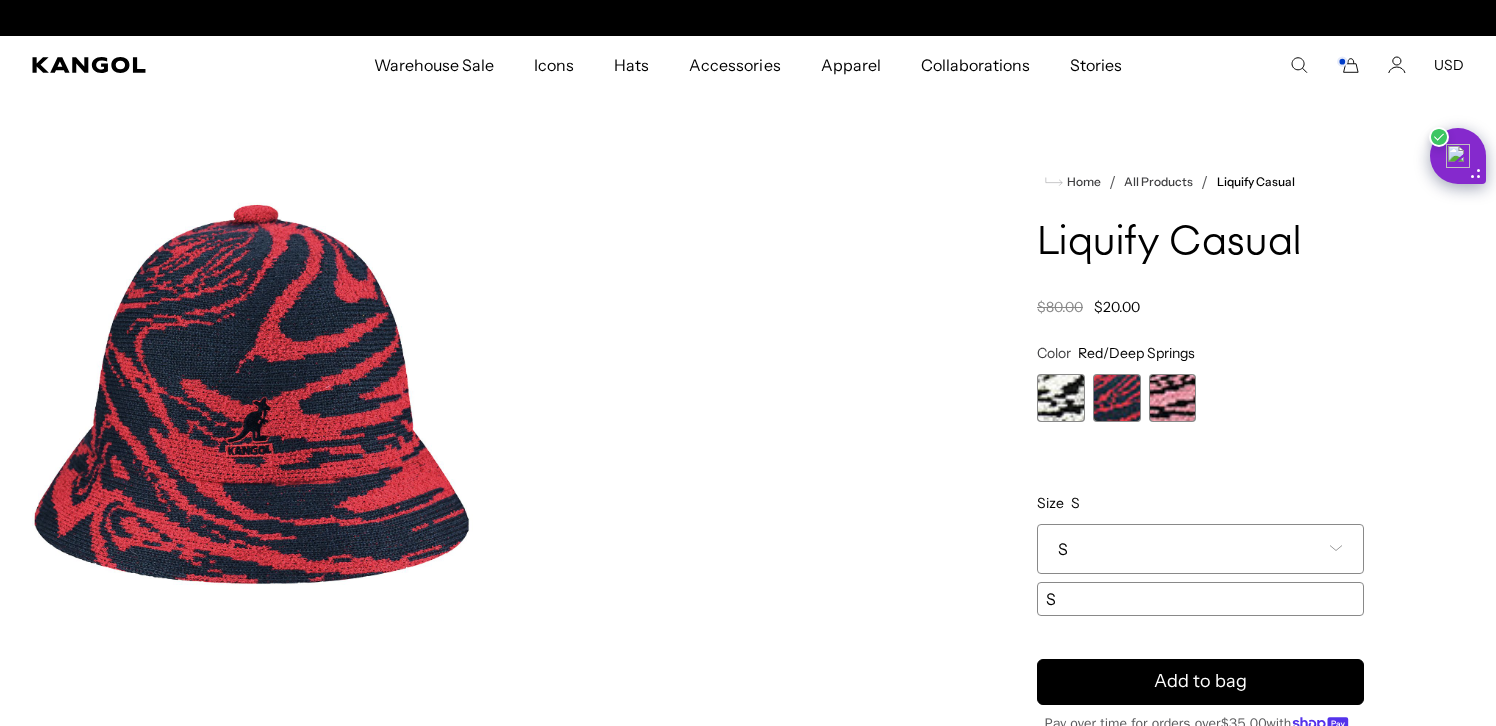 click at bounding box center (1173, 398) 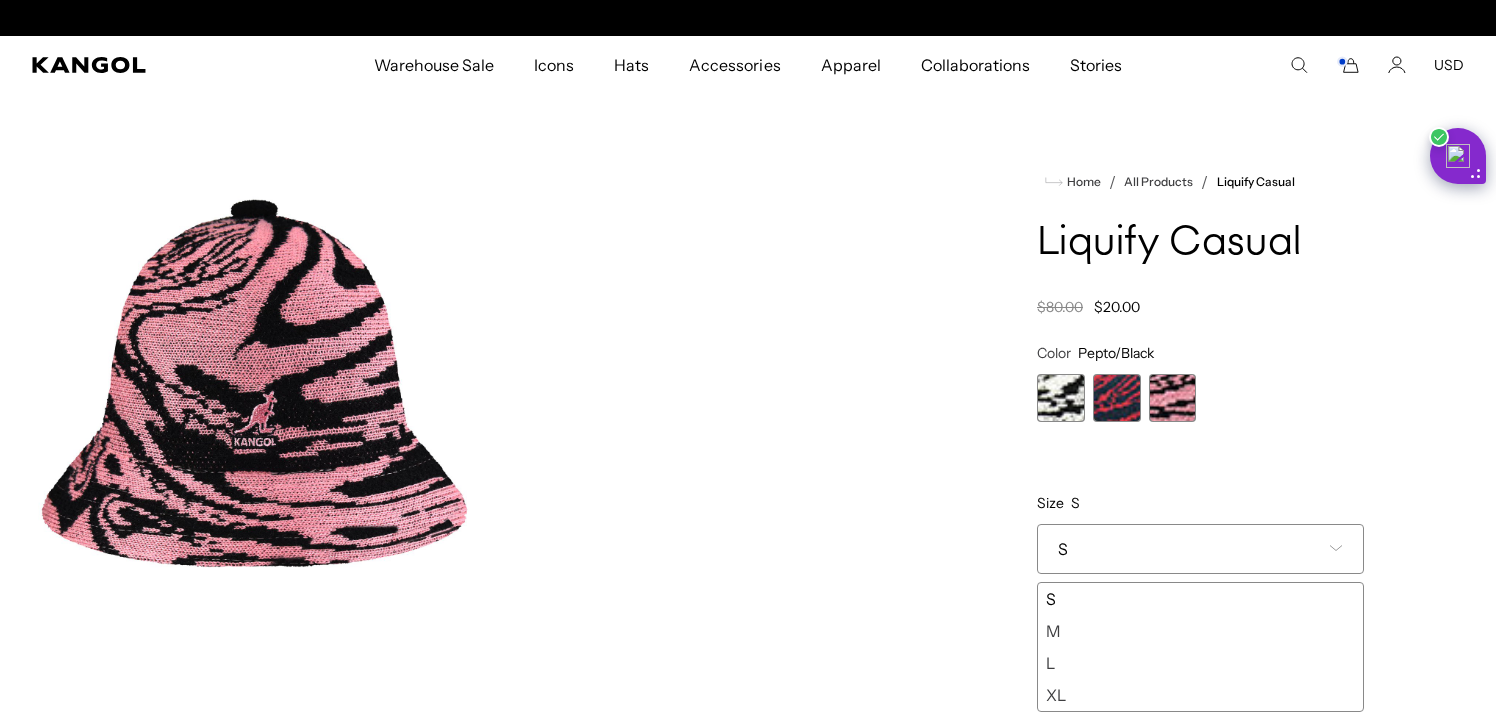 scroll, scrollTop: 0, scrollLeft: 412, axis: horizontal 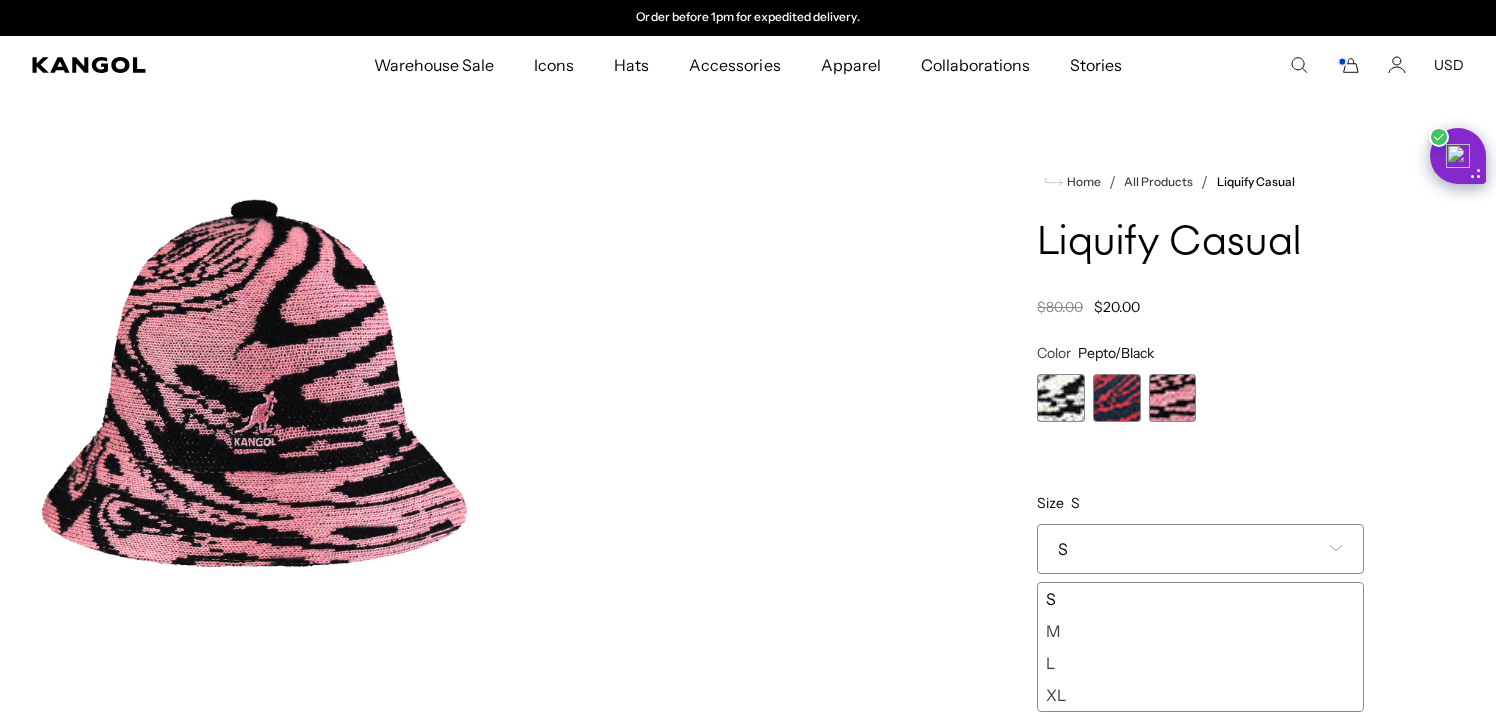 click at bounding box center [1061, 398] 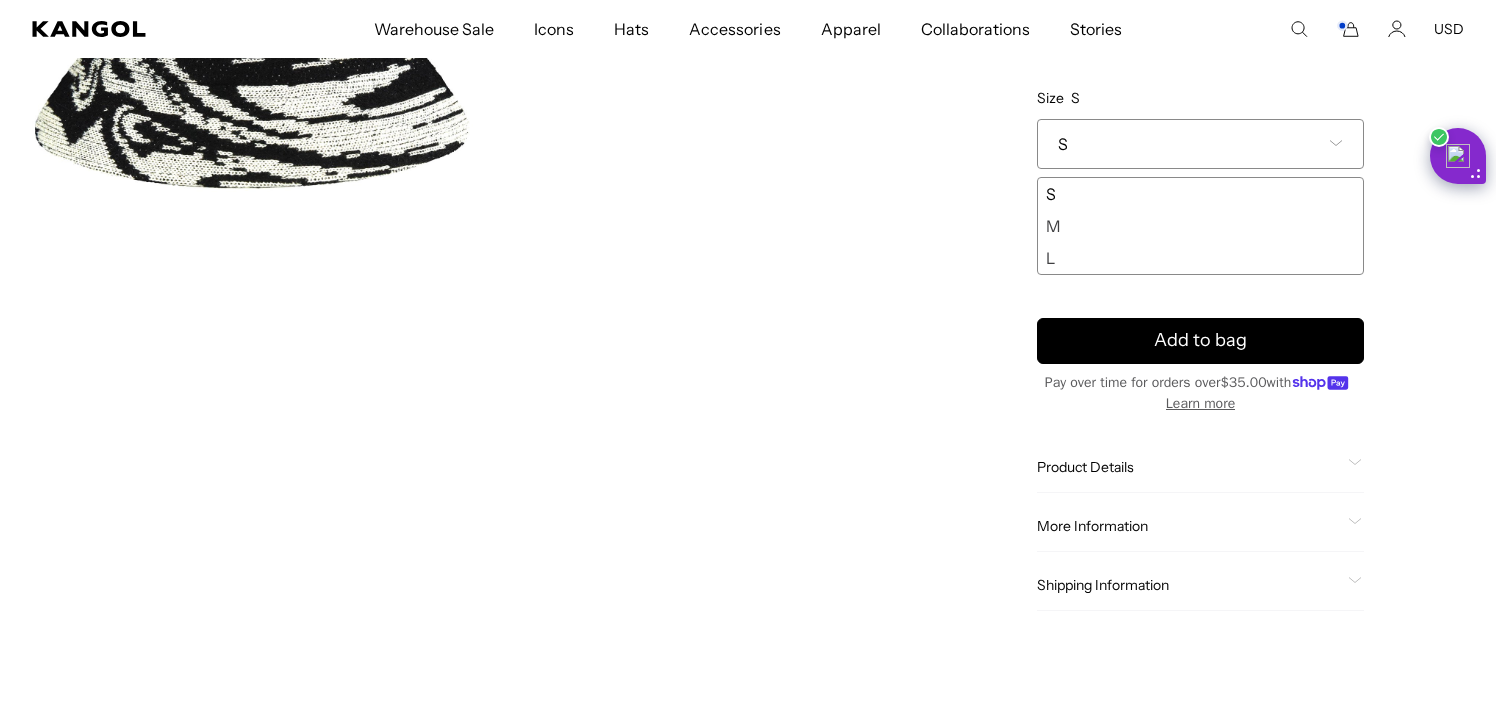 scroll, scrollTop: 457, scrollLeft: 0, axis: vertical 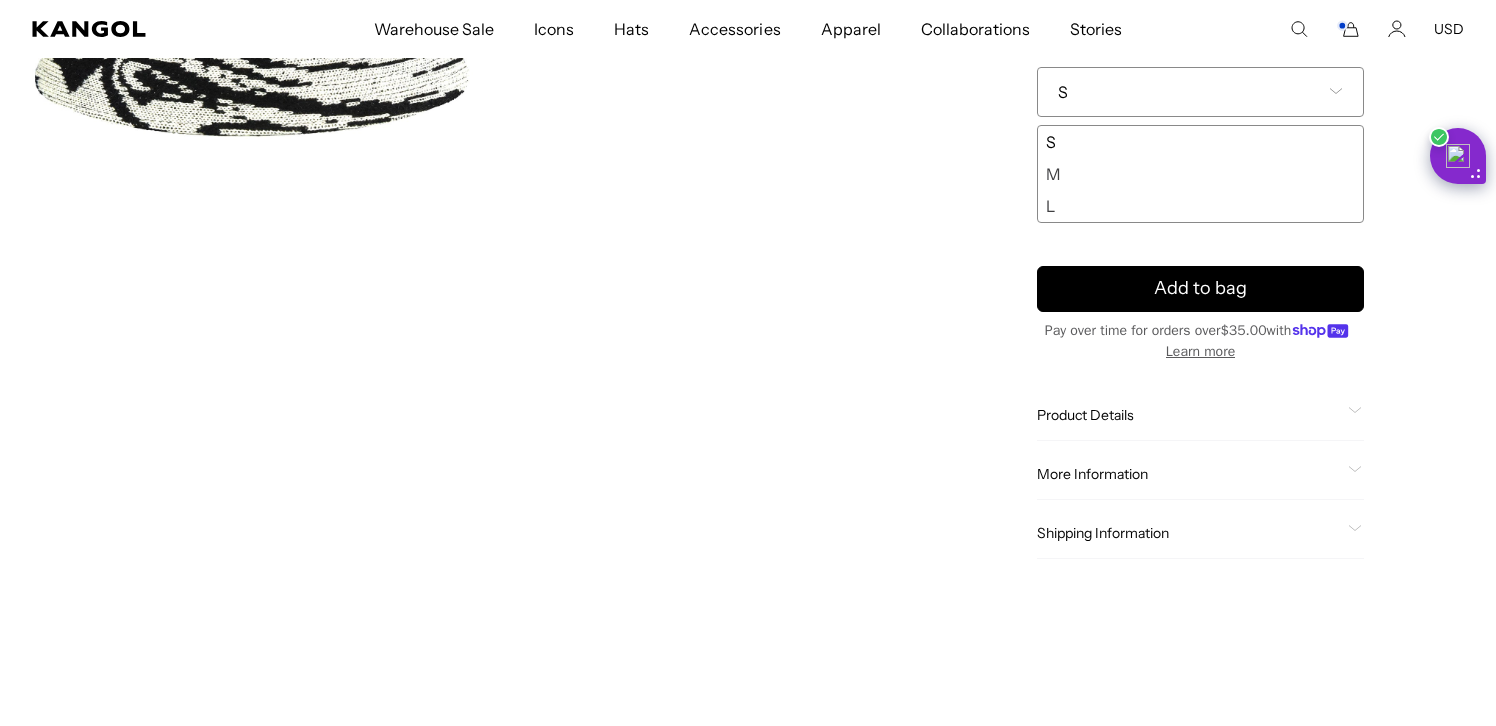click on "Product Details" 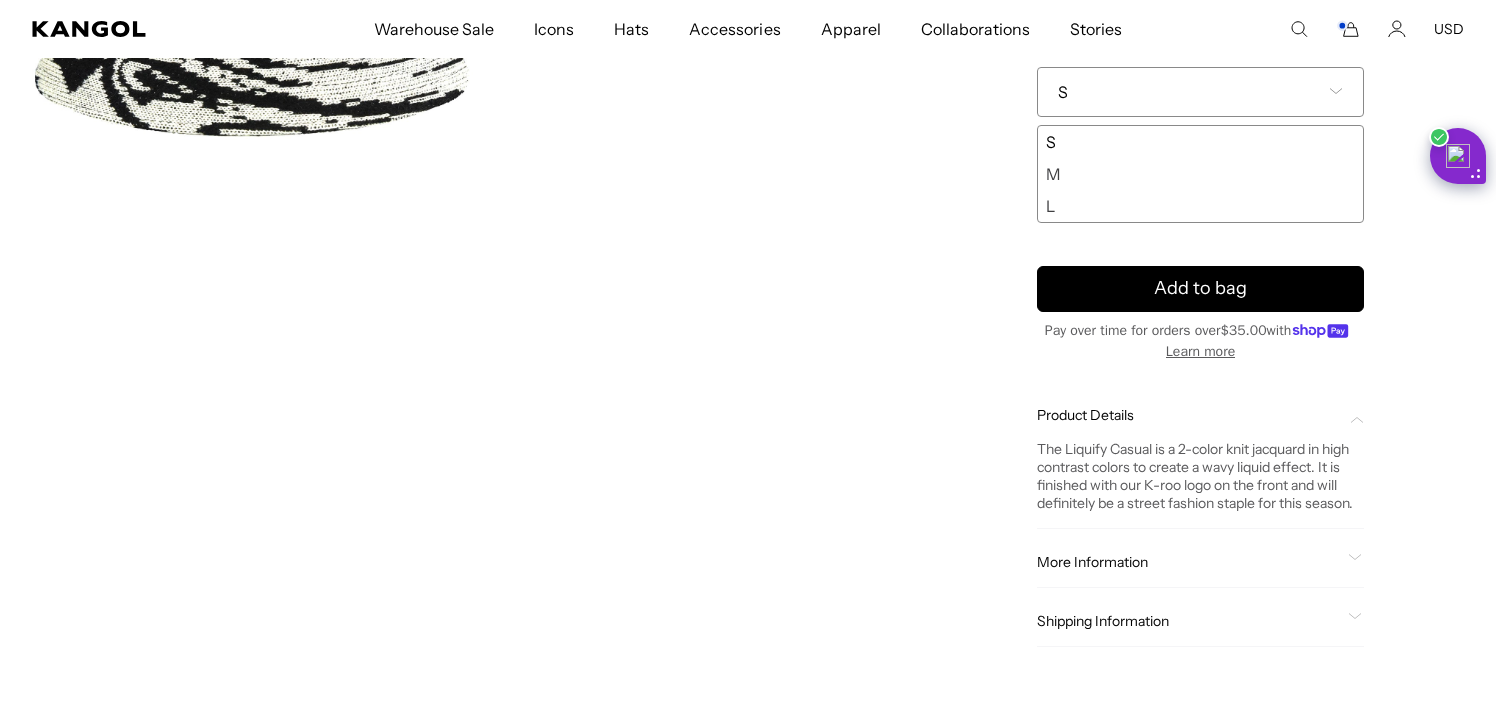 scroll, scrollTop: 0, scrollLeft: 412, axis: horizontal 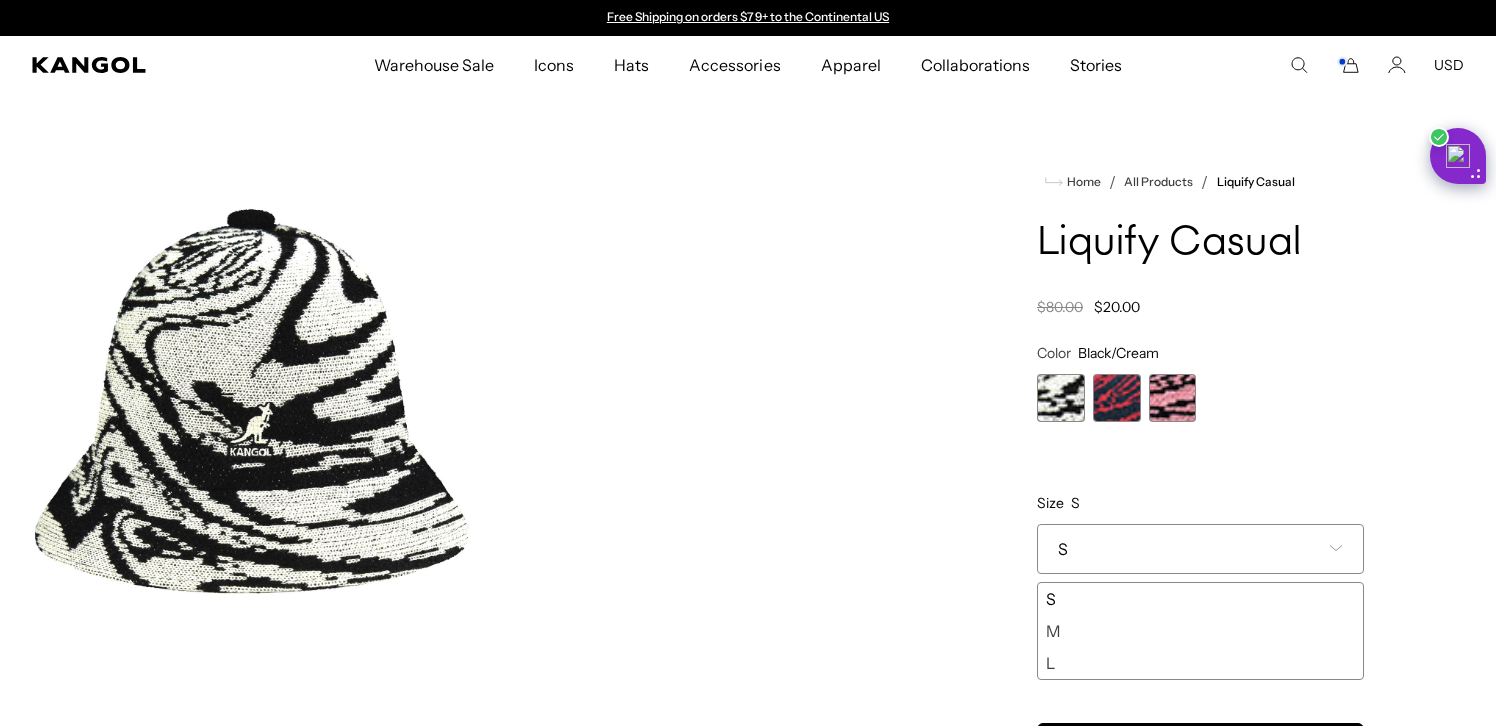 click 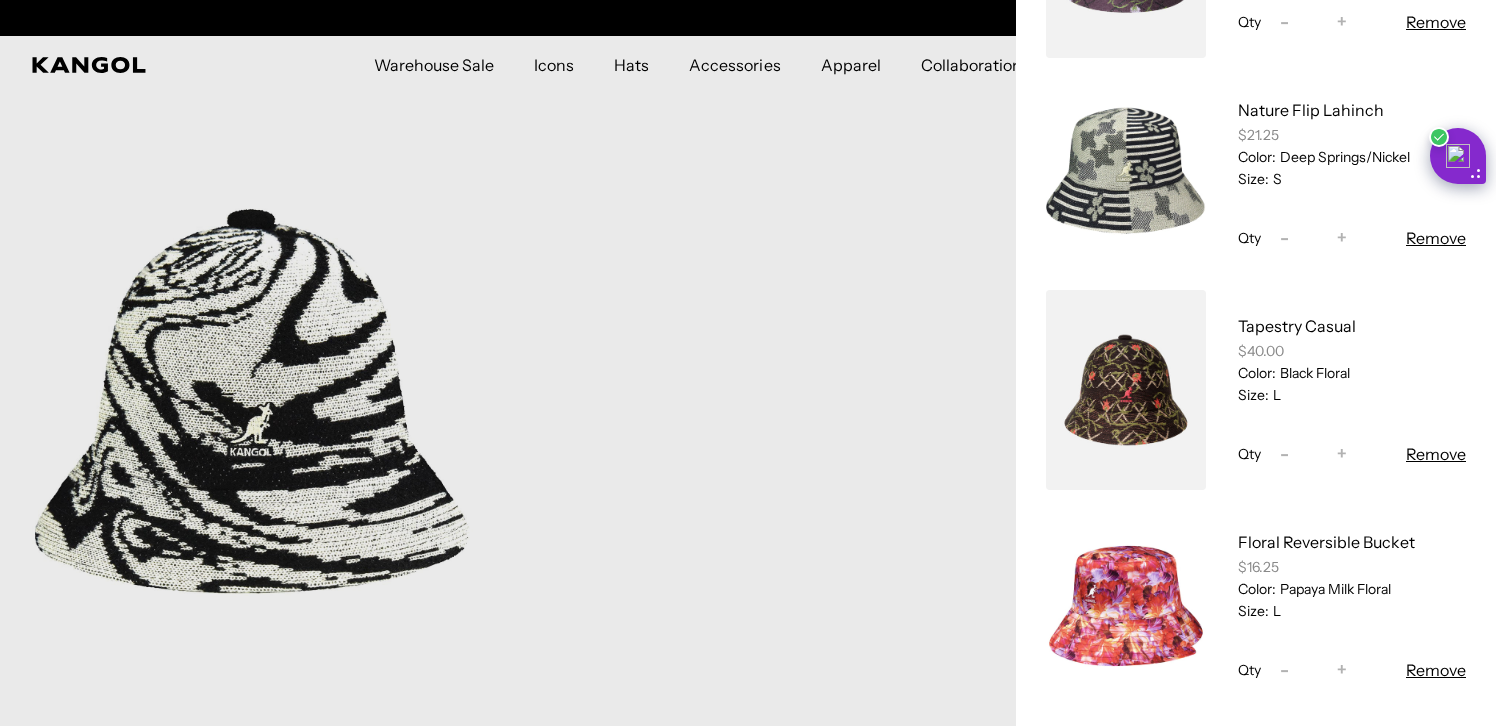 scroll, scrollTop: 752, scrollLeft: 0, axis: vertical 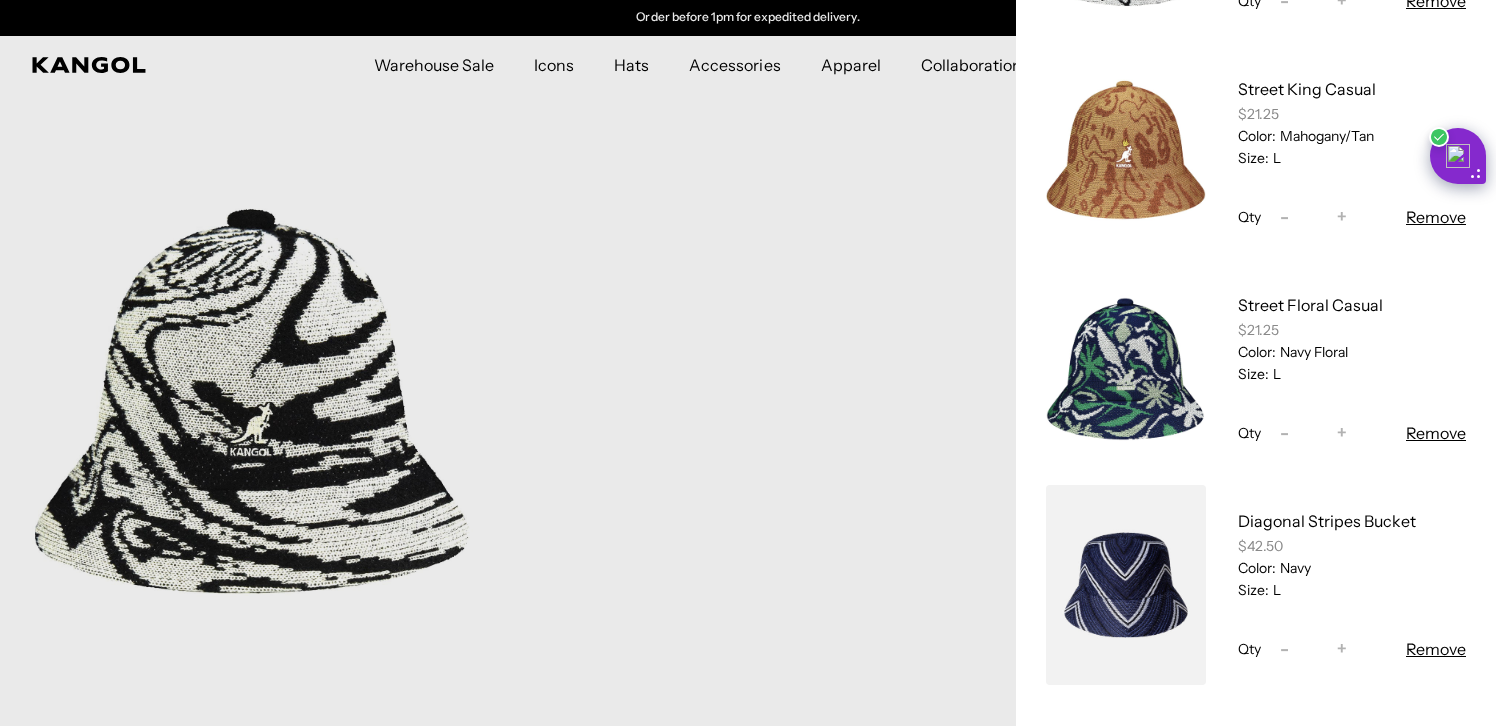 click on "Remove" at bounding box center (1436, 433) 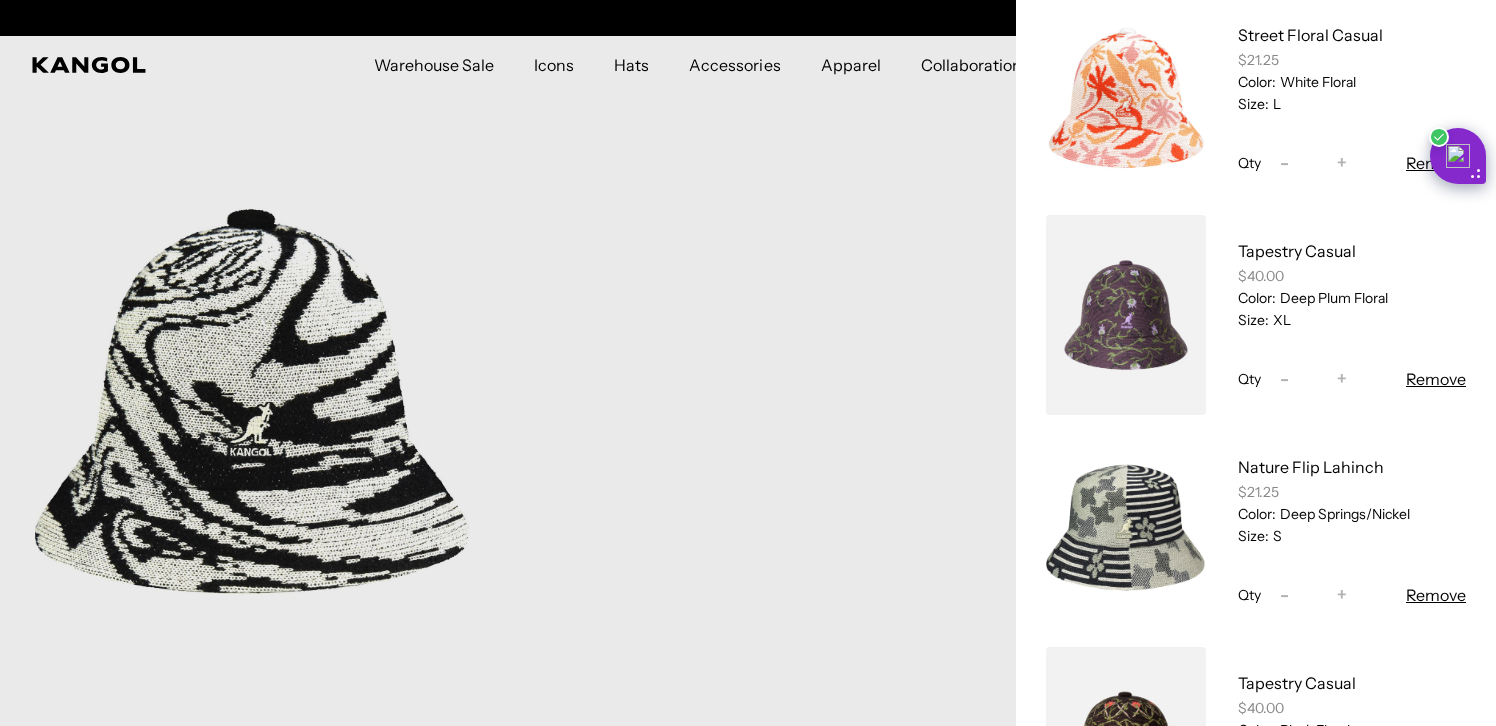 scroll, scrollTop: 395, scrollLeft: 0, axis: vertical 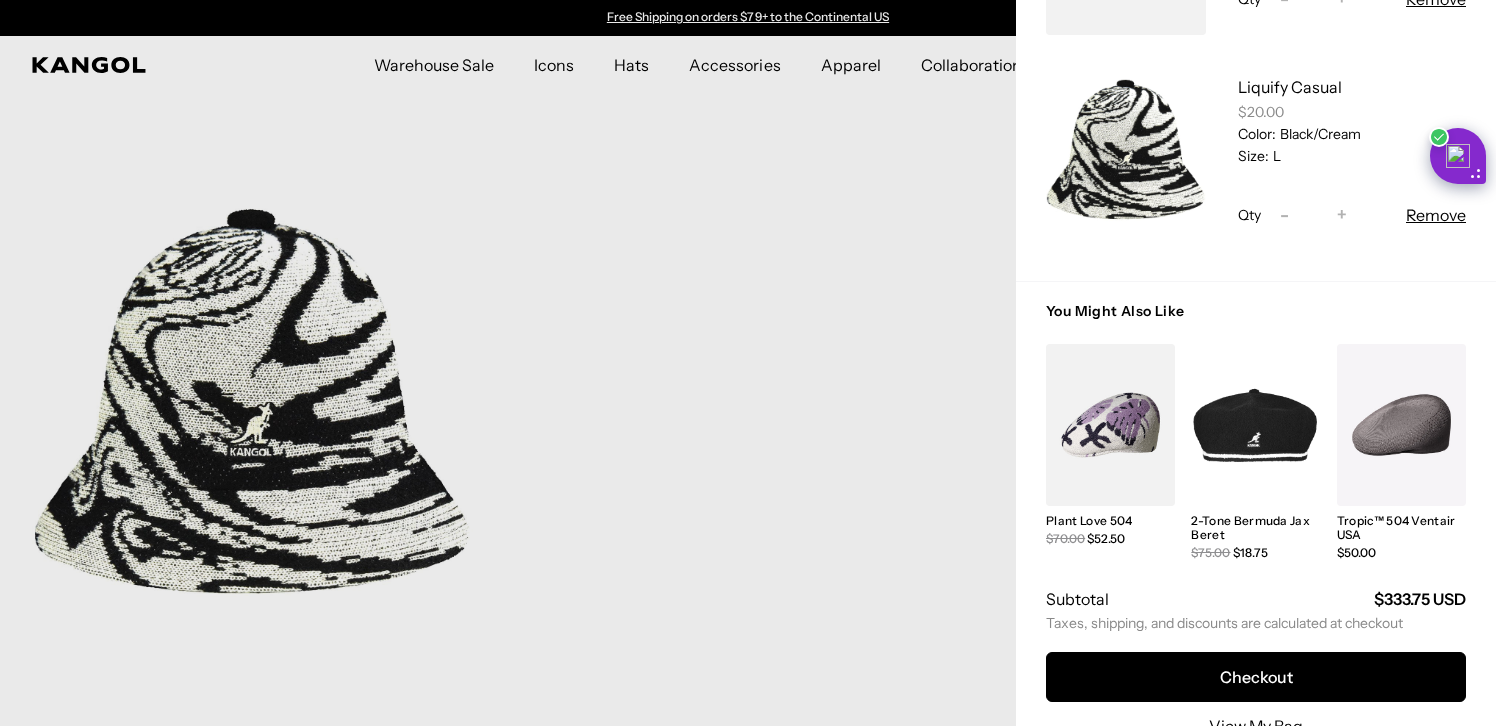 click at bounding box center [1255, 425] 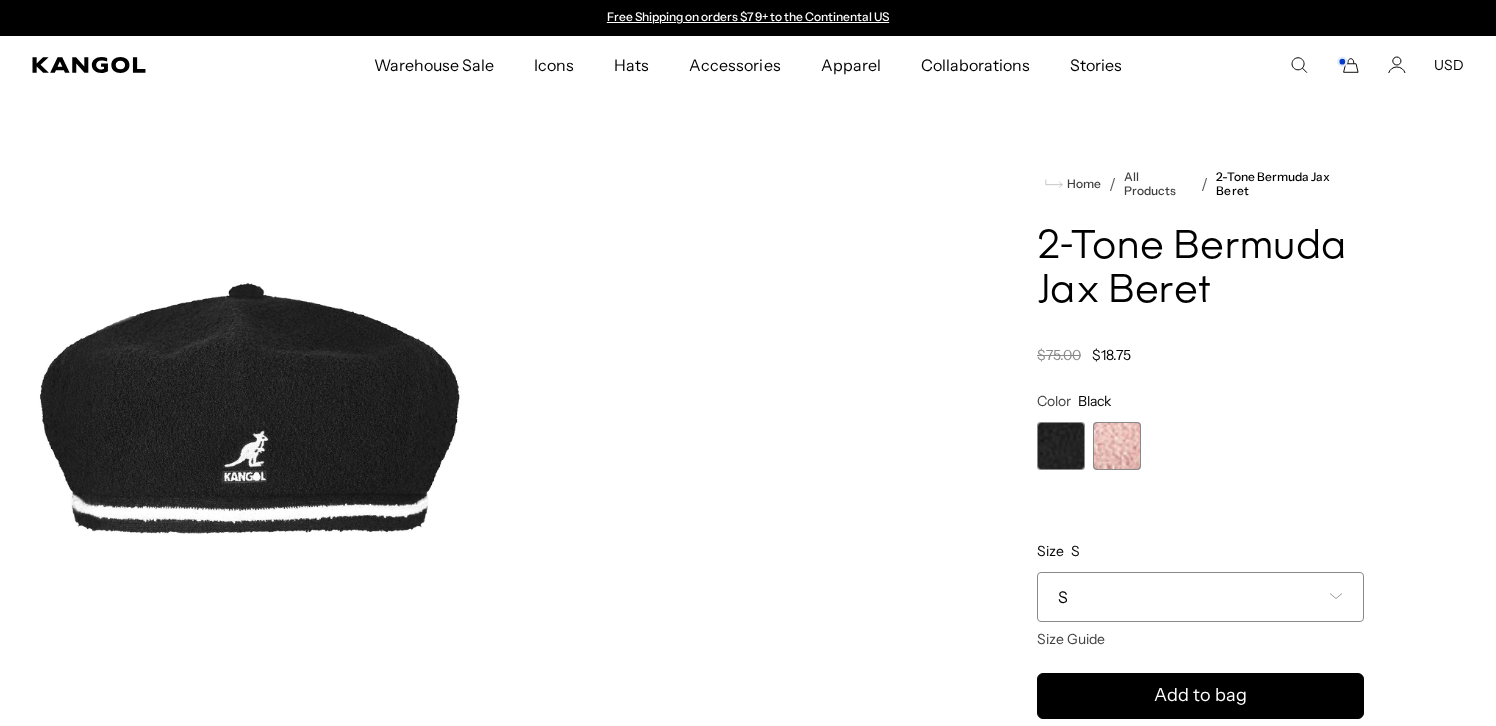 scroll, scrollTop: 0, scrollLeft: 0, axis: both 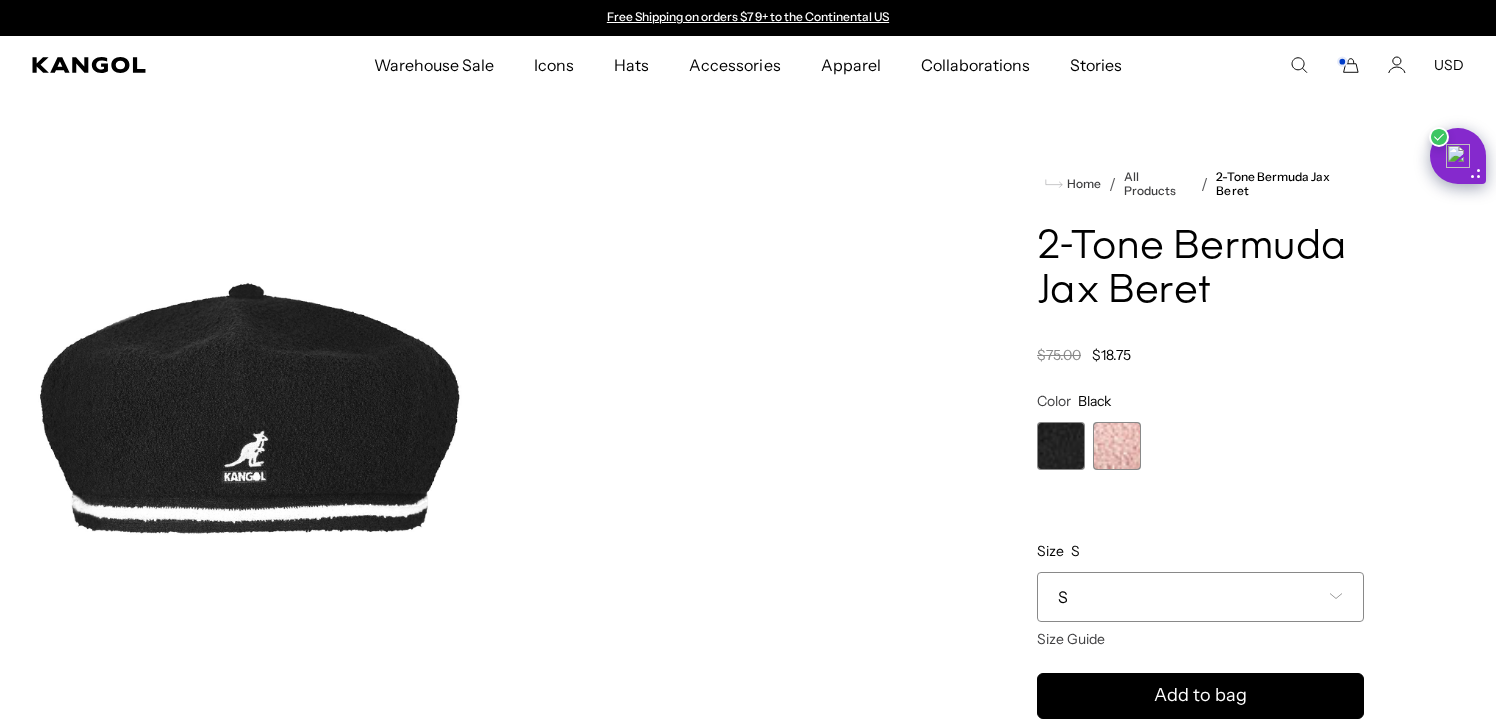 click on "S" at bounding box center (1200, 597) 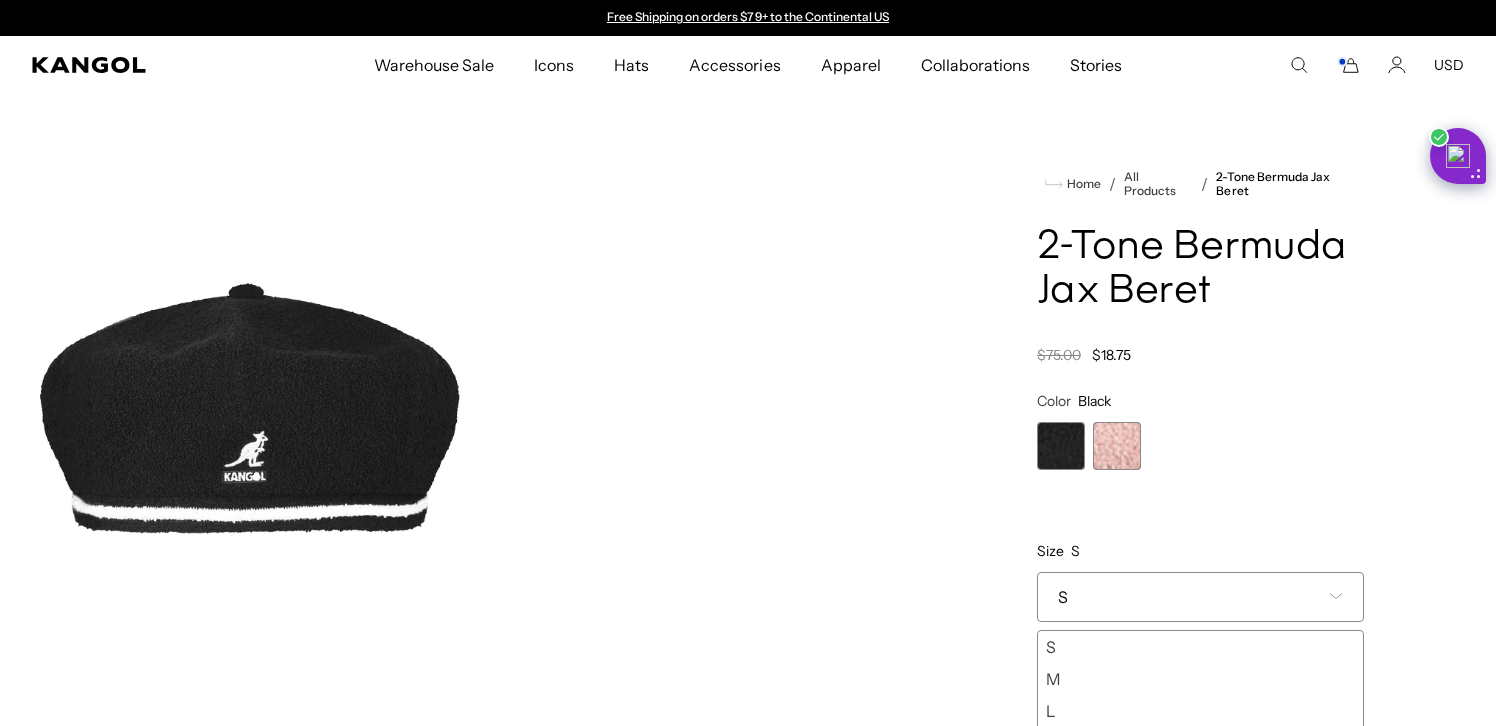 scroll, scrollTop: 0, scrollLeft: 0, axis: both 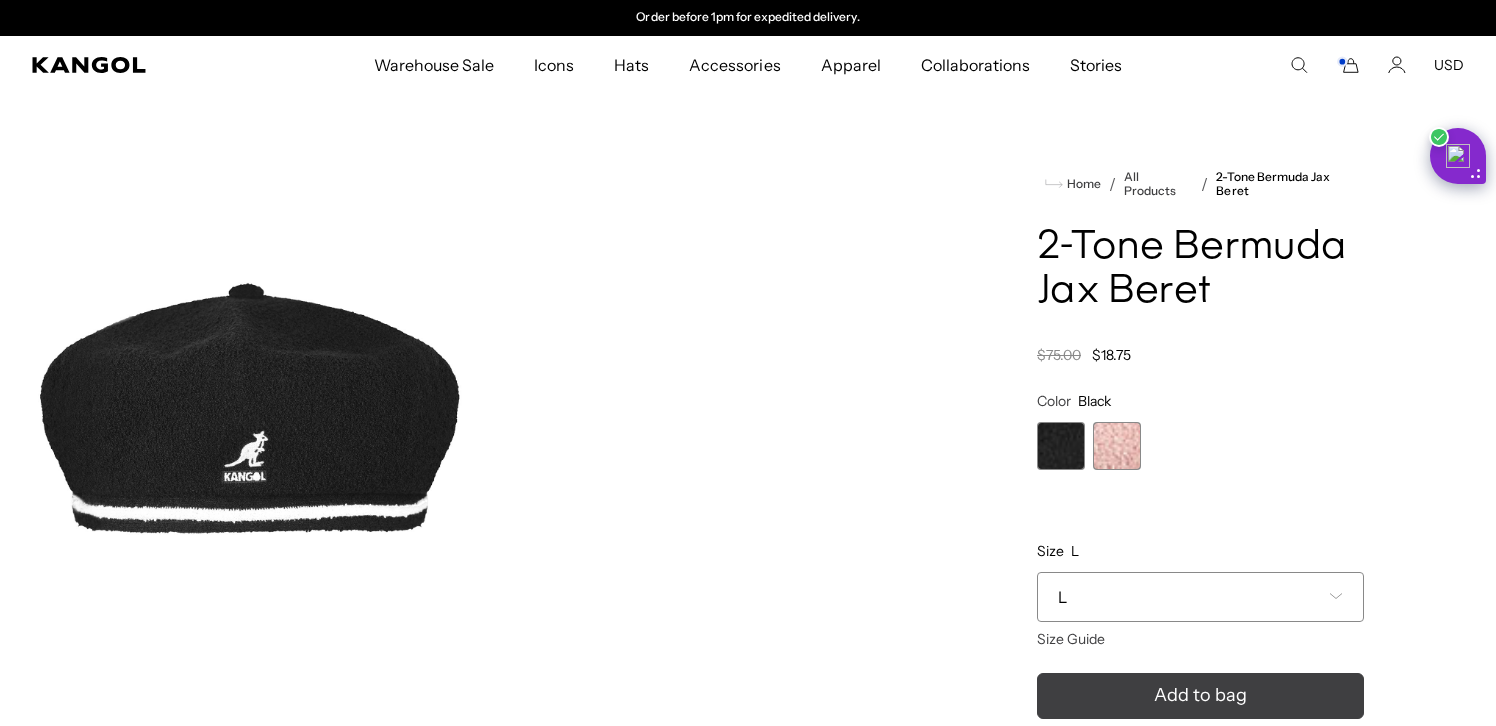 click on "Add to bag" at bounding box center [1200, 696] 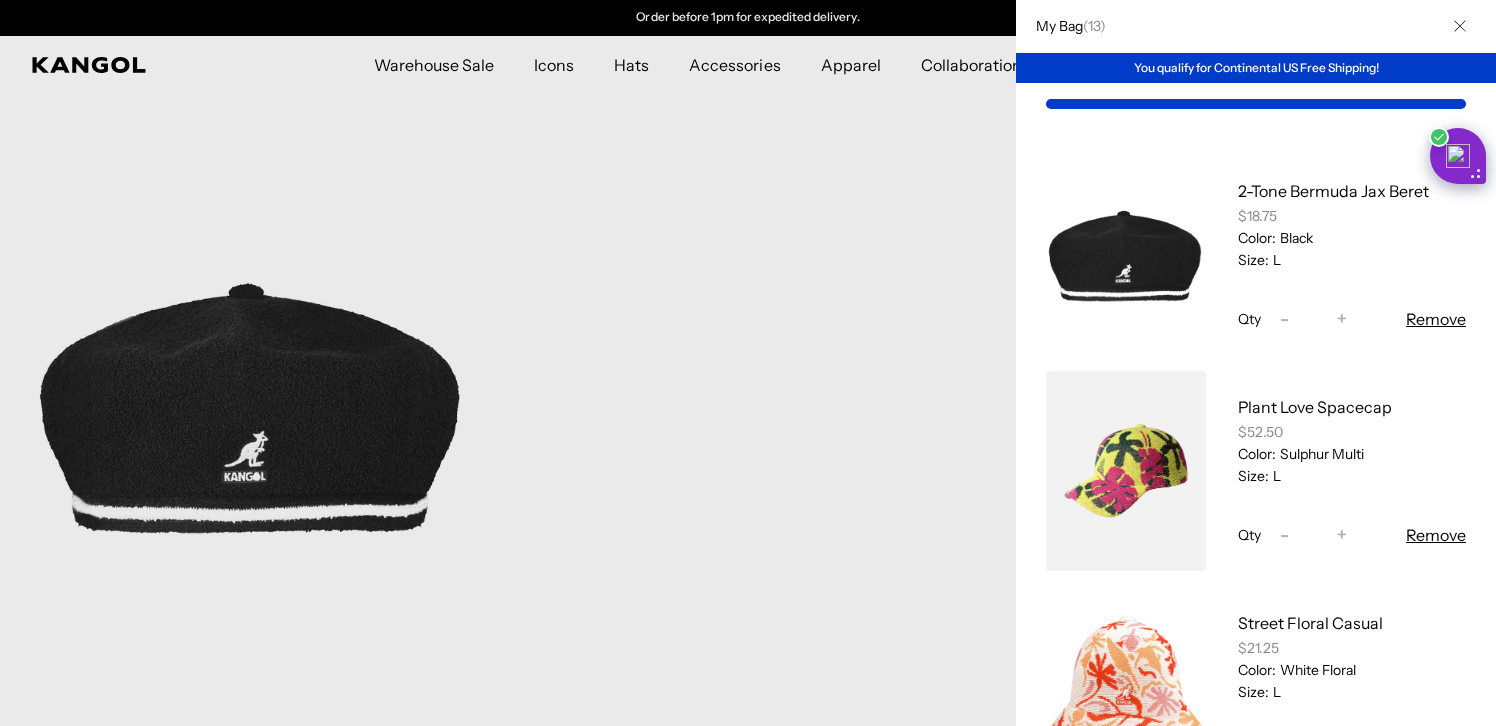 click at bounding box center (748, 363) 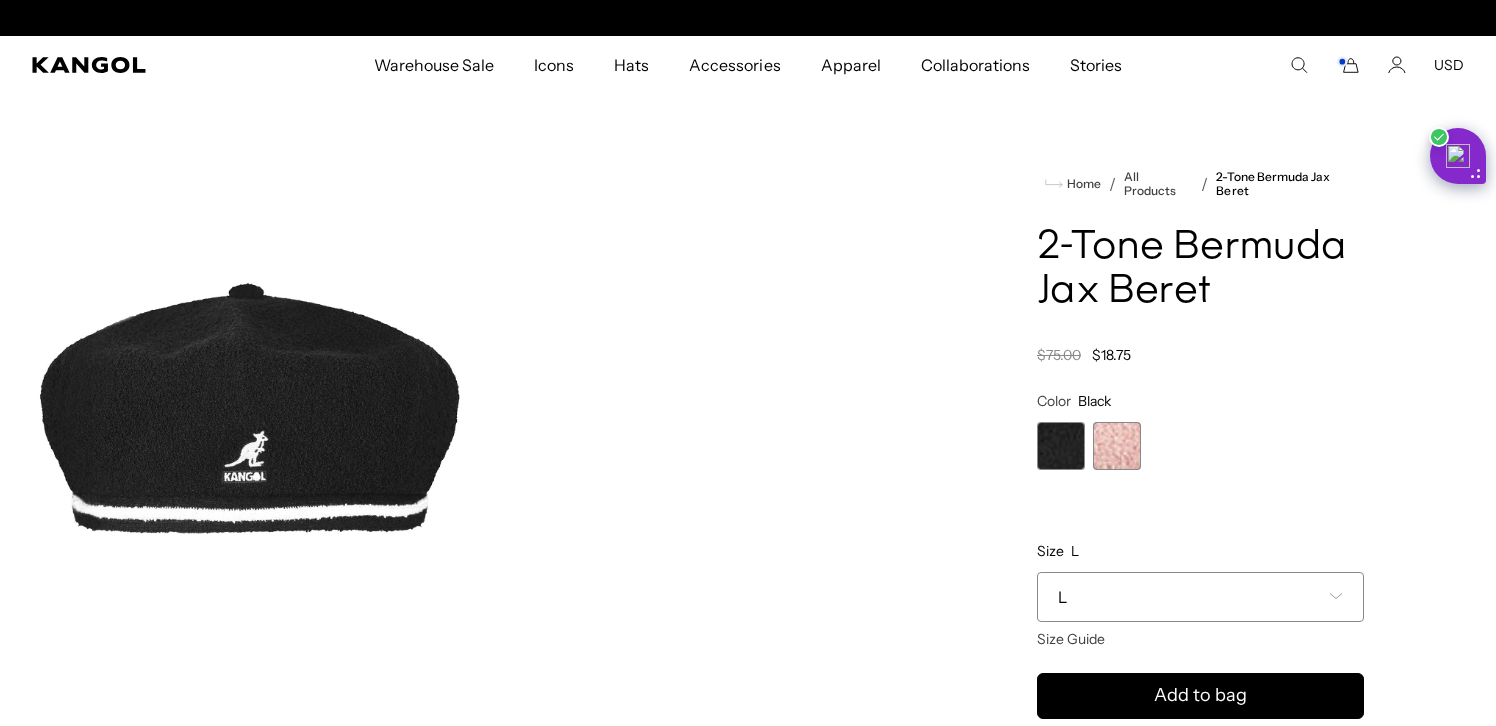 scroll, scrollTop: 0, scrollLeft: 0, axis: both 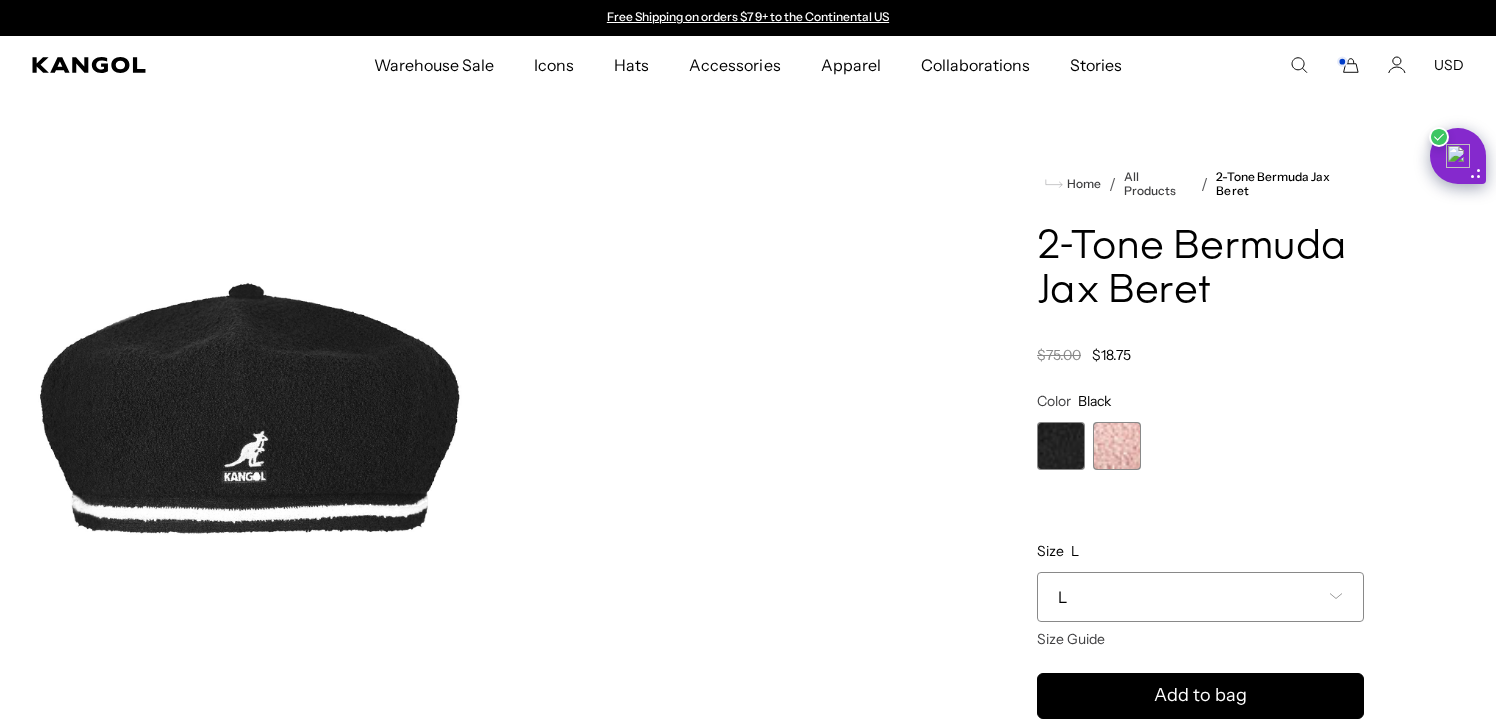 click on "L" at bounding box center [1200, 597] 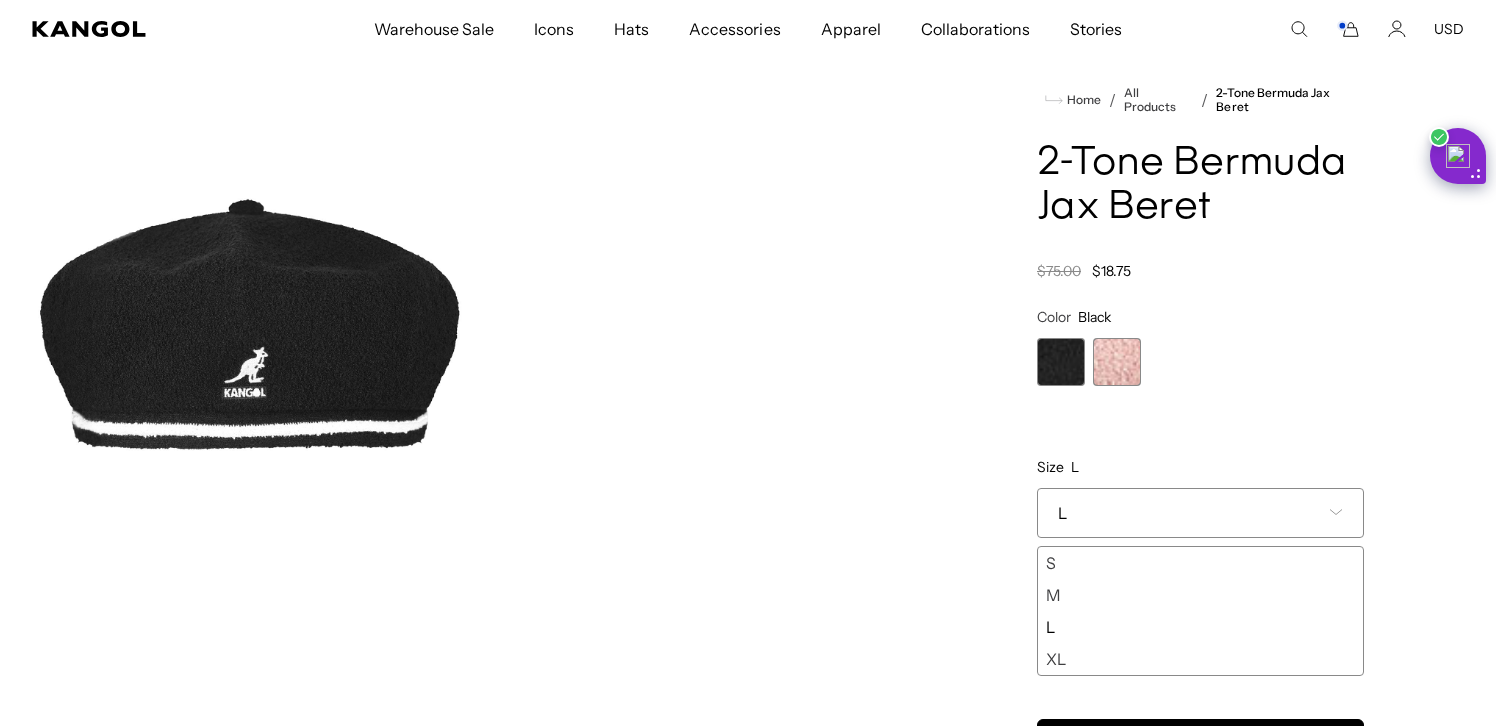 scroll, scrollTop: 86, scrollLeft: 0, axis: vertical 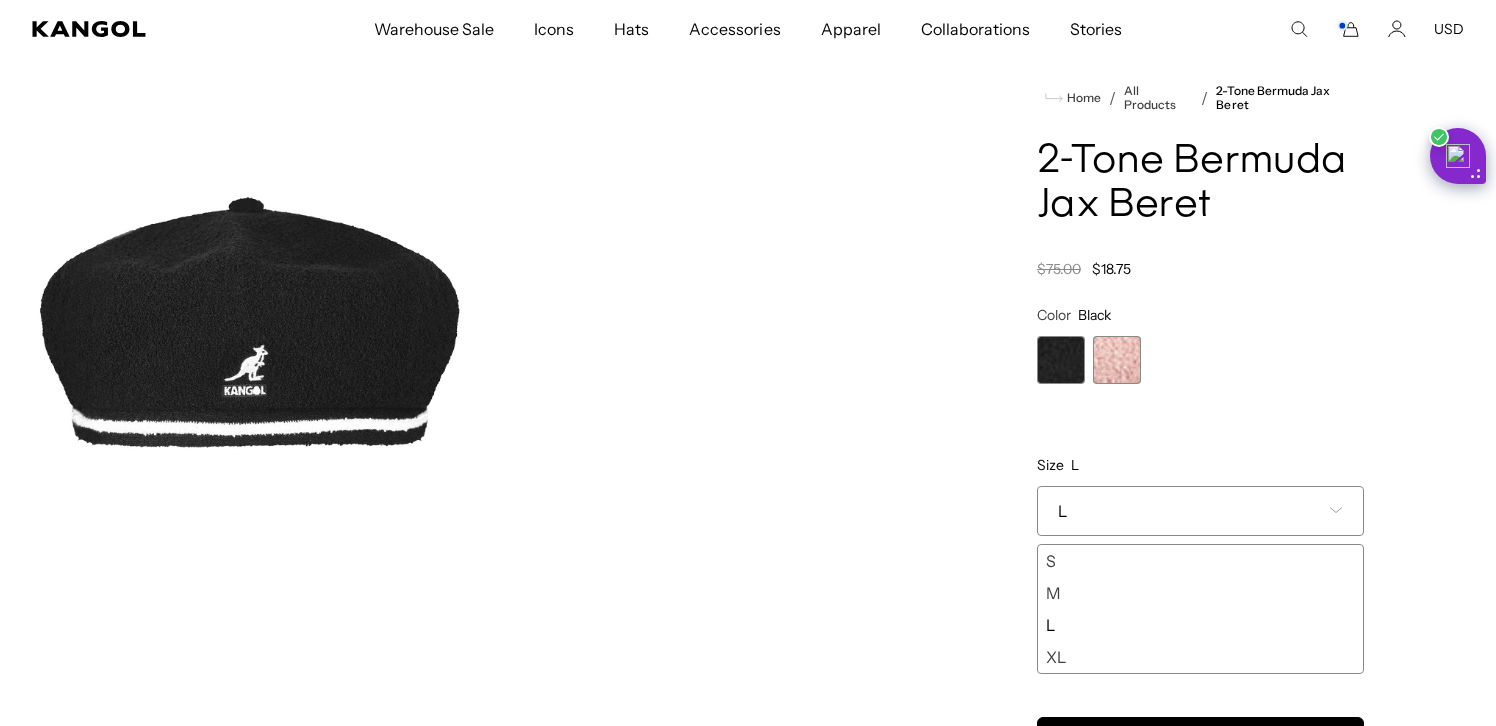 click on "**********" at bounding box center [1200, 490] 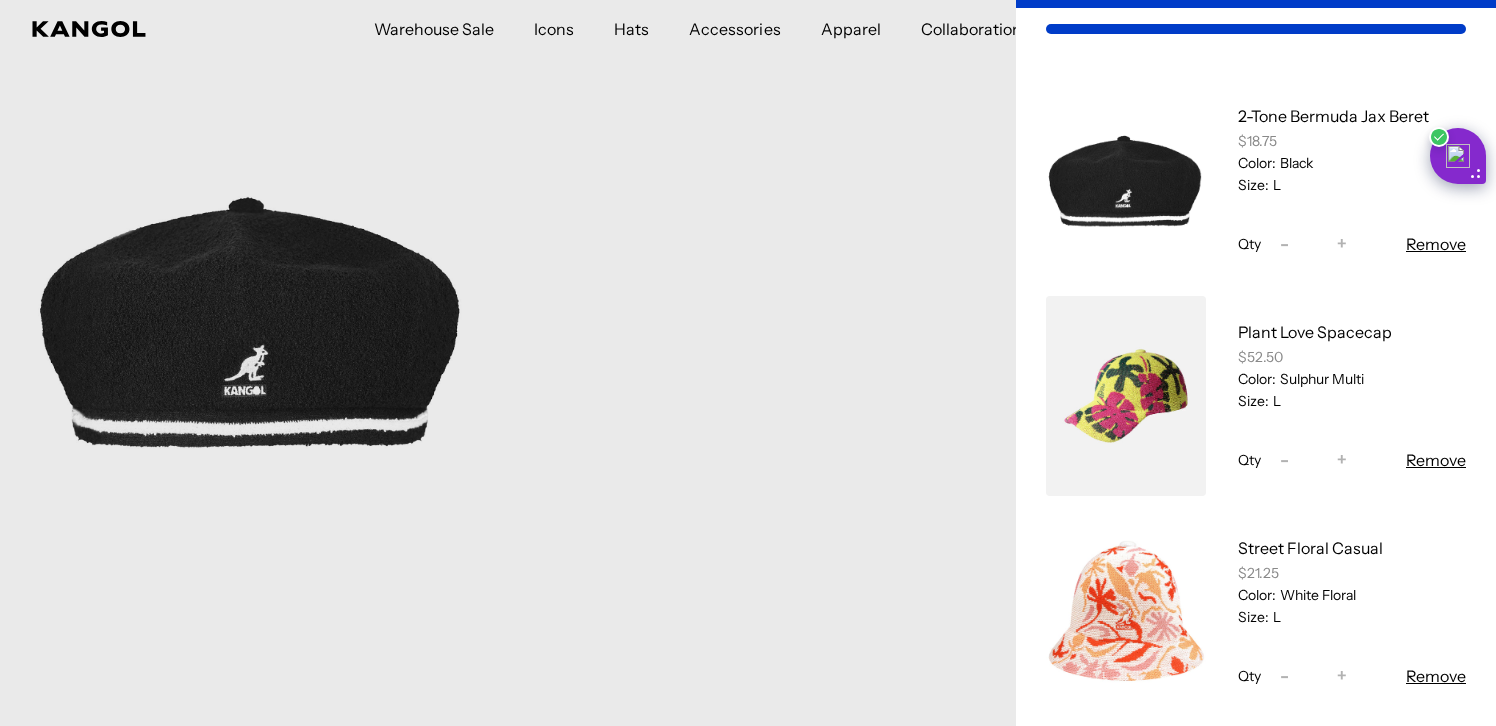 scroll, scrollTop: 244, scrollLeft: 0, axis: vertical 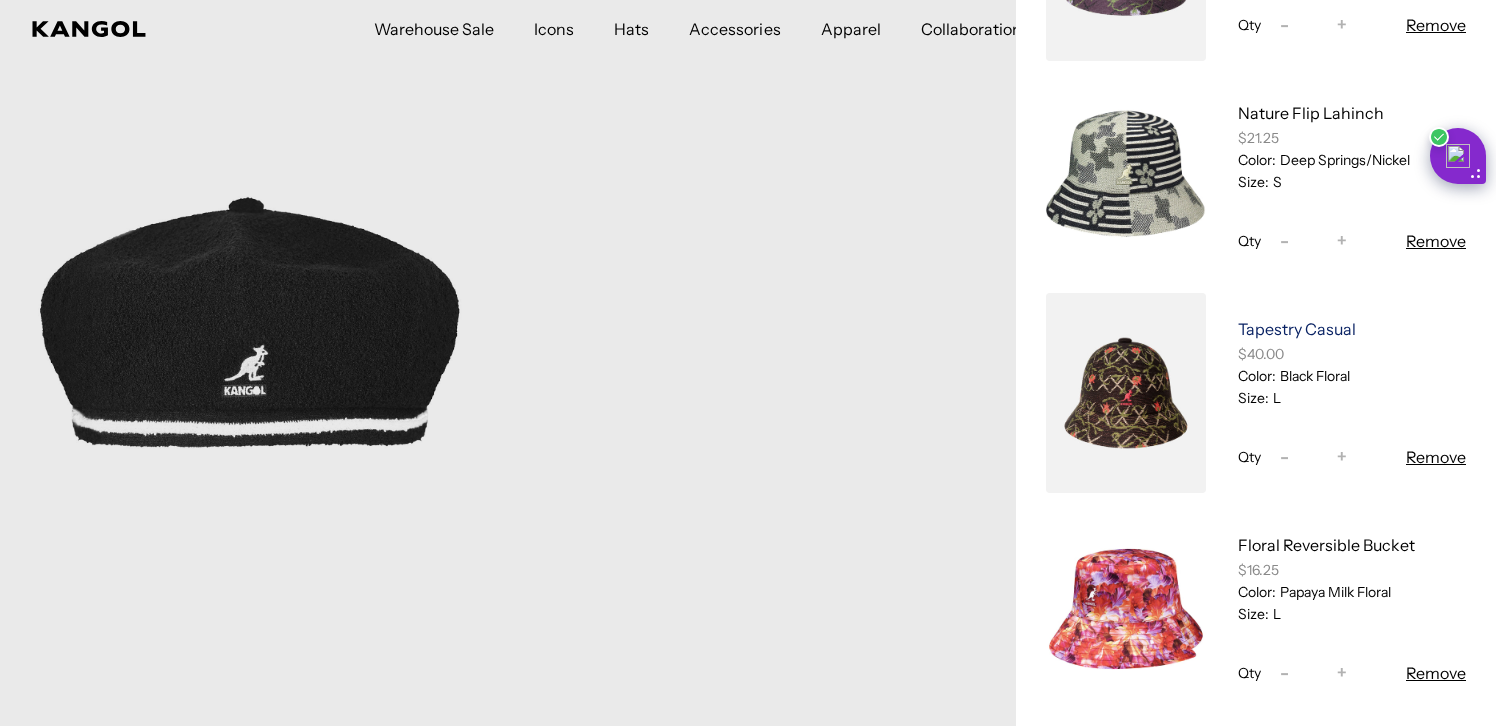 click on "Tapestry Casual" at bounding box center (1297, 329) 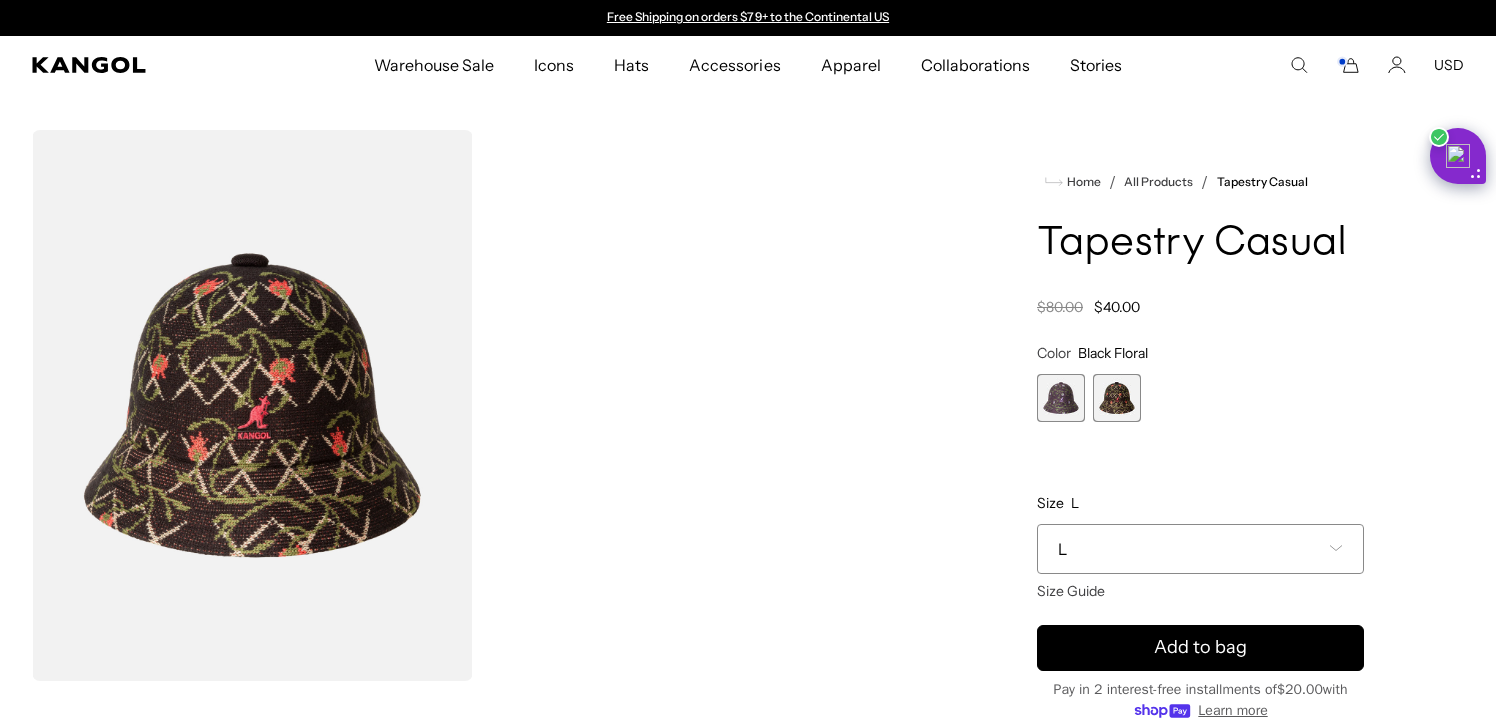 scroll, scrollTop: 0, scrollLeft: 0, axis: both 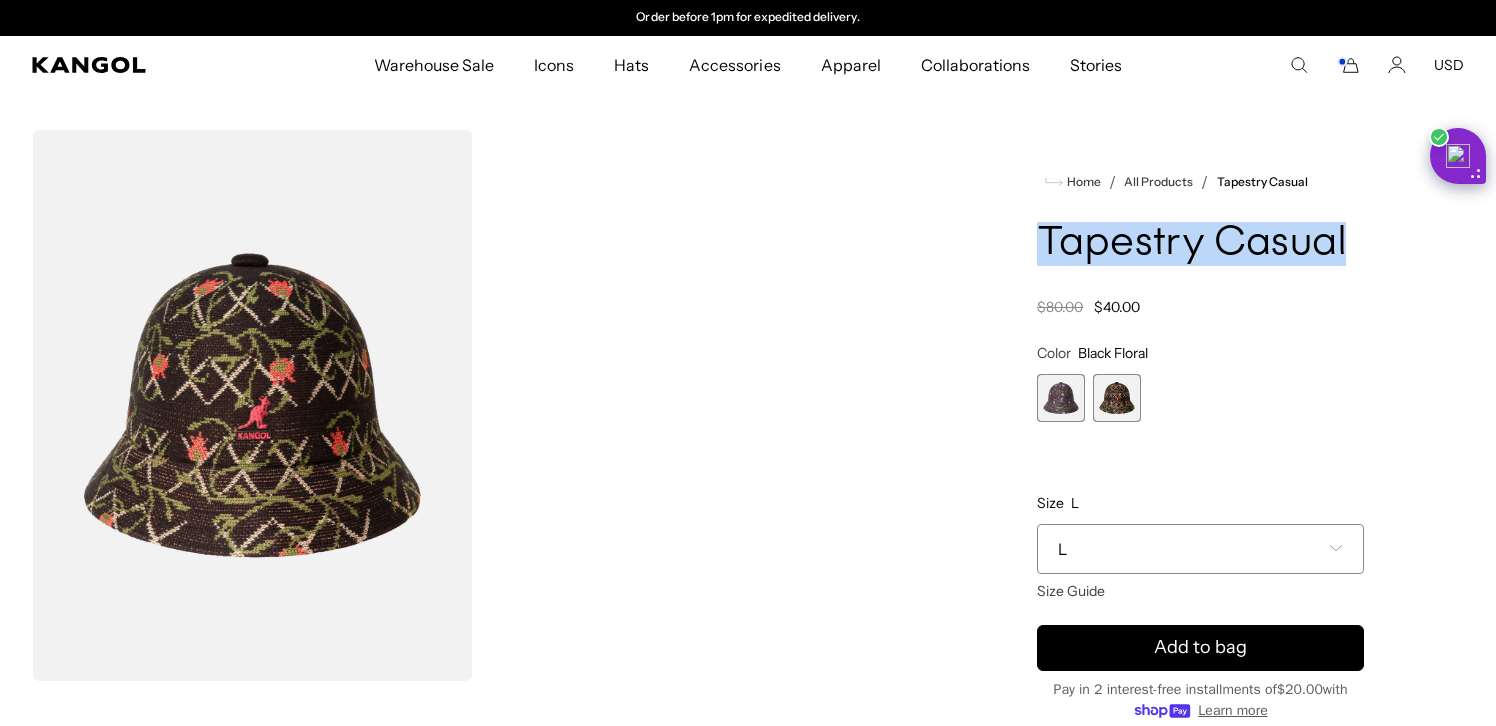 drag, startPoint x: 1340, startPoint y: 245, endPoint x: 1035, endPoint y: 256, distance: 305.1983 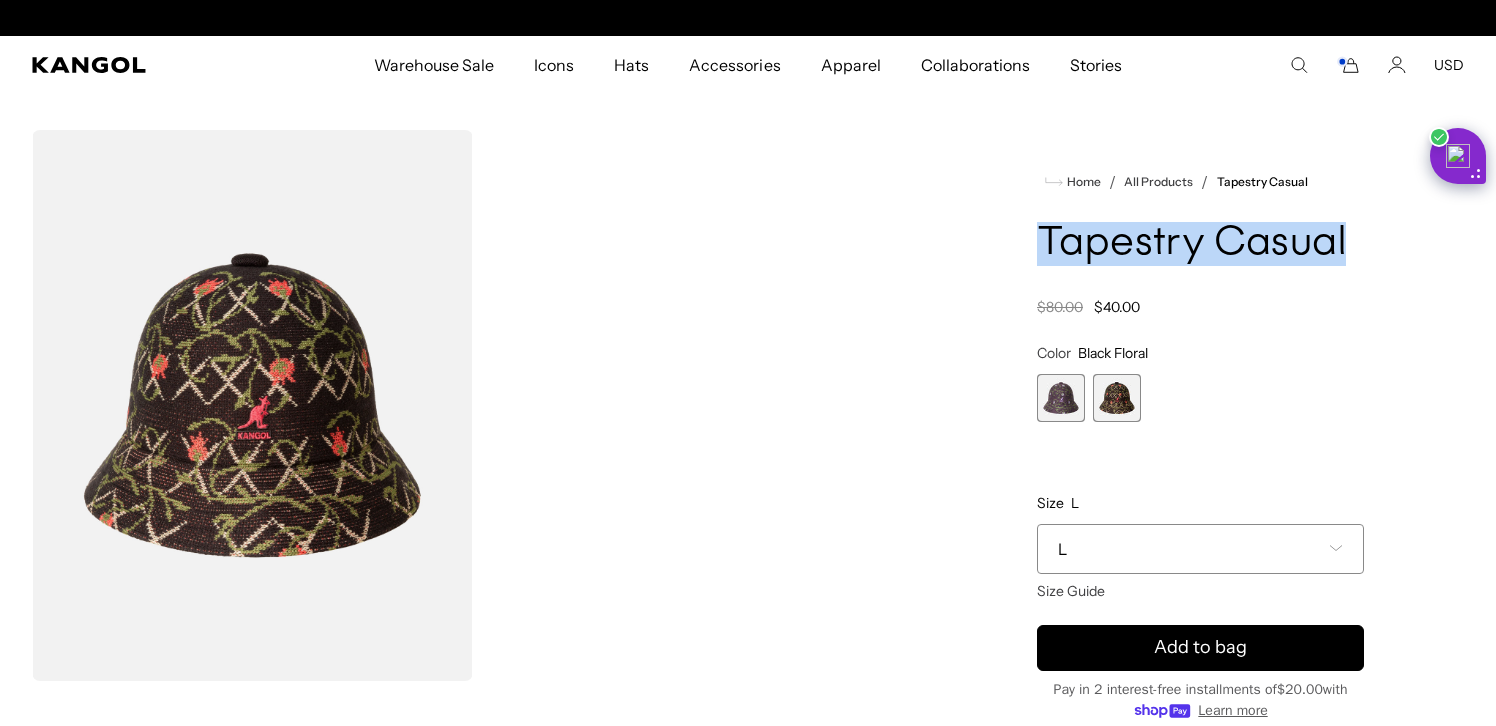 scroll, scrollTop: 0, scrollLeft: 0, axis: both 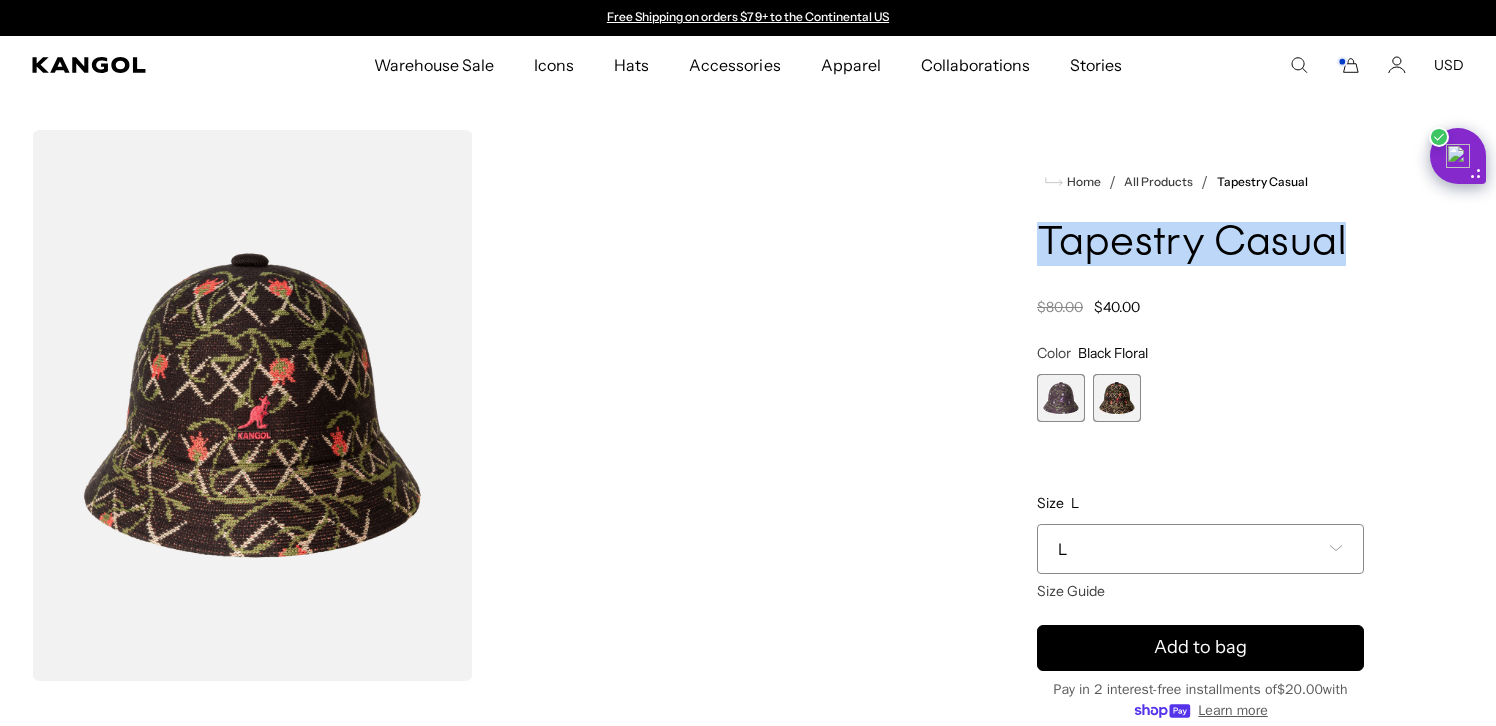 copy on "Tapestry Casual" 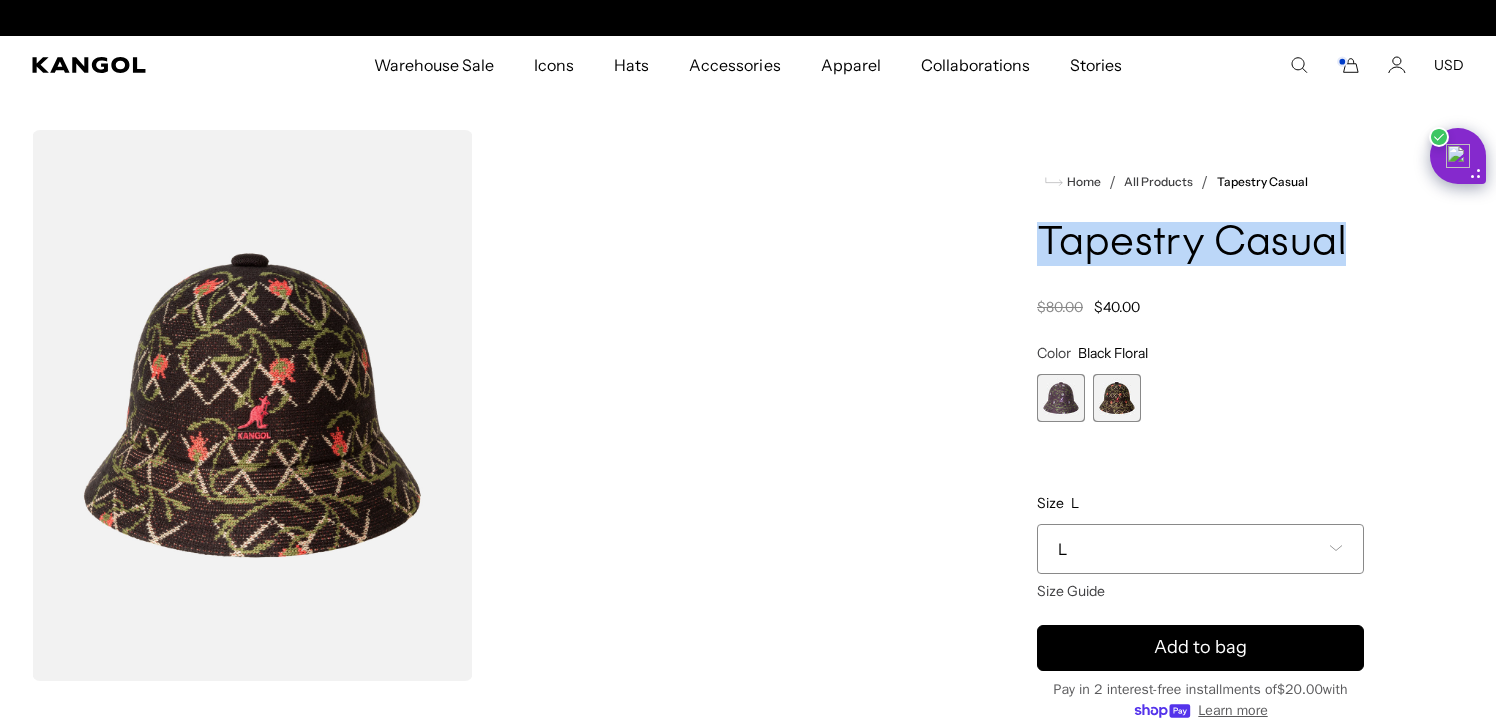scroll, scrollTop: 0, scrollLeft: 412, axis: horizontal 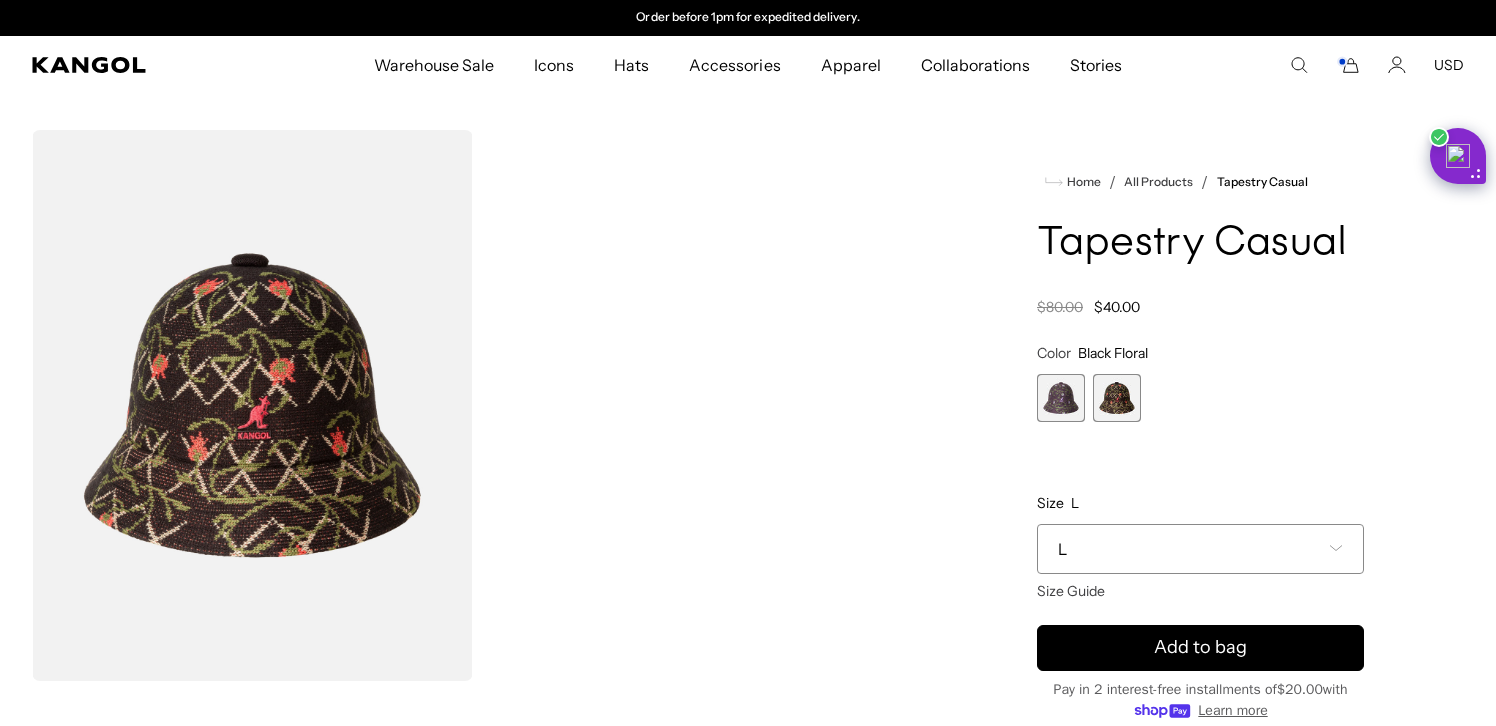 click on "Search here
USD
USD
EUR" at bounding box center (1357, 65) 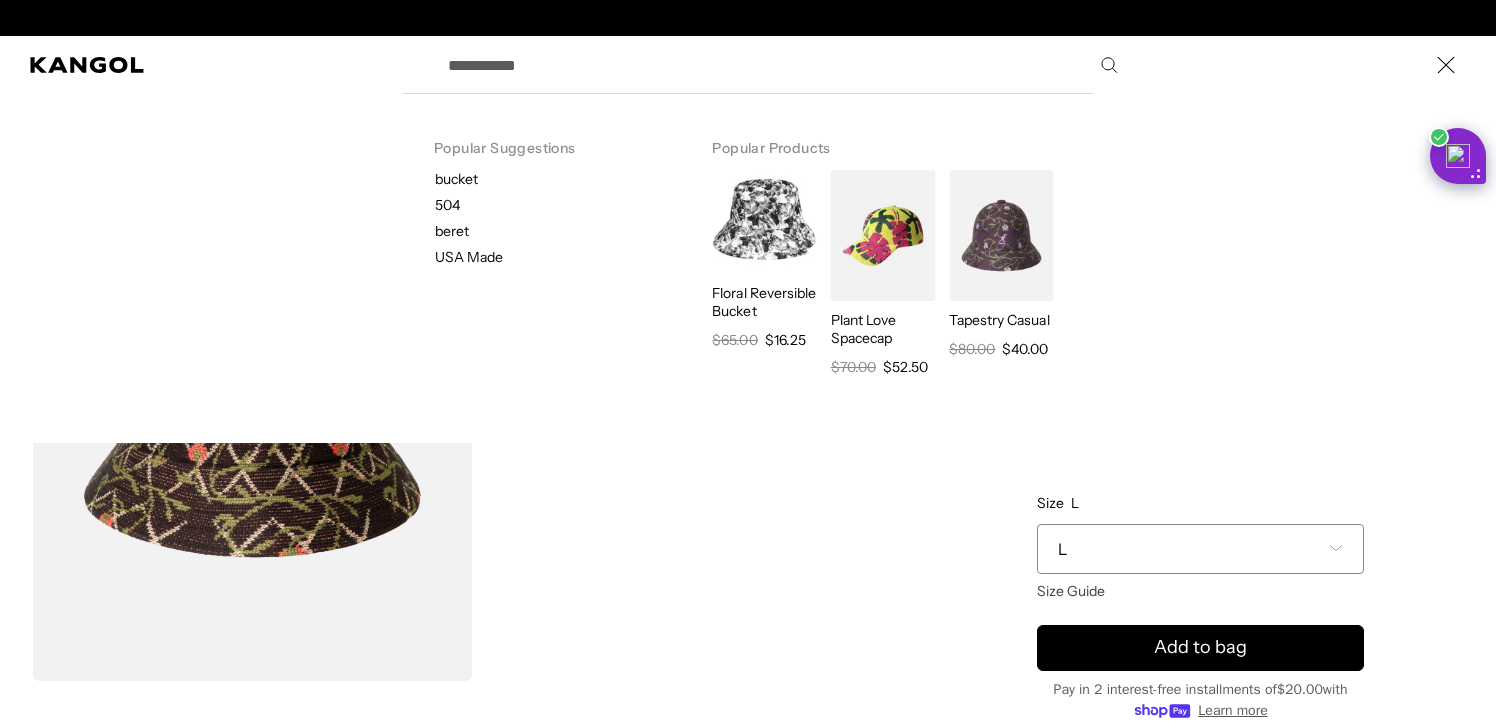 scroll, scrollTop: 0, scrollLeft: 0, axis: both 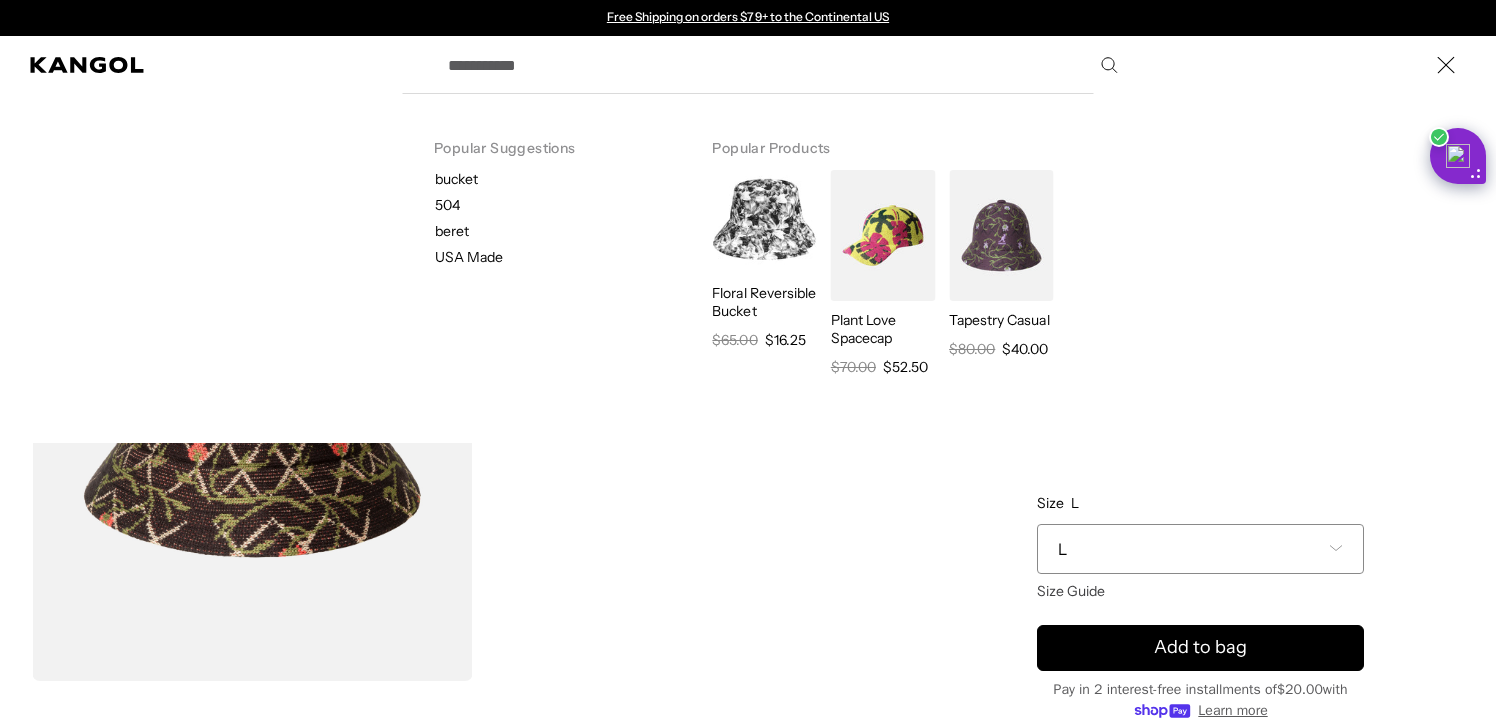 click on "Search here" at bounding box center [781, 65] 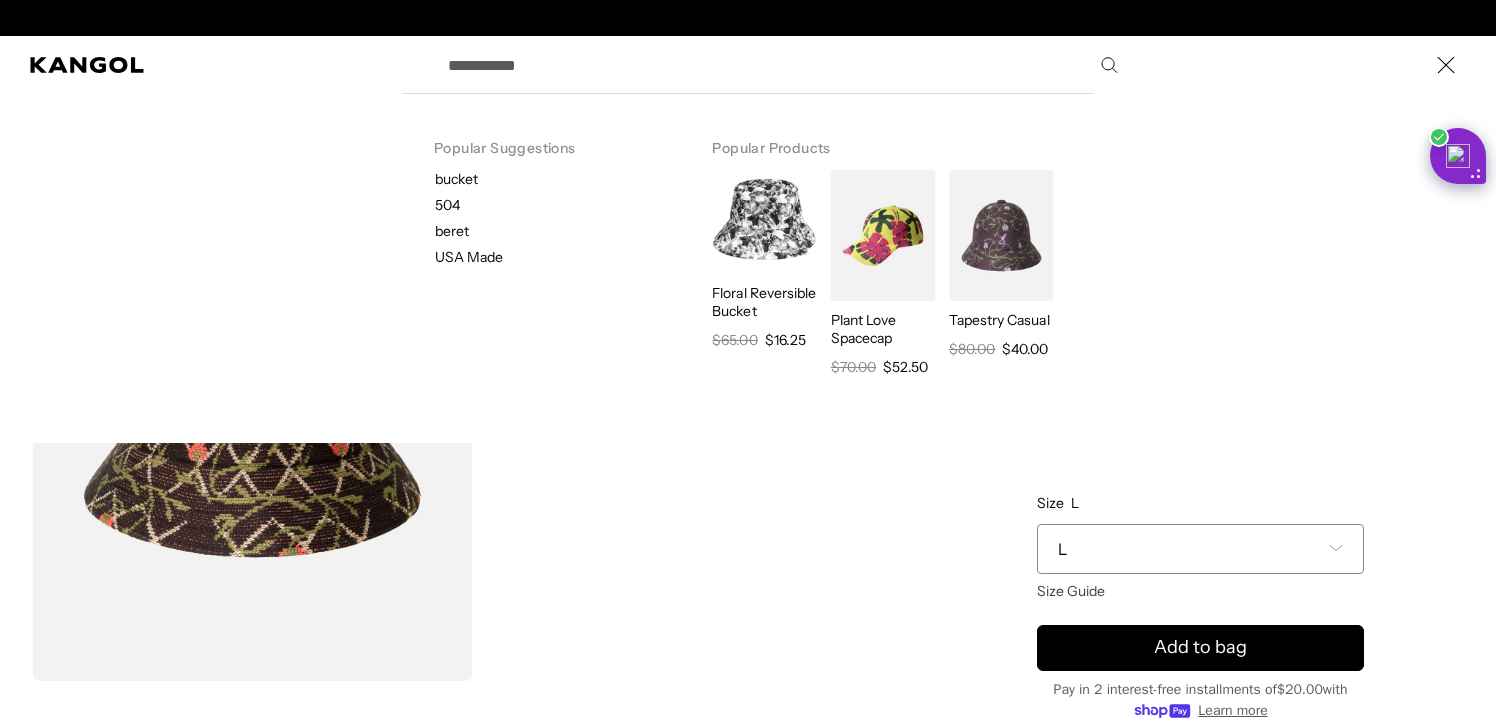 scroll, scrollTop: 0, scrollLeft: 412, axis: horizontal 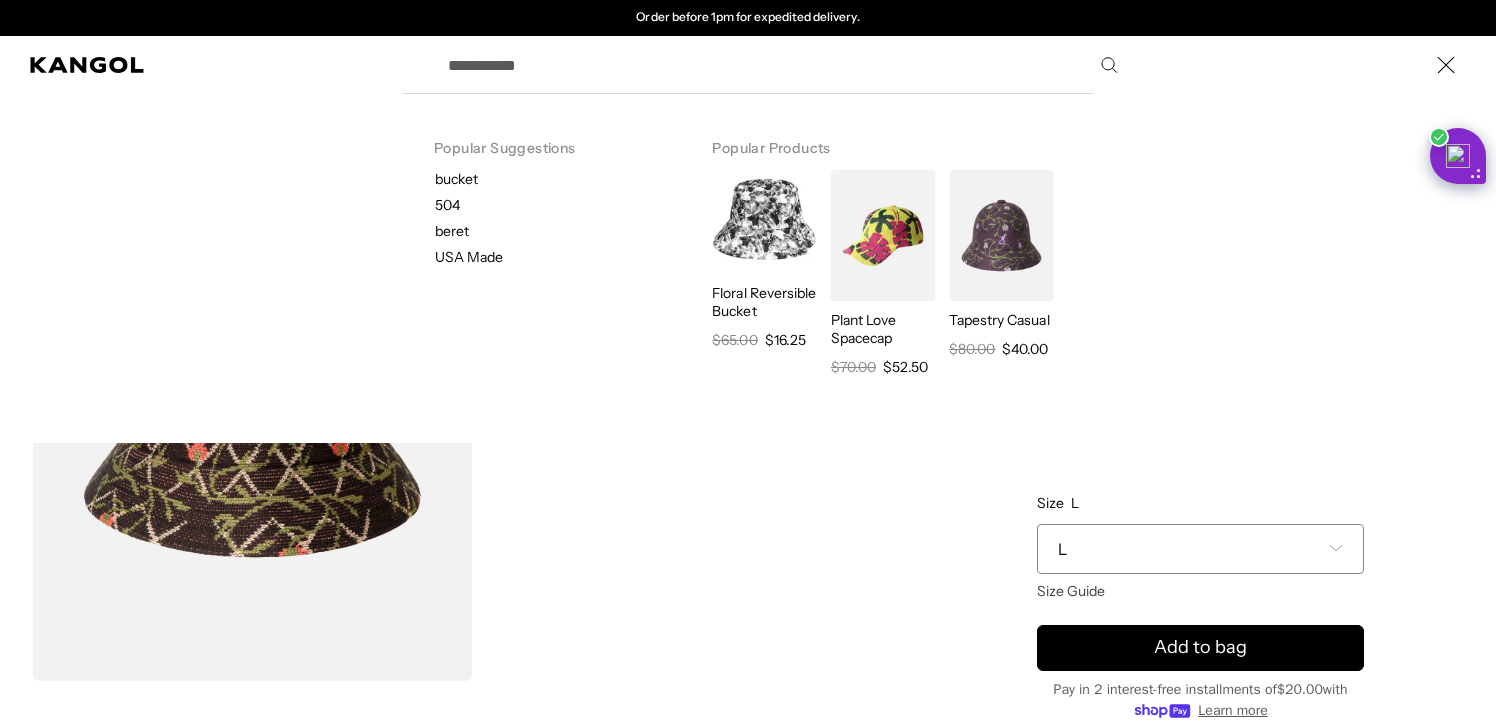 paste on "**********" 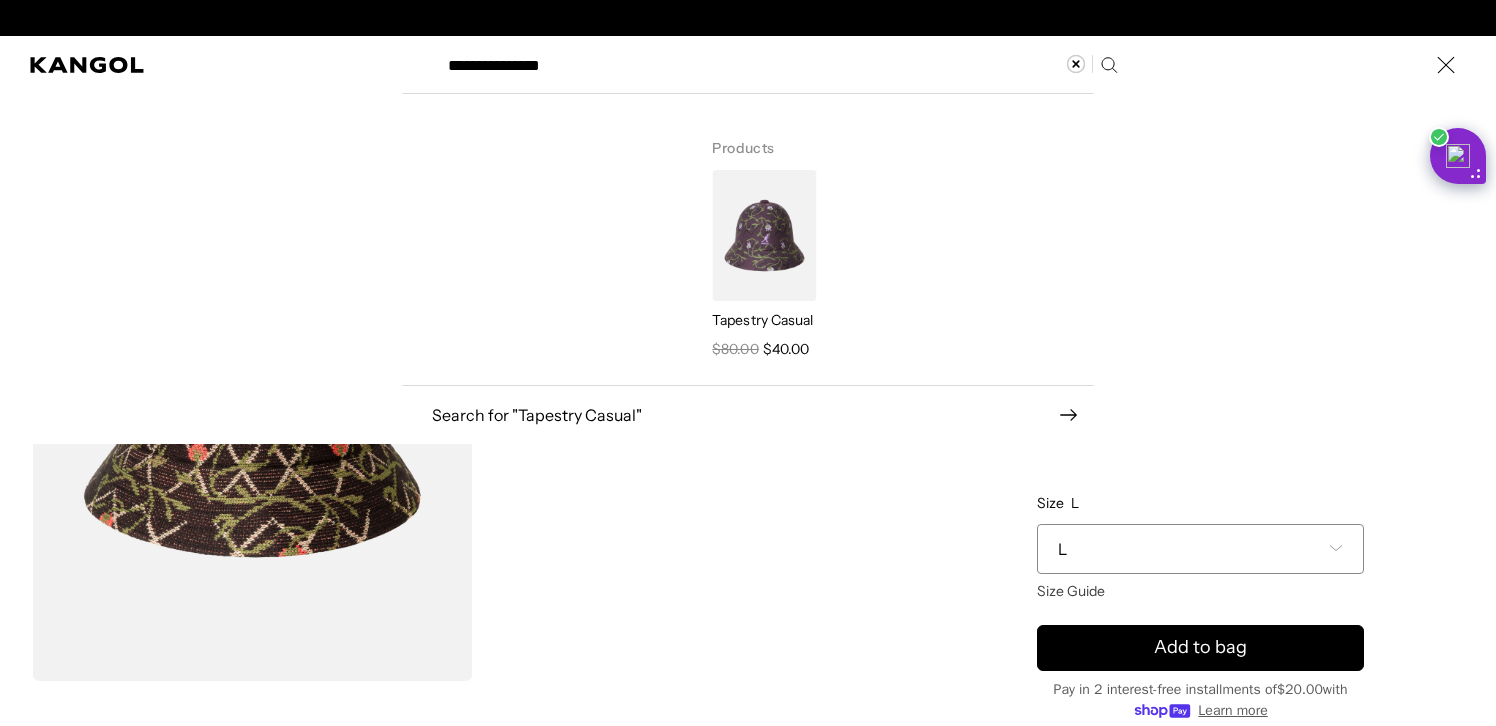 scroll, scrollTop: 0, scrollLeft: 0, axis: both 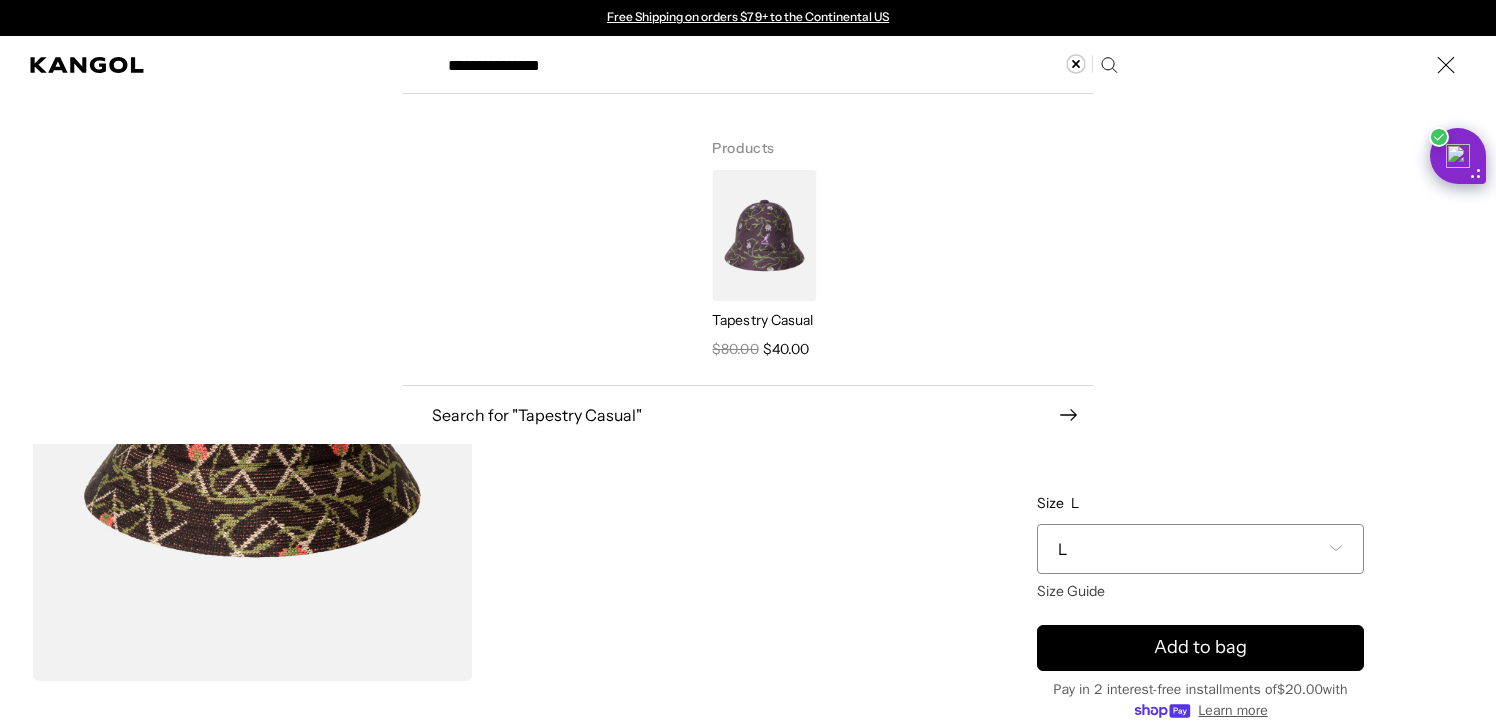 type on "**********" 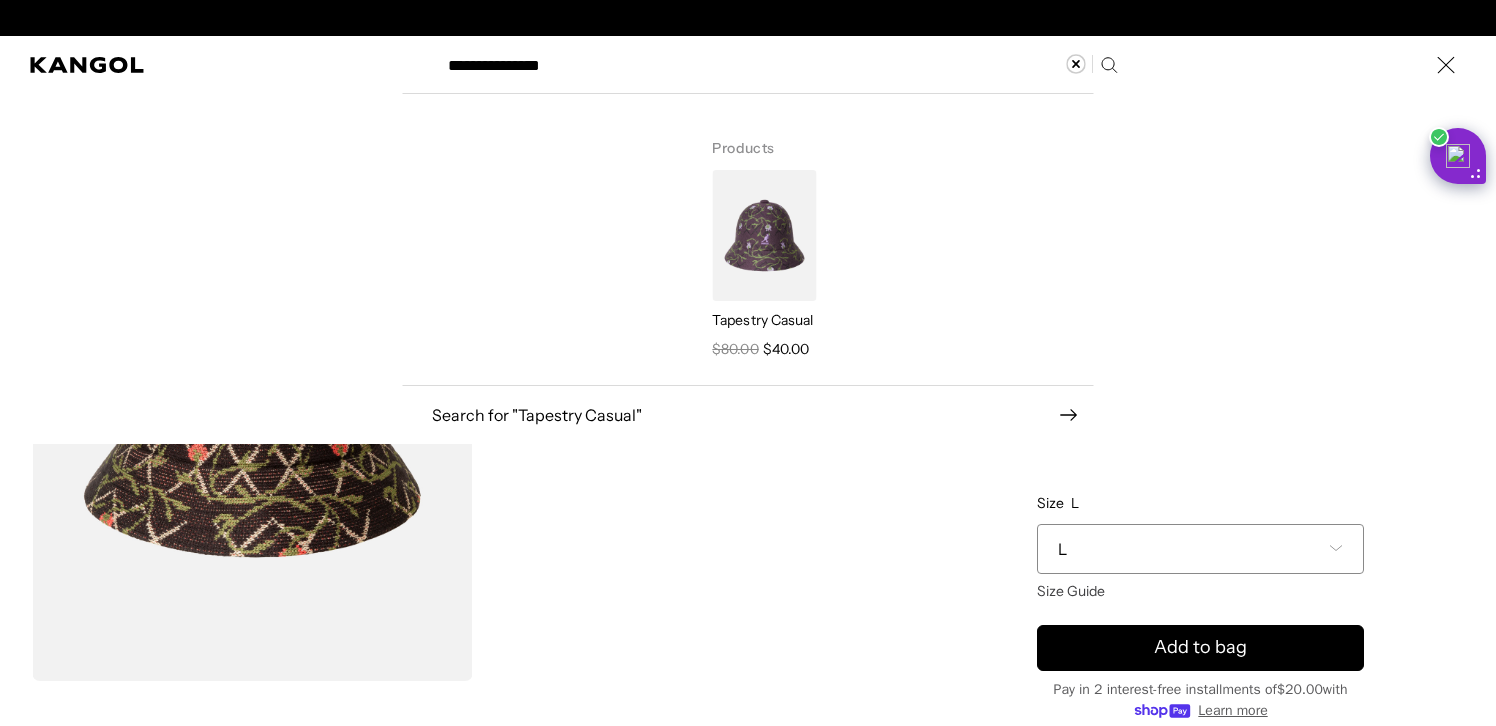 click 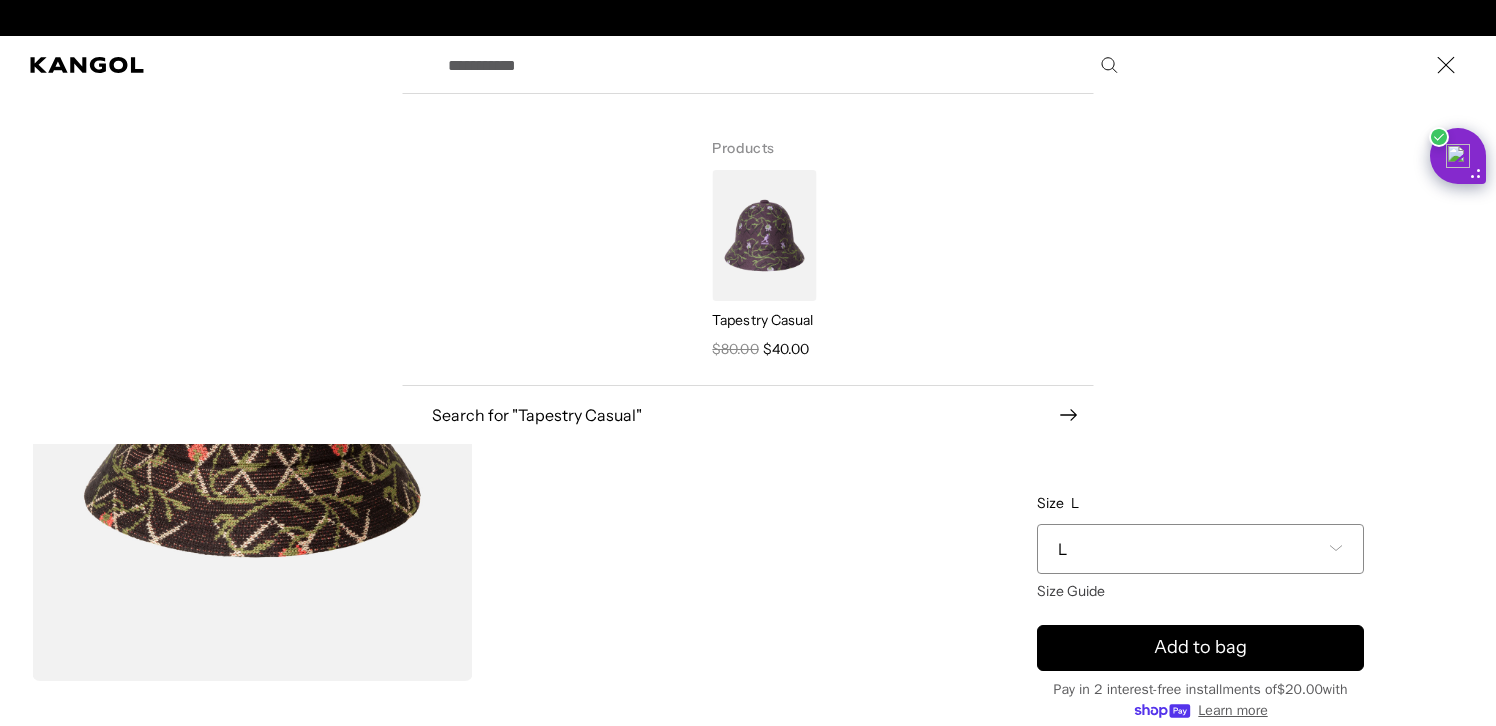 scroll, scrollTop: 0, scrollLeft: 412, axis: horizontal 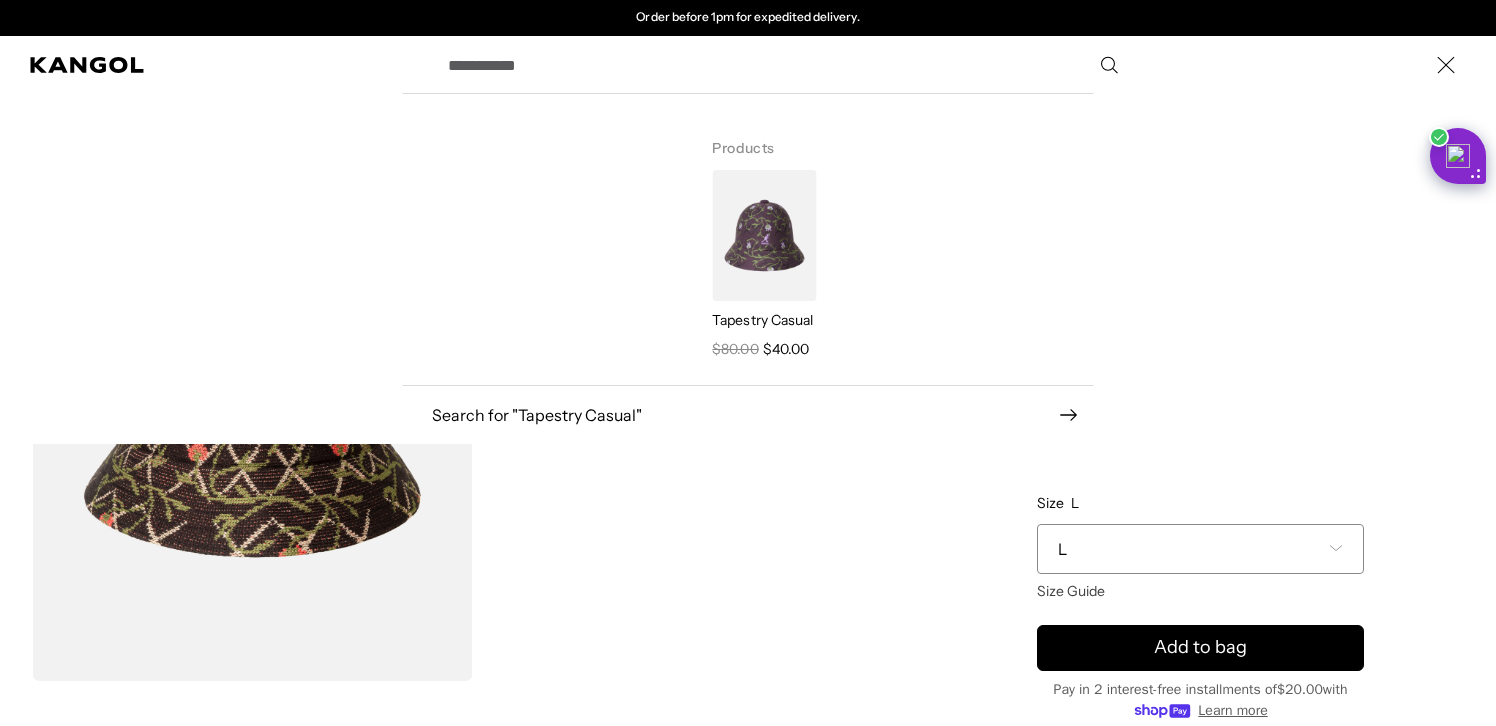click 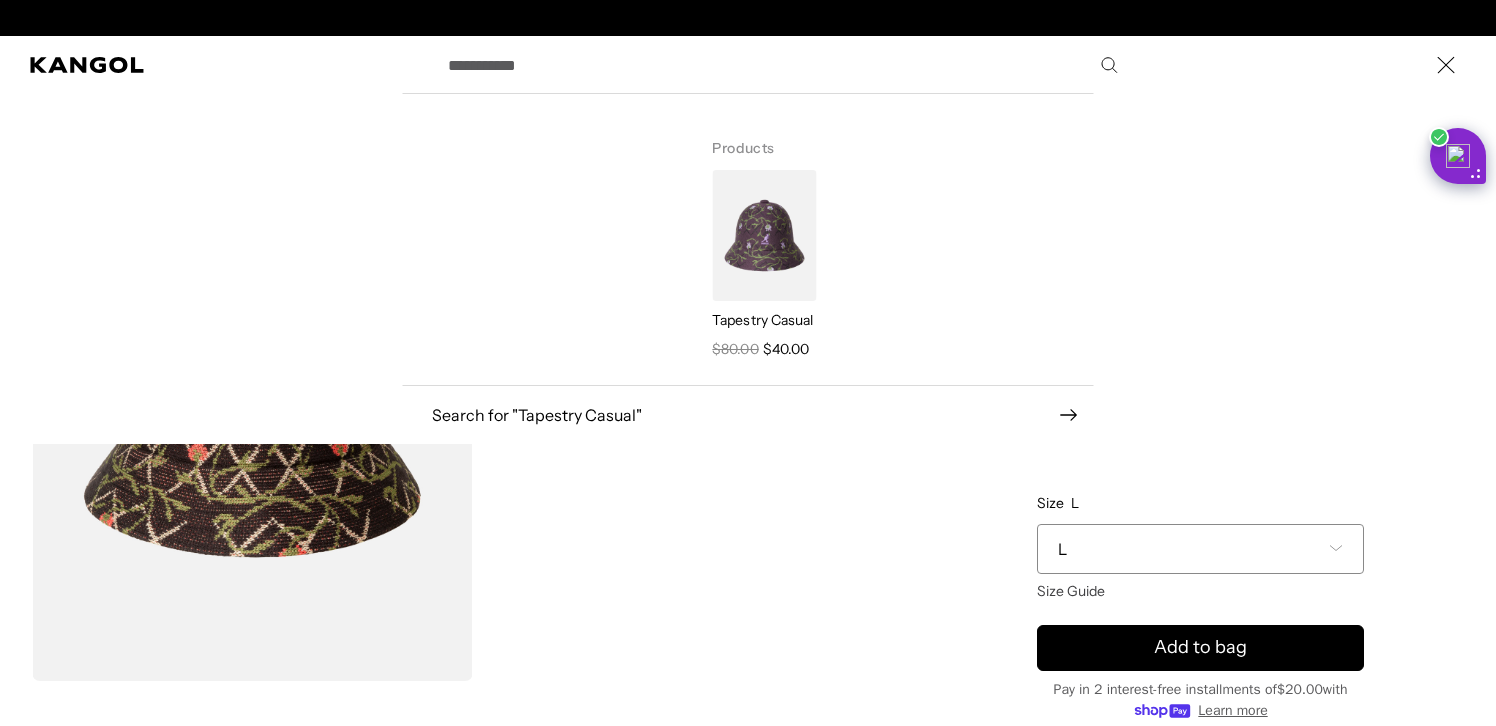scroll, scrollTop: 0, scrollLeft: 0, axis: both 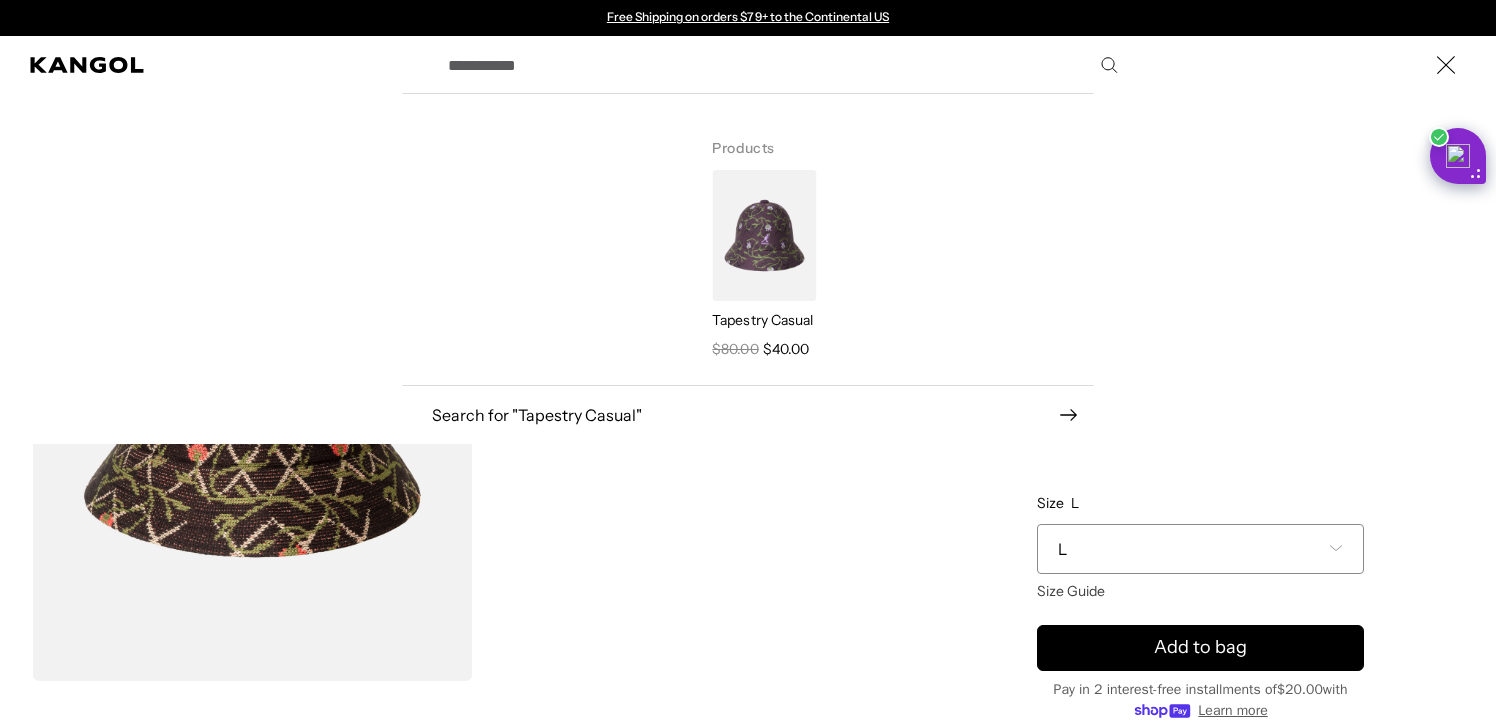 click at bounding box center (1446, 65) 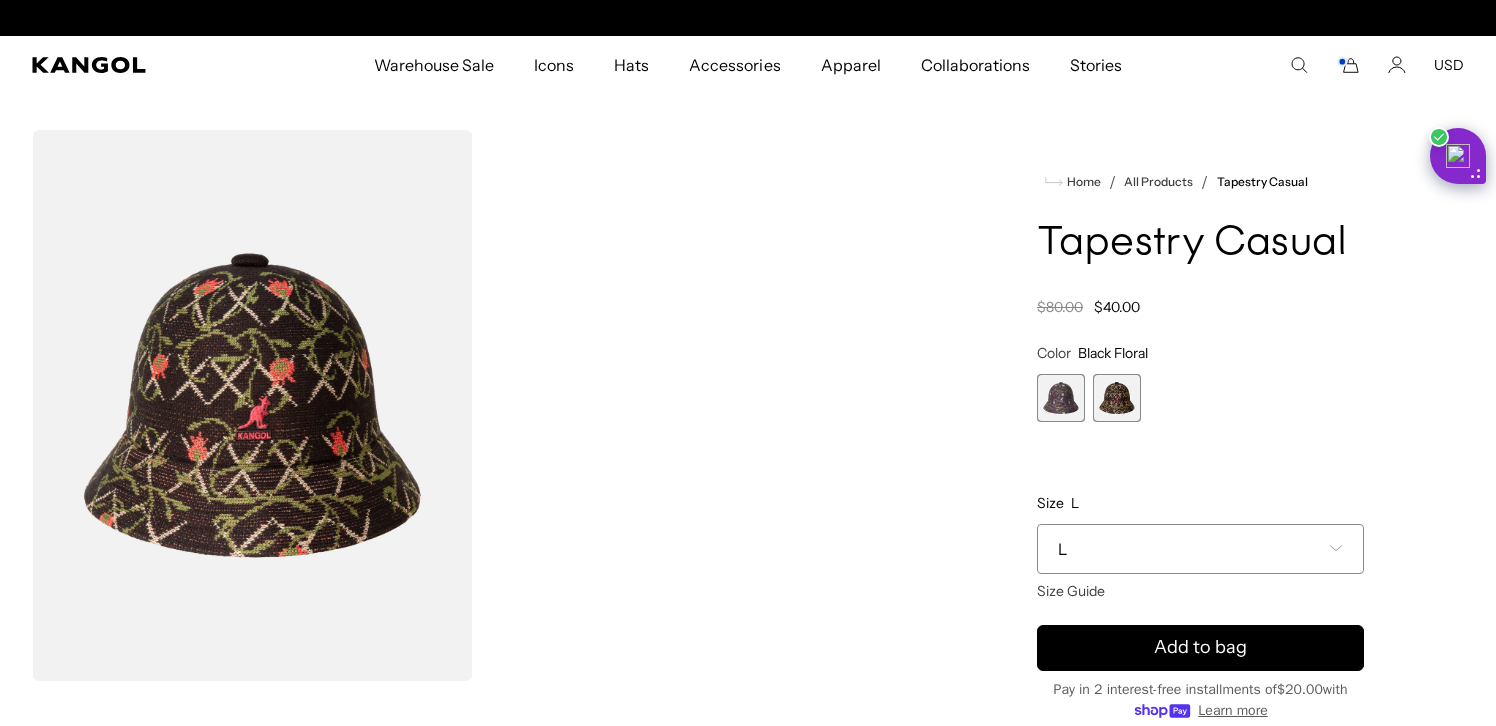 scroll, scrollTop: 0, scrollLeft: 412, axis: horizontal 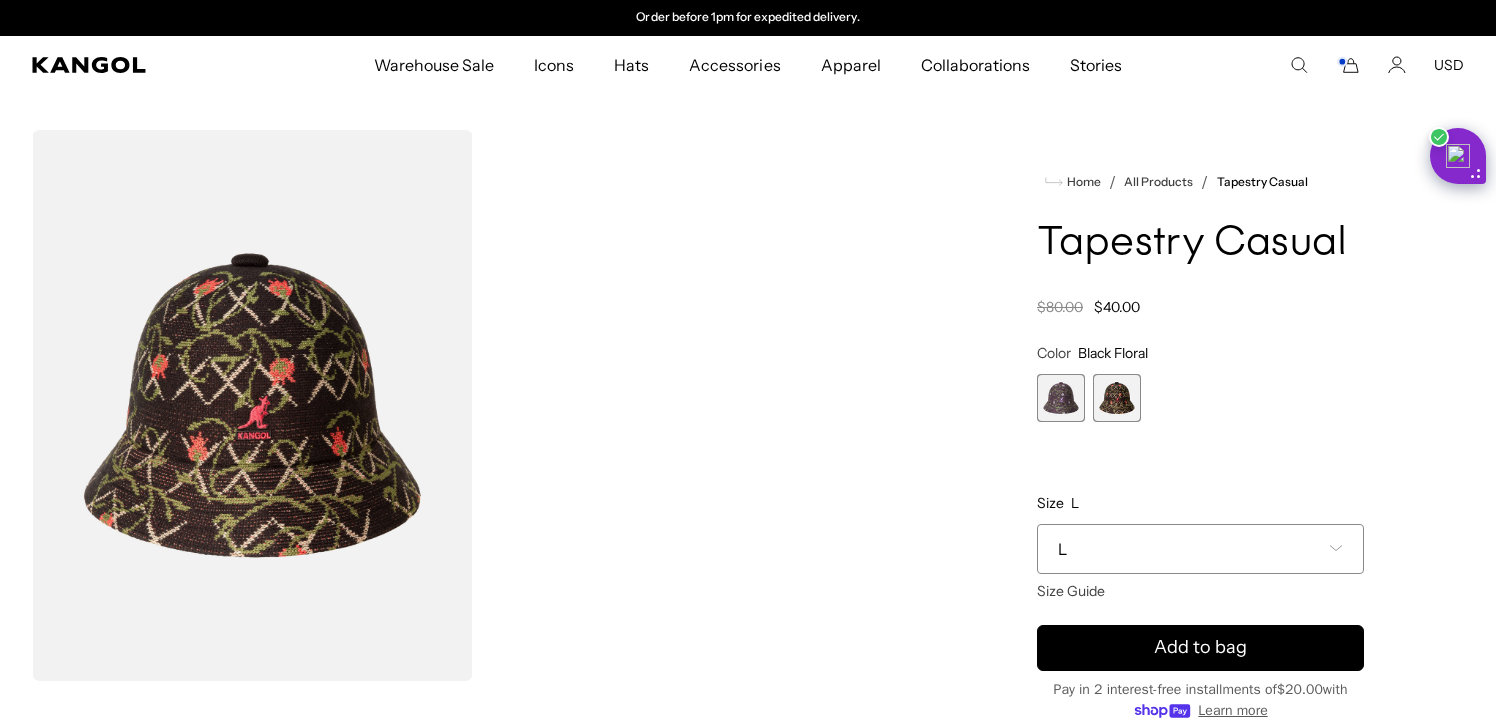 click 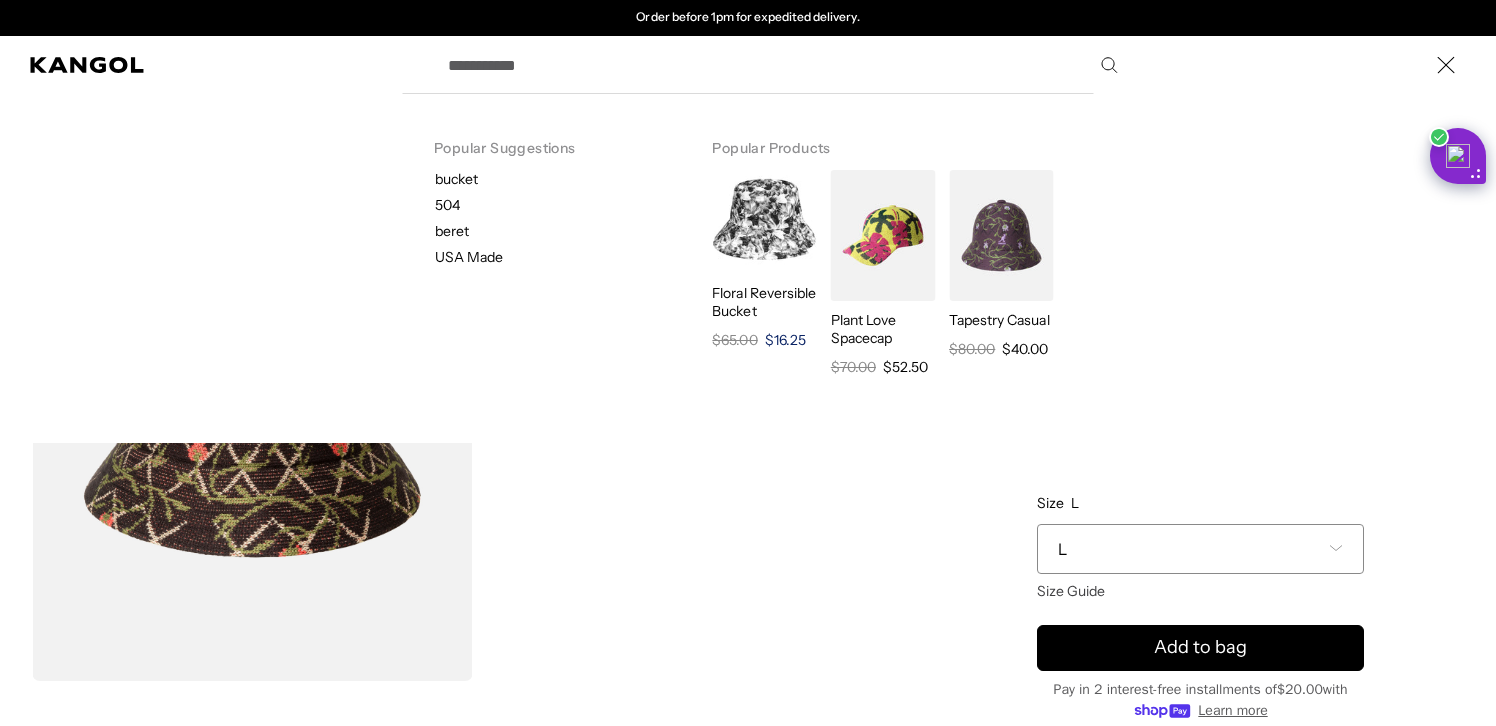 click on "Floral Reversible Bucket" at bounding box center [764, 302] 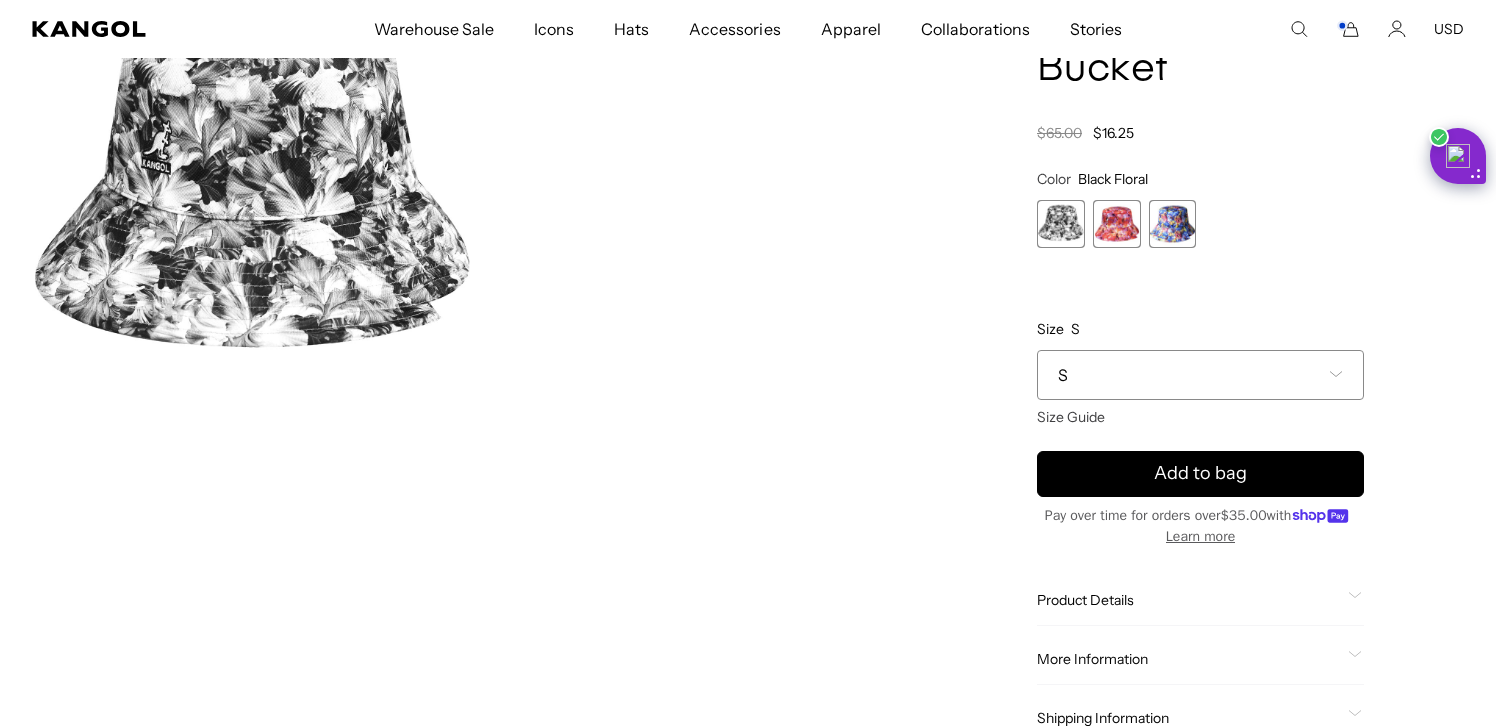 scroll, scrollTop: 0, scrollLeft: 0, axis: both 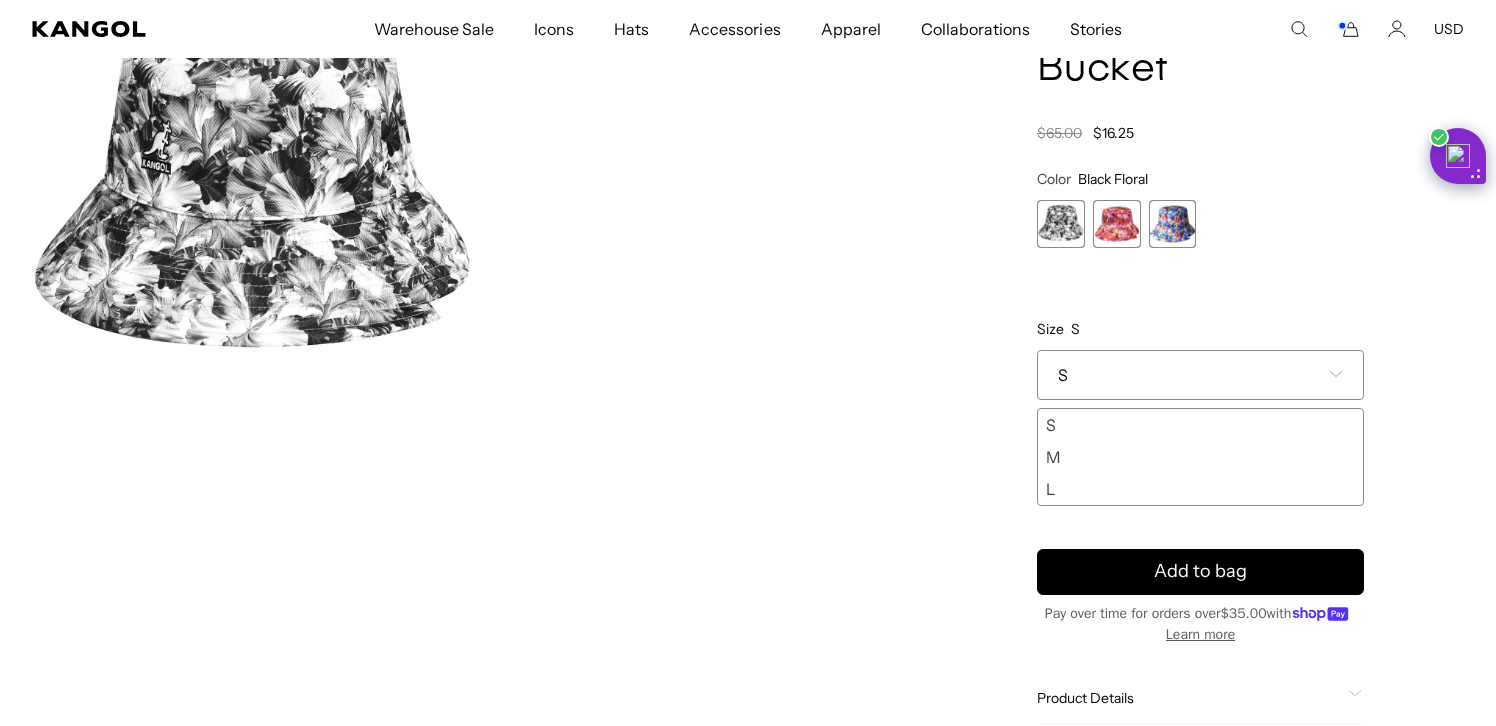 click at bounding box center (1061, 224) 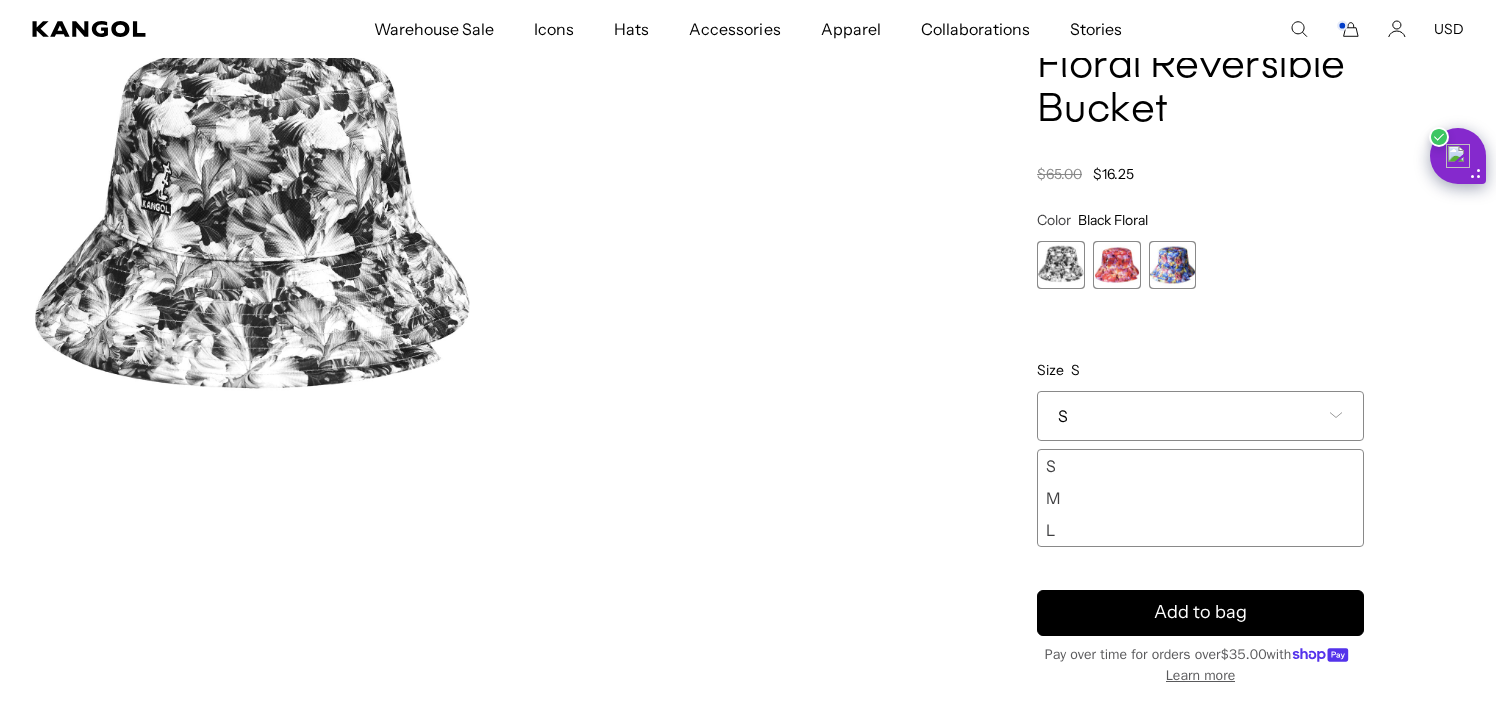 scroll, scrollTop: 139, scrollLeft: 0, axis: vertical 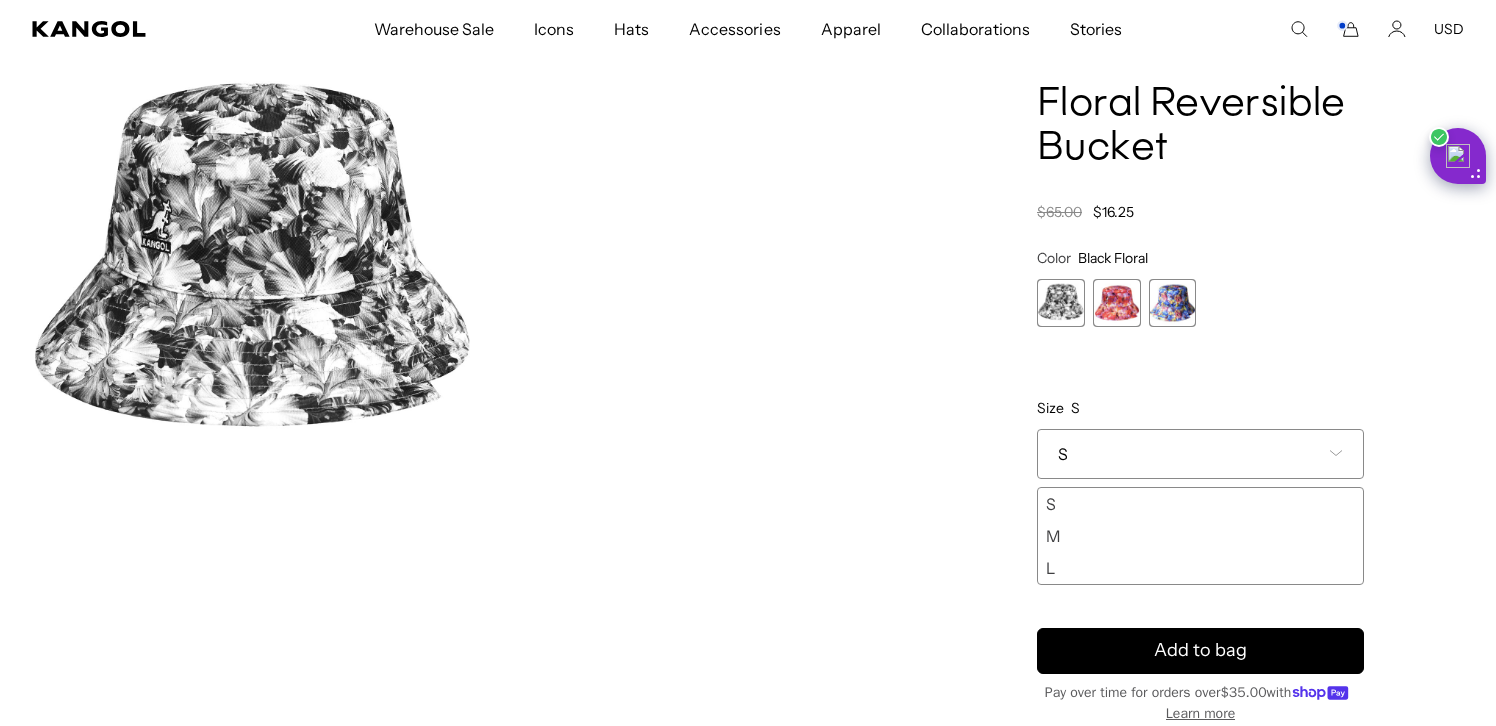 click at bounding box center [1117, 303] 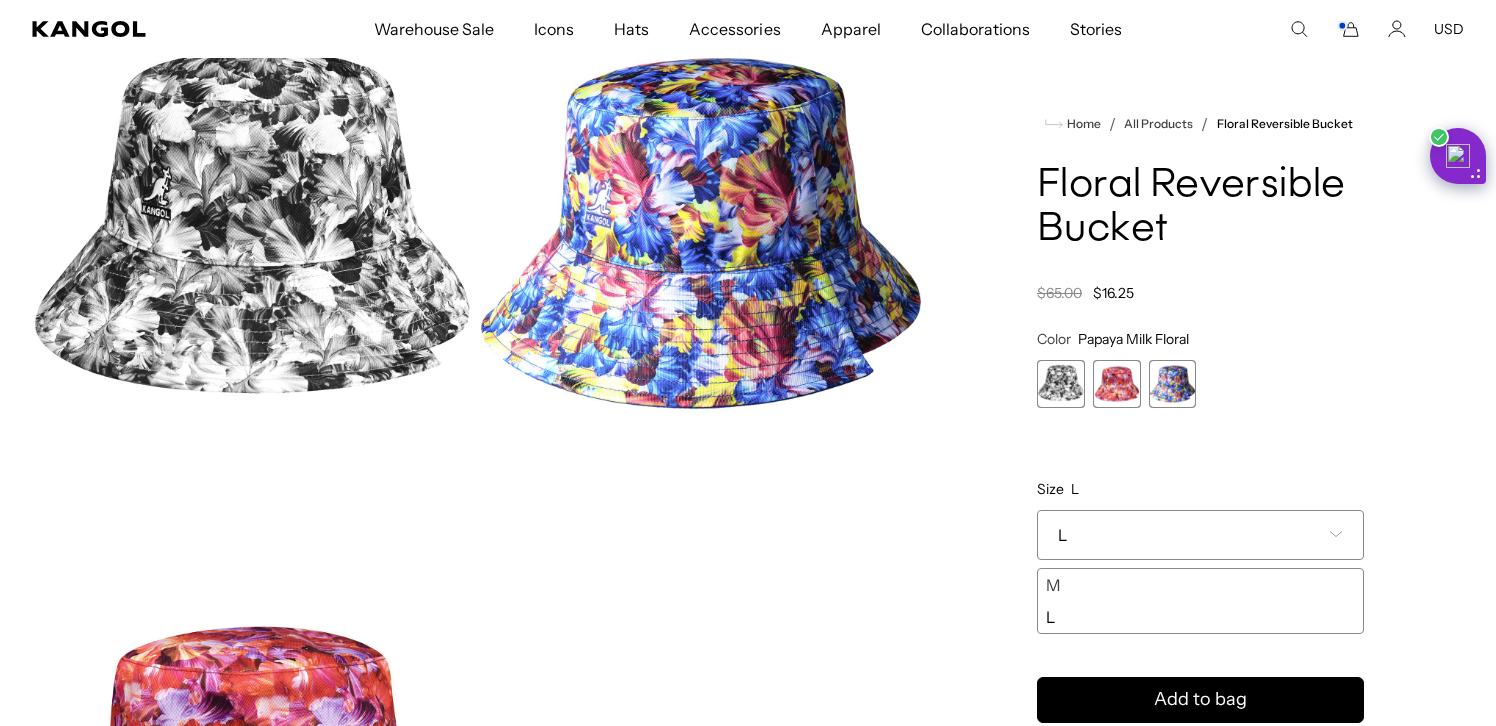 scroll, scrollTop: 184, scrollLeft: 0, axis: vertical 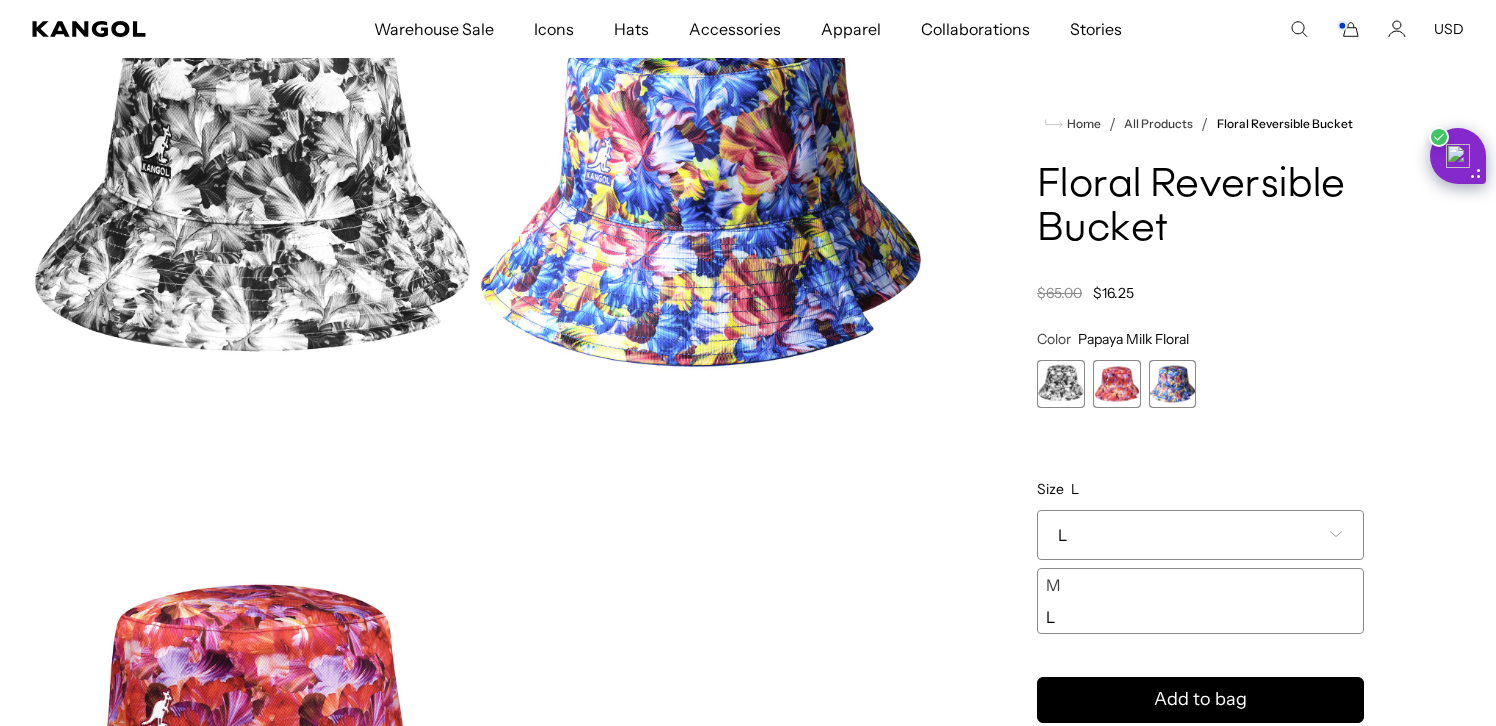 click on "L" at bounding box center [1200, 535] 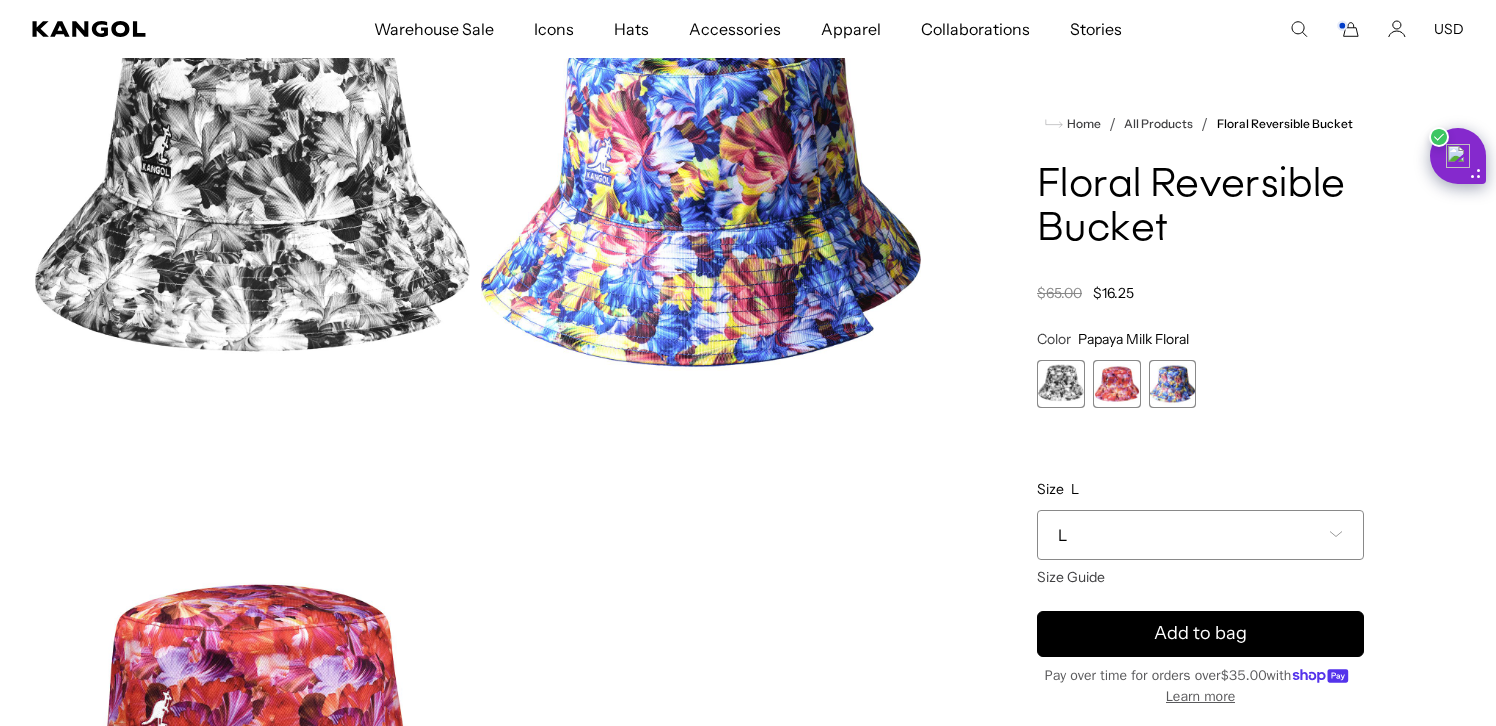 click at bounding box center (1173, 384) 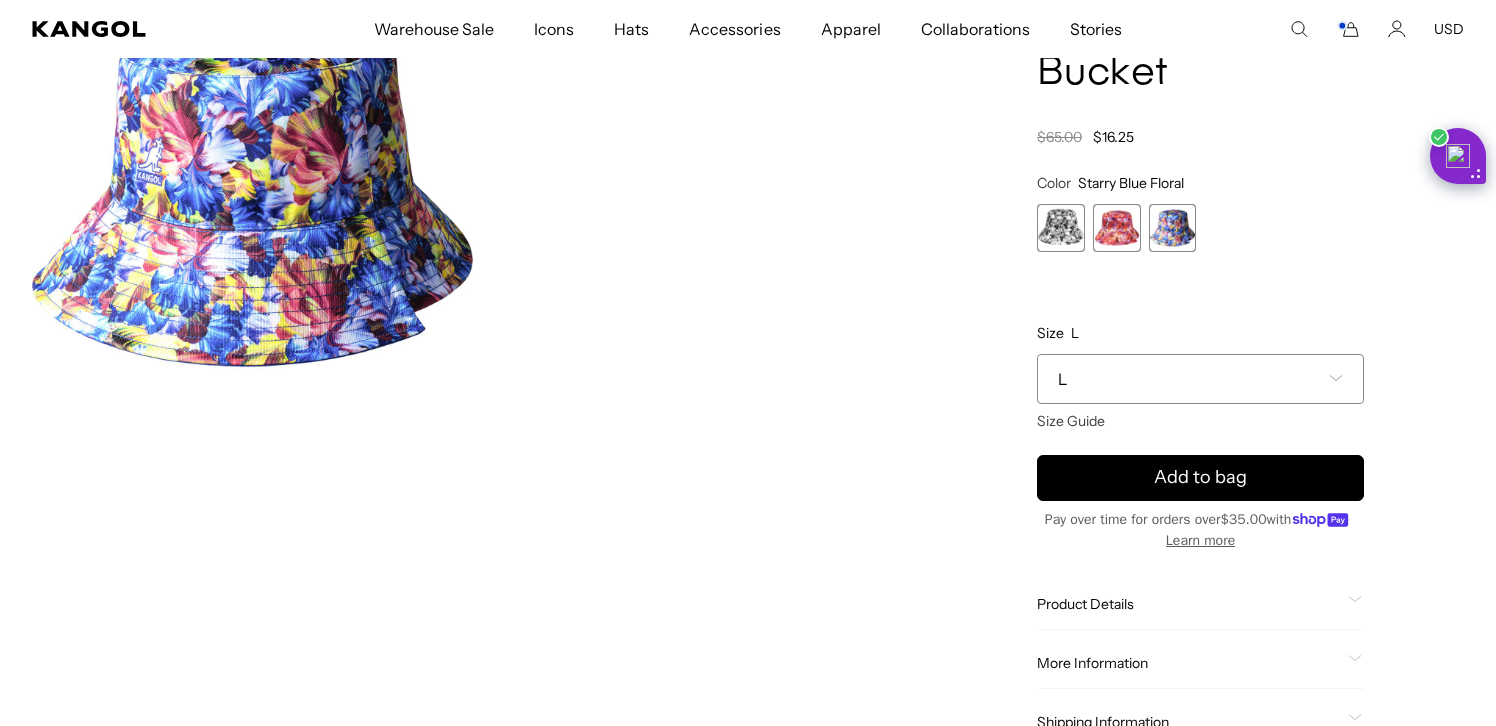 scroll, scrollTop: 0, scrollLeft: 0, axis: both 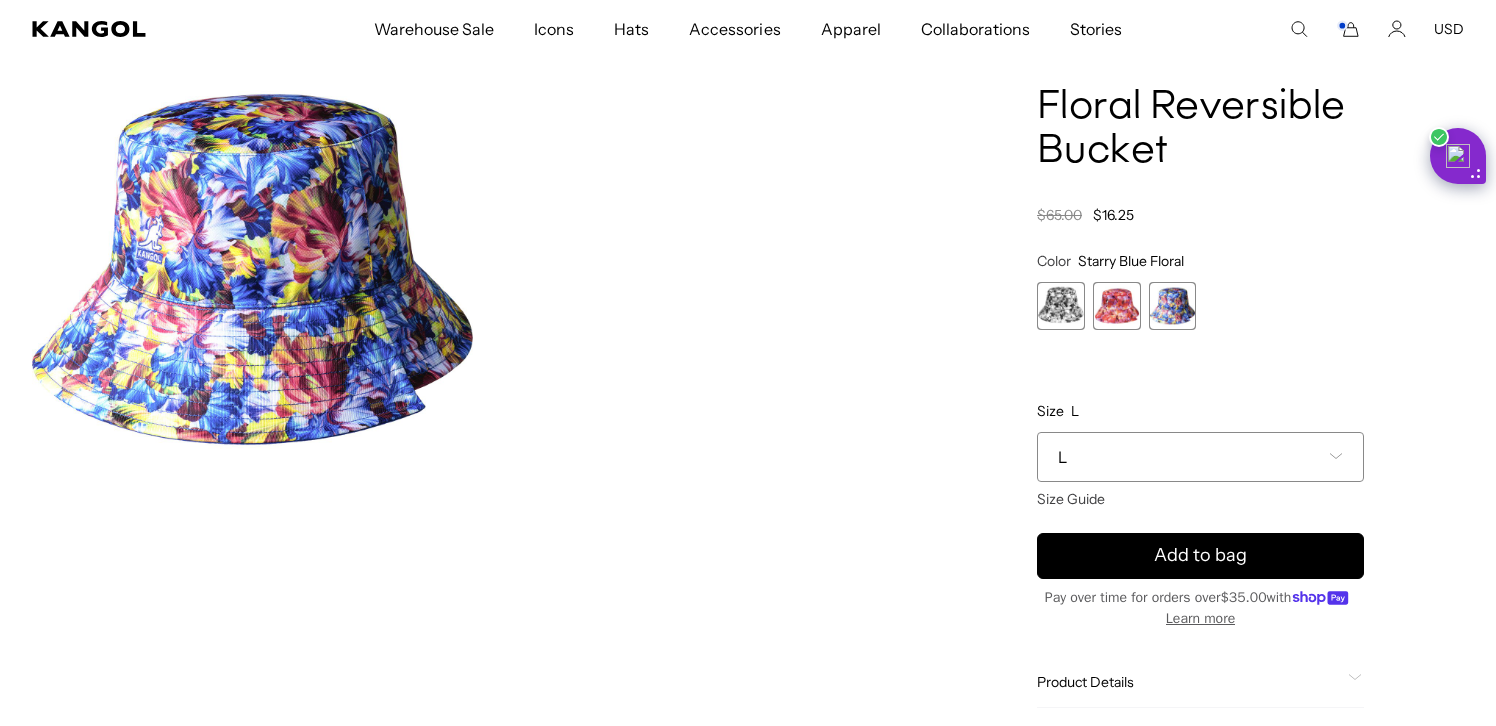 click at bounding box center (1061, 306) 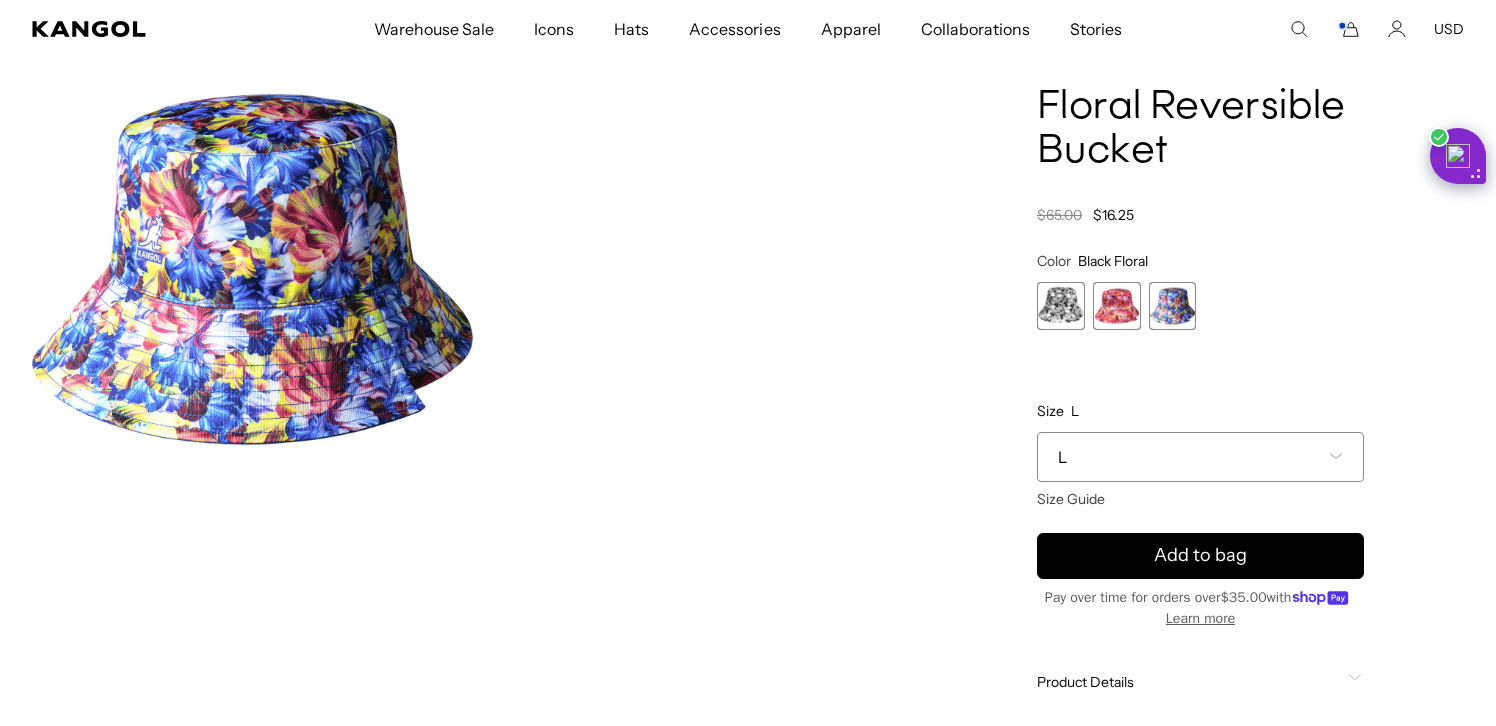 scroll, scrollTop: 0, scrollLeft: 412, axis: horizontal 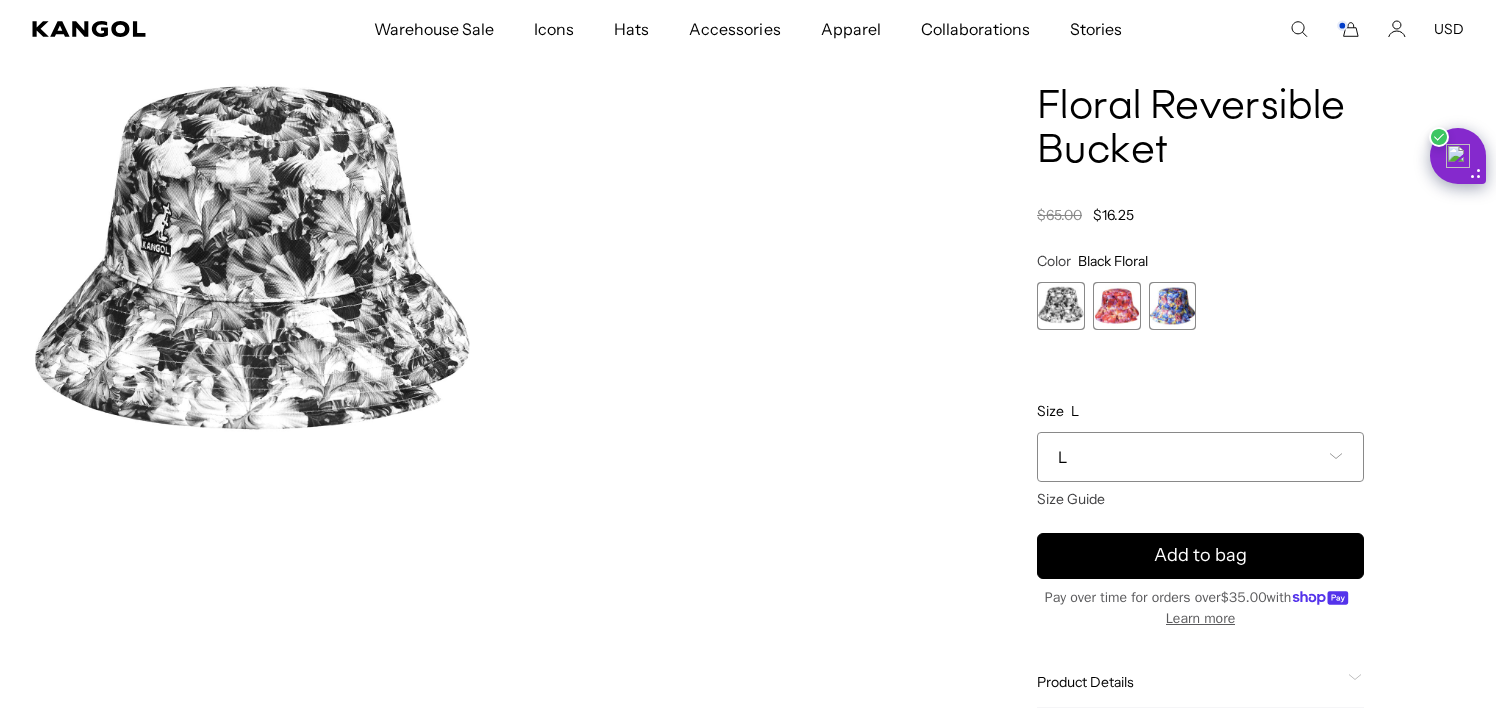 click on "L" at bounding box center [1200, 457] 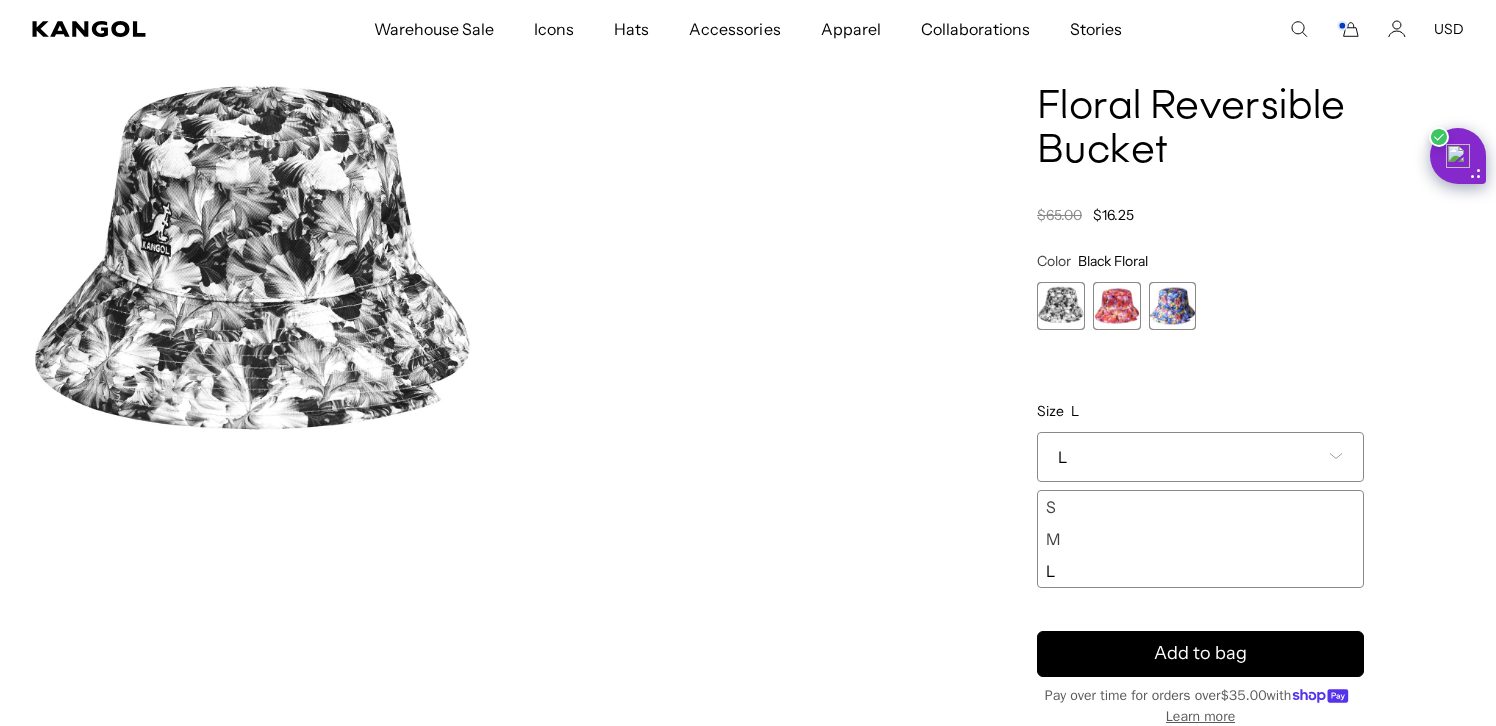 click at bounding box center (1117, 306) 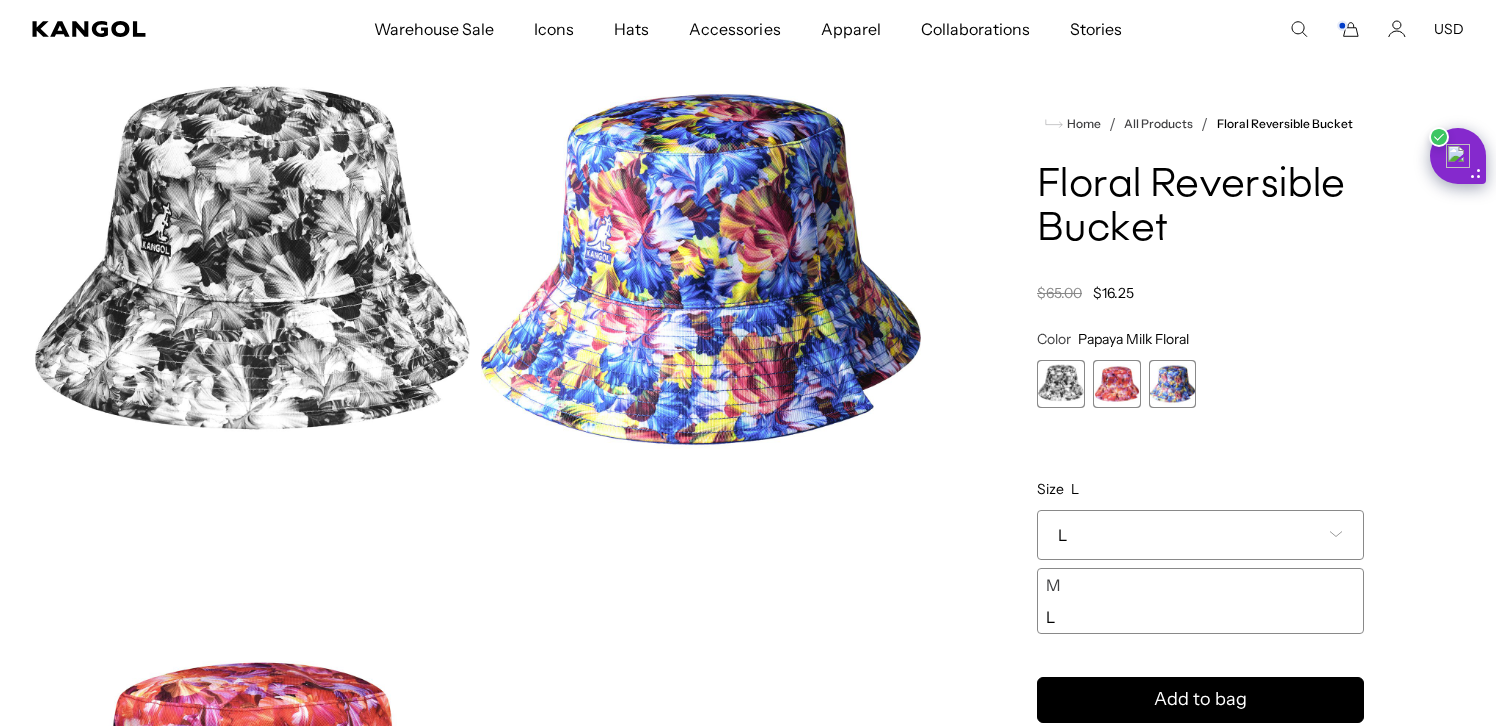 scroll, scrollTop: 0, scrollLeft: 0, axis: both 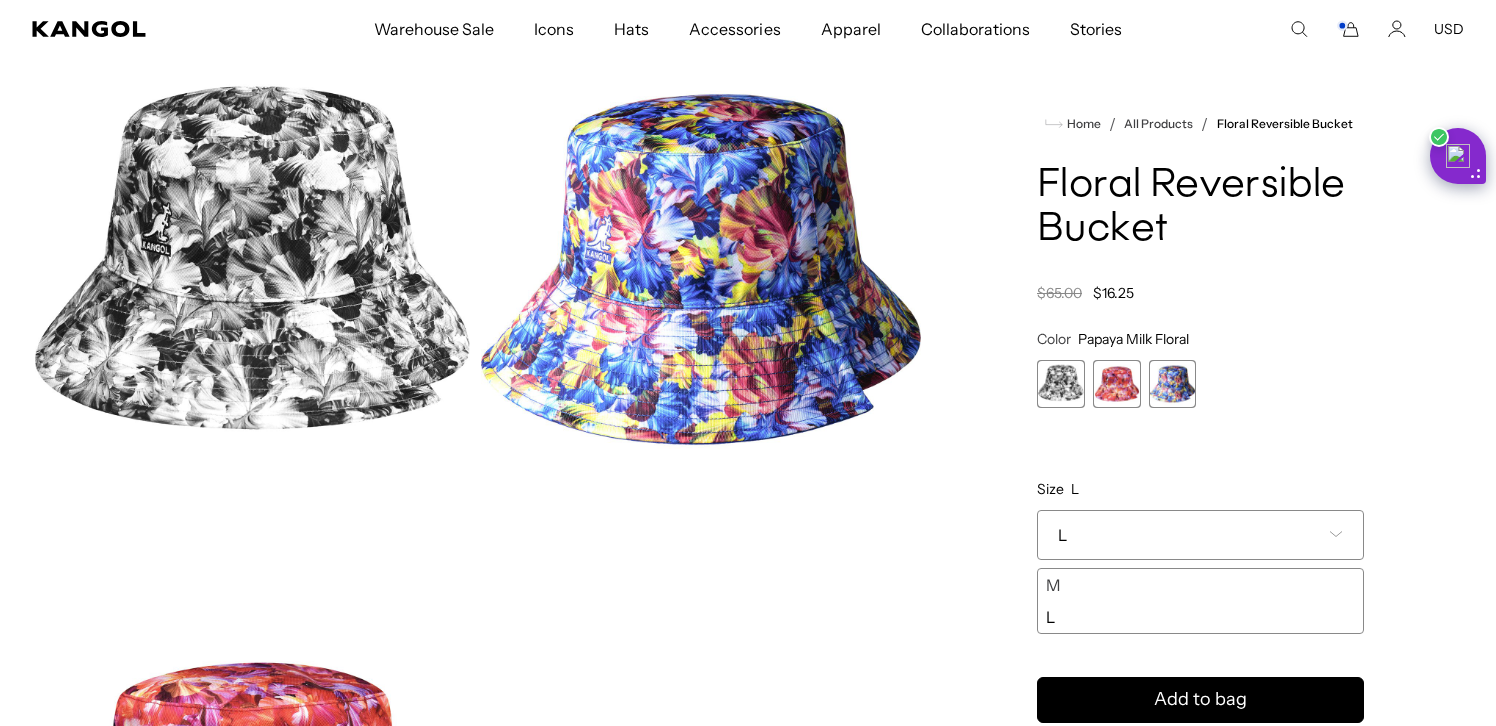 click at bounding box center (1117, 384) 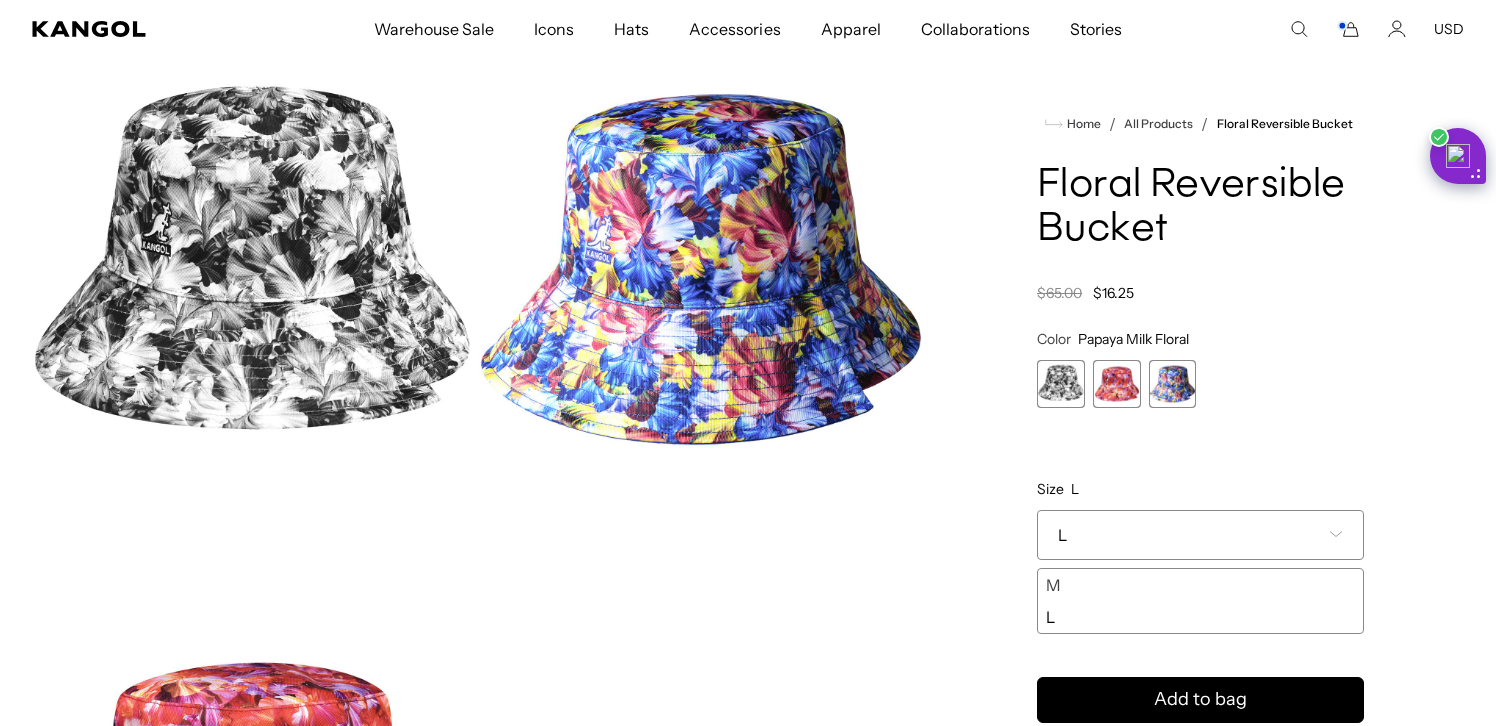 scroll, scrollTop: 0, scrollLeft: 412, axis: horizontal 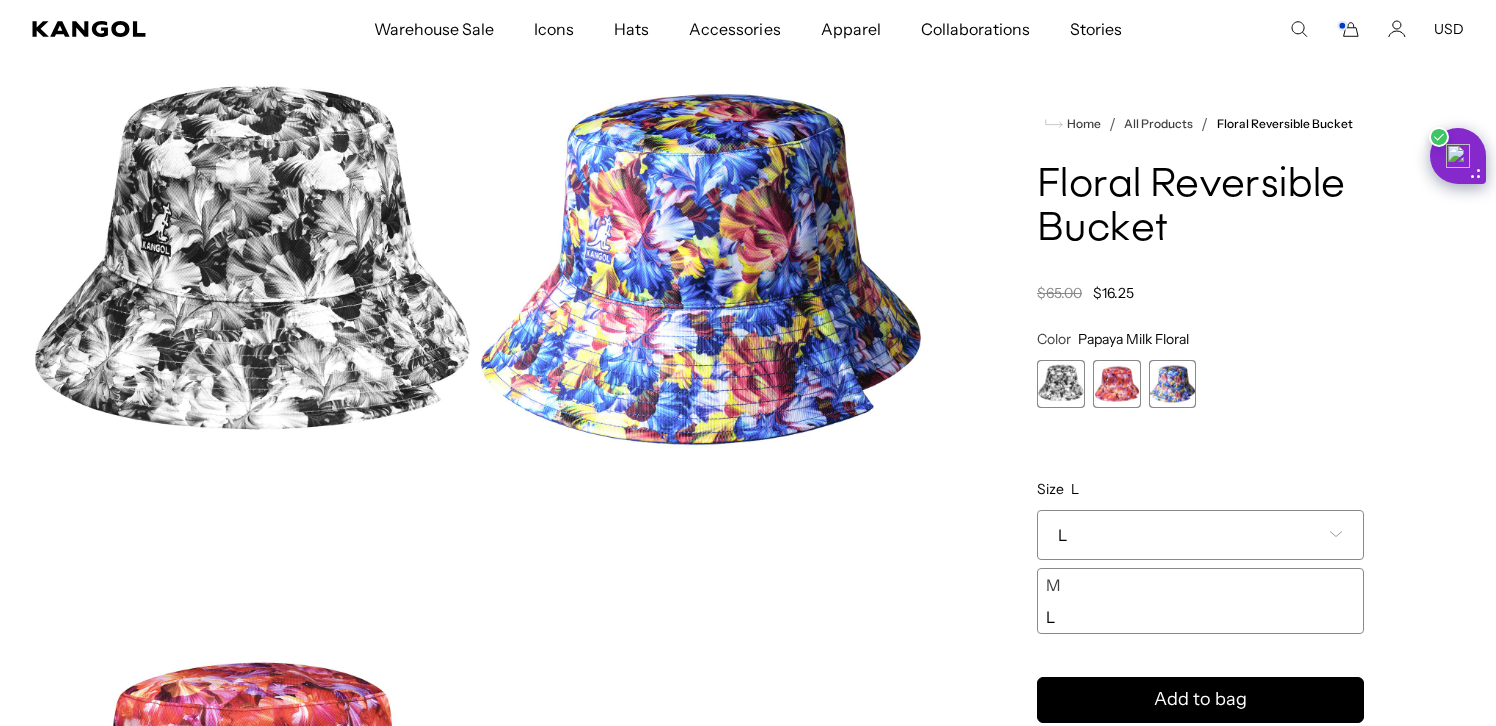 click on "L" at bounding box center [1200, 535] 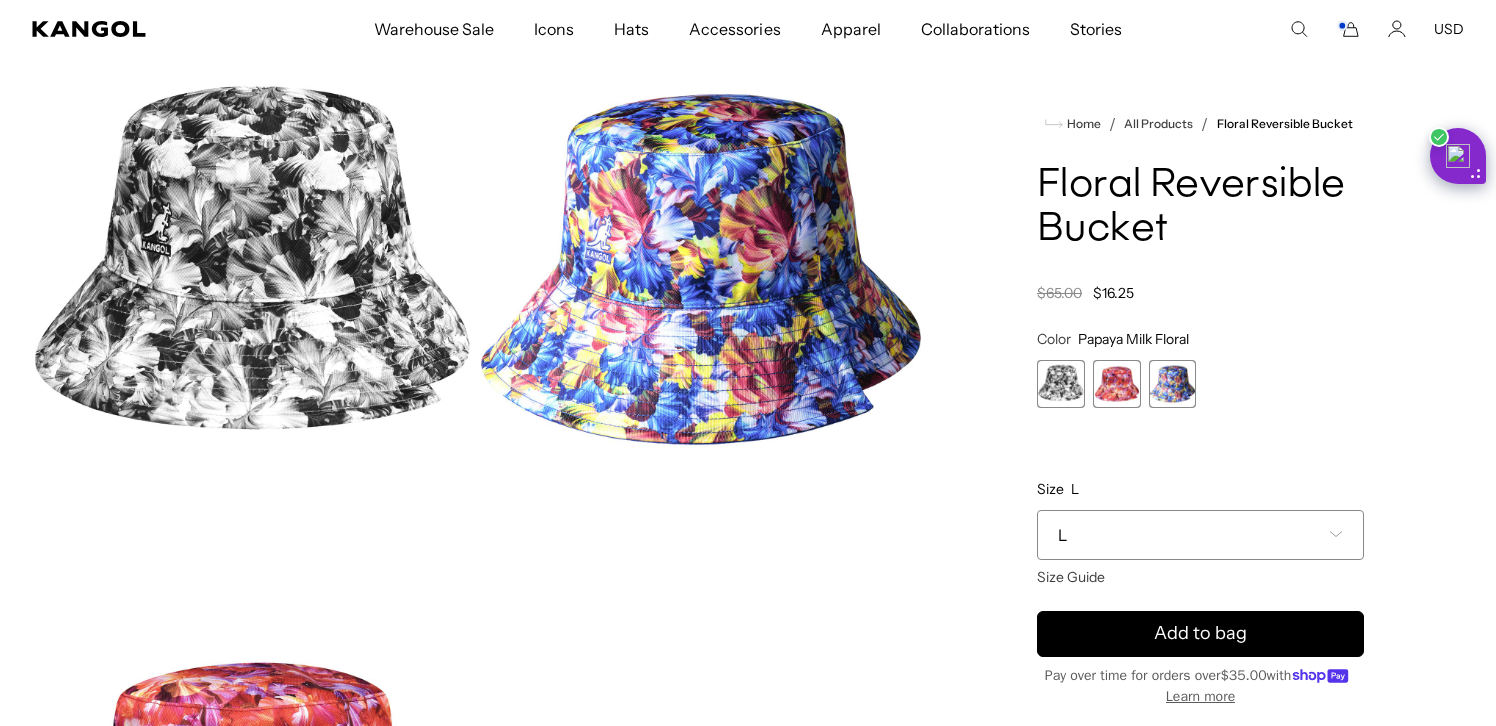click on "L" at bounding box center (1200, 535) 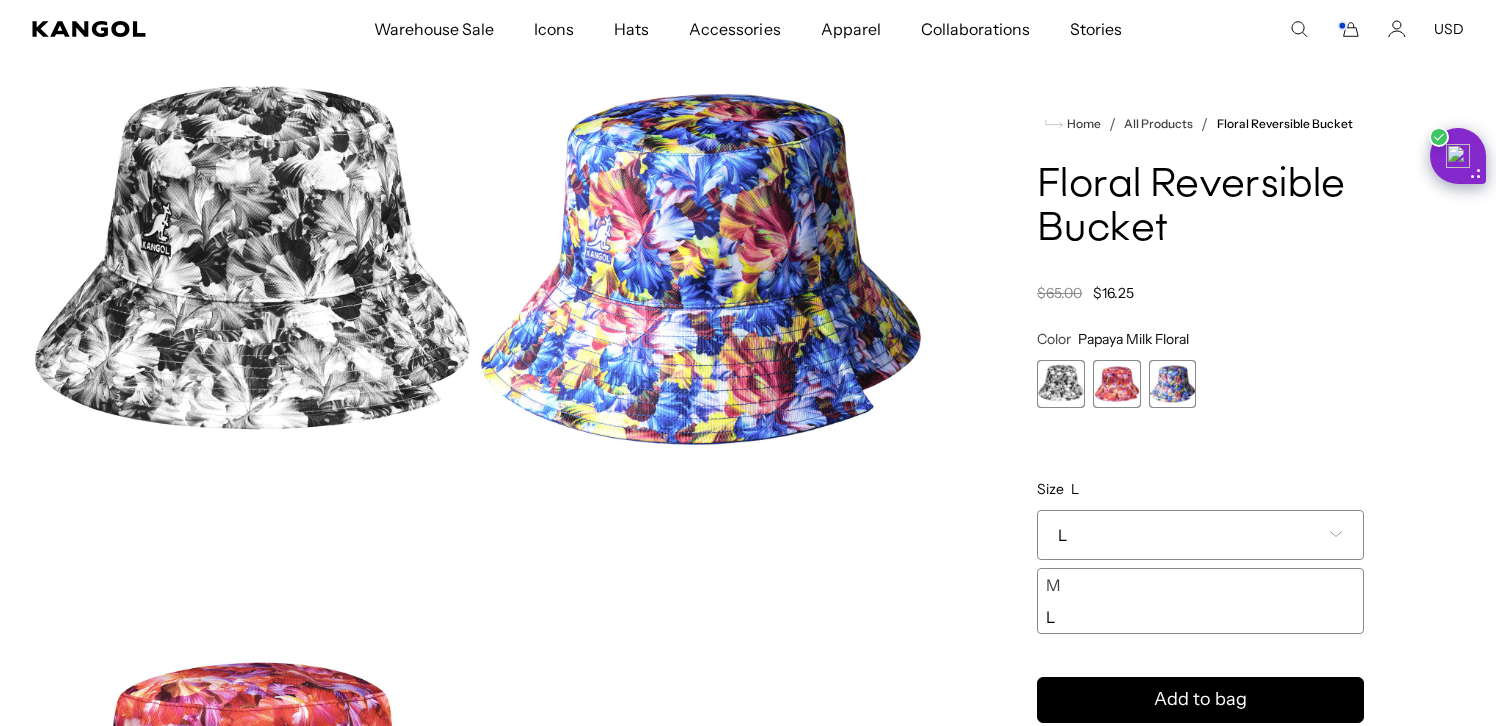 click on "L" at bounding box center [1200, 535] 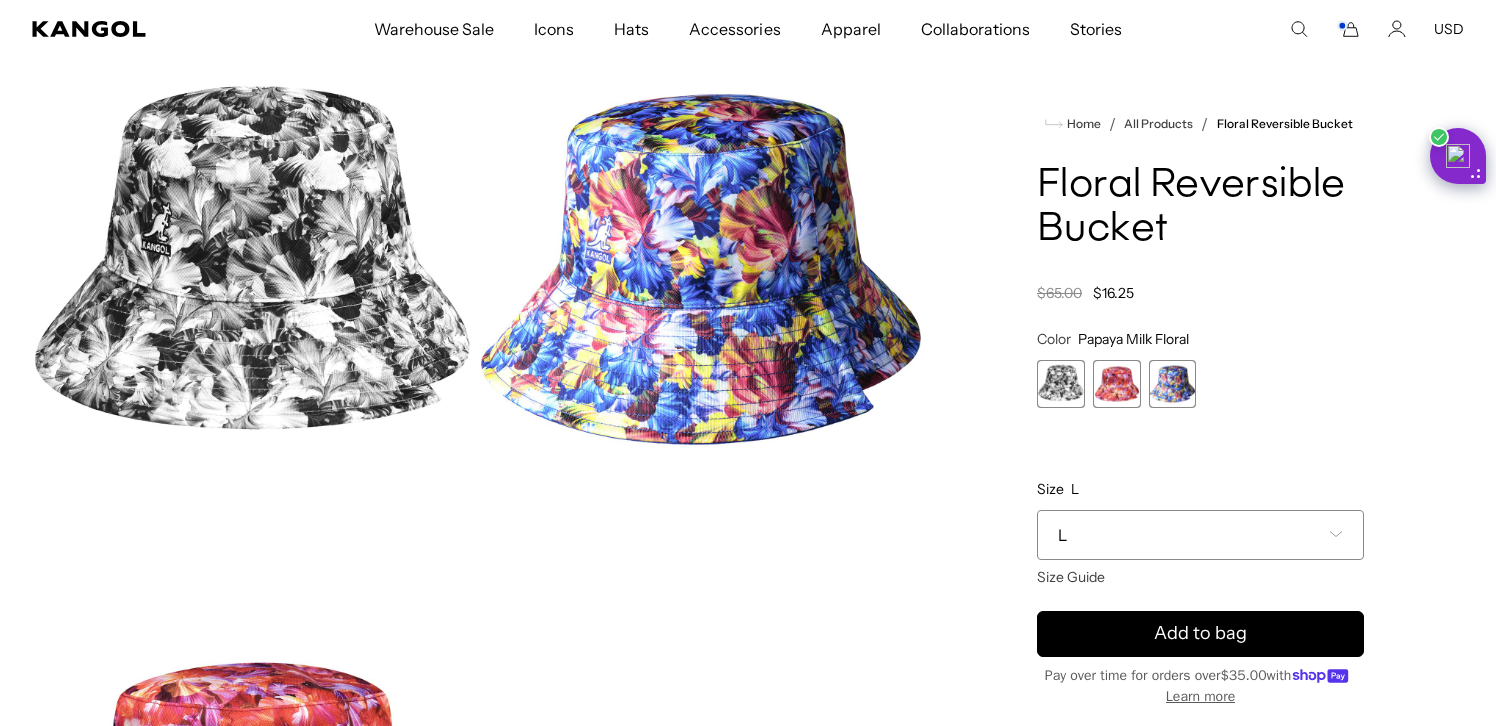 scroll, scrollTop: 0, scrollLeft: 0, axis: both 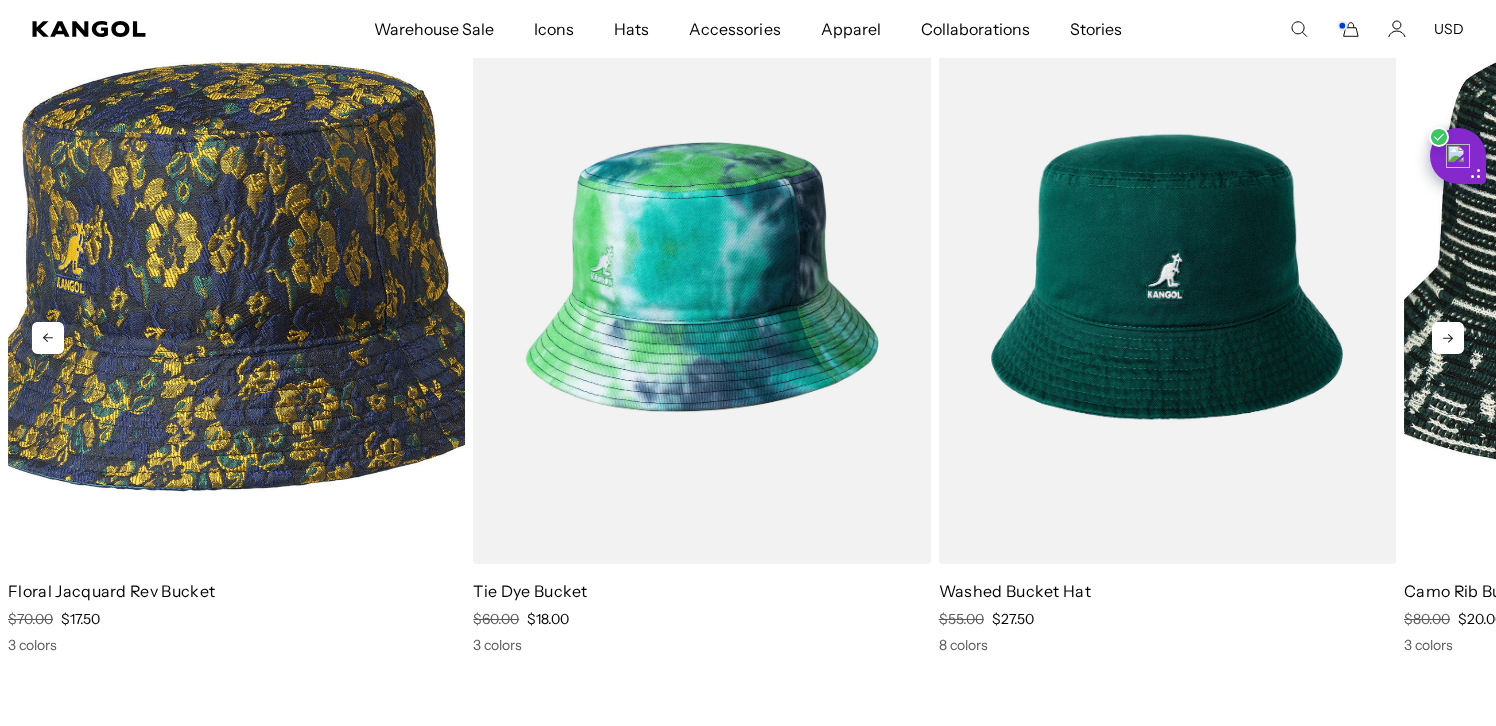click at bounding box center [1167, 277] 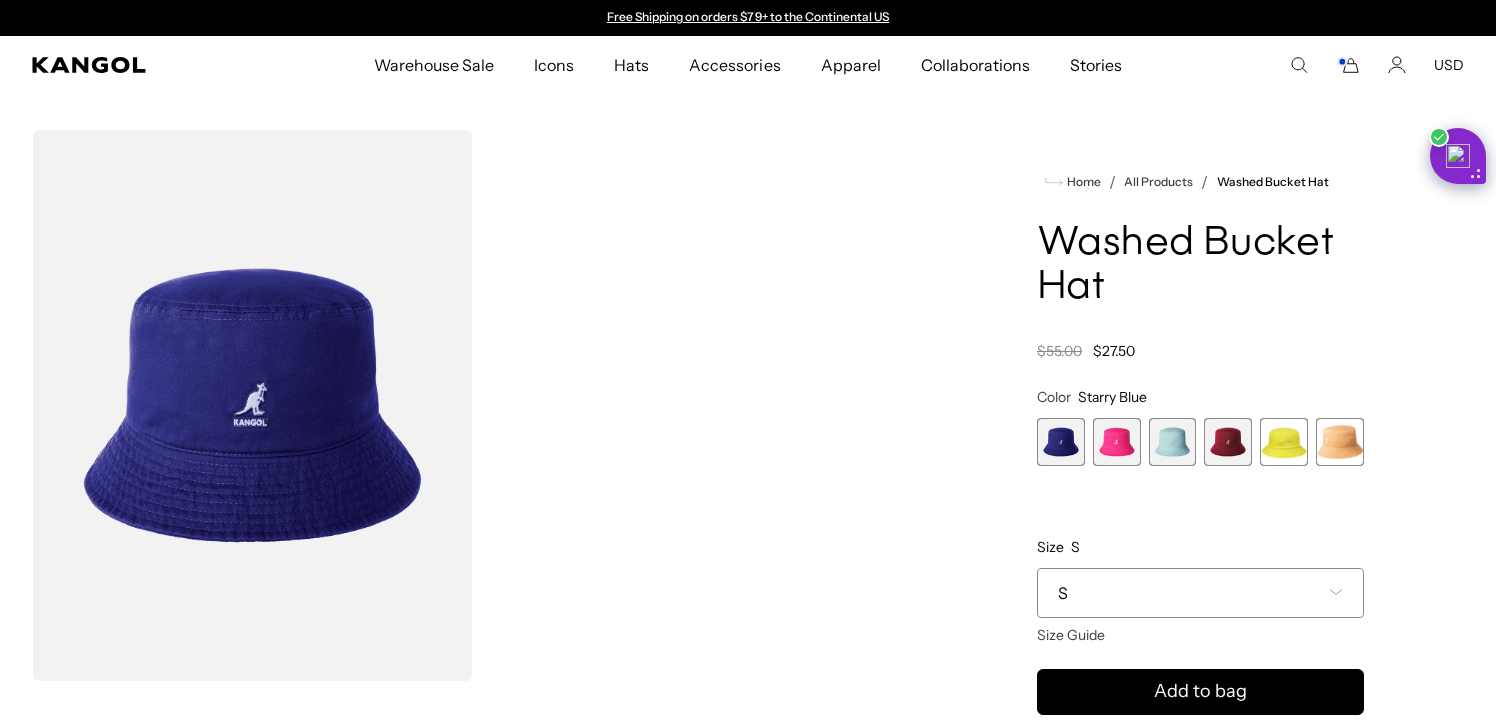 scroll, scrollTop: 0, scrollLeft: 0, axis: both 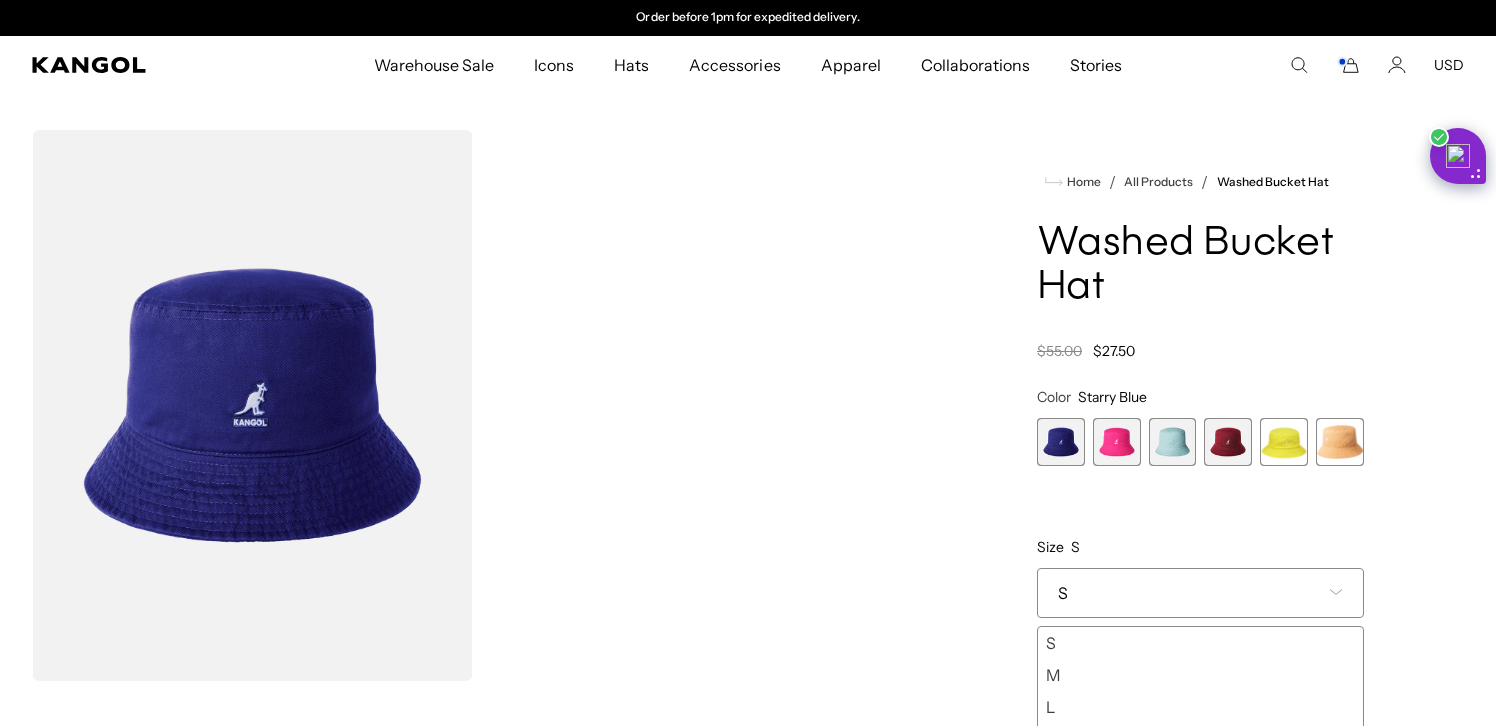 click on "S" at bounding box center (1200, 593) 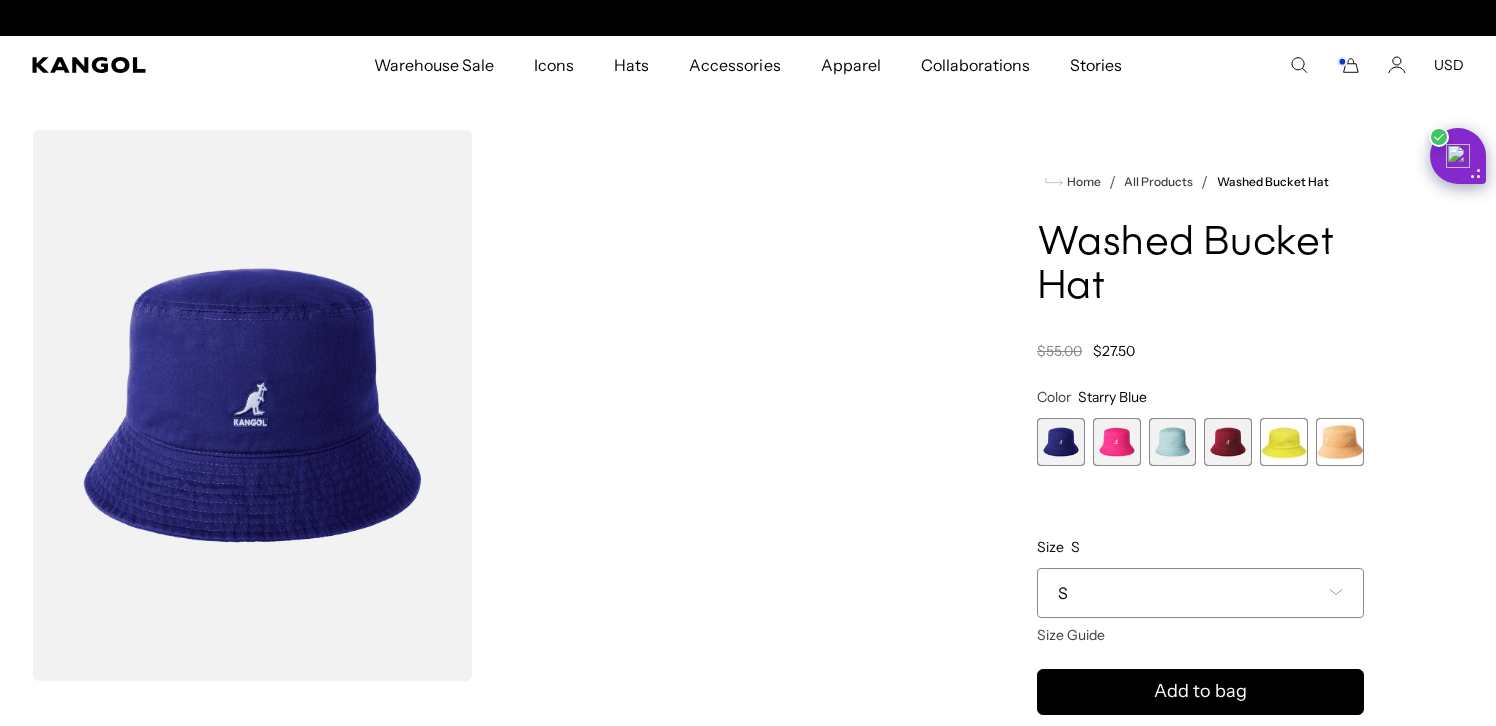 scroll, scrollTop: 0, scrollLeft: 412, axis: horizontal 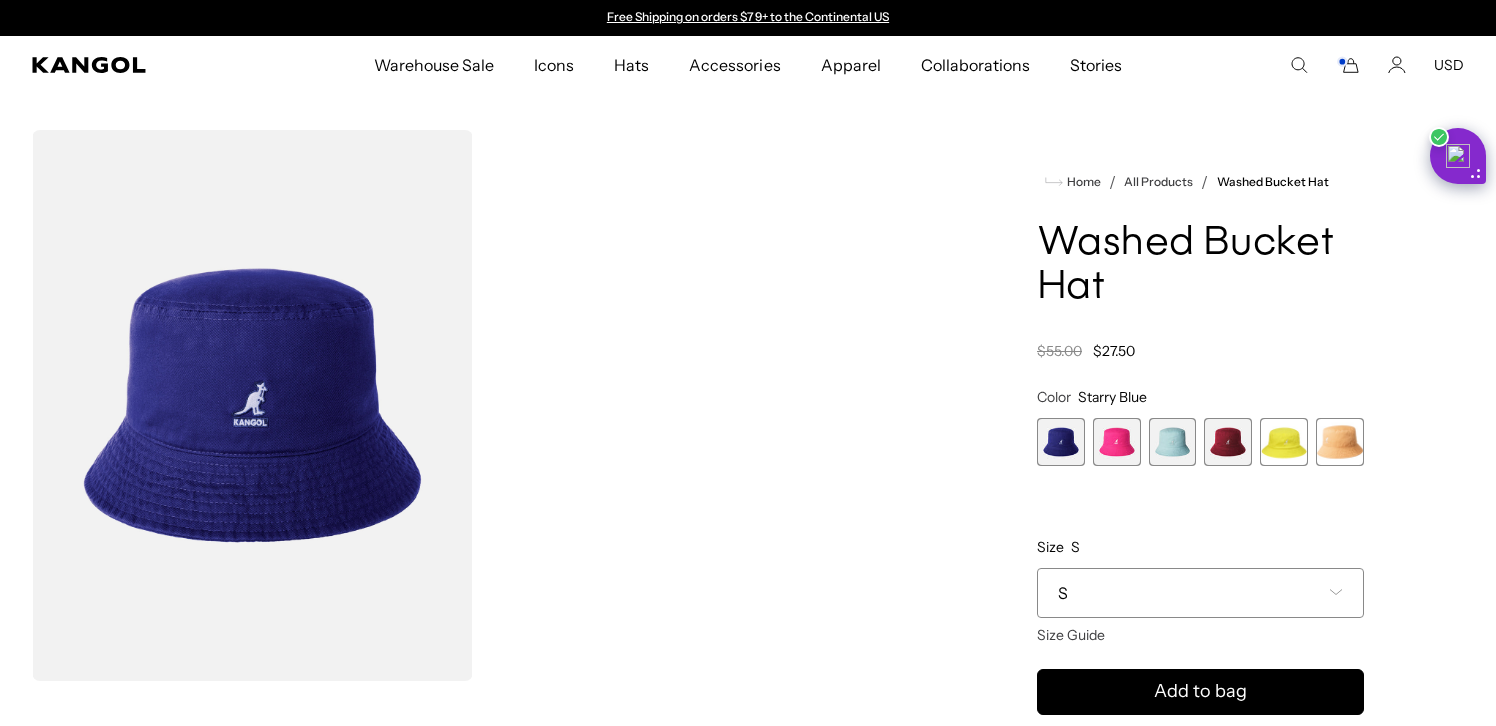 click 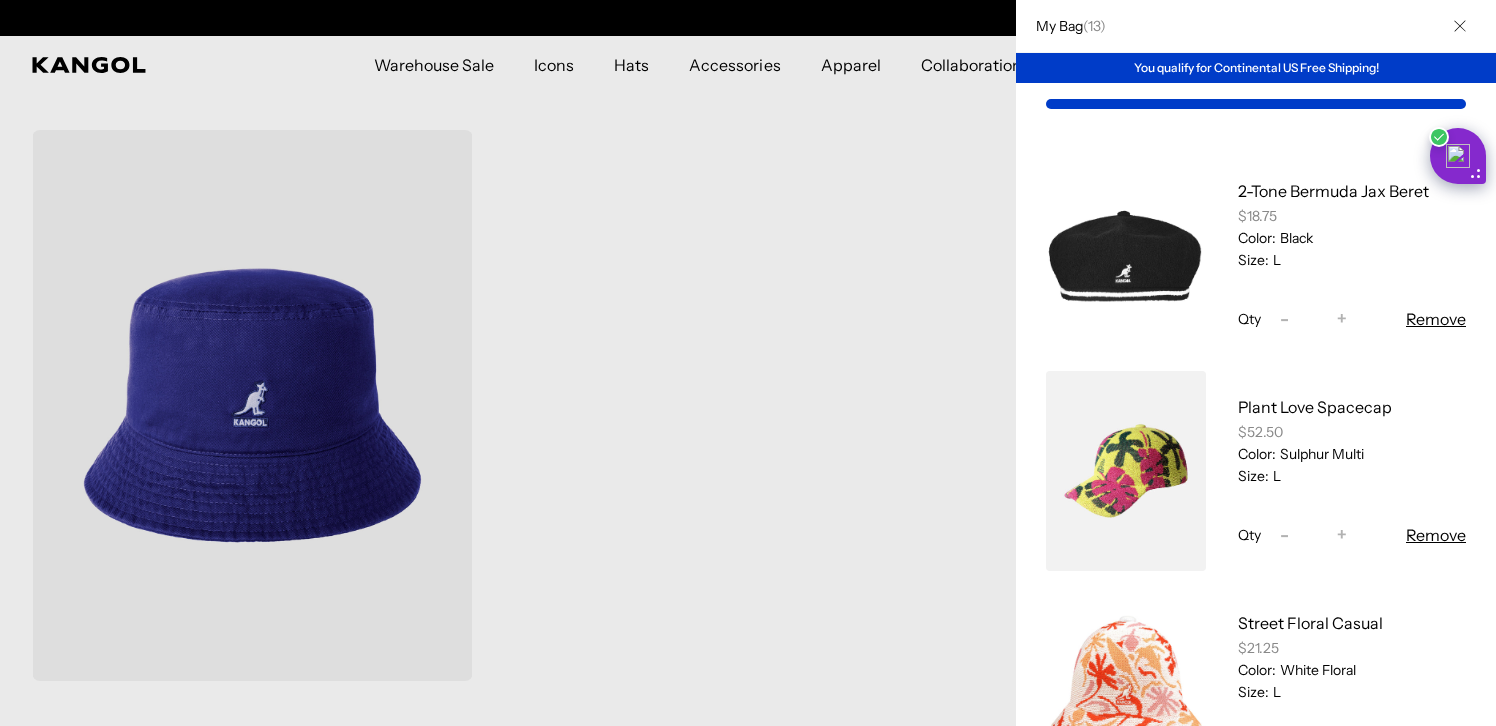 scroll, scrollTop: 0, scrollLeft: 412, axis: horizontal 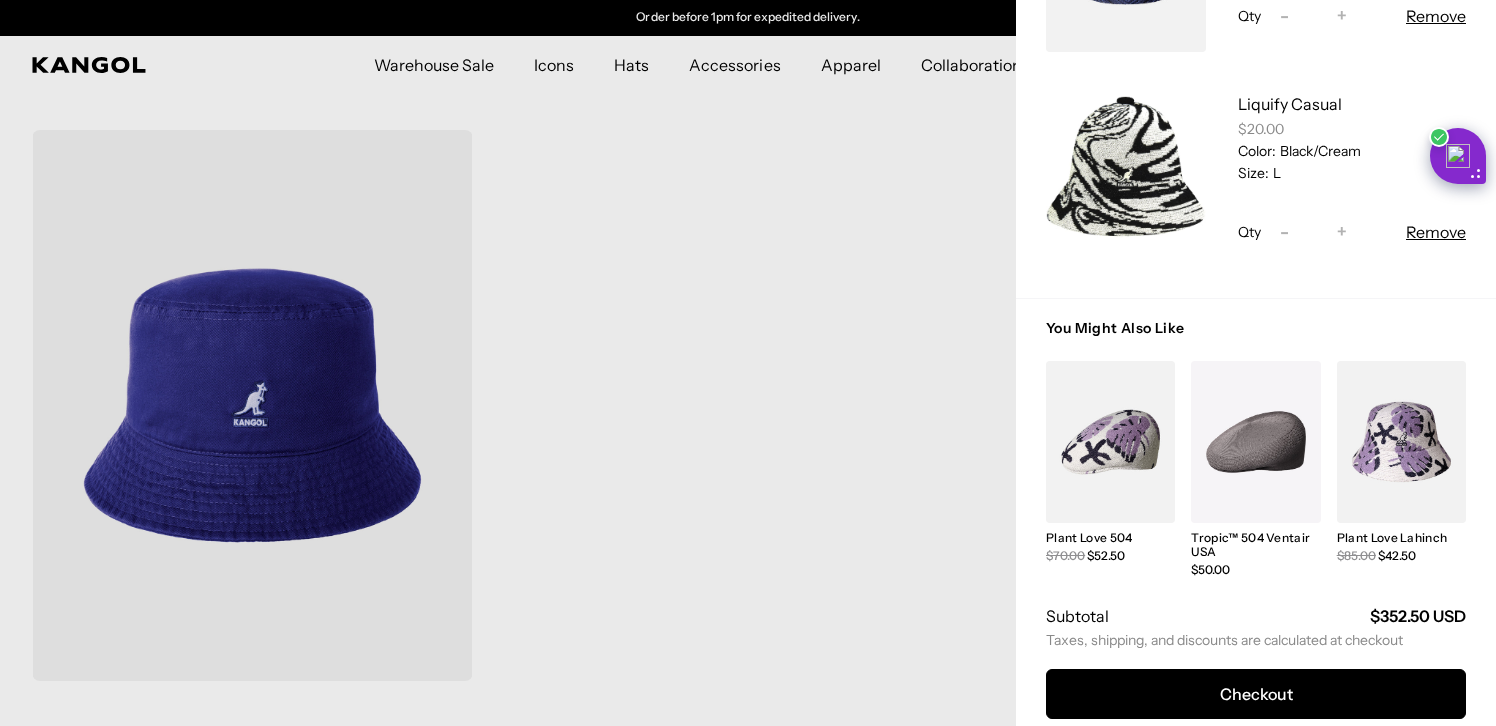 click at bounding box center (748, 363) 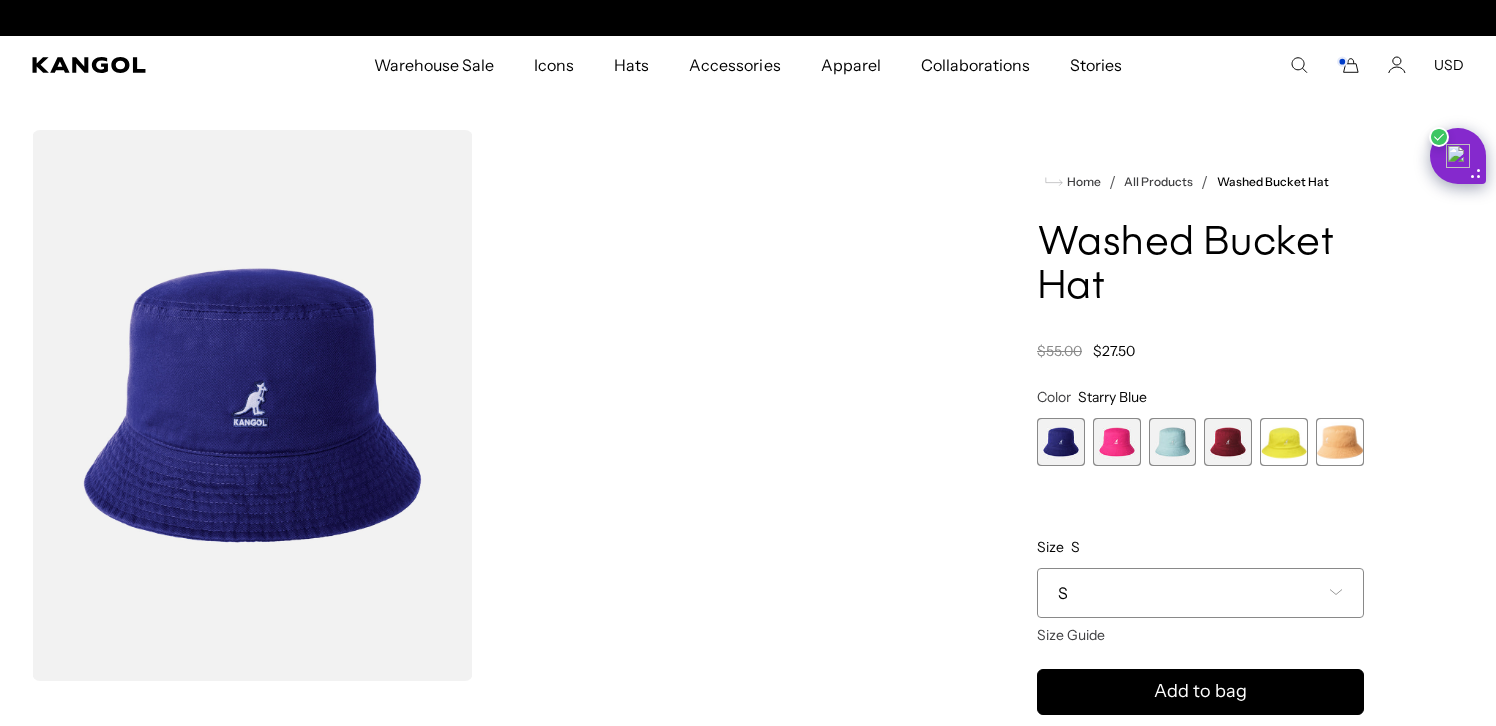 scroll, scrollTop: 0, scrollLeft: 412, axis: horizontal 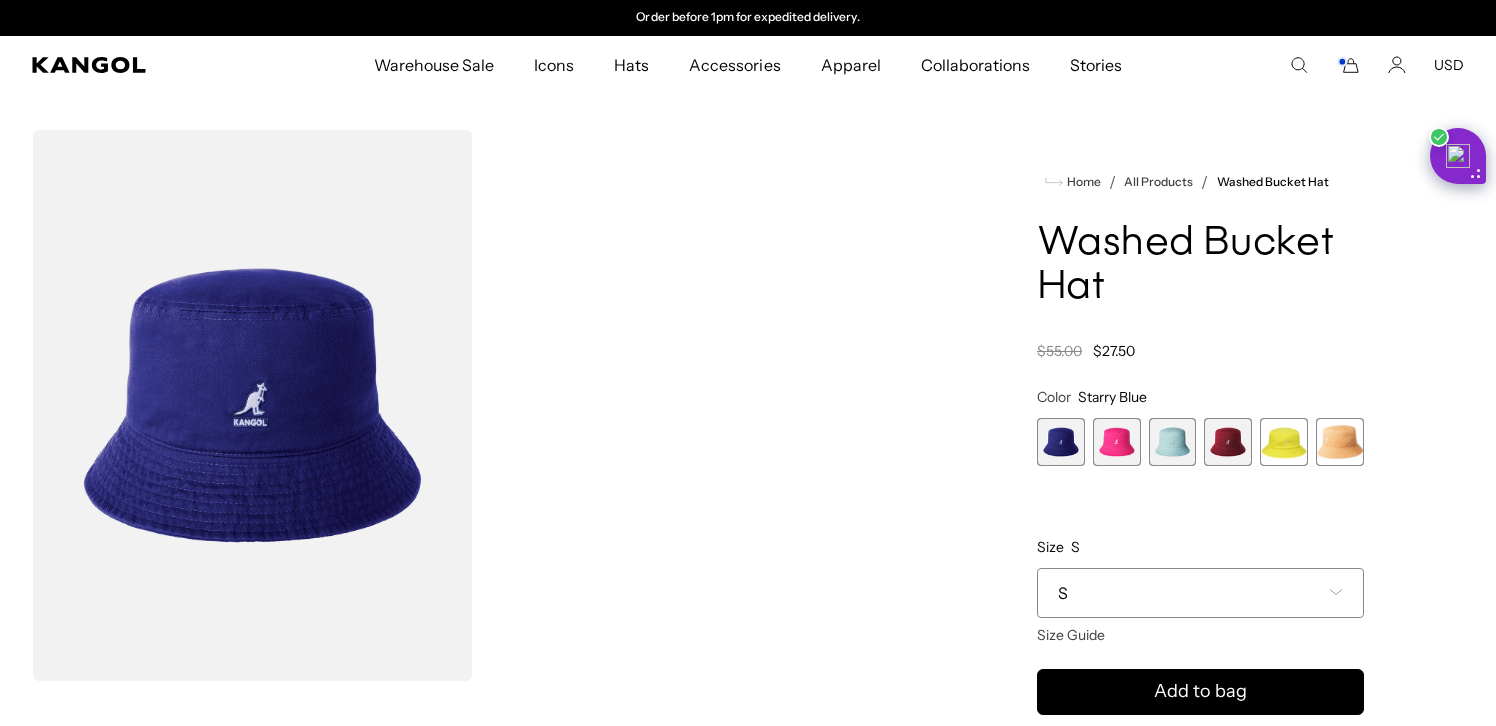 click 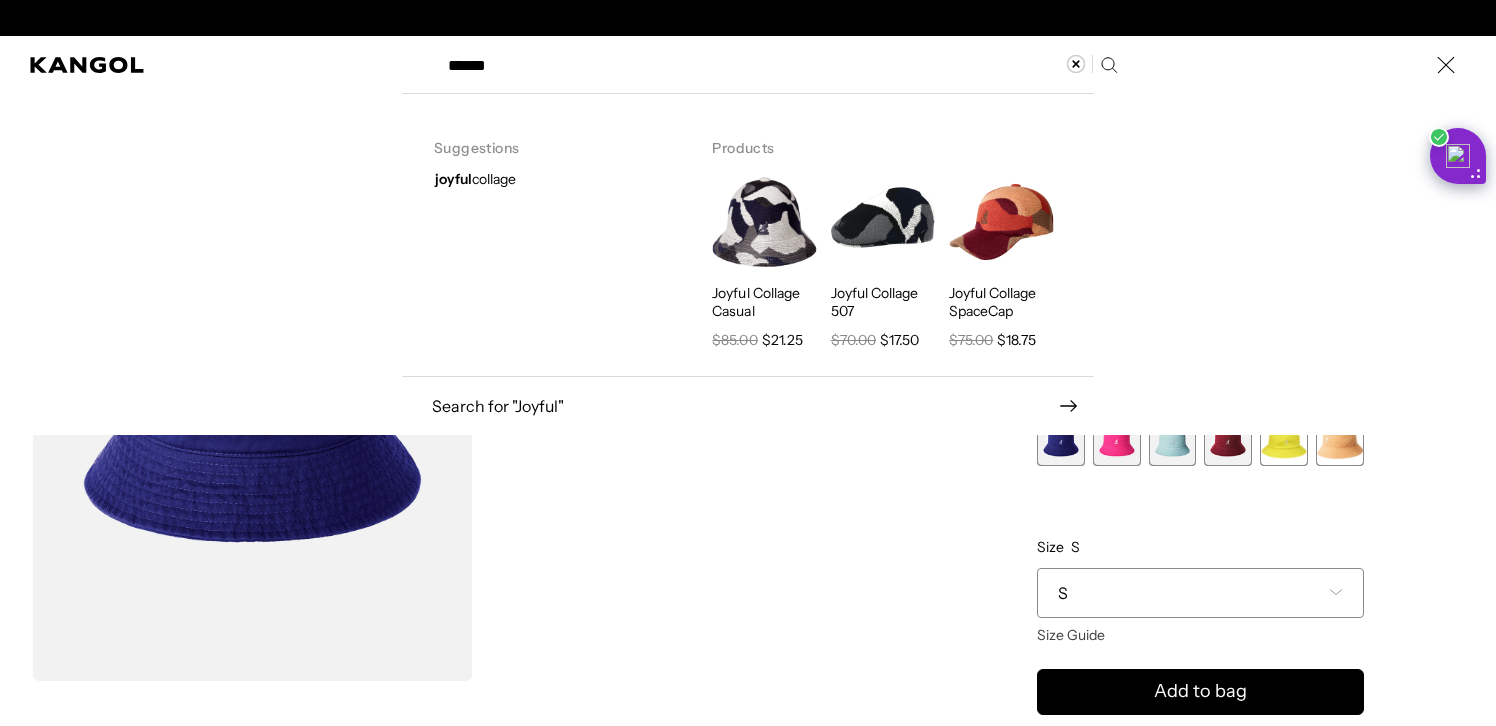 scroll, scrollTop: 0, scrollLeft: 0, axis: both 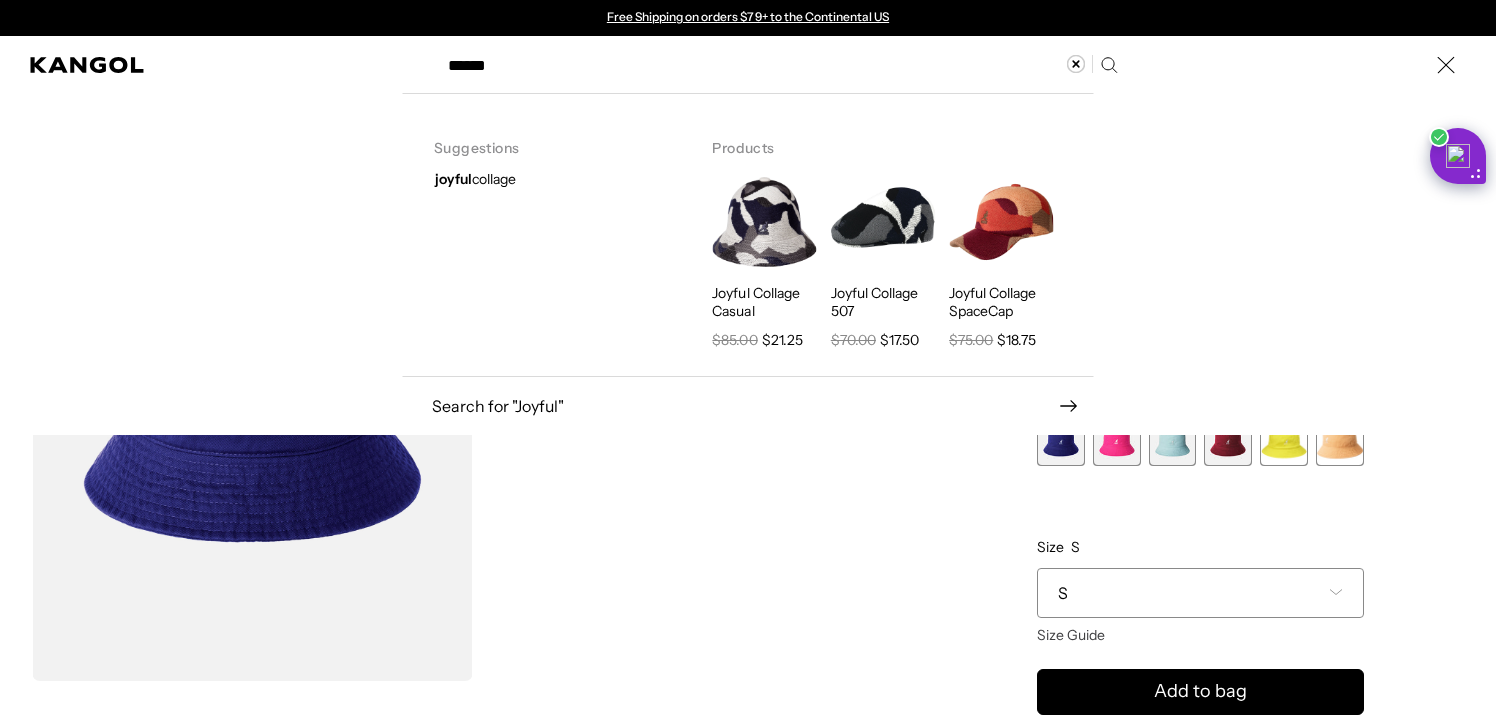 type on "******" 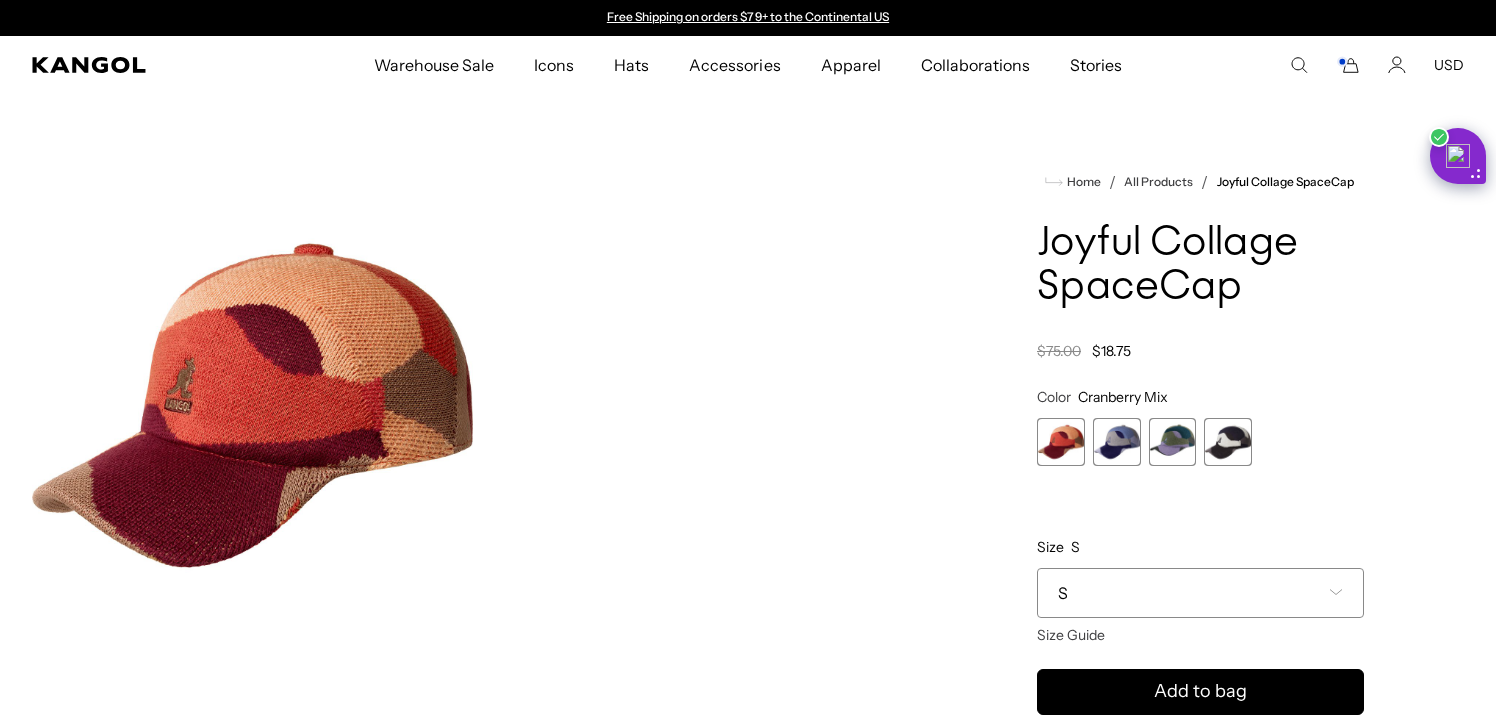 scroll, scrollTop: 0, scrollLeft: 0, axis: both 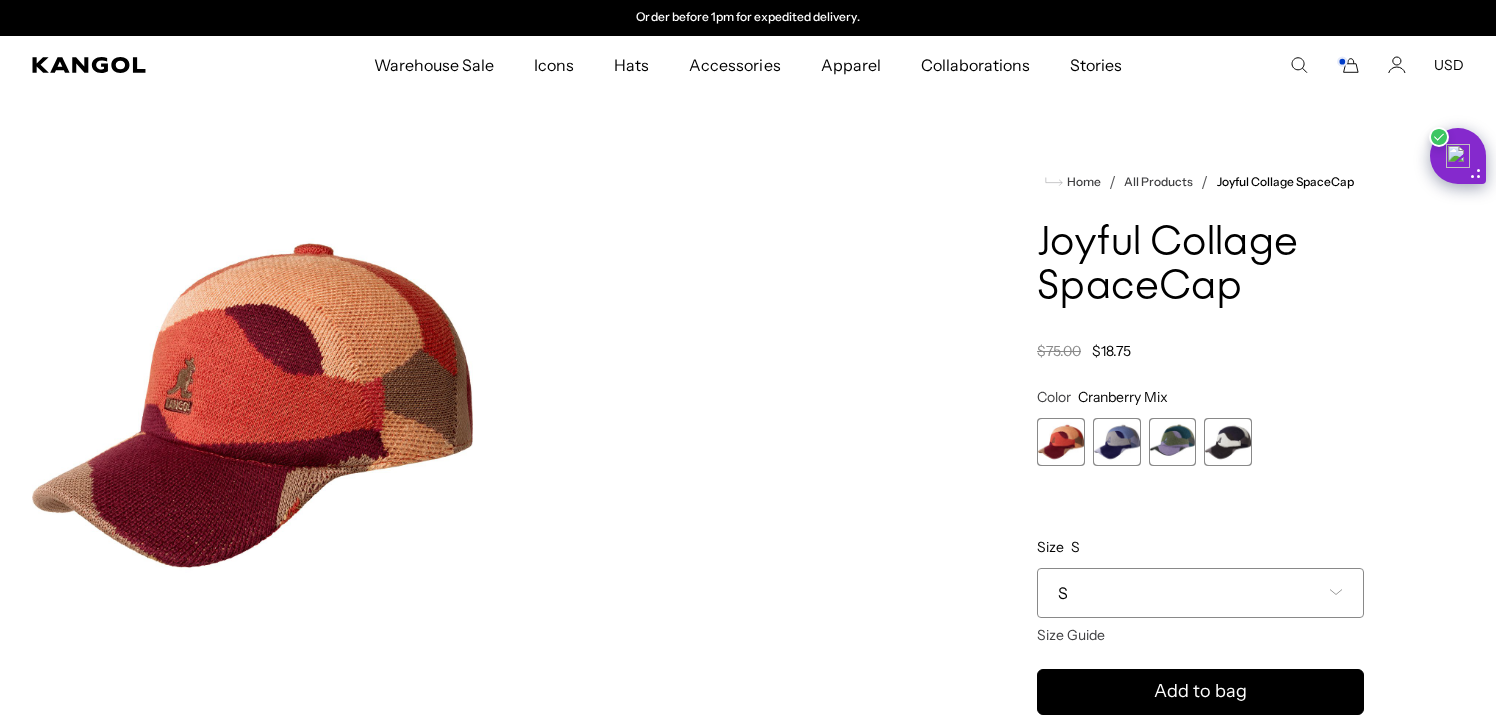 click at bounding box center (1117, 442) 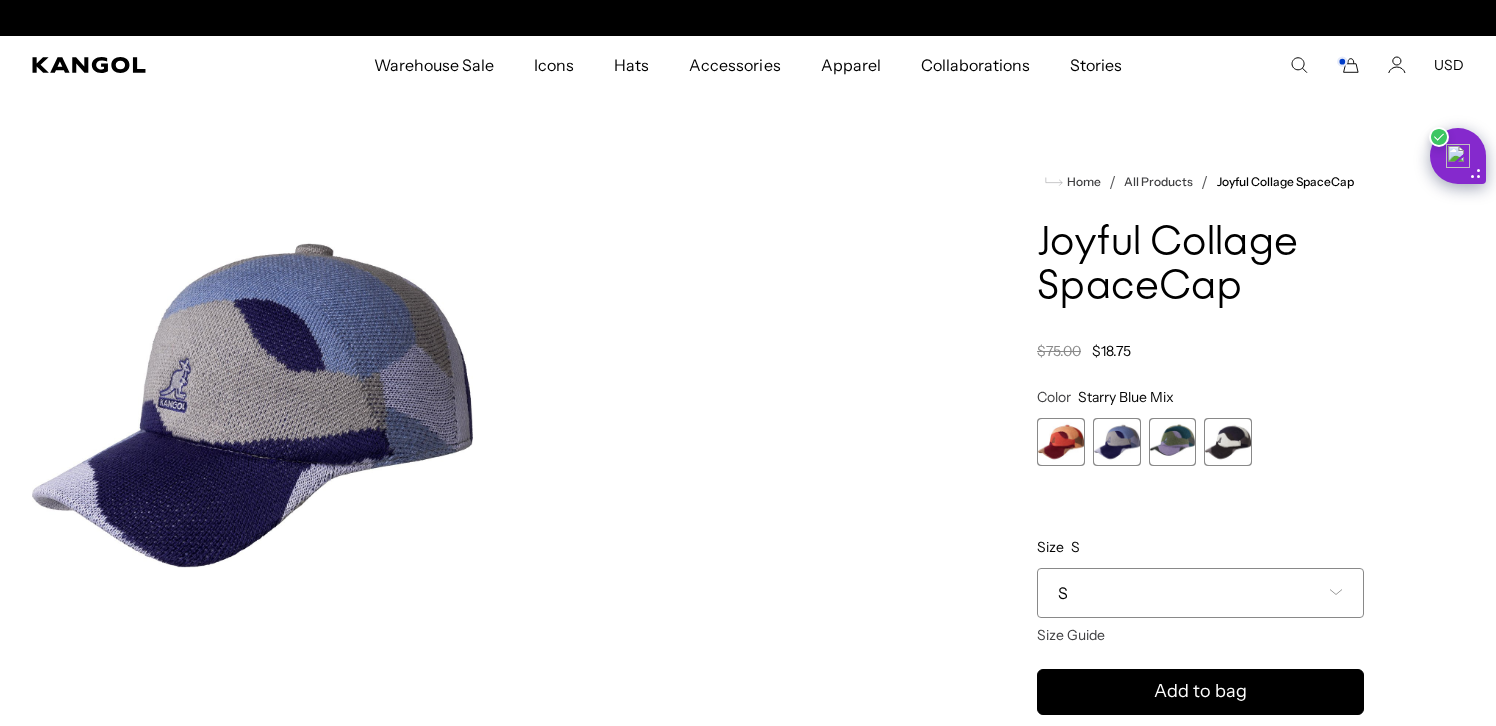 scroll, scrollTop: 0, scrollLeft: 0, axis: both 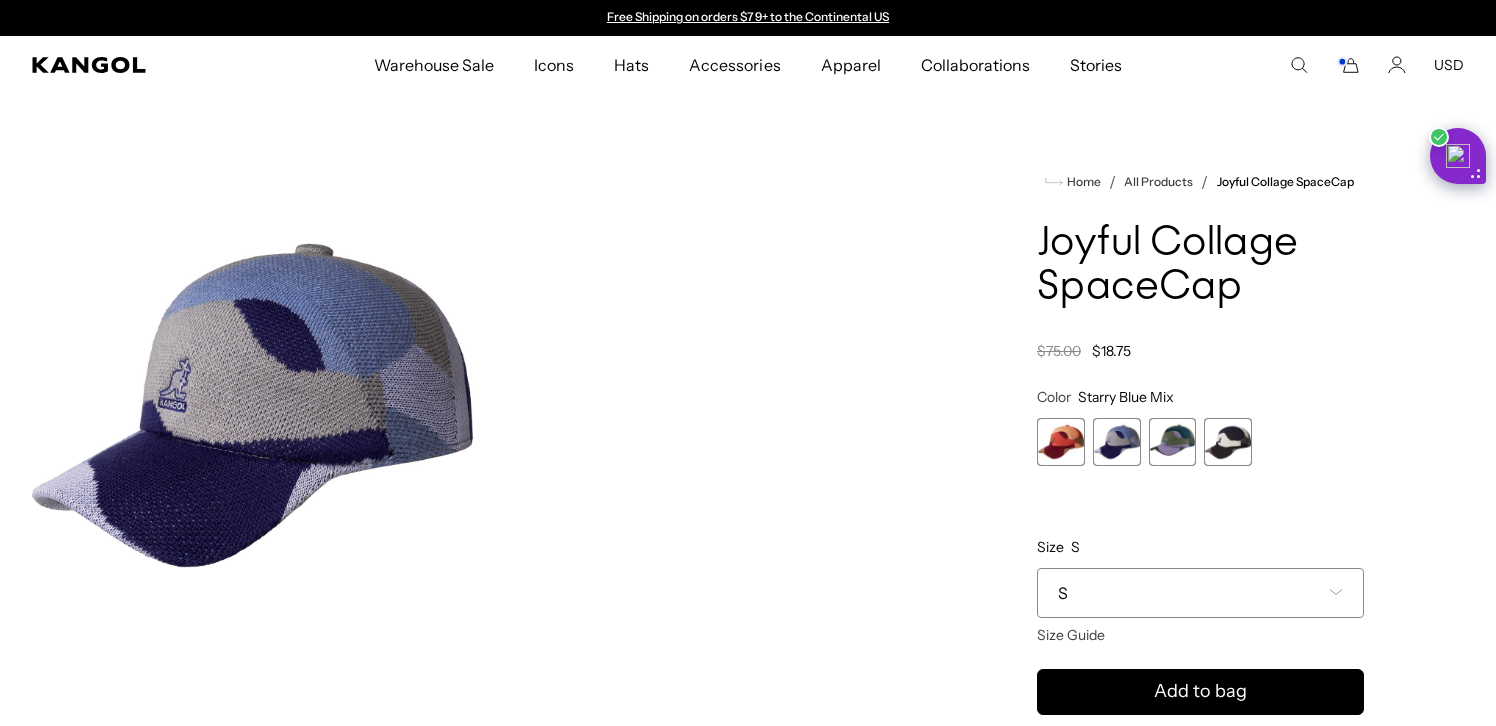 click at bounding box center [1173, 442] 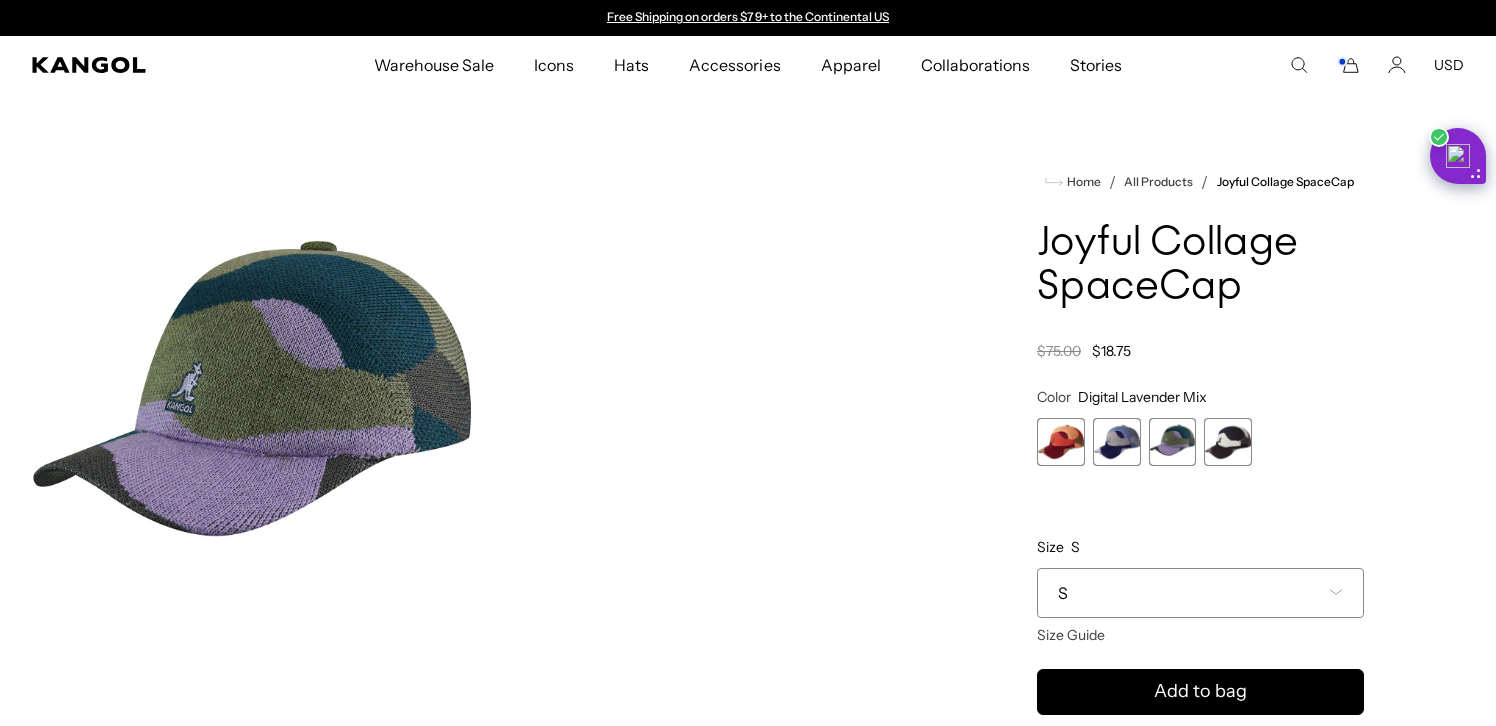 click at bounding box center (1117, 442) 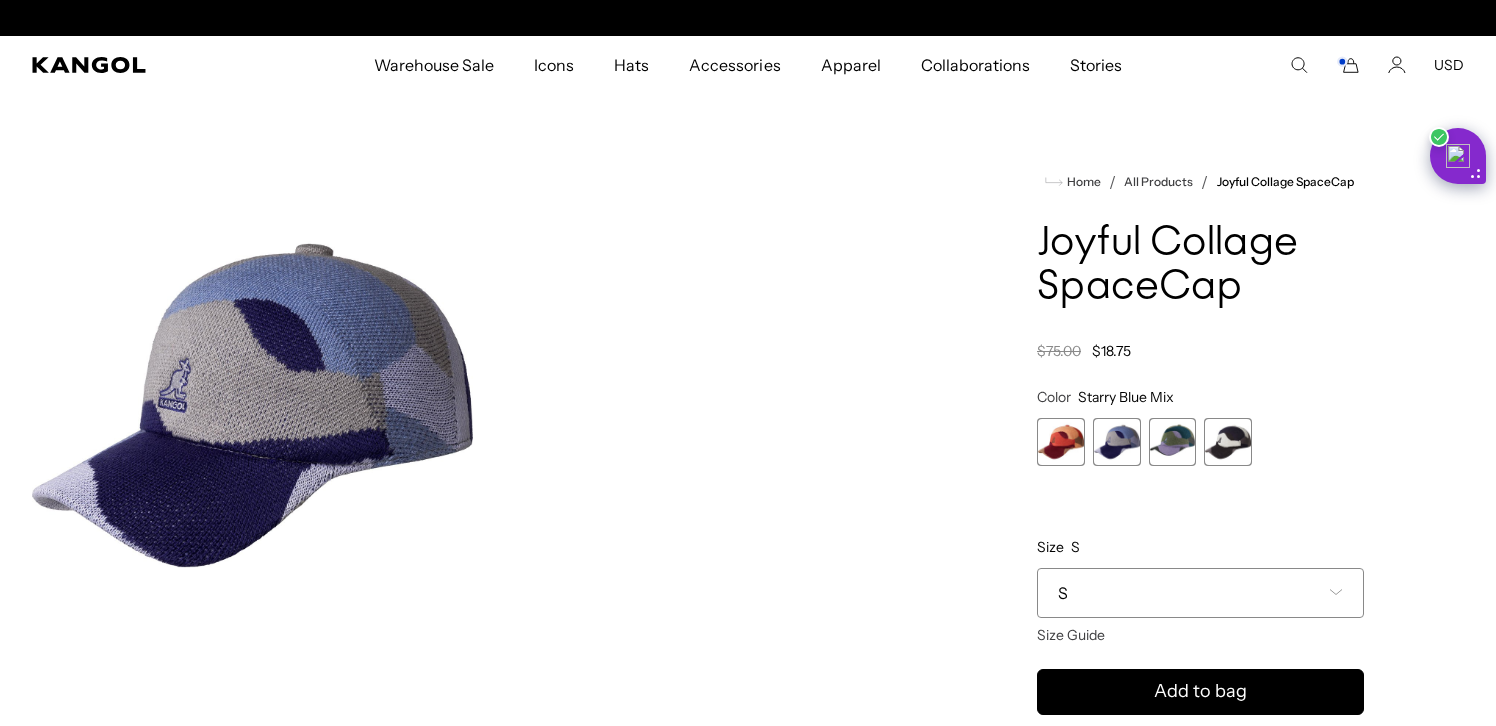 scroll, scrollTop: 0, scrollLeft: 412, axis: horizontal 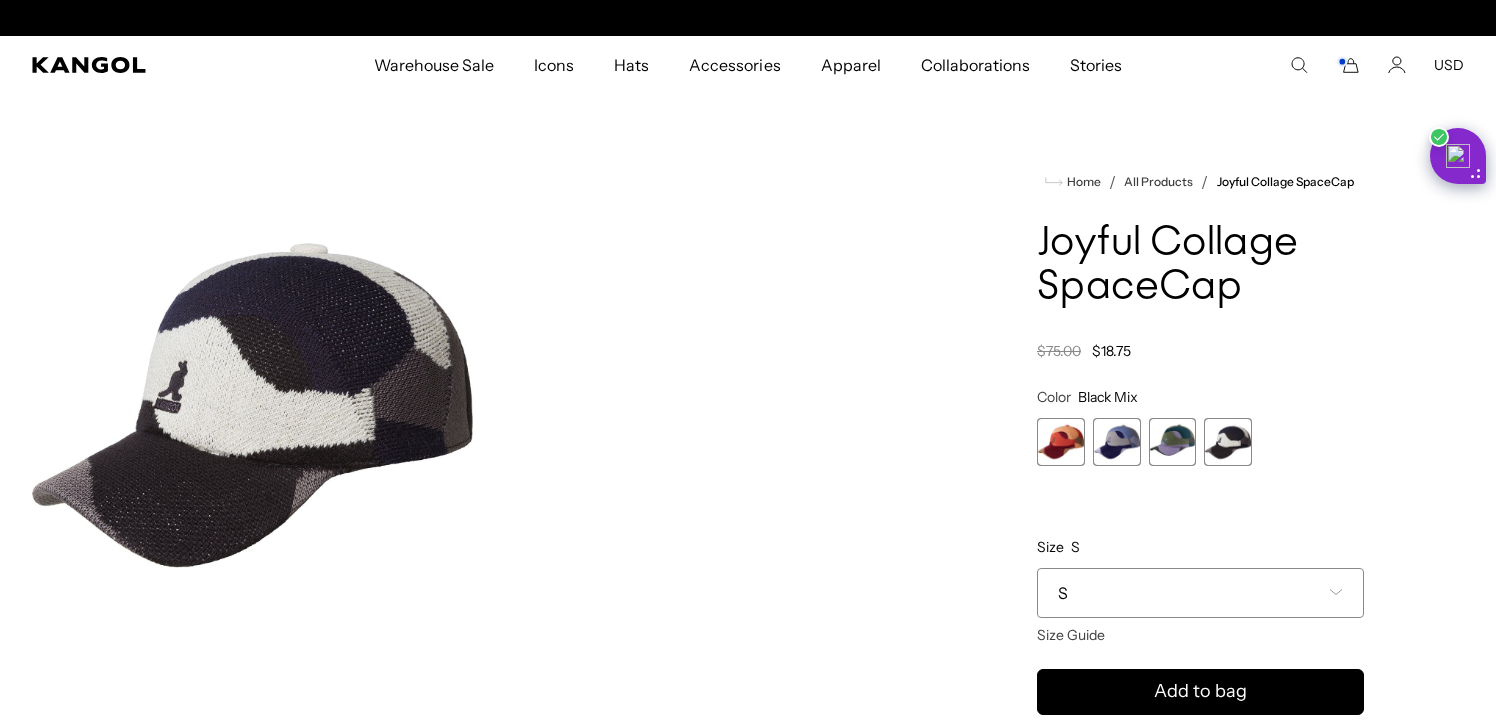 click at bounding box center (1117, 442) 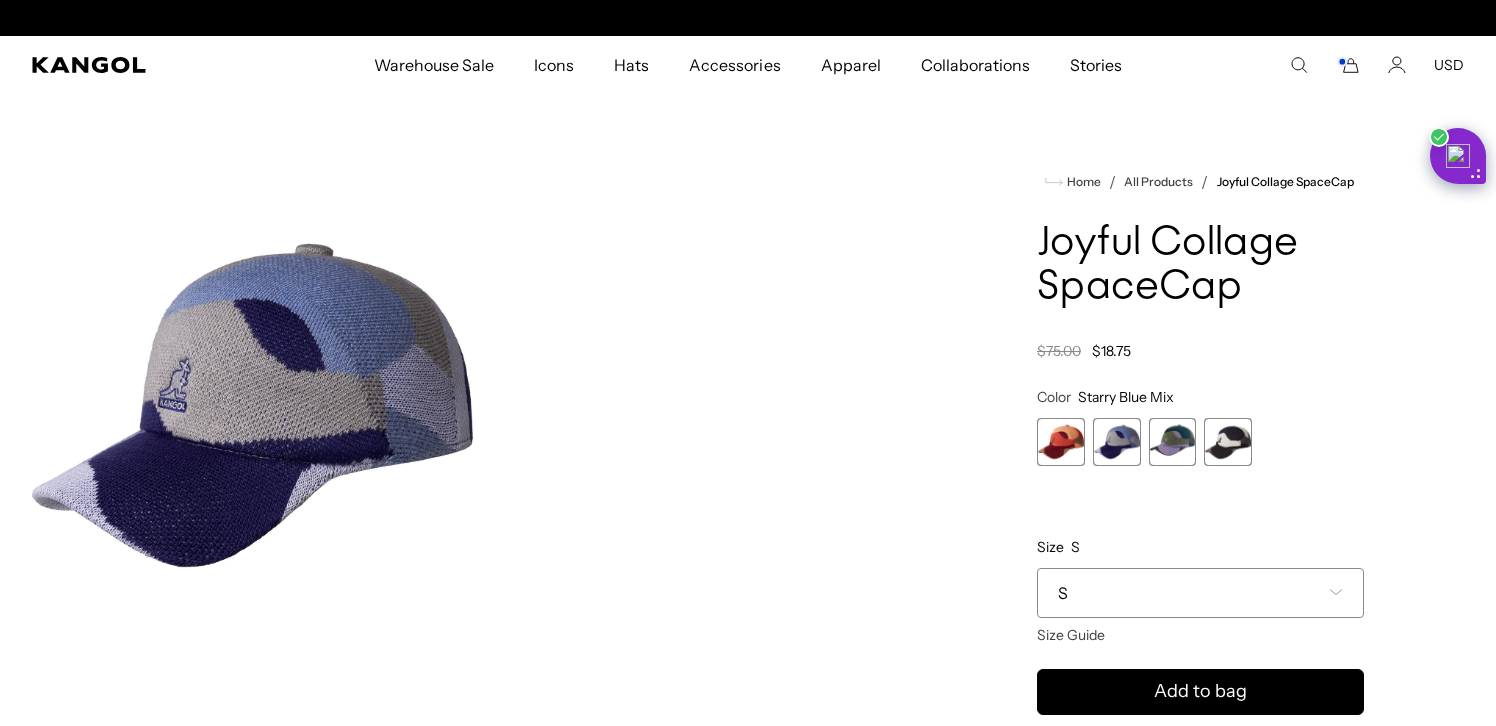 scroll, scrollTop: 0, scrollLeft: 412, axis: horizontal 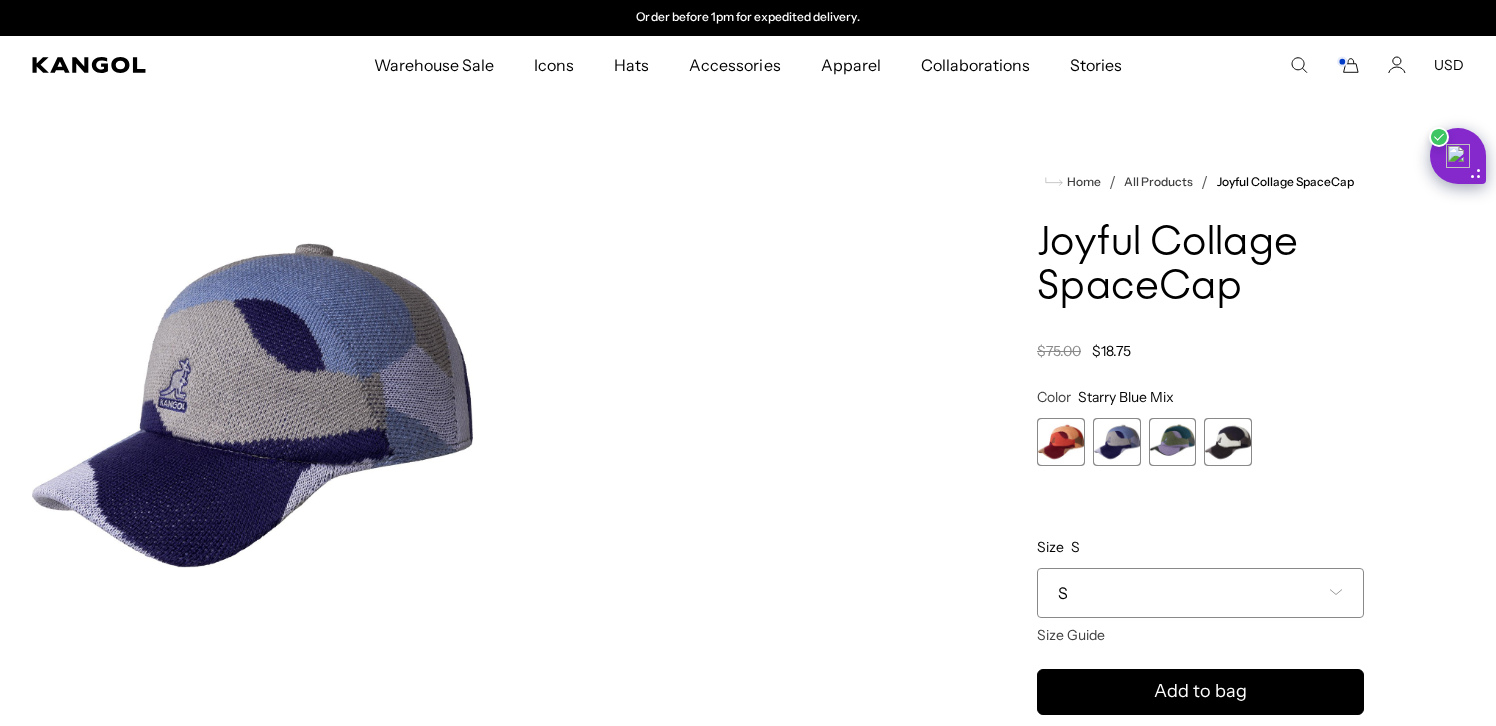 click at bounding box center [1173, 442] 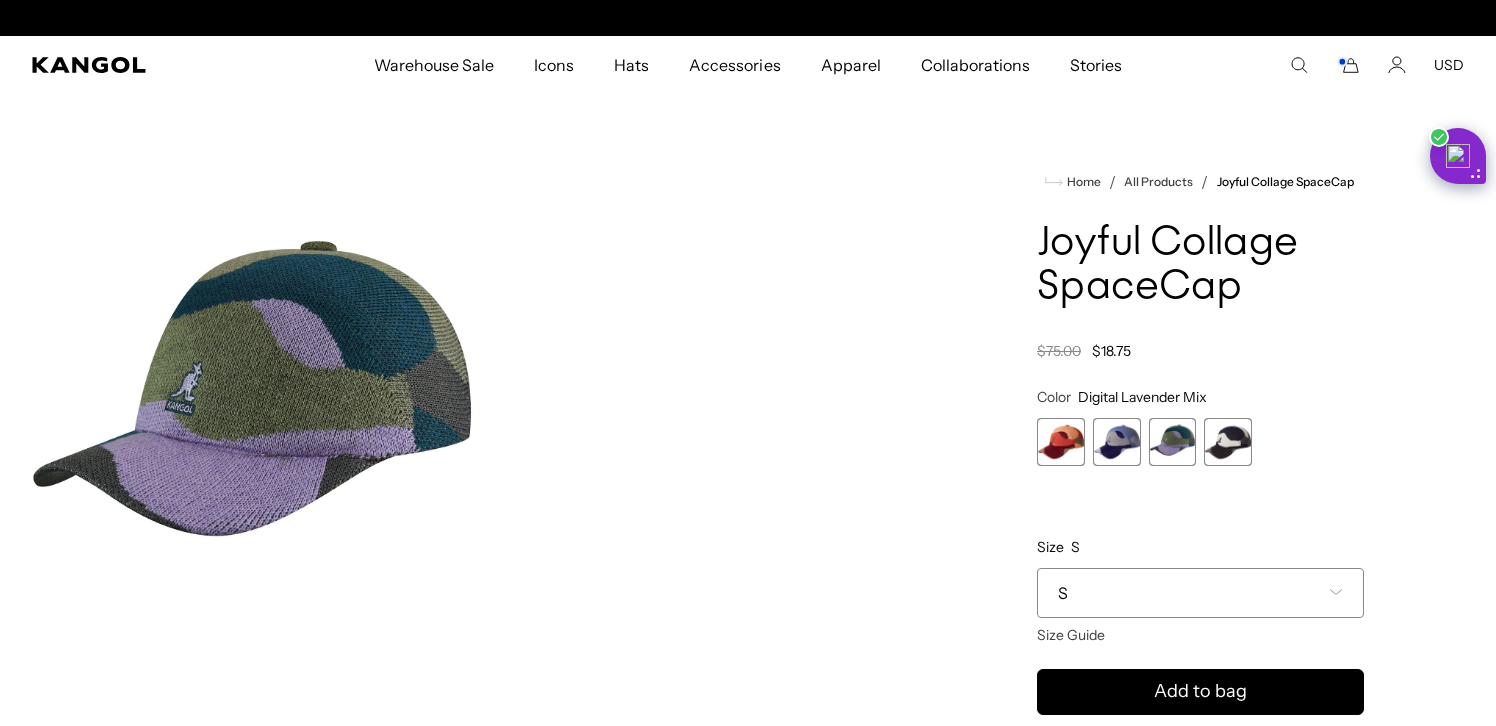 scroll, scrollTop: 0, scrollLeft: 0, axis: both 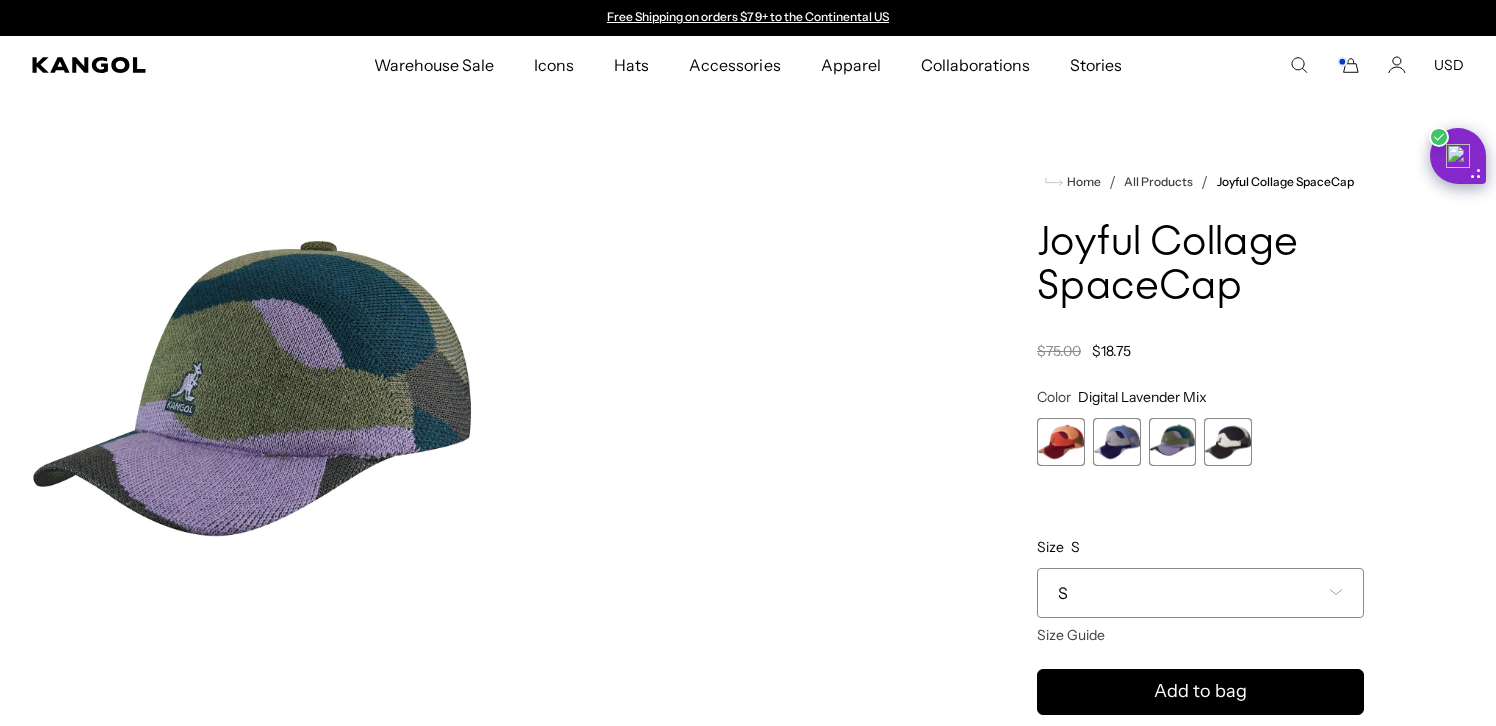 click at bounding box center [1228, 442] 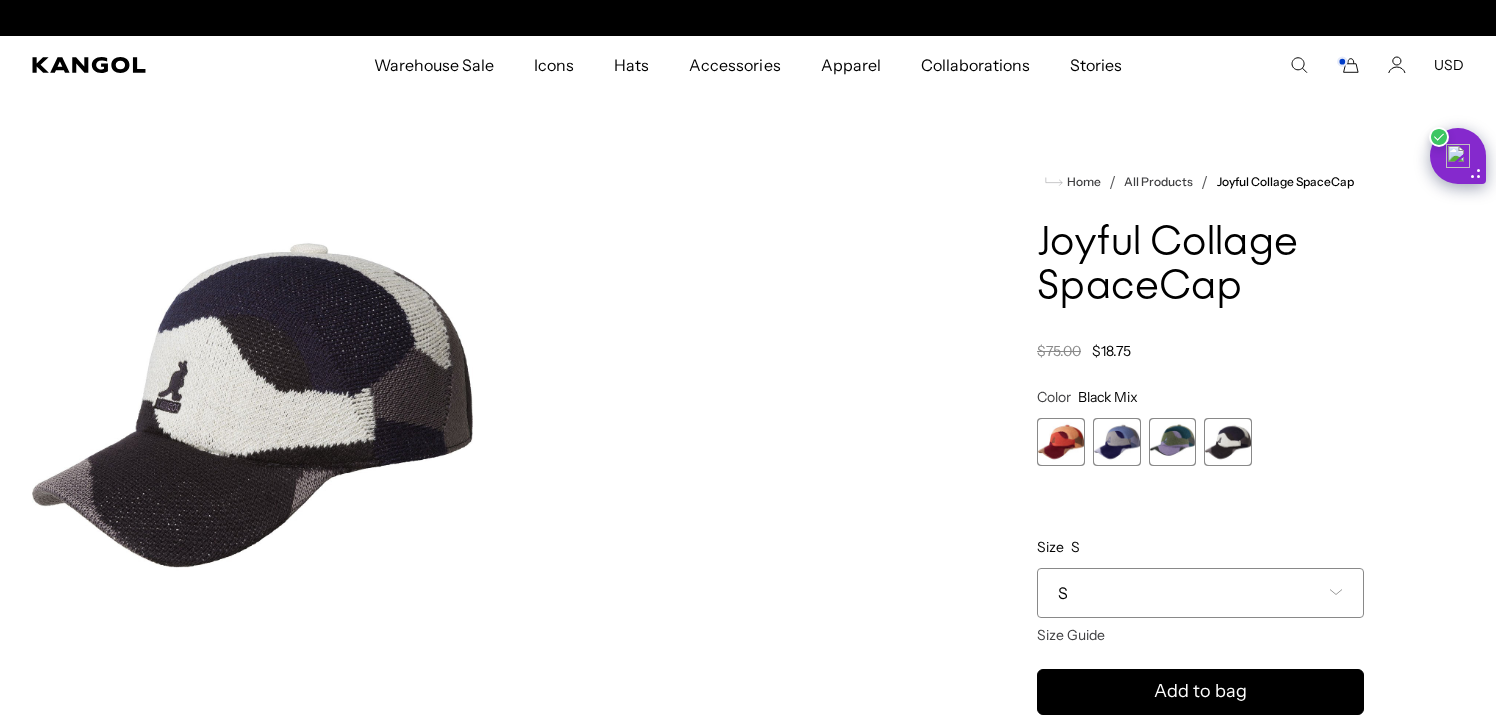 scroll, scrollTop: 0, scrollLeft: 0, axis: both 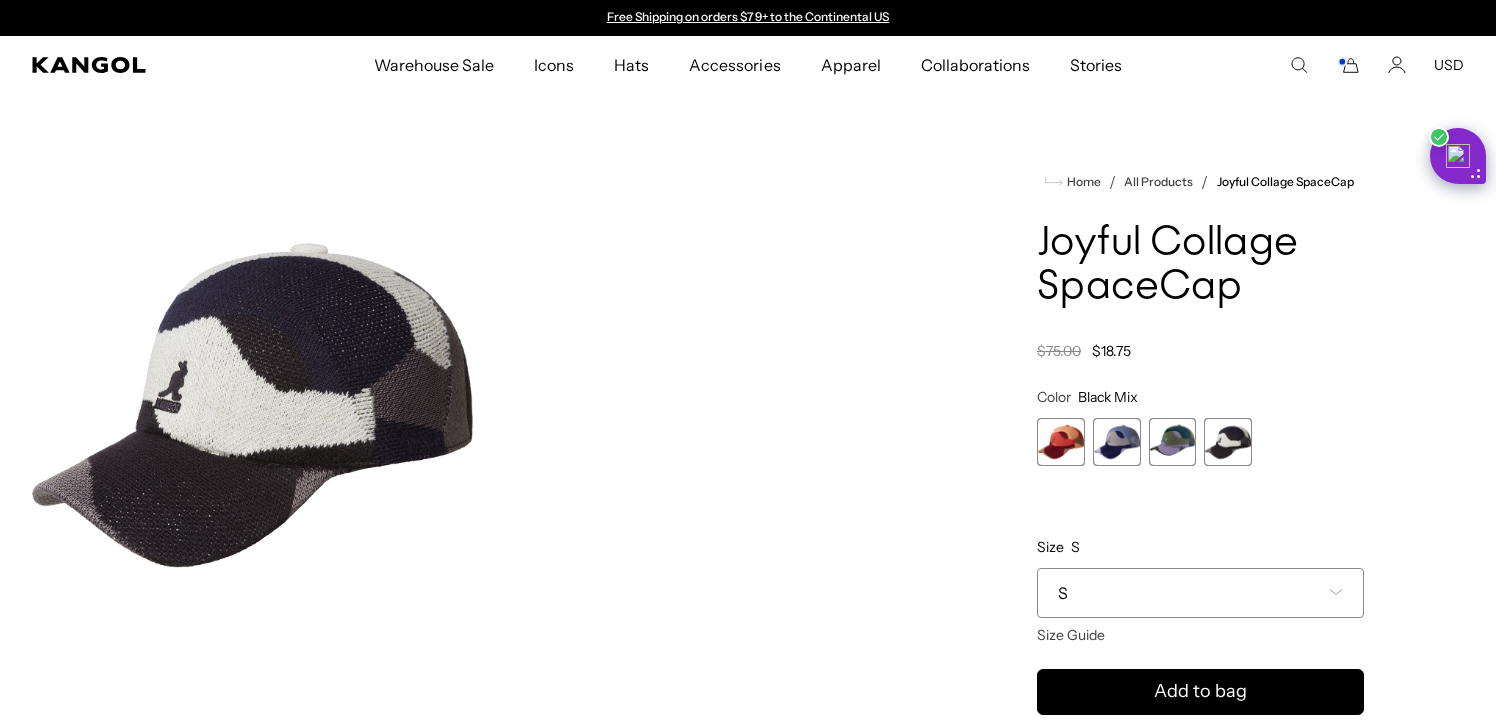 click at bounding box center (1117, 442) 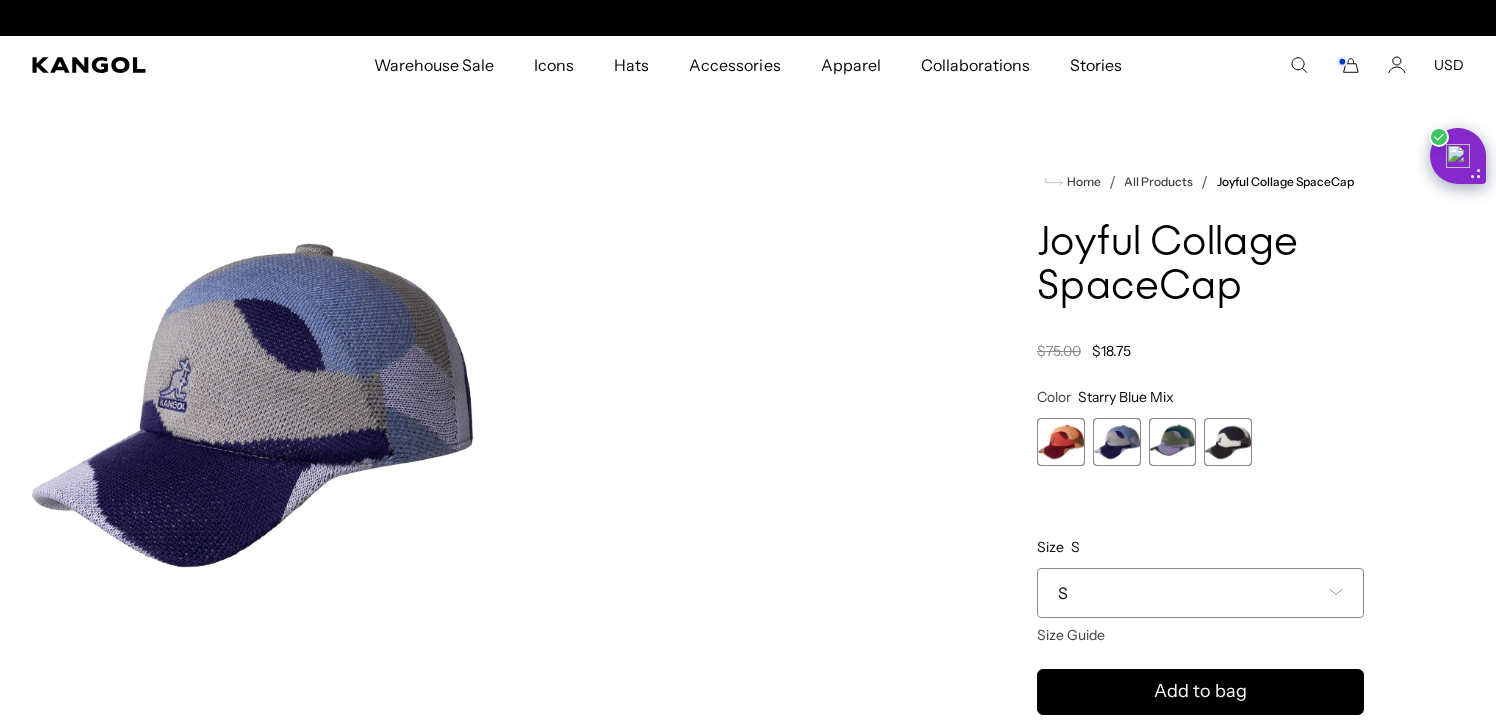 scroll, scrollTop: 0, scrollLeft: 0, axis: both 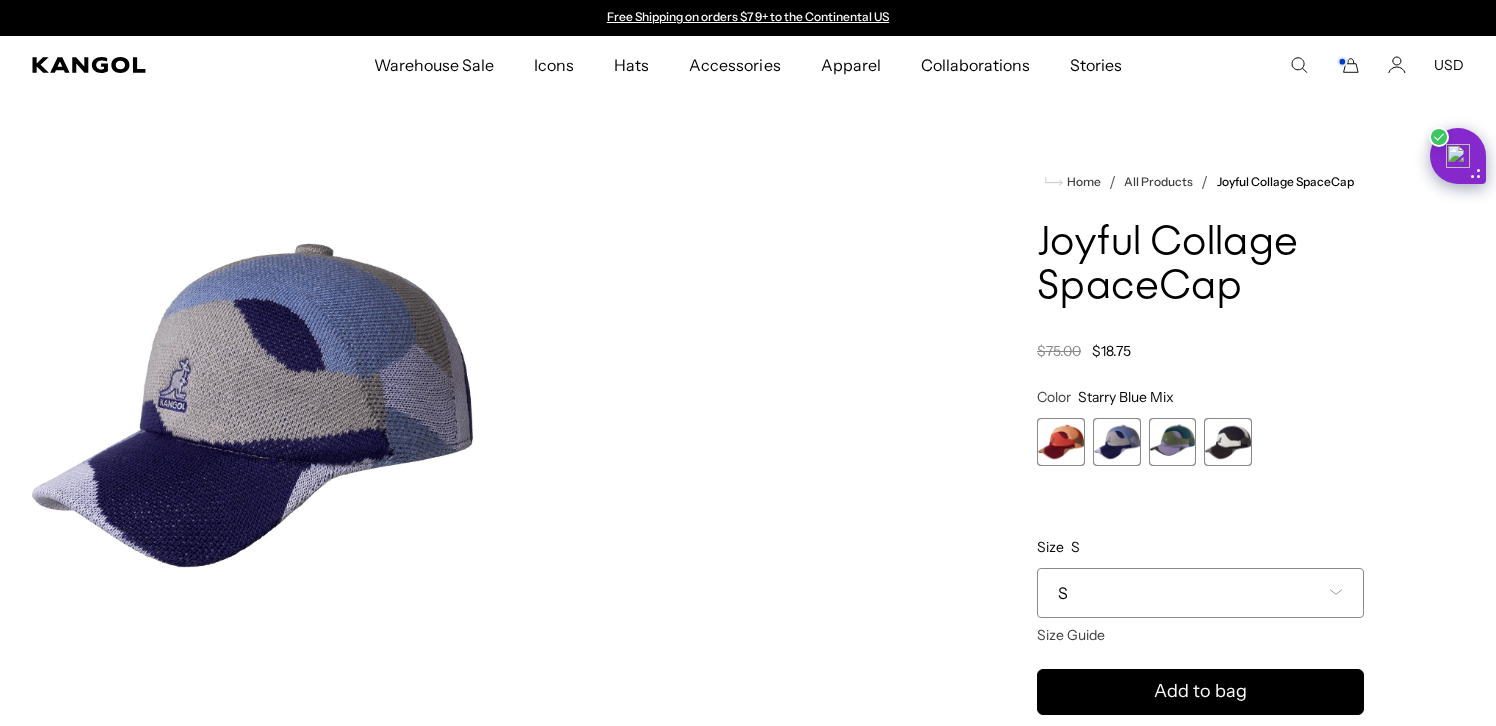 click on "Color
Starry Blue Mix
Previous
Next
Cranberry Mix
Variant sold out or unavailable
Starry Blue Mix
Variant sold out or unavailable
Digital Lavender Mix
Variant sold out or unavailable
Black Mix
Variant sold out or unavailable" at bounding box center (1200, 427) 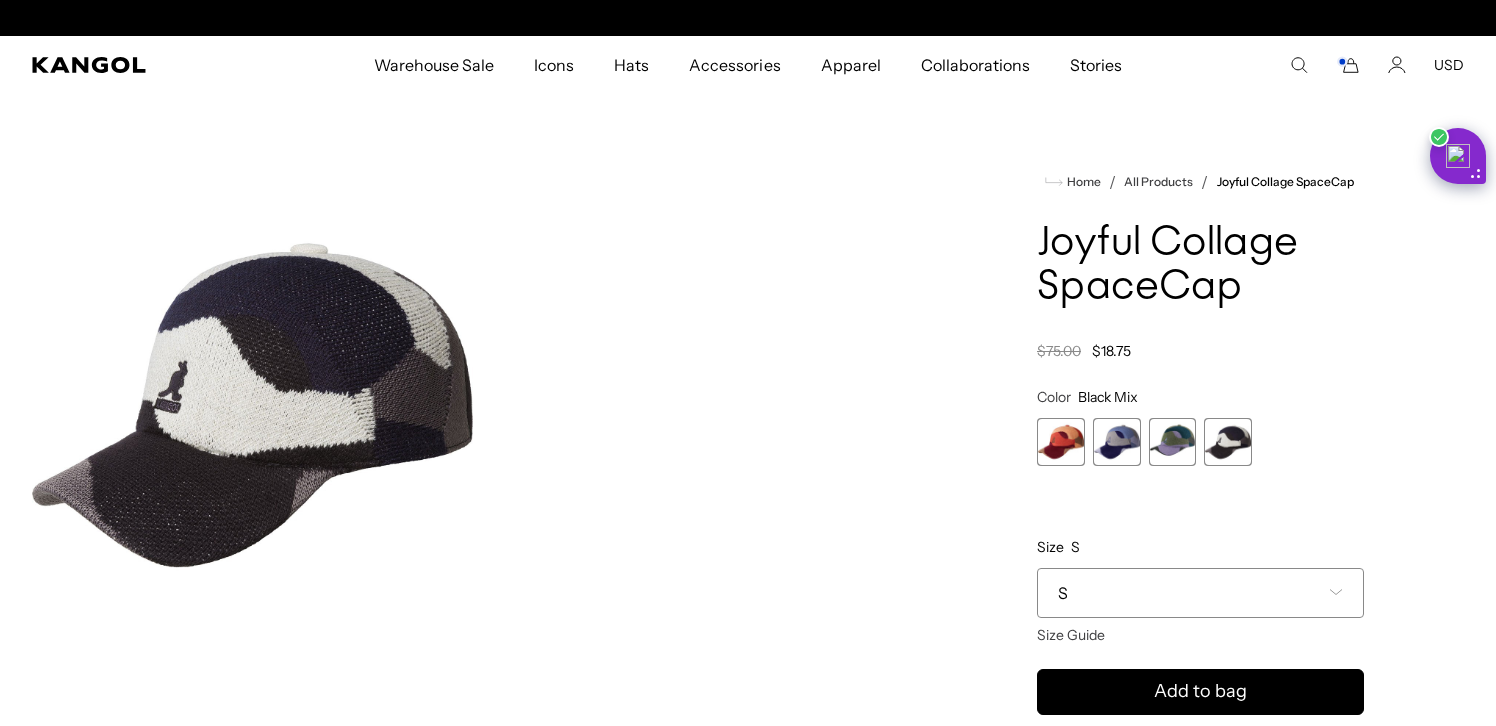 scroll, scrollTop: 0, scrollLeft: 412, axis: horizontal 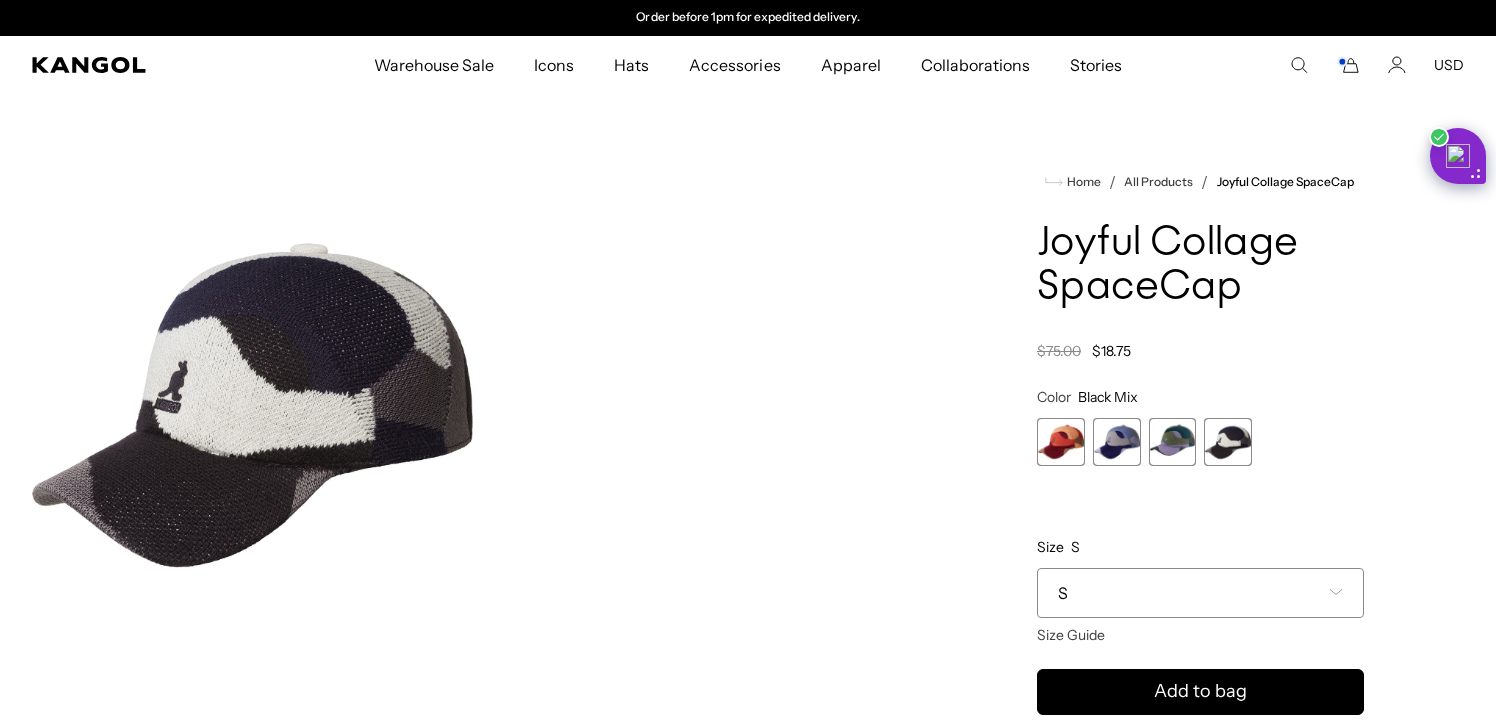 click at bounding box center (1173, 442) 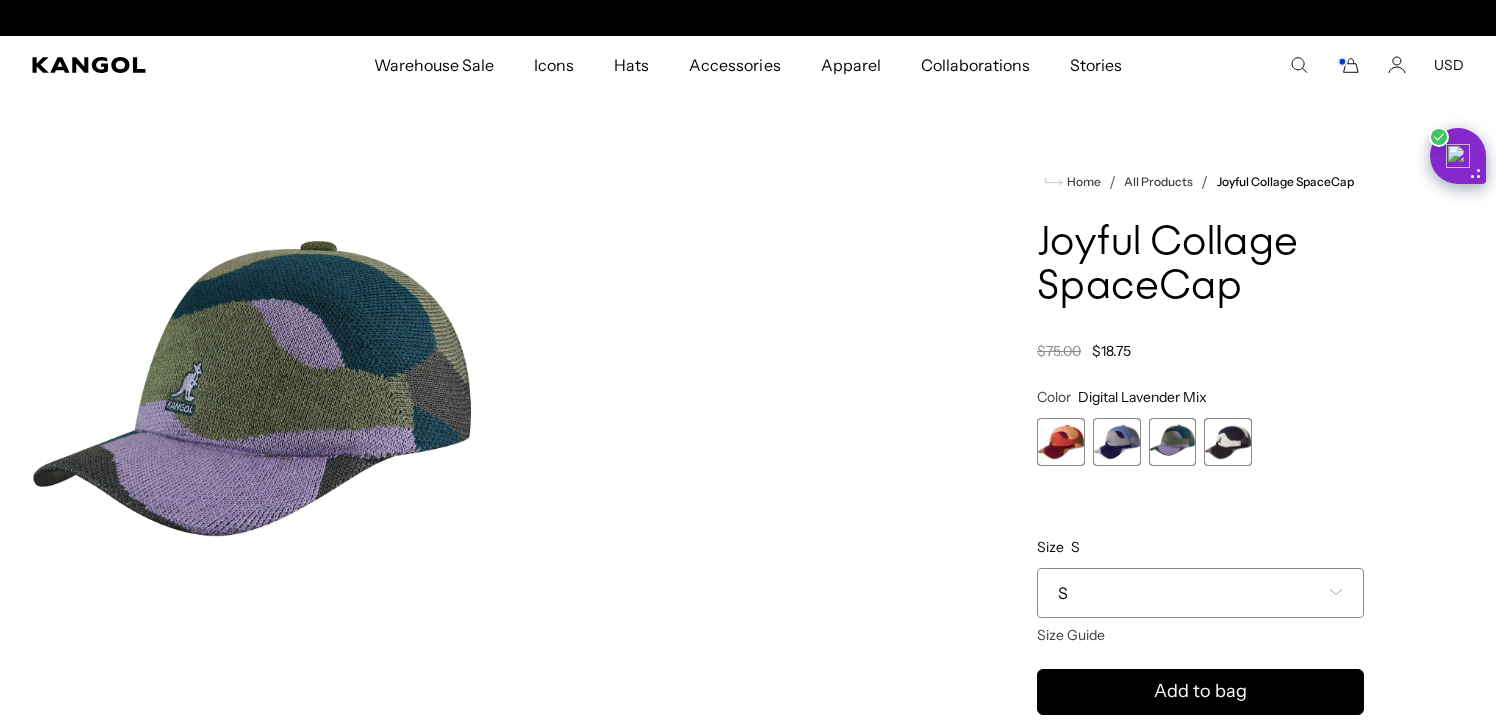 scroll, scrollTop: 0, scrollLeft: 0, axis: both 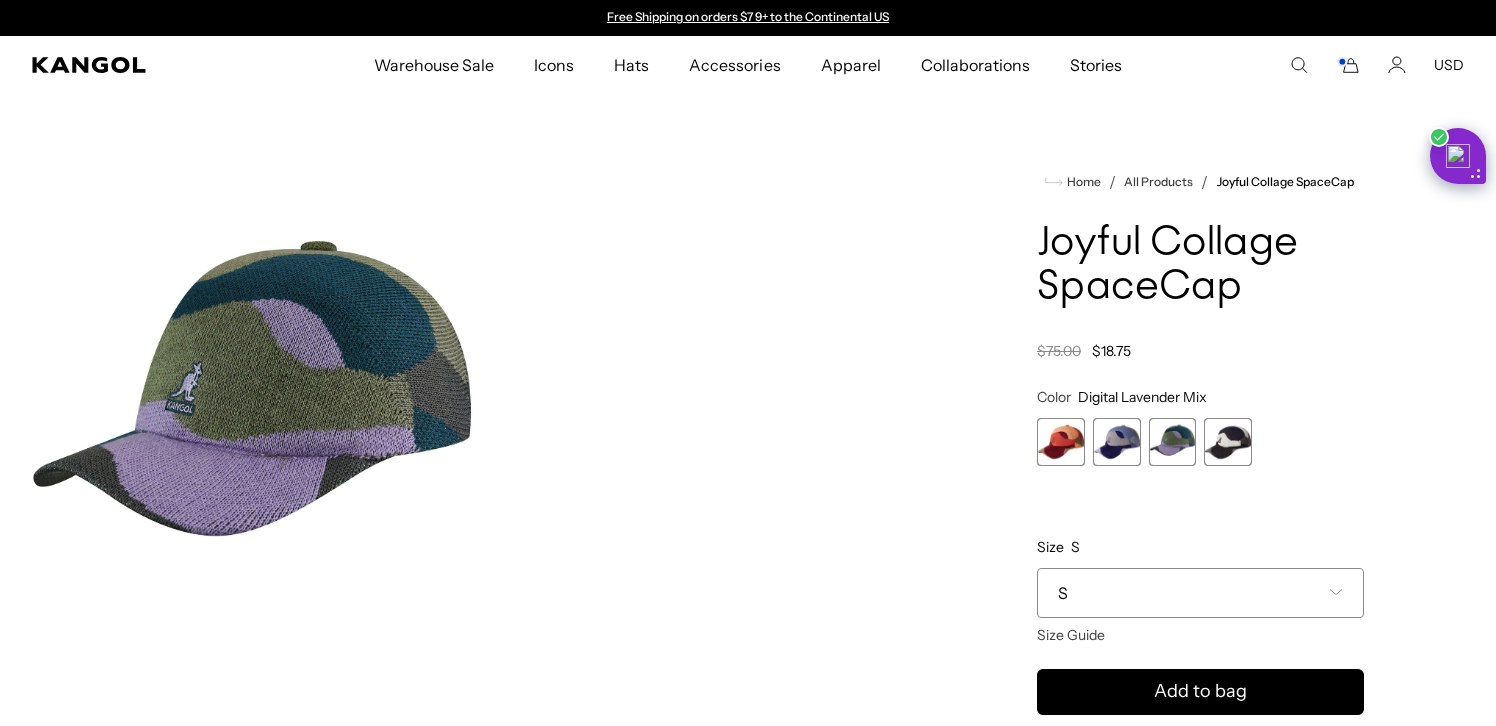 click at bounding box center [1061, 442] 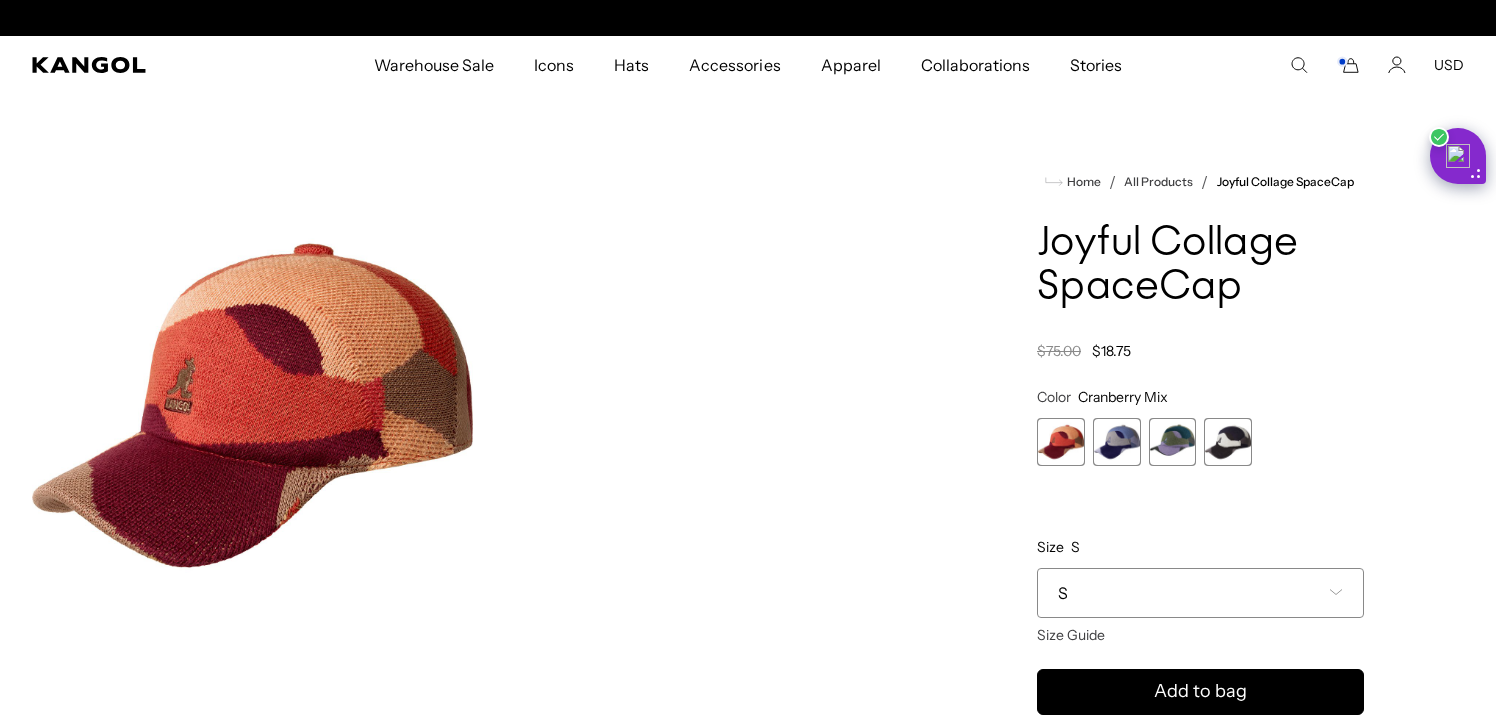 scroll, scrollTop: 0, scrollLeft: 412, axis: horizontal 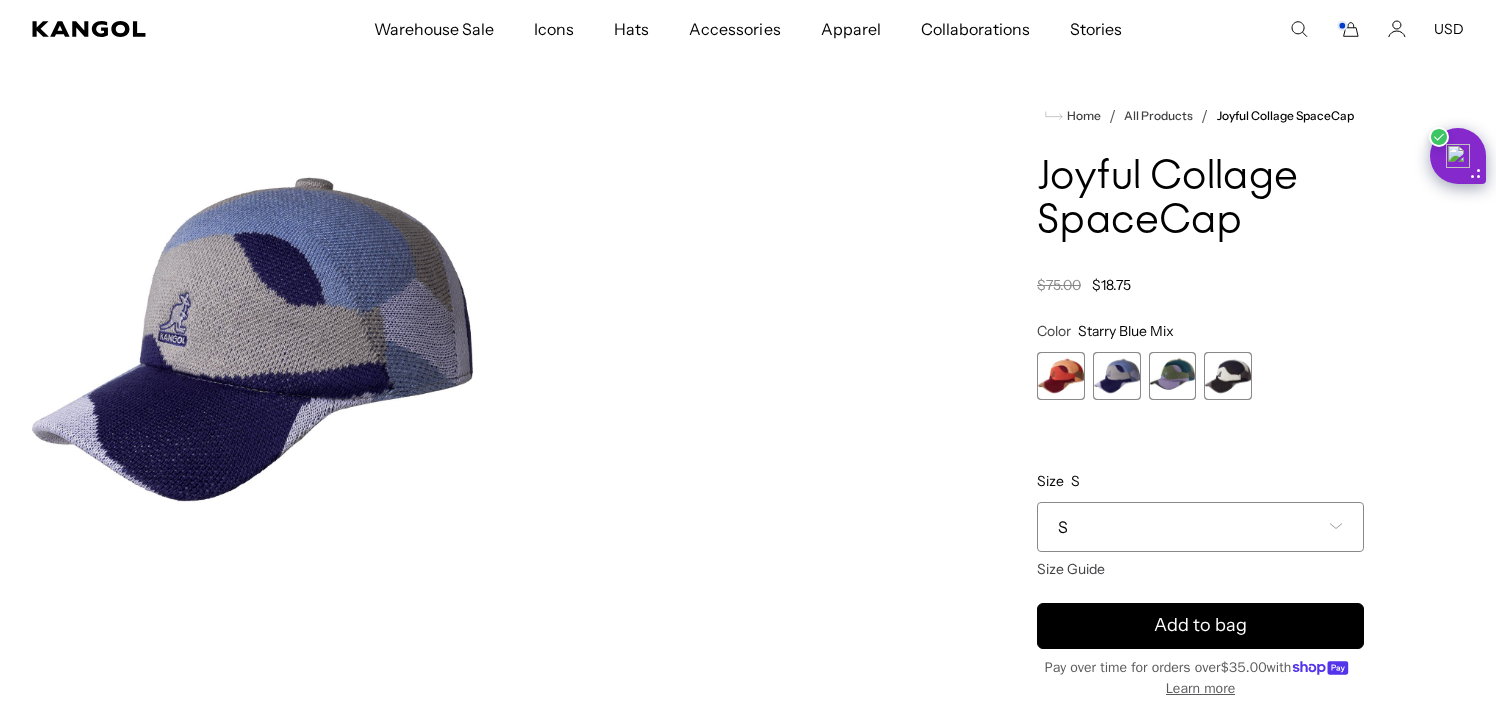 click on "S" at bounding box center [1200, 527] 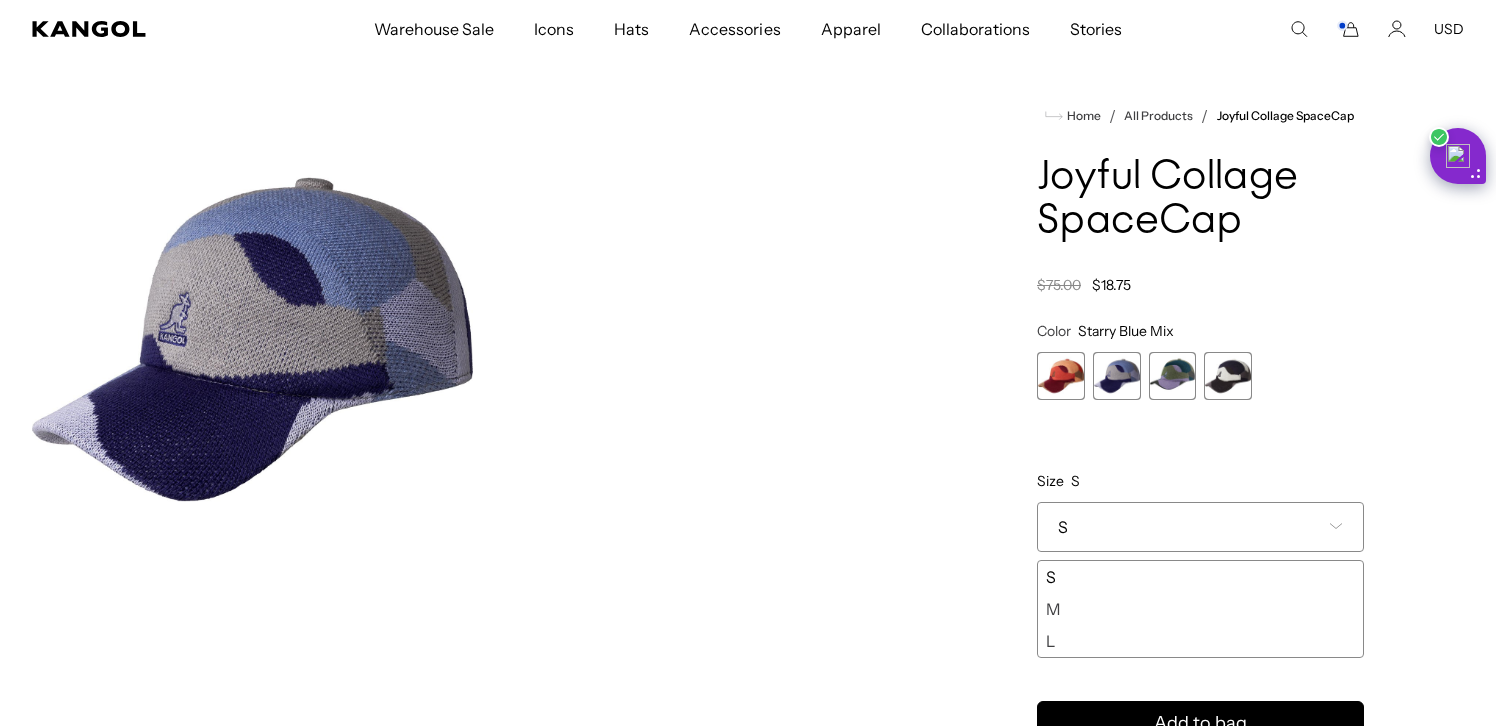 scroll, scrollTop: 0, scrollLeft: 412, axis: horizontal 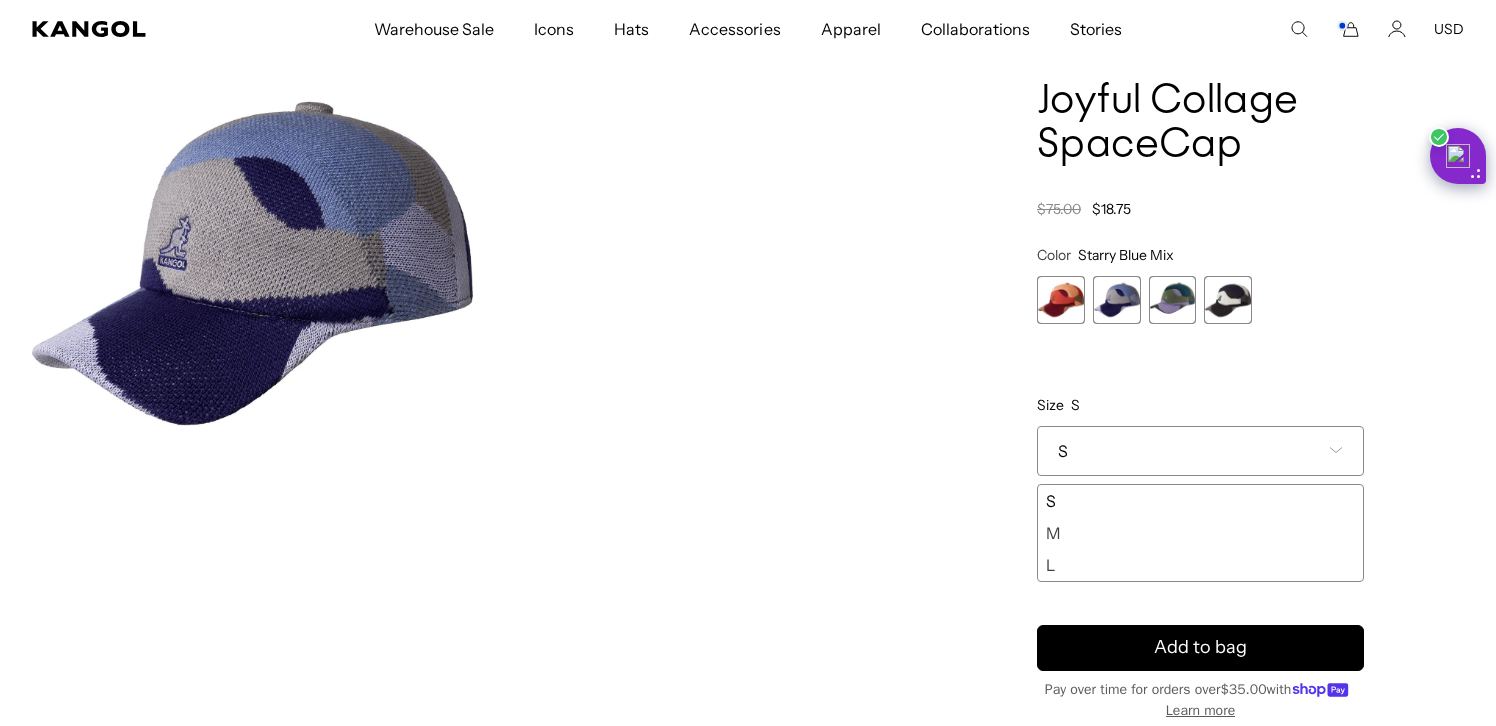 click on "M" at bounding box center [1200, 533] 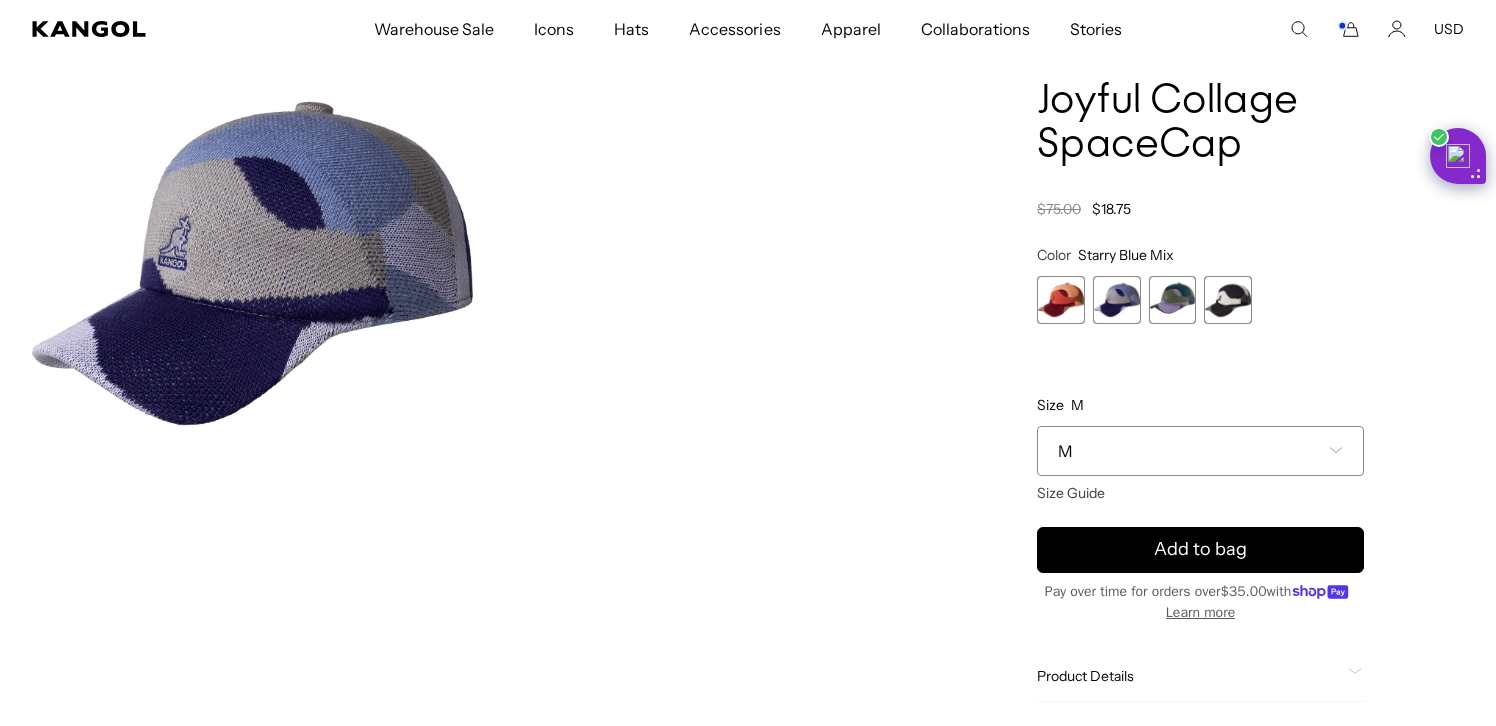 scroll, scrollTop: 0, scrollLeft: 0, axis: both 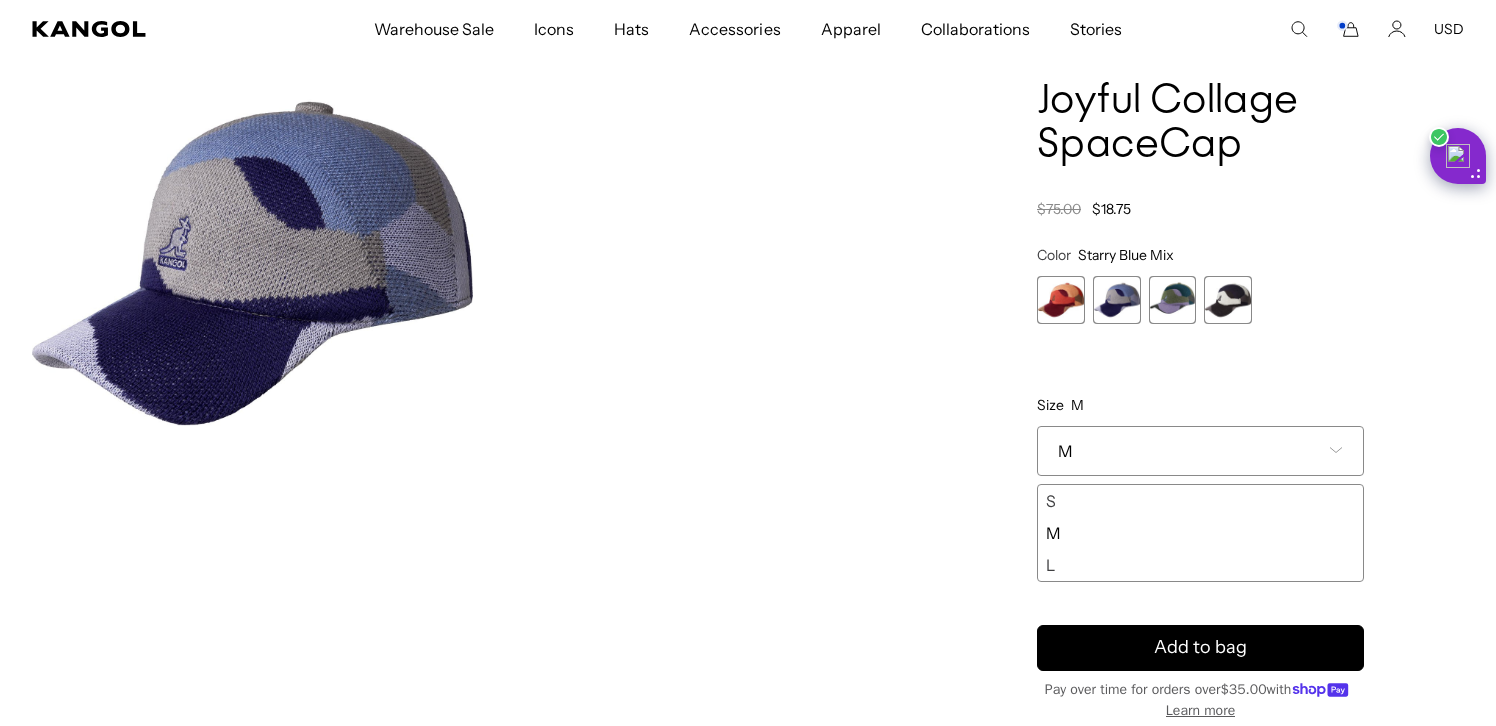 click on "L" at bounding box center [1200, 565] 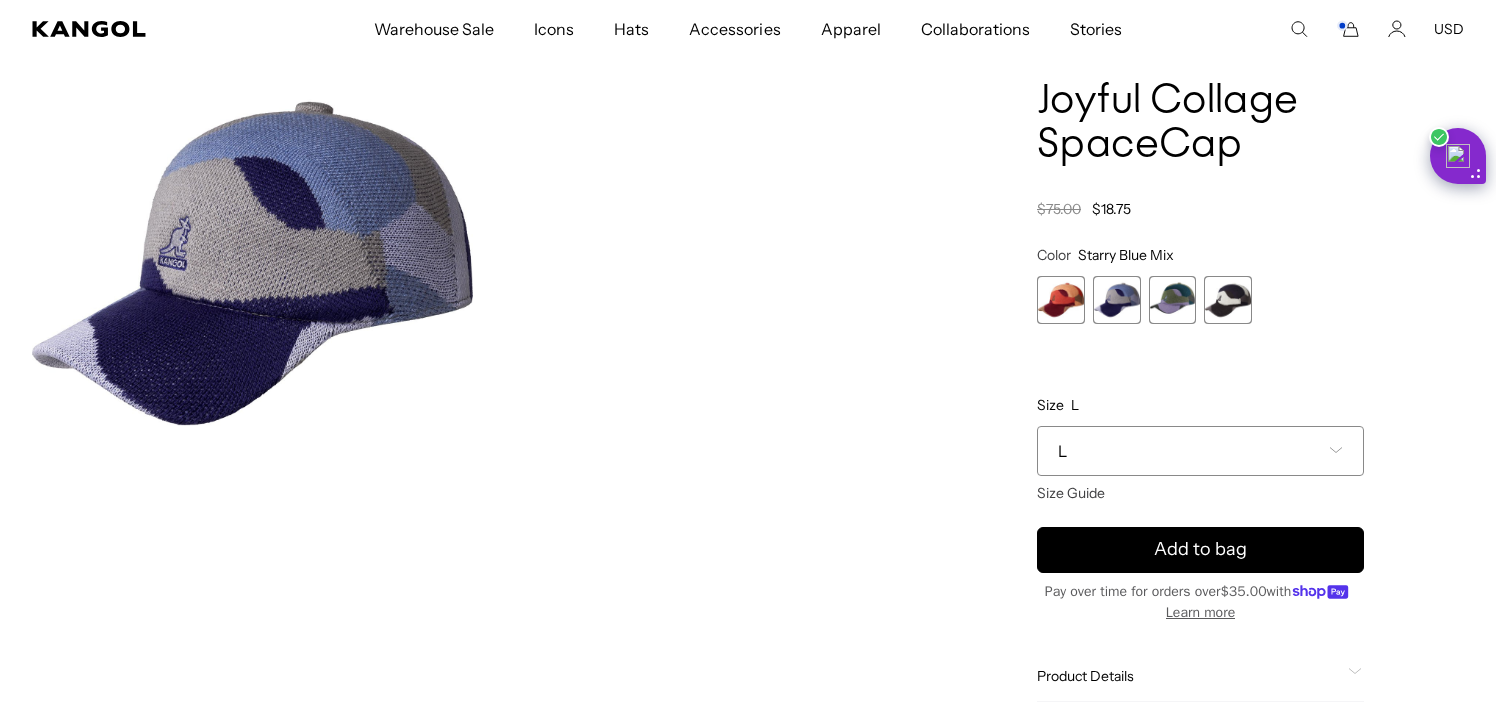 scroll, scrollTop: 0, scrollLeft: 0, axis: both 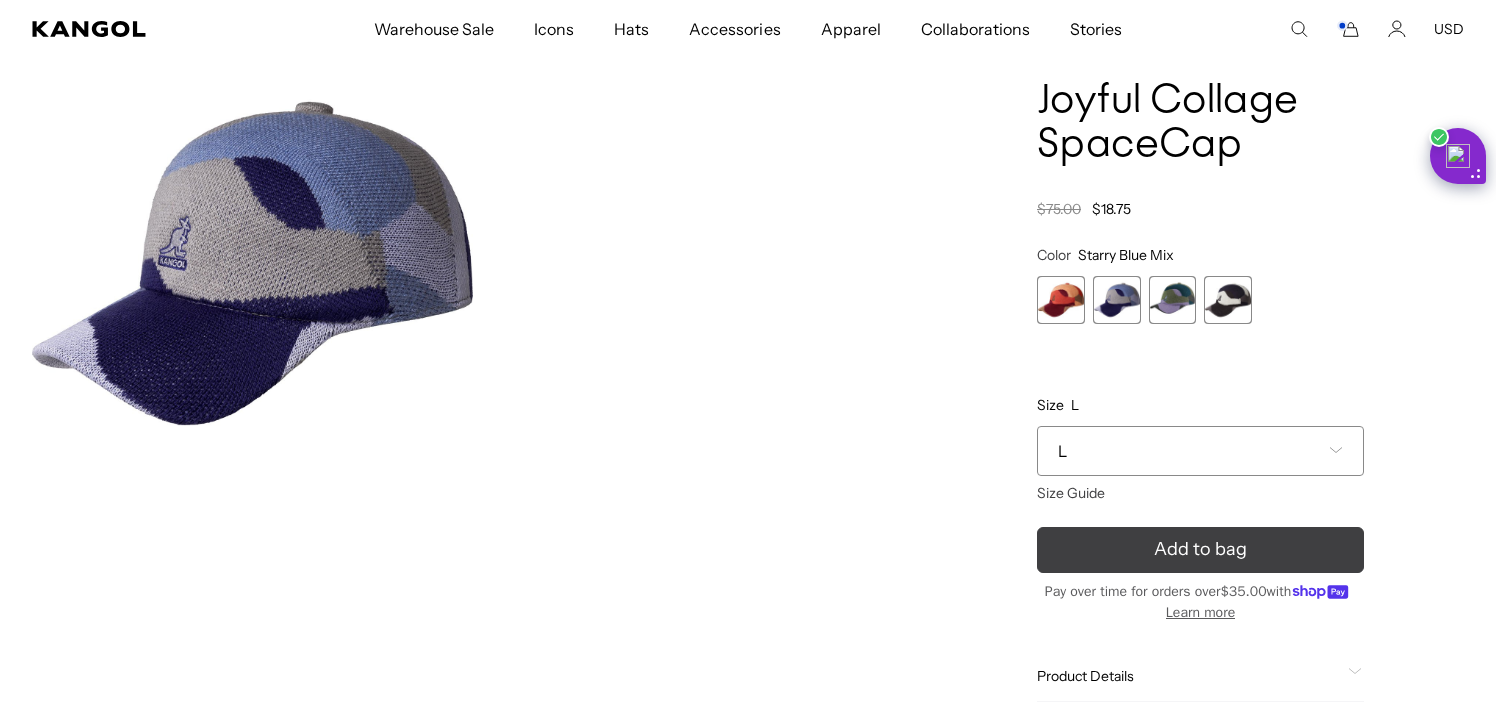 click on "Add to bag" at bounding box center (1200, 550) 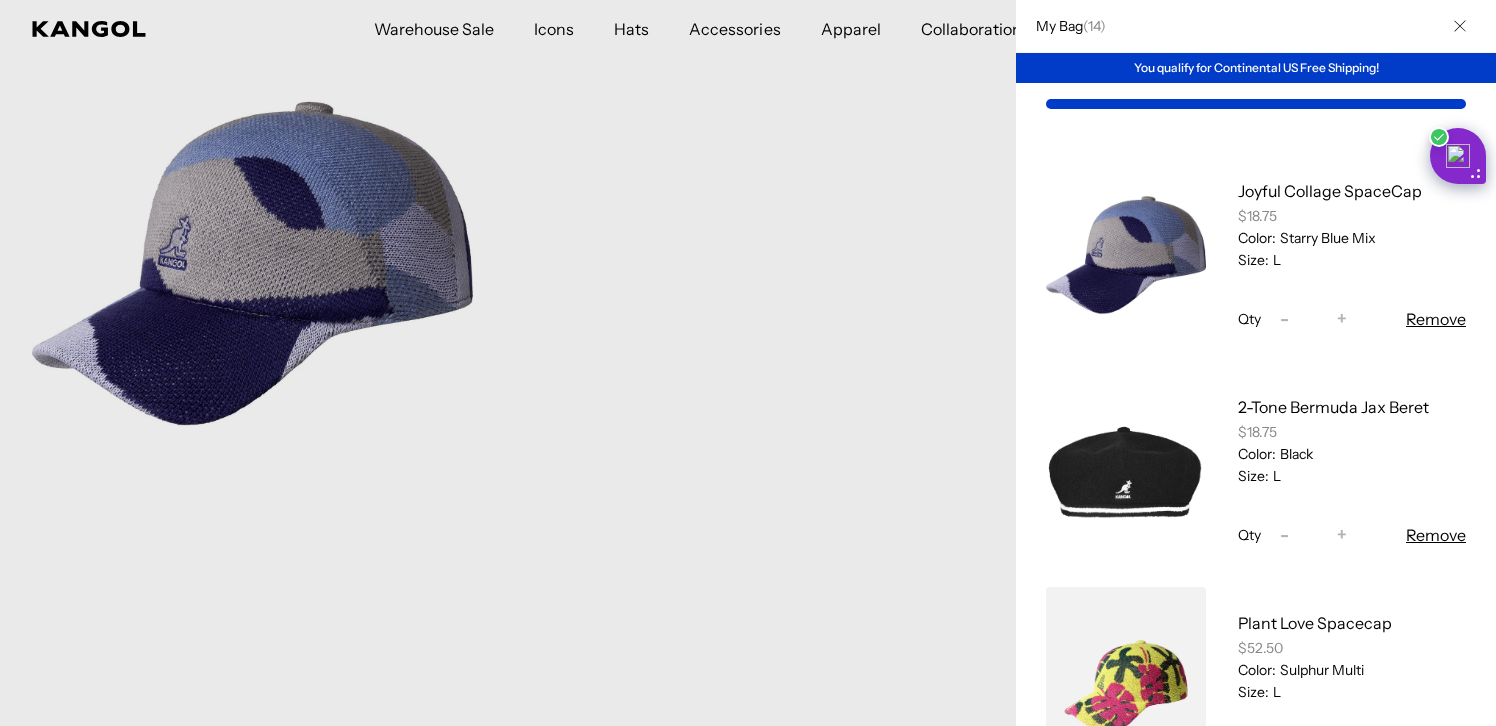 scroll, scrollTop: 0, scrollLeft: 0, axis: both 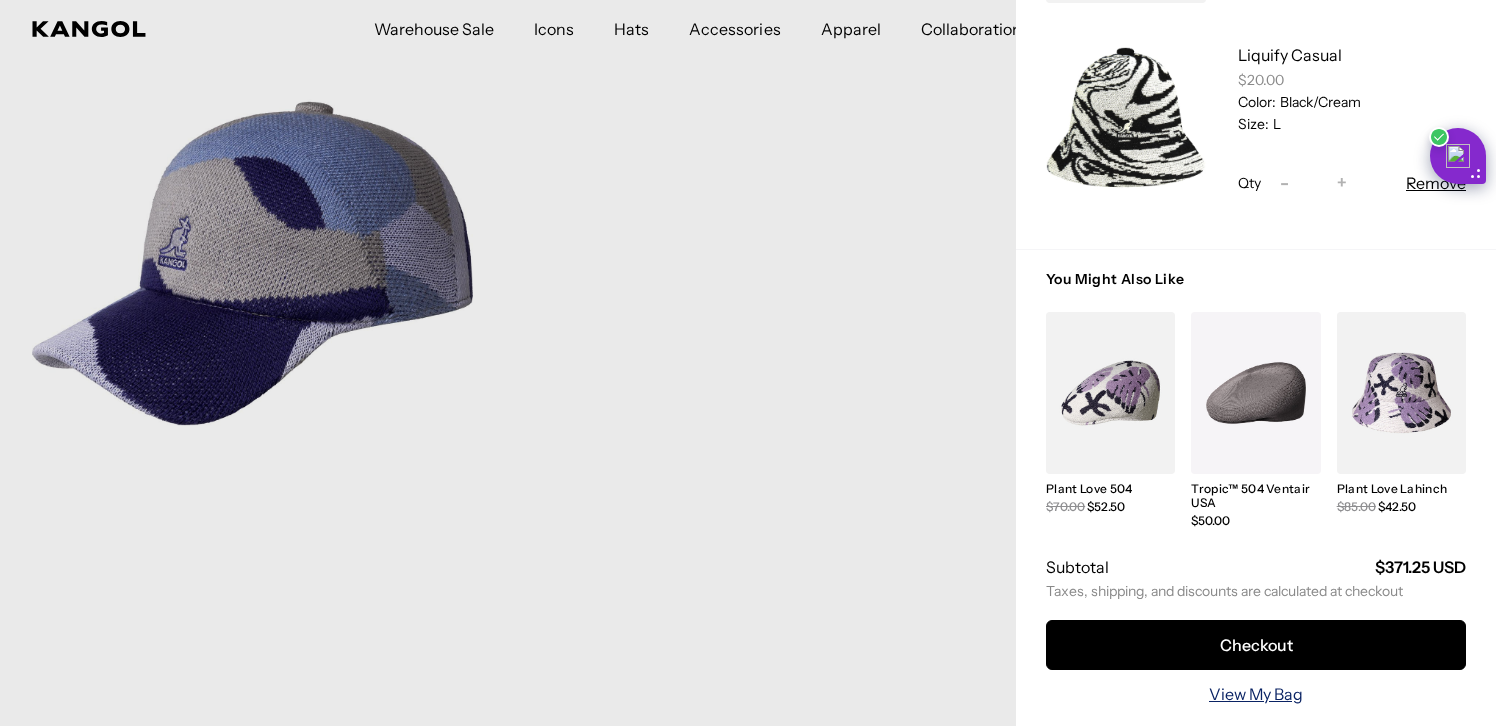 click on "View My Bag" at bounding box center [1256, 694] 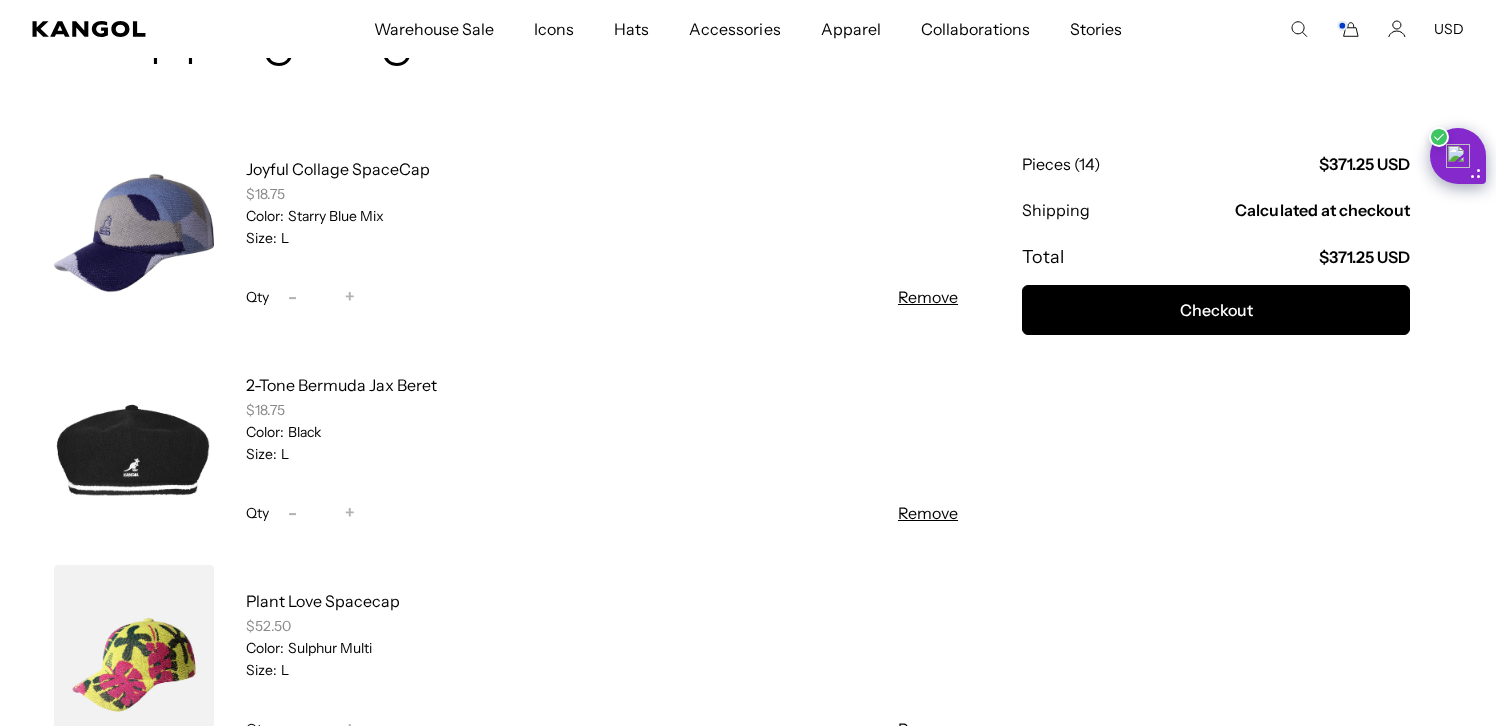 scroll, scrollTop: 259, scrollLeft: 0, axis: vertical 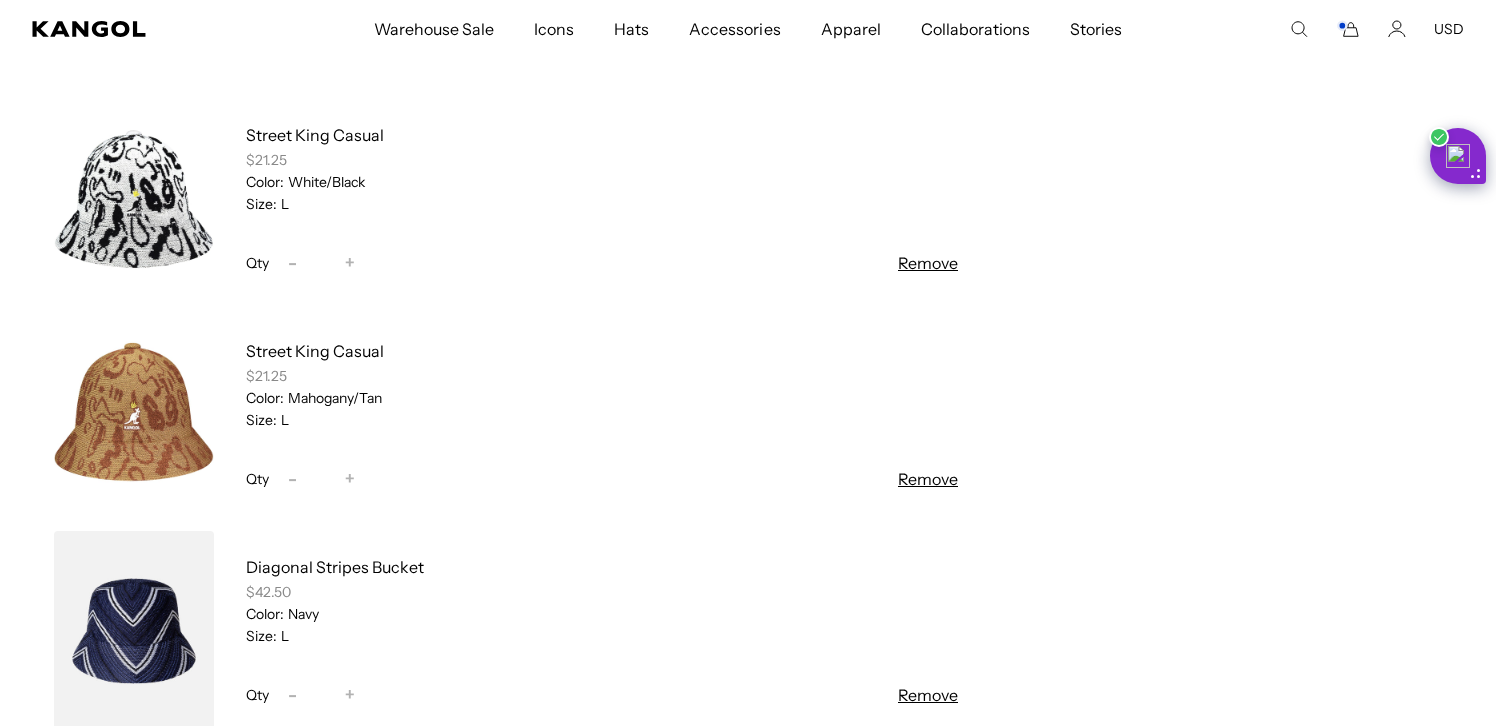 click on "Remove" at bounding box center [928, 479] 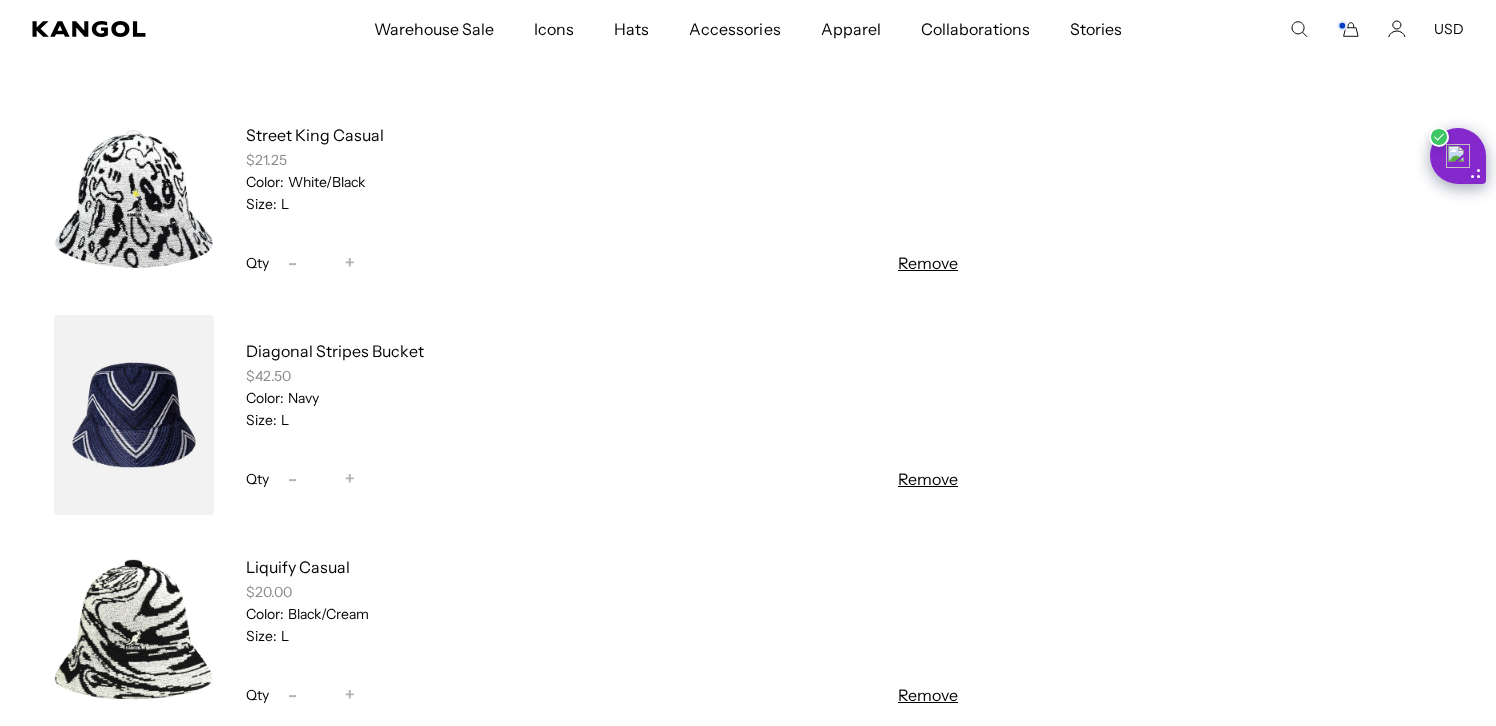 scroll, scrollTop: 0, scrollLeft: 0, axis: both 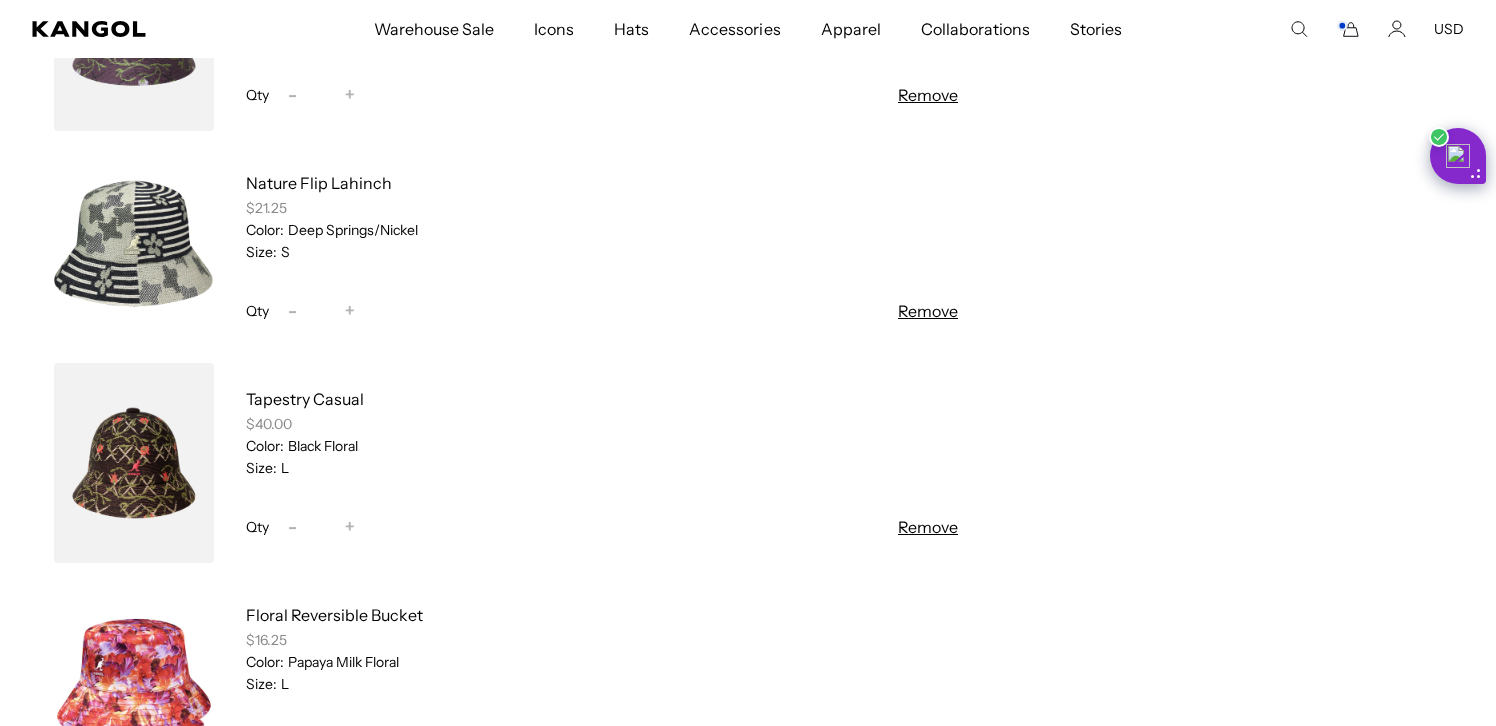 click on "Remove" at bounding box center (928, 311) 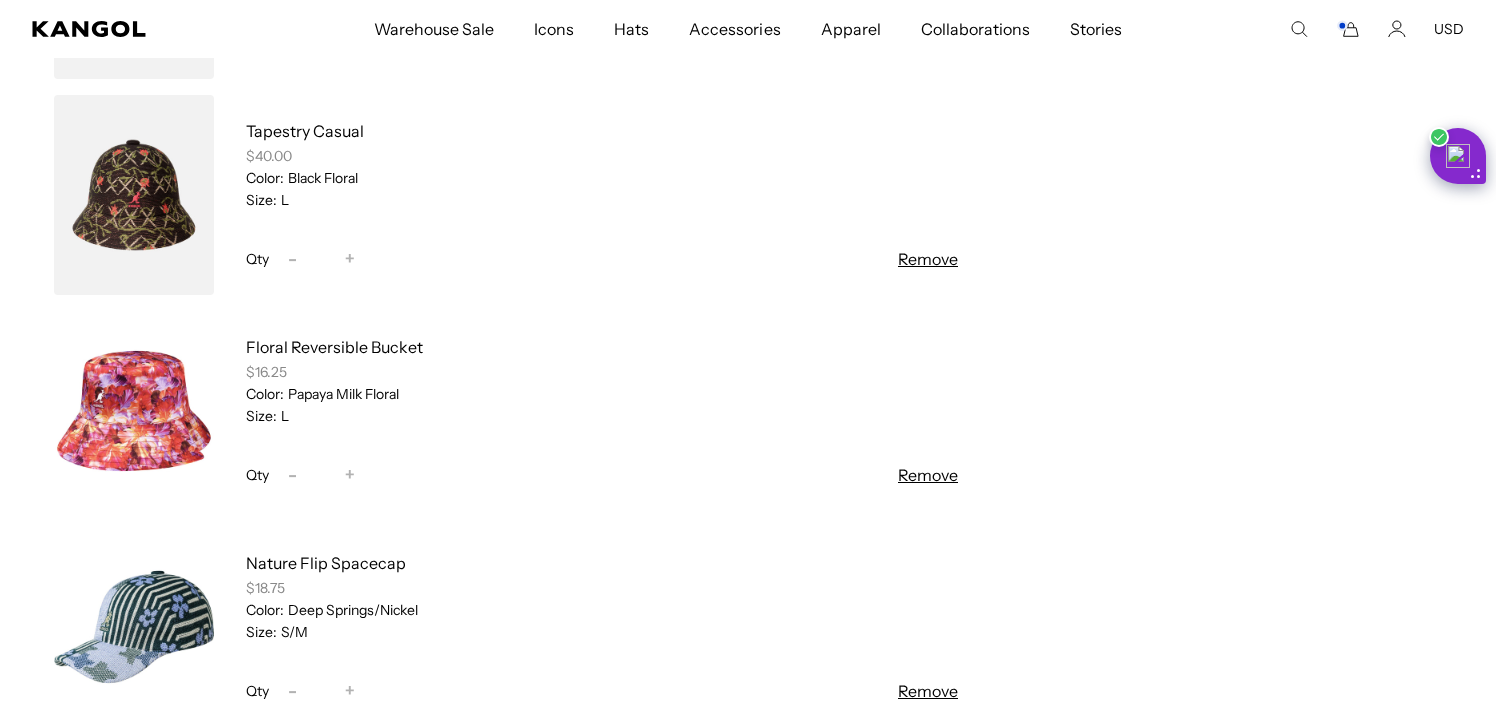 scroll, scrollTop: 1316, scrollLeft: 0, axis: vertical 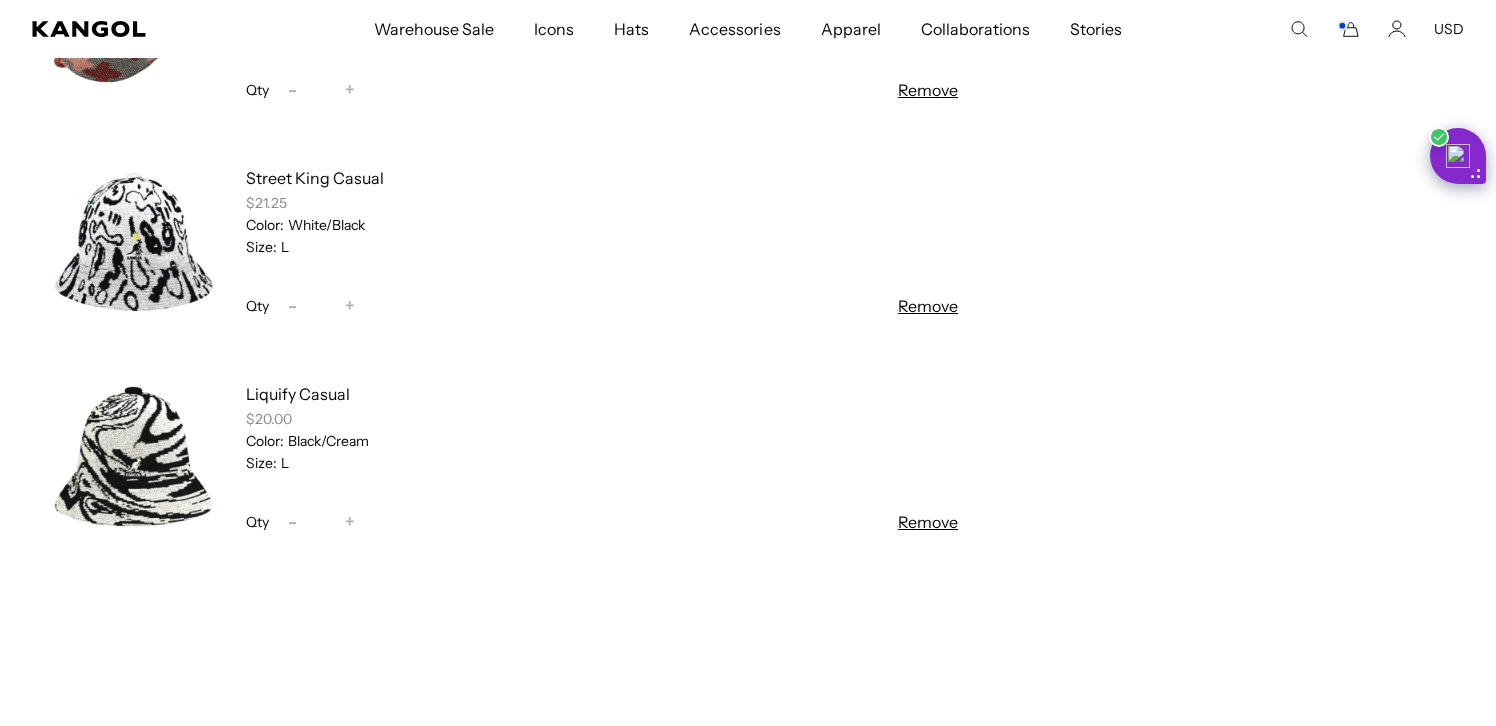 click on "Joyful Collage SpaceCap
$18.75
Color:
Starry Blue Mix
Size:
L
Qty
Decrease quantity for Joyful Collage SpaceCap
-
*
Increase quantity for Joyful Collage SpaceCap
+
Remove
2-Tone Bermuda Jax Beret
$18.75
Color:
Black
Size:
L" at bounding box center (506, -590) 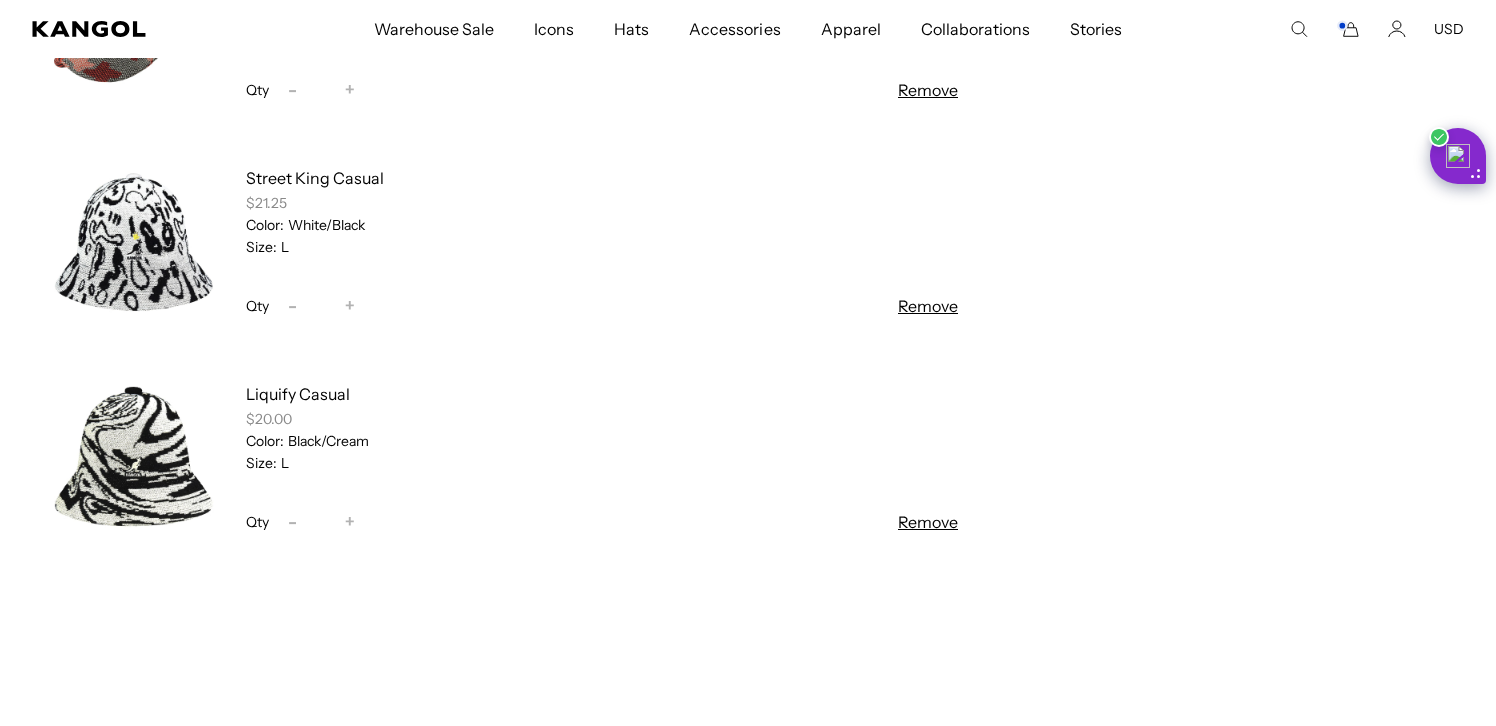 scroll, scrollTop: 0, scrollLeft: 0, axis: both 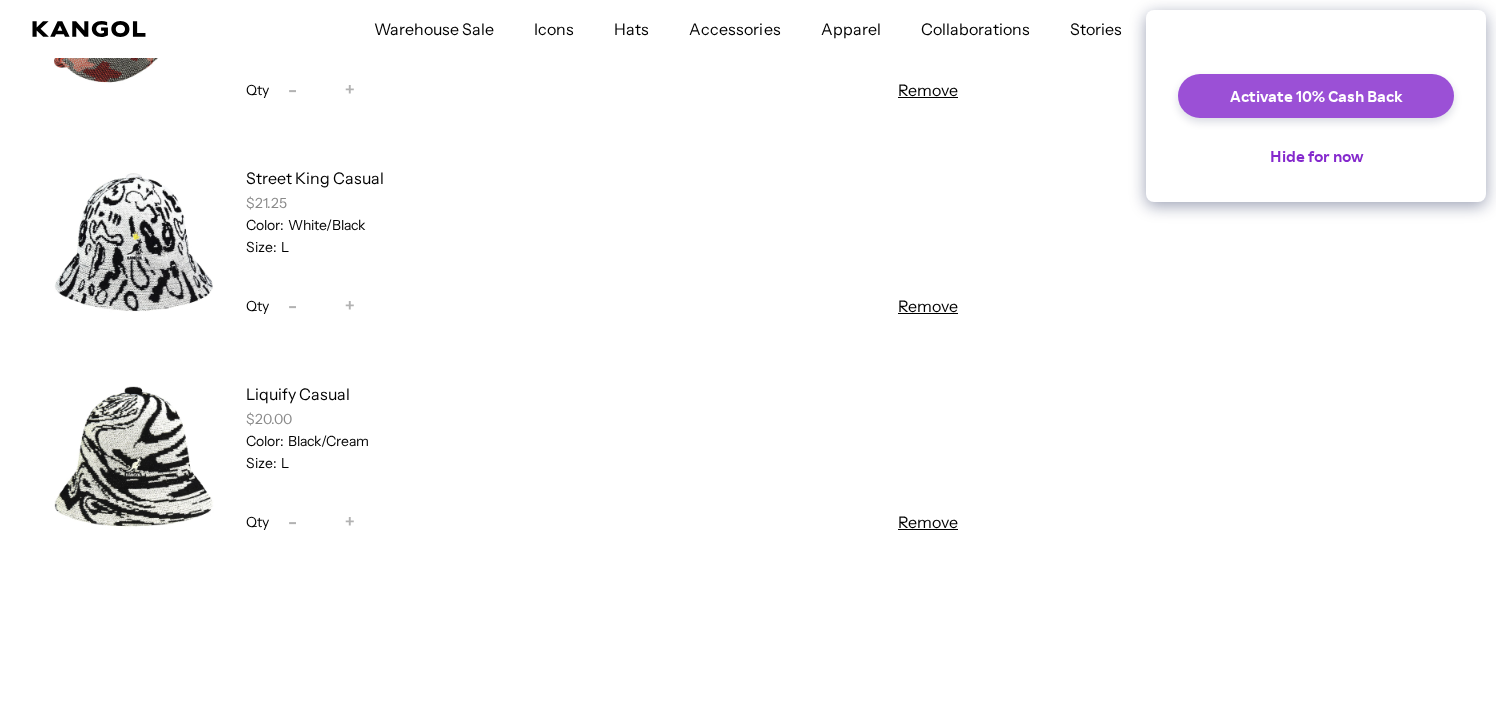 click on "Activate 10% Cash Back" at bounding box center [1316, 96] 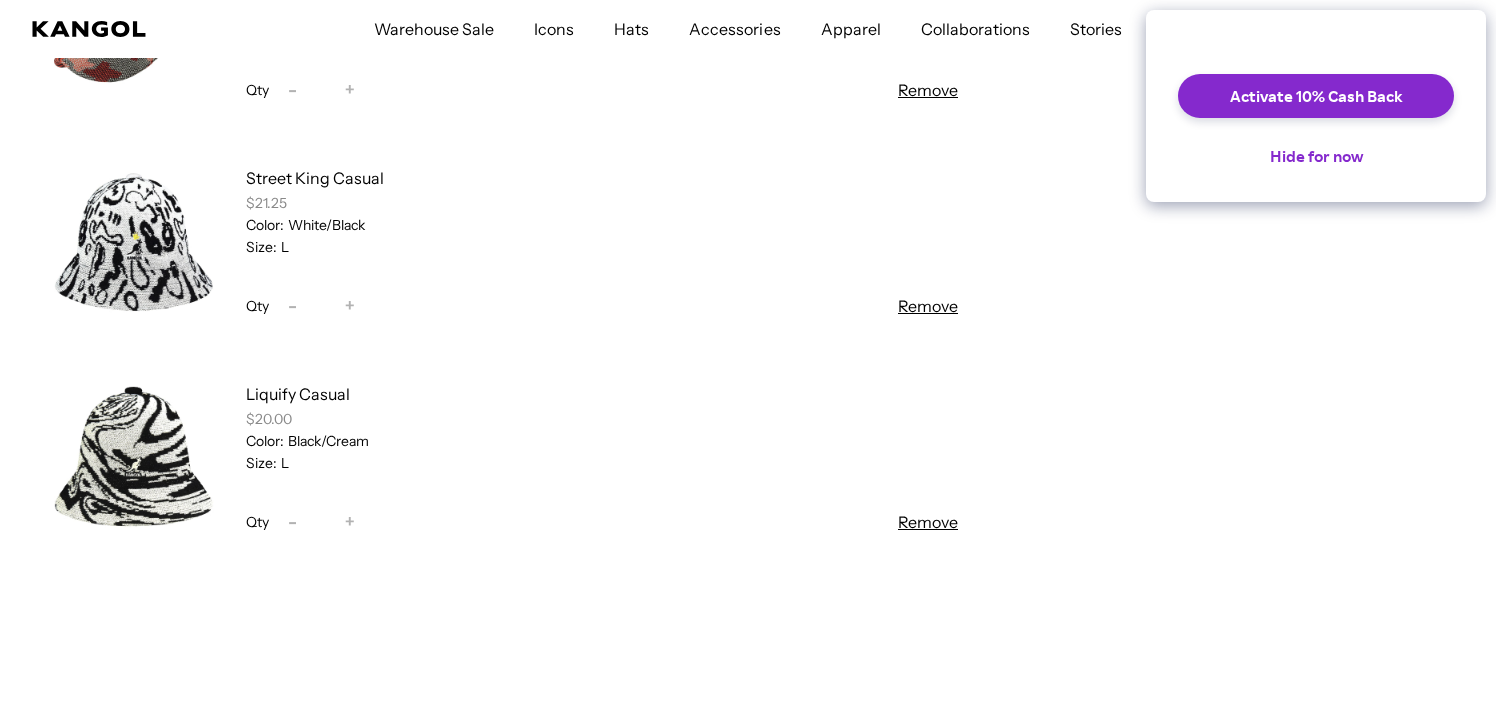 scroll, scrollTop: 2098, scrollLeft: 0, axis: vertical 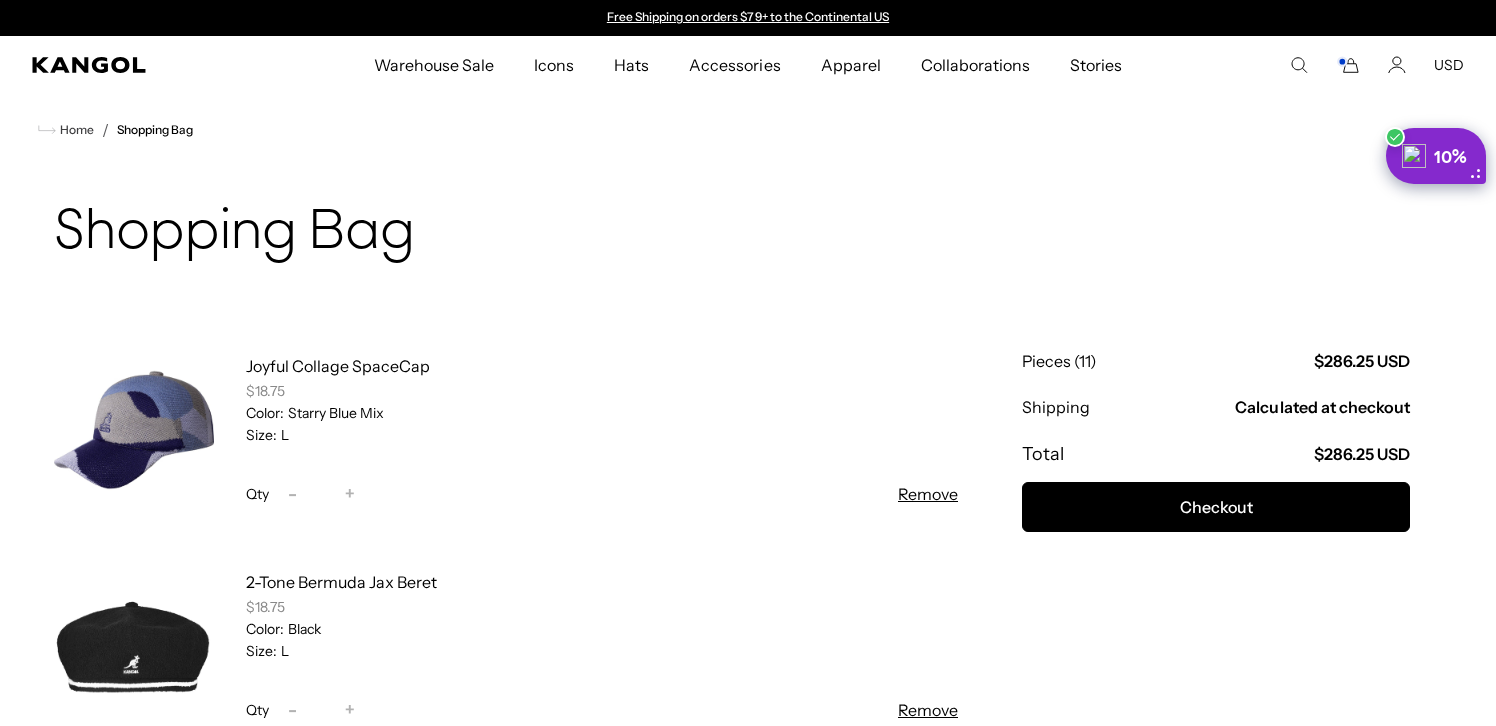 click on "Color:
[COLOR]" at bounding box center (602, 413) 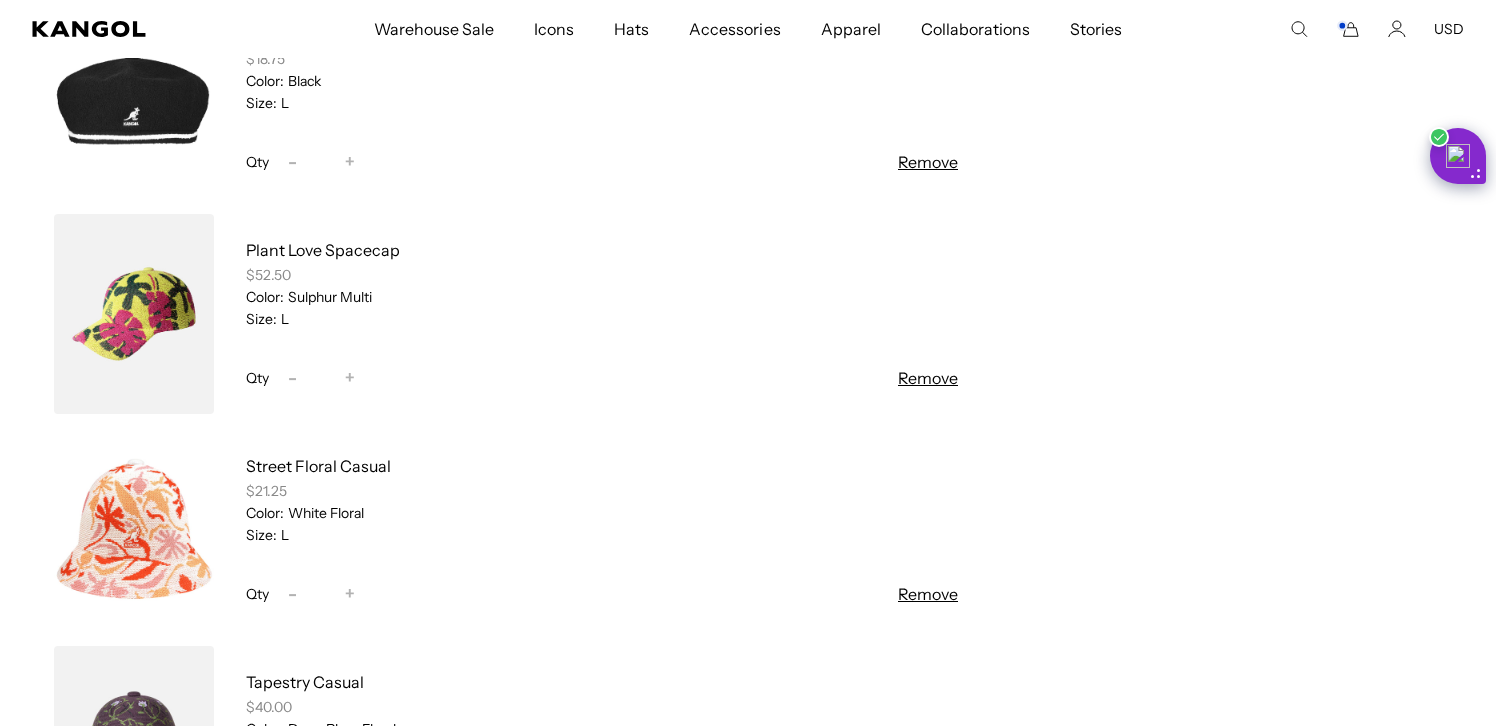 scroll, scrollTop: 553, scrollLeft: 0, axis: vertical 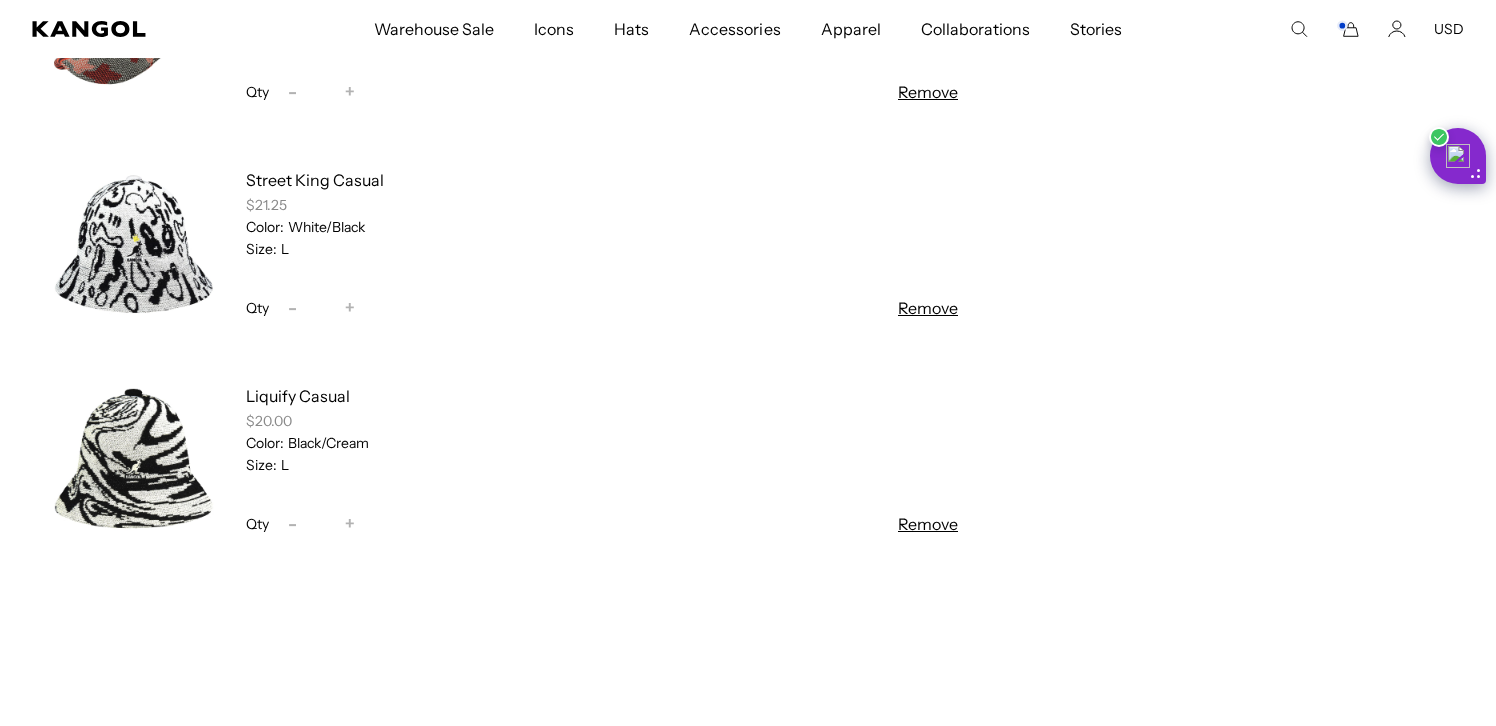 click on "Remove" at bounding box center (928, 524) 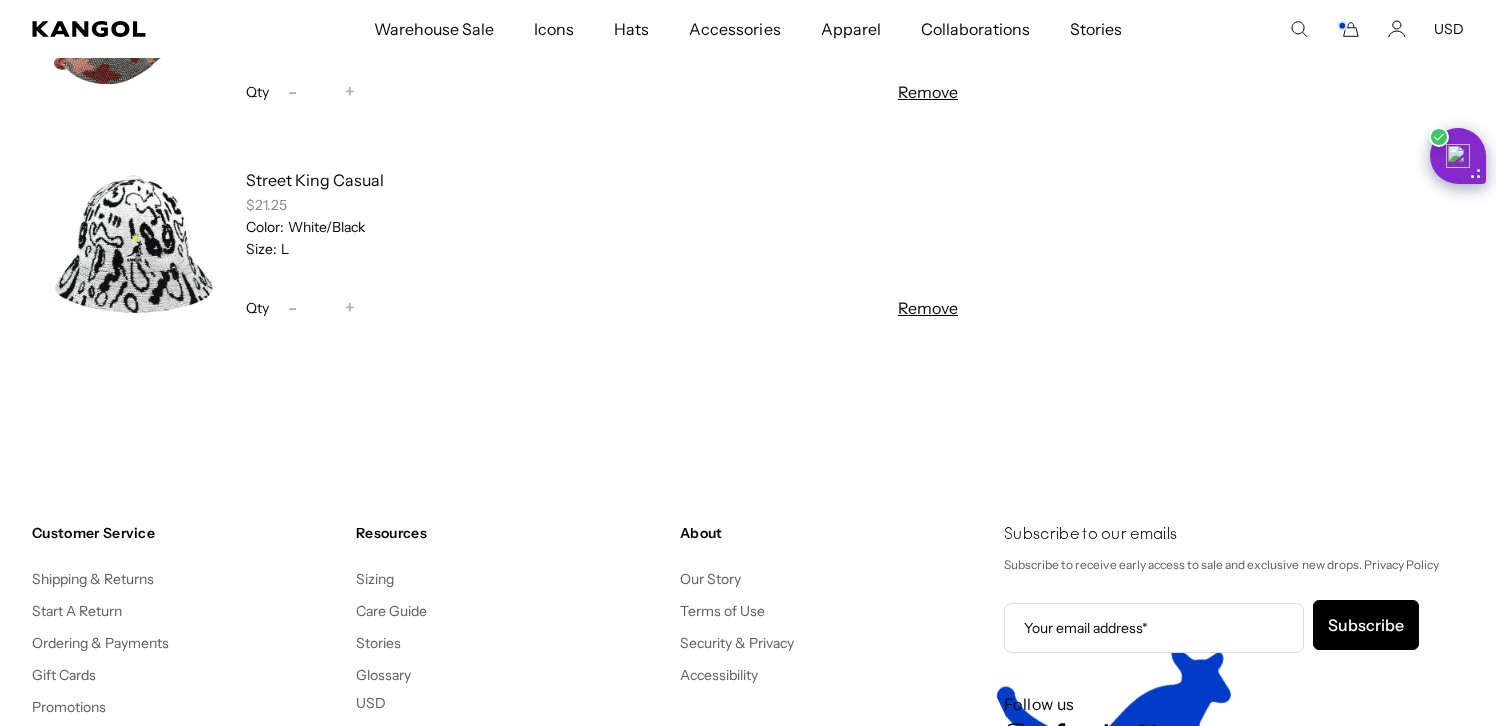 scroll, scrollTop: 2151, scrollLeft: 0, axis: vertical 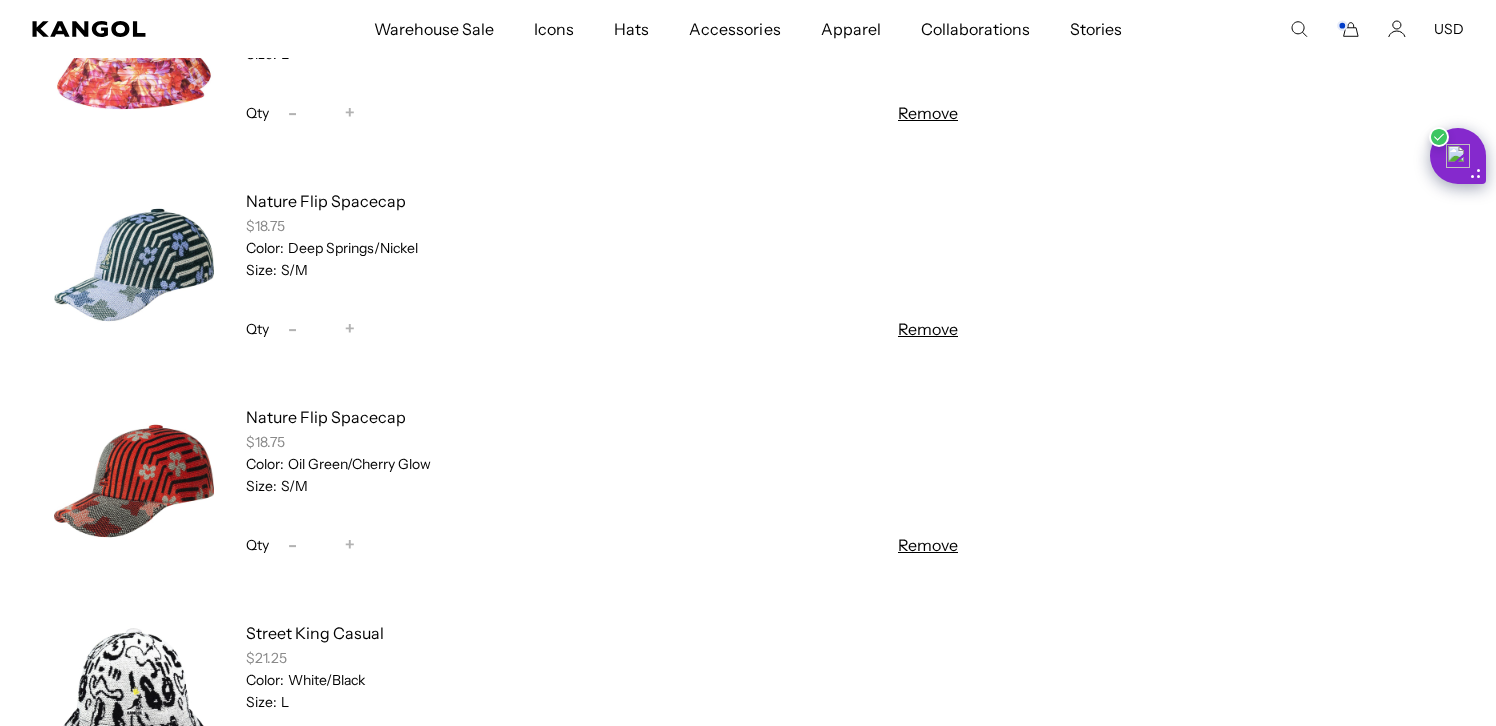 click at bounding box center [134, 481] 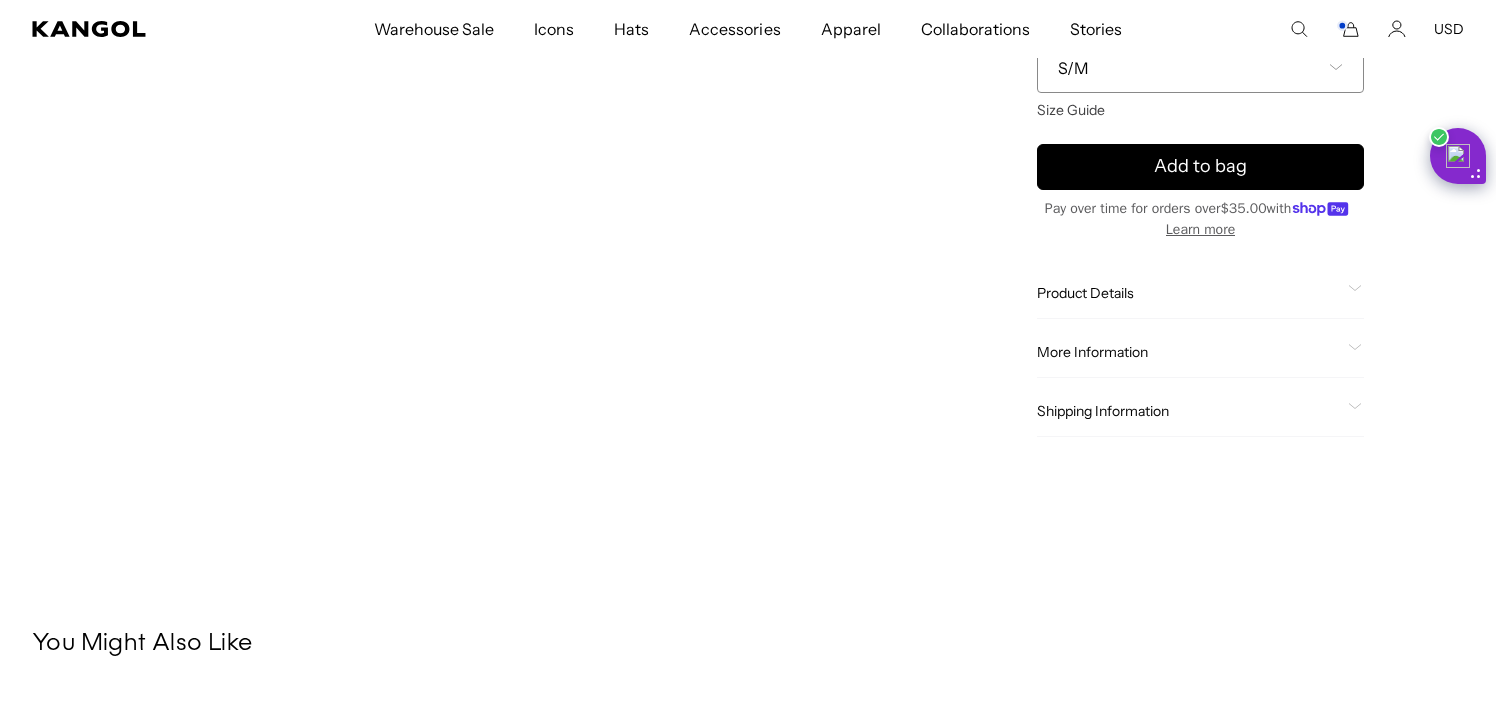 scroll, scrollTop: 558, scrollLeft: 0, axis: vertical 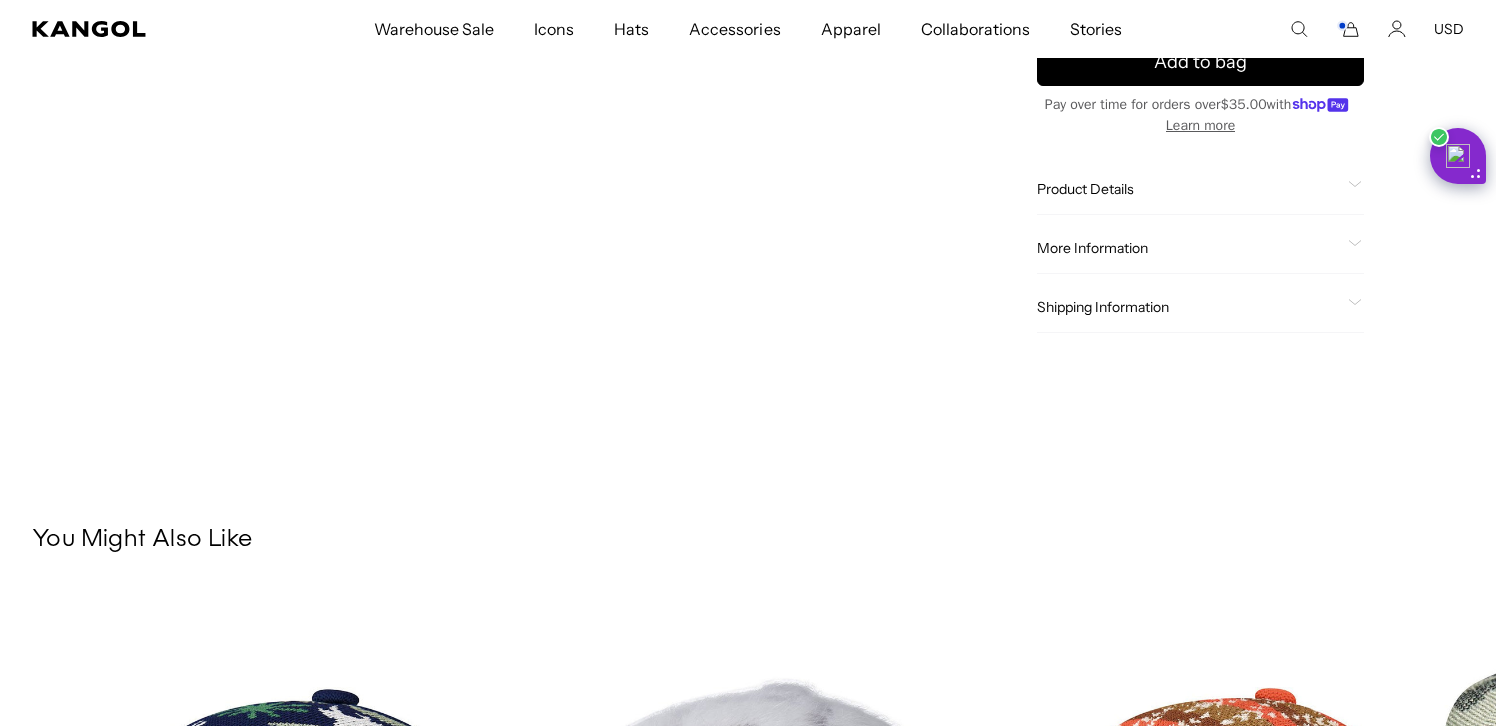 click on "Product Details" 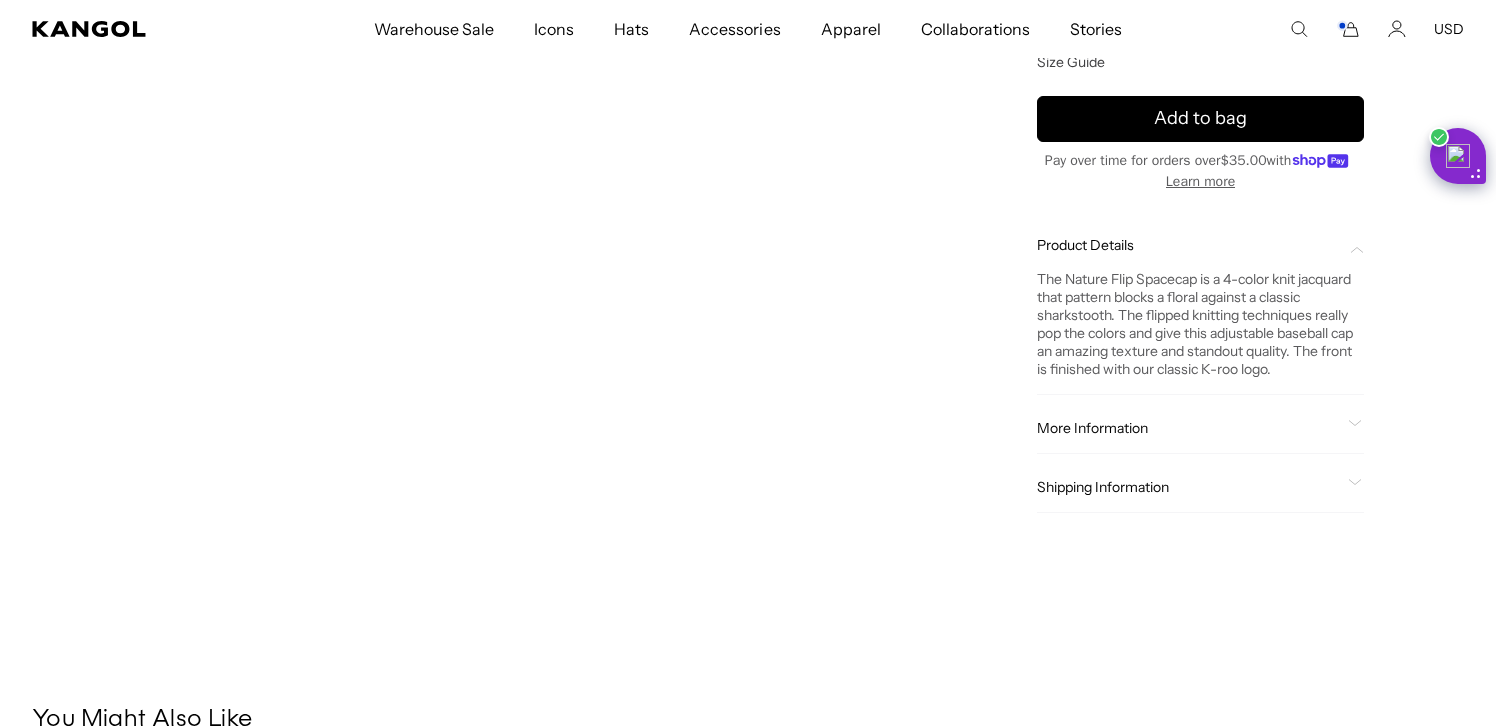 scroll, scrollTop: 572, scrollLeft: 0, axis: vertical 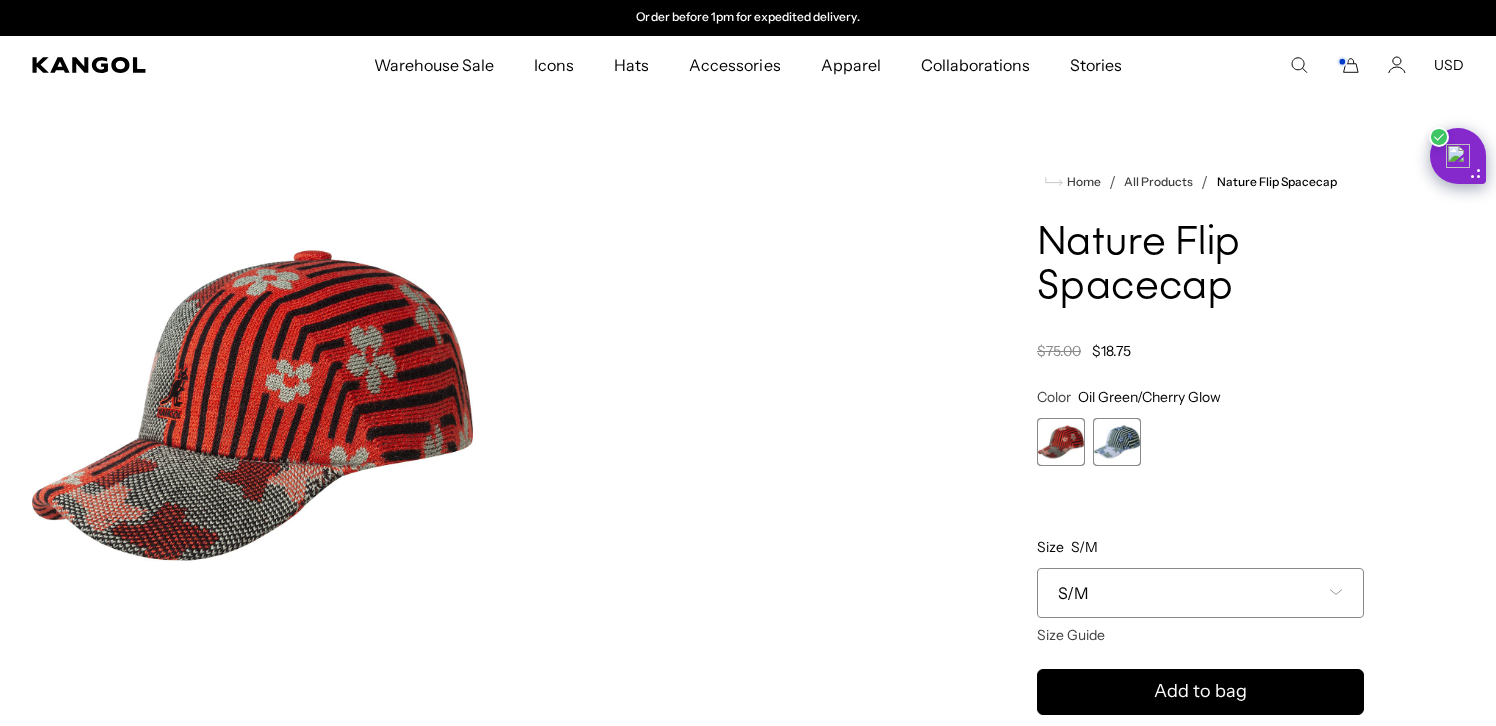 click 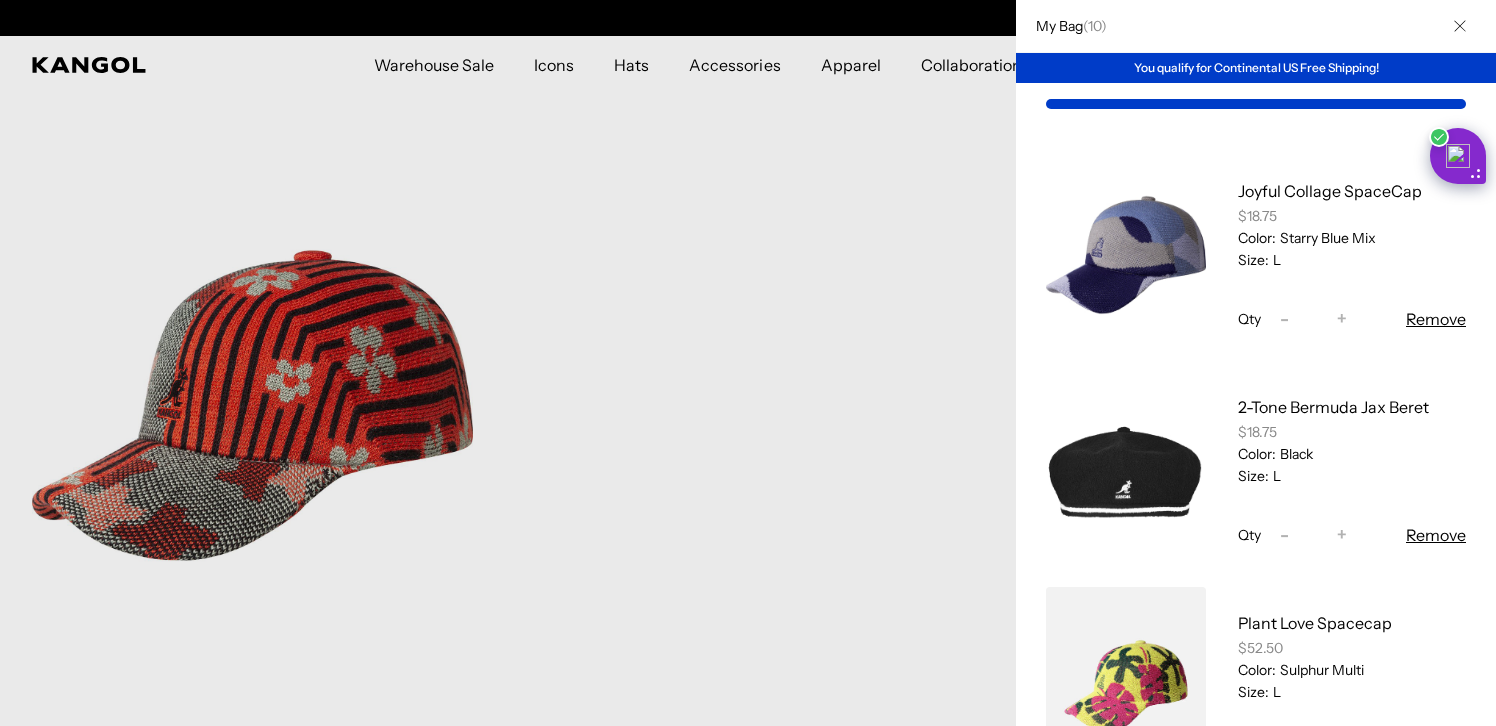 scroll, scrollTop: 0, scrollLeft: 0, axis: both 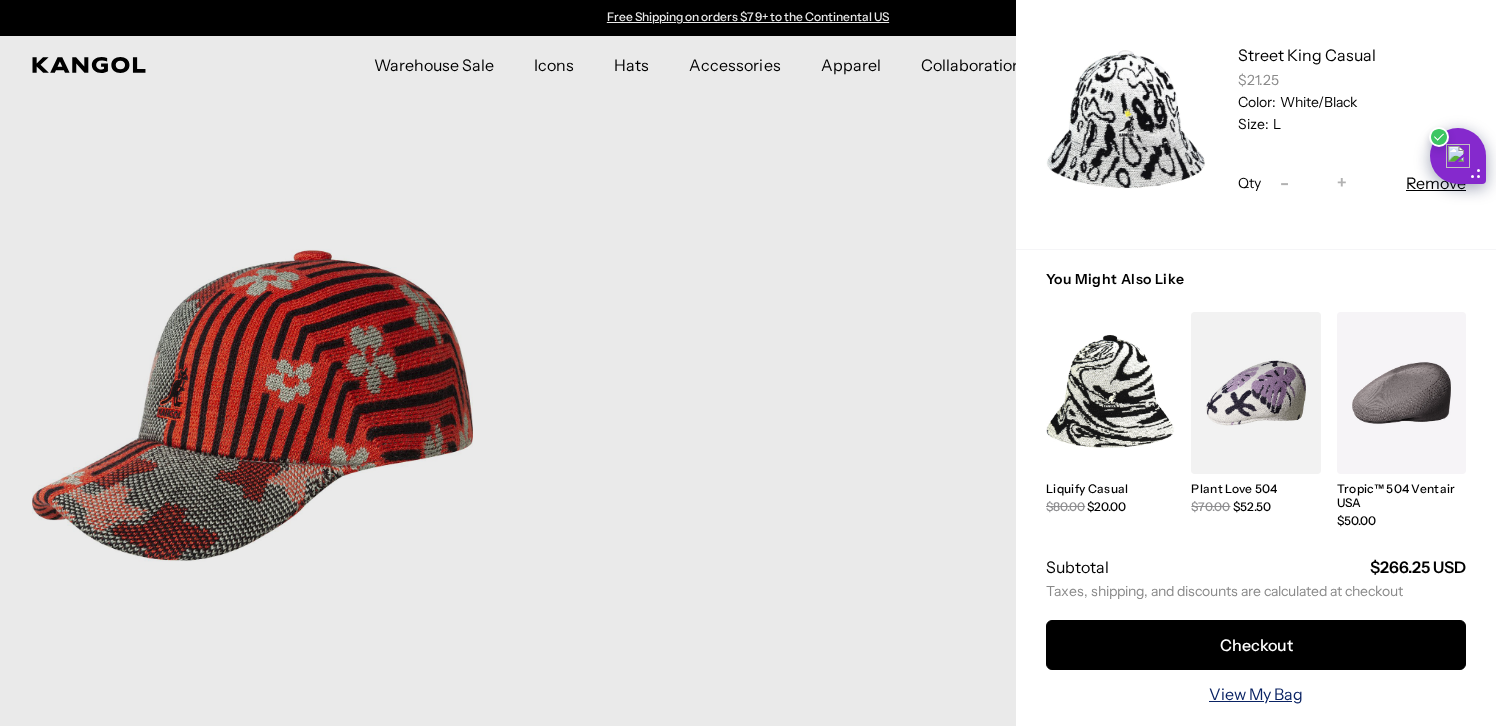 click on "View My Bag" at bounding box center (1256, 694) 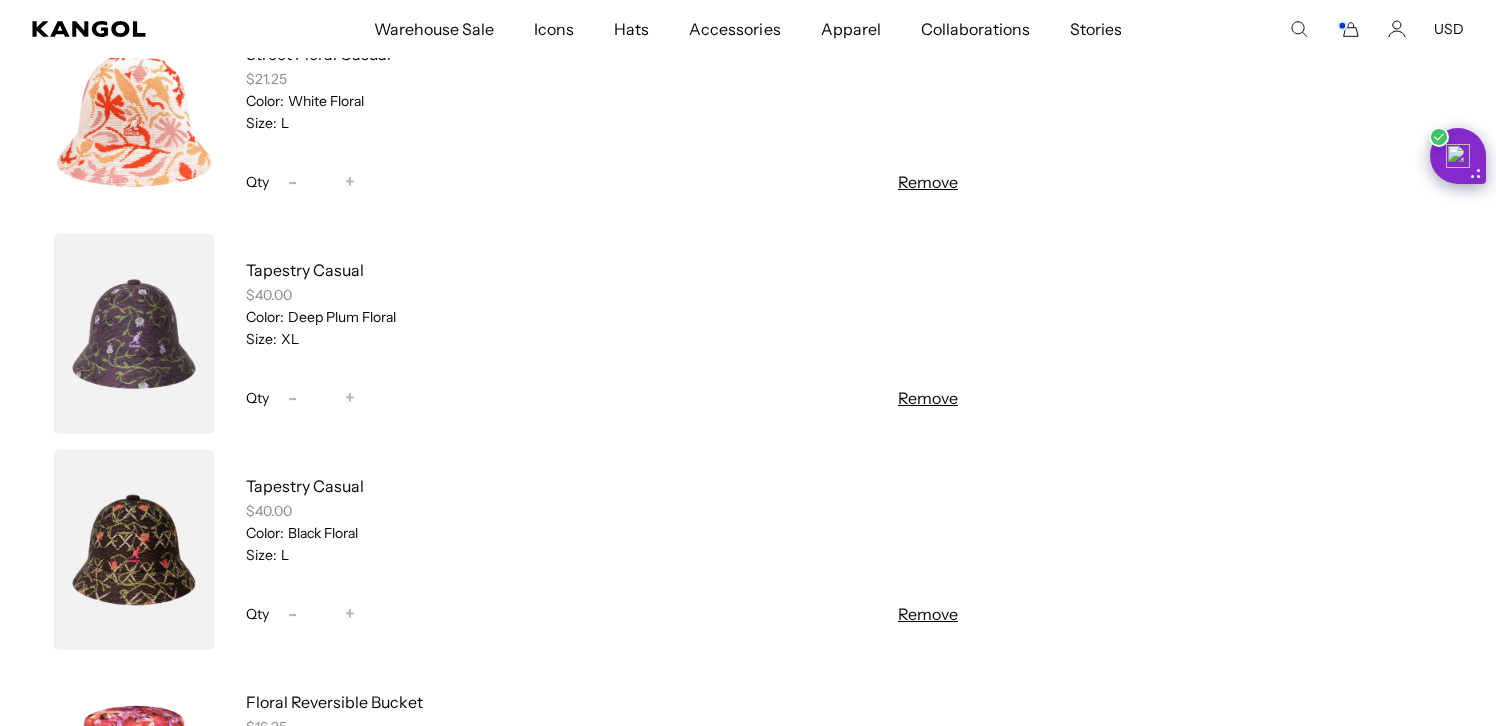 scroll, scrollTop: 1052, scrollLeft: 0, axis: vertical 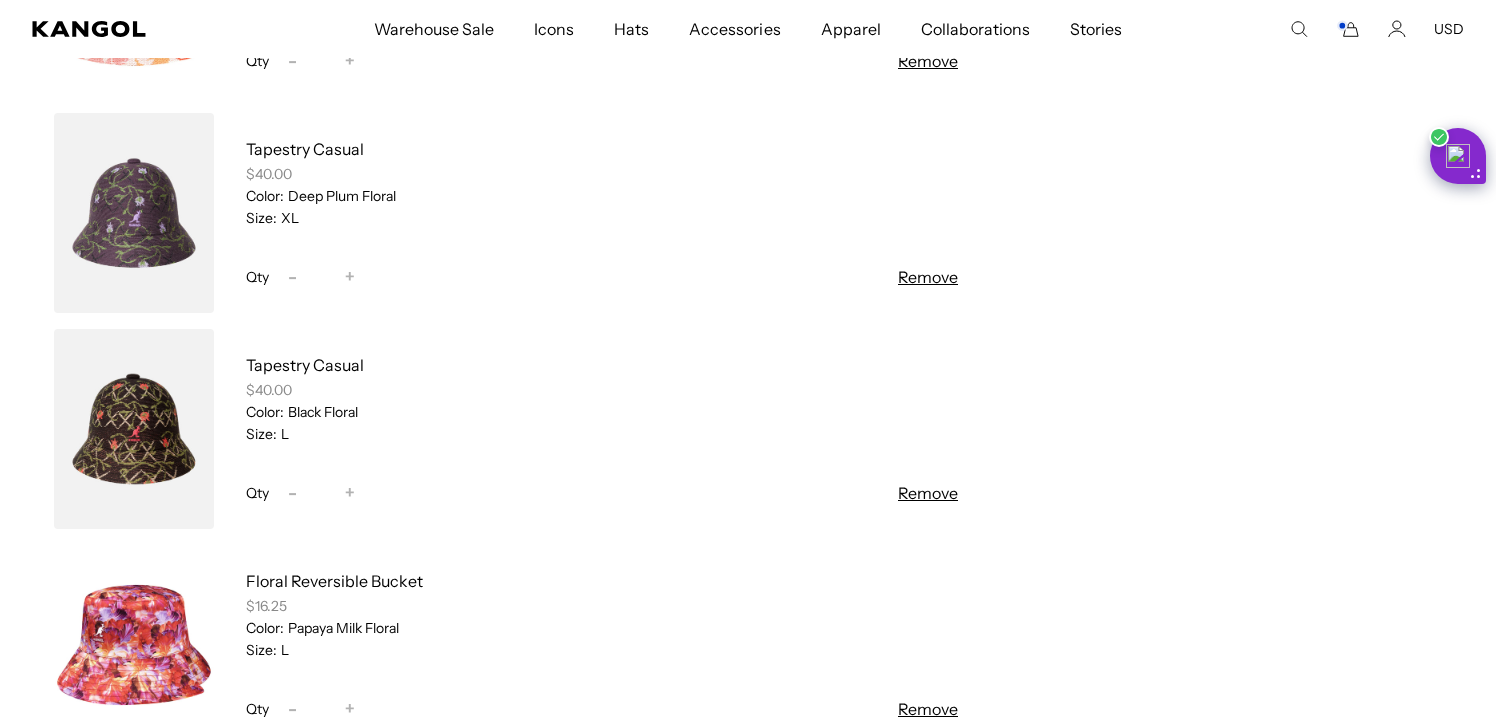 click on "Size:
L" at bounding box center [602, 434] 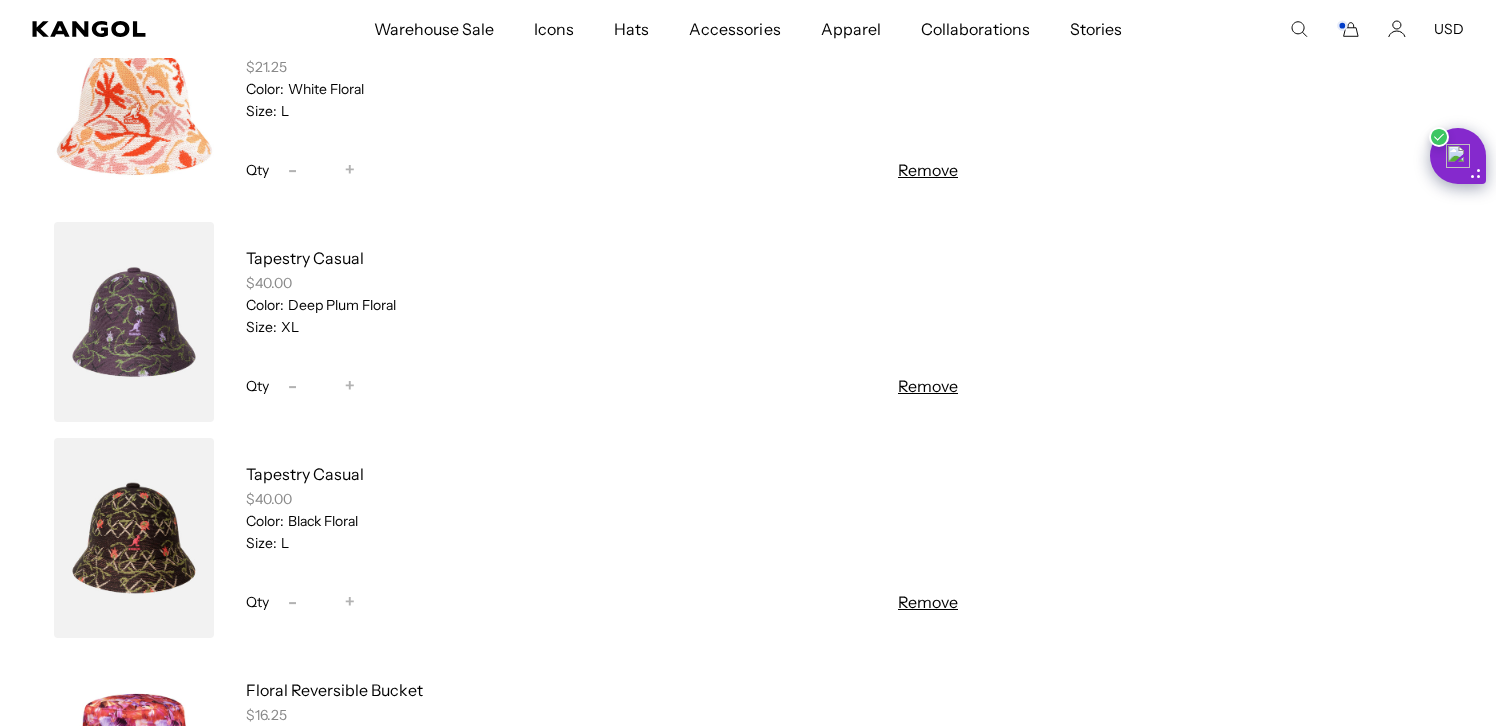 scroll, scrollTop: 927, scrollLeft: 0, axis: vertical 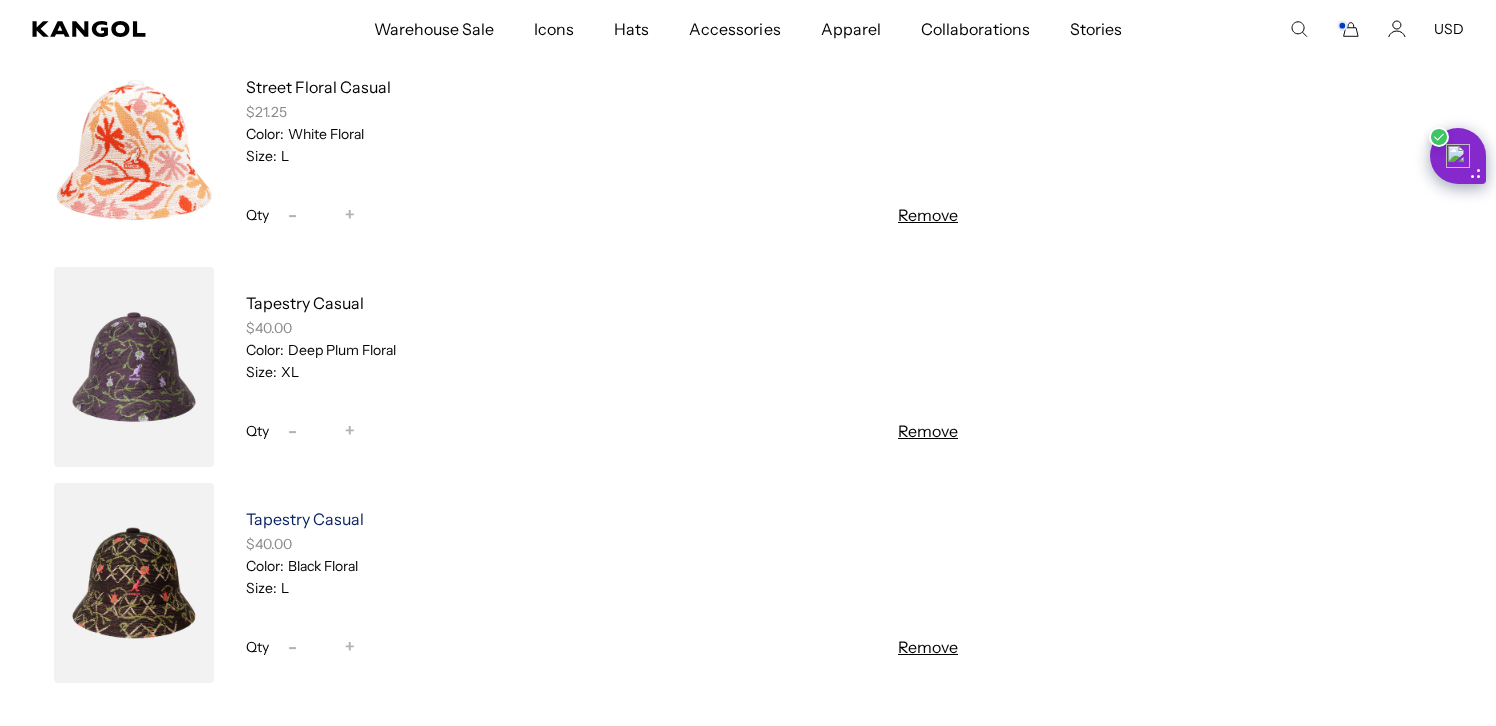 click on "Tapestry Casual" at bounding box center (305, 519) 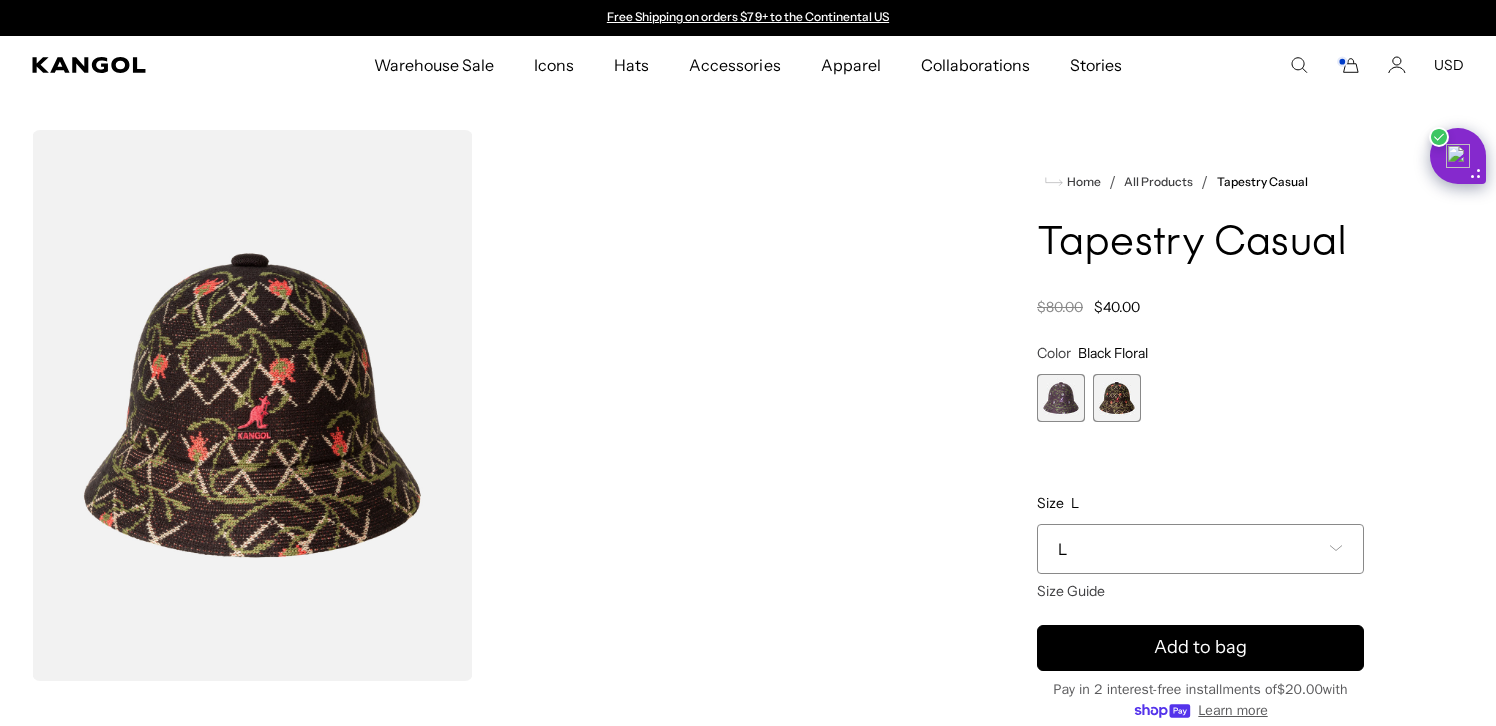 scroll, scrollTop: 0, scrollLeft: 0, axis: both 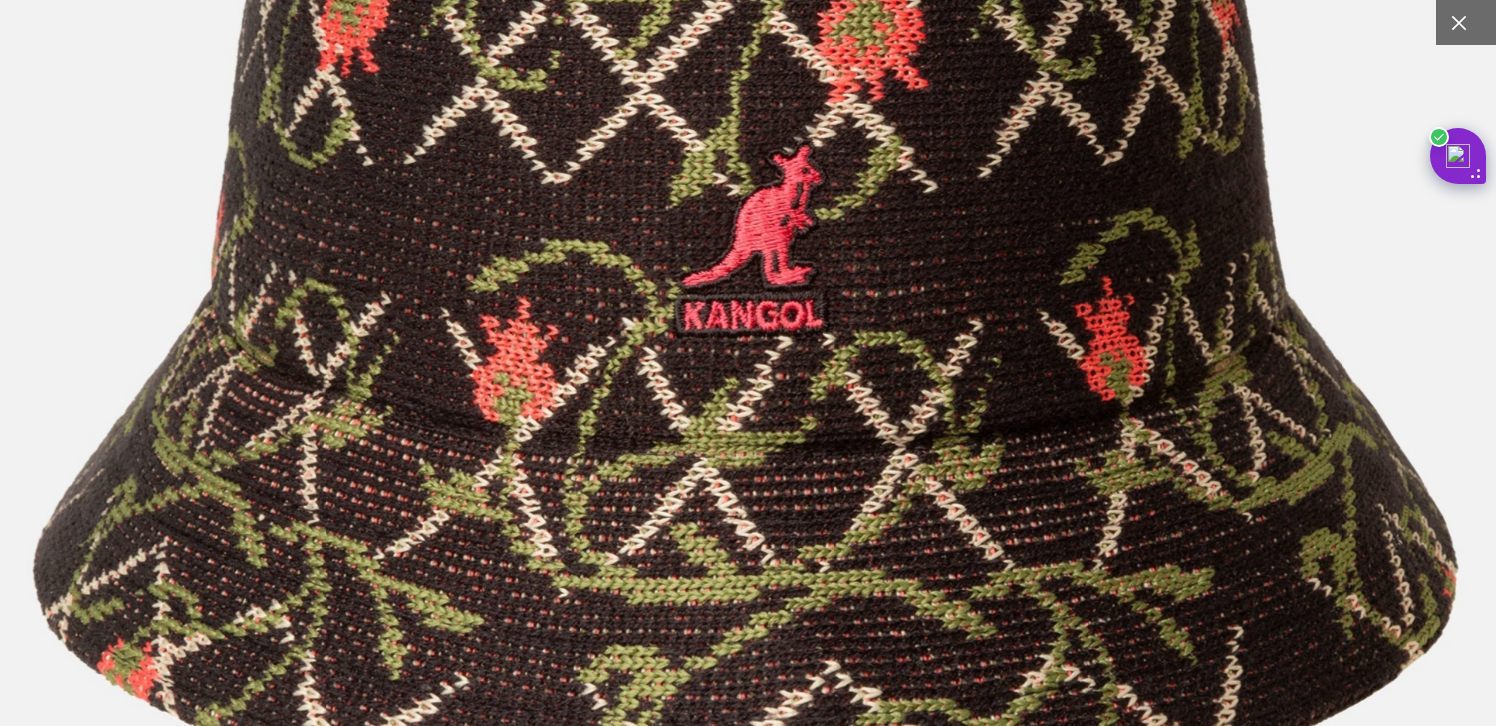 click 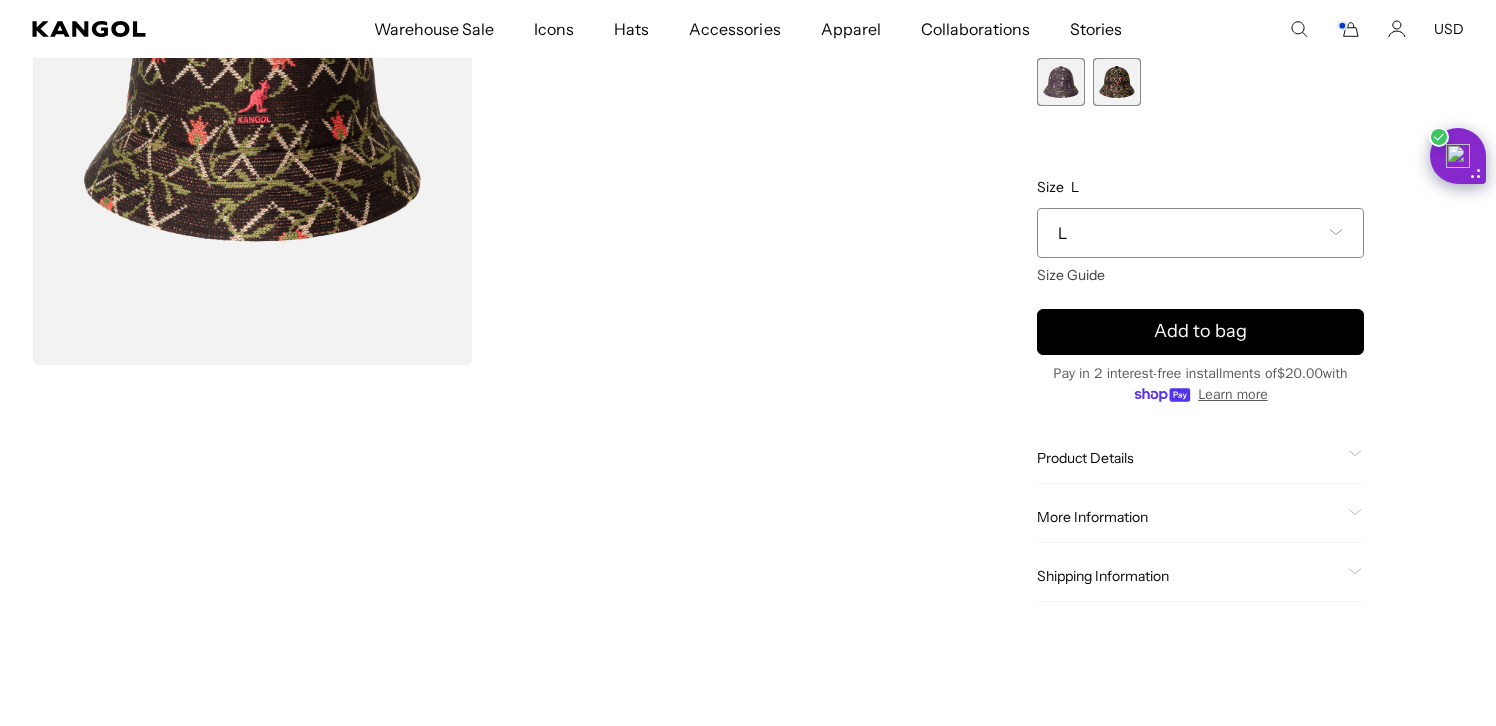 scroll, scrollTop: 324, scrollLeft: 0, axis: vertical 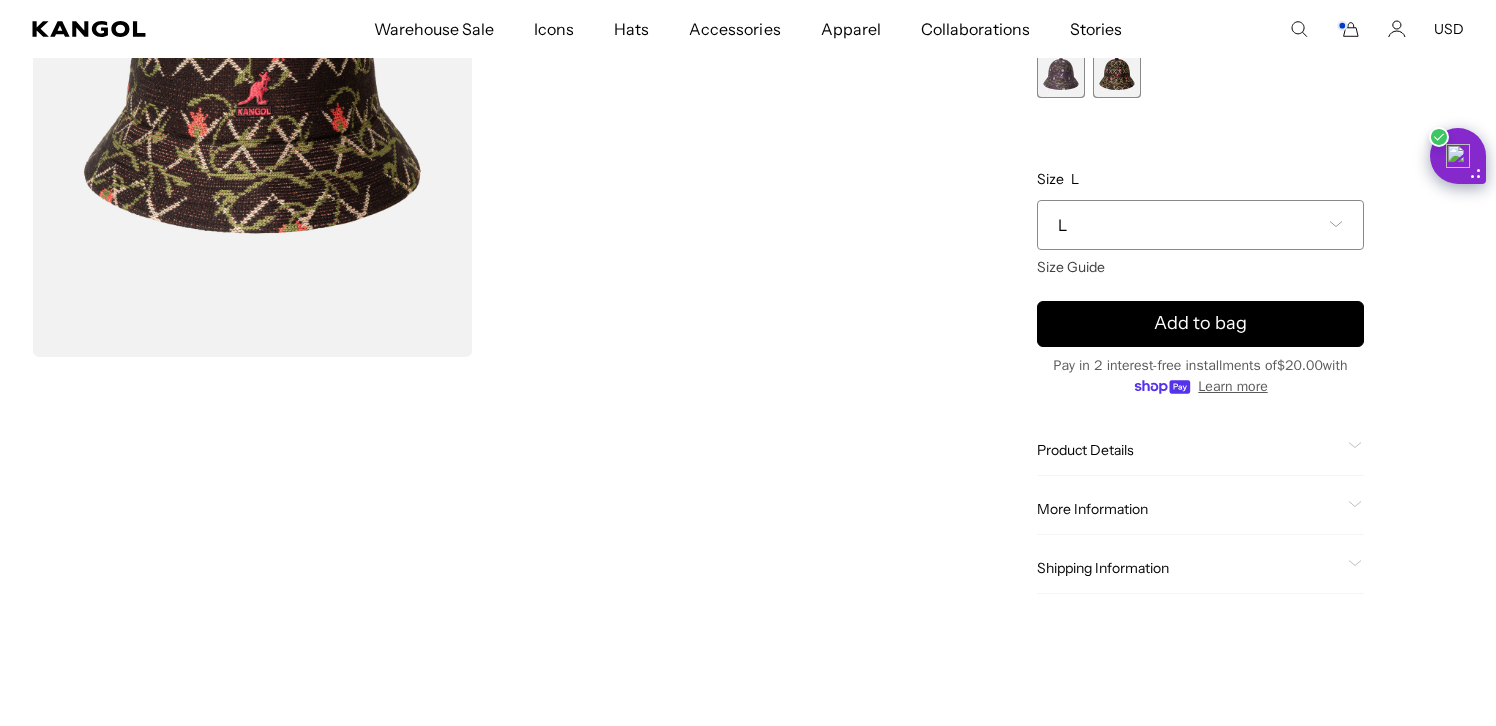 click on "Product Details" 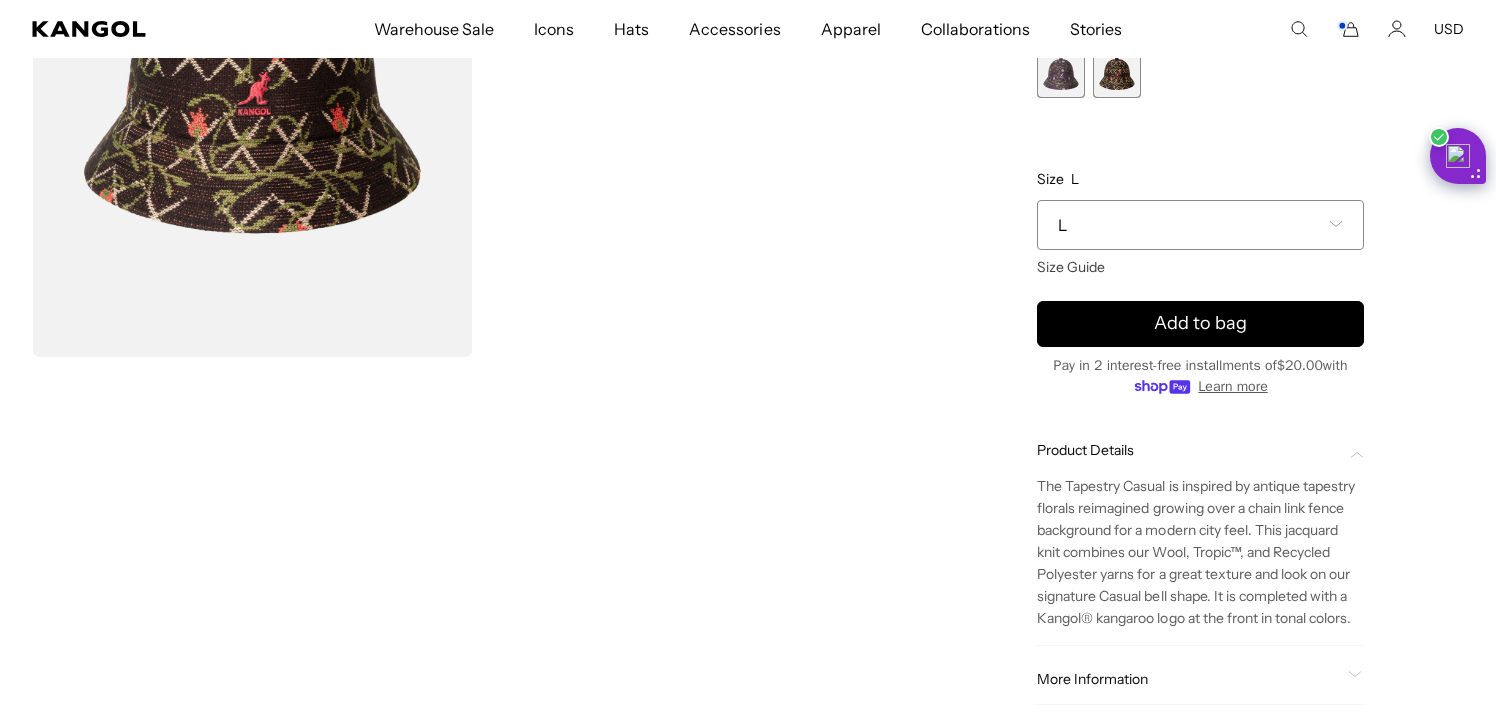 scroll, scrollTop: 0, scrollLeft: 412, axis: horizontal 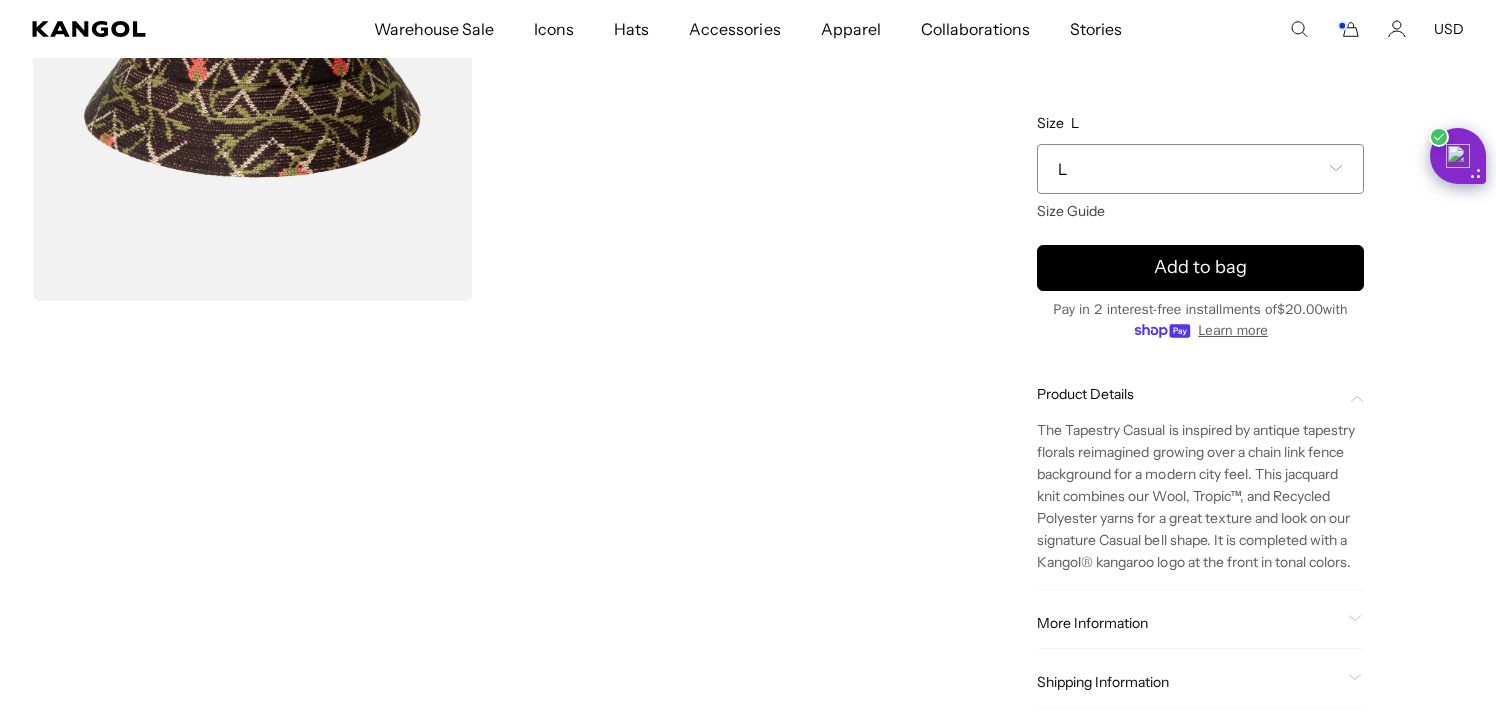 click on "More Information" 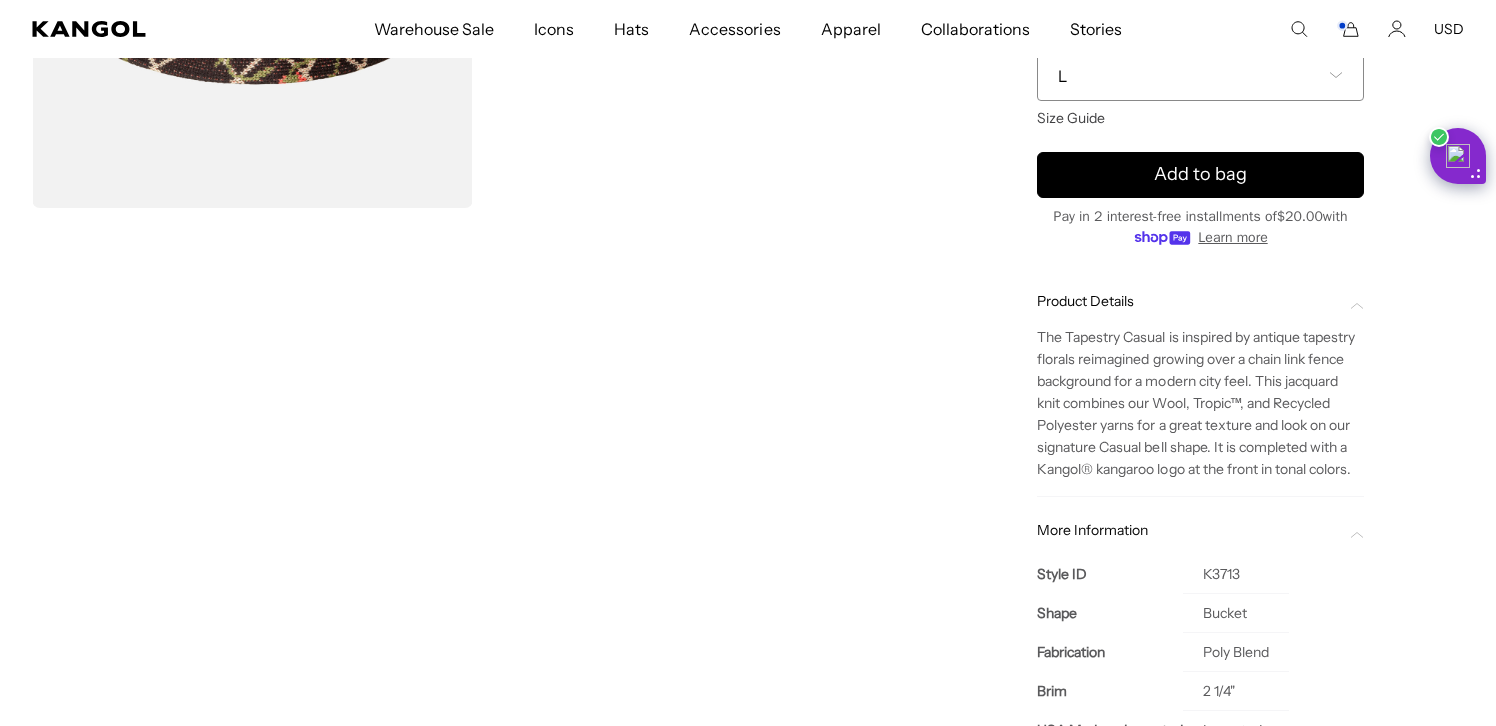 scroll, scrollTop: 478, scrollLeft: 0, axis: vertical 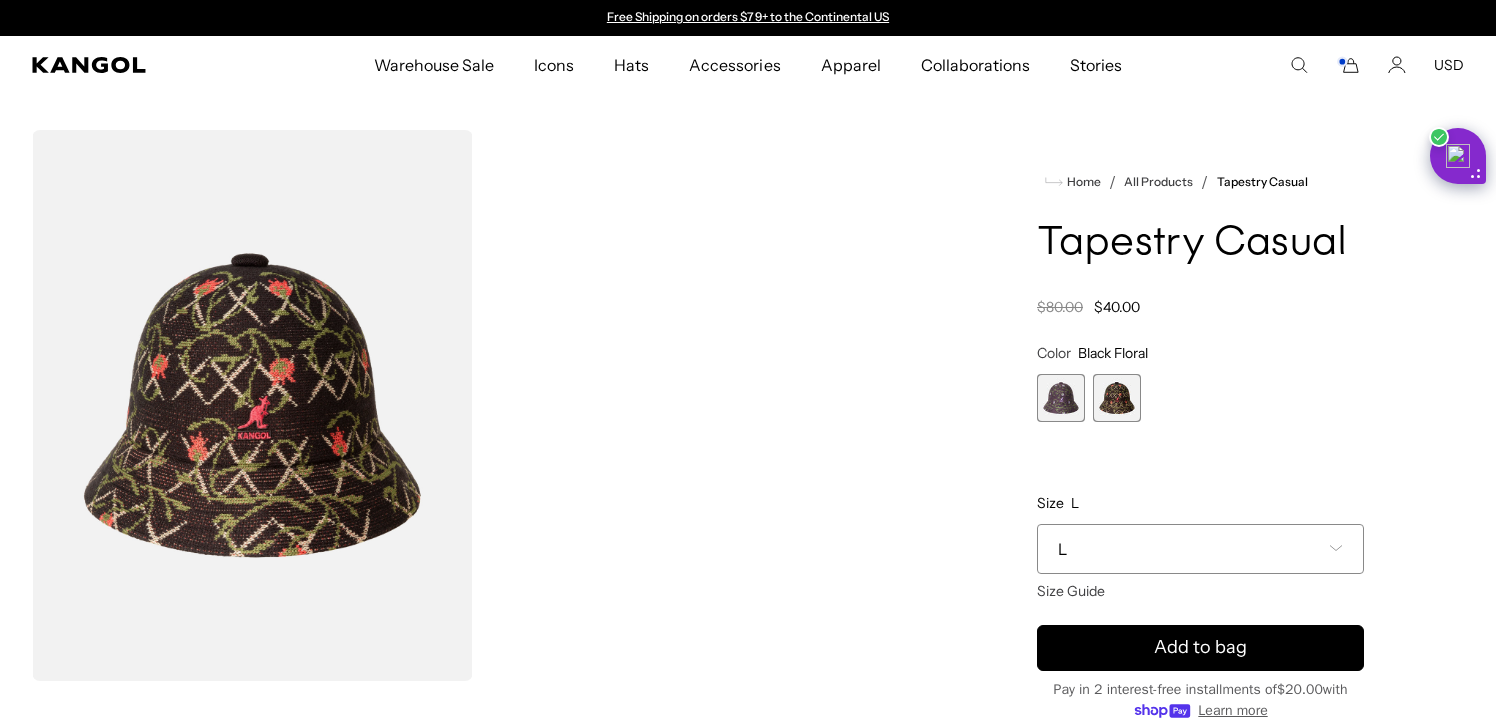 click on "L" at bounding box center (1200, 549) 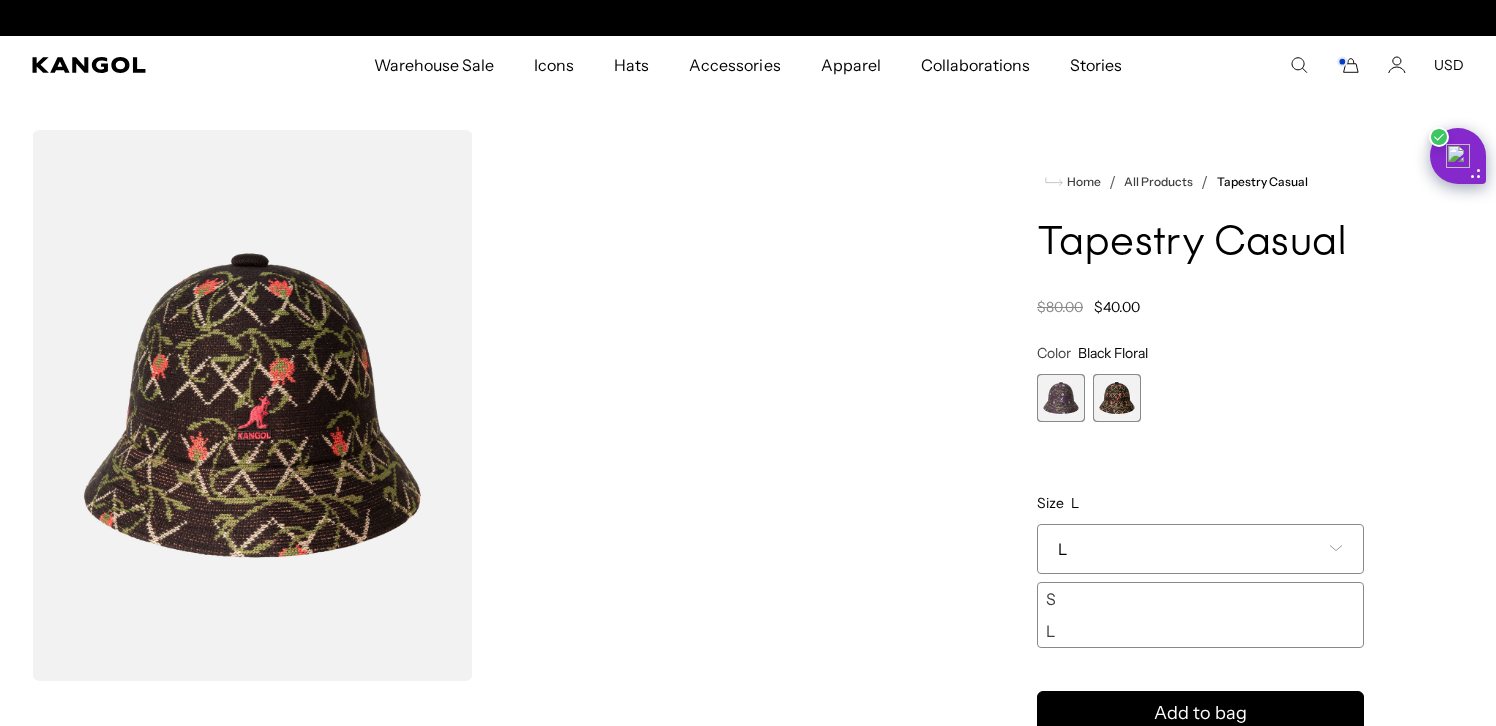 scroll, scrollTop: 0, scrollLeft: 412, axis: horizontal 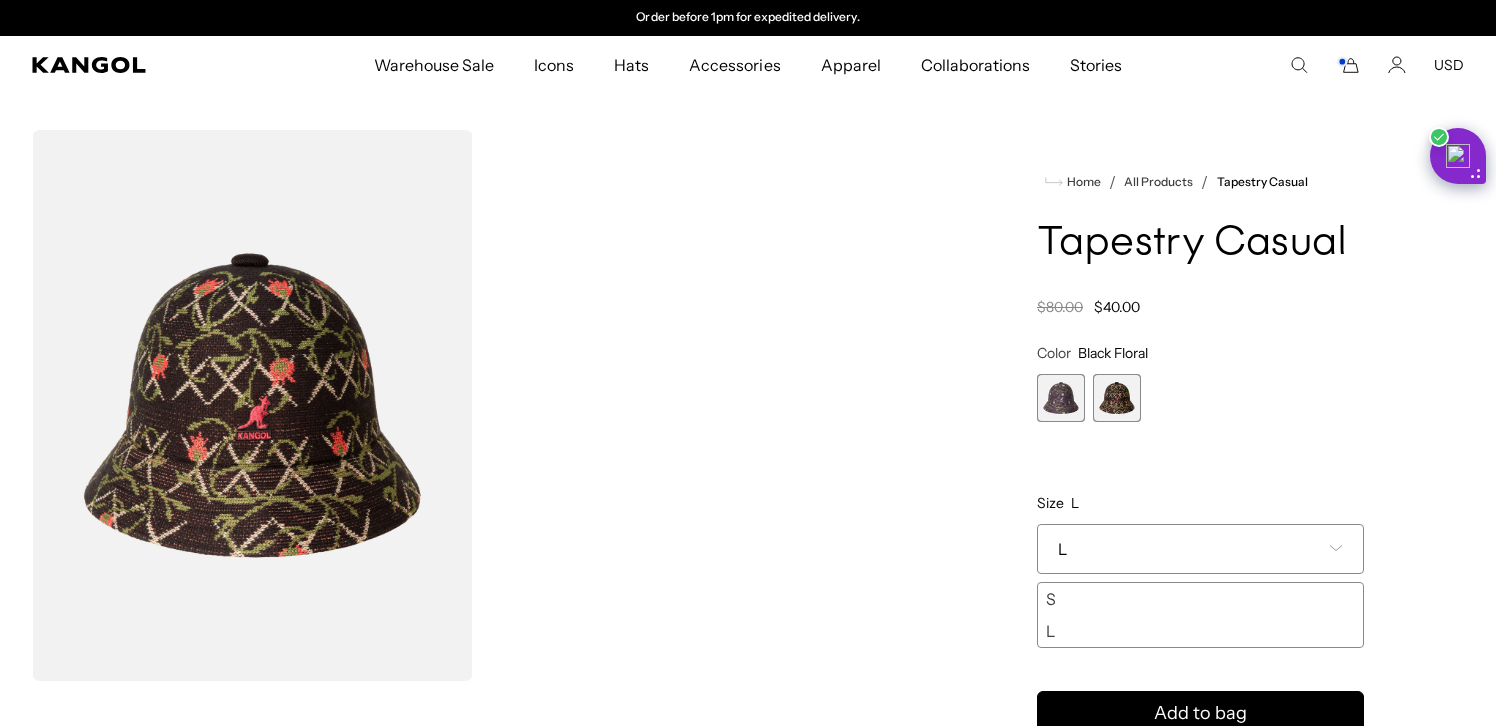 click at bounding box center (1061, 398) 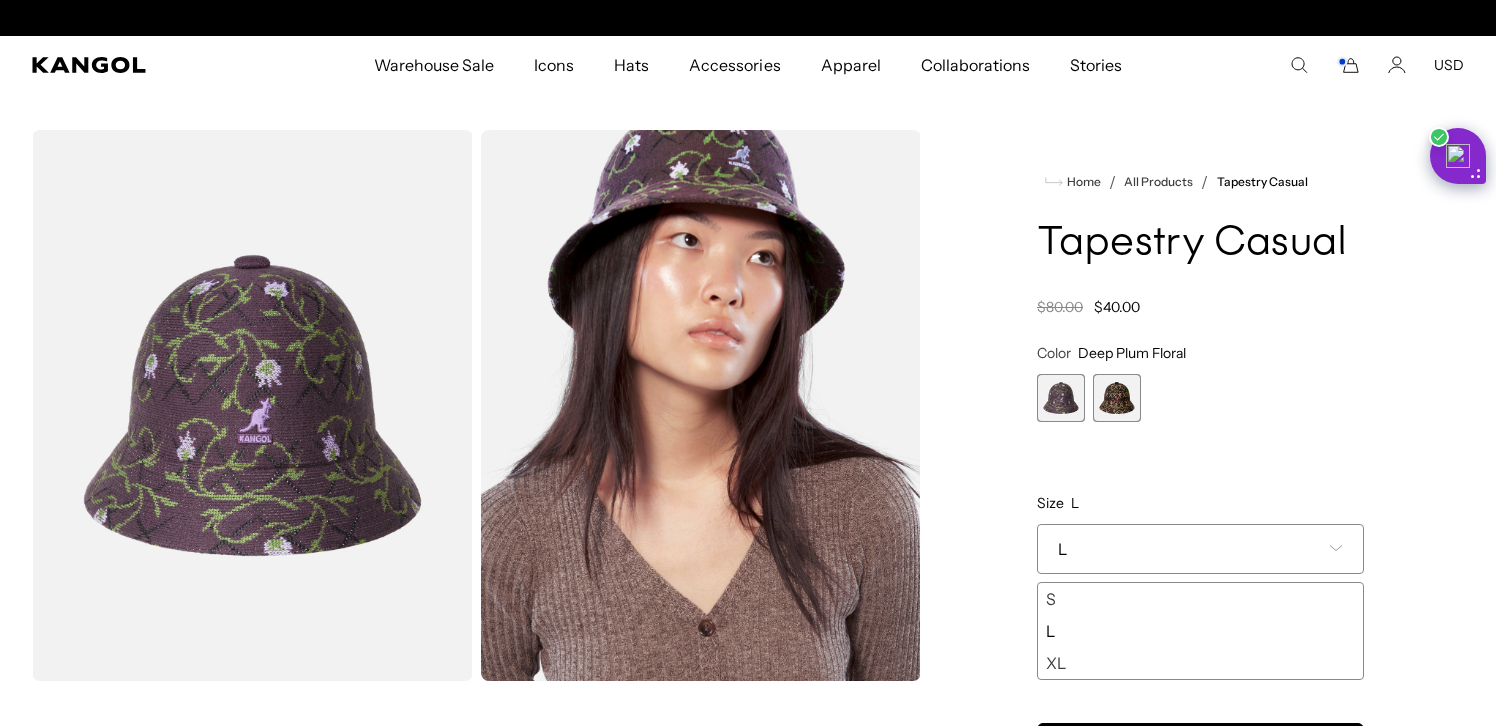 scroll, scrollTop: 0, scrollLeft: 0, axis: both 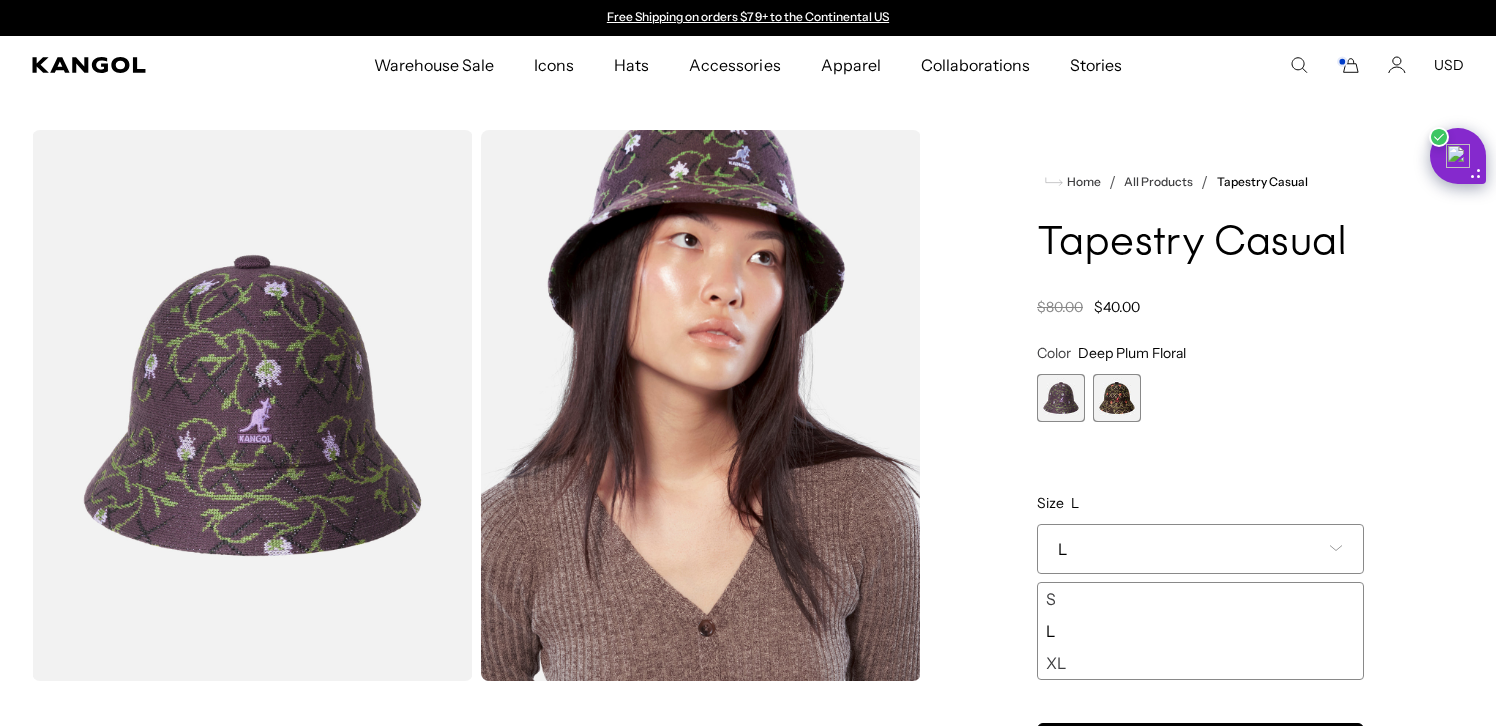 click at bounding box center (1117, 398) 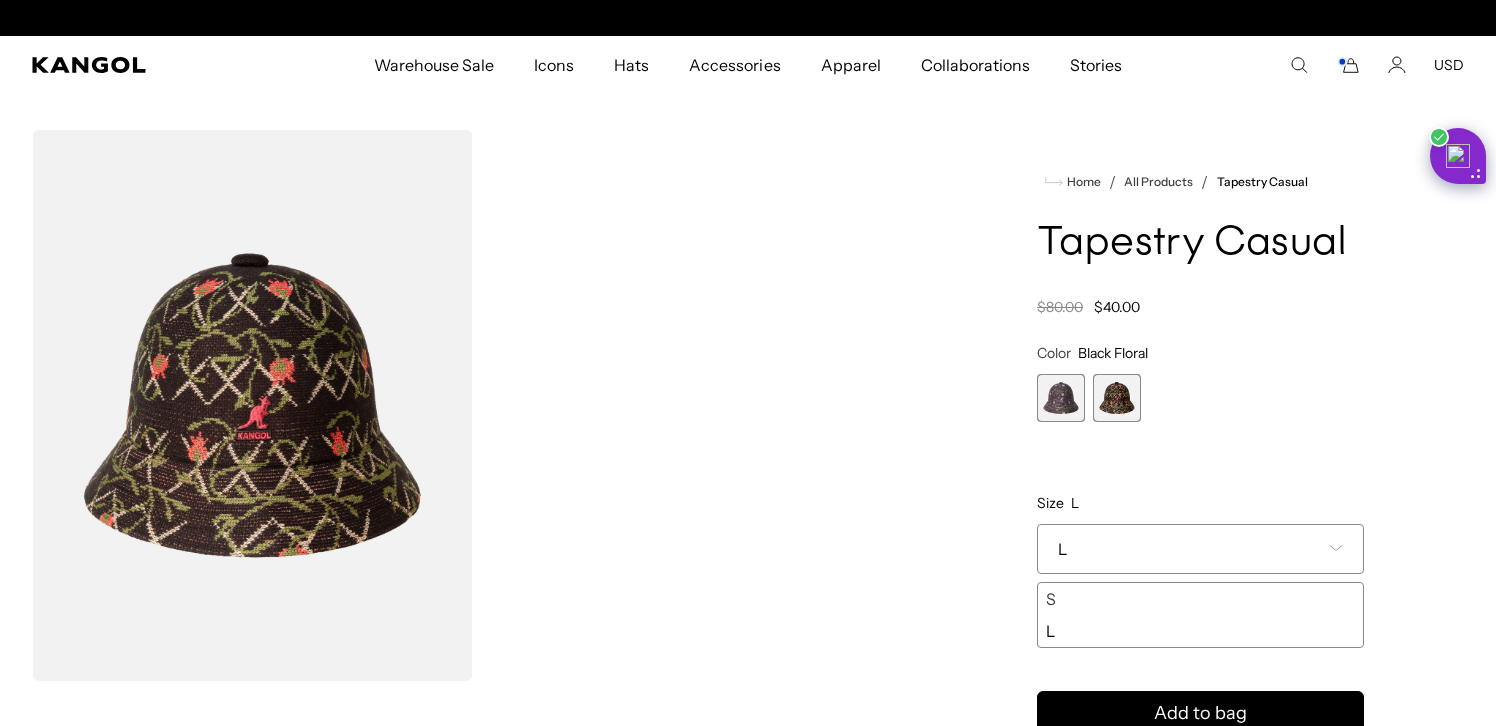 scroll, scrollTop: 0, scrollLeft: 412, axis: horizontal 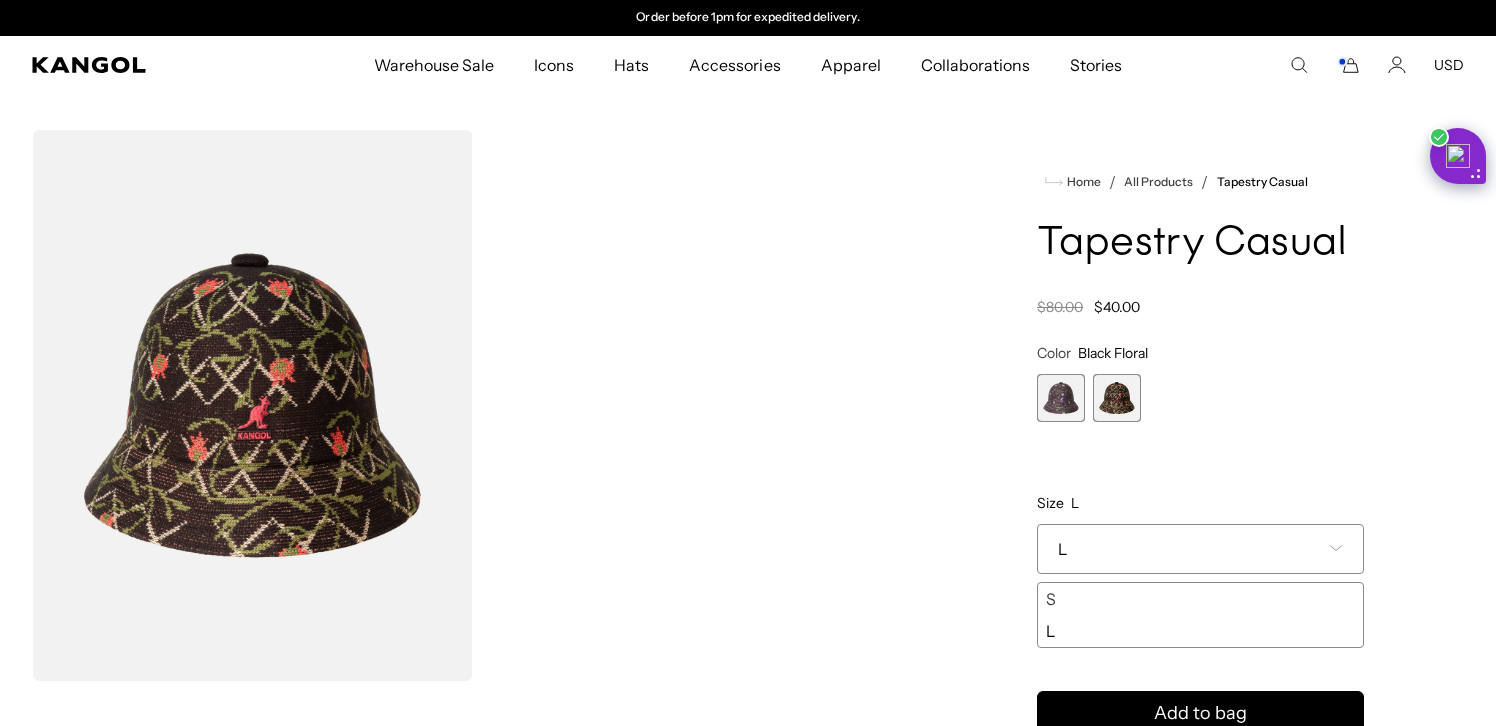 click 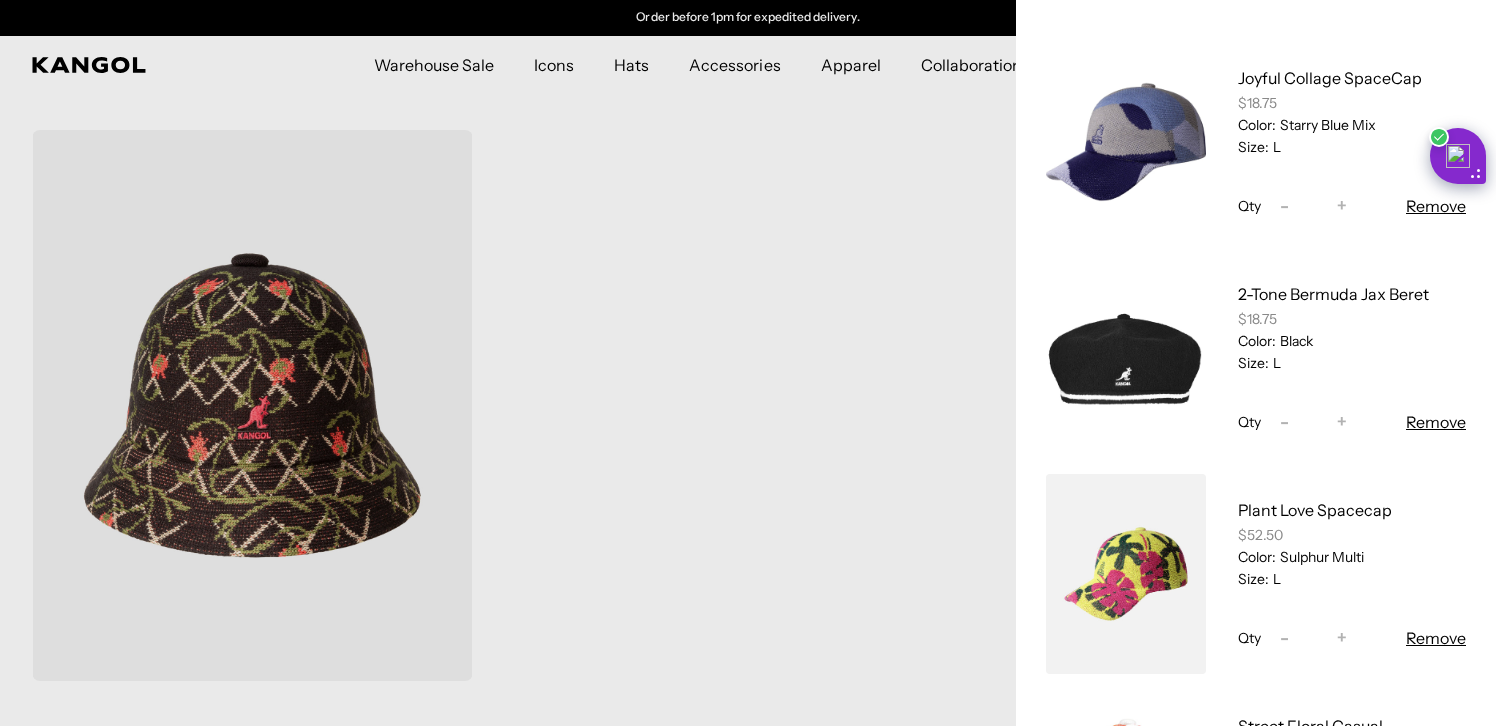 scroll, scrollTop: 129, scrollLeft: 0, axis: vertical 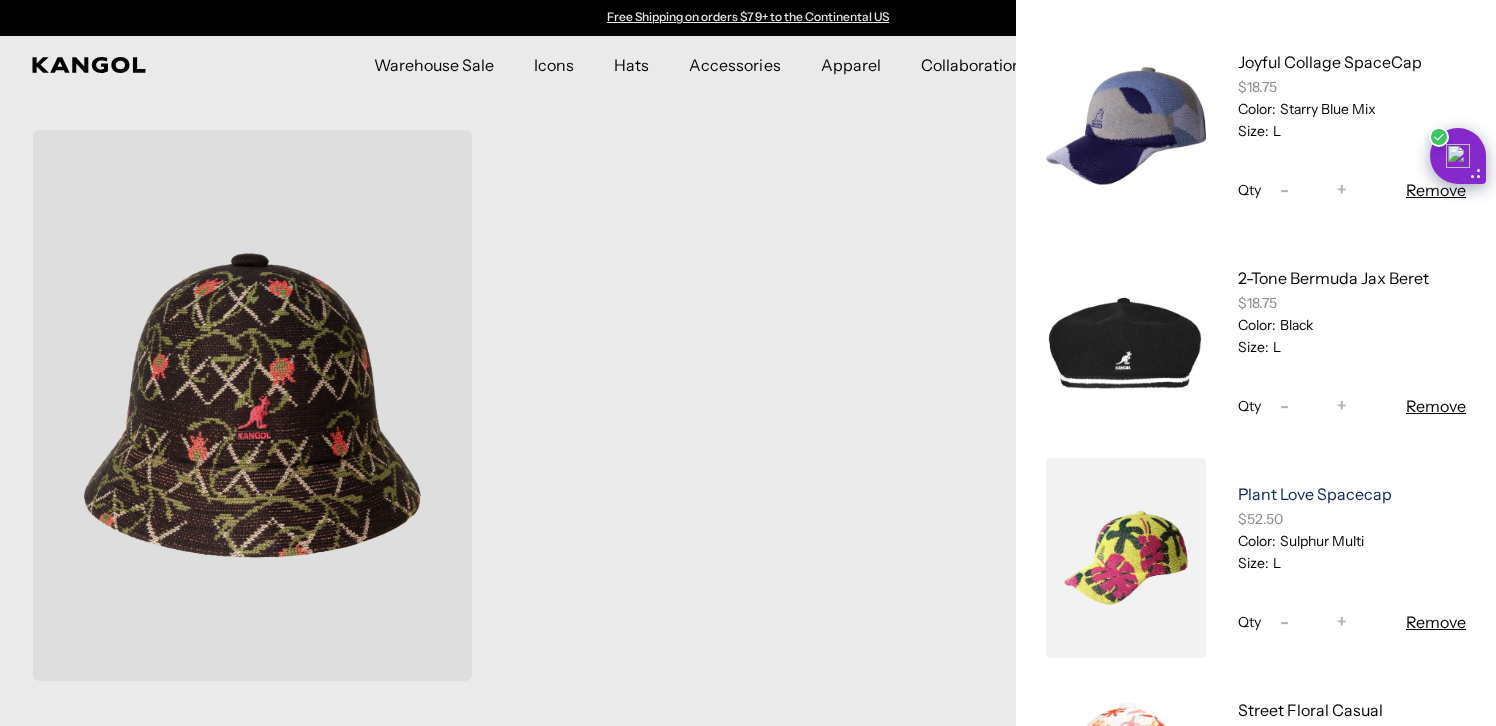 click on "Plant Love Spacecap" at bounding box center [1315, 494] 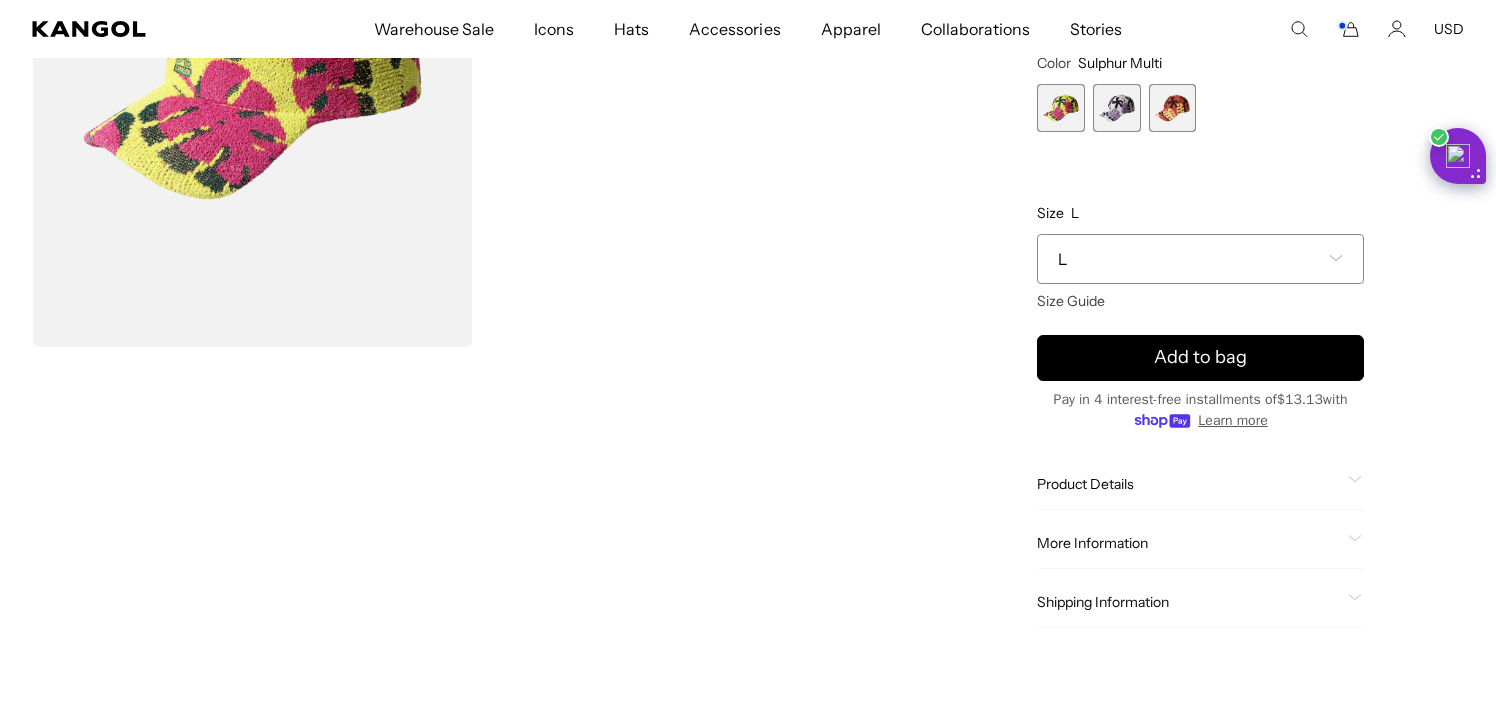 scroll, scrollTop: 360, scrollLeft: 0, axis: vertical 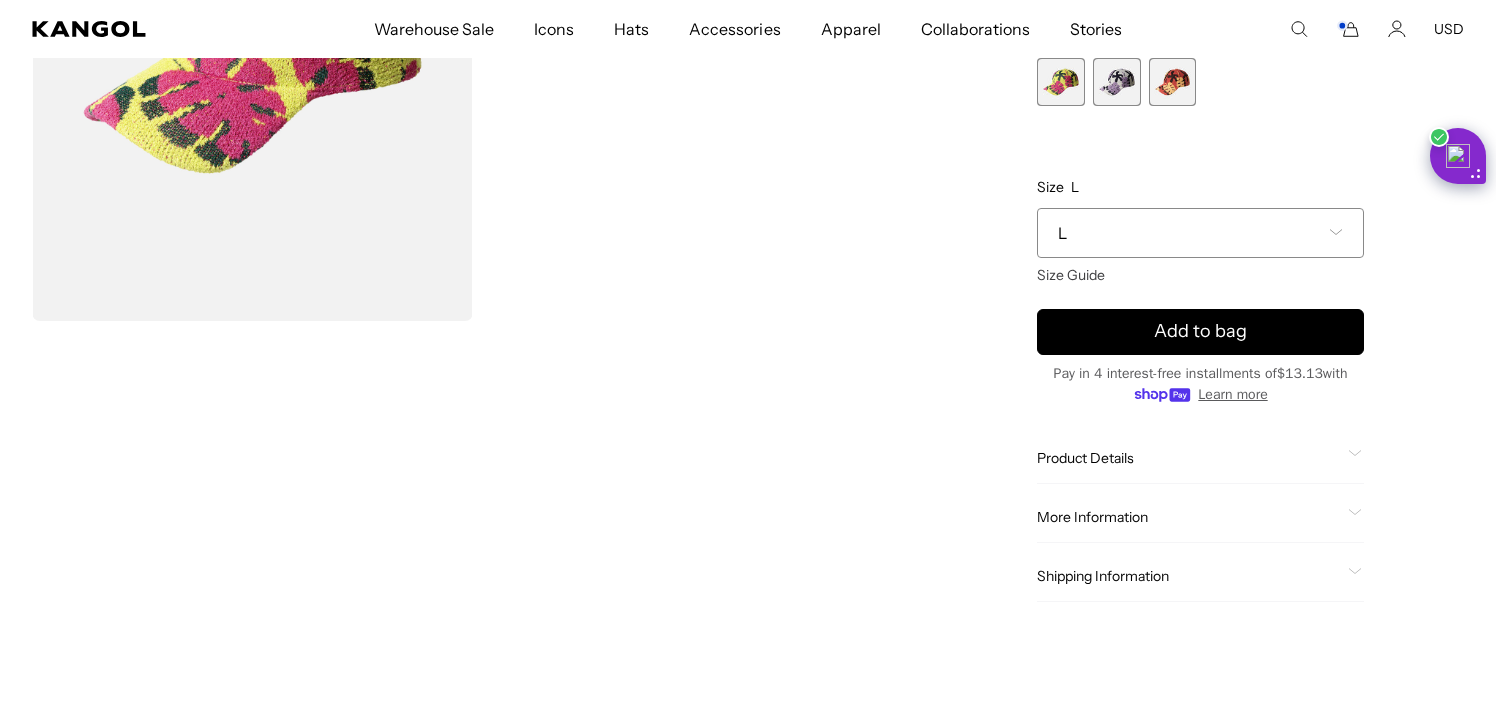 click on "Product Details" 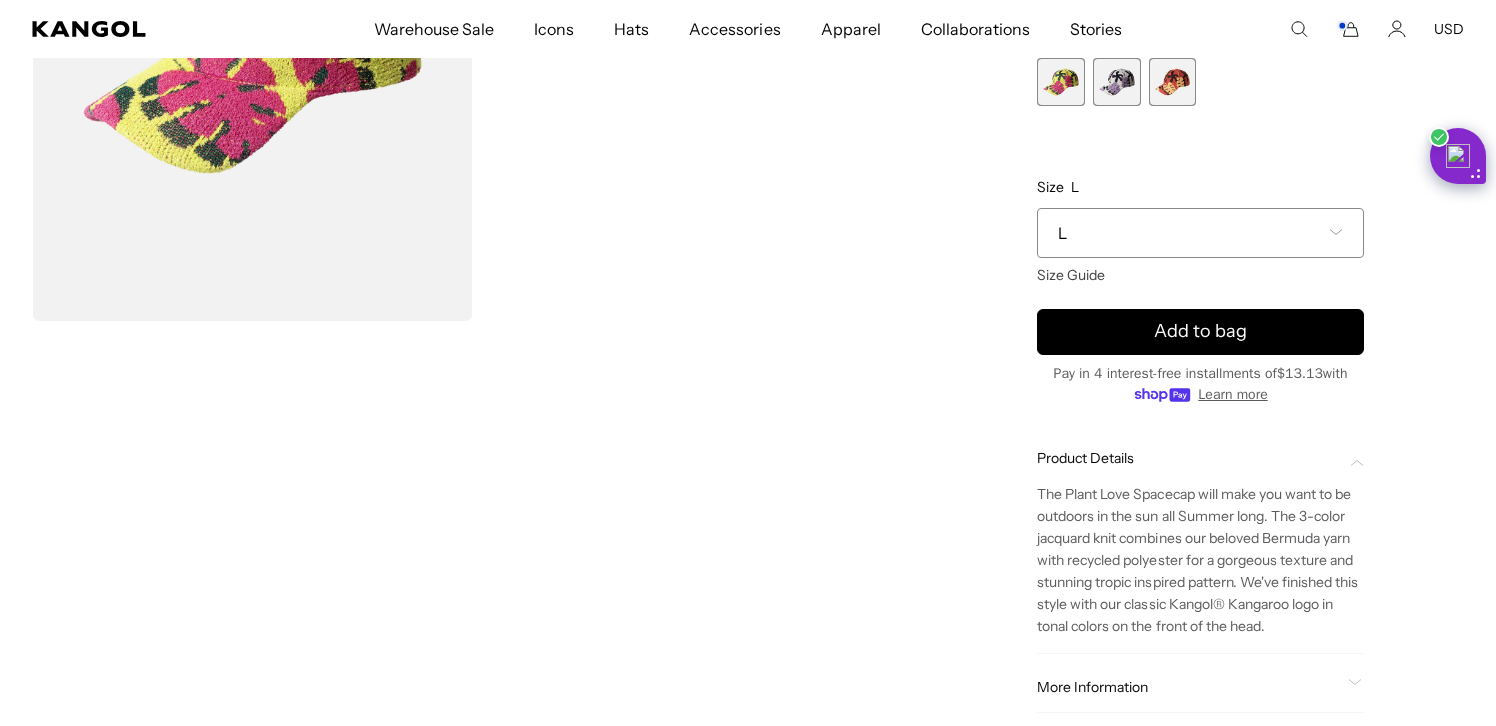 scroll, scrollTop: 0, scrollLeft: 0, axis: both 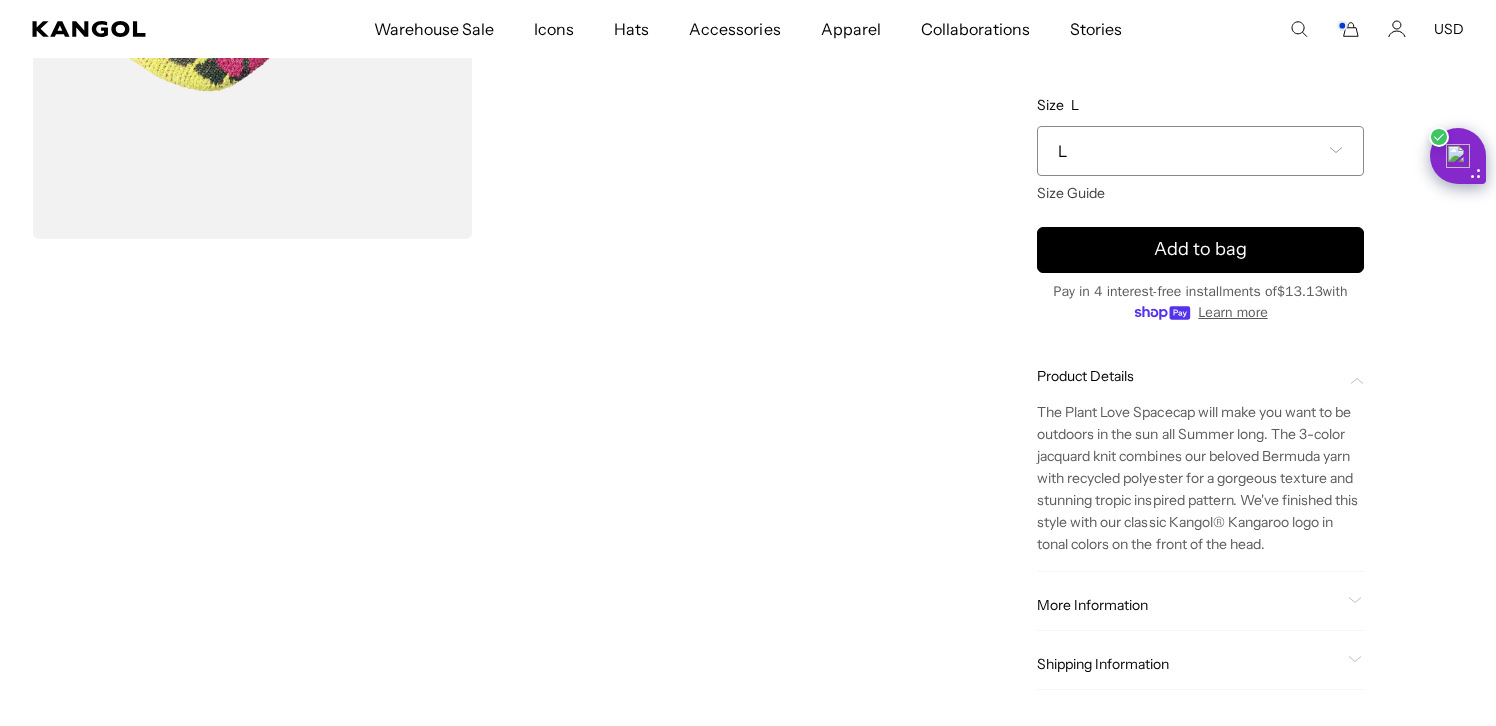 click on "More Information" 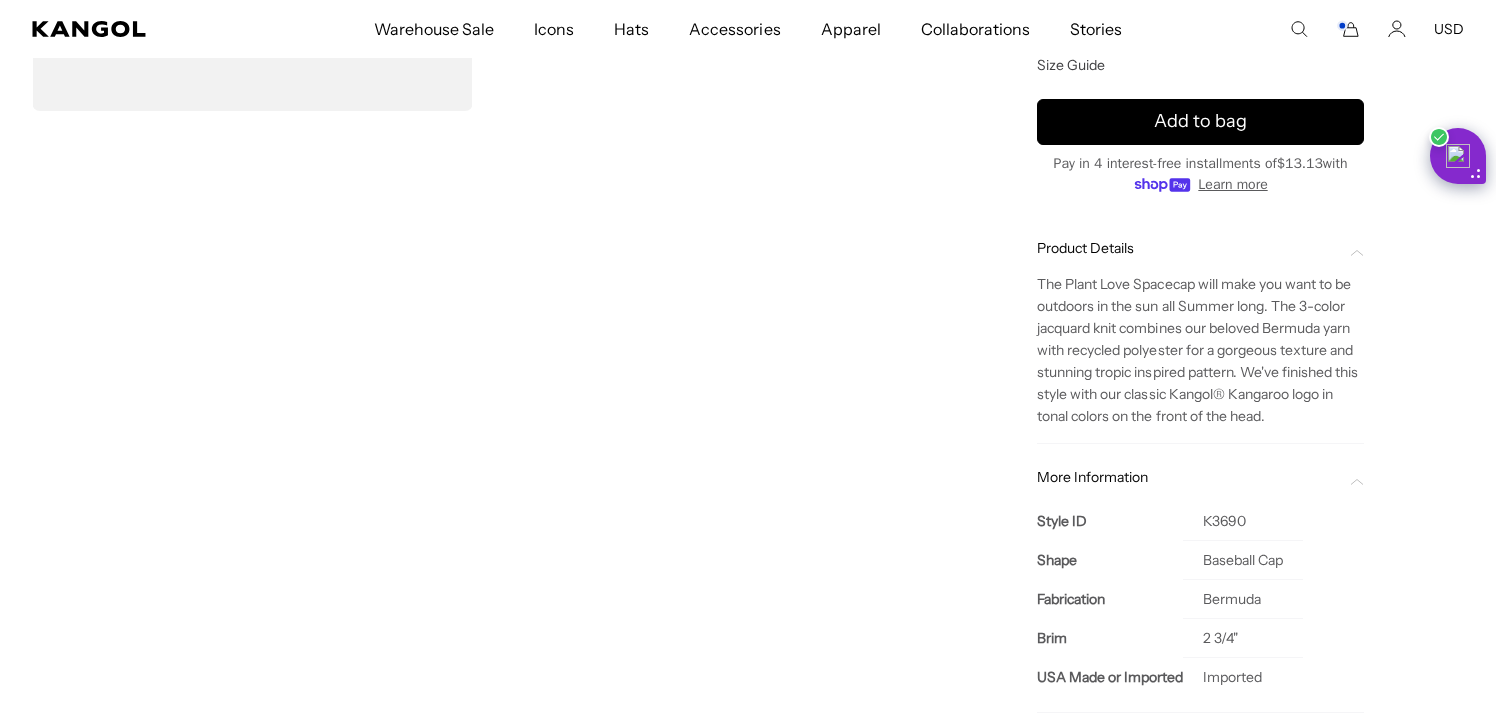 scroll, scrollTop: 573, scrollLeft: 0, axis: vertical 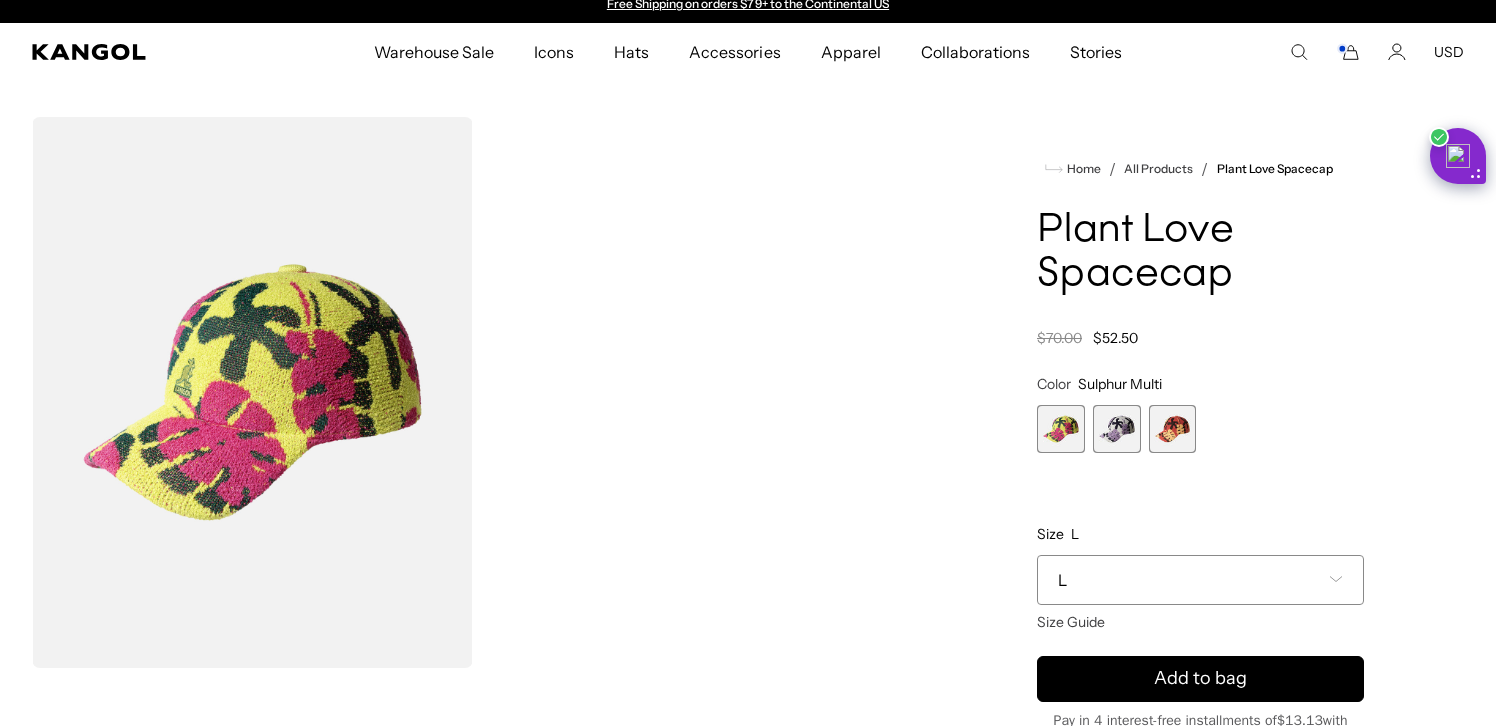 click at bounding box center [1117, 429] 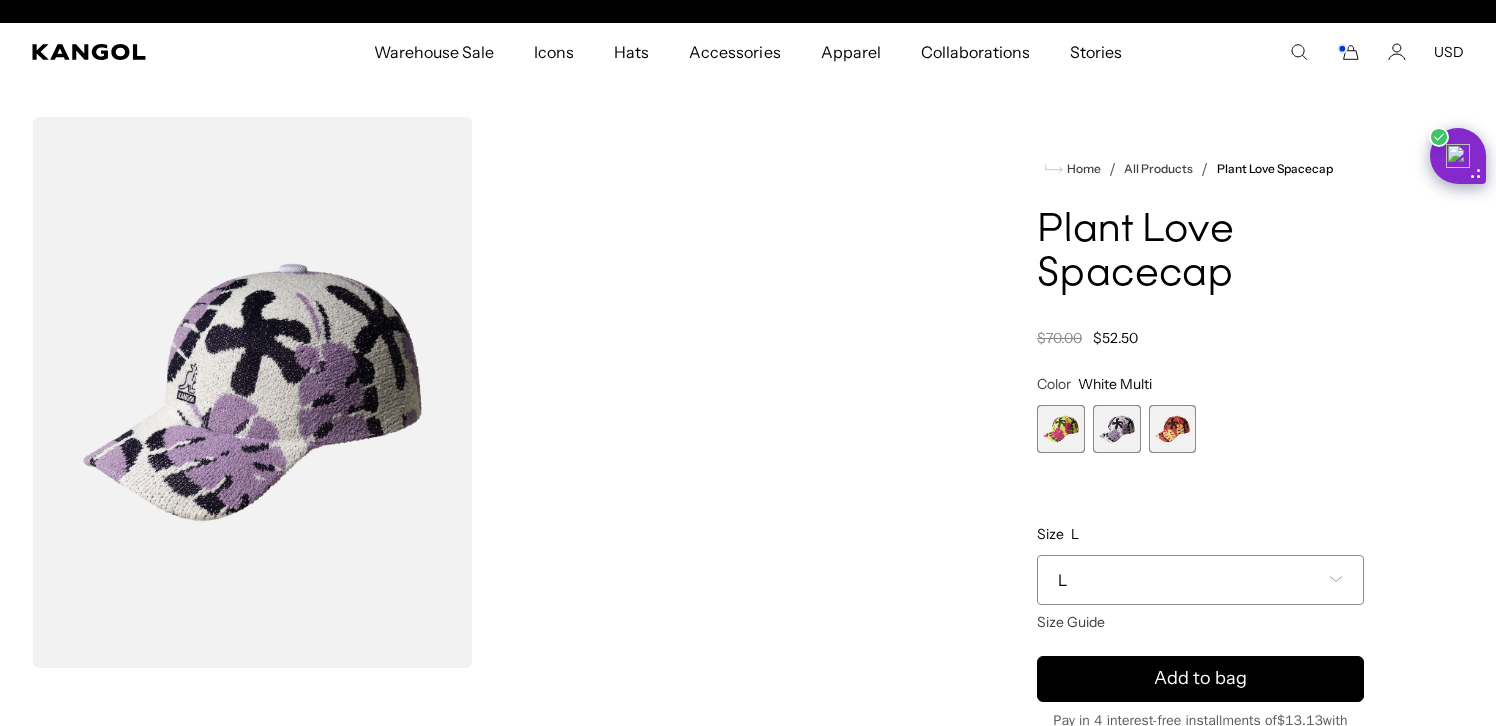scroll, scrollTop: 0, scrollLeft: 412, axis: horizontal 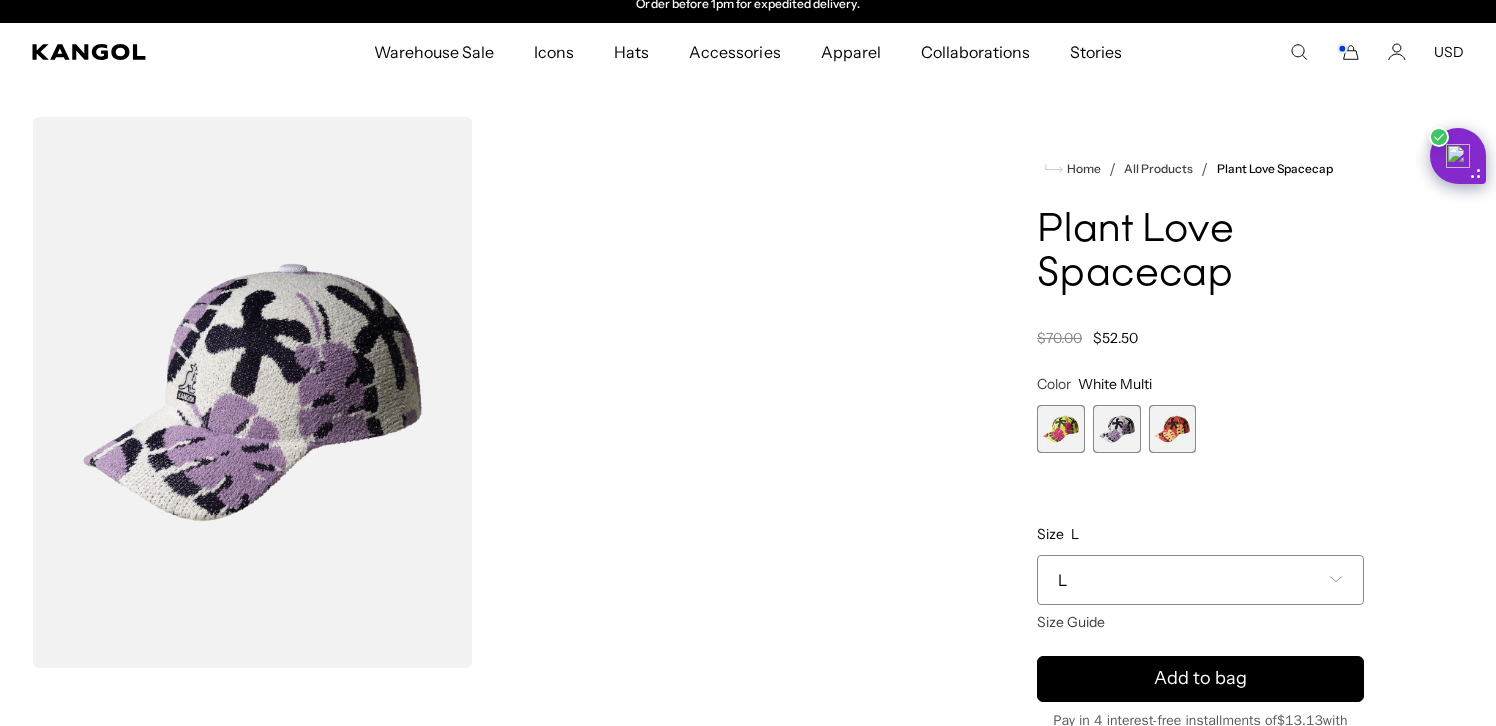 click at bounding box center [1173, 429] 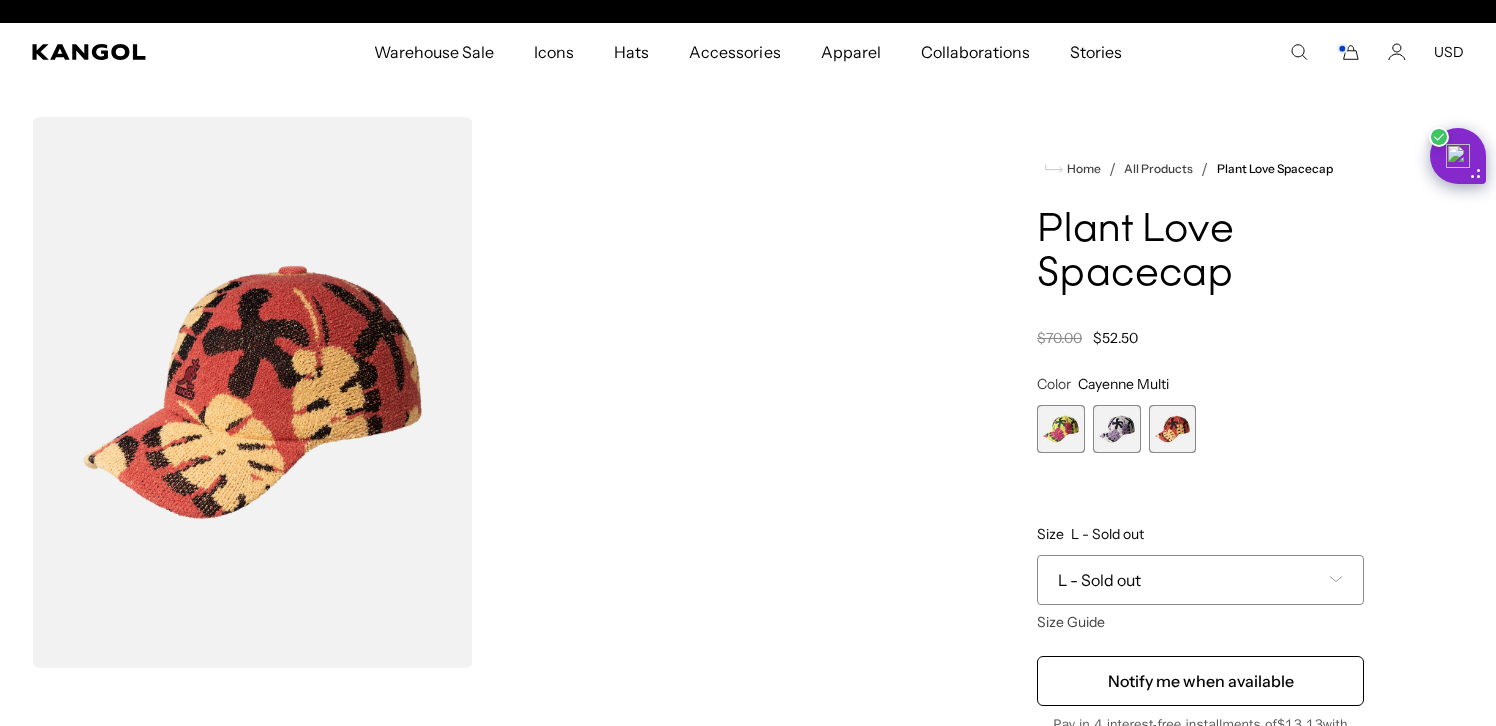 scroll, scrollTop: 0, scrollLeft: 412, axis: horizontal 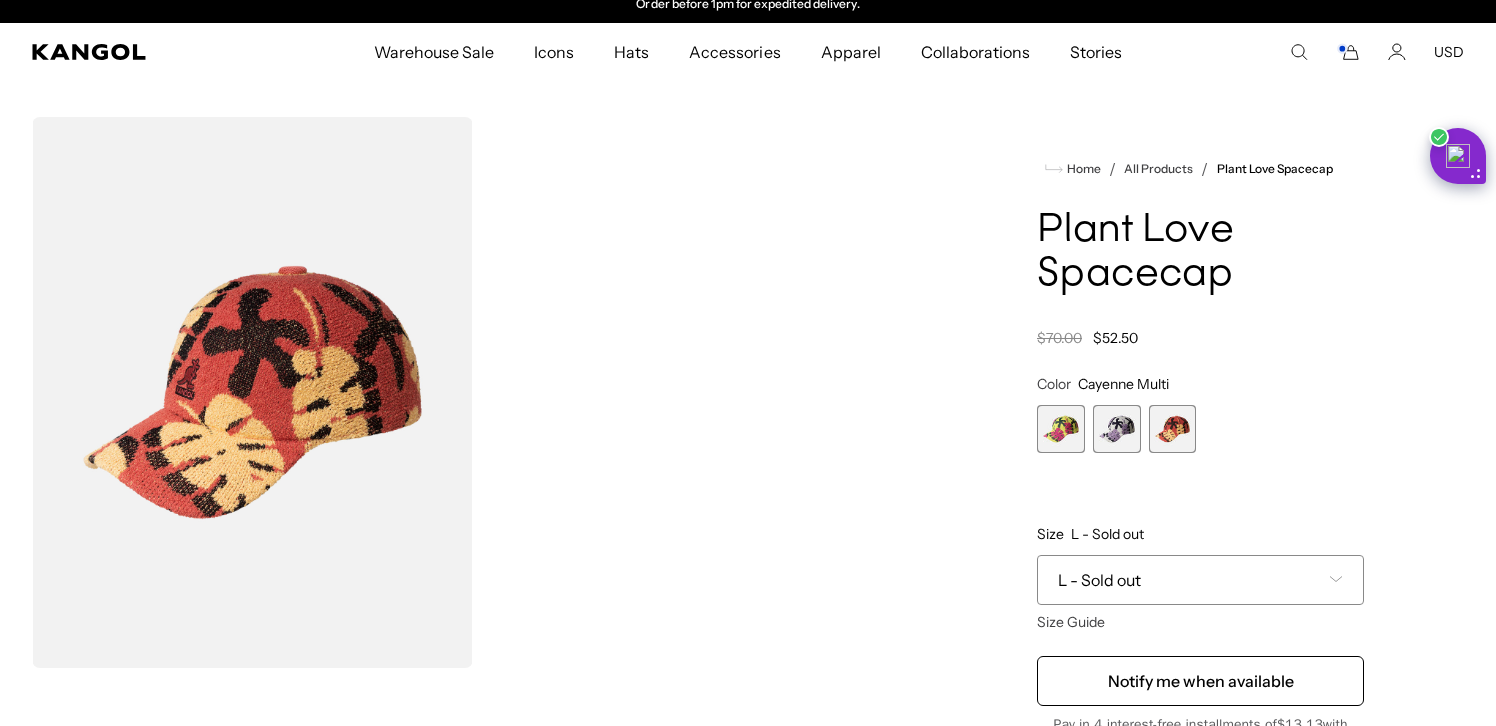 click at bounding box center [1117, 429] 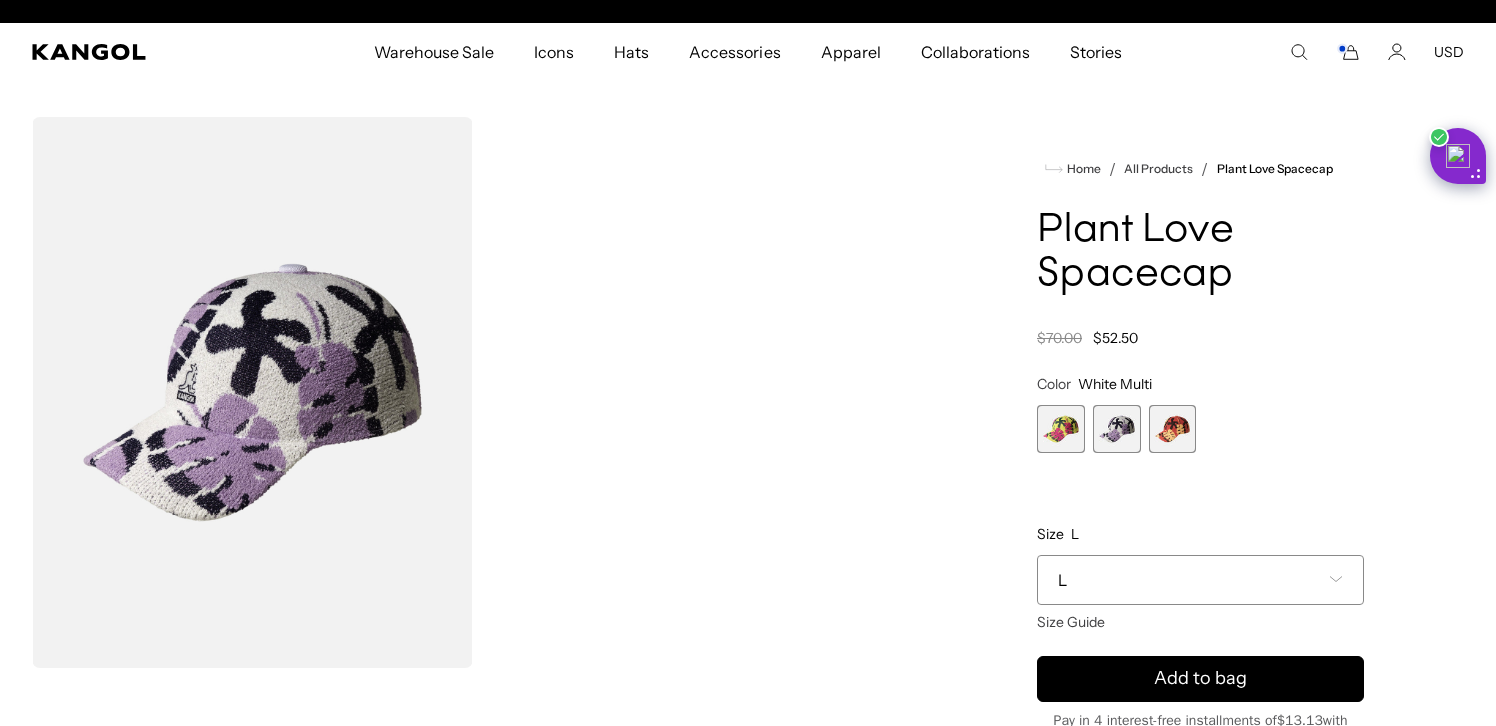 scroll, scrollTop: 0, scrollLeft: 0, axis: both 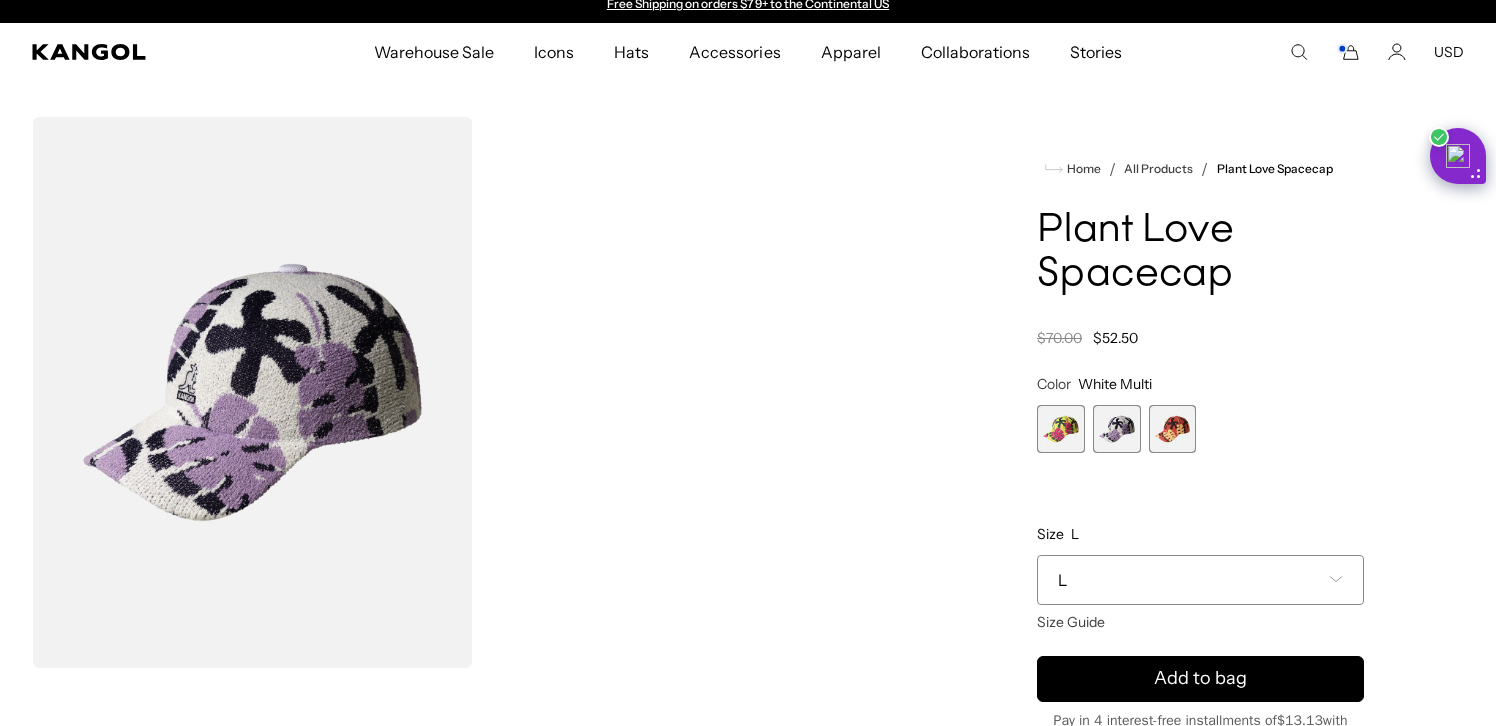 click at bounding box center (1061, 429) 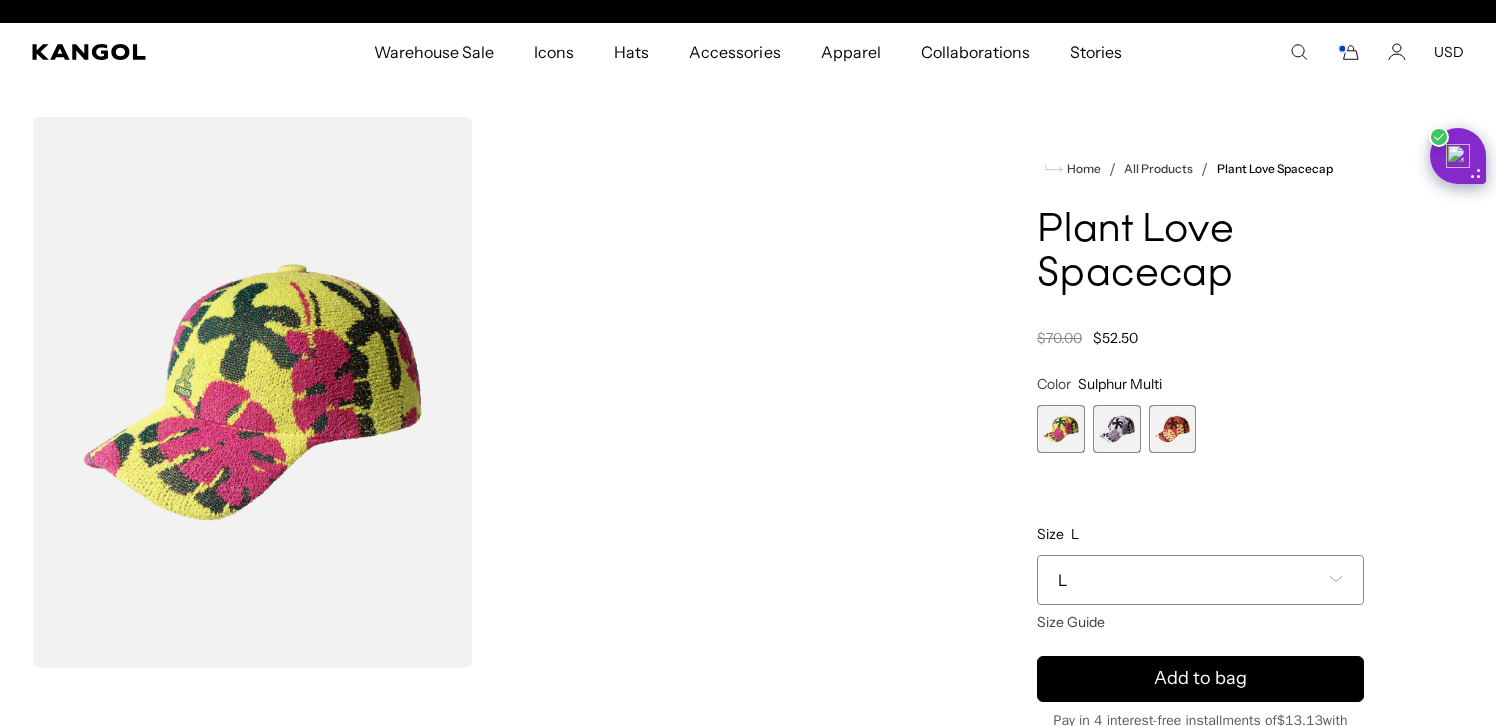 scroll, scrollTop: 0, scrollLeft: 0, axis: both 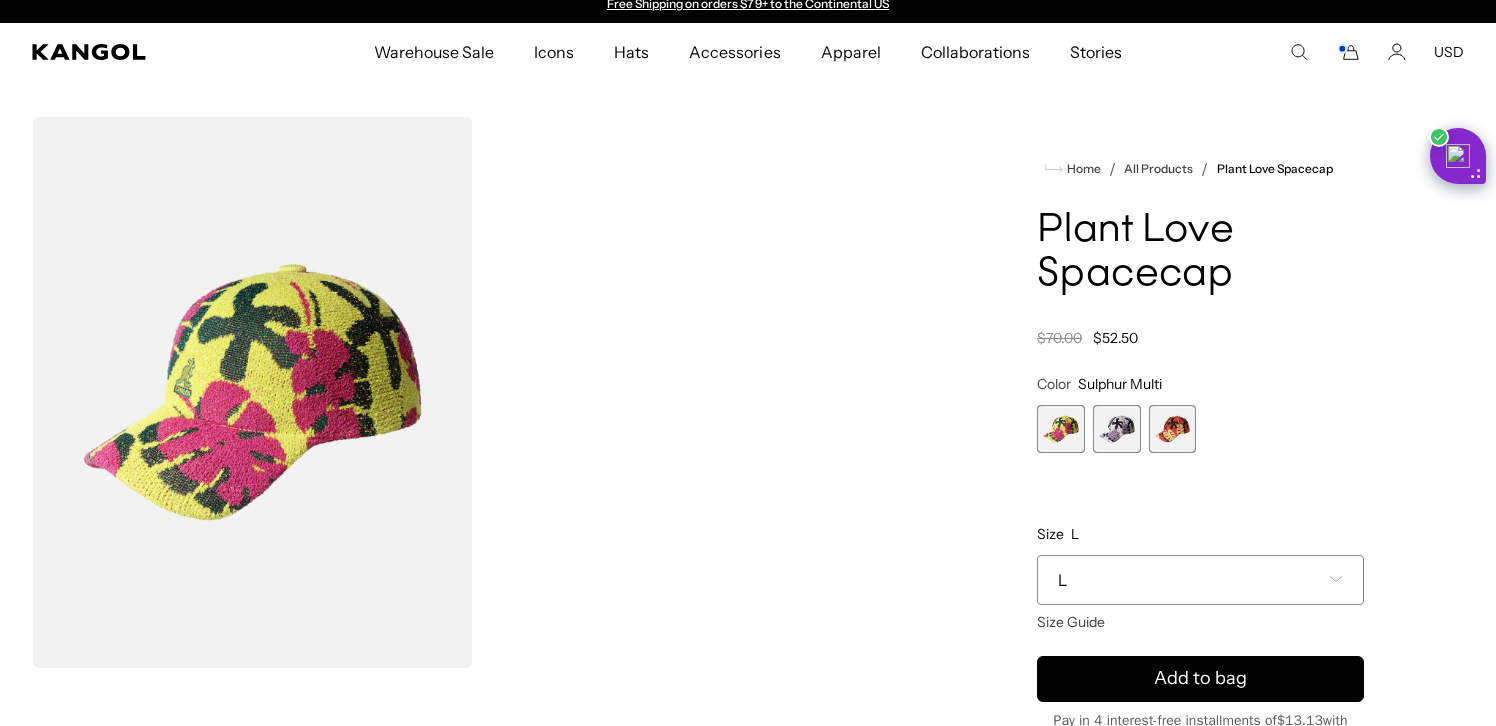 click at bounding box center [252, 392] 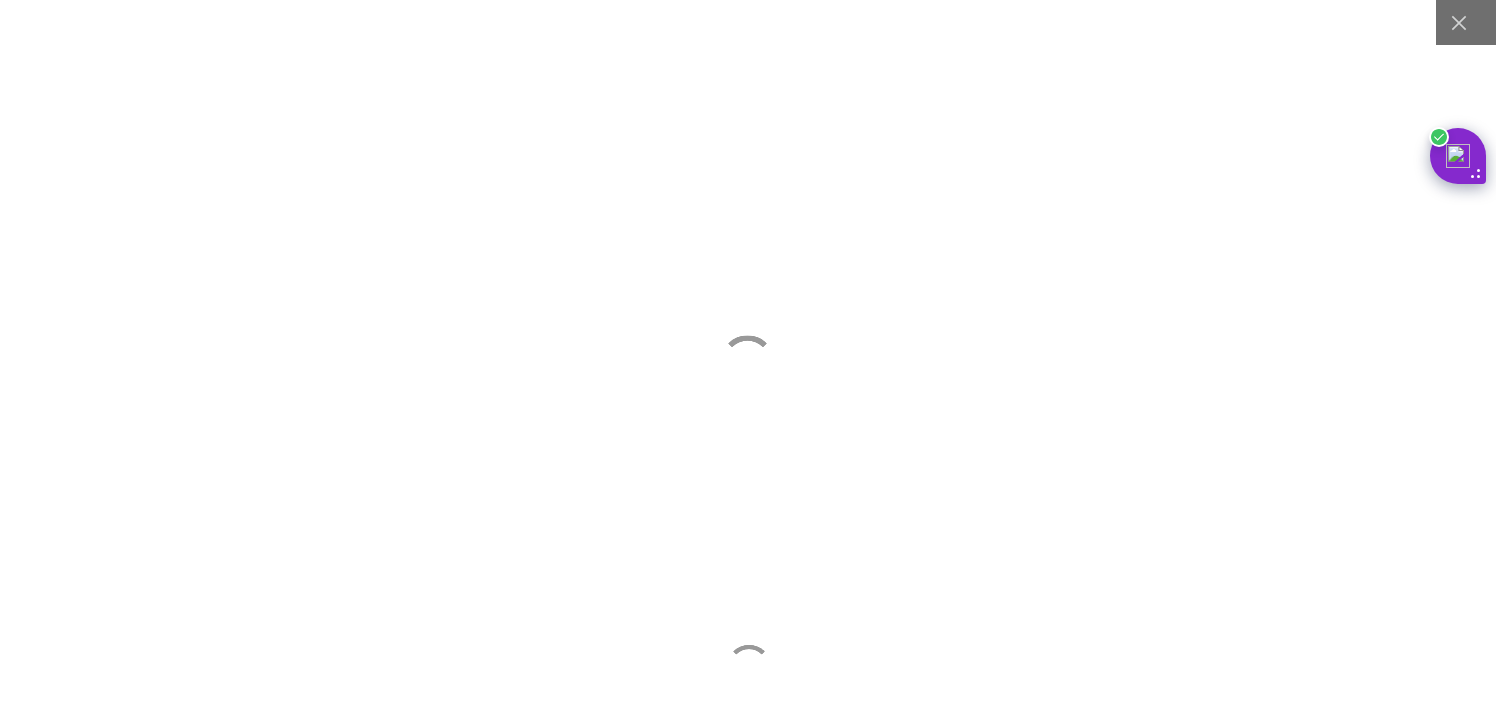 scroll, scrollTop: 0, scrollLeft: 412, axis: horizontal 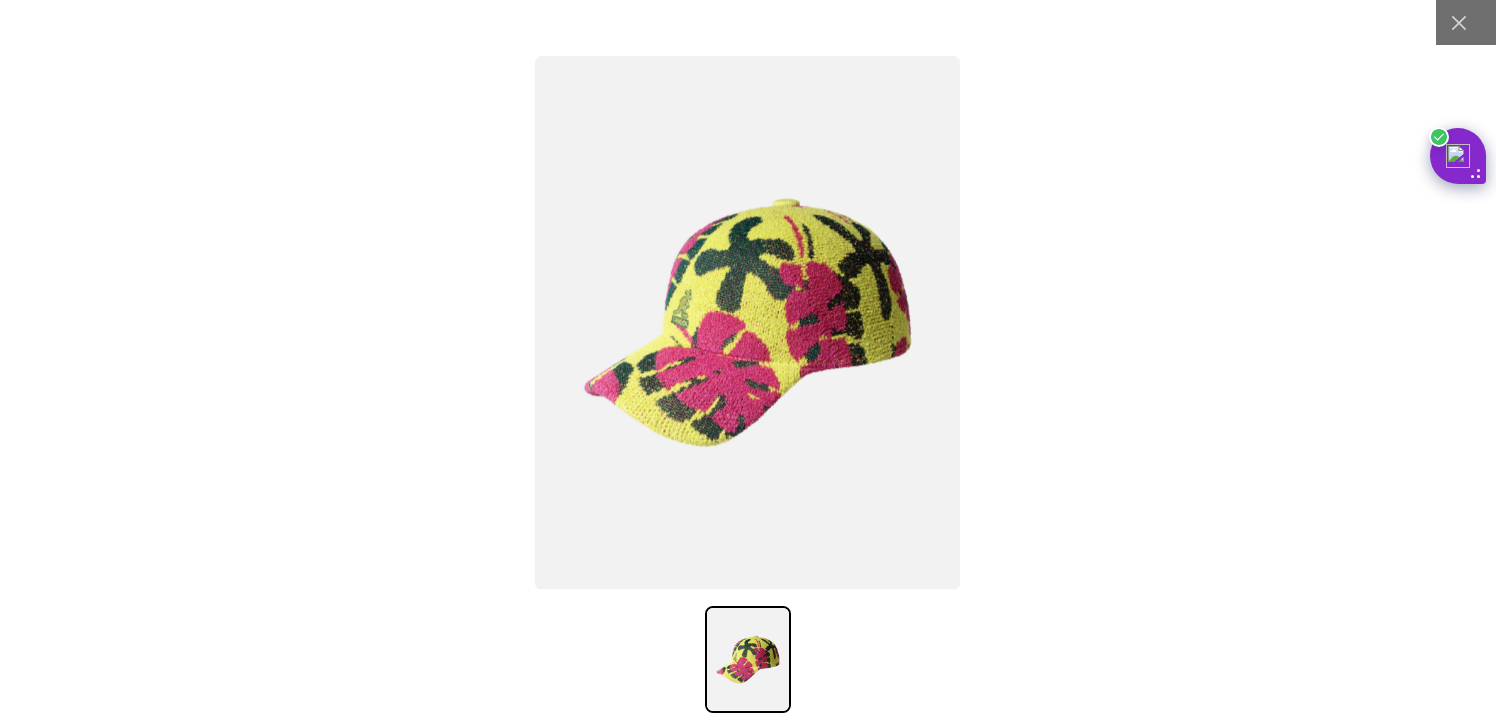 click at bounding box center (748, 323) 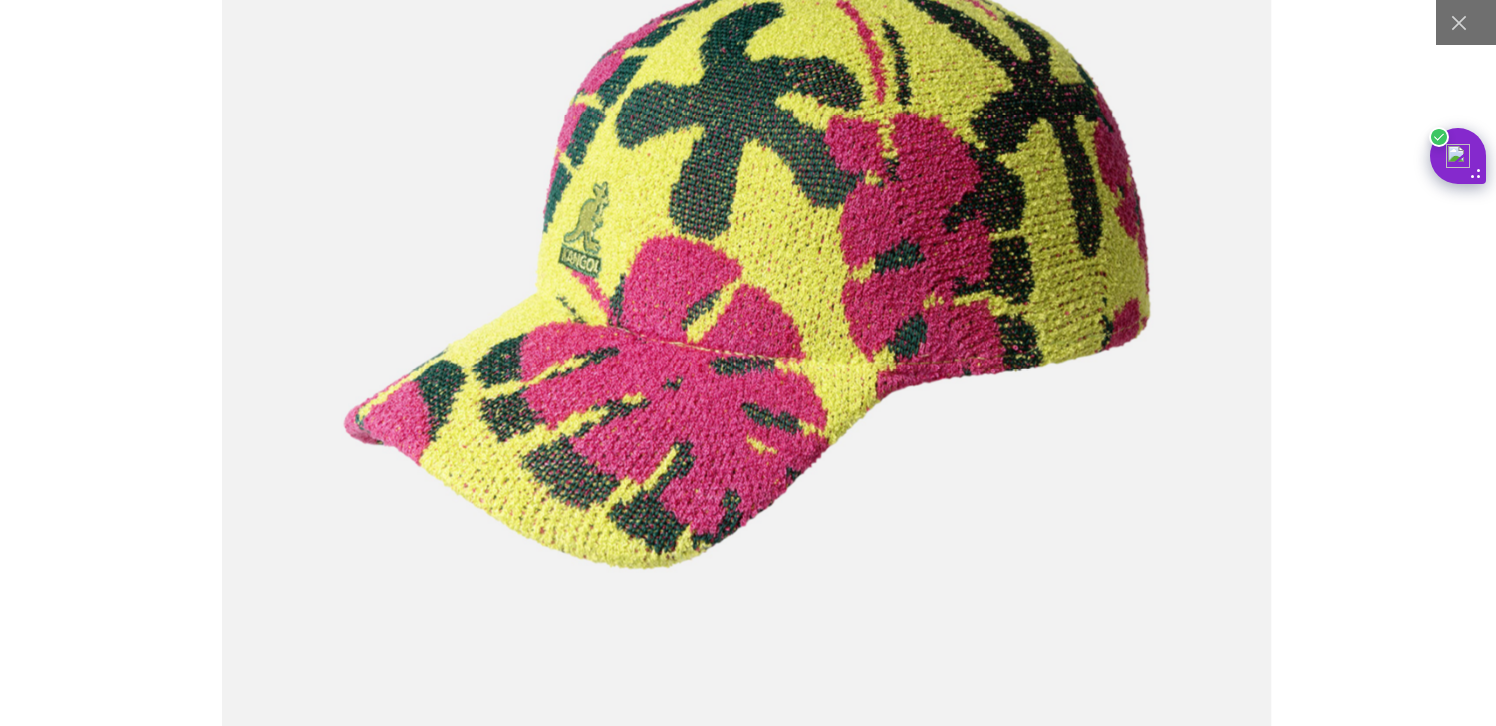 scroll, scrollTop: 0, scrollLeft: 0, axis: both 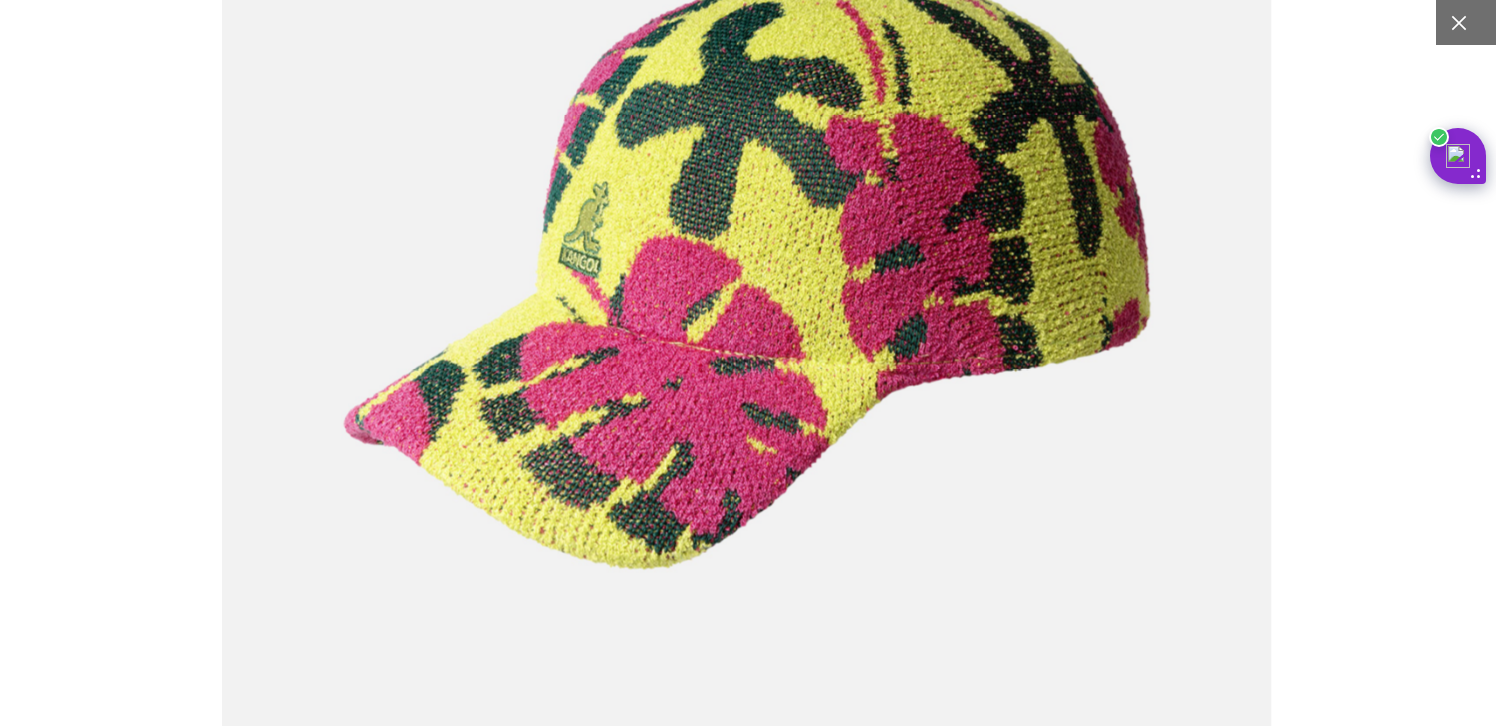 click 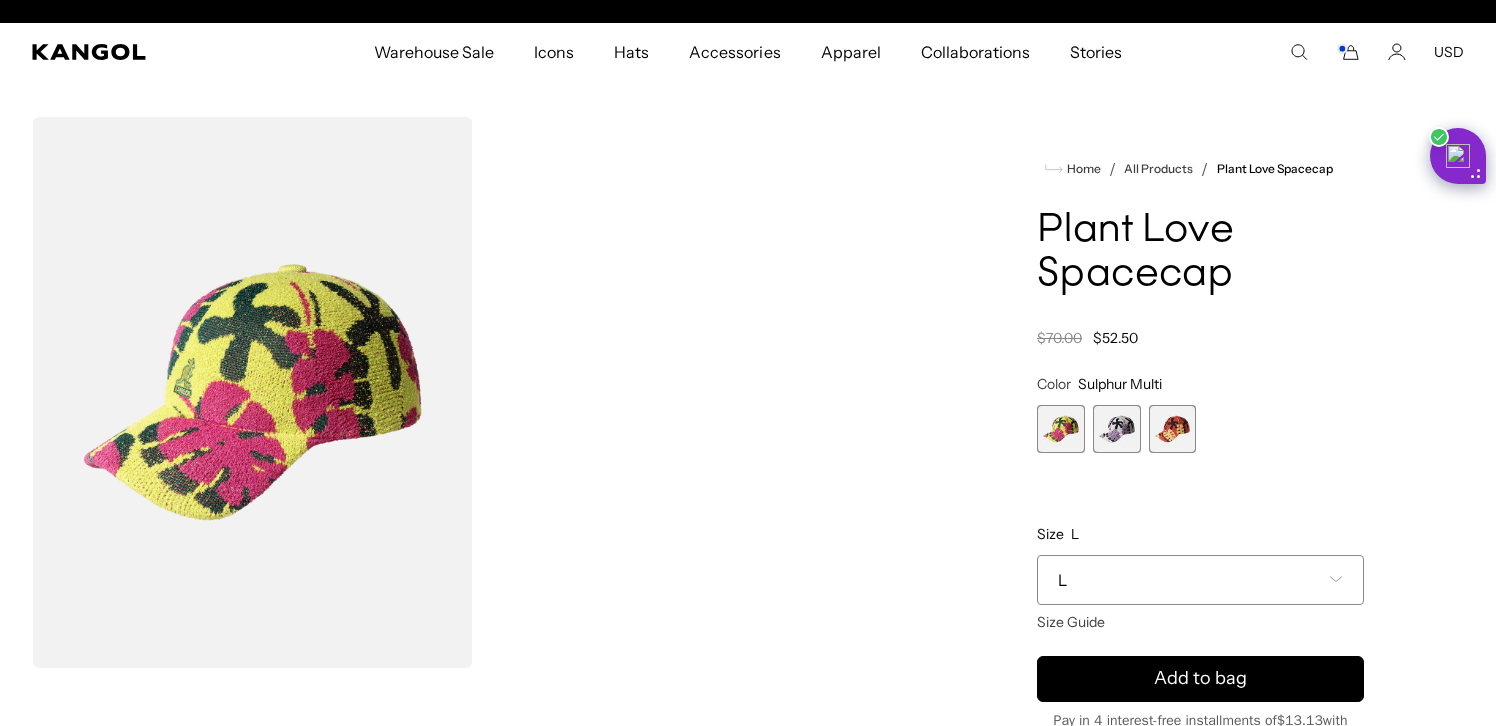 scroll, scrollTop: 0, scrollLeft: 412, axis: horizontal 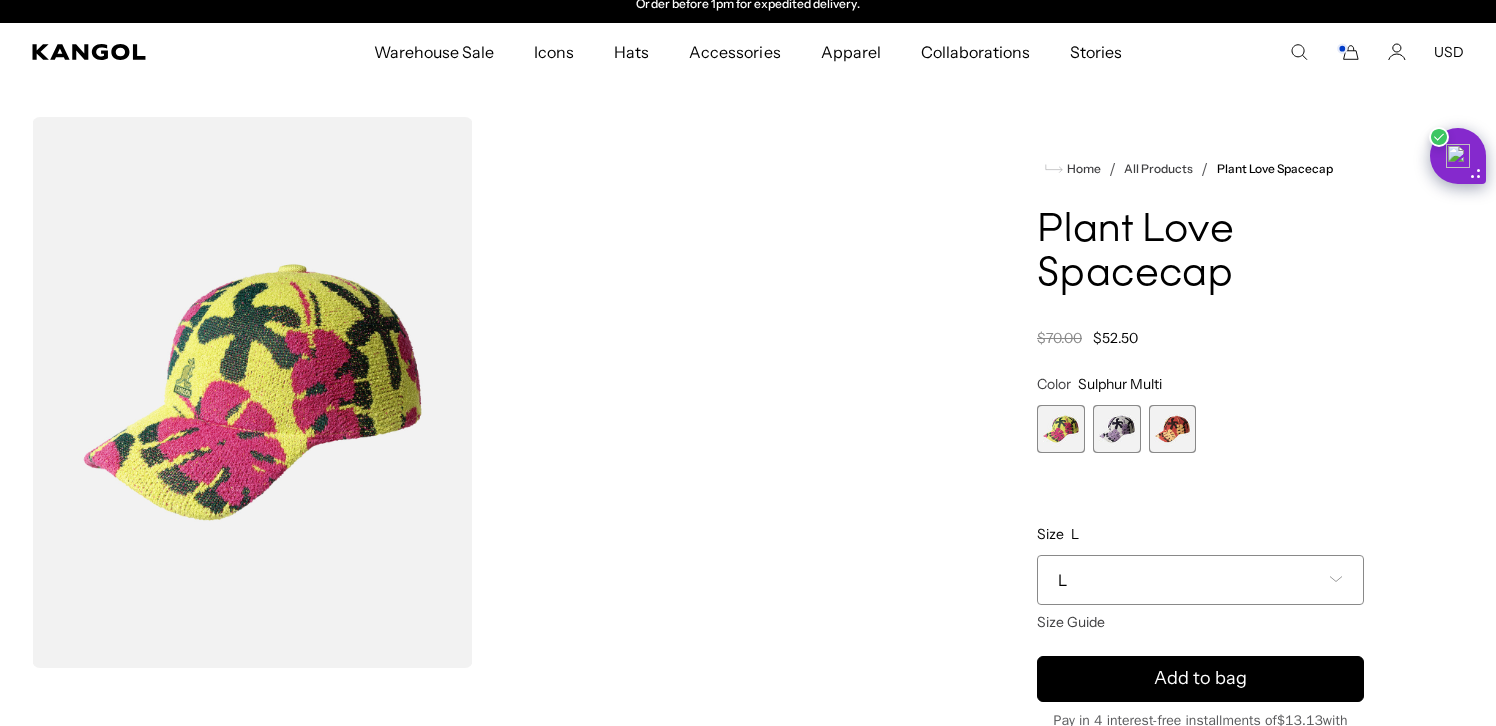click 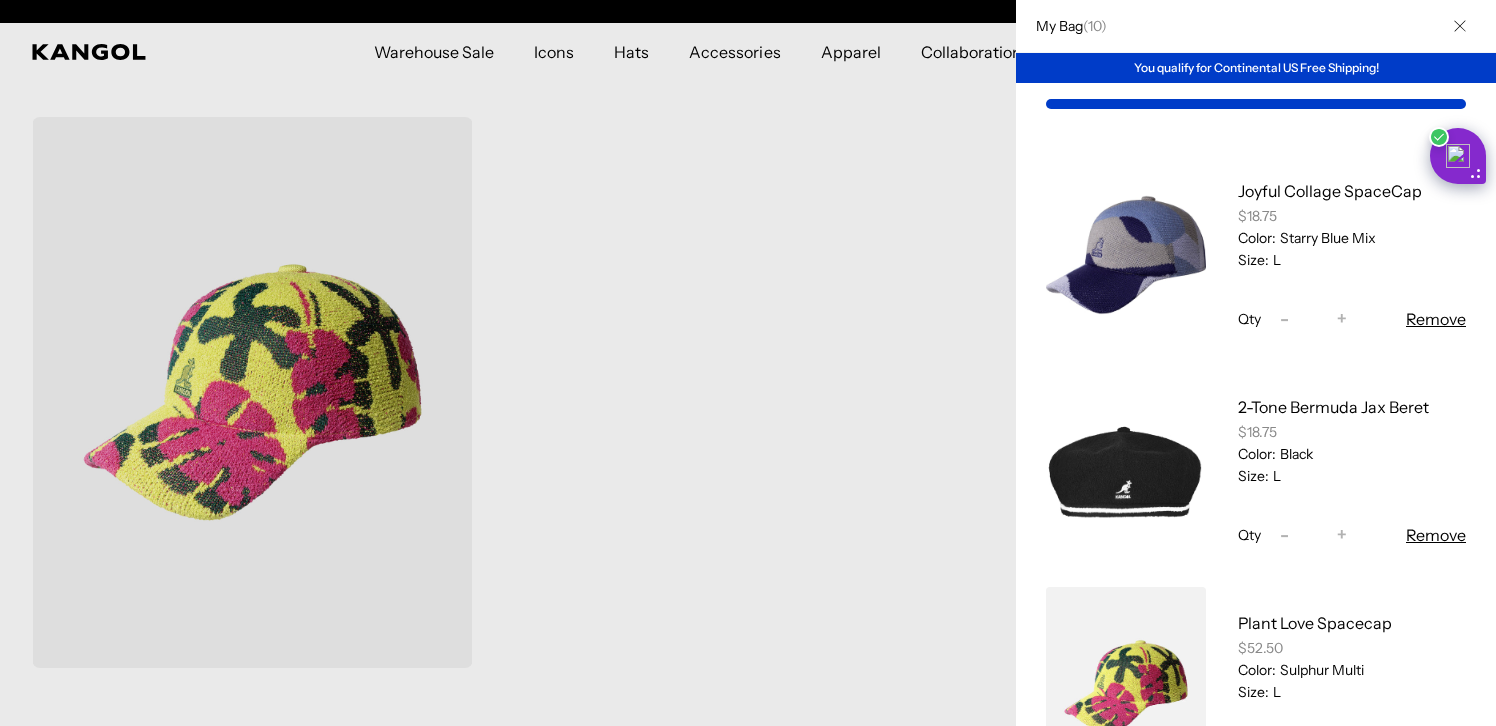 scroll, scrollTop: 0, scrollLeft: 0, axis: both 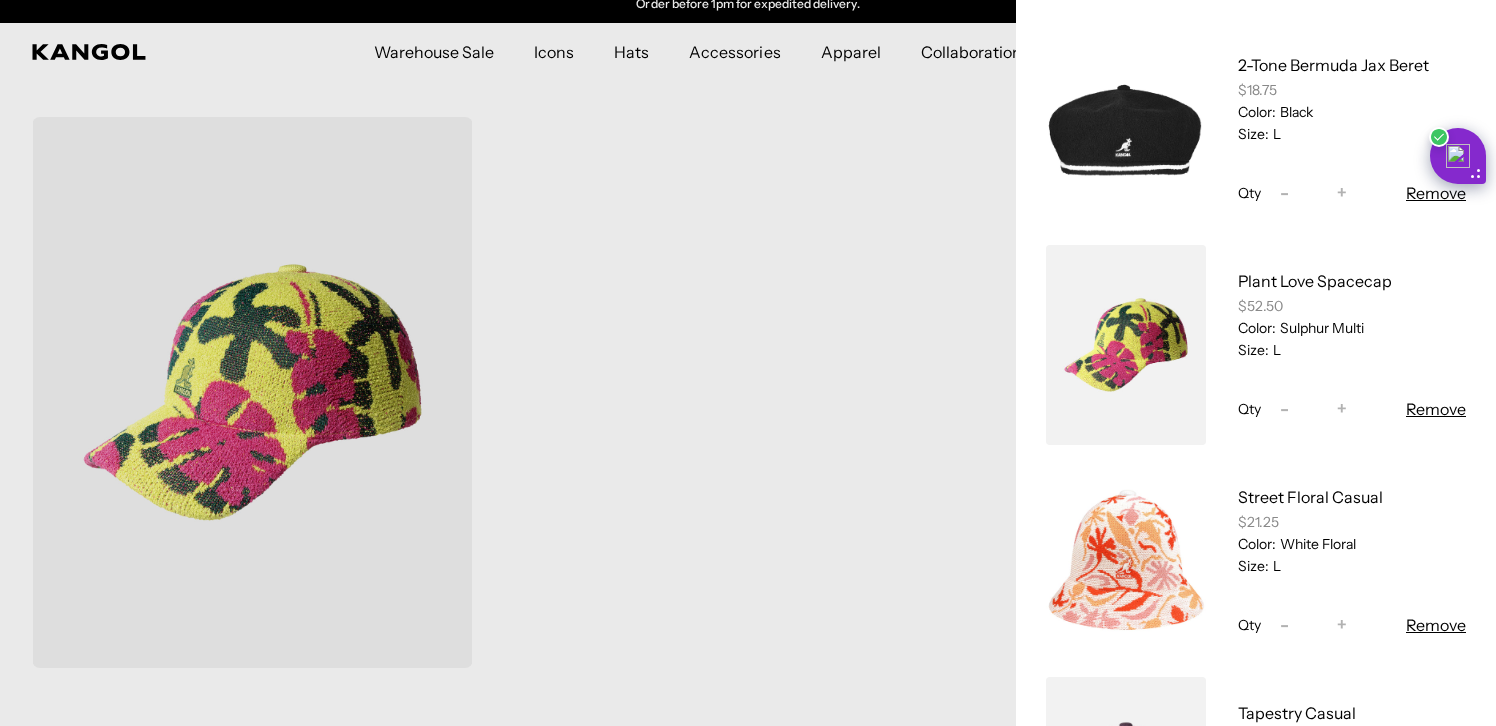 click at bounding box center [1126, 561] 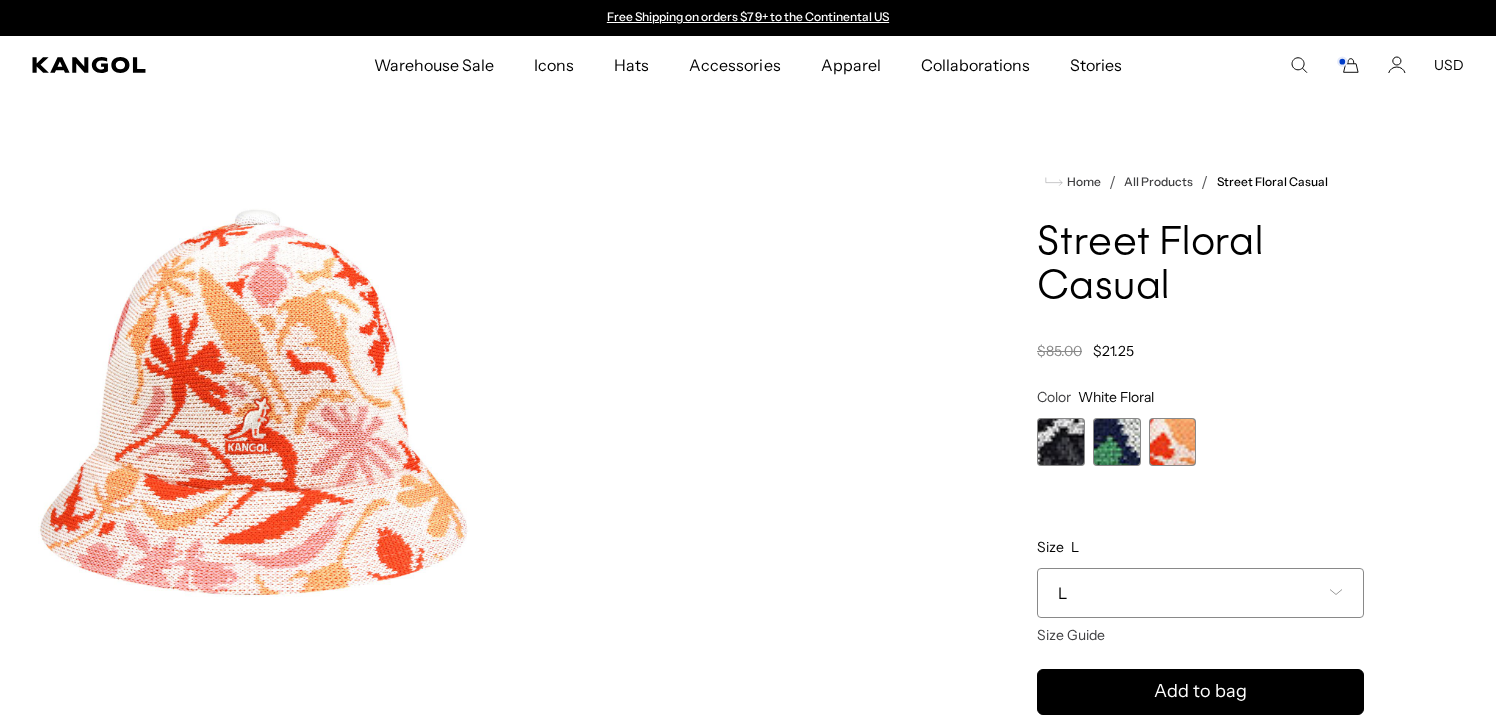 scroll, scrollTop: 0, scrollLeft: 0, axis: both 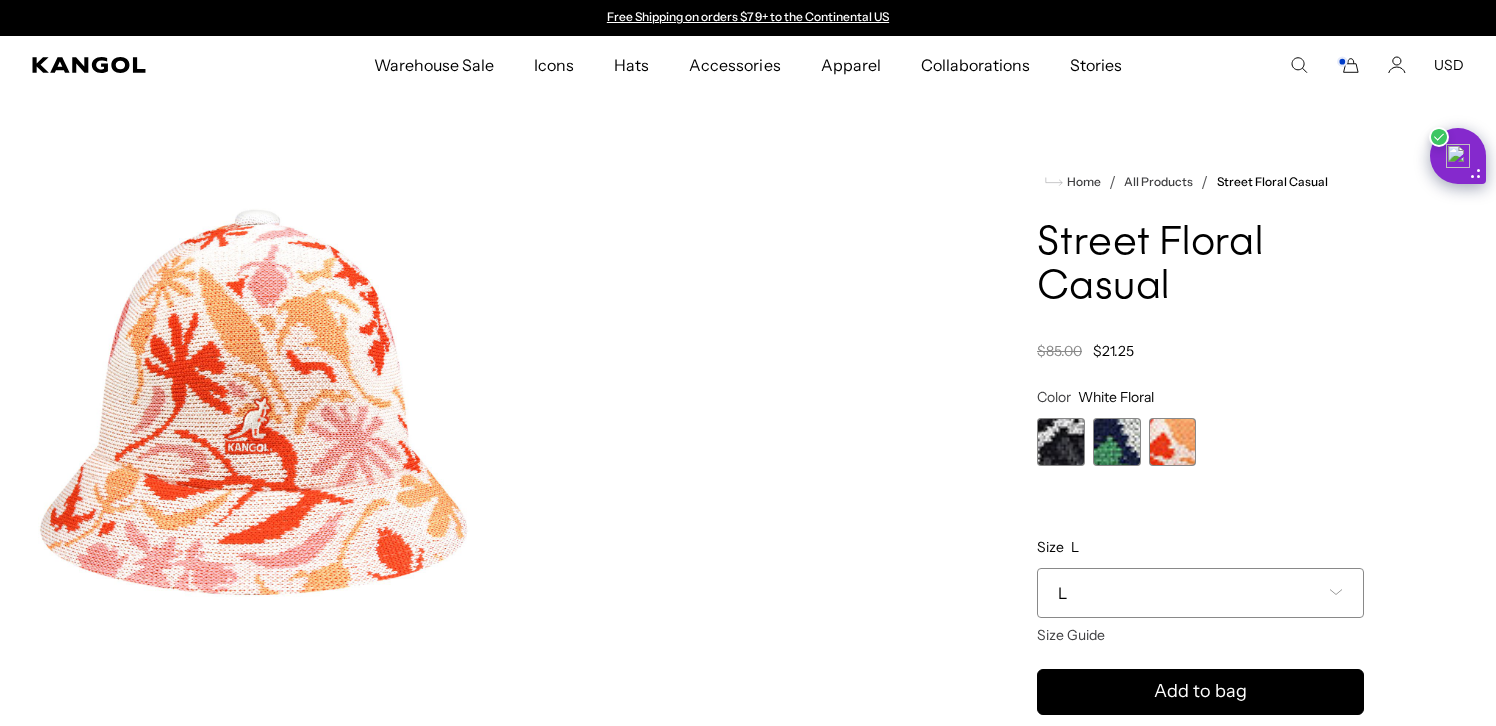 click at bounding box center (1173, 442) 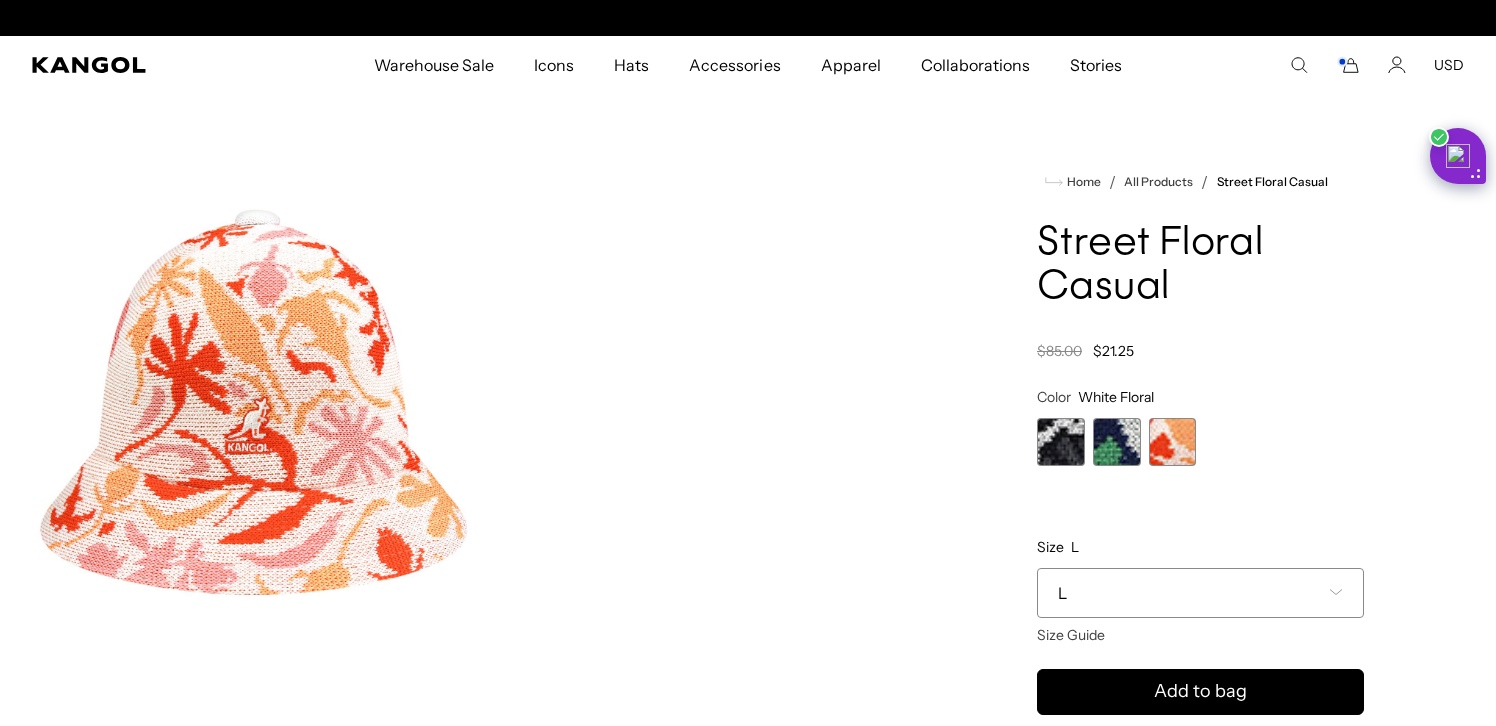 click at bounding box center (1117, 442) 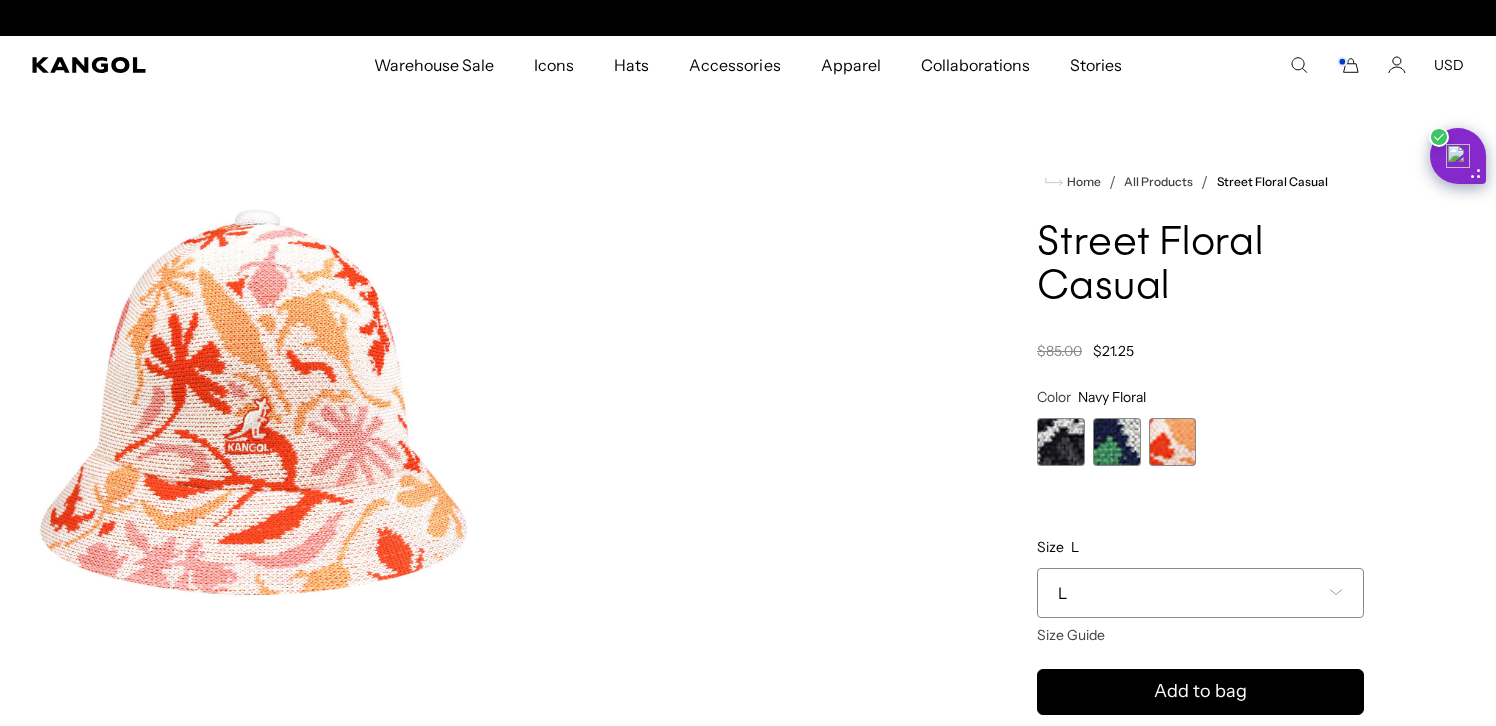 scroll, scrollTop: 0, scrollLeft: 412, axis: horizontal 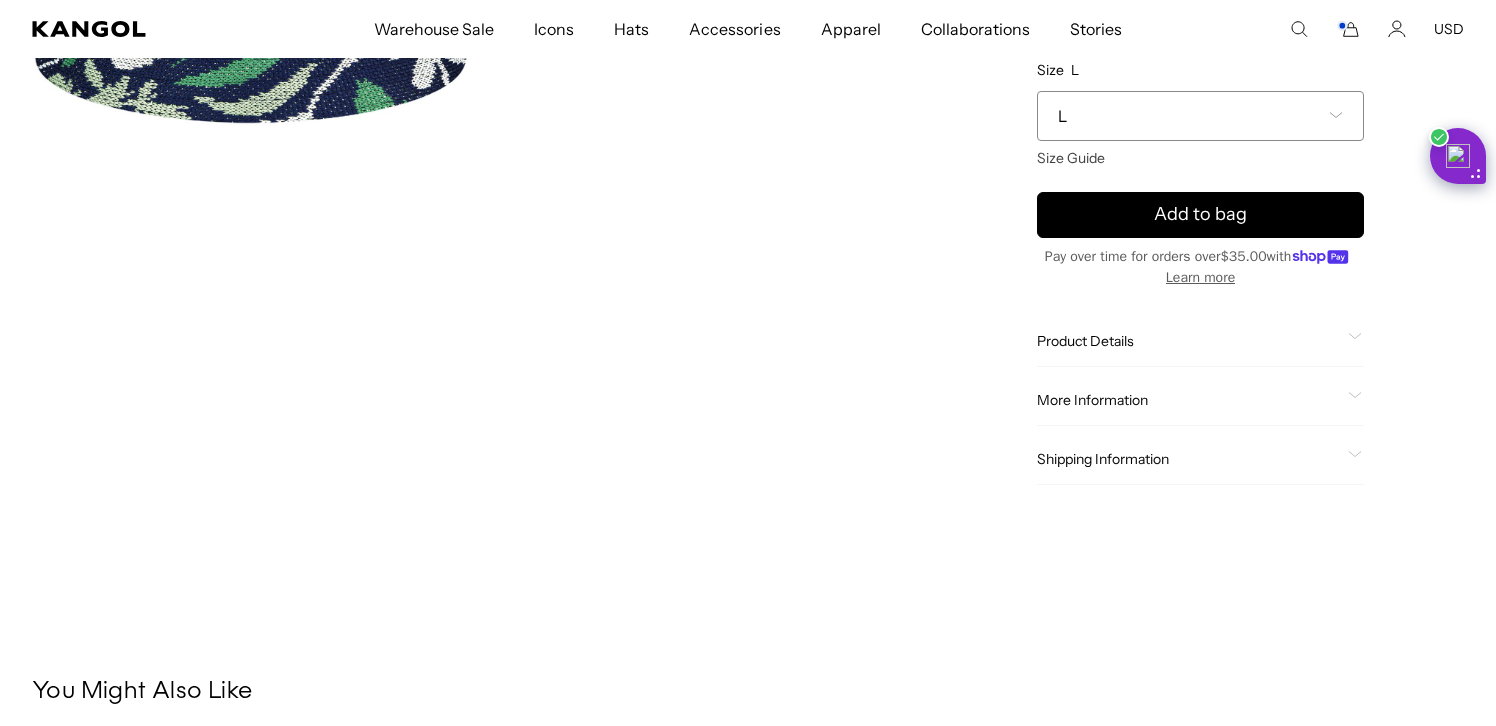 click on "Product Details" 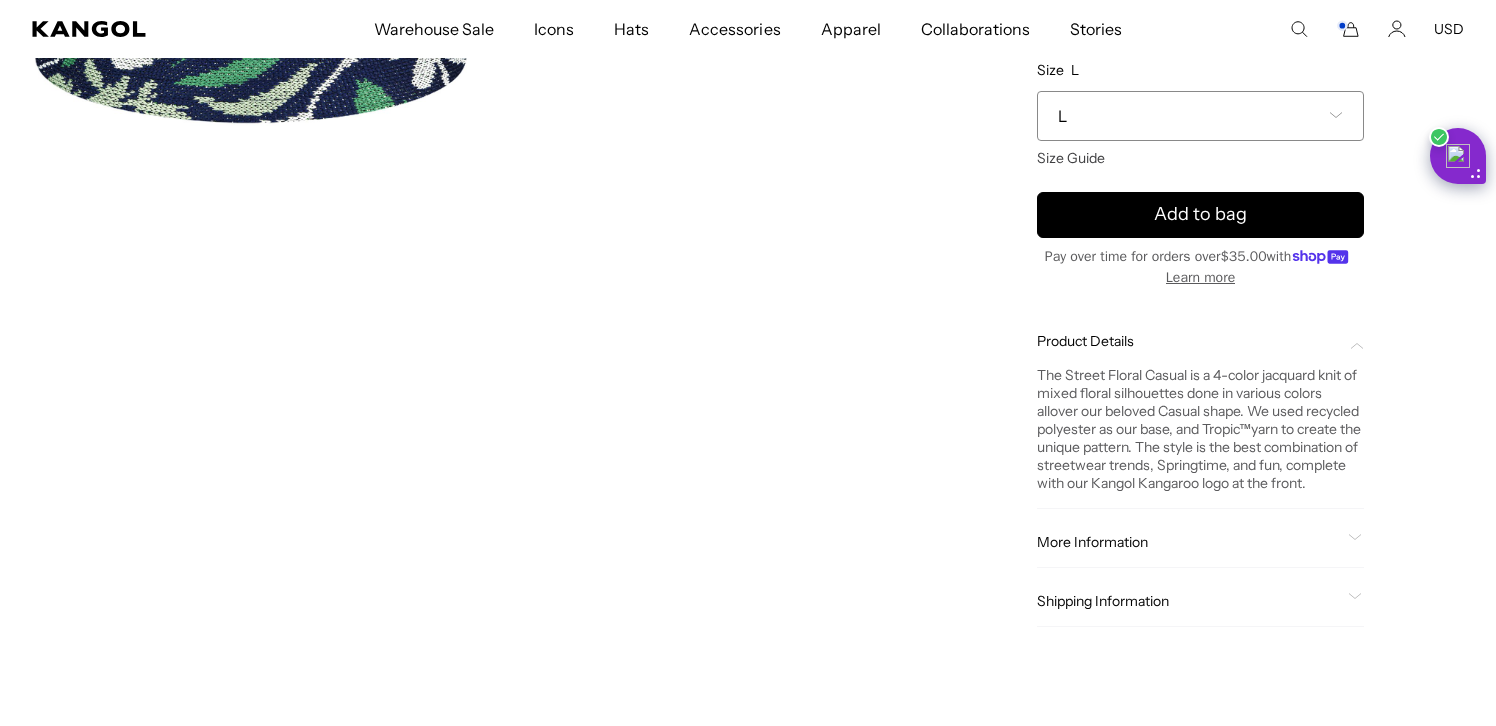 scroll, scrollTop: 0, scrollLeft: 412, axis: horizontal 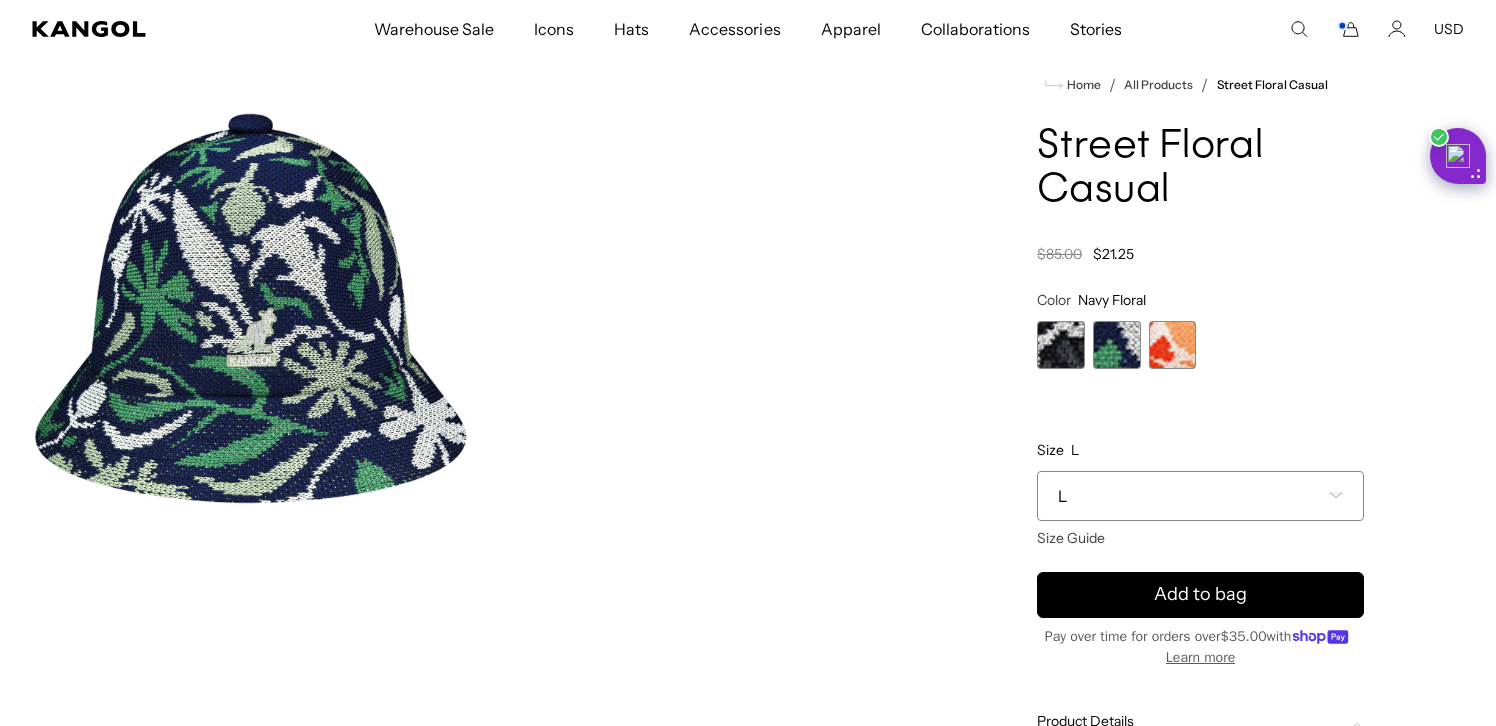 click at bounding box center (1173, 345) 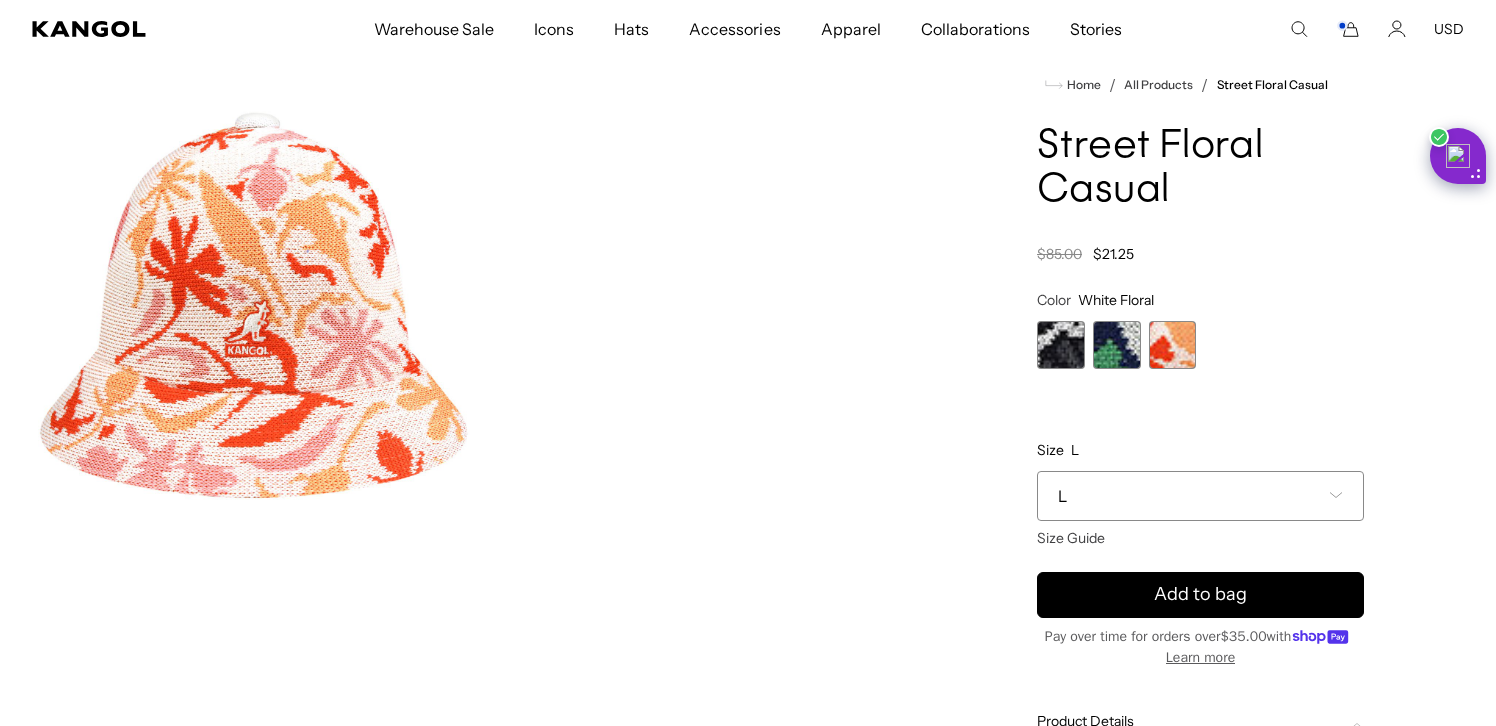 scroll, scrollTop: 0, scrollLeft: 412, axis: horizontal 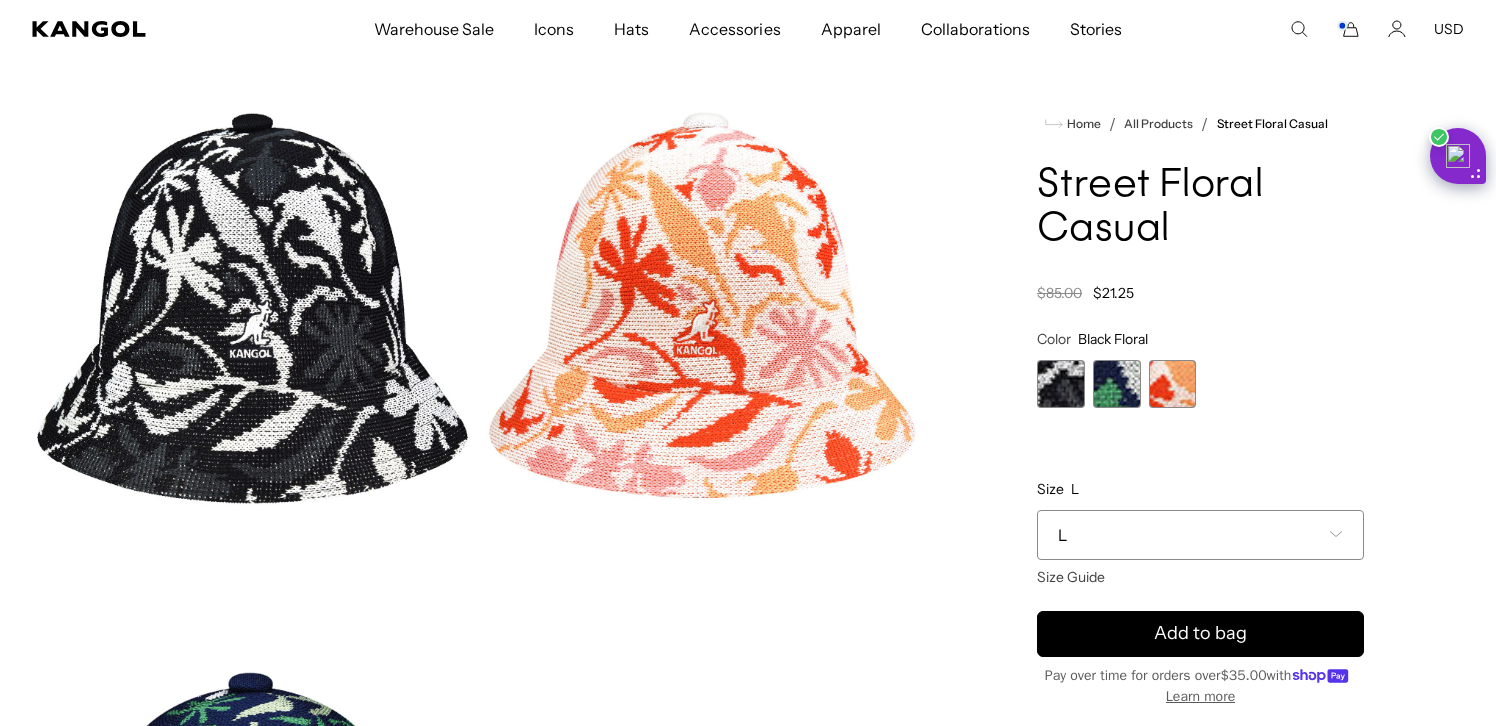 click on "L" at bounding box center (1200, 535) 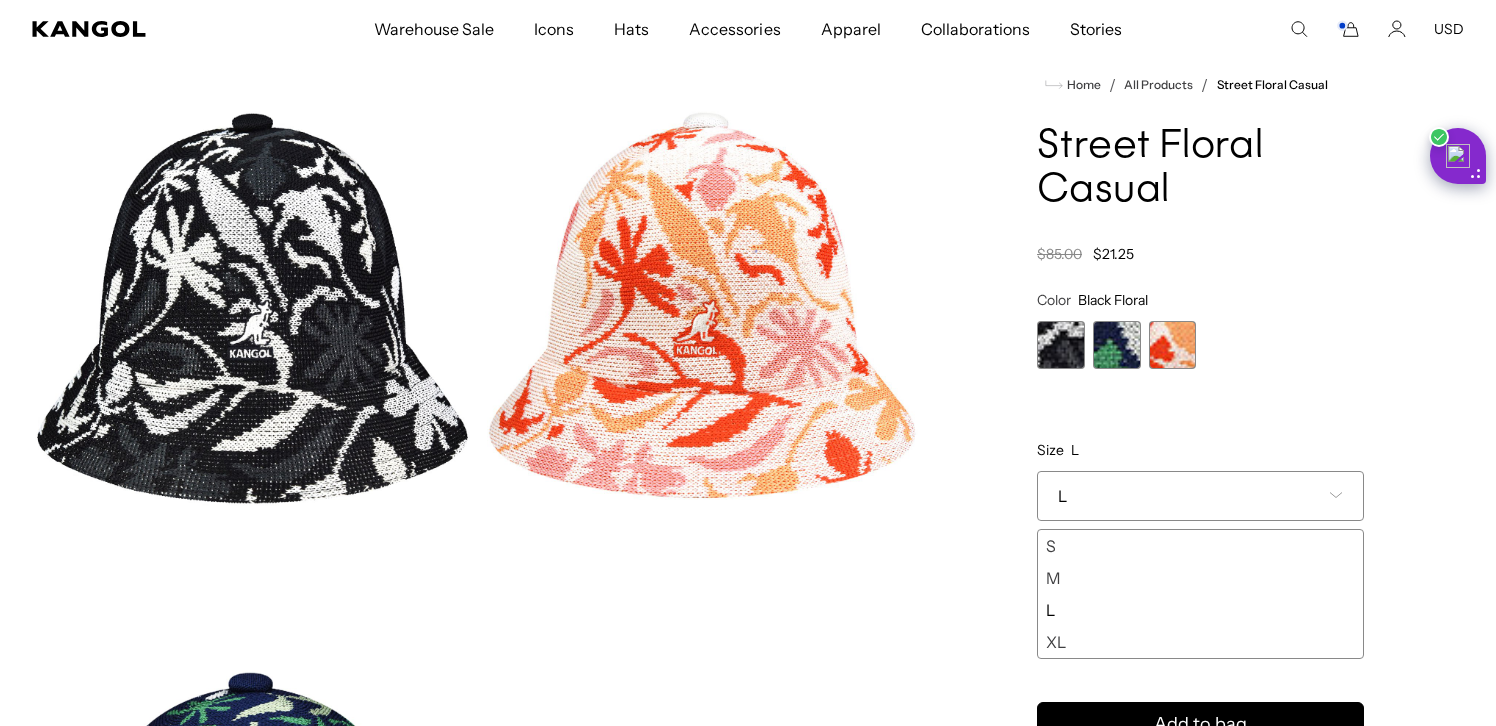 scroll, scrollTop: 0, scrollLeft: 0, axis: both 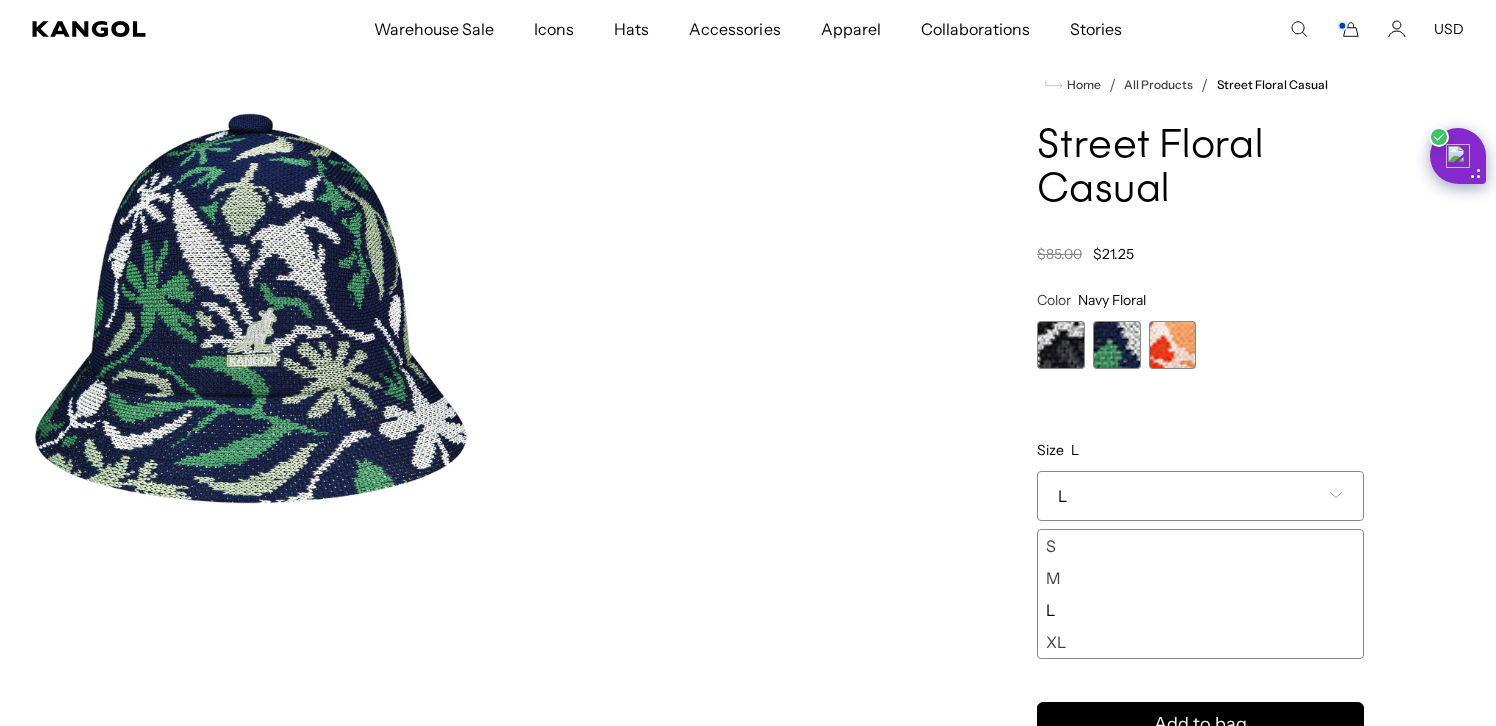 click at bounding box center [1173, 345] 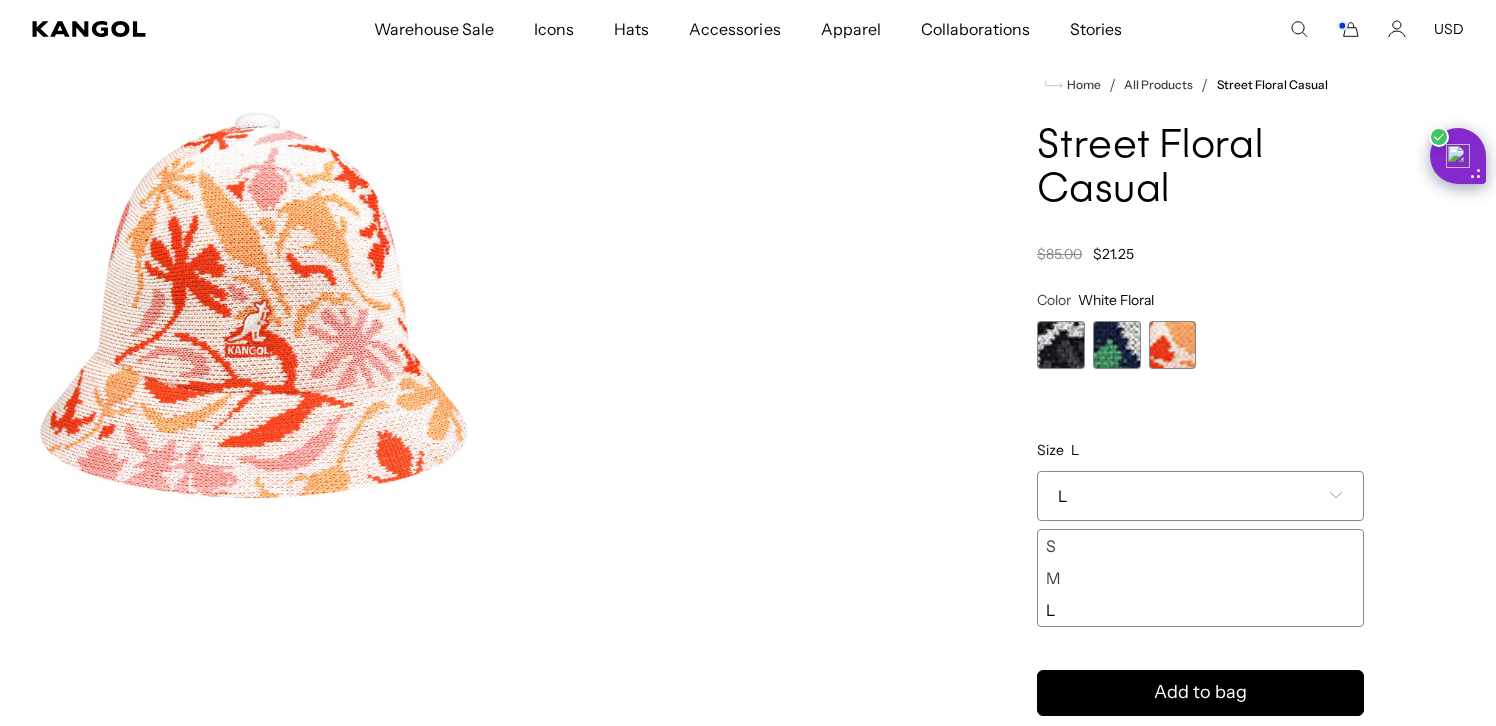 scroll, scrollTop: 0, scrollLeft: 412, axis: horizontal 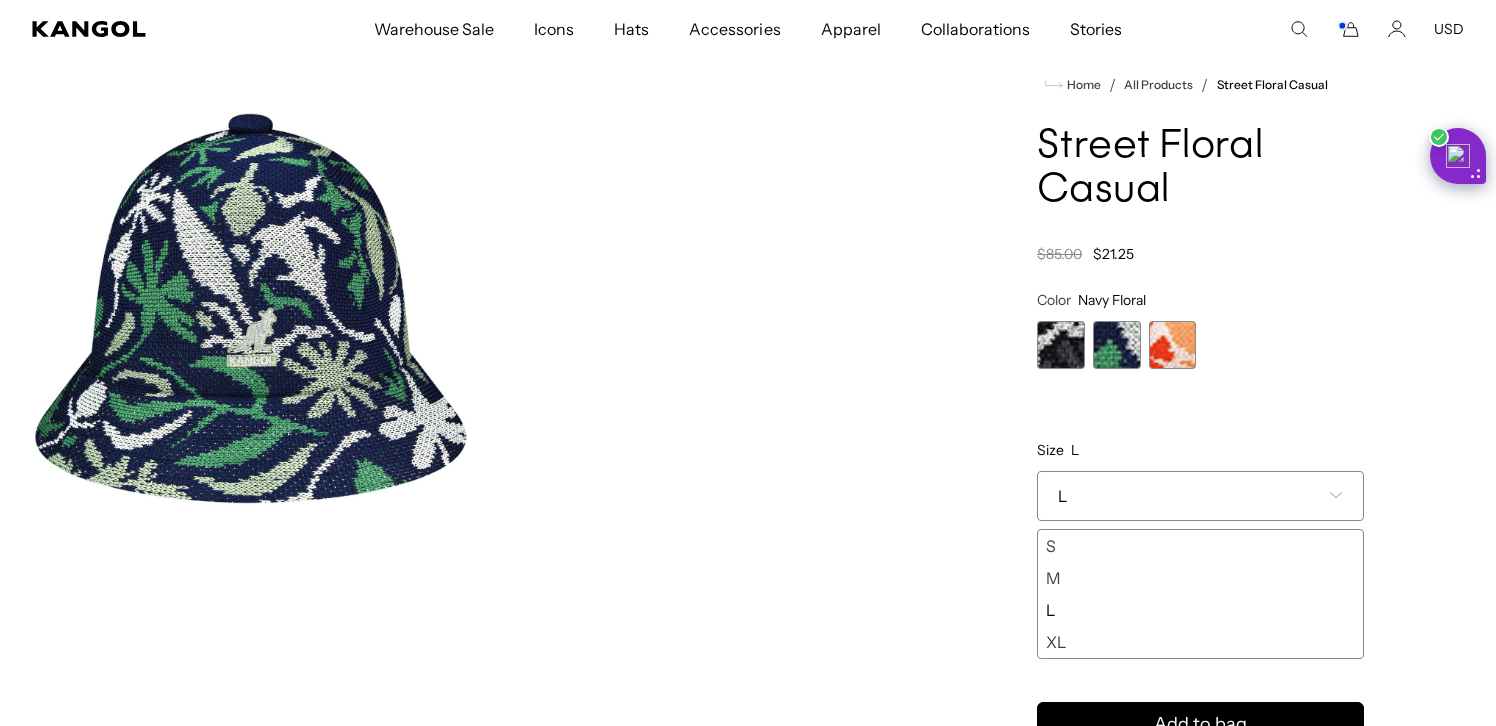 click at bounding box center (1061, 345) 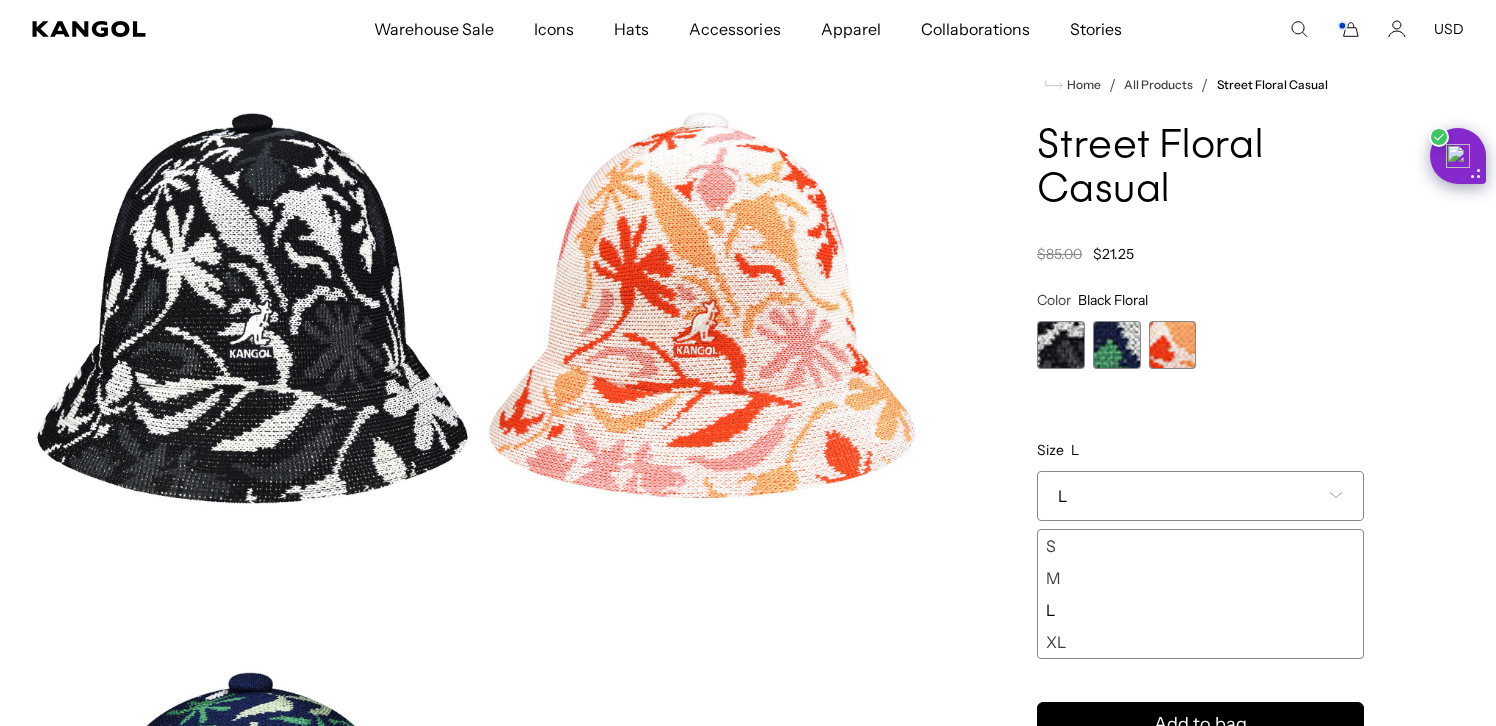 click 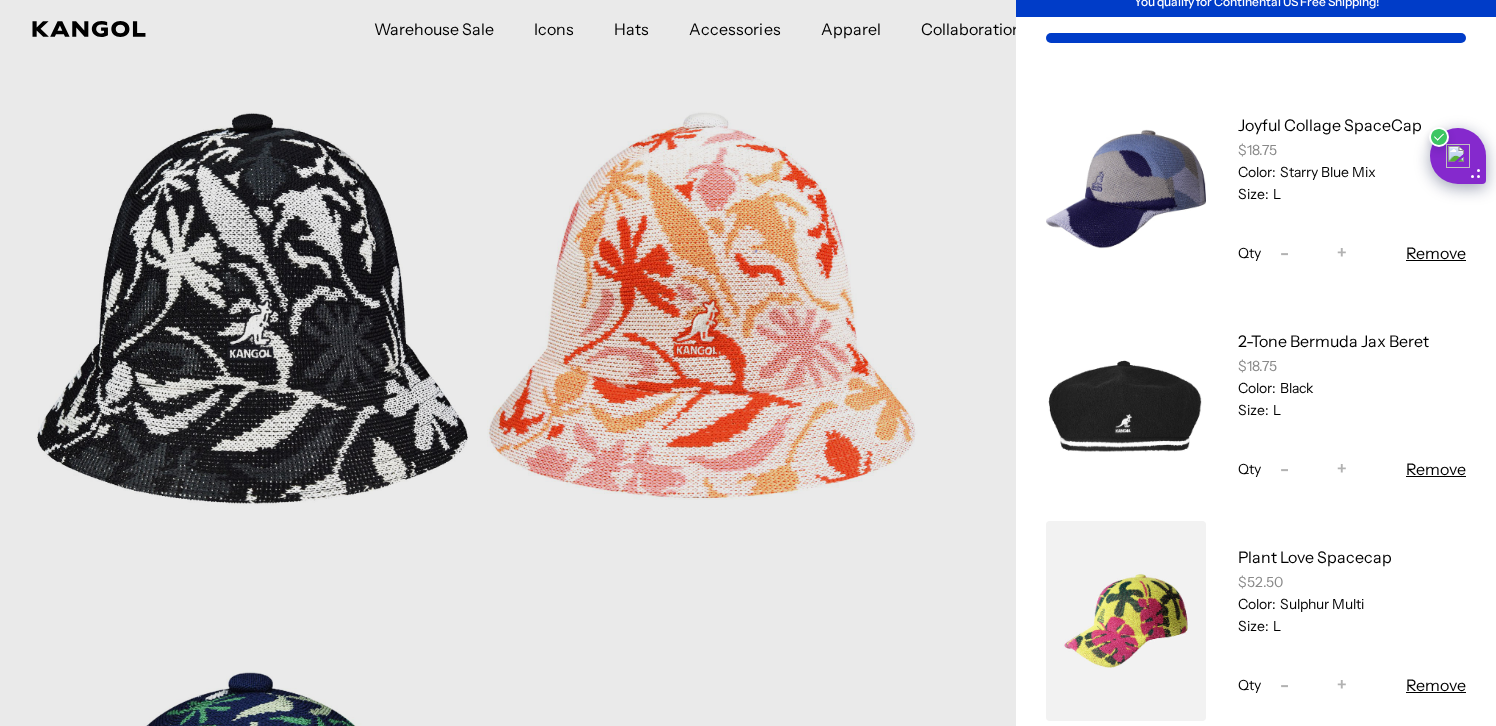 scroll, scrollTop: 76, scrollLeft: 0, axis: vertical 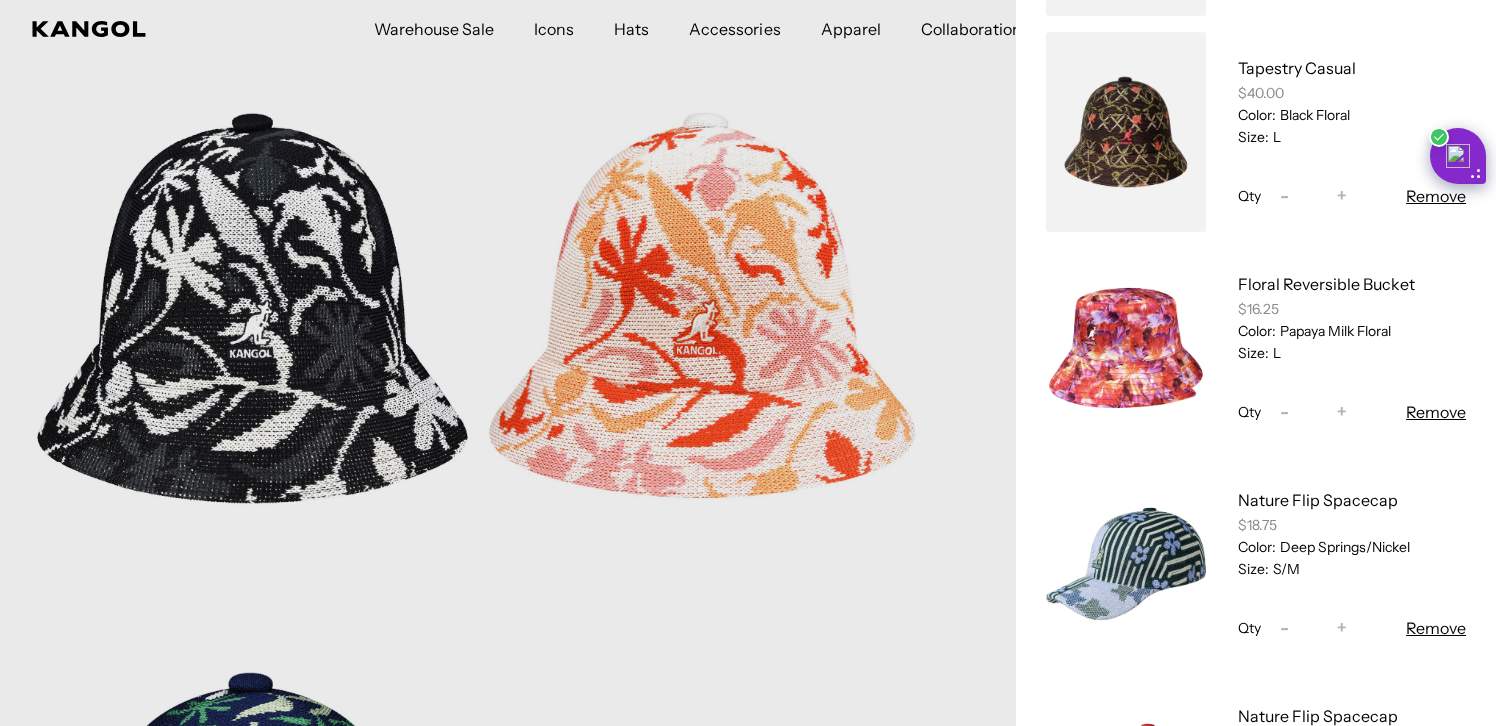 click at bounding box center [1126, 348] 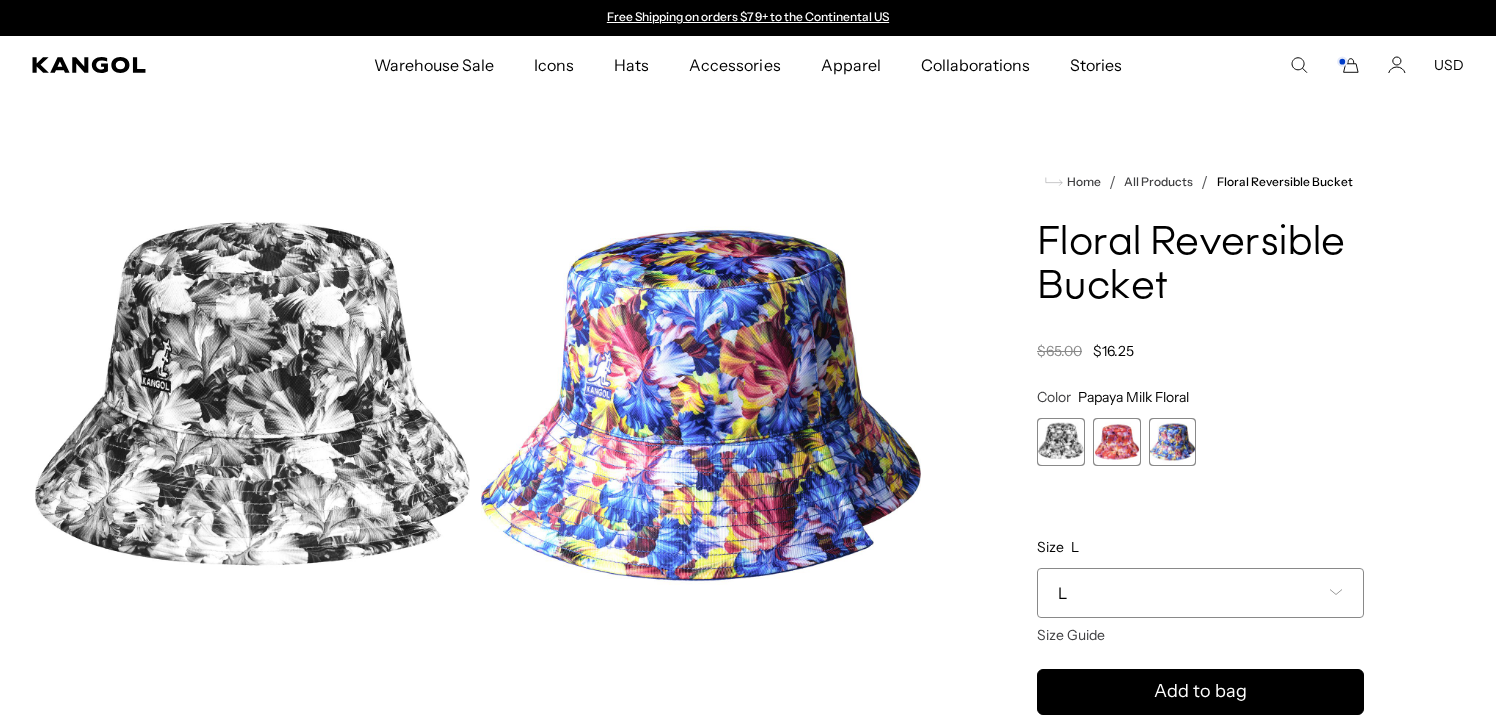scroll, scrollTop: 0, scrollLeft: 0, axis: both 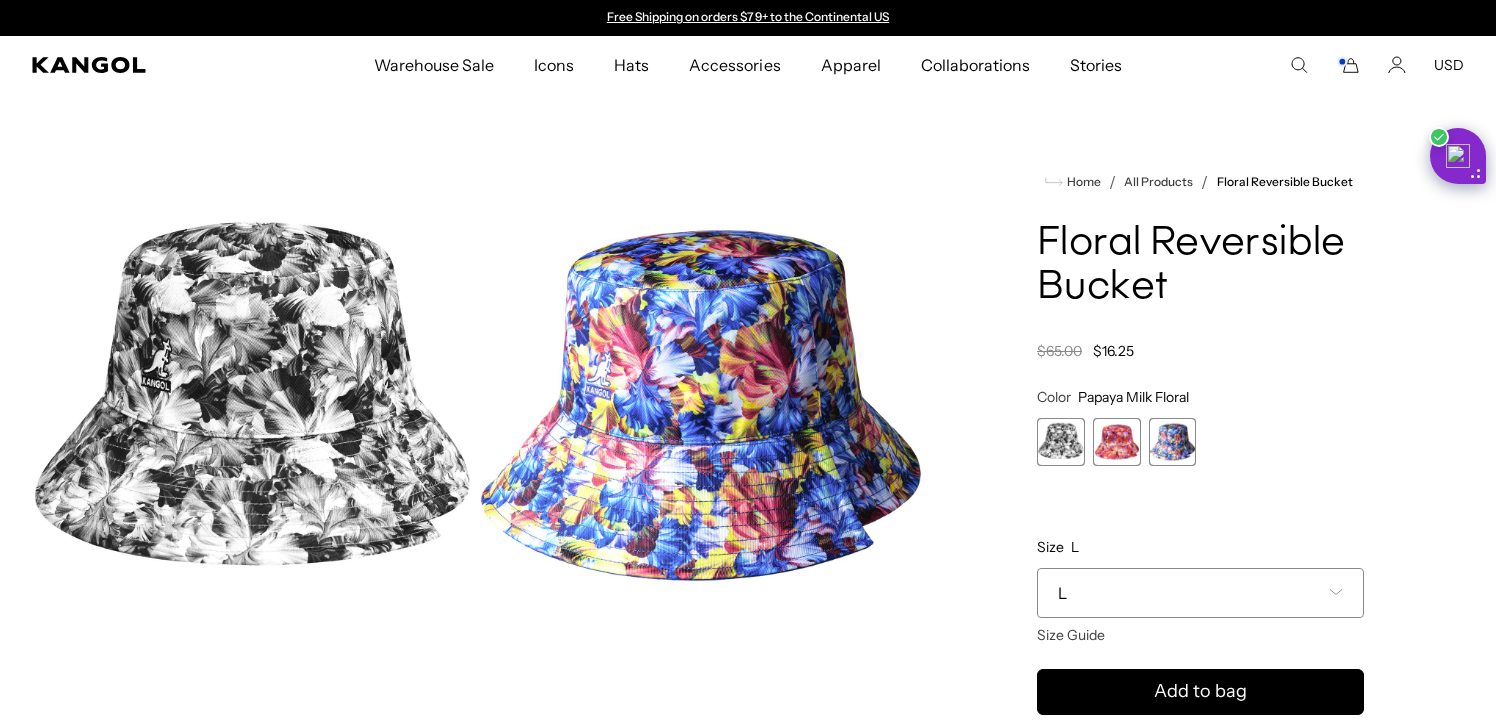 click at bounding box center (1061, 442) 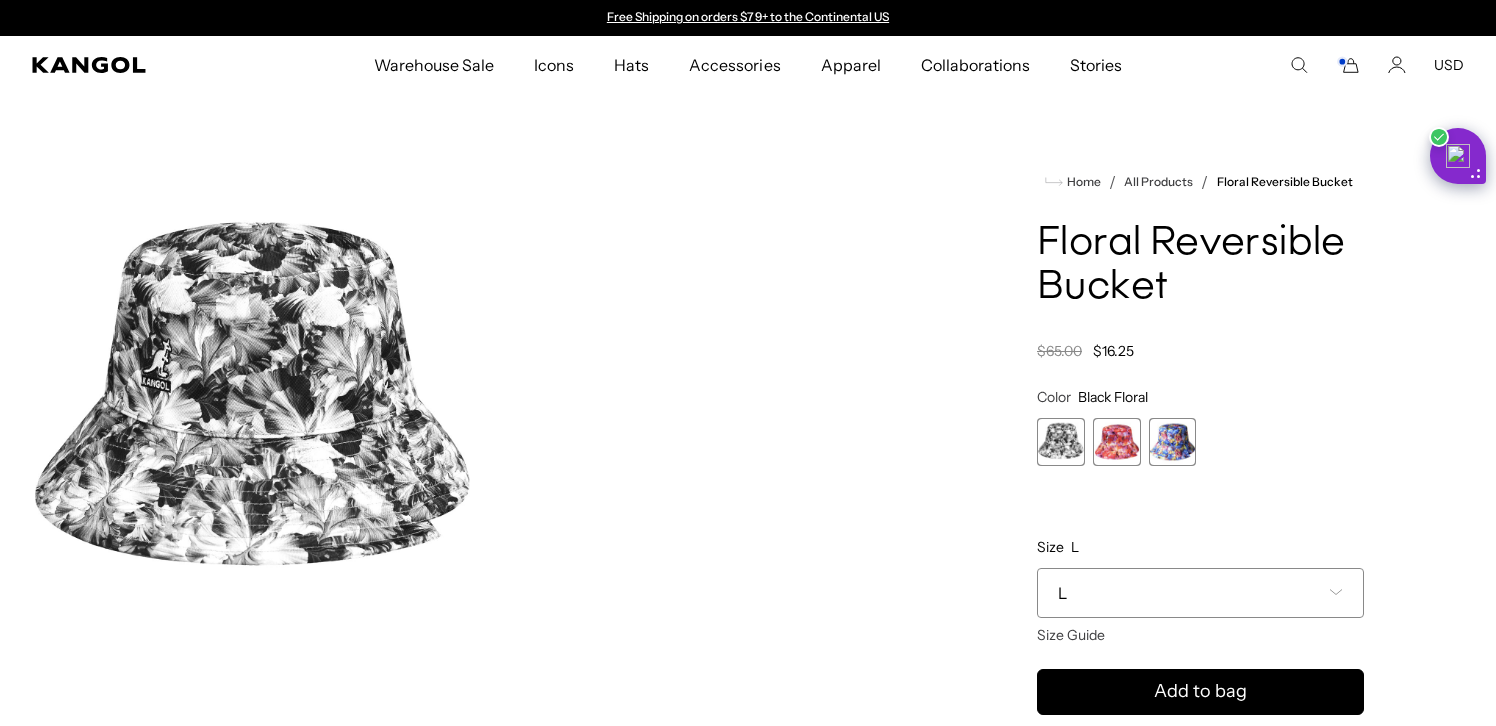 scroll, scrollTop: 0, scrollLeft: 0, axis: both 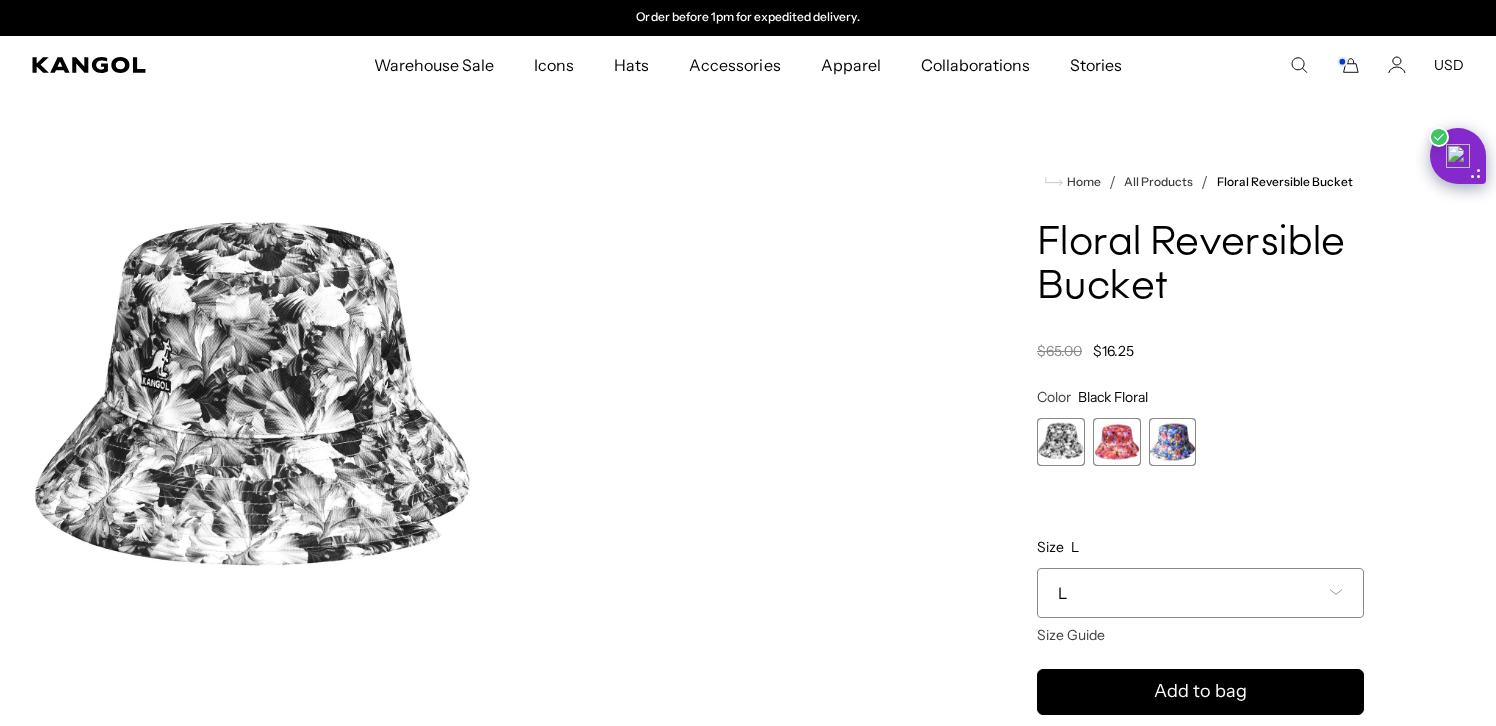 click on "L" at bounding box center (1200, 593) 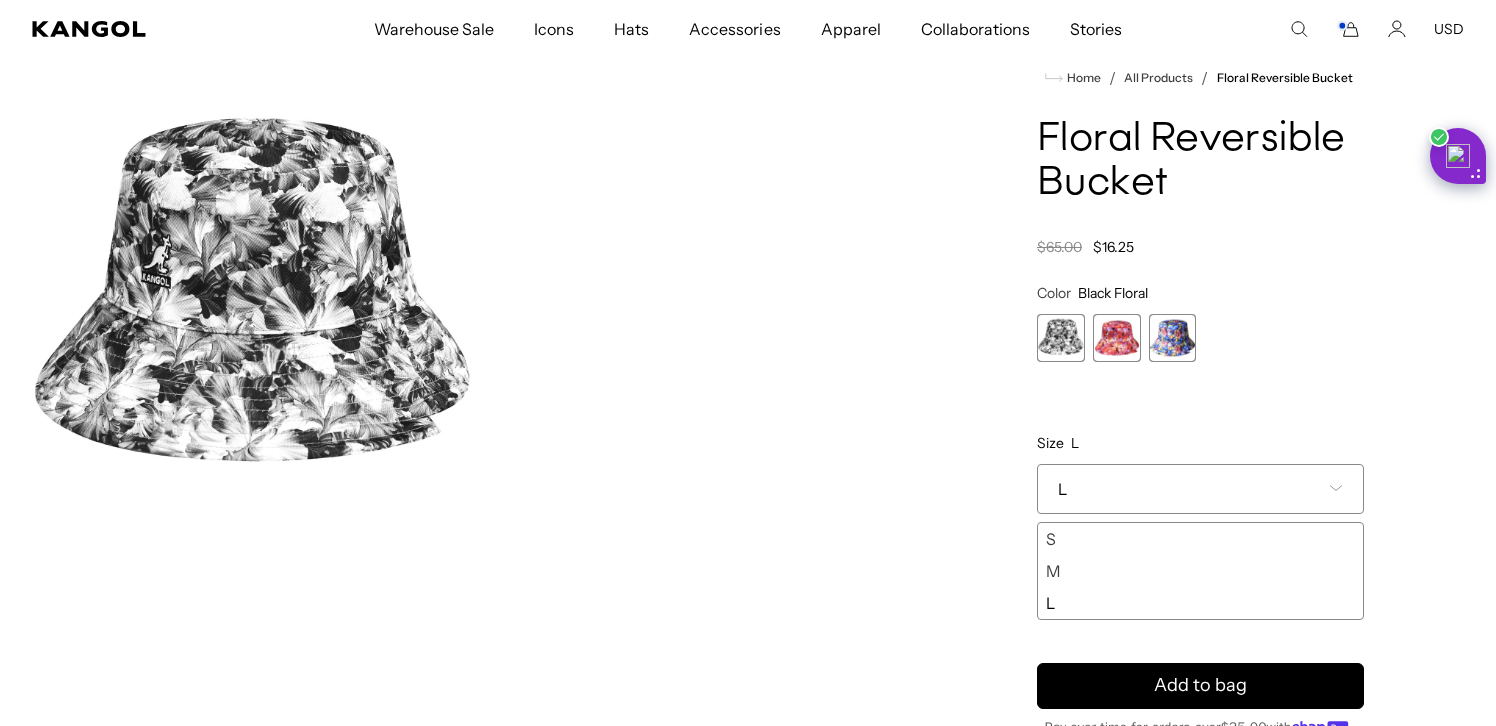 scroll, scrollTop: 95, scrollLeft: 0, axis: vertical 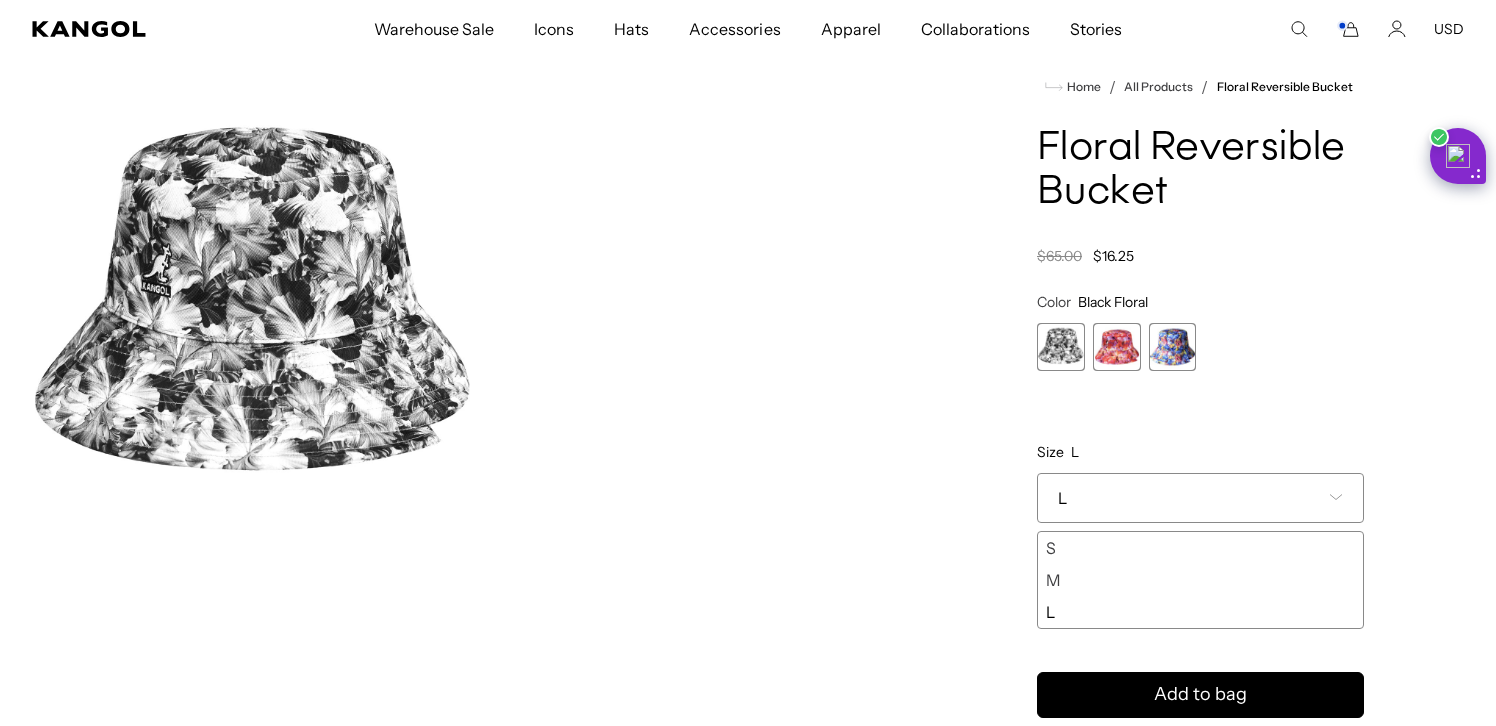click at bounding box center (1117, 347) 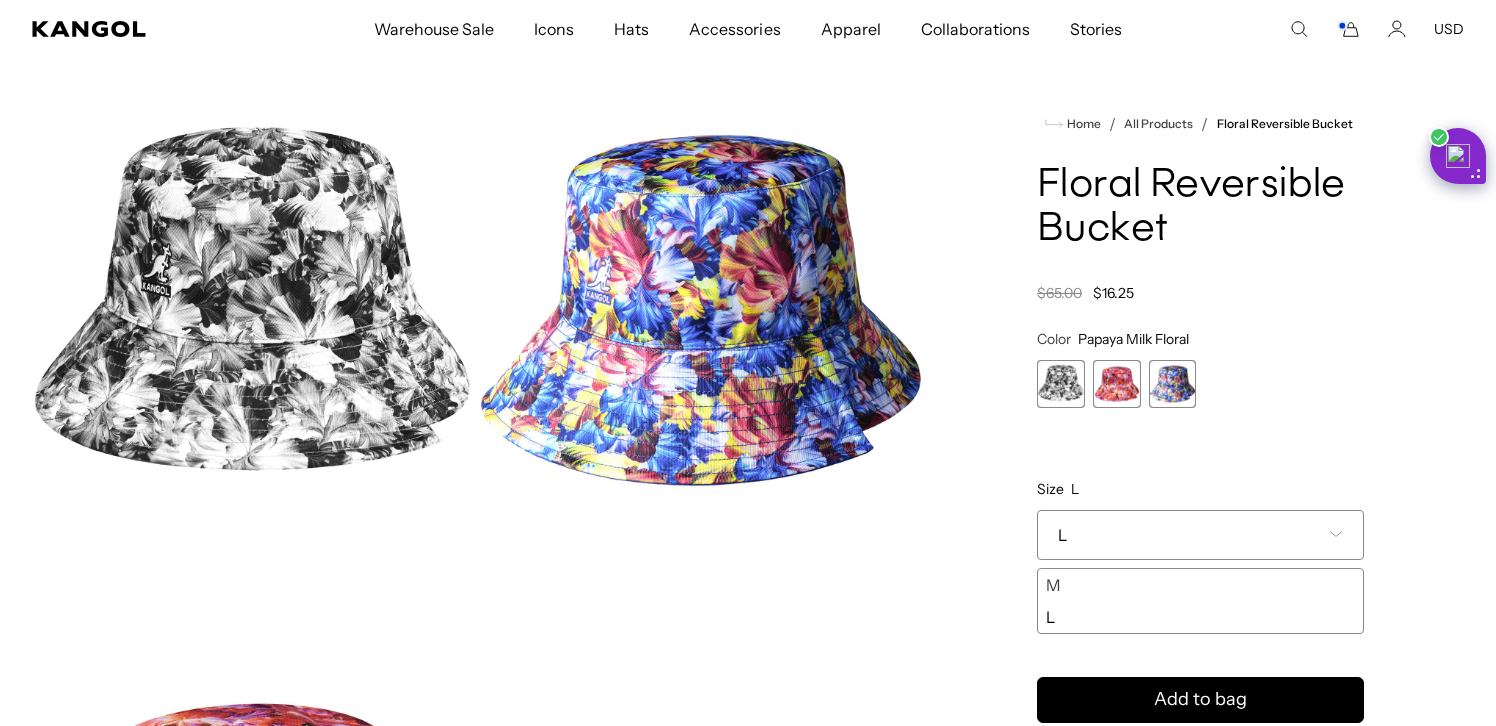 scroll, scrollTop: 0, scrollLeft: 412, axis: horizontal 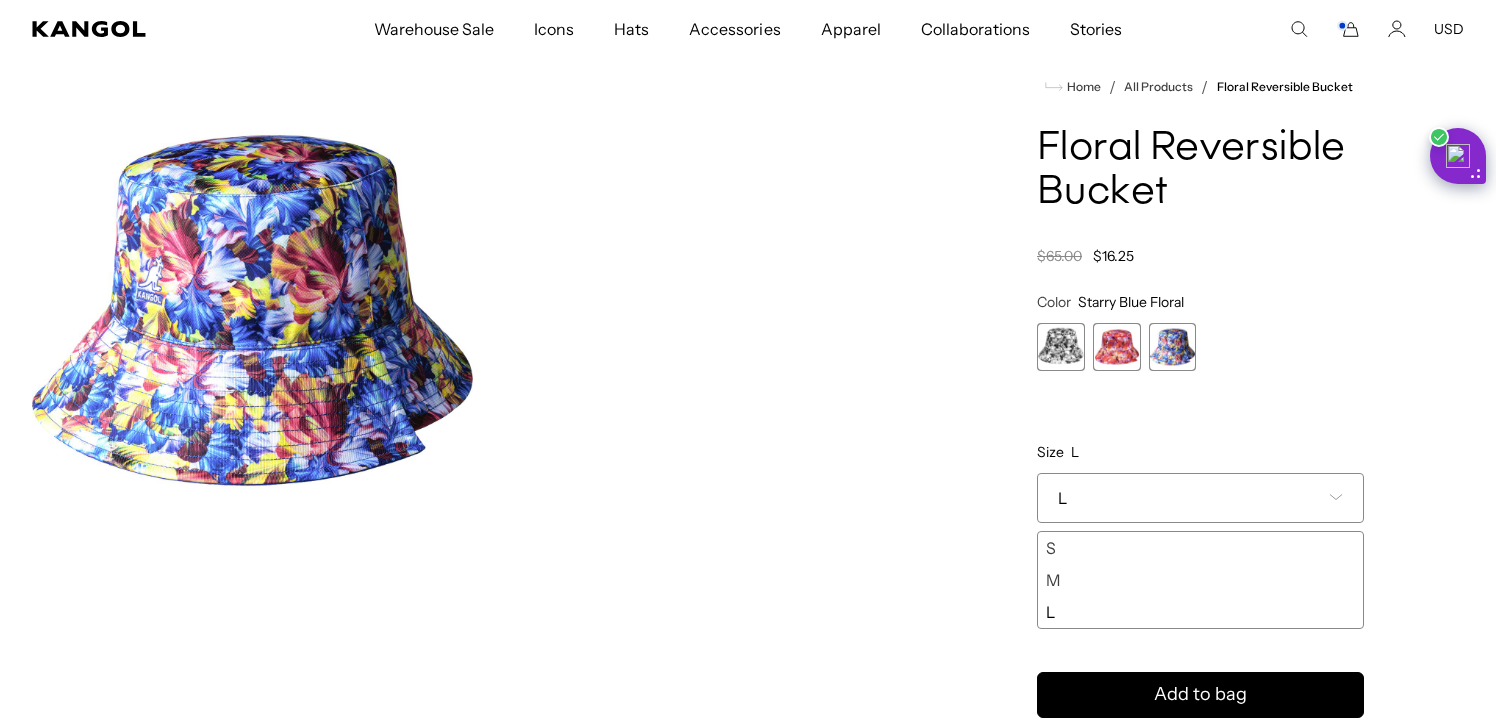 click on "**********" at bounding box center [1200, 461] 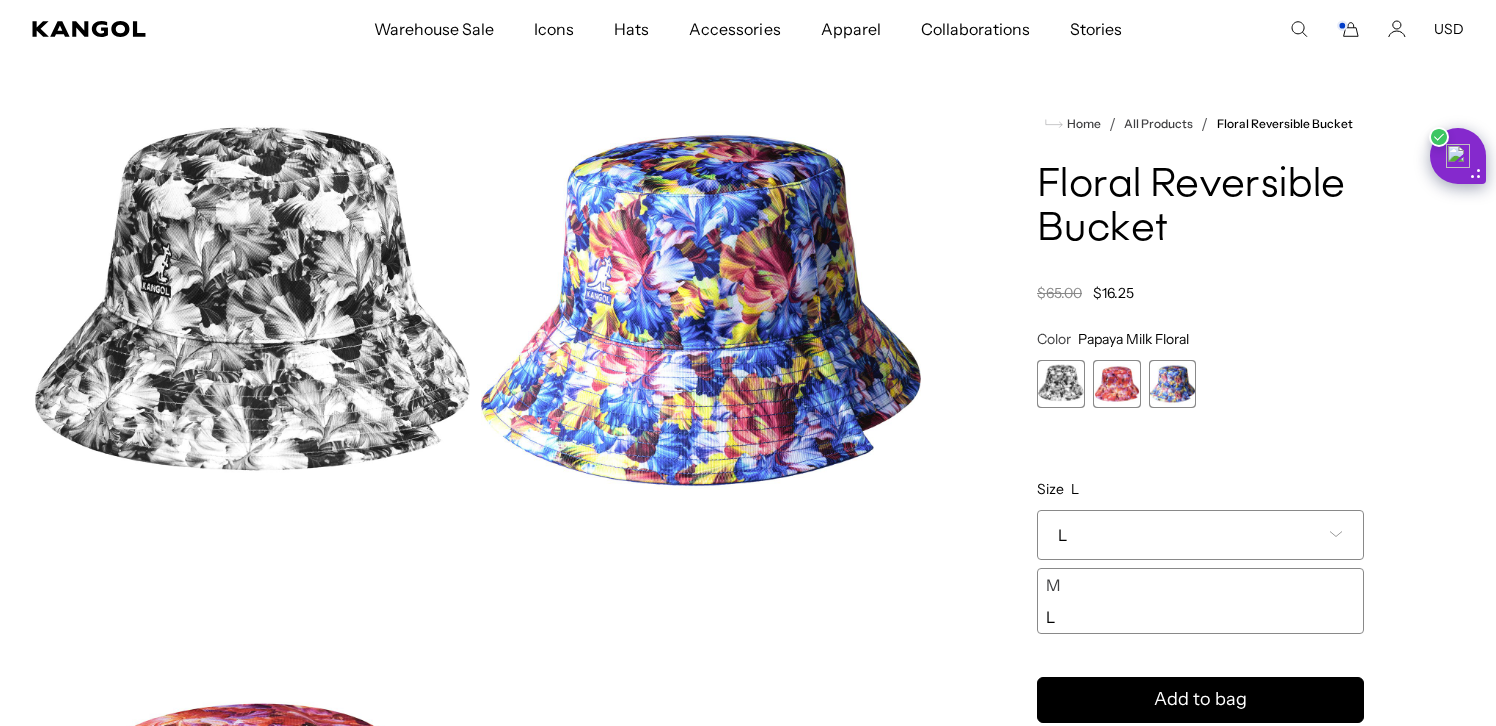 scroll, scrollTop: 0, scrollLeft: 412, axis: horizontal 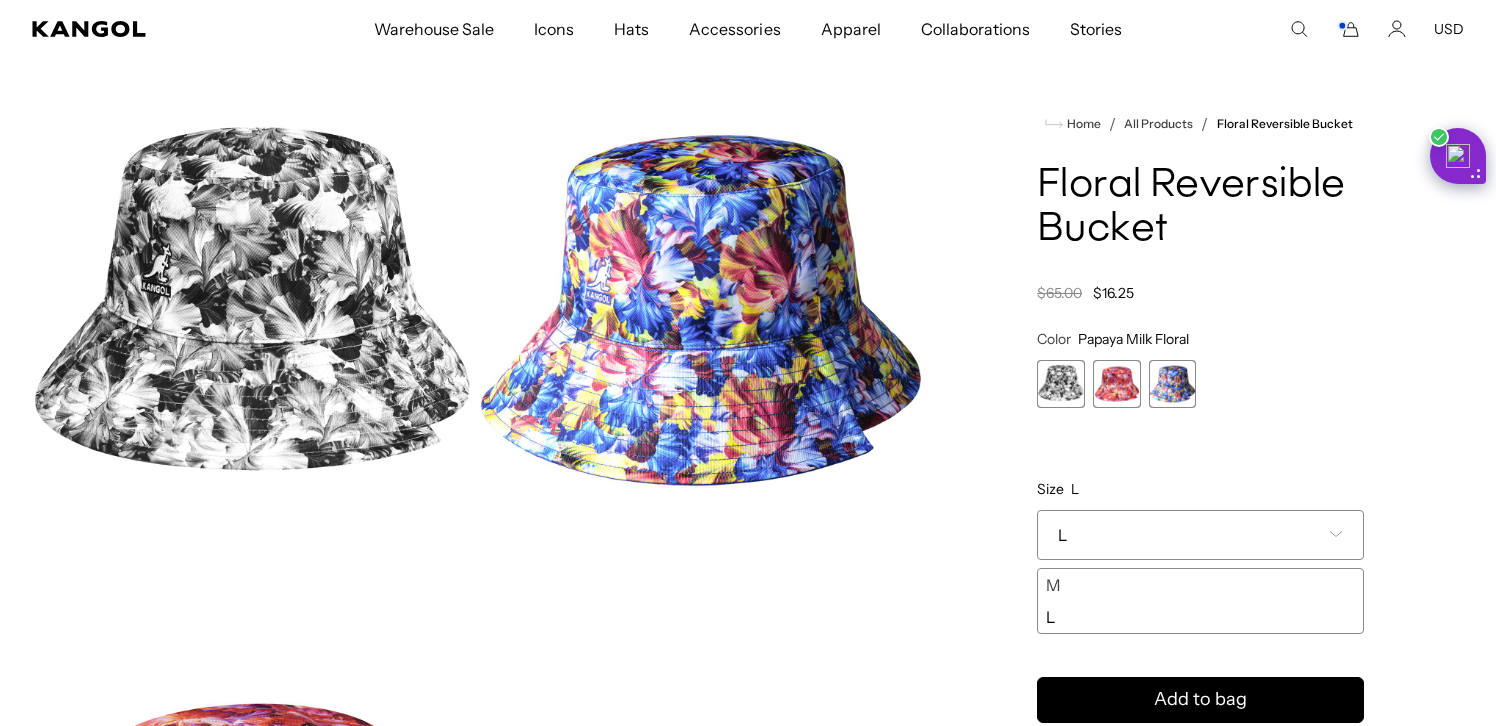 click at bounding box center (1061, 384) 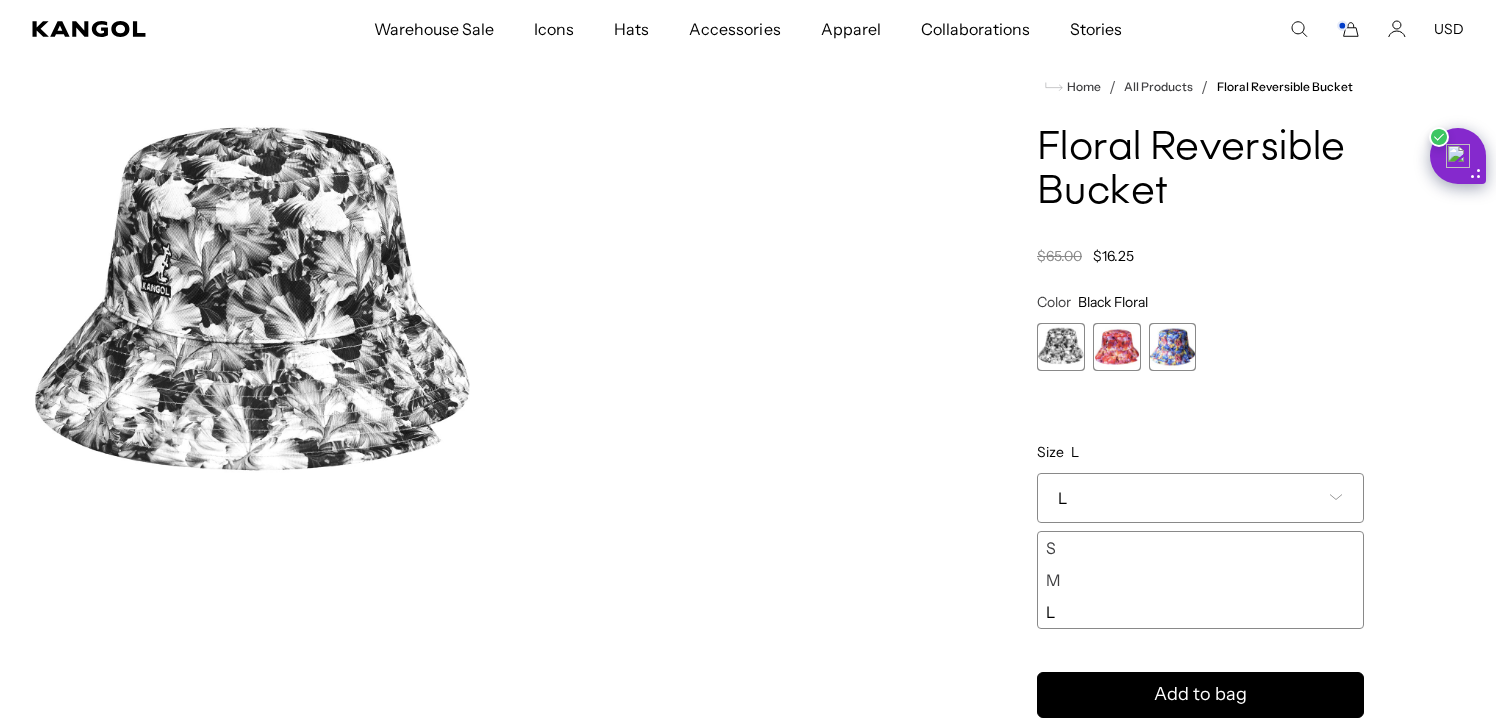 scroll, scrollTop: 0, scrollLeft: 412, axis: horizontal 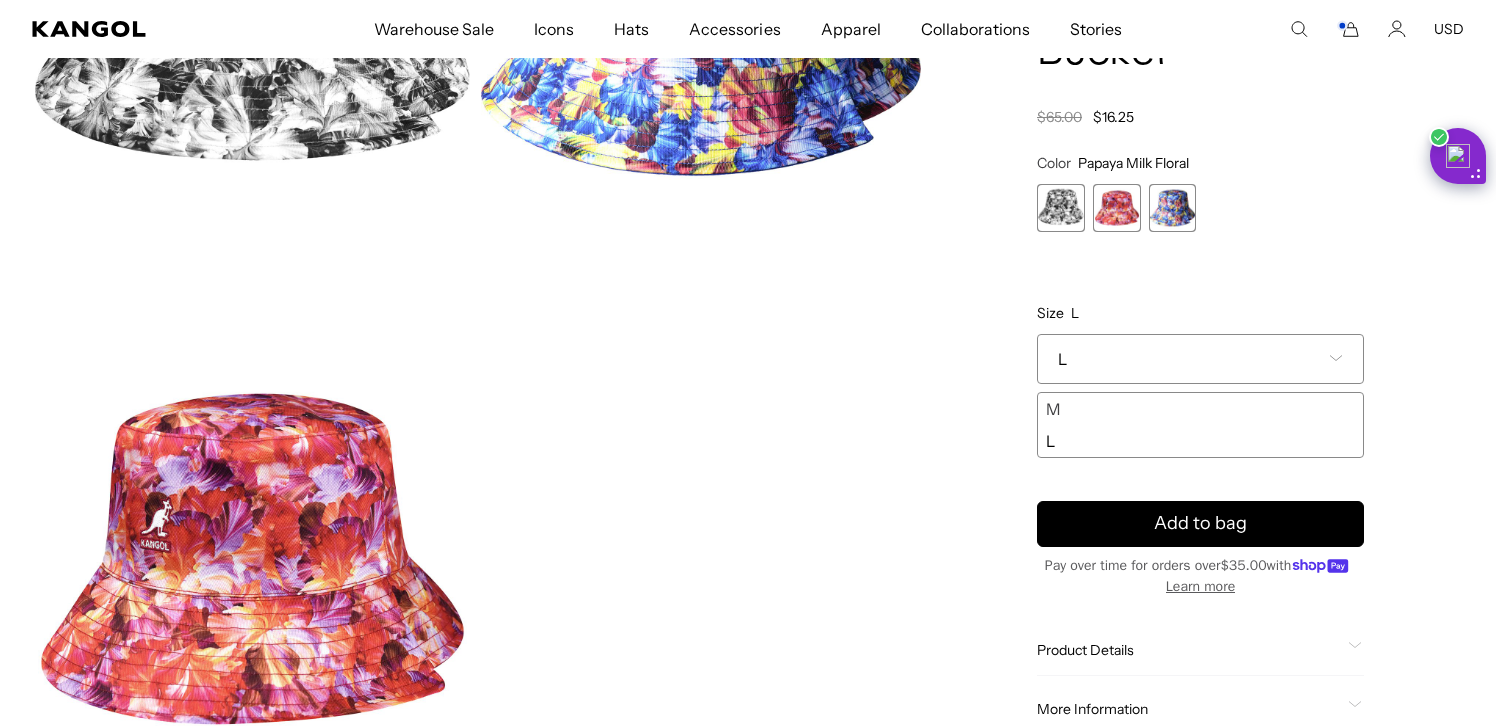 click 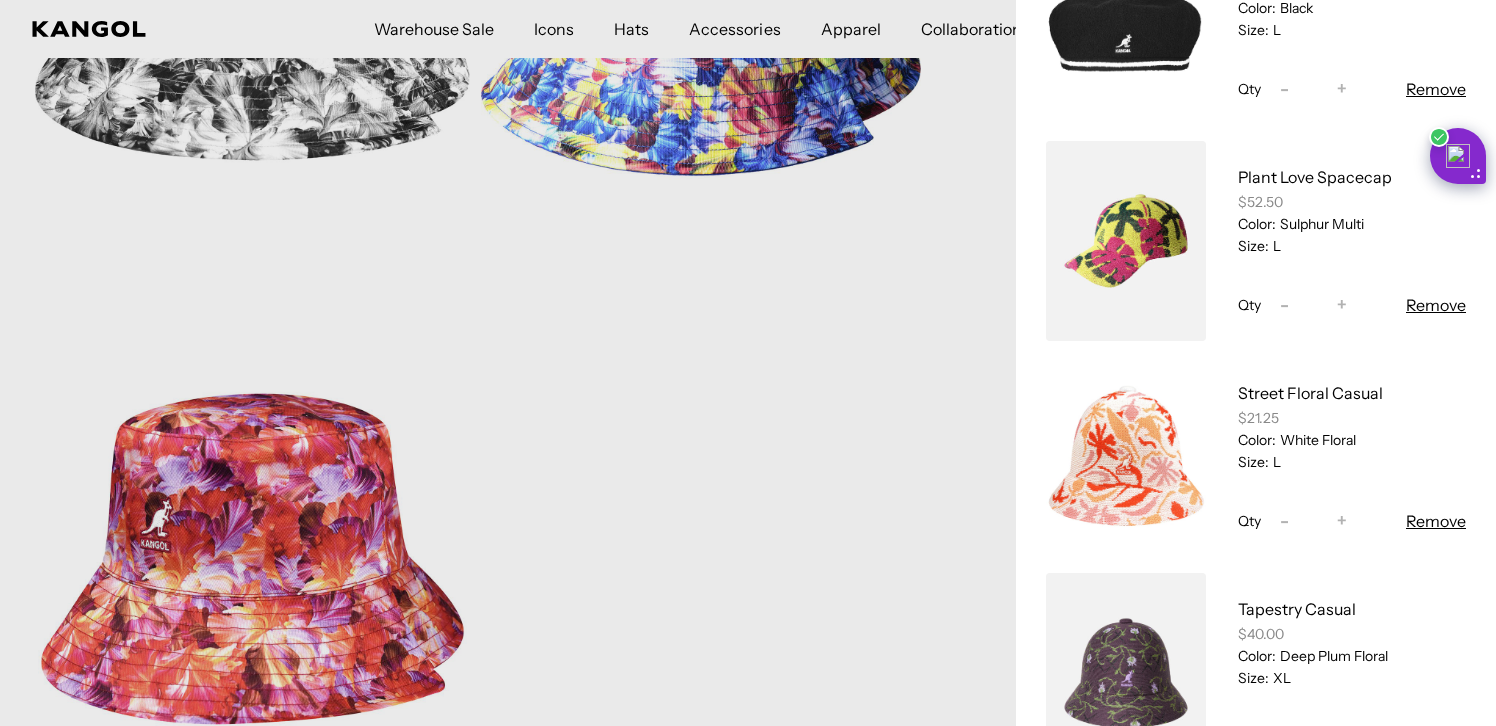 scroll, scrollTop: 450, scrollLeft: 0, axis: vertical 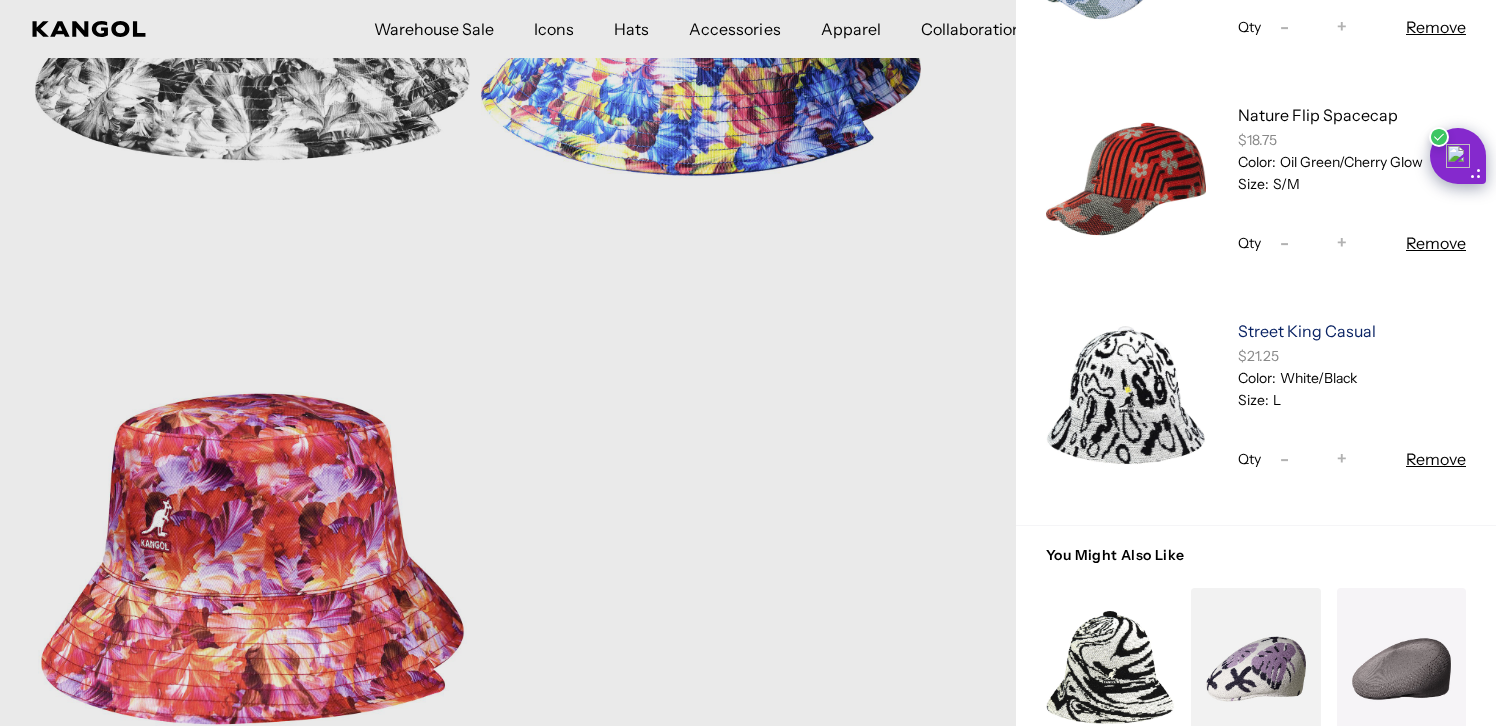 click on "Street King Casual" at bounding box center (1307, 331) 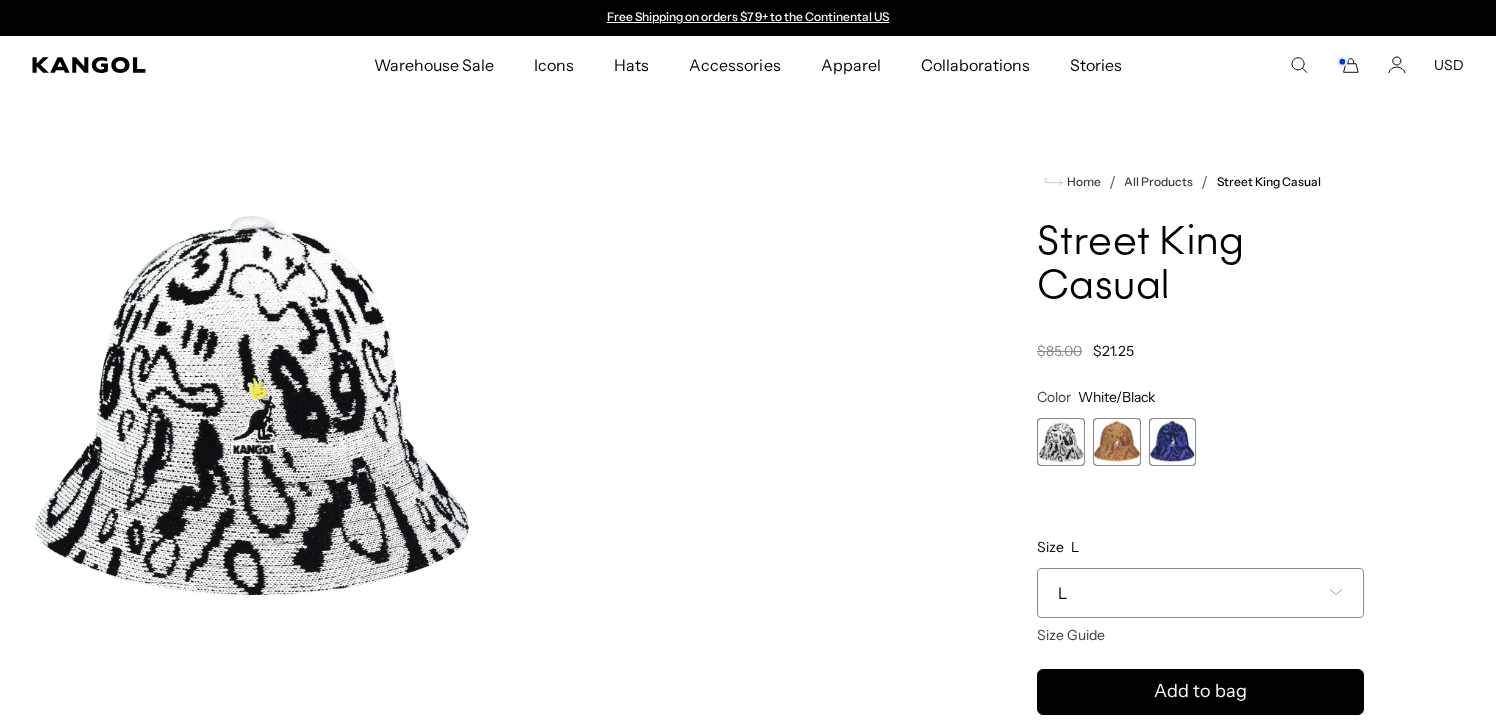 scroll, scrollTop: 0, scrollLeft: 0, axis: both 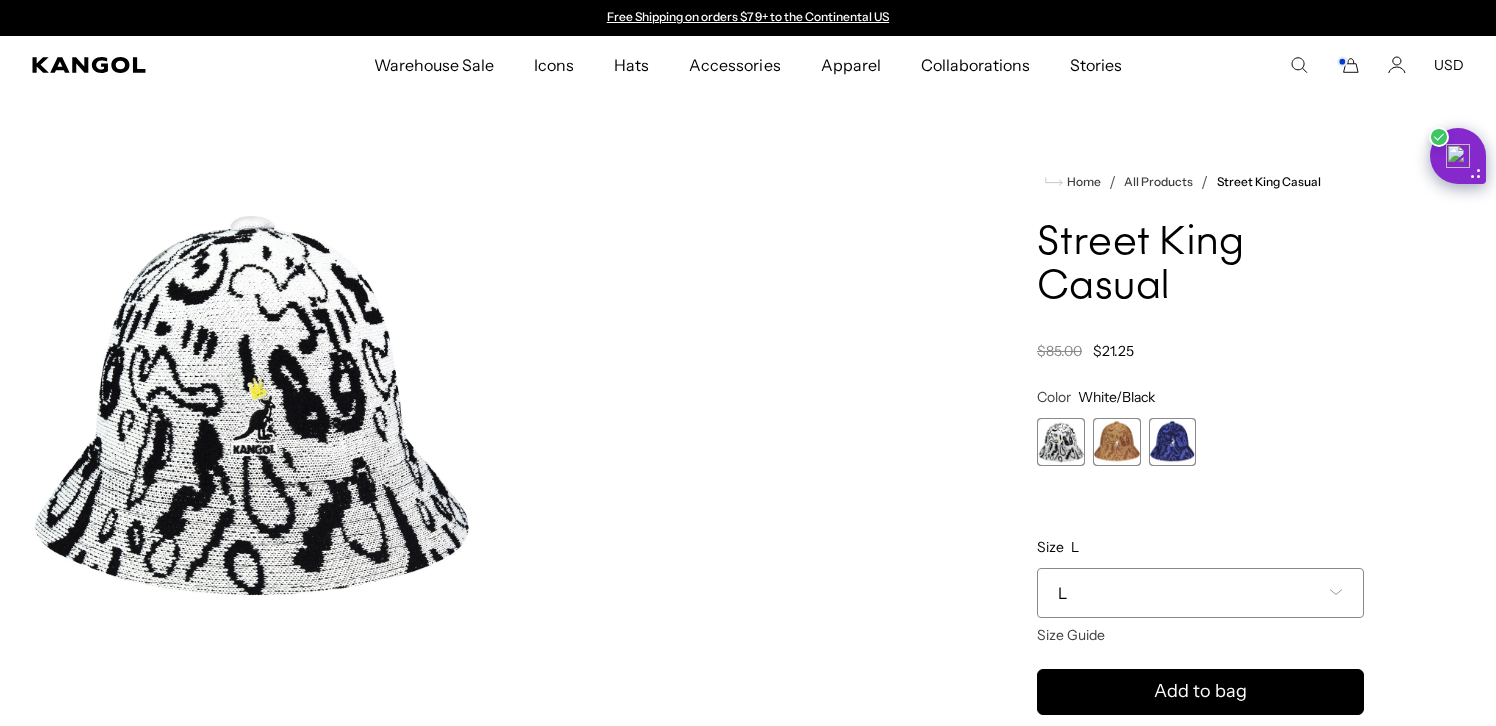click at bounding box center [1173, 442] 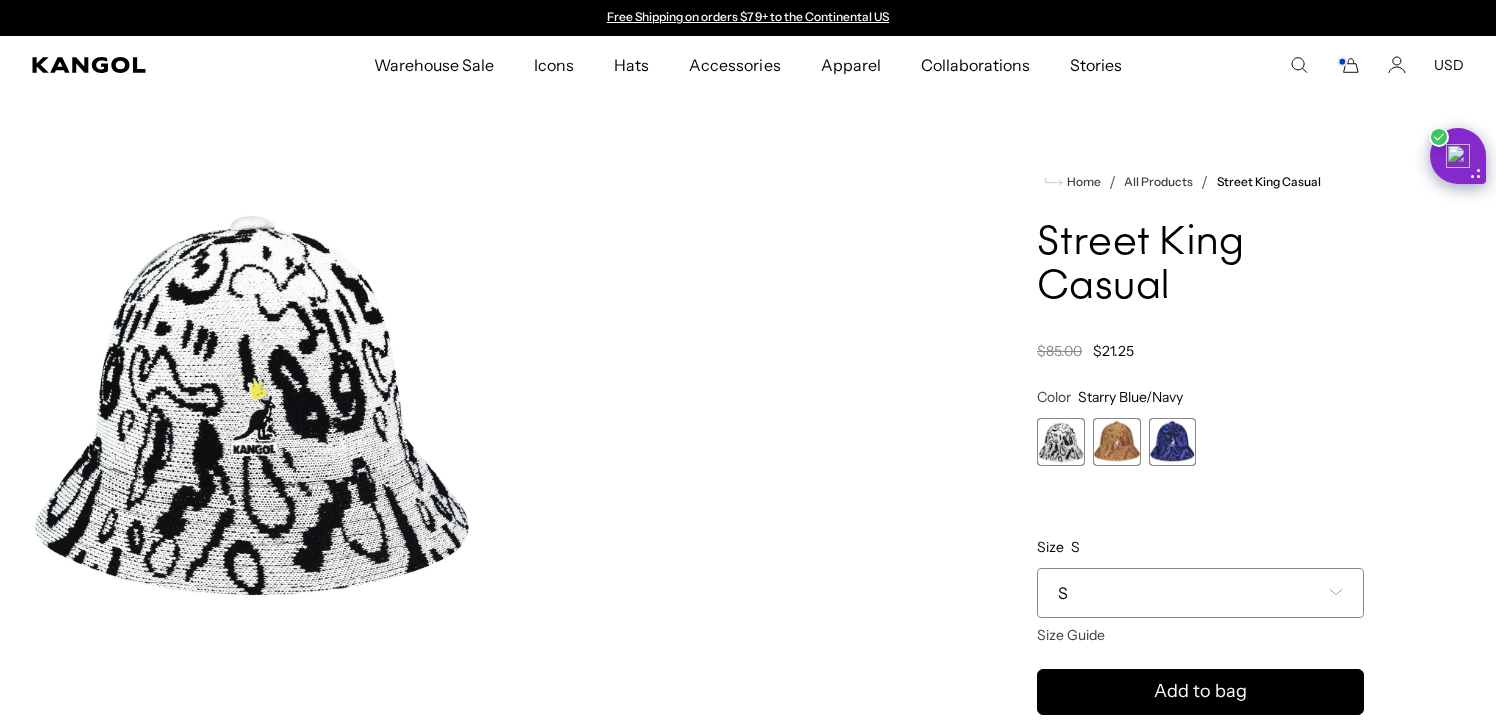 scroll, scrollTop: 0, scrollLeft: 0, axis: both 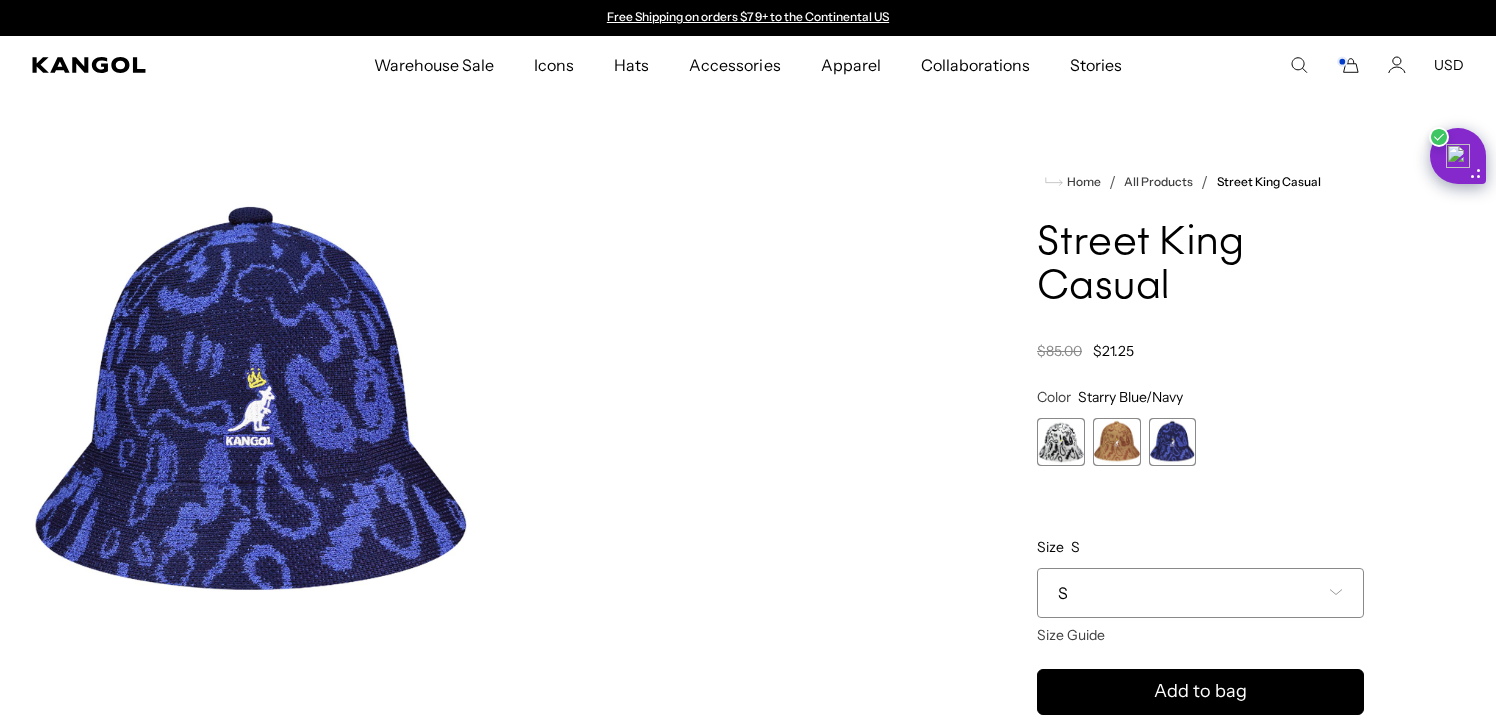 click at bounding box center (1173, 442) 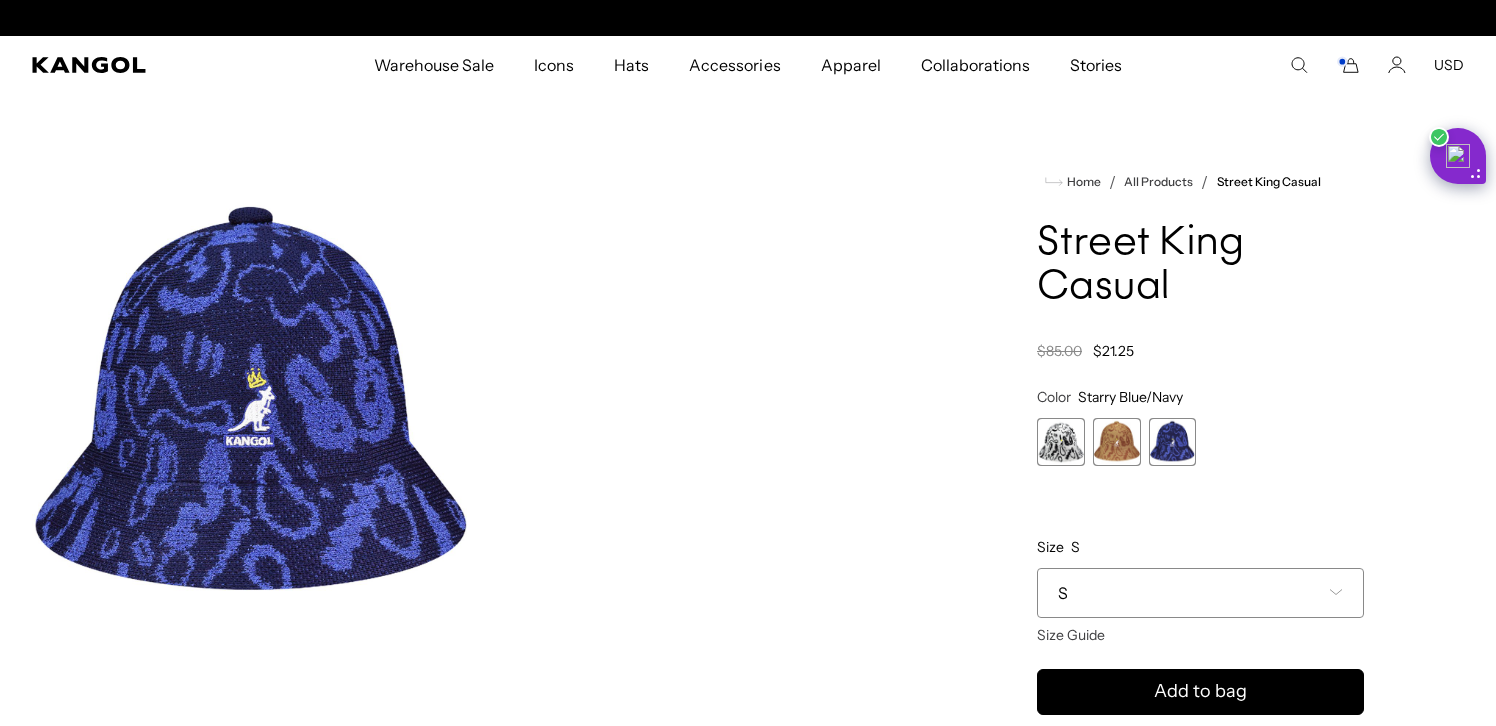 scroll, scrollTop: 0, scrollLeft: 412, axis: horizontal 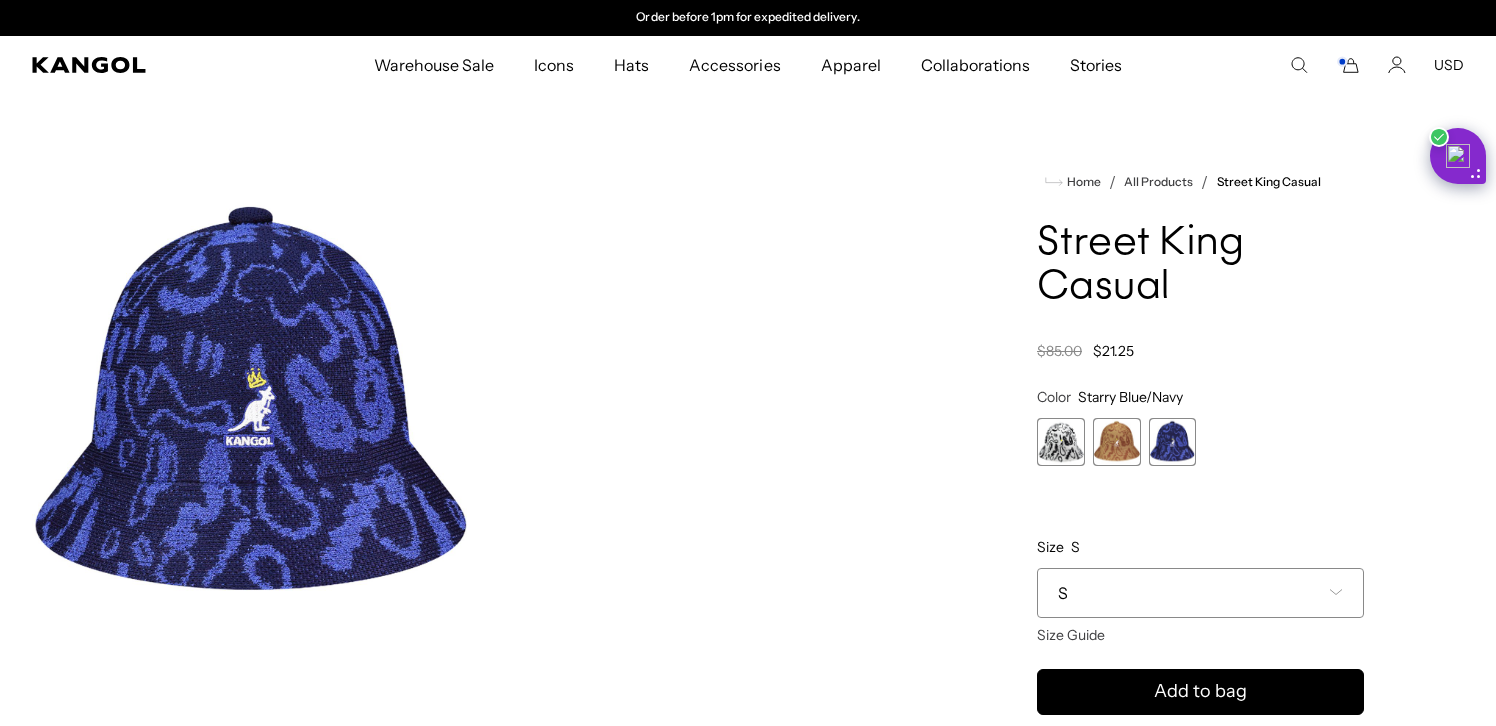 click at bounding box center [1117, 442] 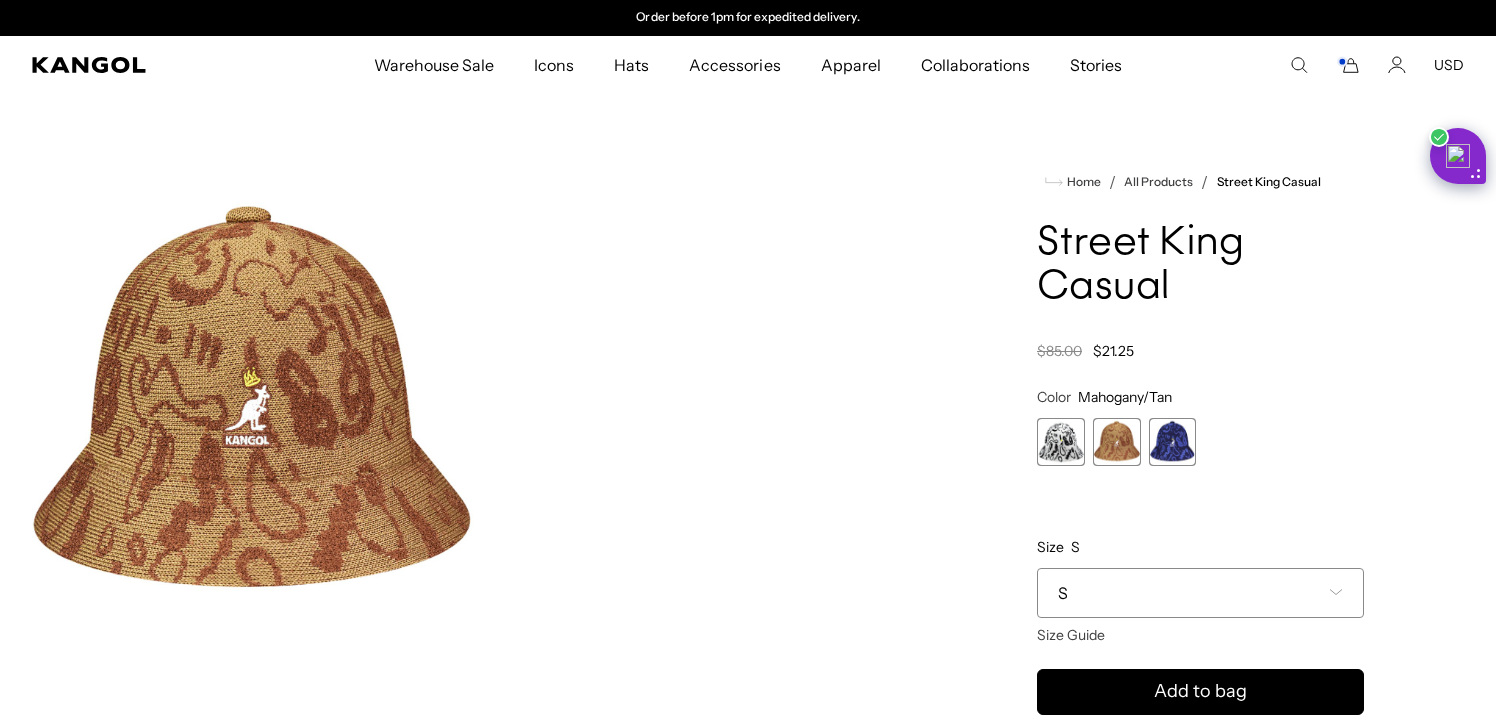 click on "S" at bounding box center [1200, 593] 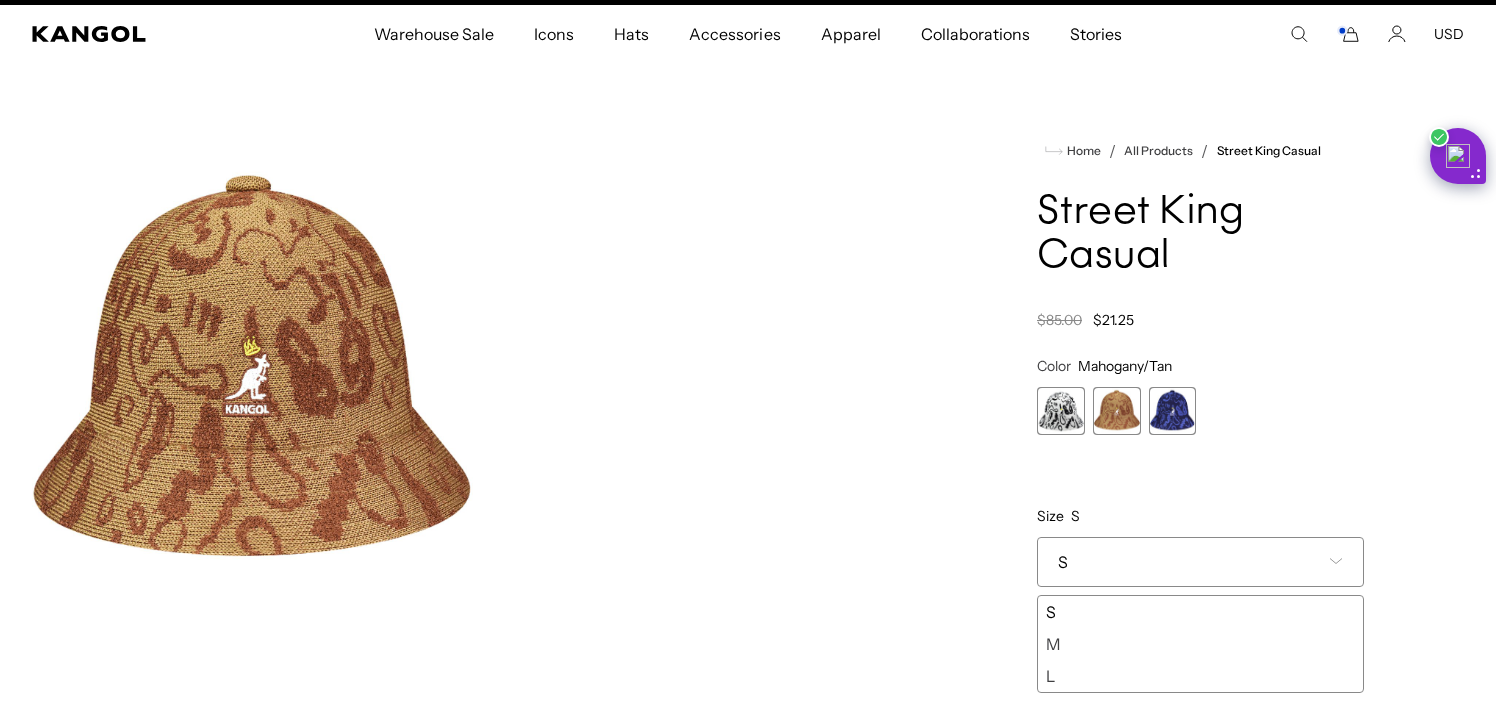 scroll, scrollTop: 63, scrollLeft: 0, axis: vertical 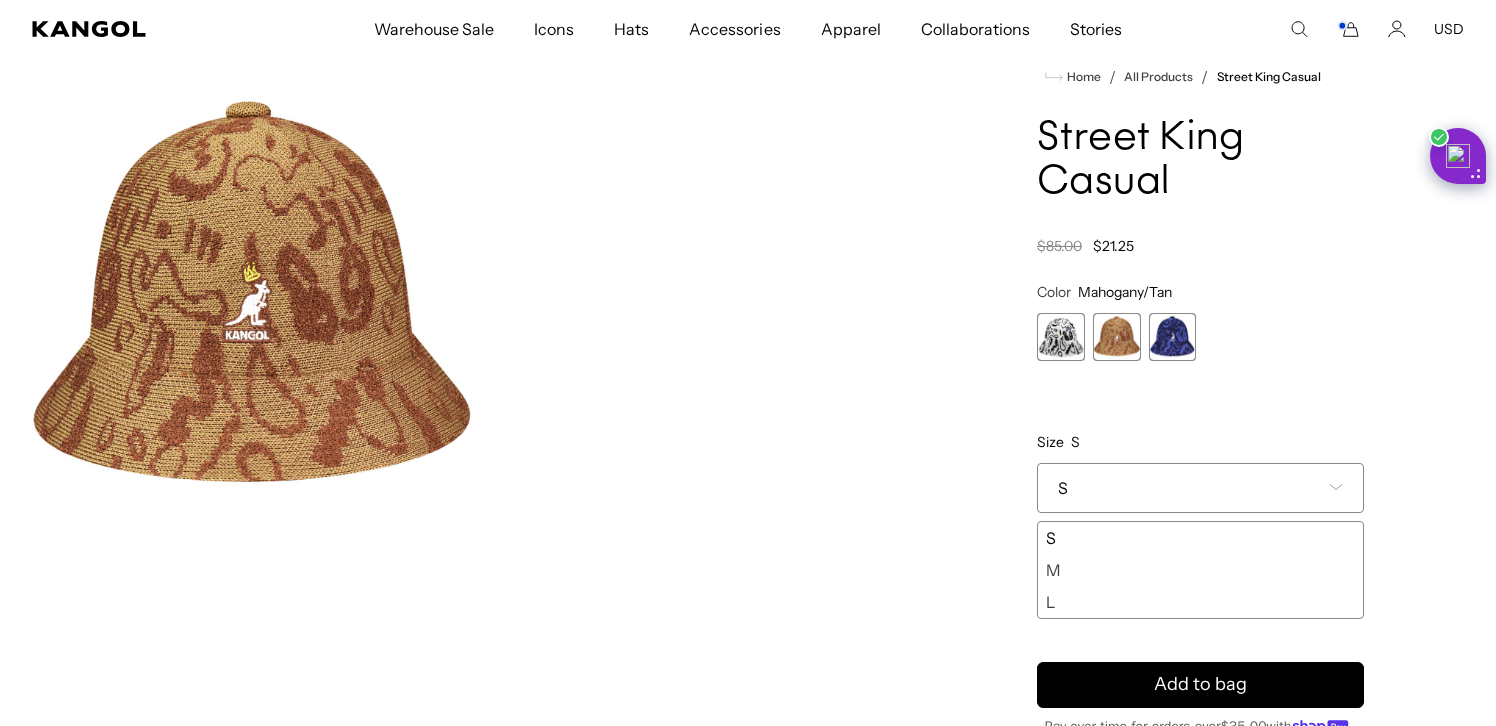 click at bounding box center (1061, 337) 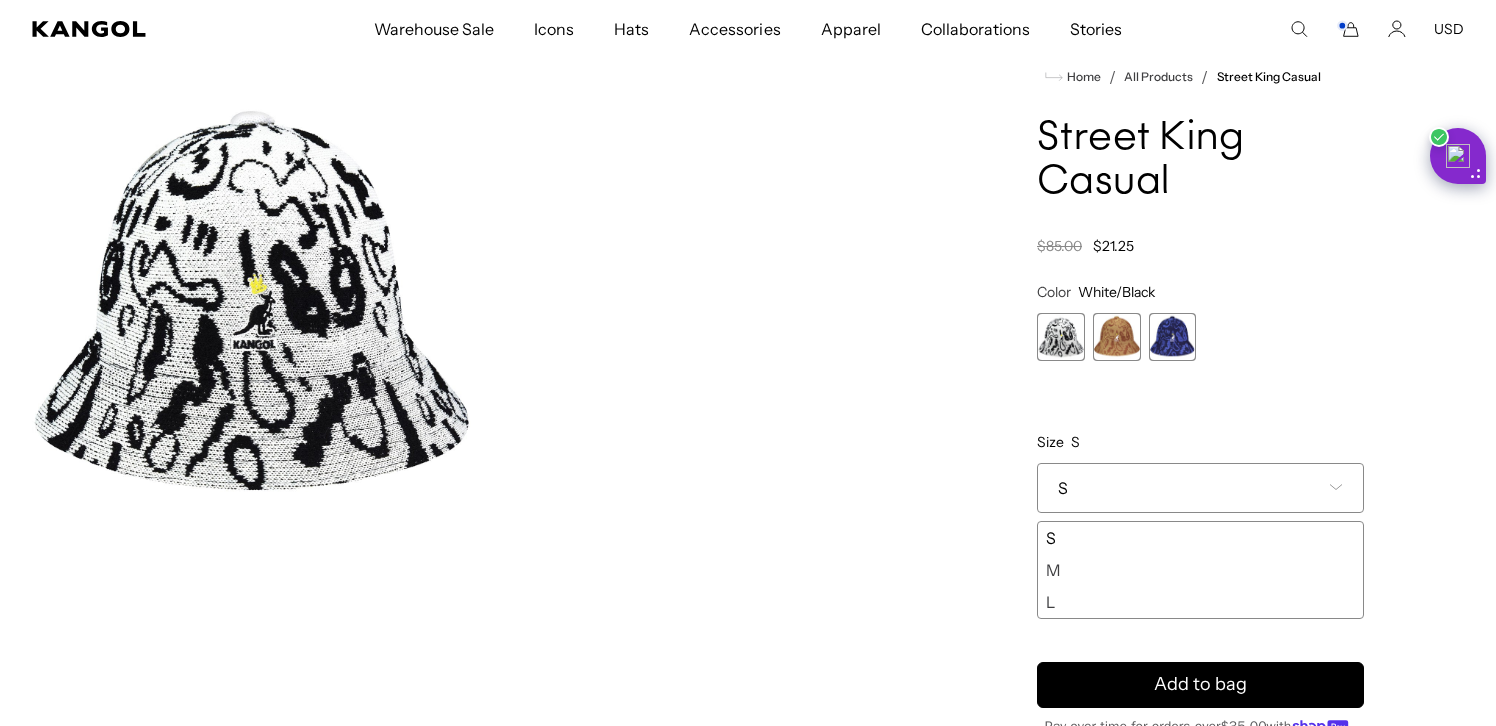 click on "S" at bounding box center [1200, 538] 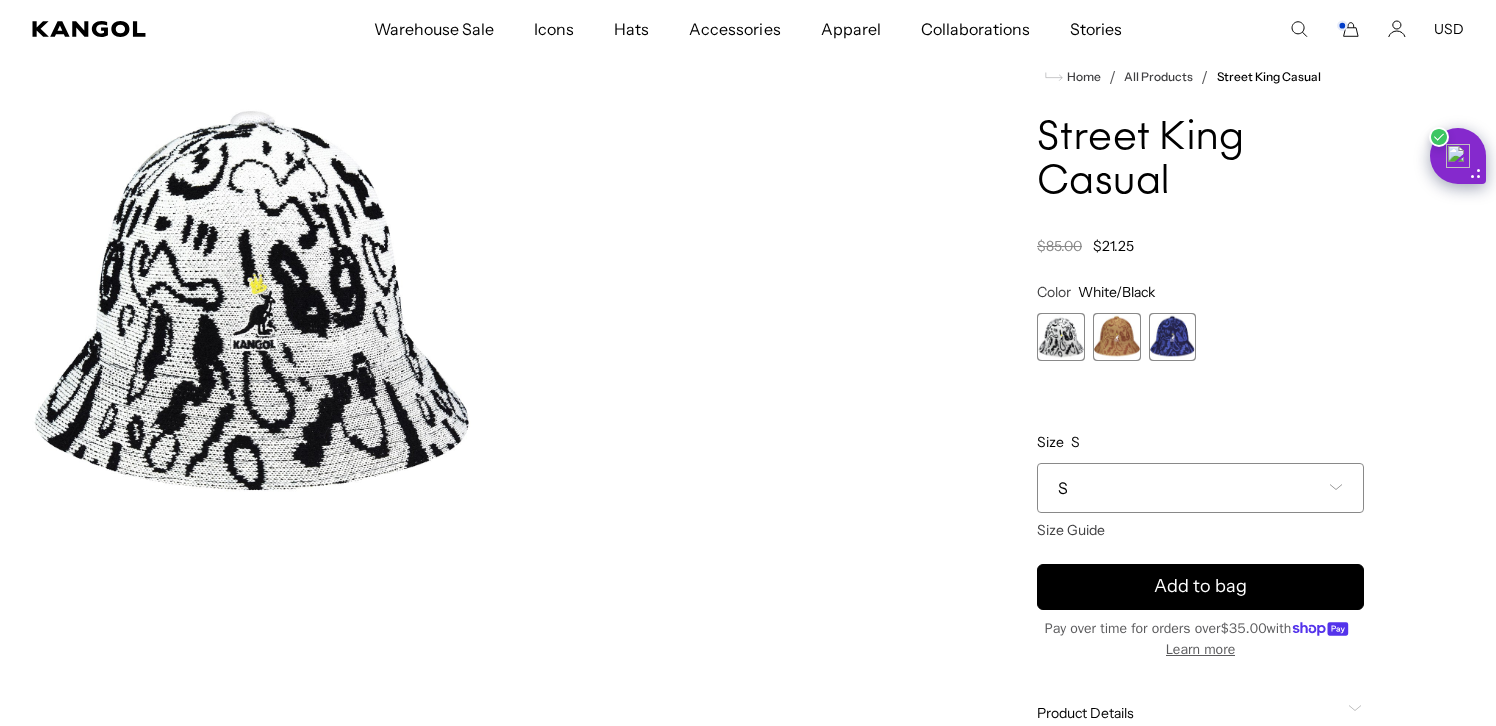 scroll, scrollTop: 0, scrollLeft: 412, axis: horizontal 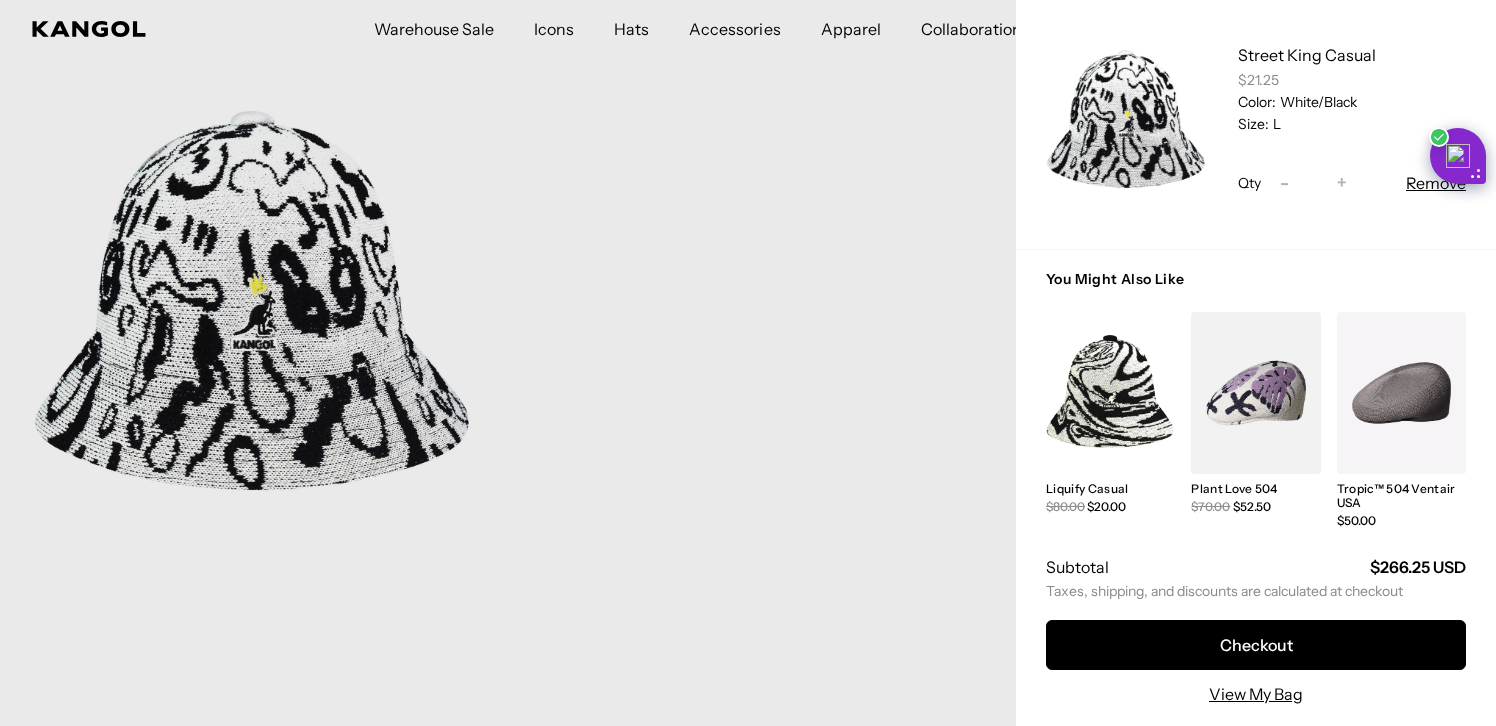 click at bounding box center (1255, 393) 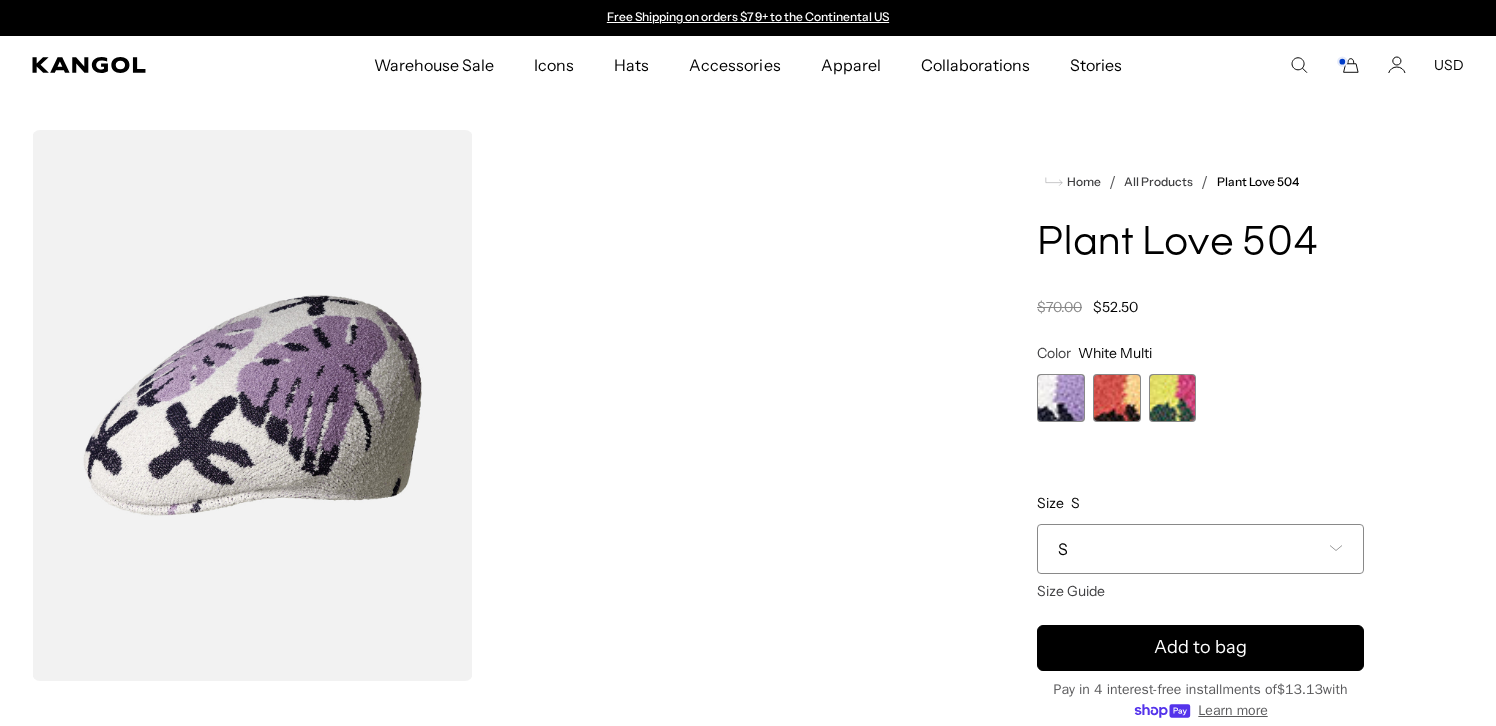 scroll, scrollTop: 0, scrollLeft: 0, axis: both 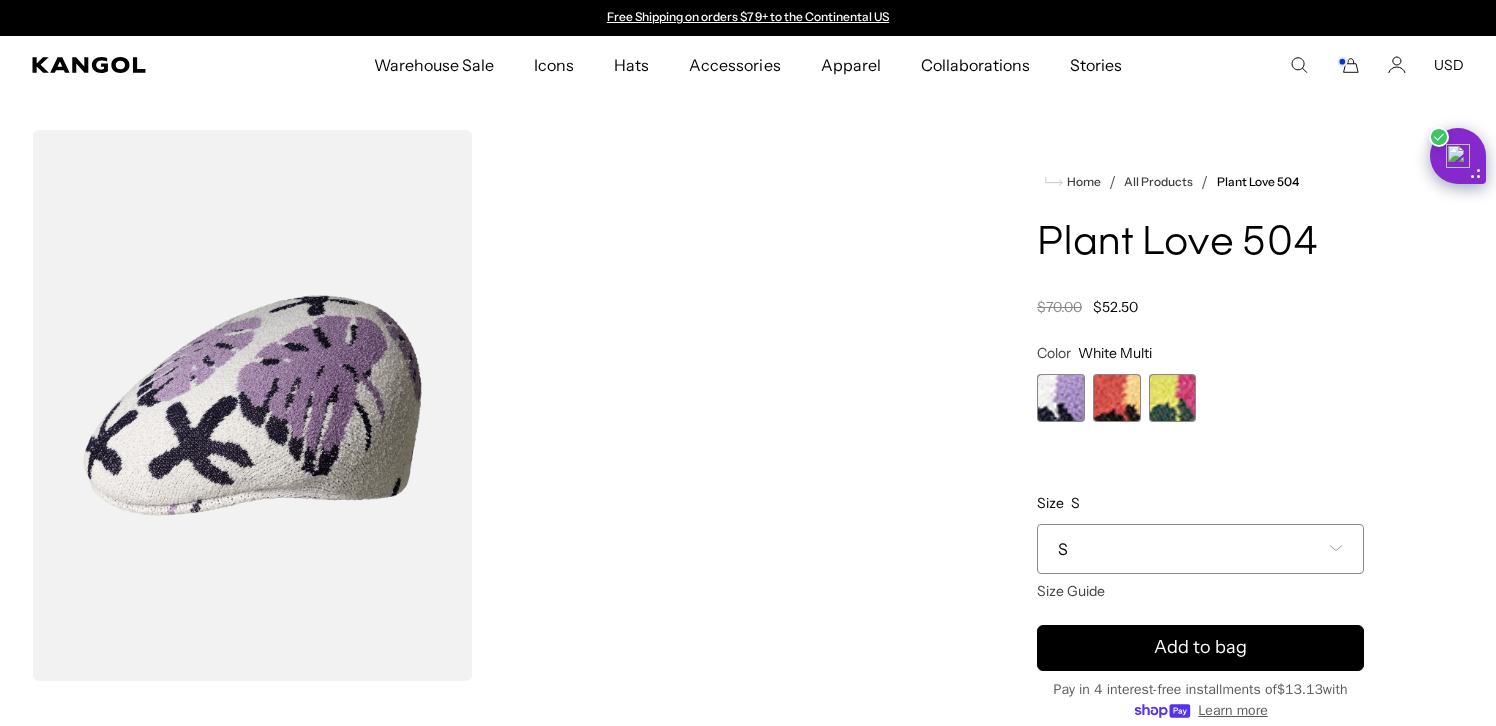 click on "S" at bounding box center (1200, 549) 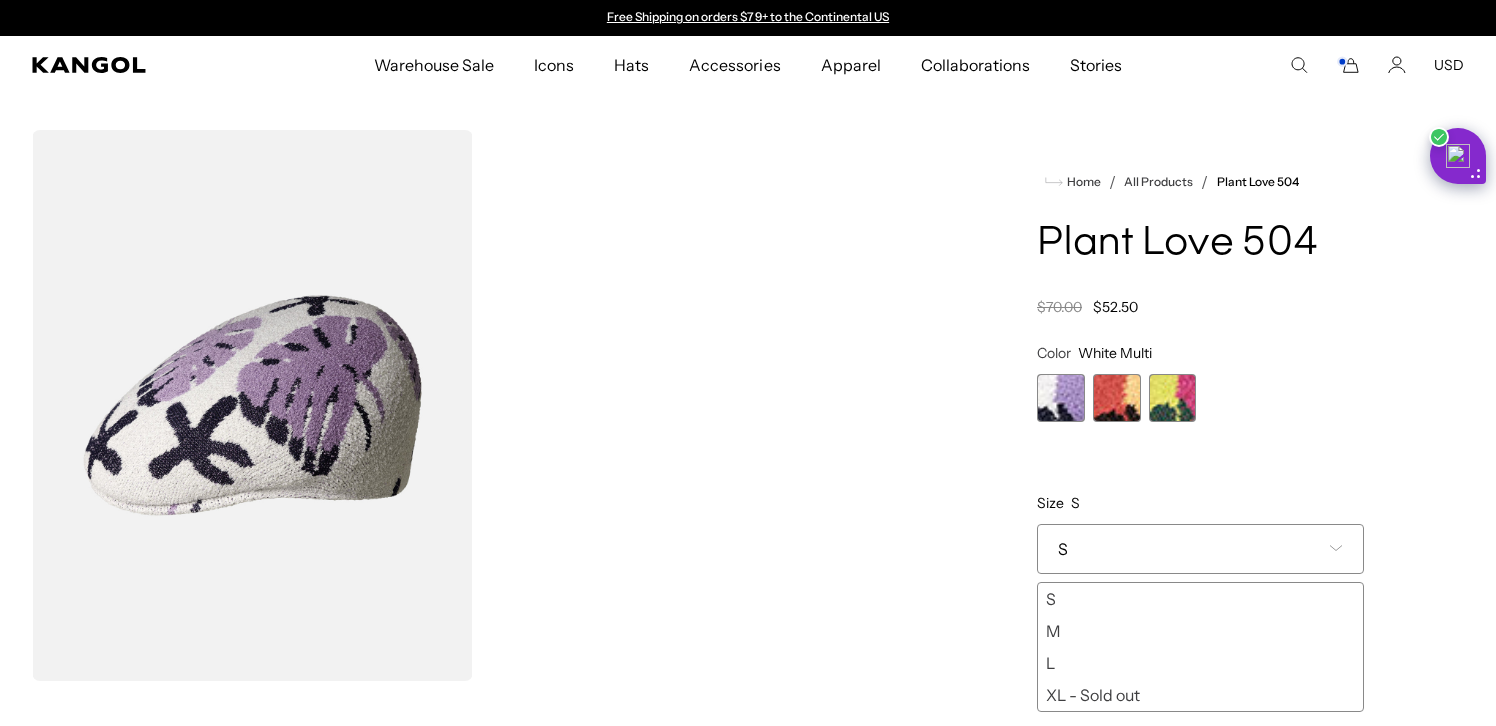 scroll, scrollTop: 0, scrollLeft: 0, axis: both 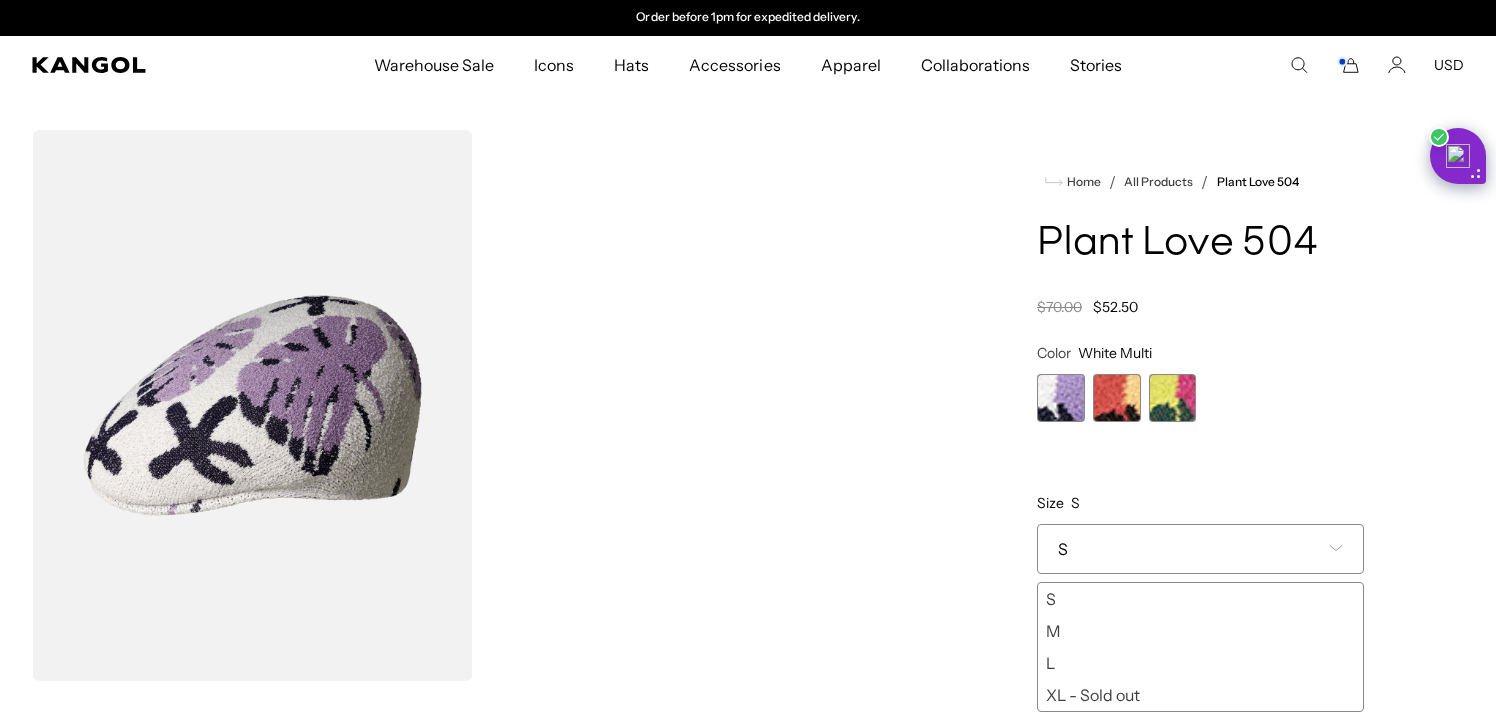 click at bounding box center (1117, 398) 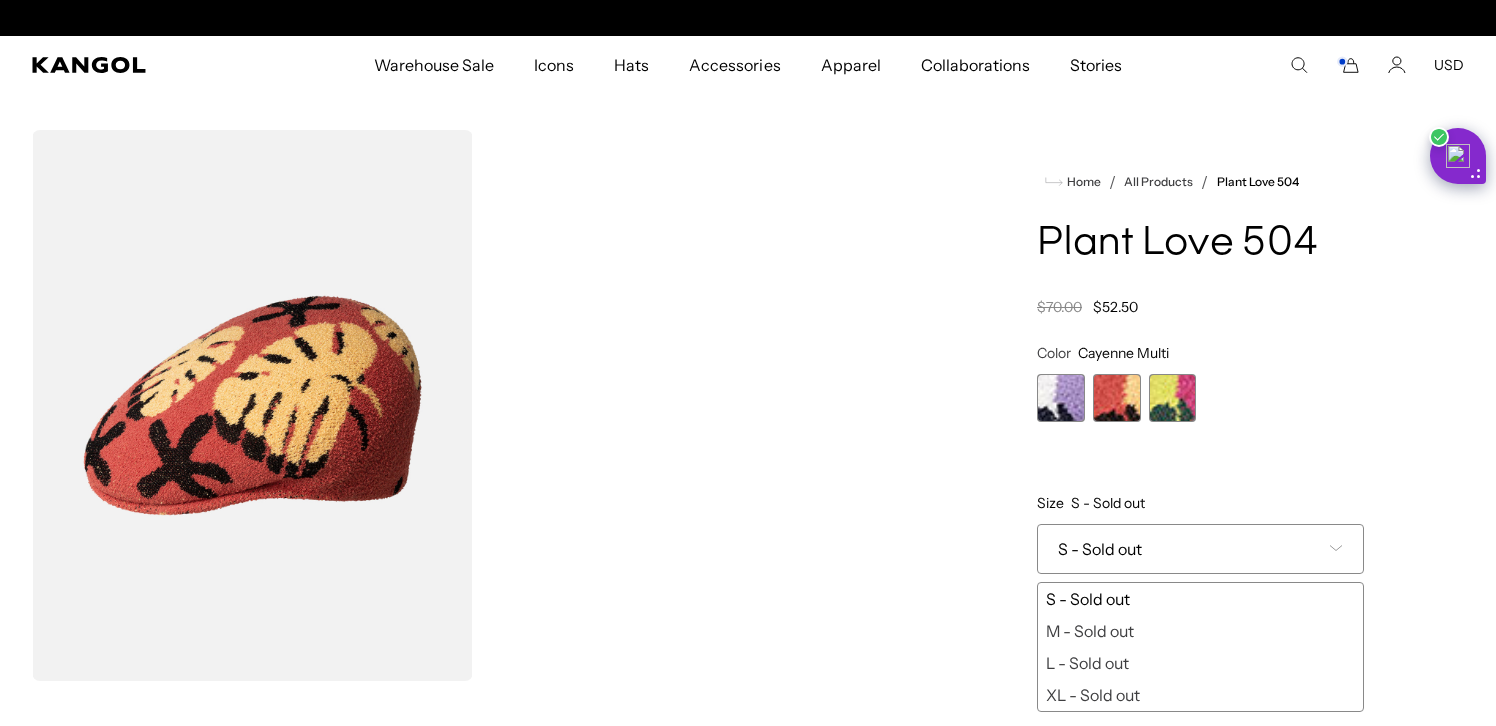 scroll, scrollTop: 0, scrollLeft: 0, axis: both 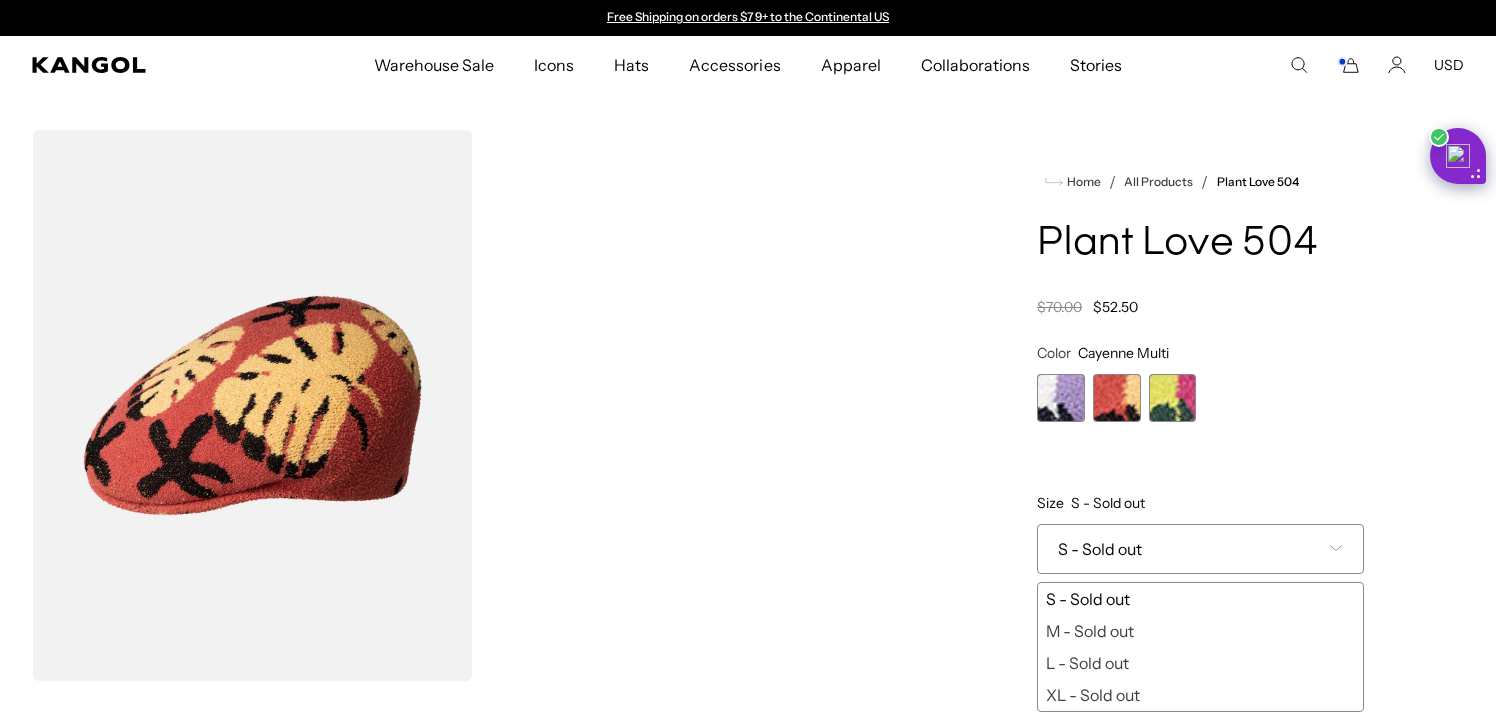 click at bounding box center (1173, 398) 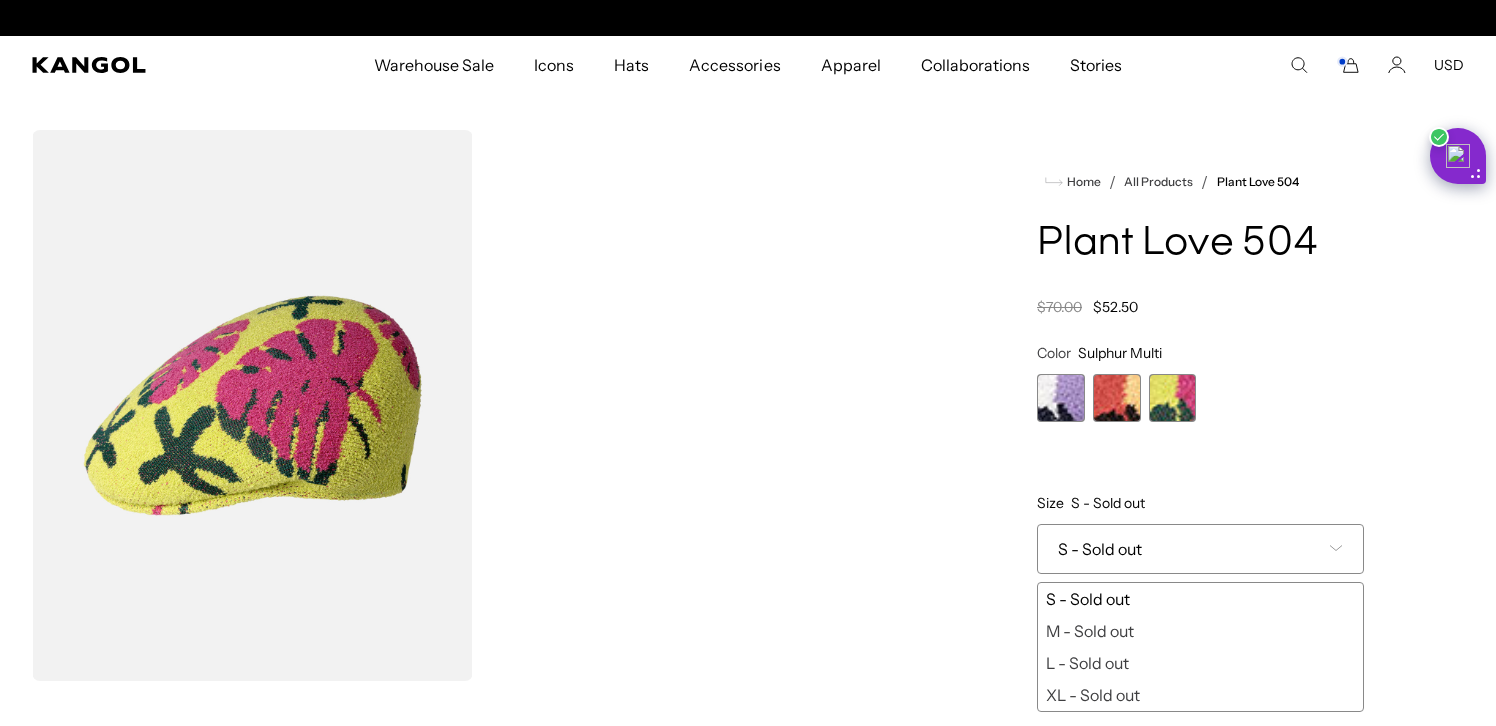 scroll, scrollTop: 0, scrollLeft: 412, axis: horizontal 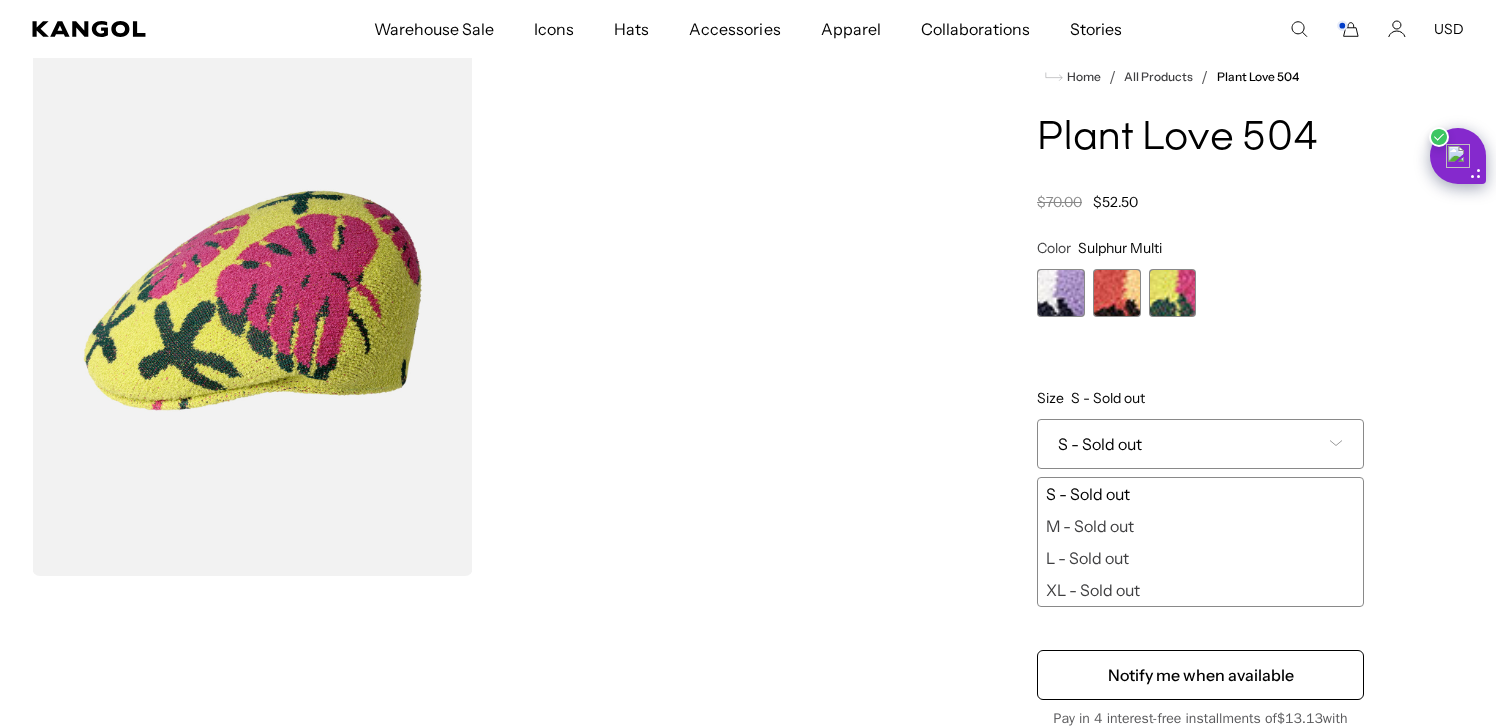 click 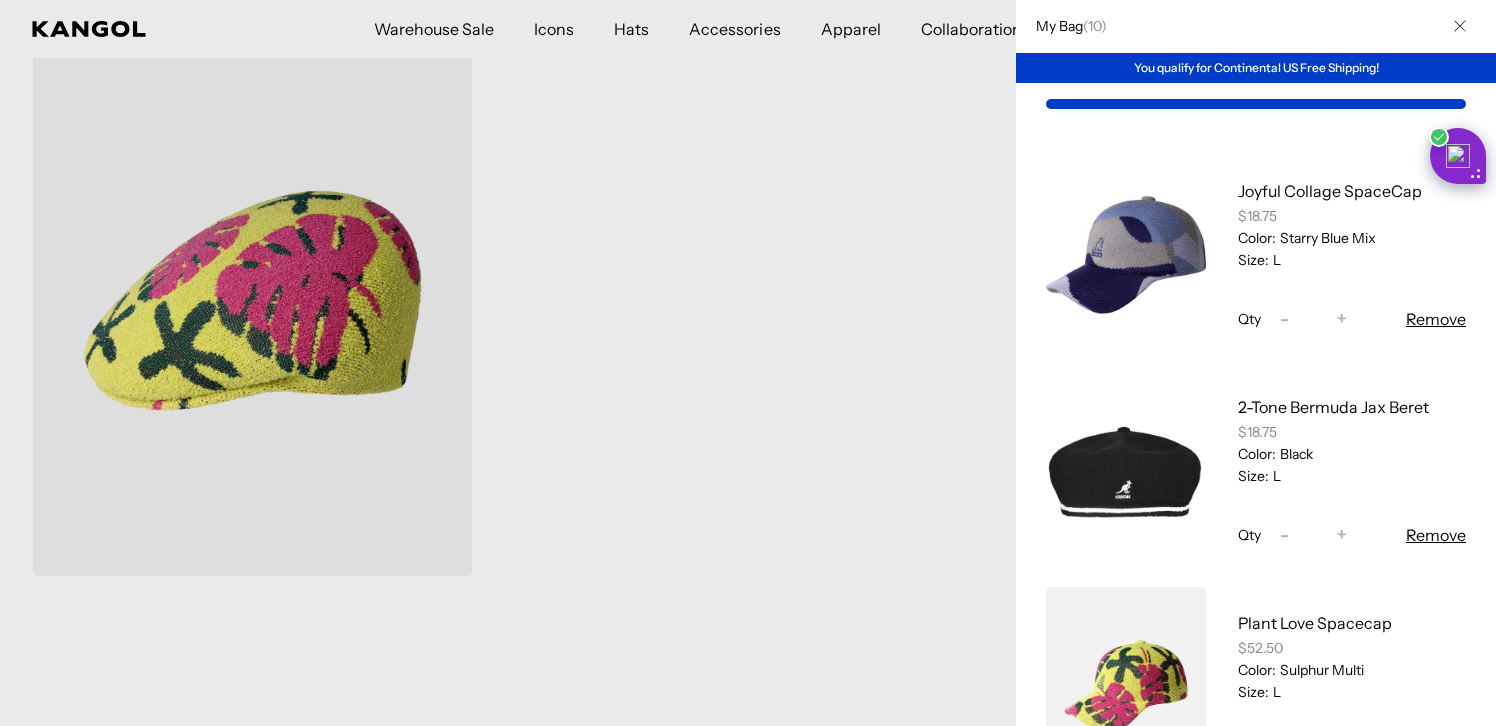 scroll, scrollTop: 166, scrollLeft: 0, axis: vertical 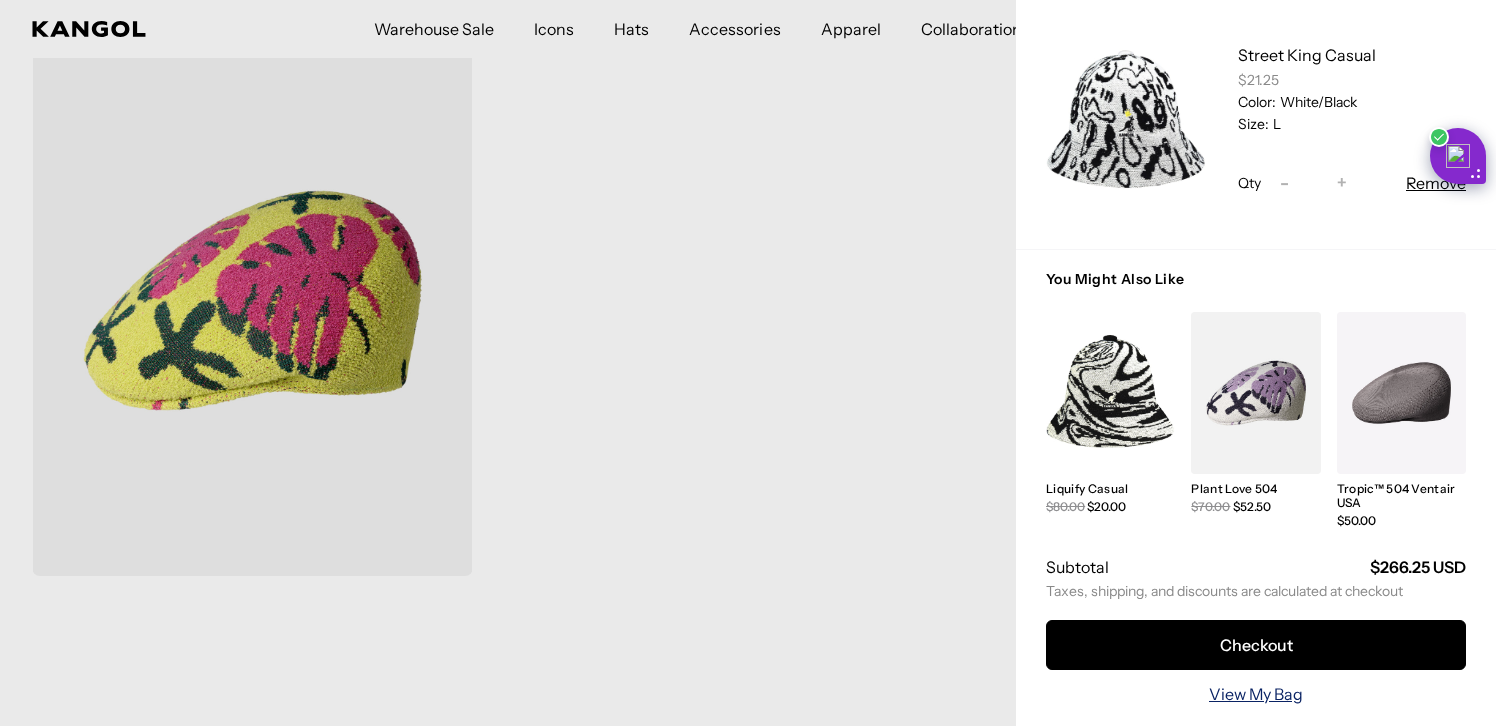 click on "View My Bag" at bounding box center (1256, 694) 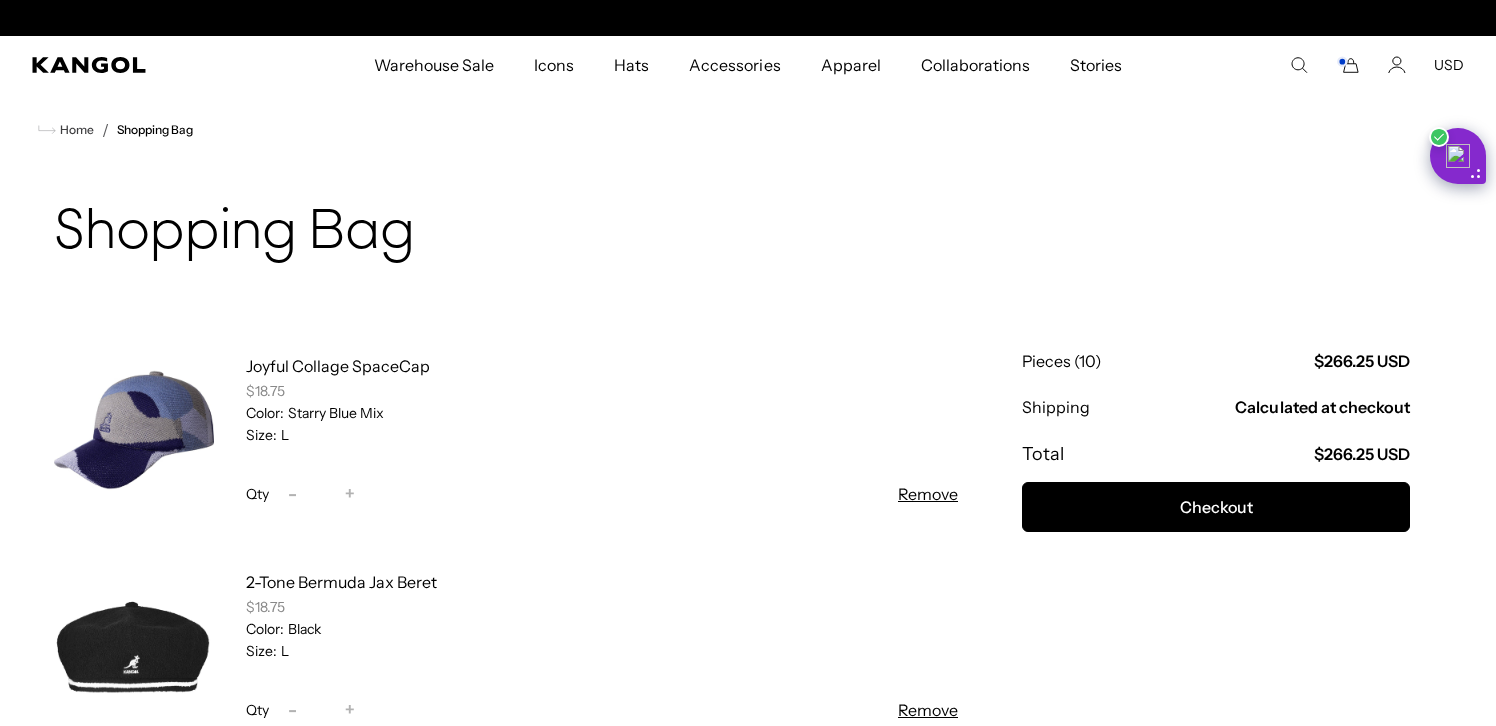 scroll, scrollTop: 16, scrollLeft: 0, axis: vertical 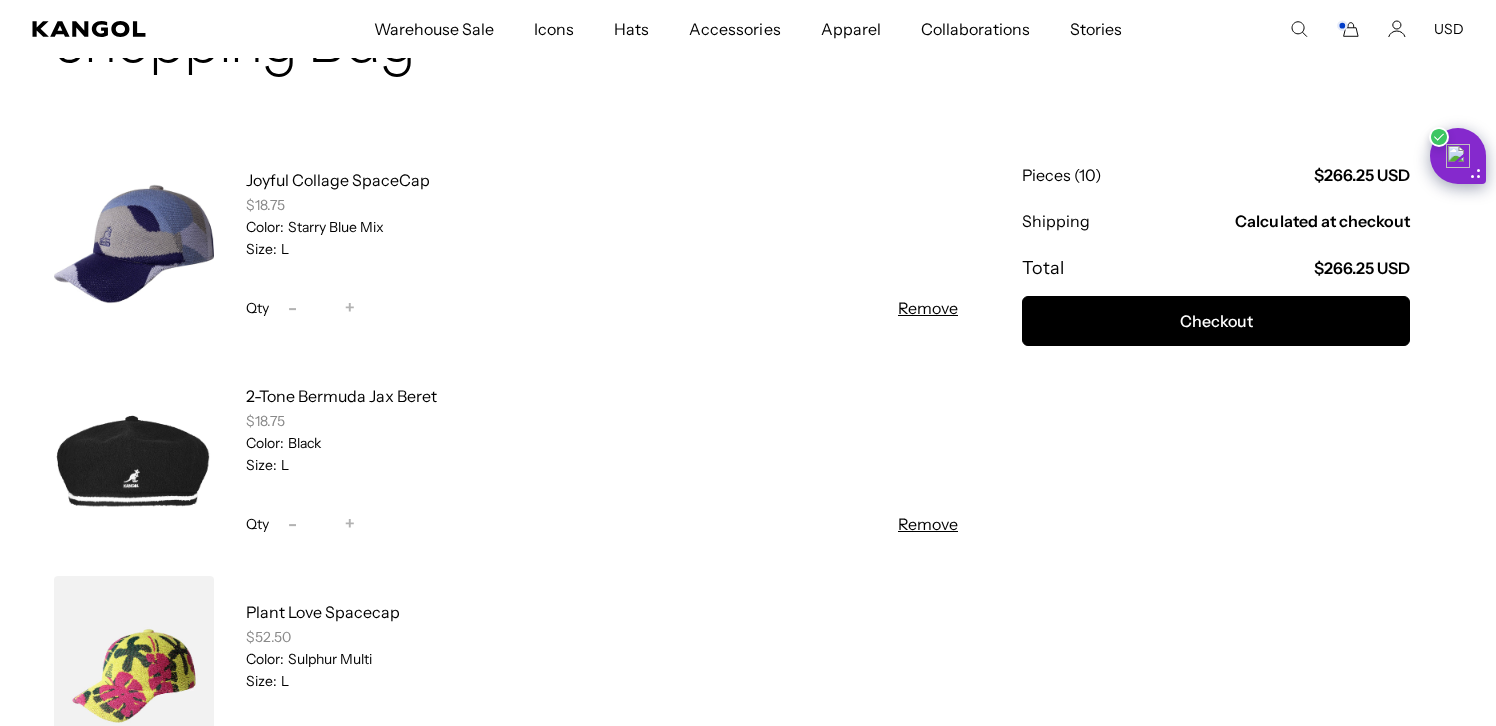 click 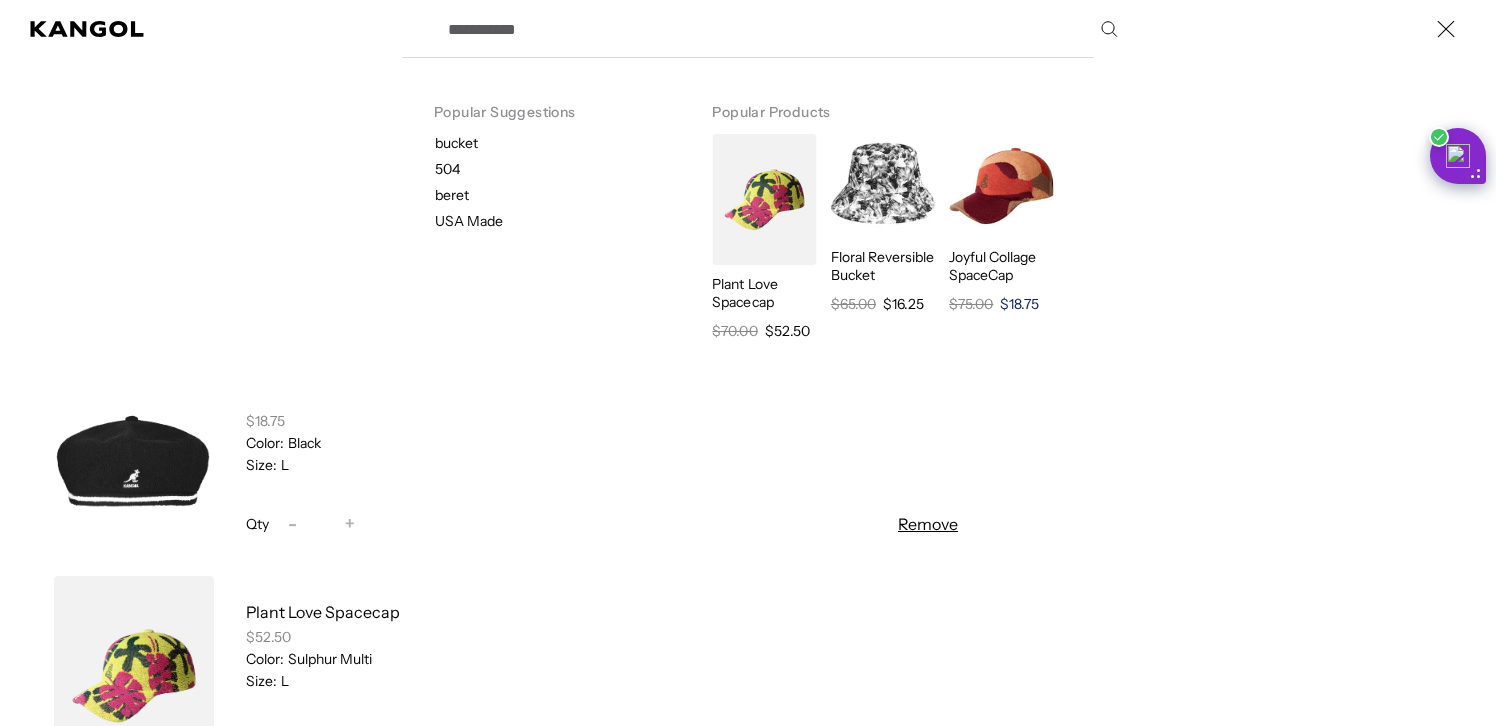 click on "Joyful Collage SpaceCap" at bounding box center [1001, 266] 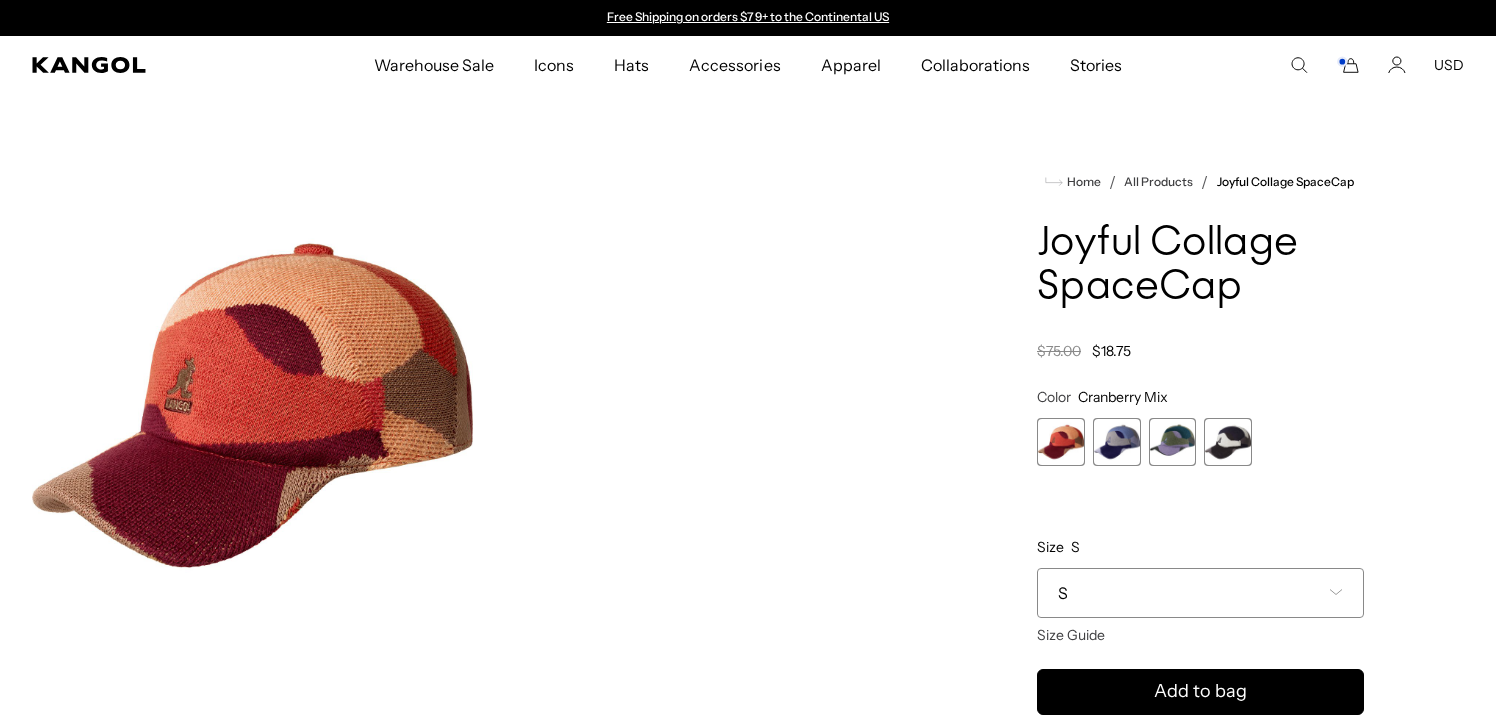 scroll, scrollTop: 0, scrollLeft: 0, axis: both 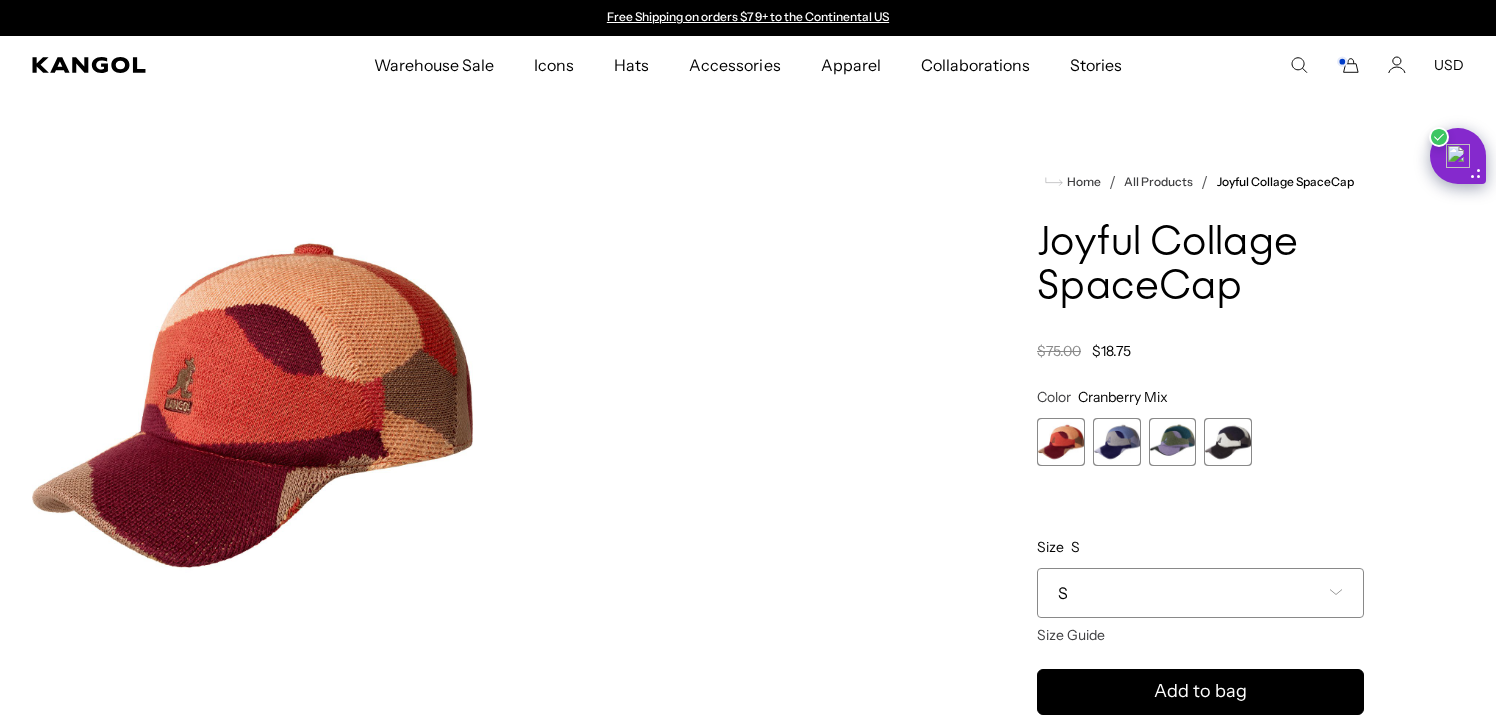 click at bounding box center (1173, 442) 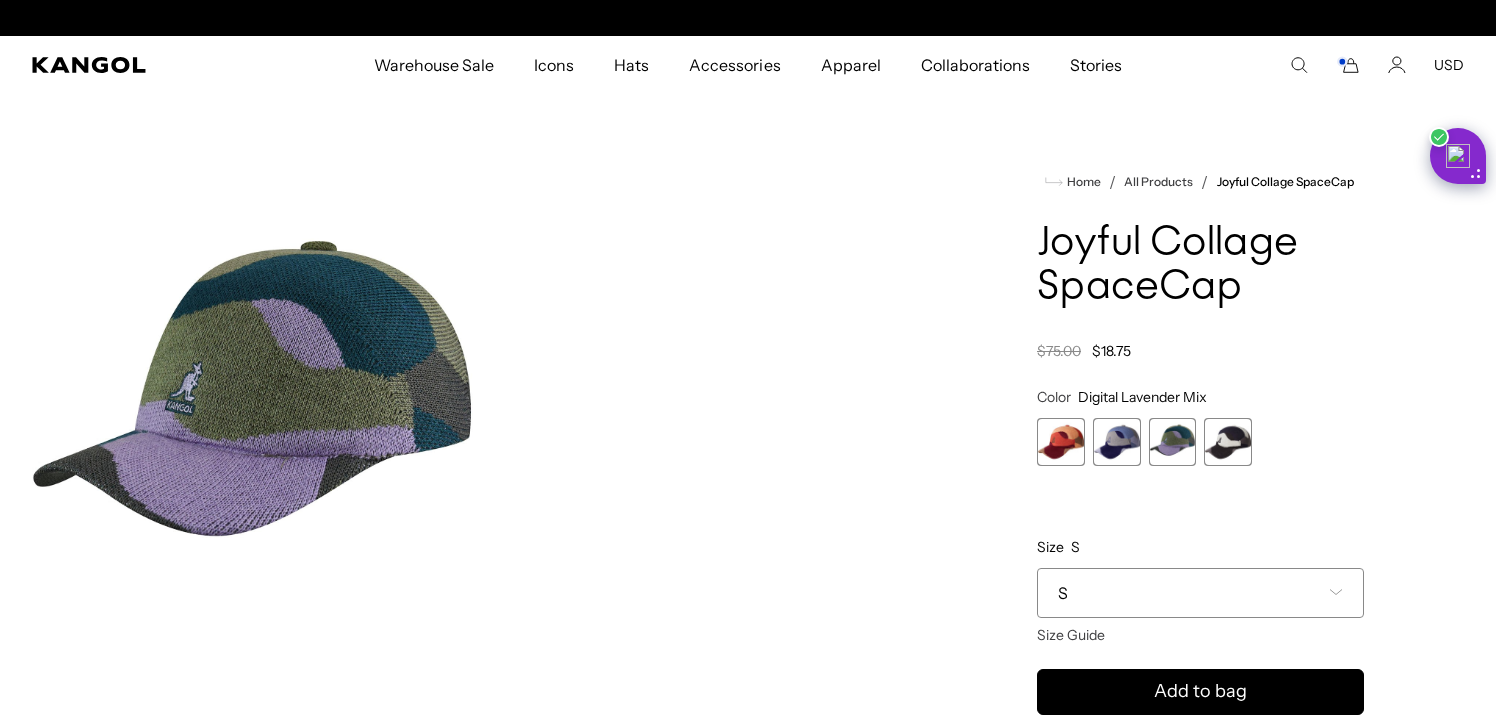 scroll, scrollTop: 0, scrollLeft: 412, axis: horizontal 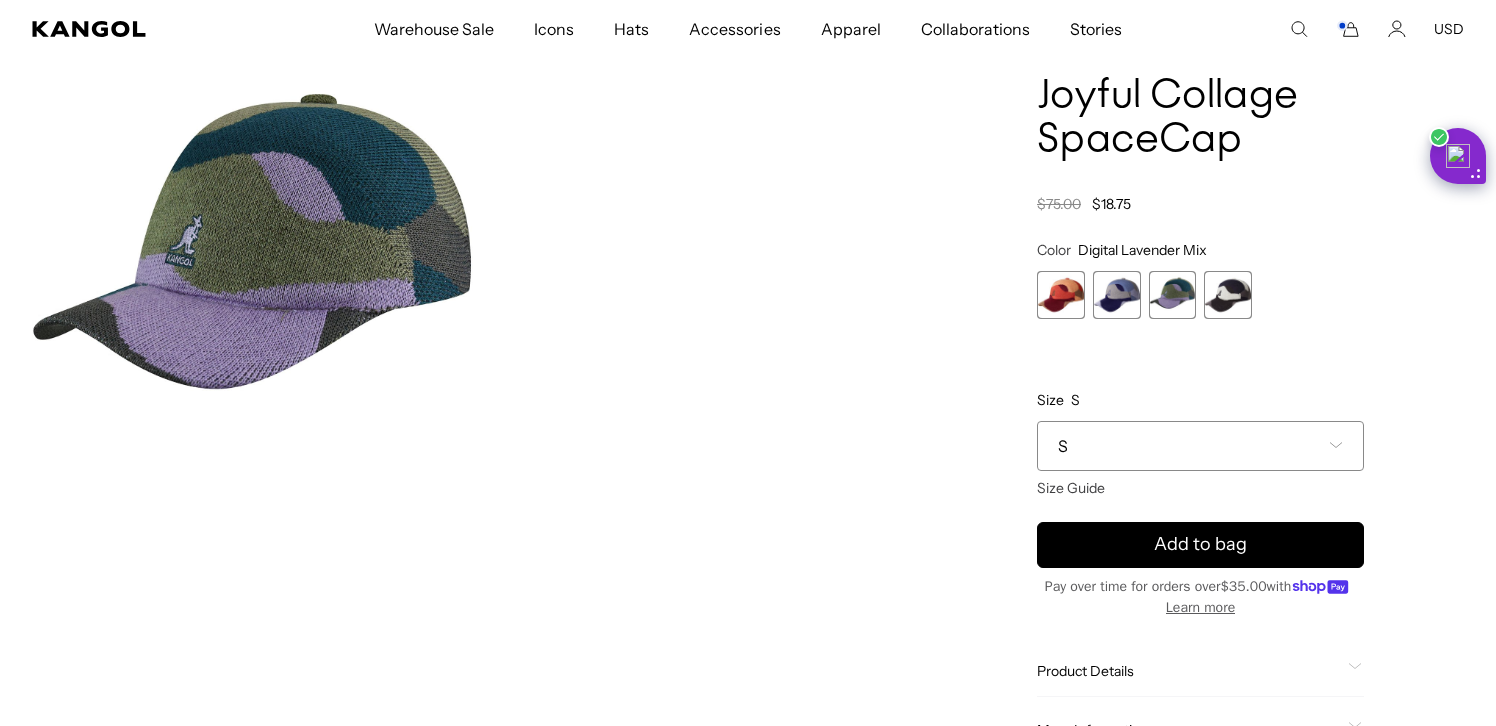 click on "S" at bounding box center (1200, 446) 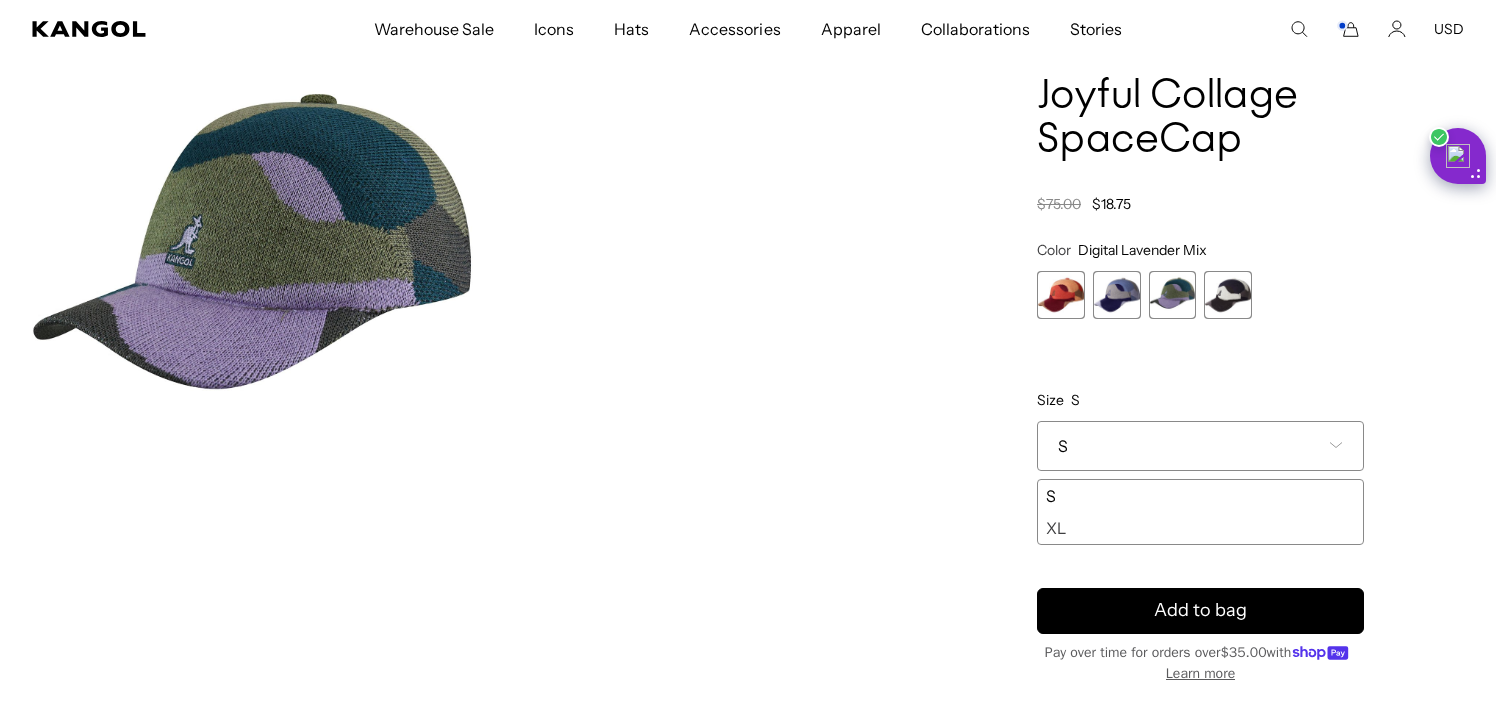 scroll, scrollTop: 0, scrollLeft: 412, axis: horizontal 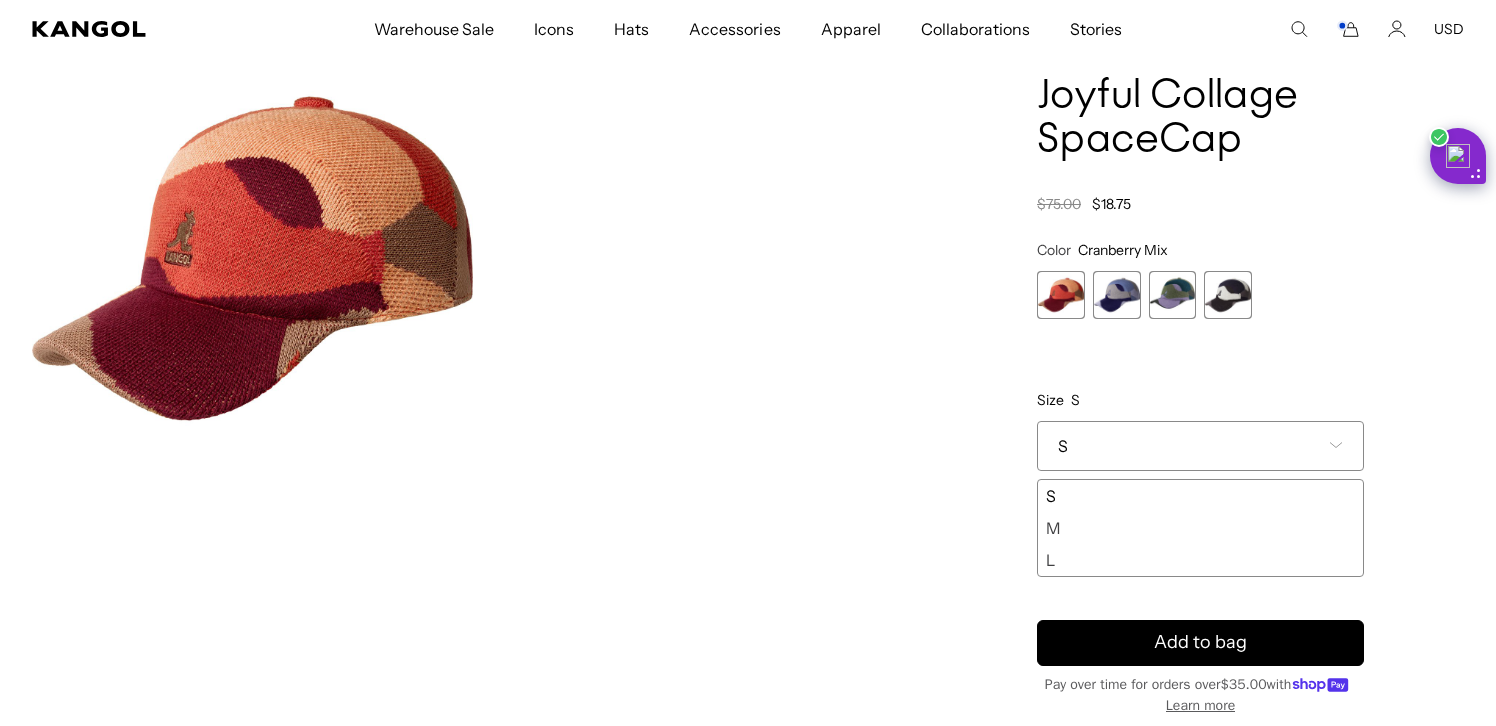 click at bounding box center [1117, 295] 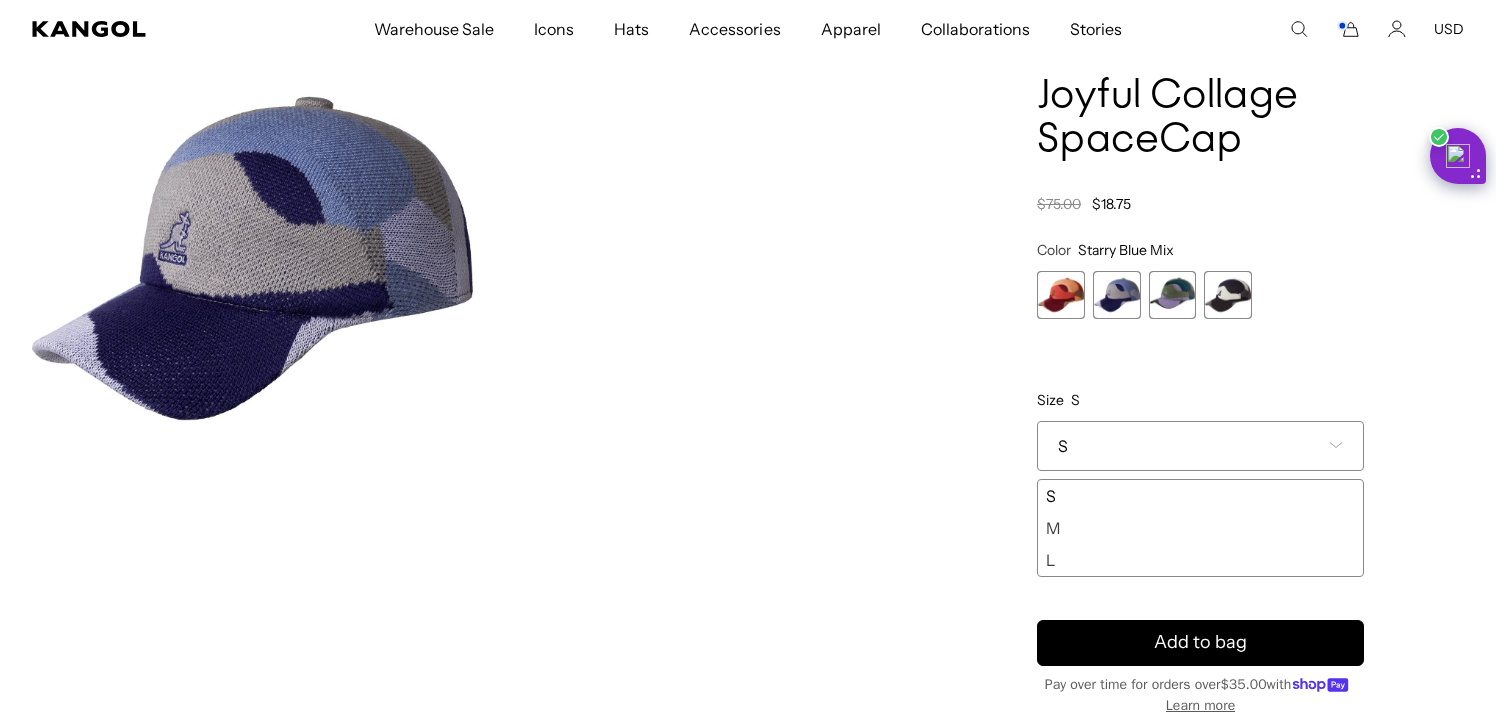 scroll, scrollTop: 0, scrollLeft: 0, axis: both 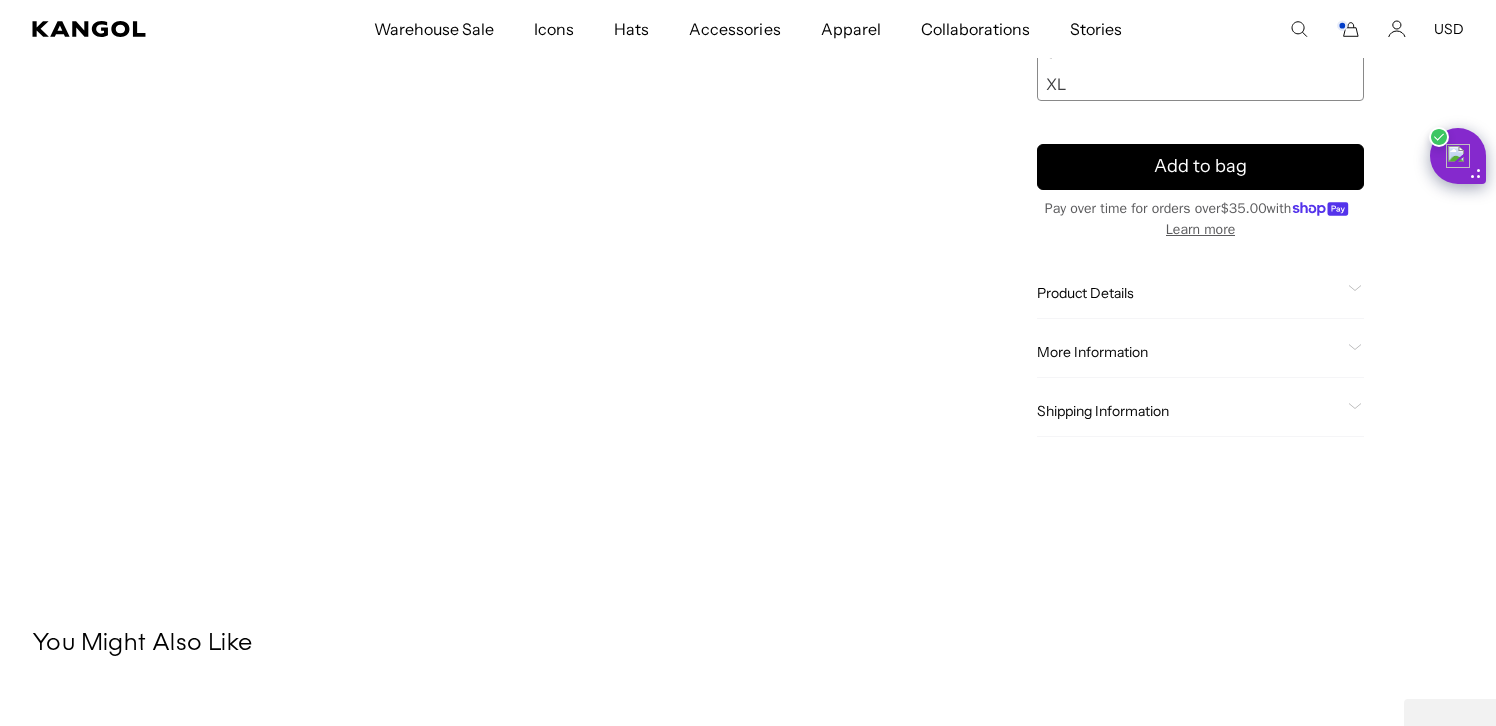 click on "Product Details" 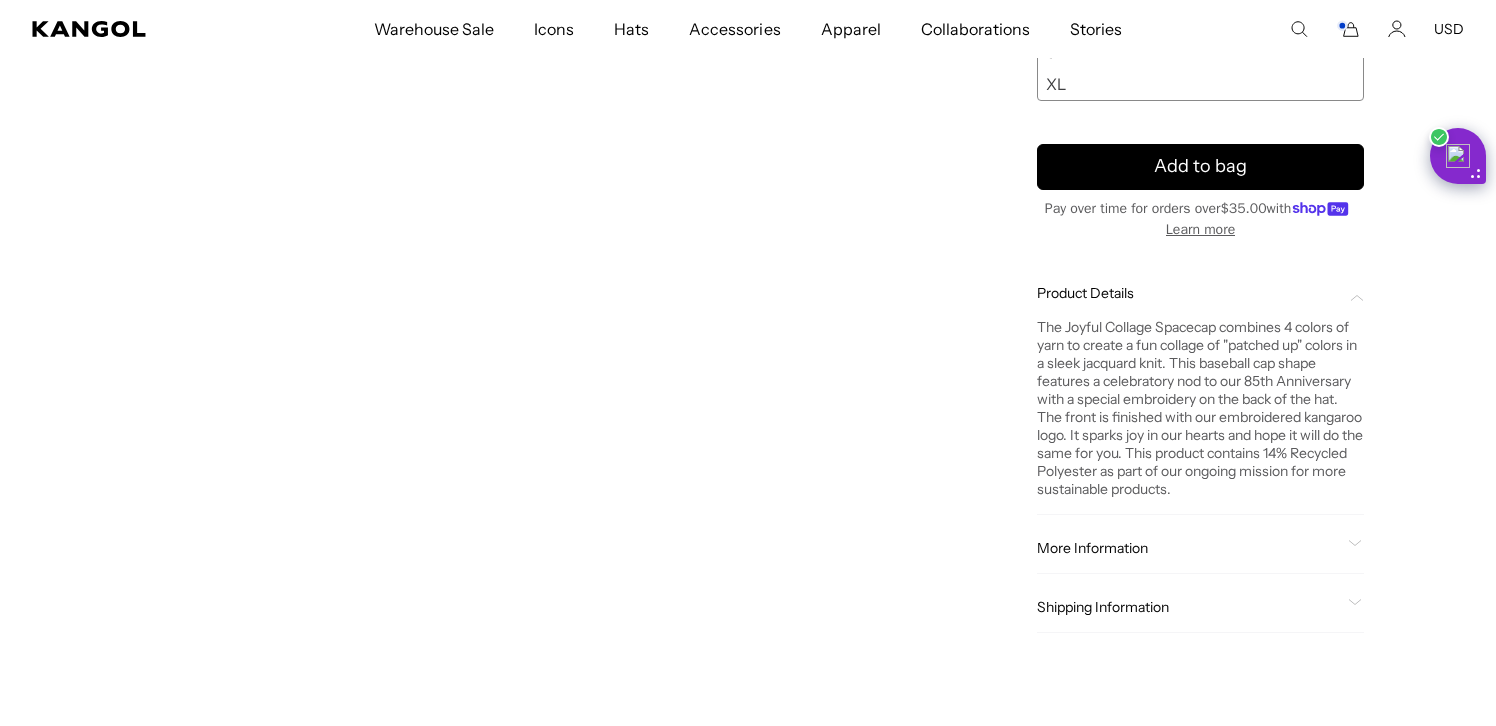 scroll, scrollTop: 0, scrollLeft: 412, axis: horizontal 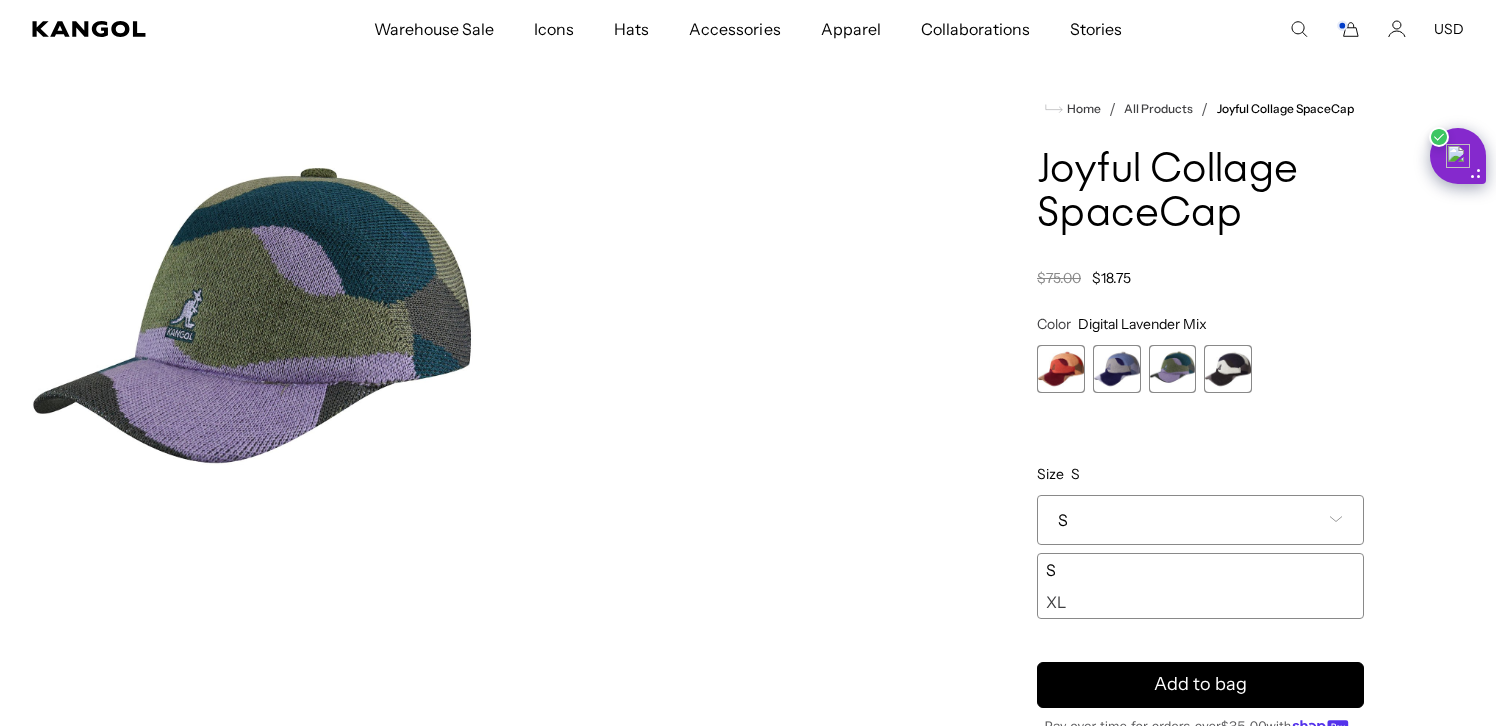 click at bounding box center [1061, 369] 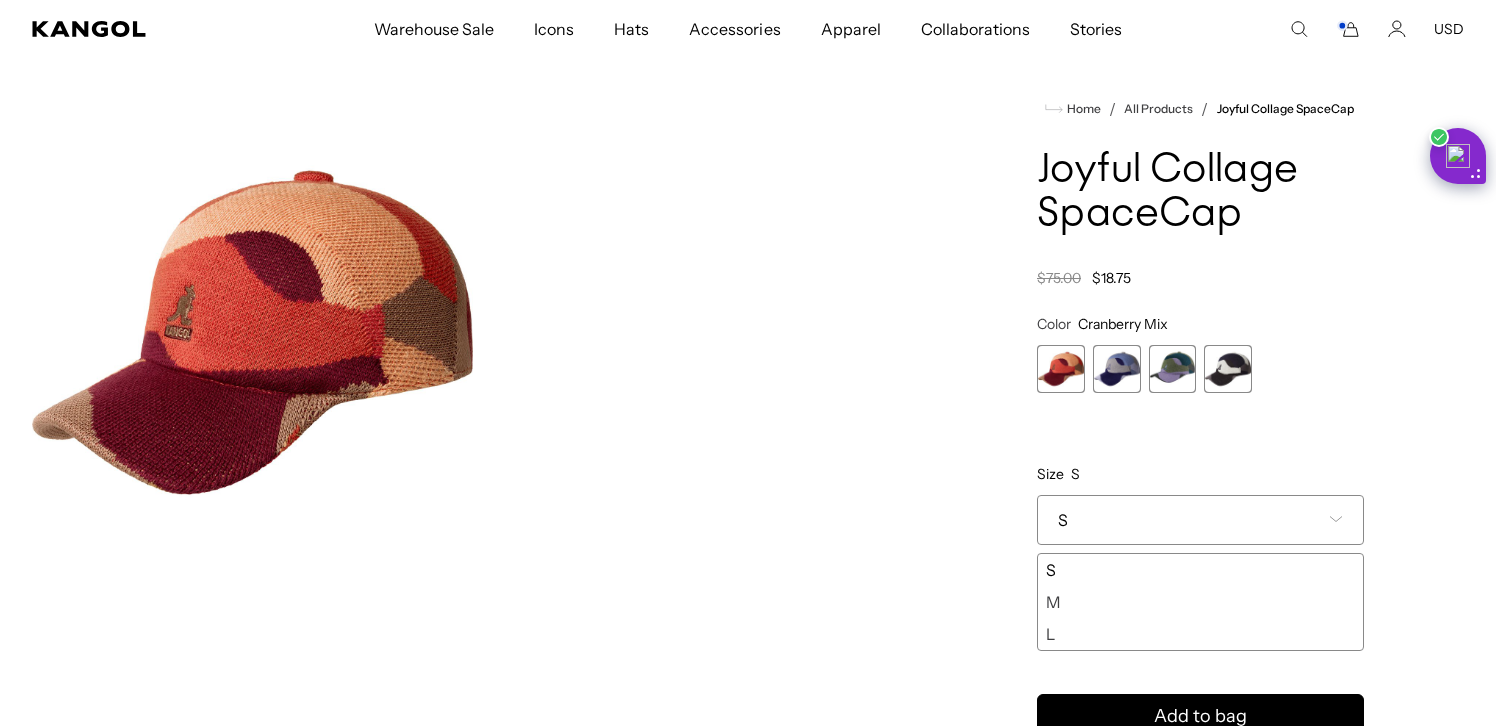 scroll, scrollTop: 0, scrollLeft: 0, axis: both 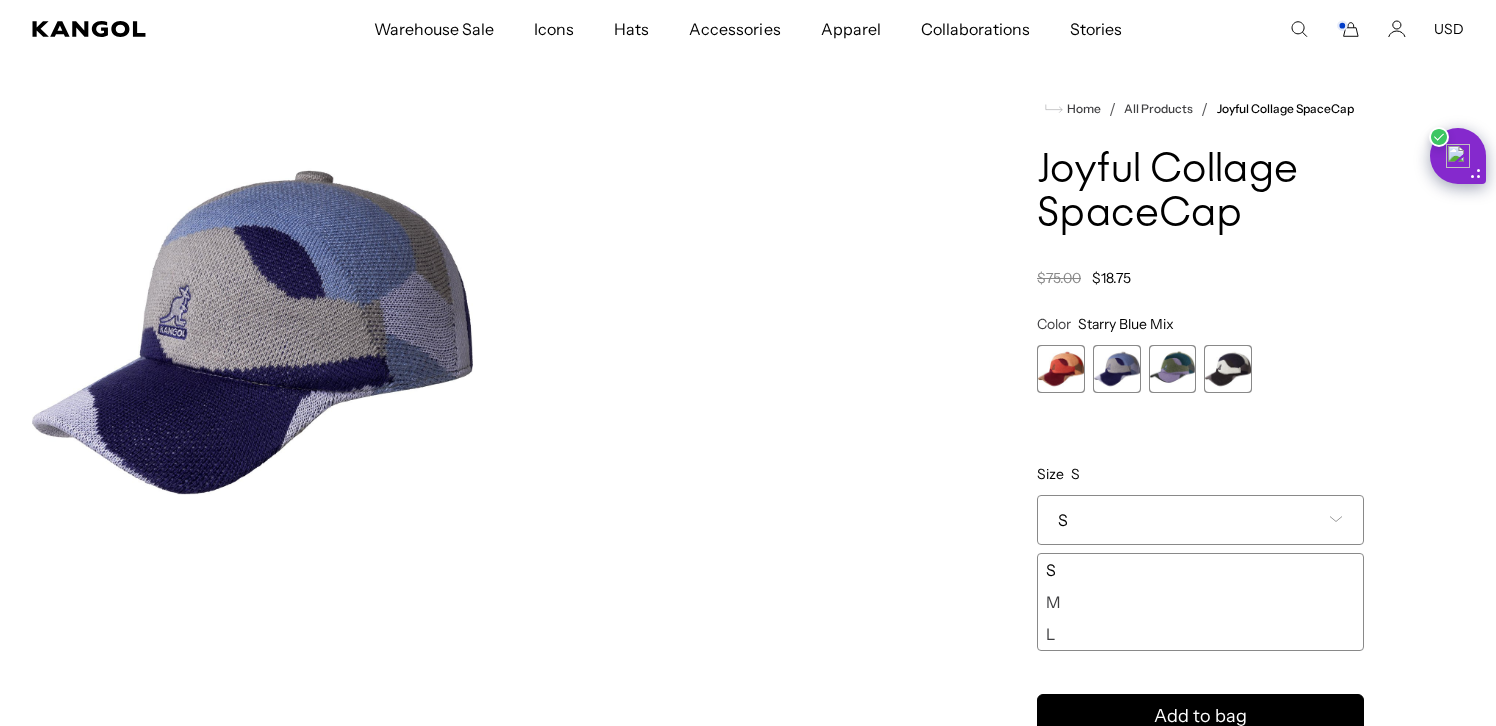 click at bounding box center (1173, 369) 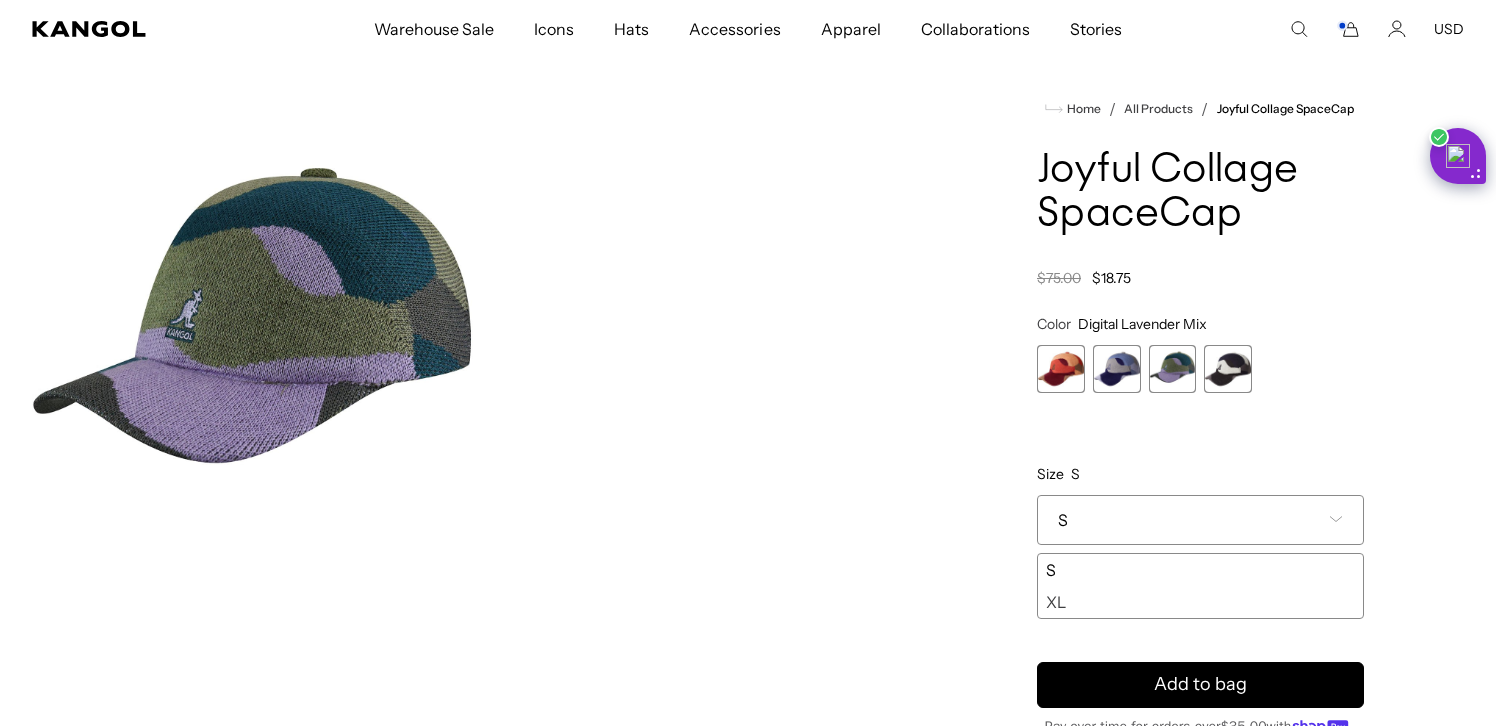 scroll, scrollTop: 0, scrollLeft: 0, axis: both 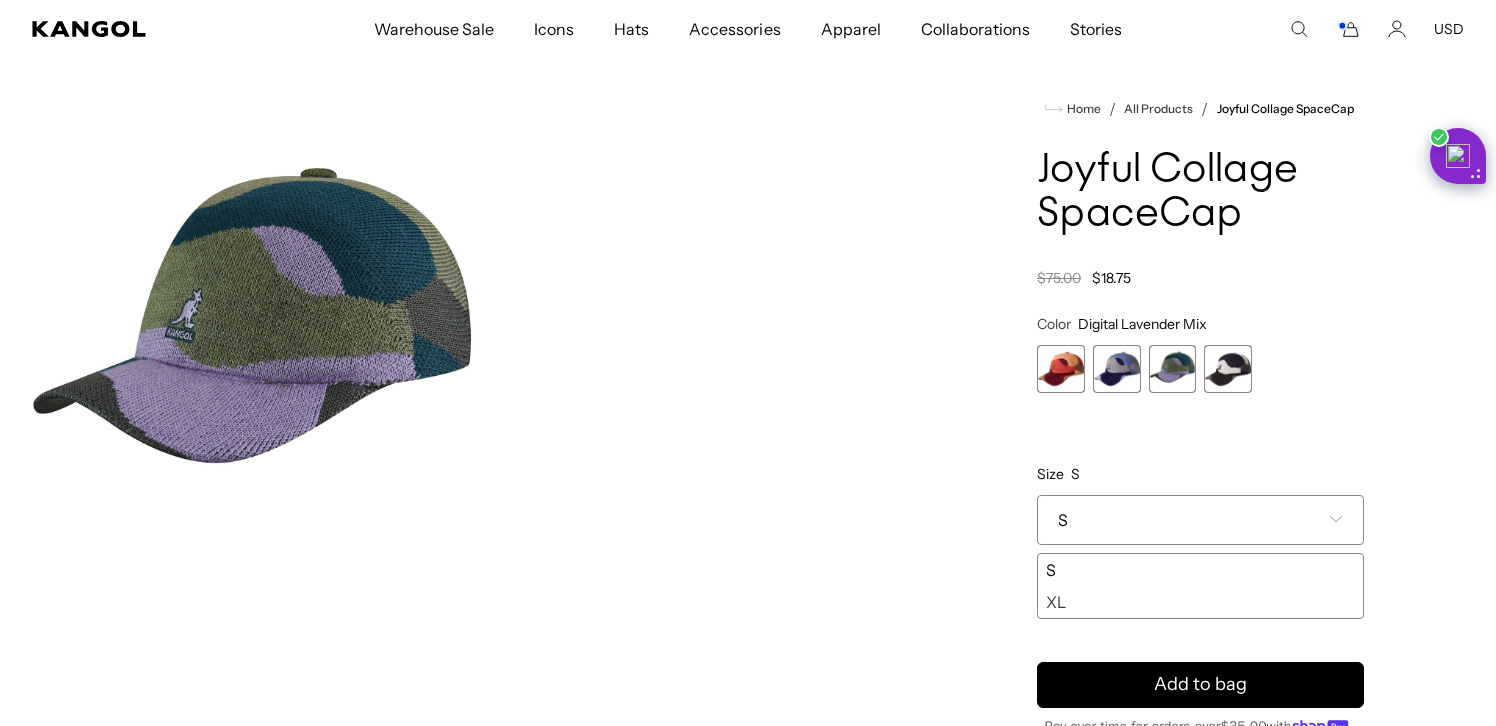 click at bounding box center [1228, 369] 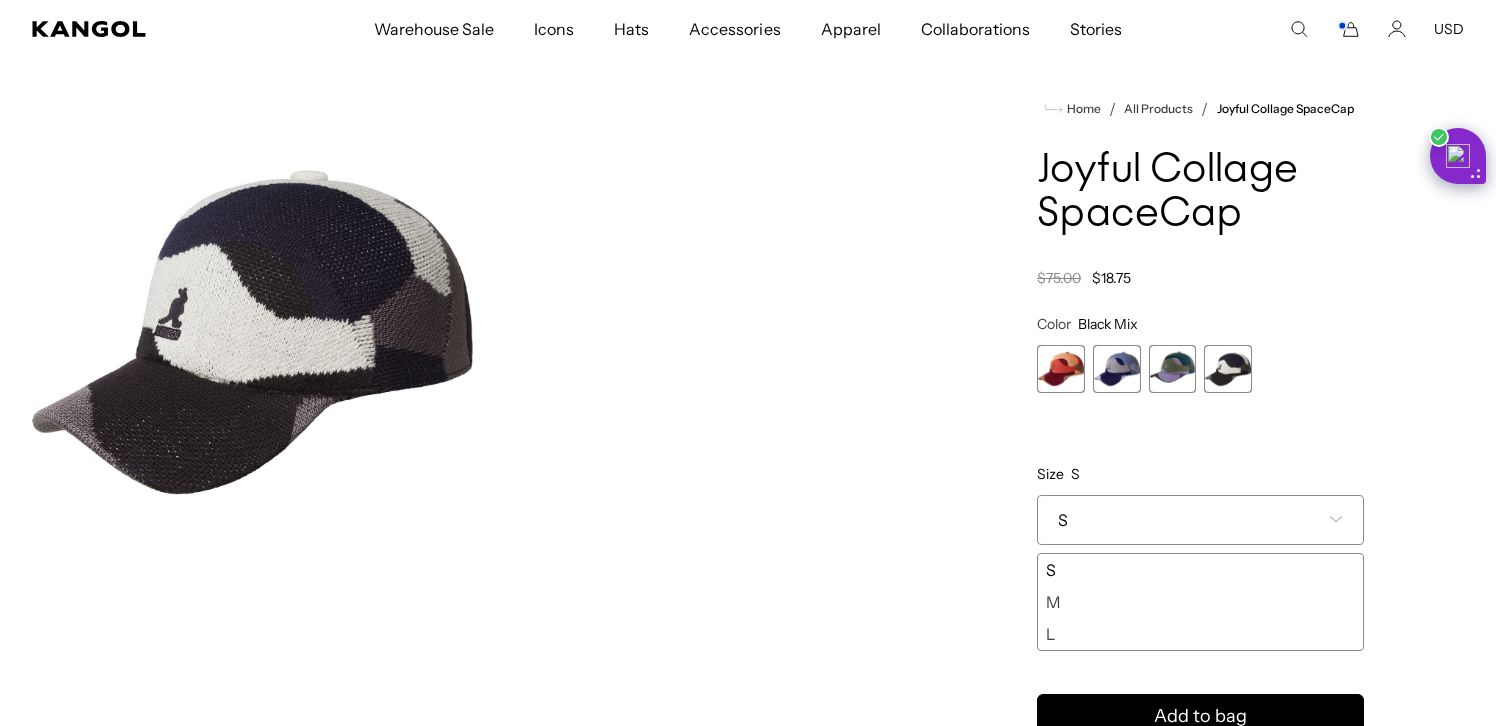 scroll, scrollTop: 0, scrollLeft: 0, axis: both 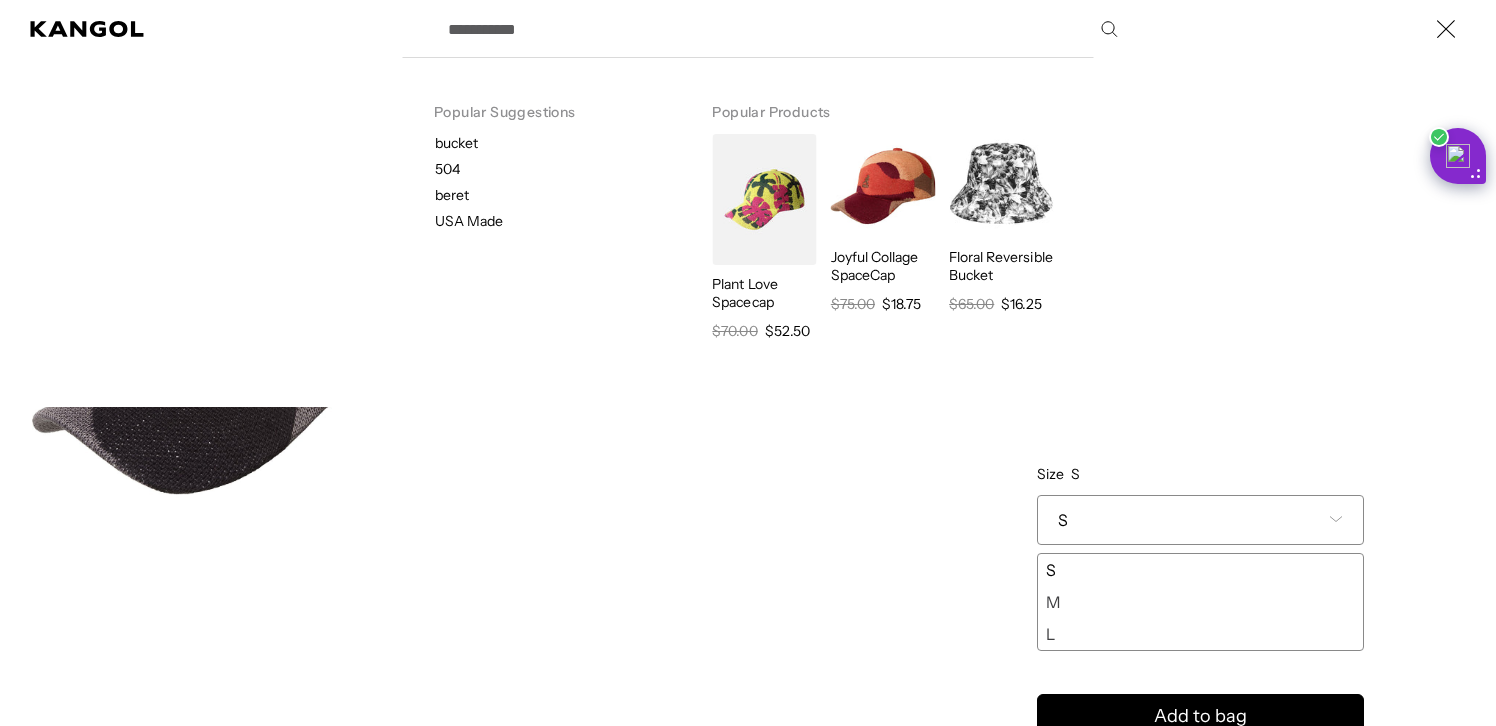 click 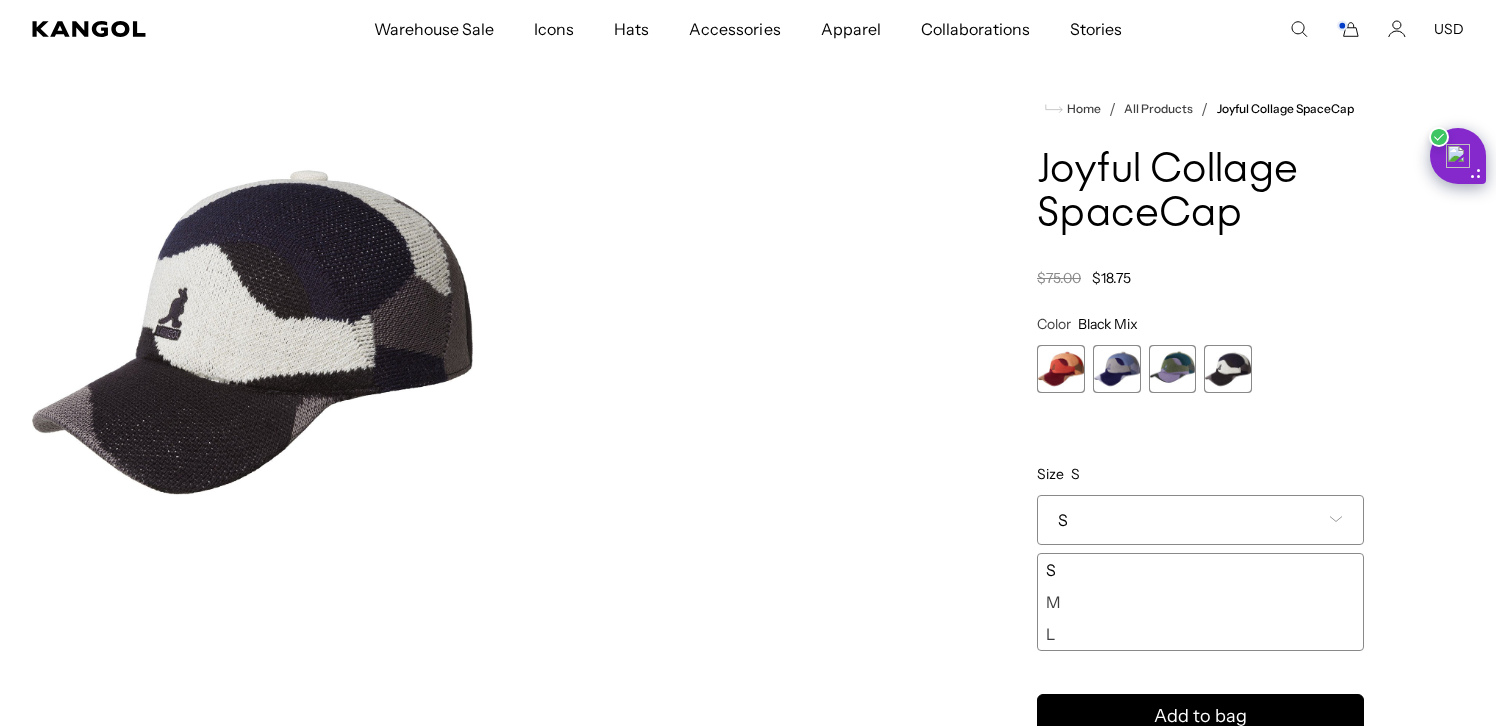 scroll, scrollTop: 0, scrollLeft: 412, axis: horizontal 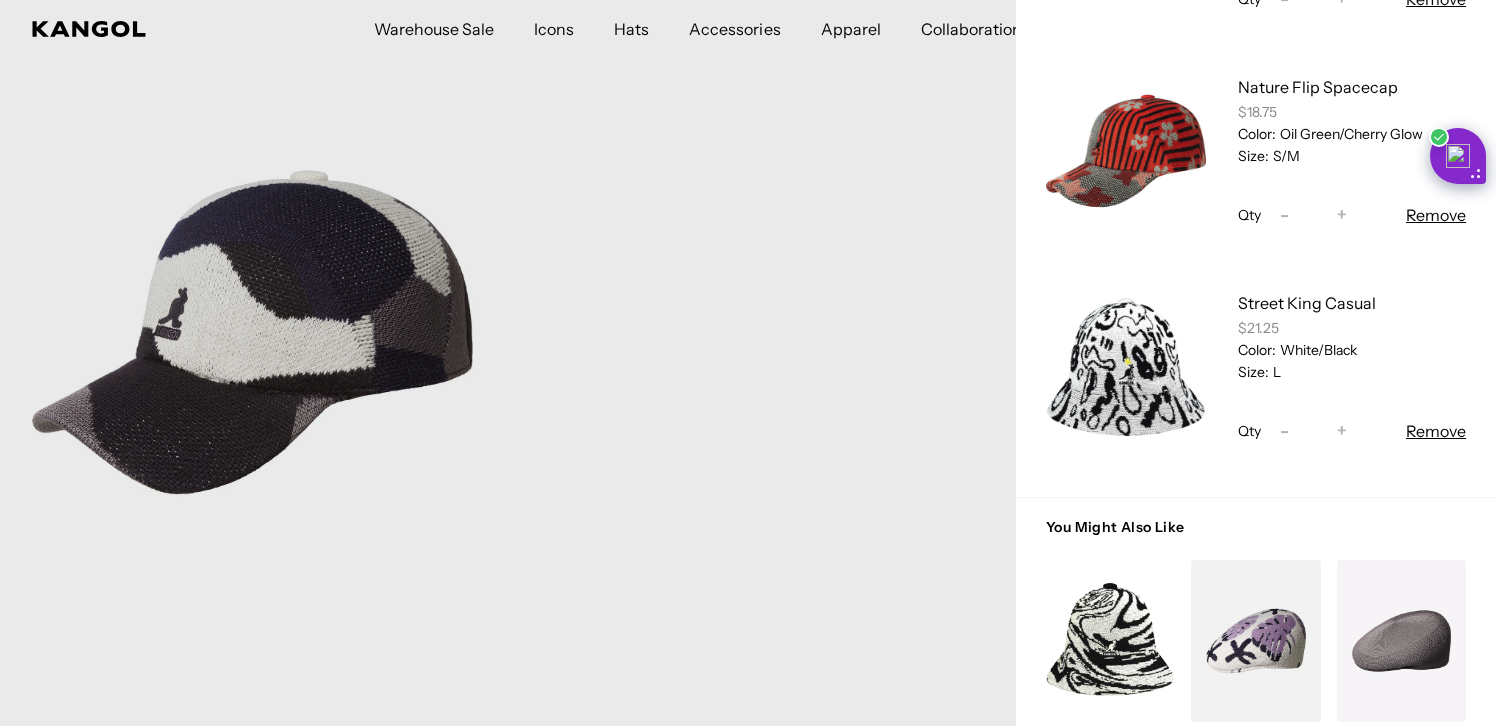 click at bounding box center [1126, 151] 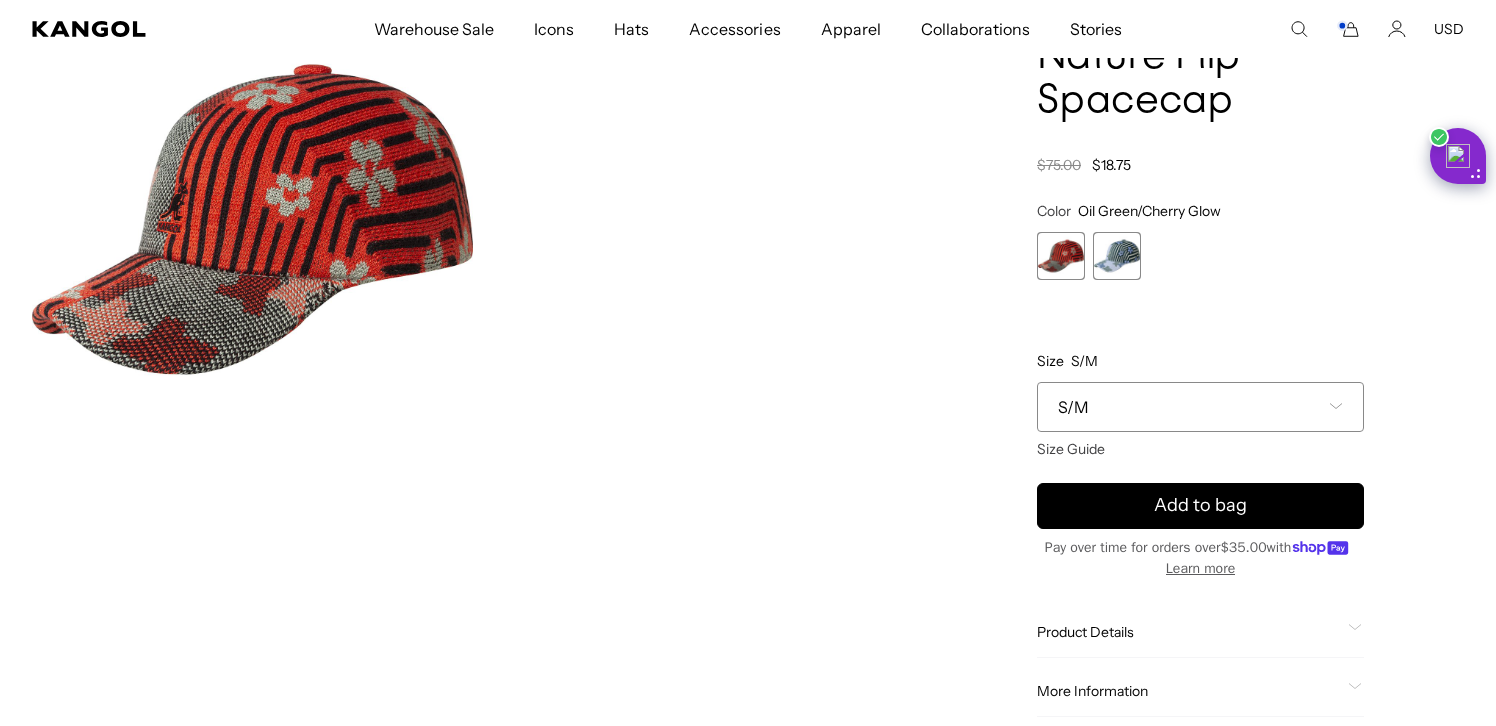 scroll, scrollTop: 177, scrollLeft: 0, axis: vertical 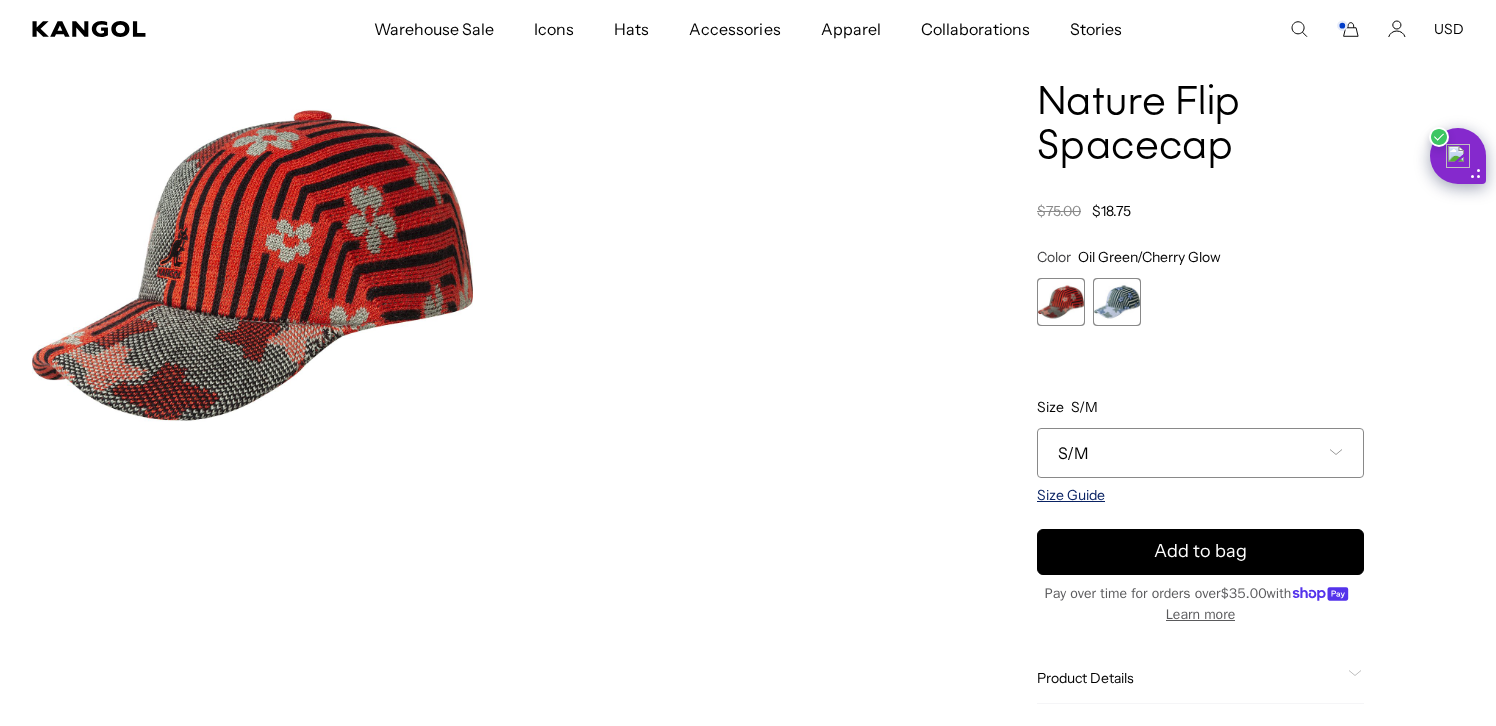 click on "Size Guide" at bounding box center [1071, 495] 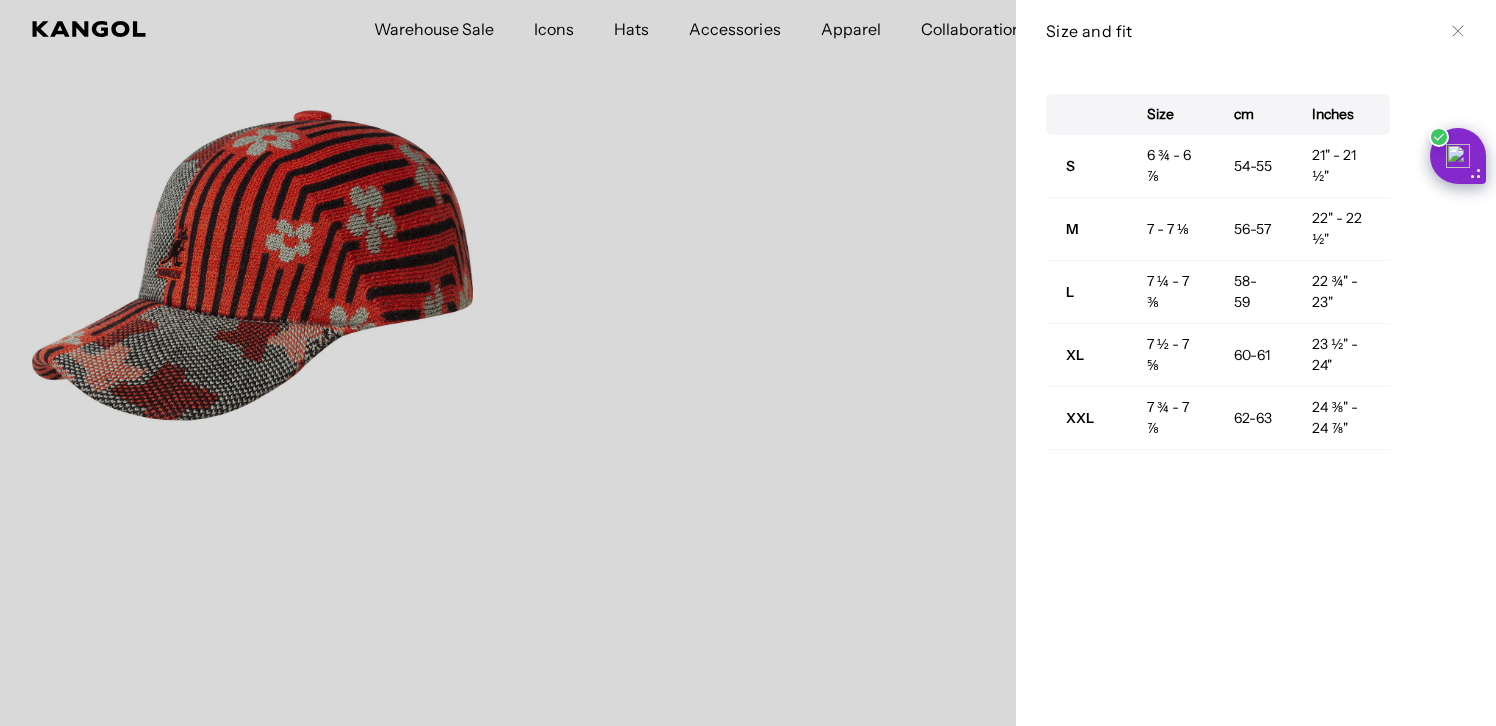 scroll, scrollTop: 0, scrollLeft: 0, axis: both 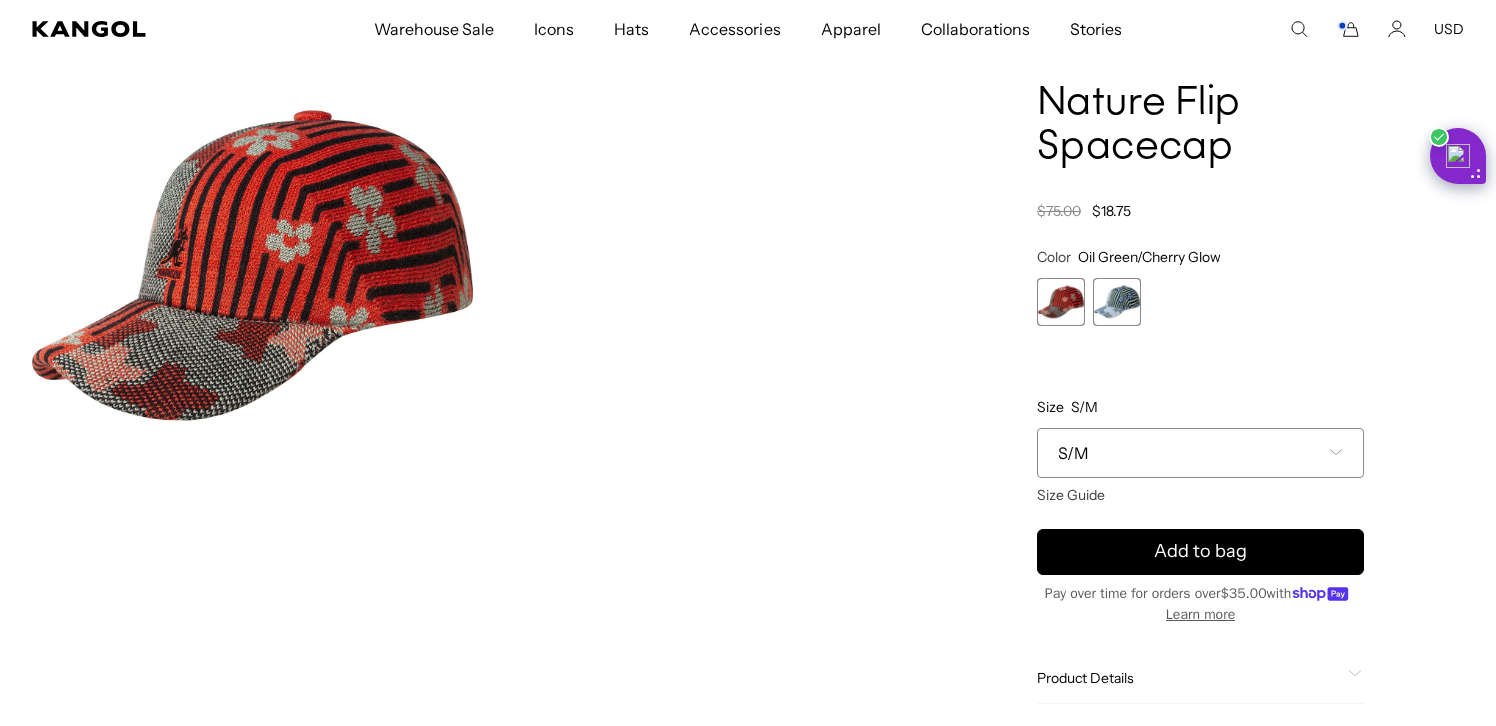 click at bounding box center (1117, 302) 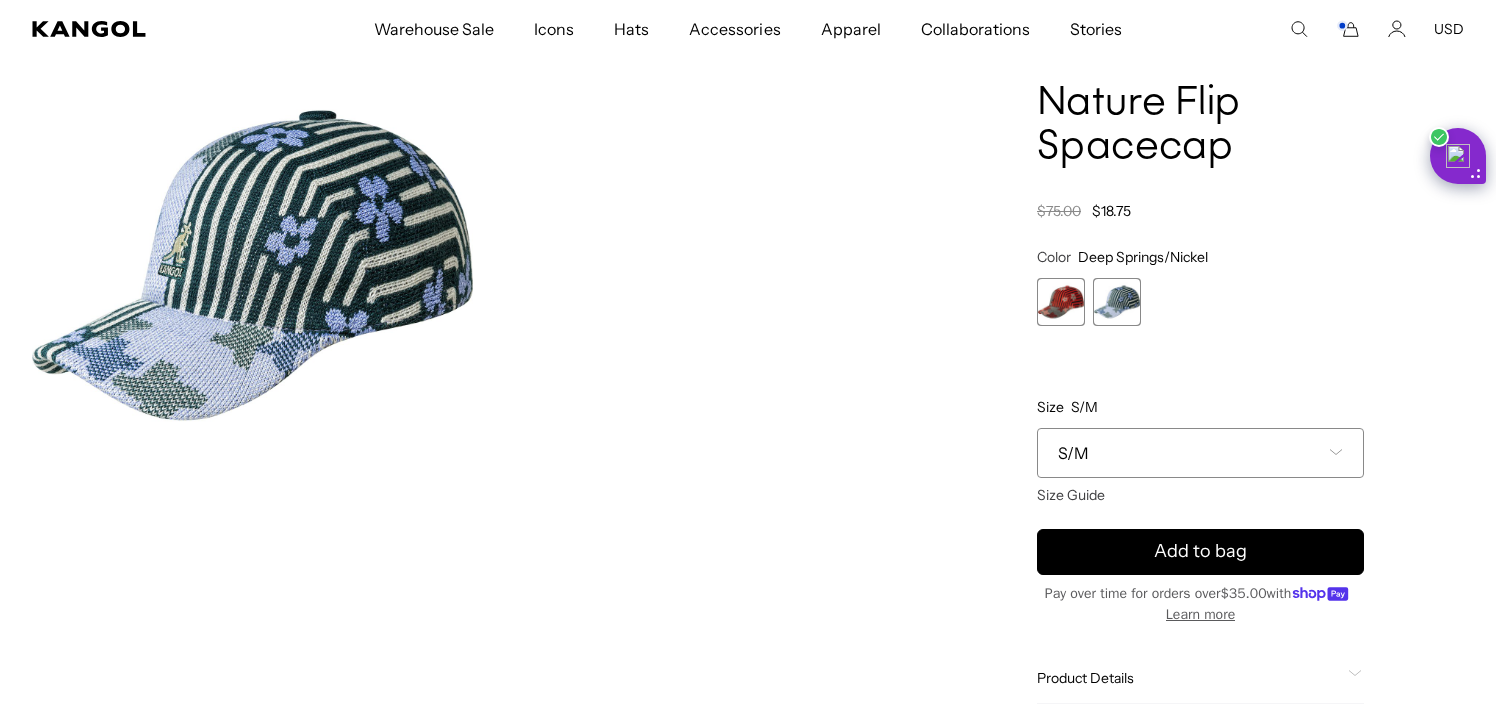 scroll, scrollTop: 0, scrollLeft: 412, axis: horizontal 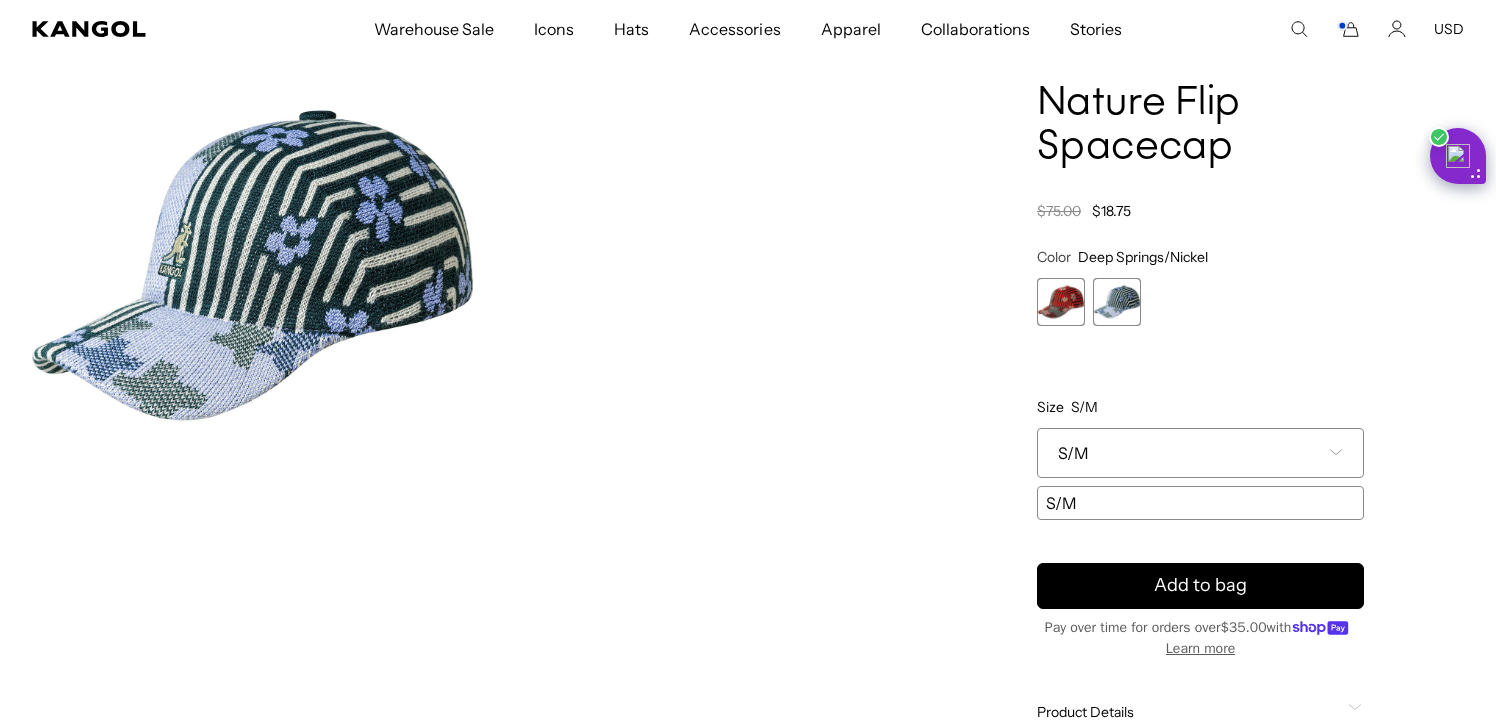 click on "S/M" at bounding box center [1200, 453] 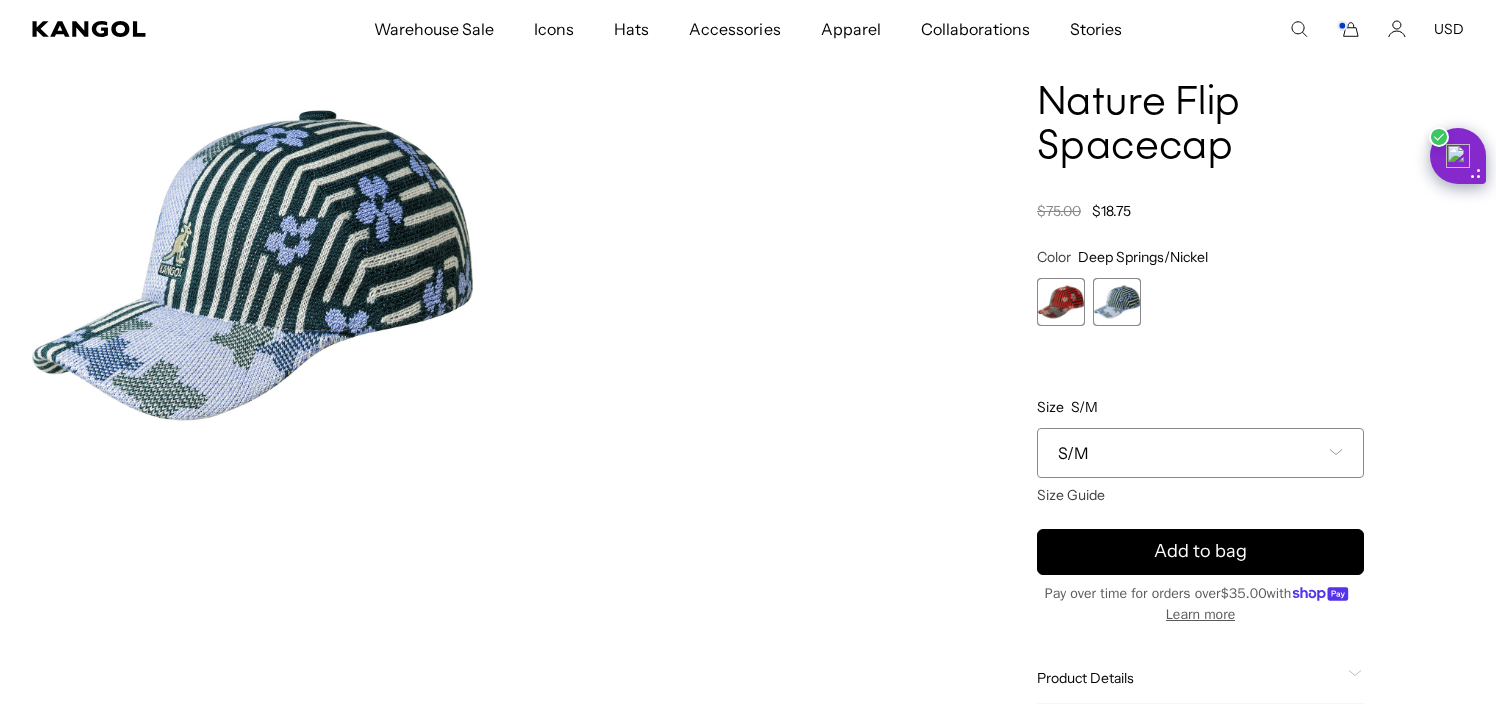 scroll, scrollTop: 0, scrollLeft: 0, axis: both 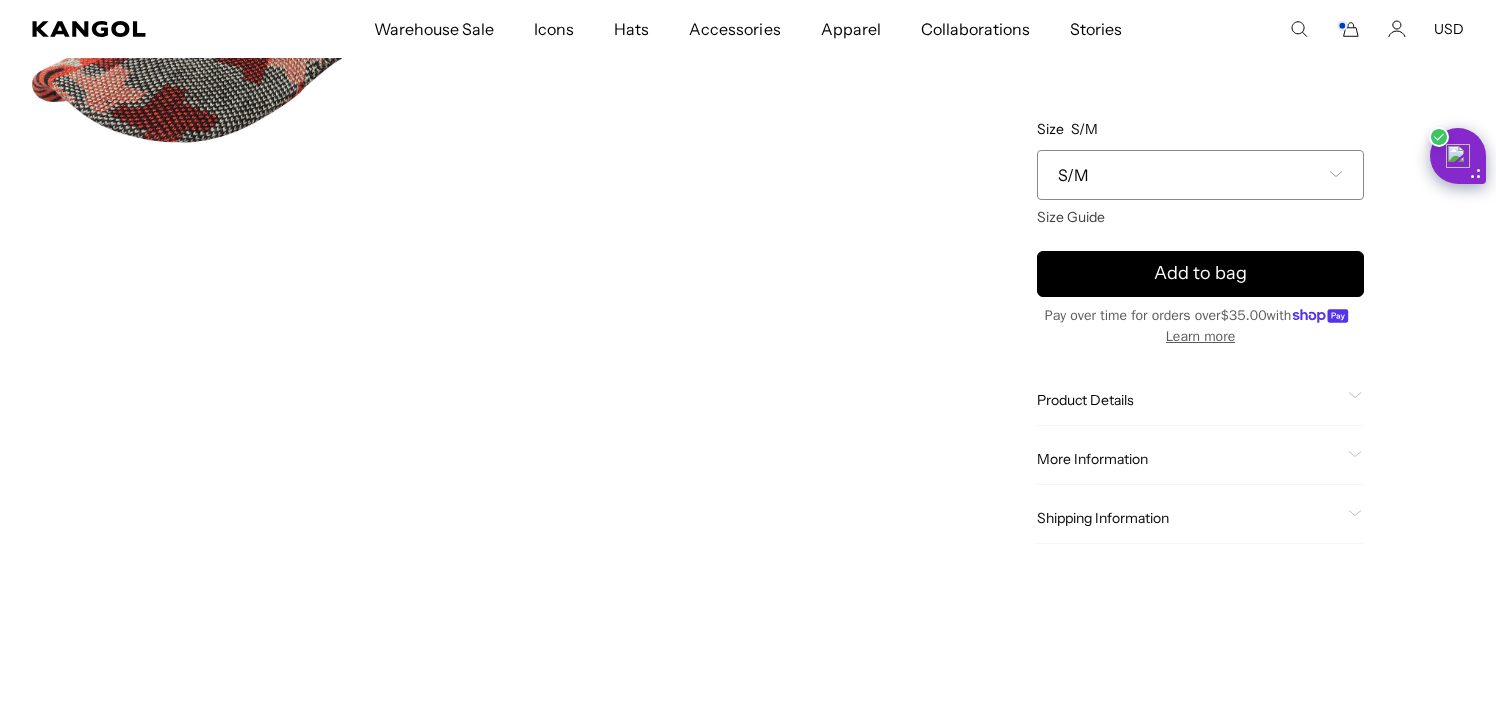 click on "More Information" 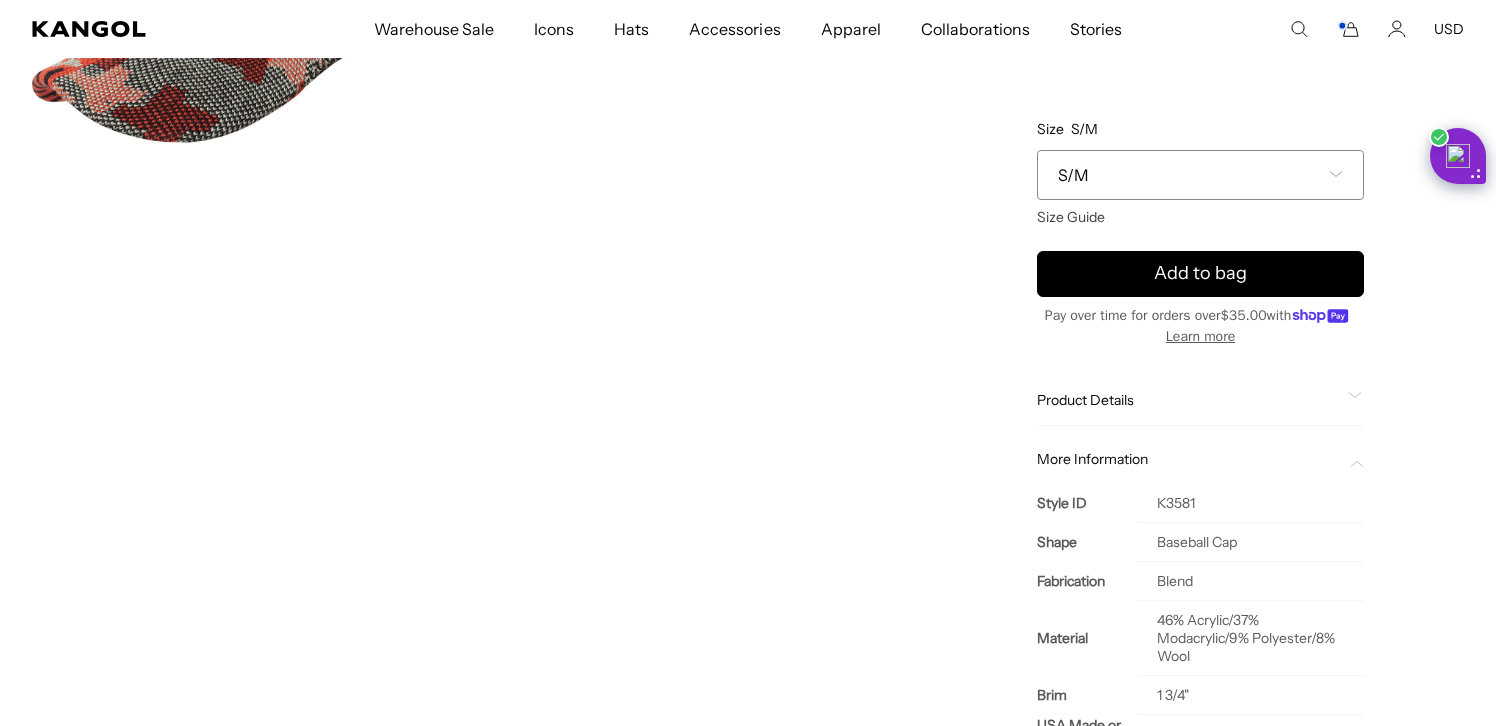 scroll, scrollTop: 0, scrollLeft: 0, axis: both 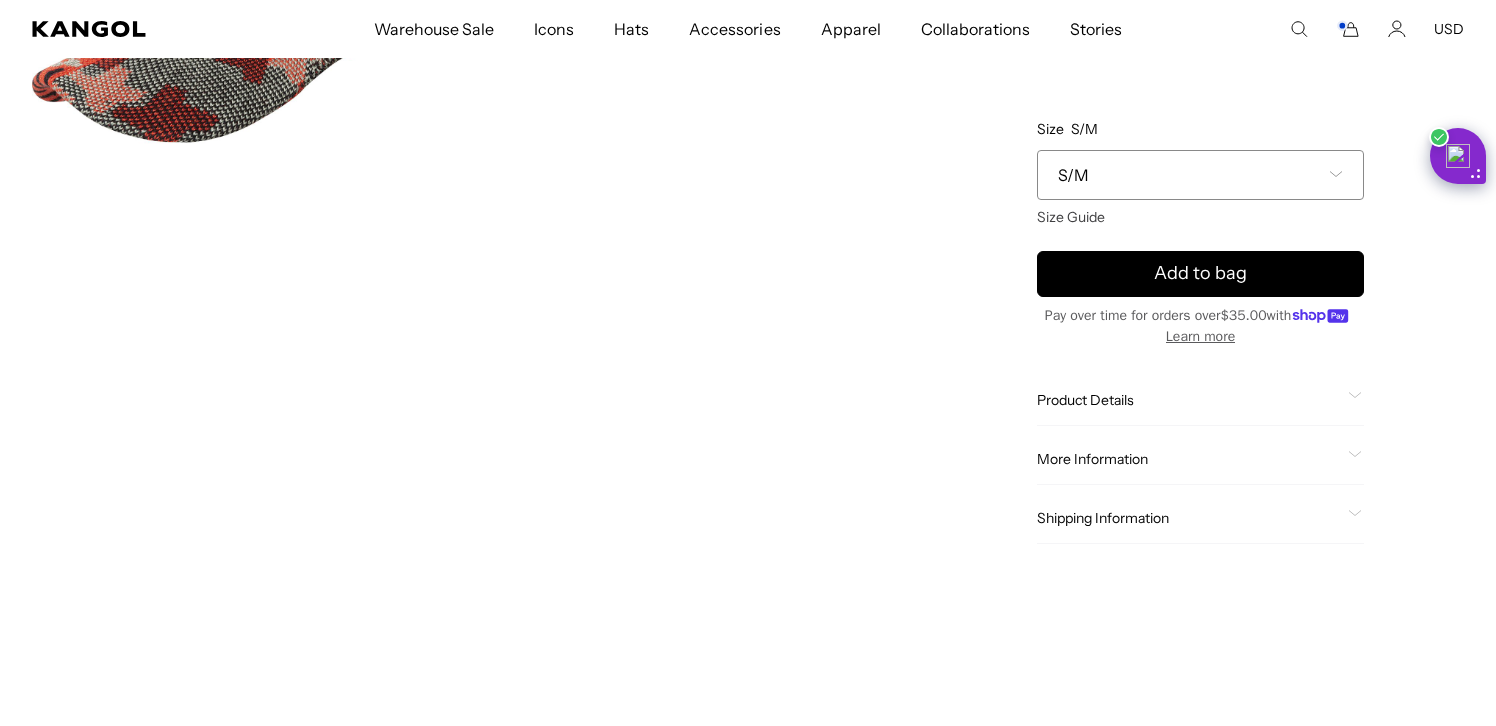 click on "Product Details" 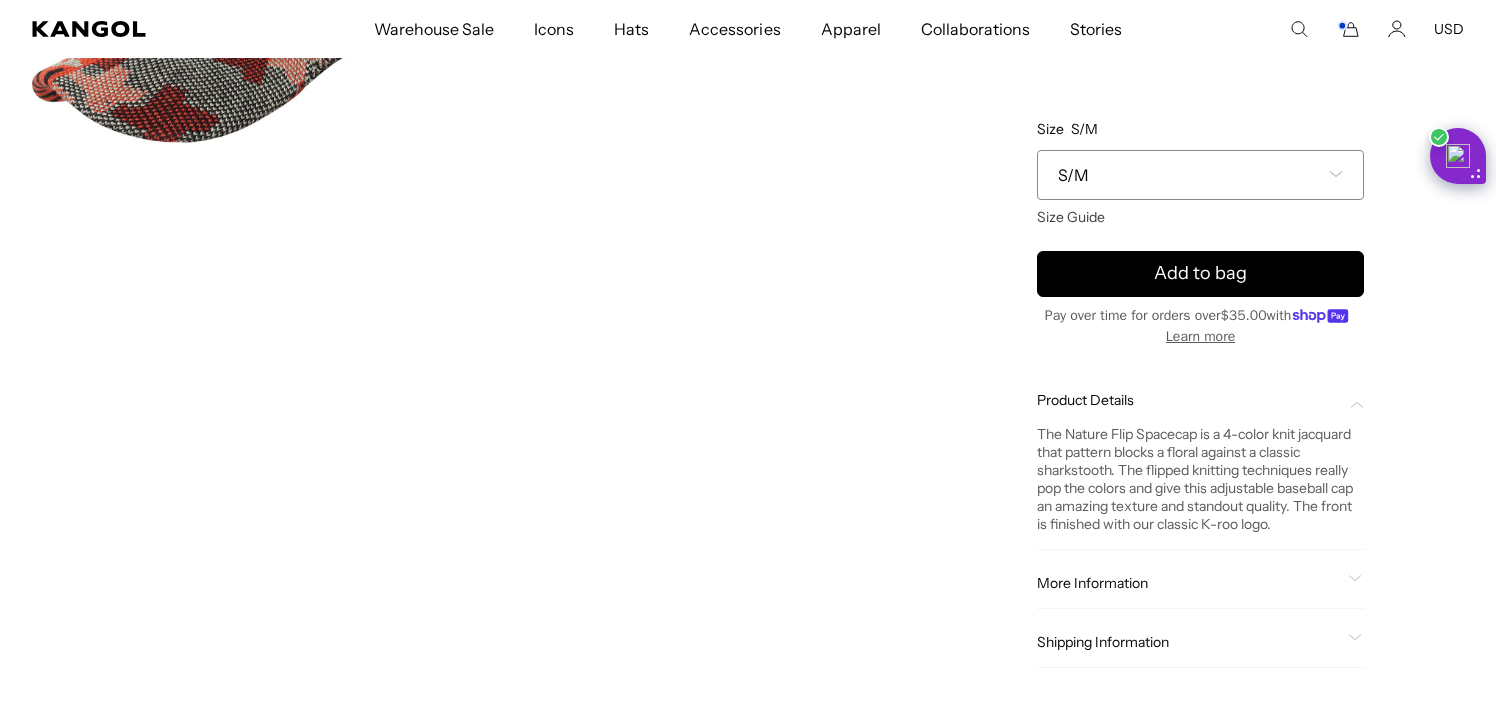 scroll, scrollTop: 0, scrollLeft: 0, axis: both 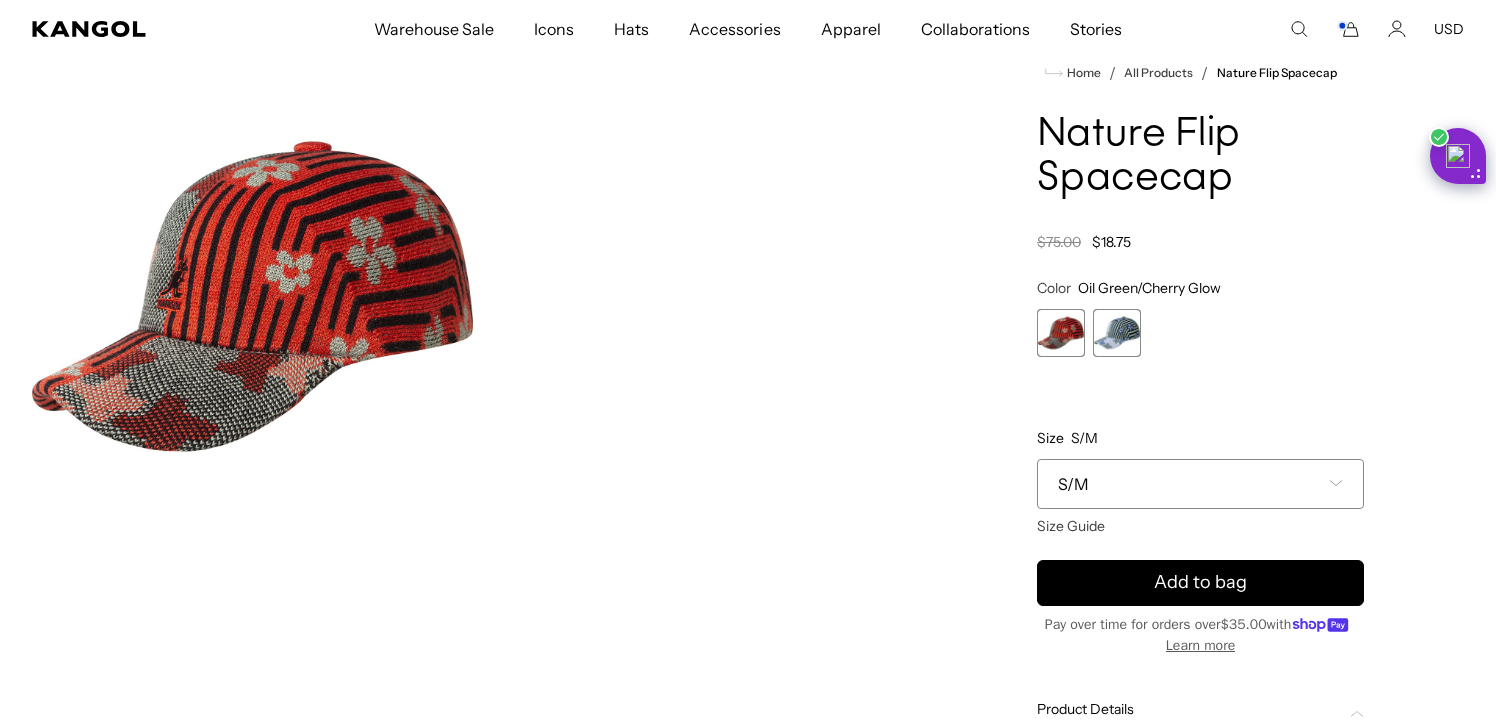 click at bounding box center [1117, 333] 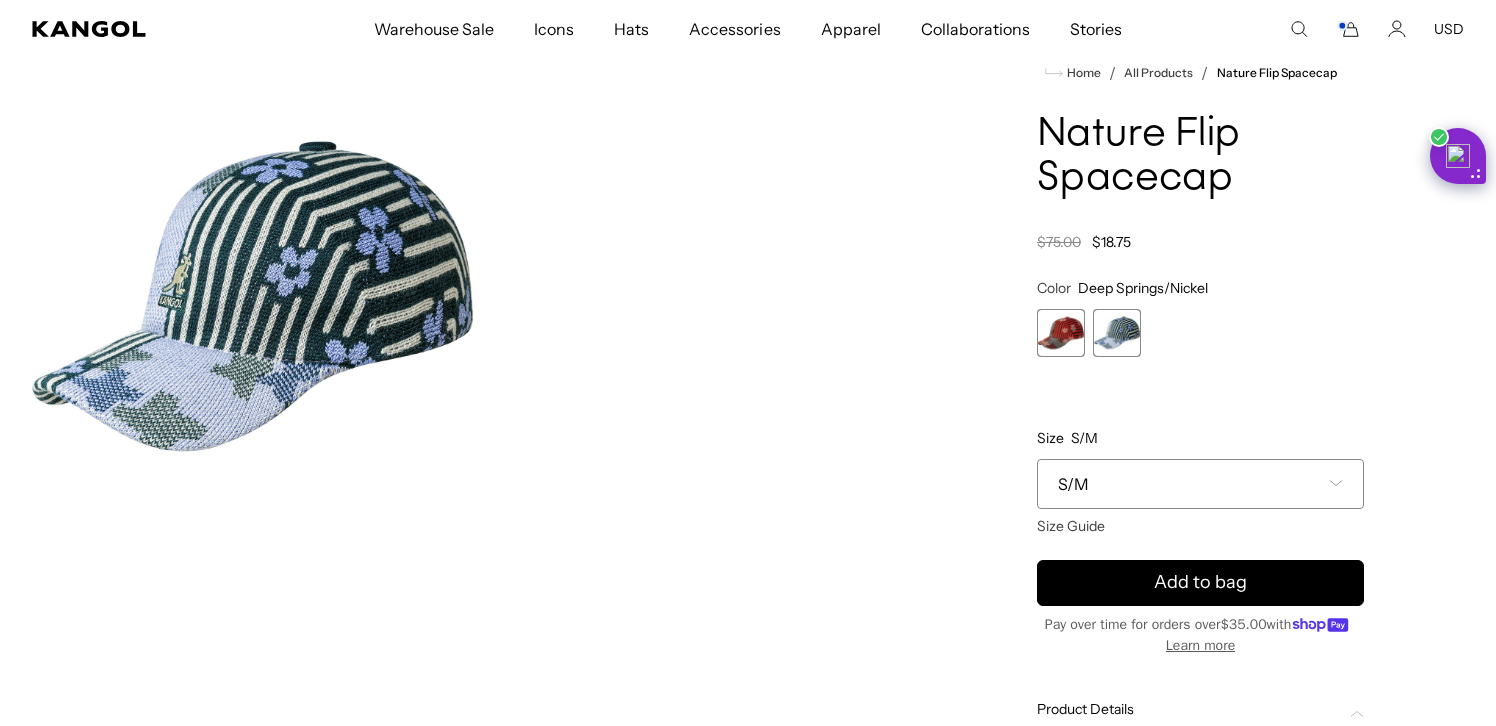 scroll, scrollTop: 0, scrollLeft: 412, axis: horizontal 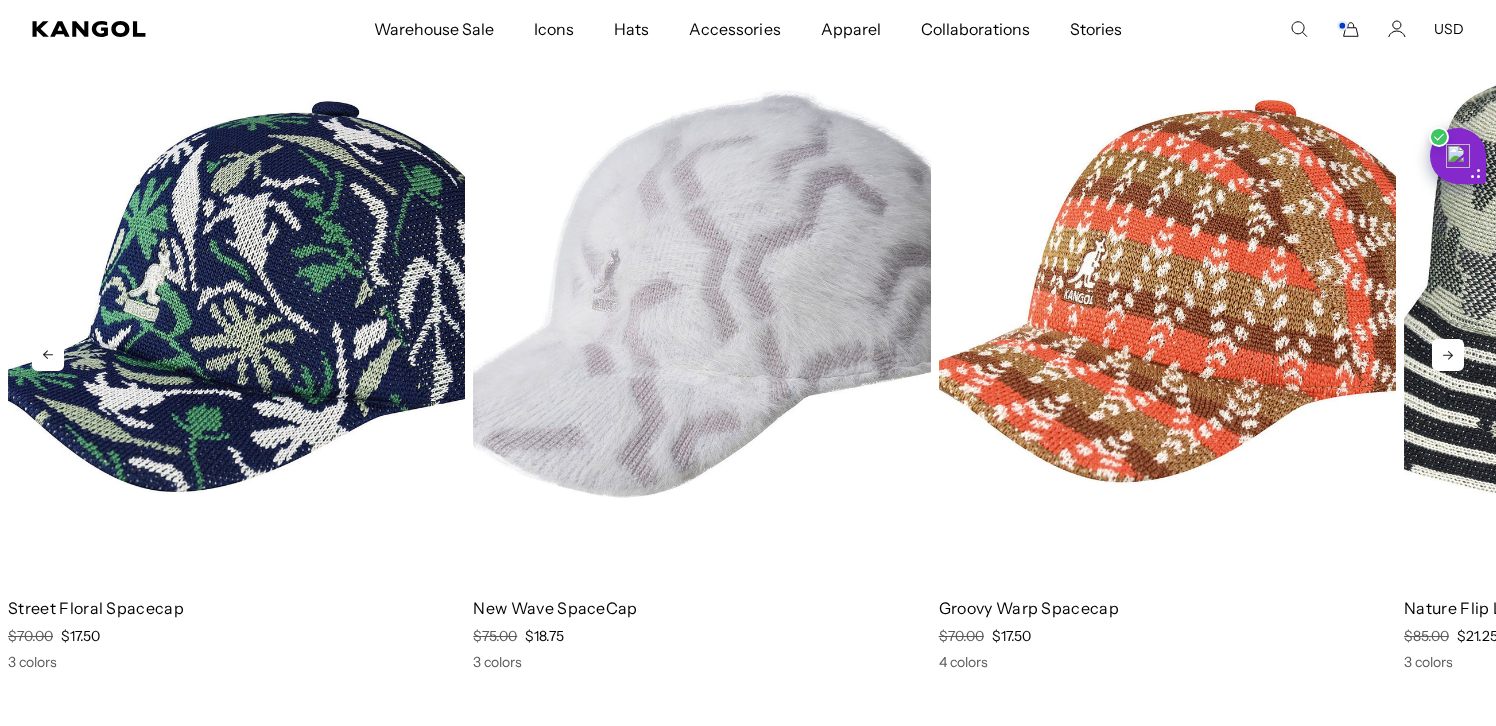 click 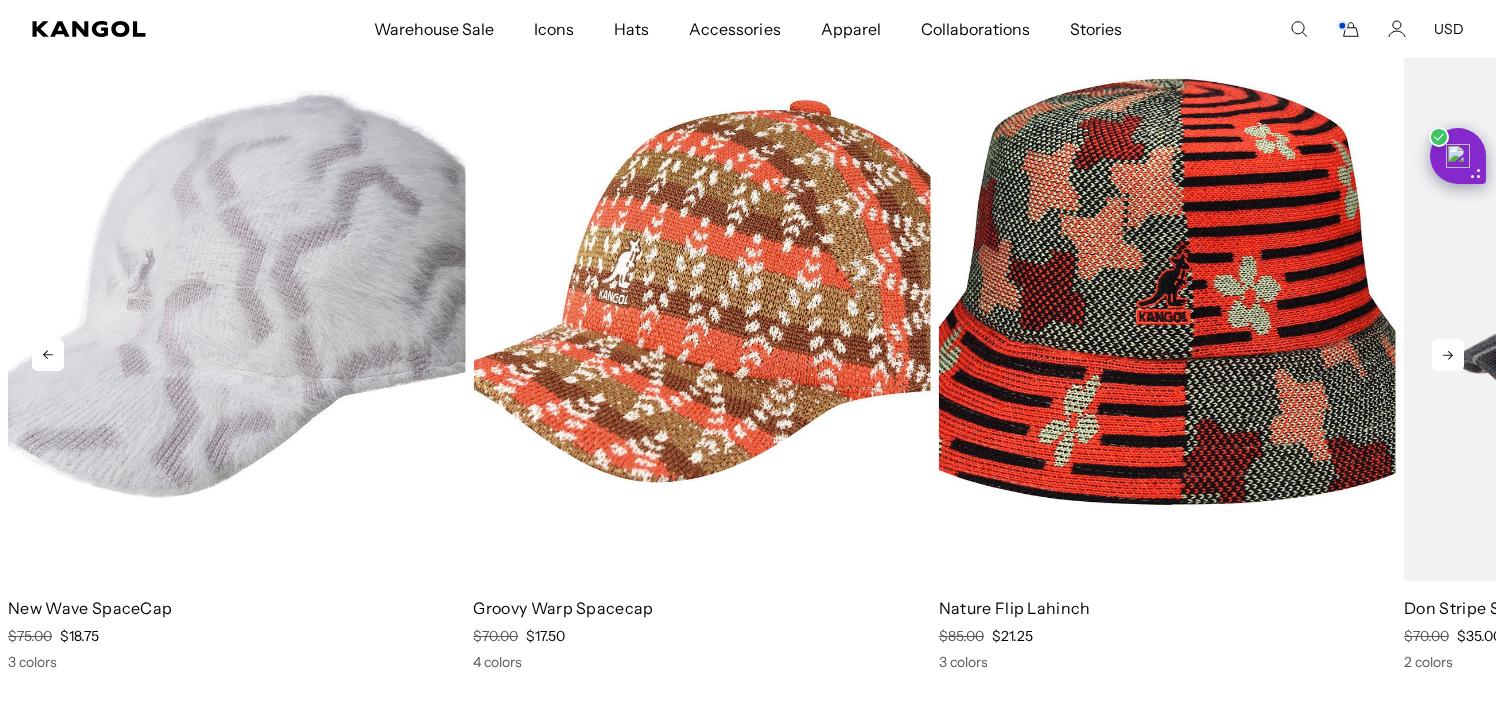 scroll, scrollTop: 0, scrollLeft: 412, axis: horizontal 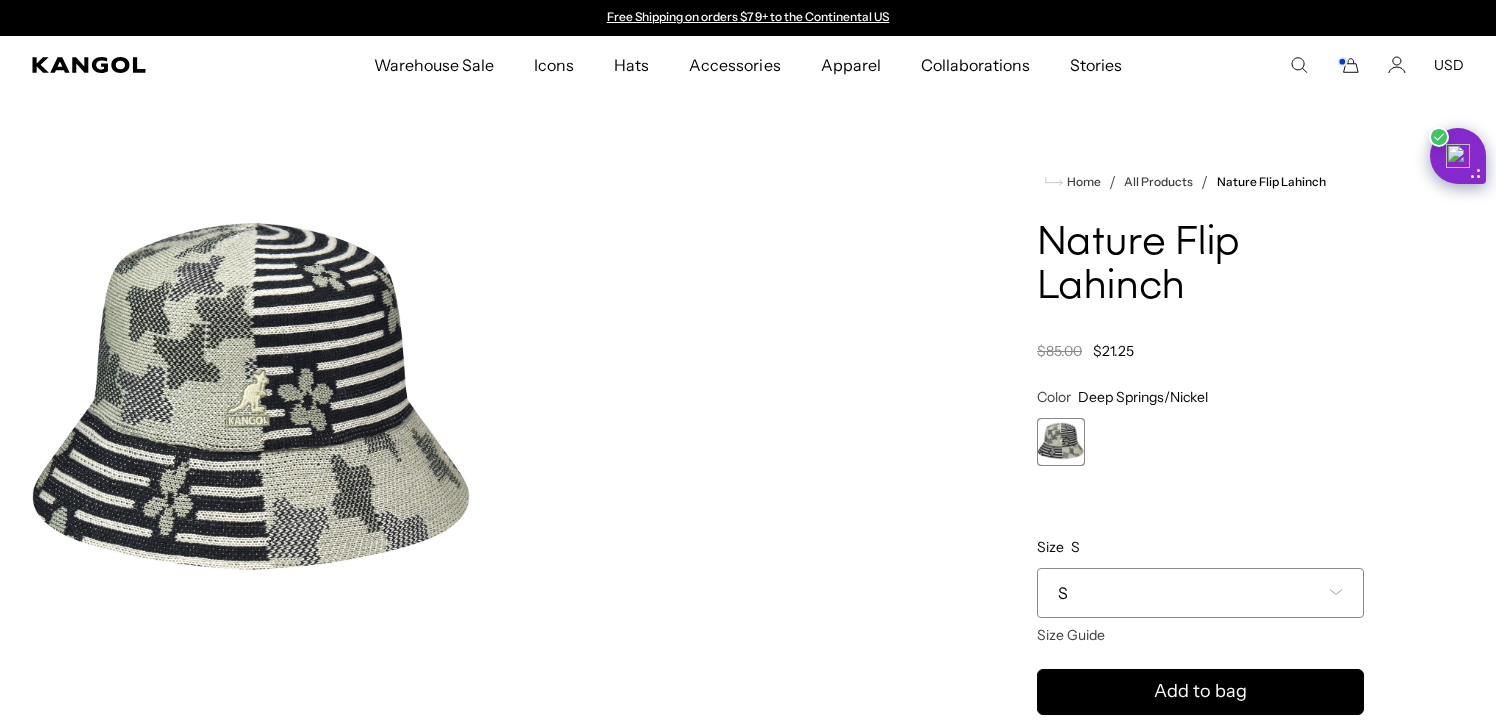 click on "S" at bounding box center (1200, 593) 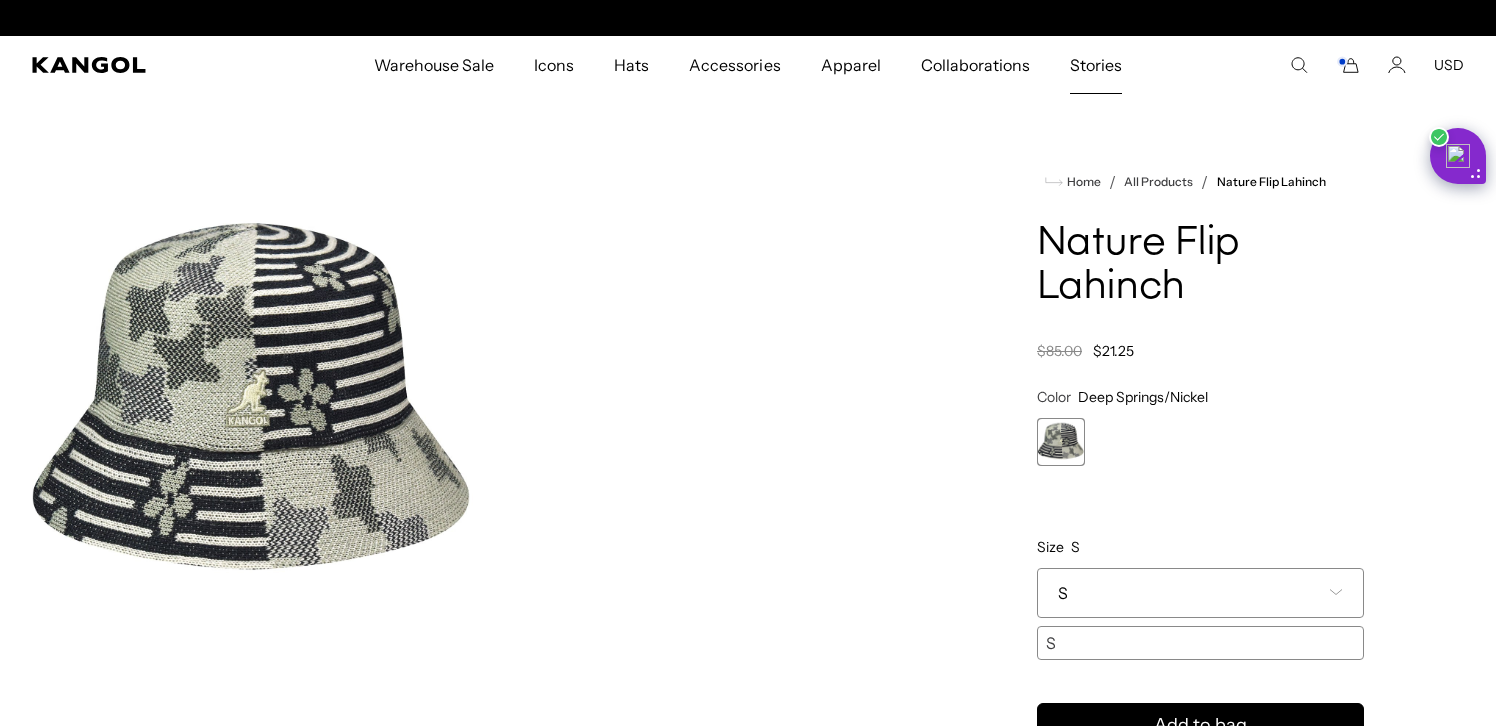 scroll, scrollTop: 0, scrollLeft: 0, axis: both 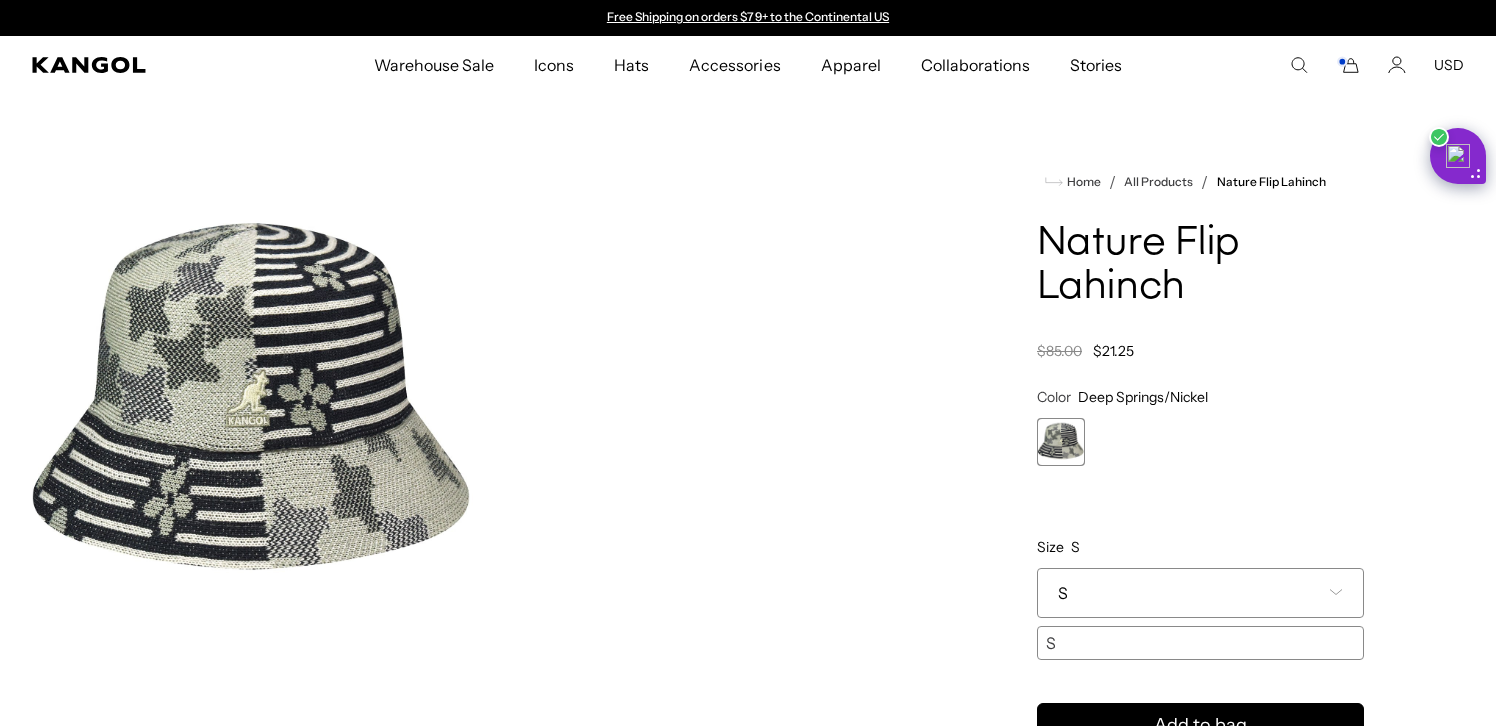 click 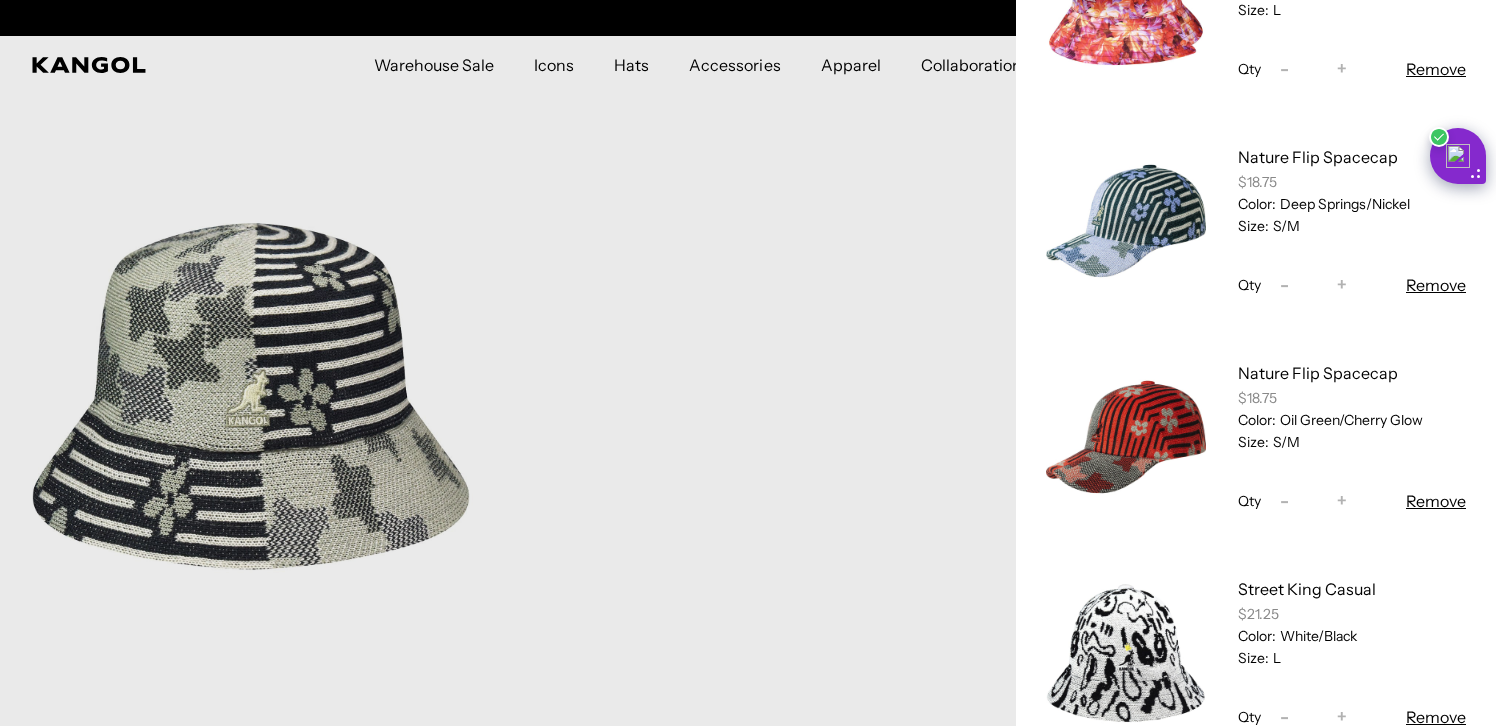 scroll, scrollTop: 1748, scrollLeft: 0, axis: vertical 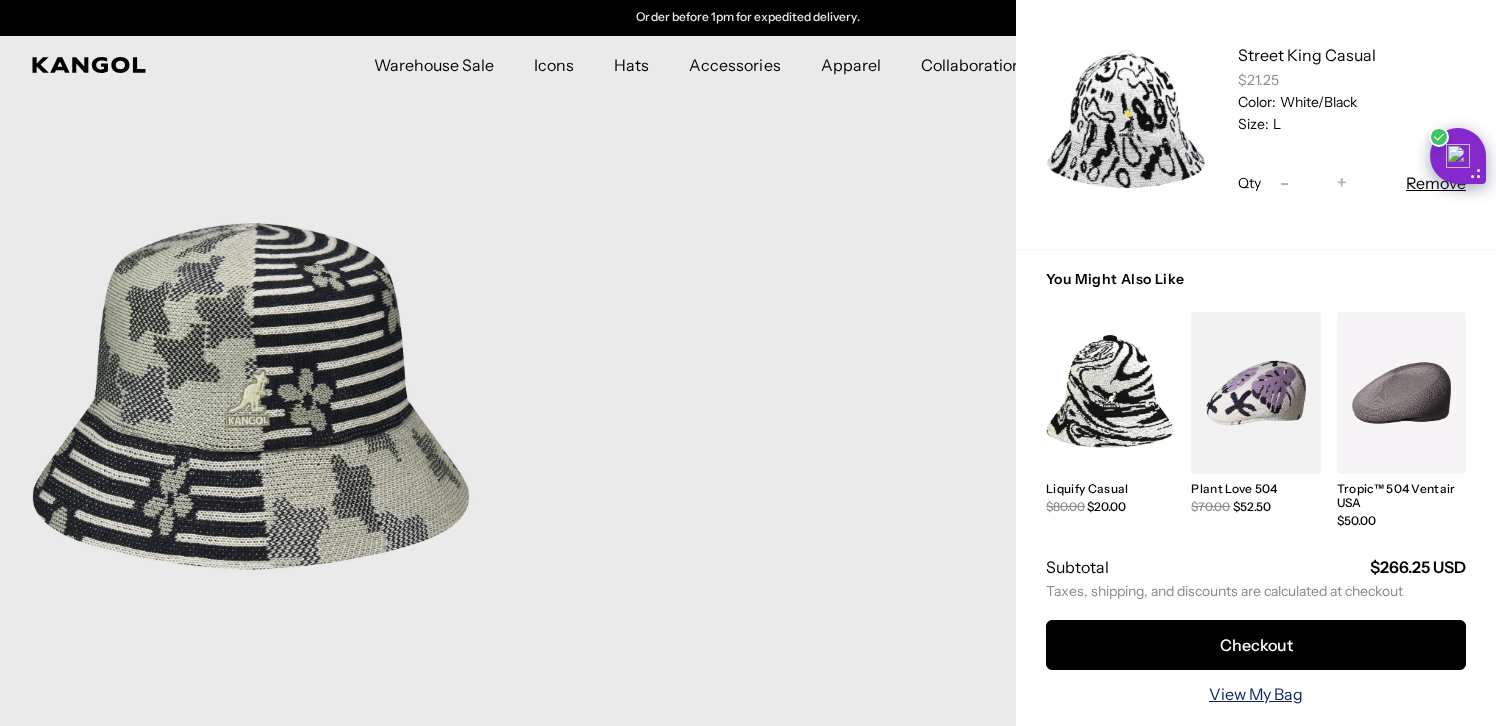 click on "View My Bag" at bounding box center [1256, 694] 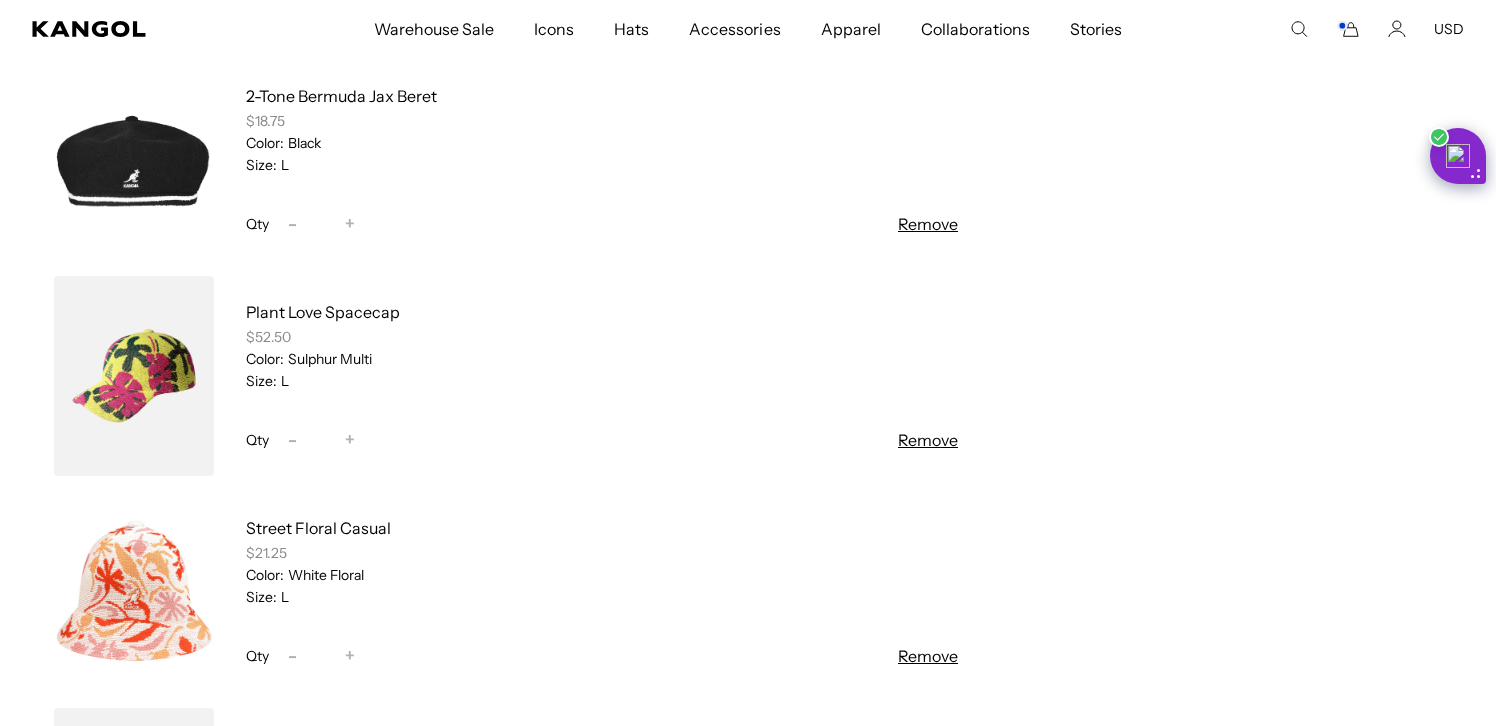 scroll, scrollTop: 504, scrollLeft: 0, axis: vertical 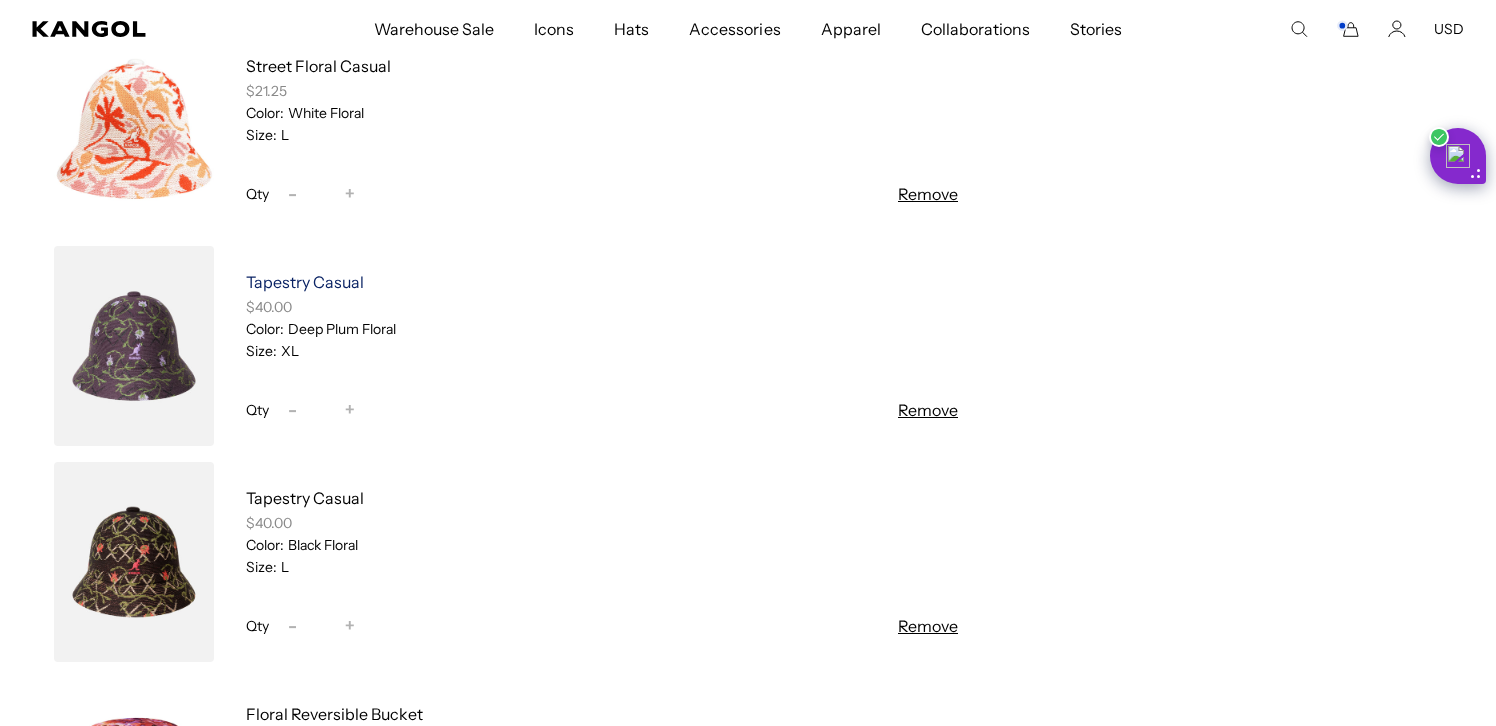 click on "Tapestry Casual" at bounding box center (305, 282) 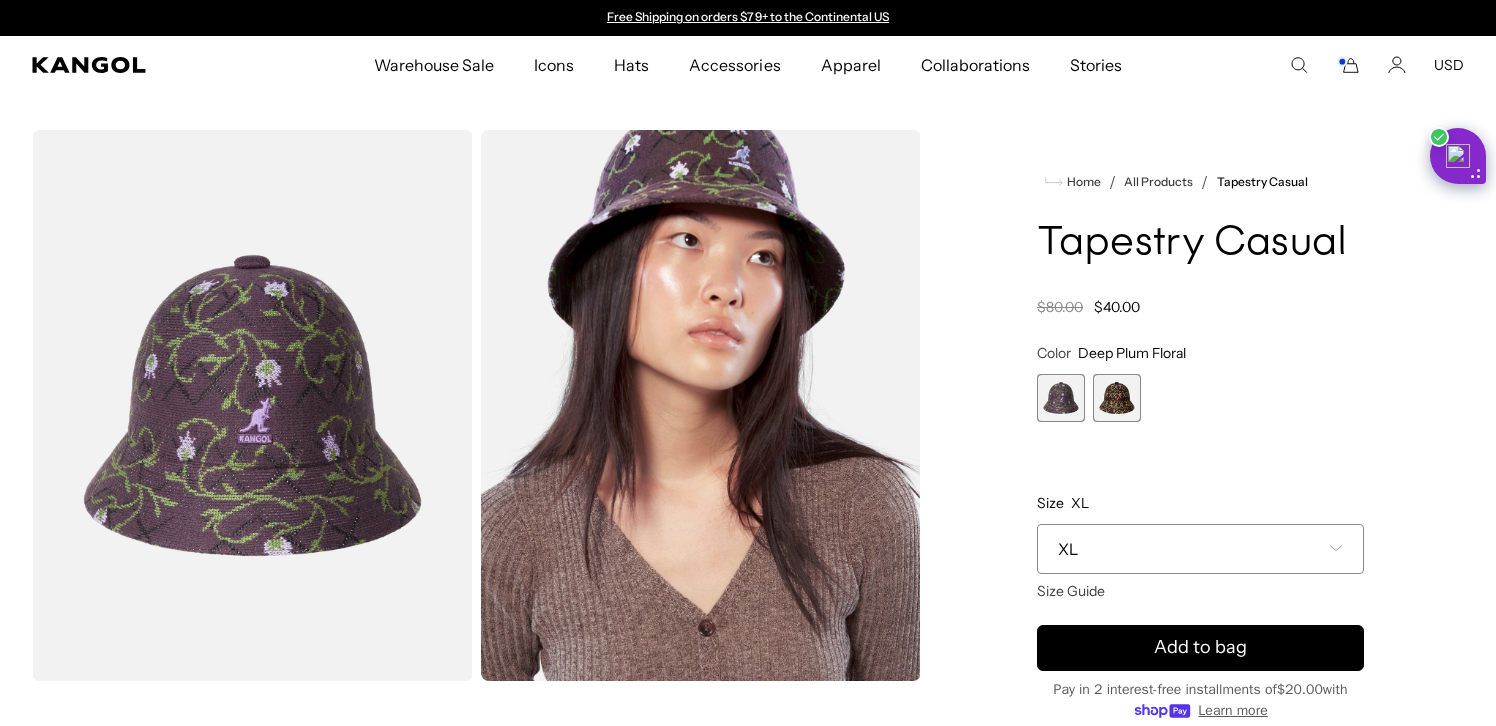 scroll, scrollTop: 0, scrollLeft: 0, axis: both 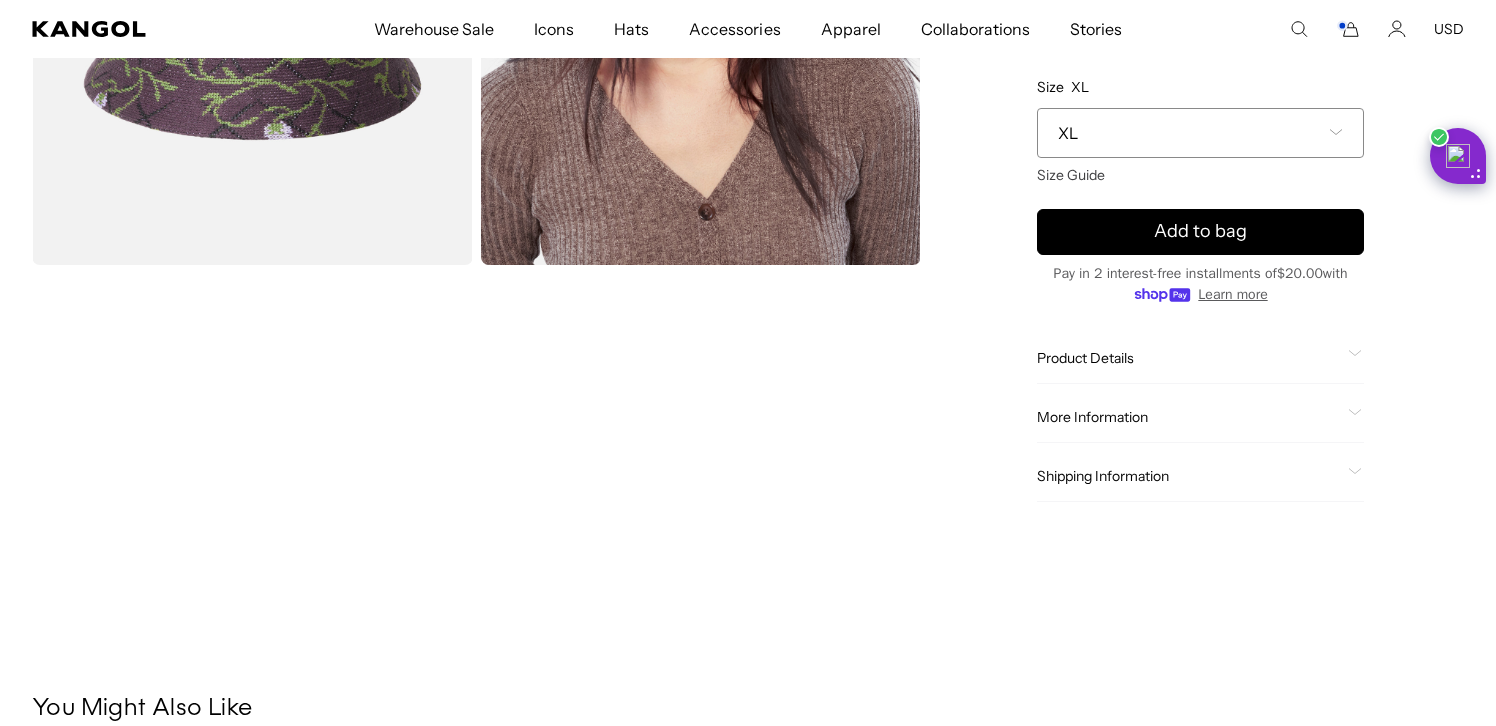 click on "Product Details" 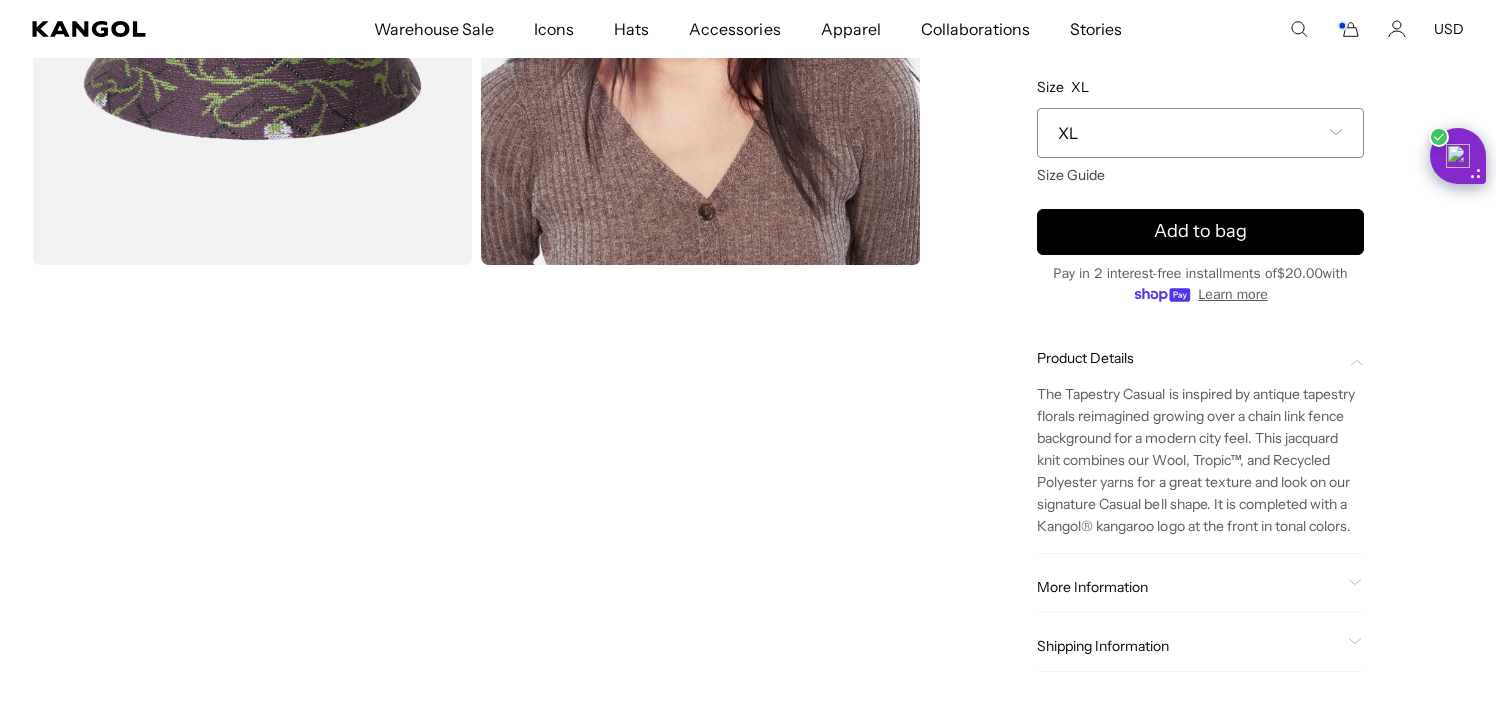 scroll, scrollTop: 0, scrollLeft: 412, axis: horizontal 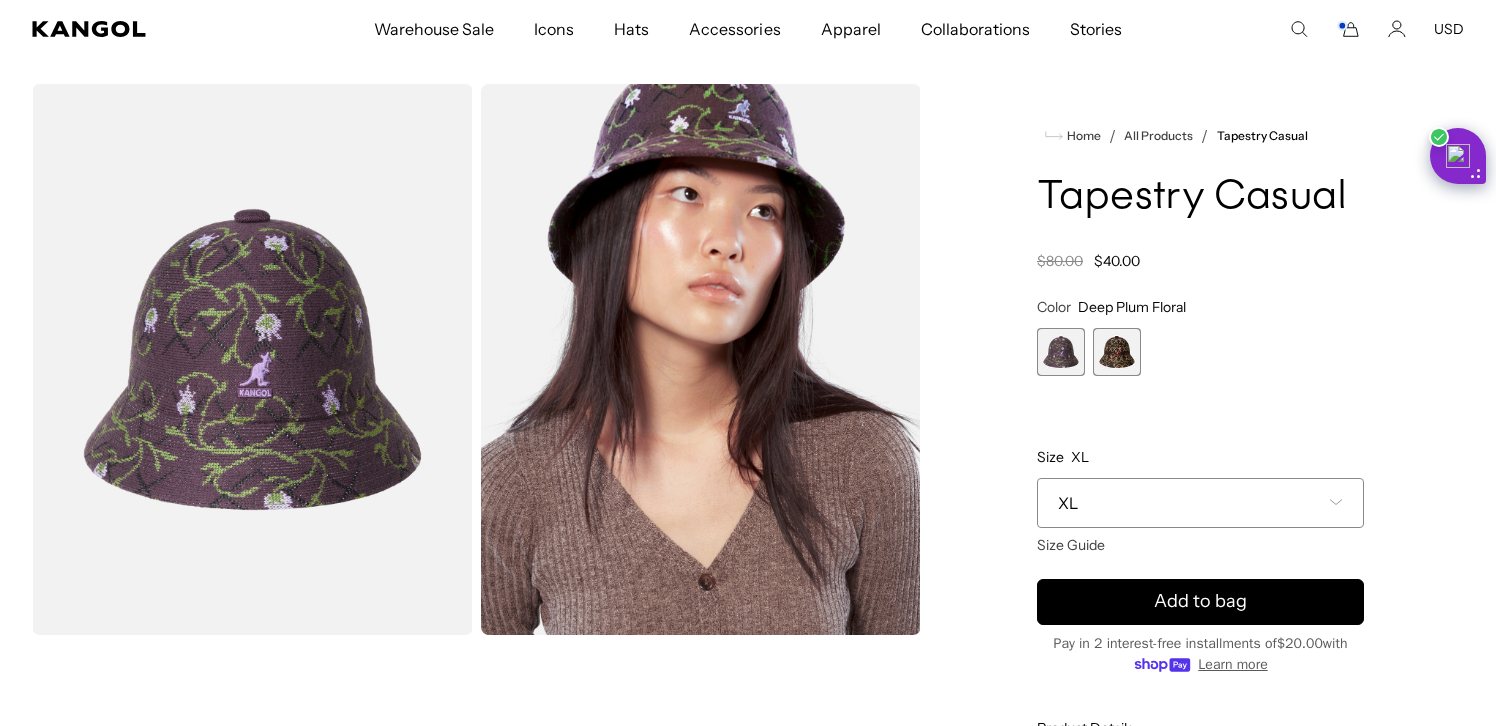 click at bounding box center (1061, 352) 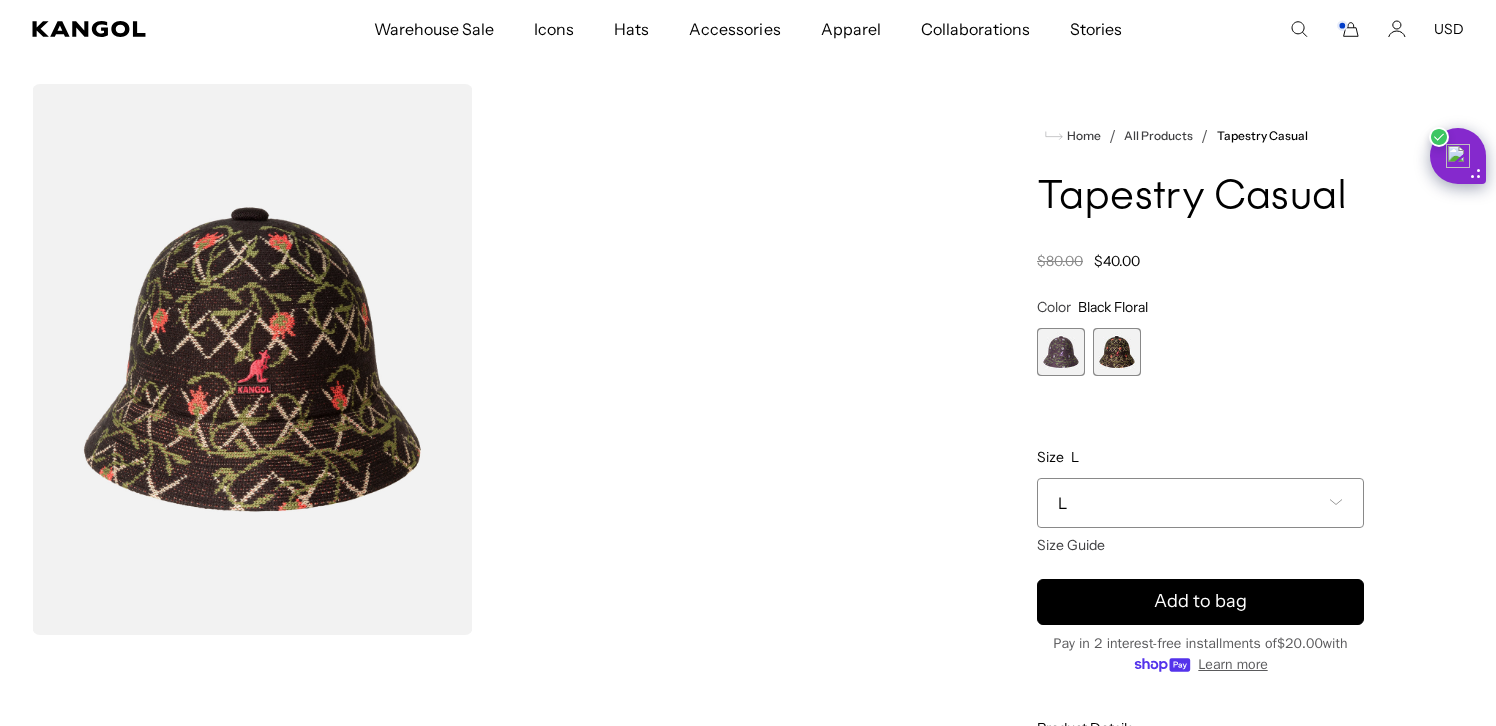 scroll, scrollTop: 0, scrollLeft: 412, axis: horizontal 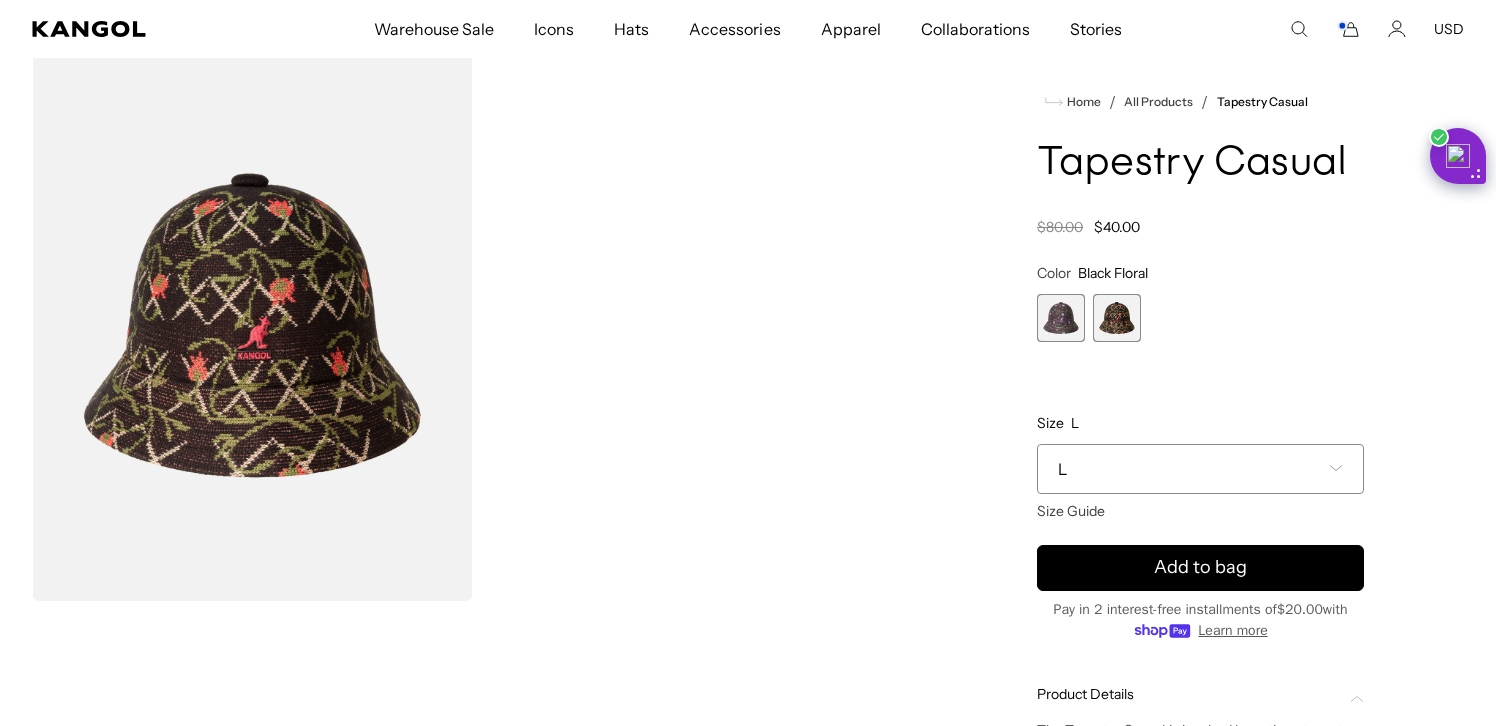 click at bounding box center [252, 325] 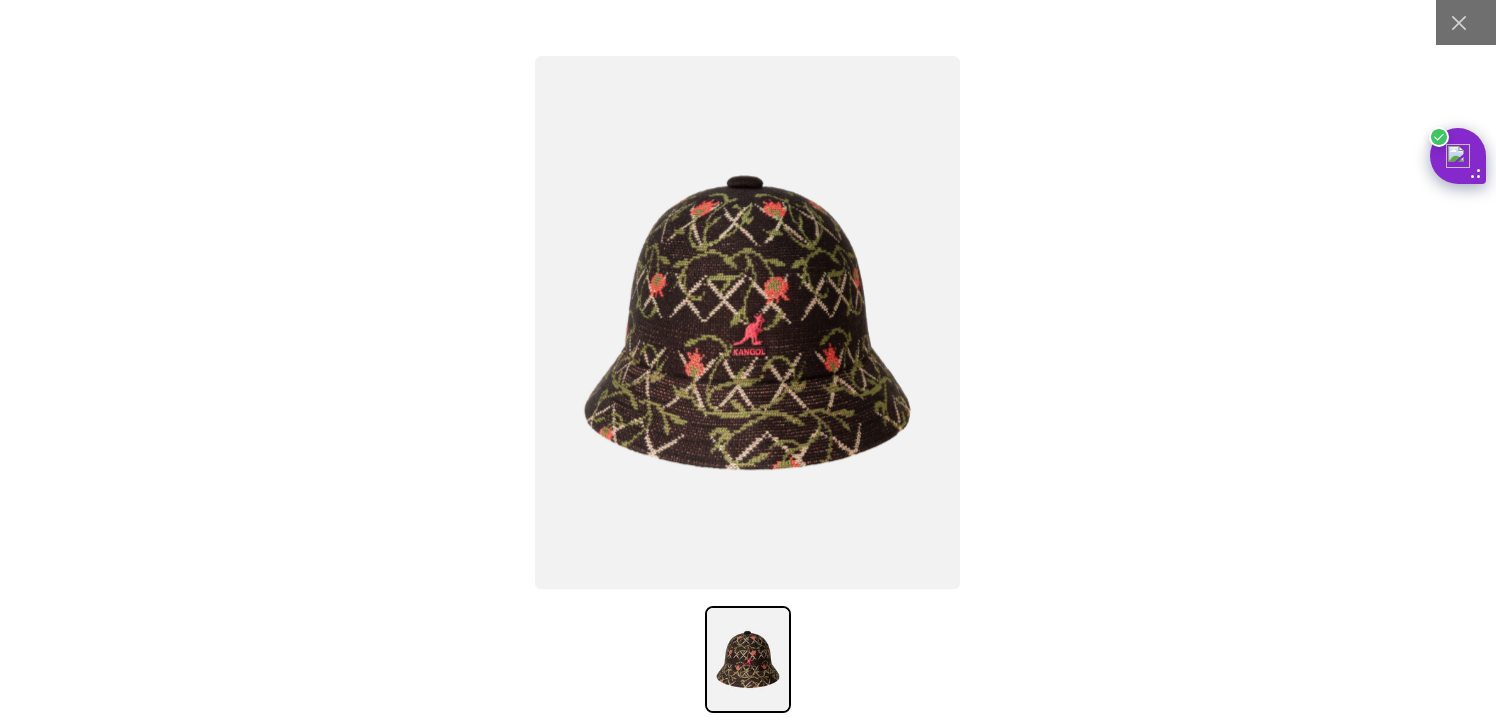 click at bounding box center (748, 323) 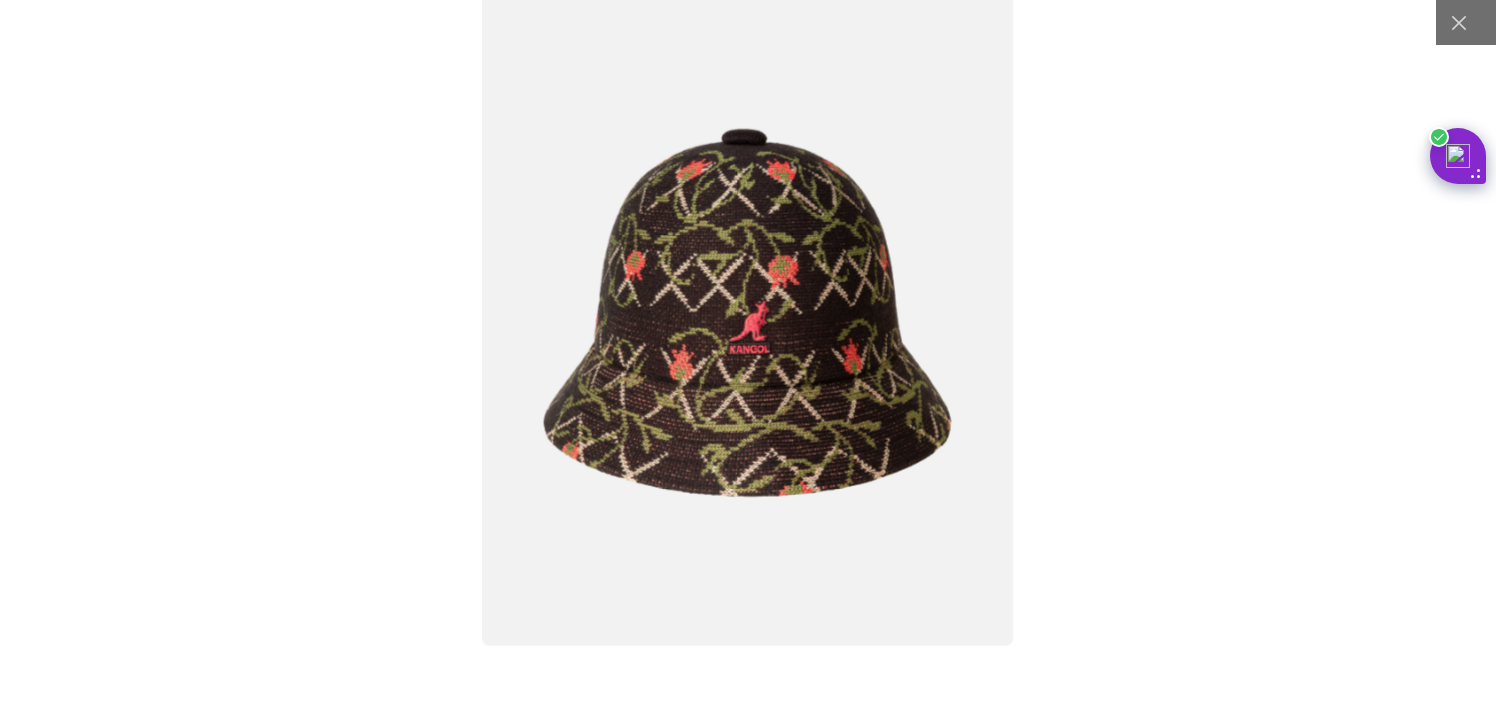 scroll, scrollTop: 0, scrollLeft: 0, axis: both 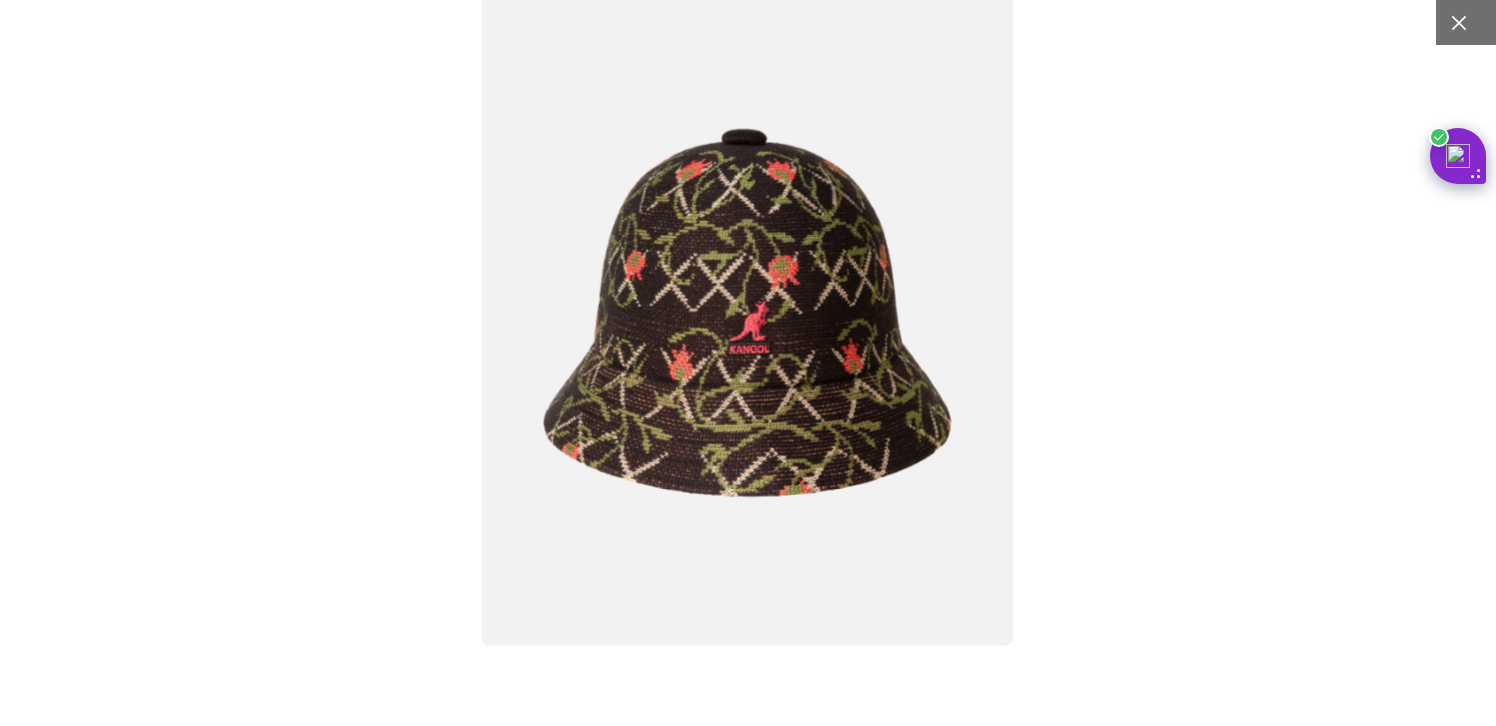 click at bounding box center [1458, 22] 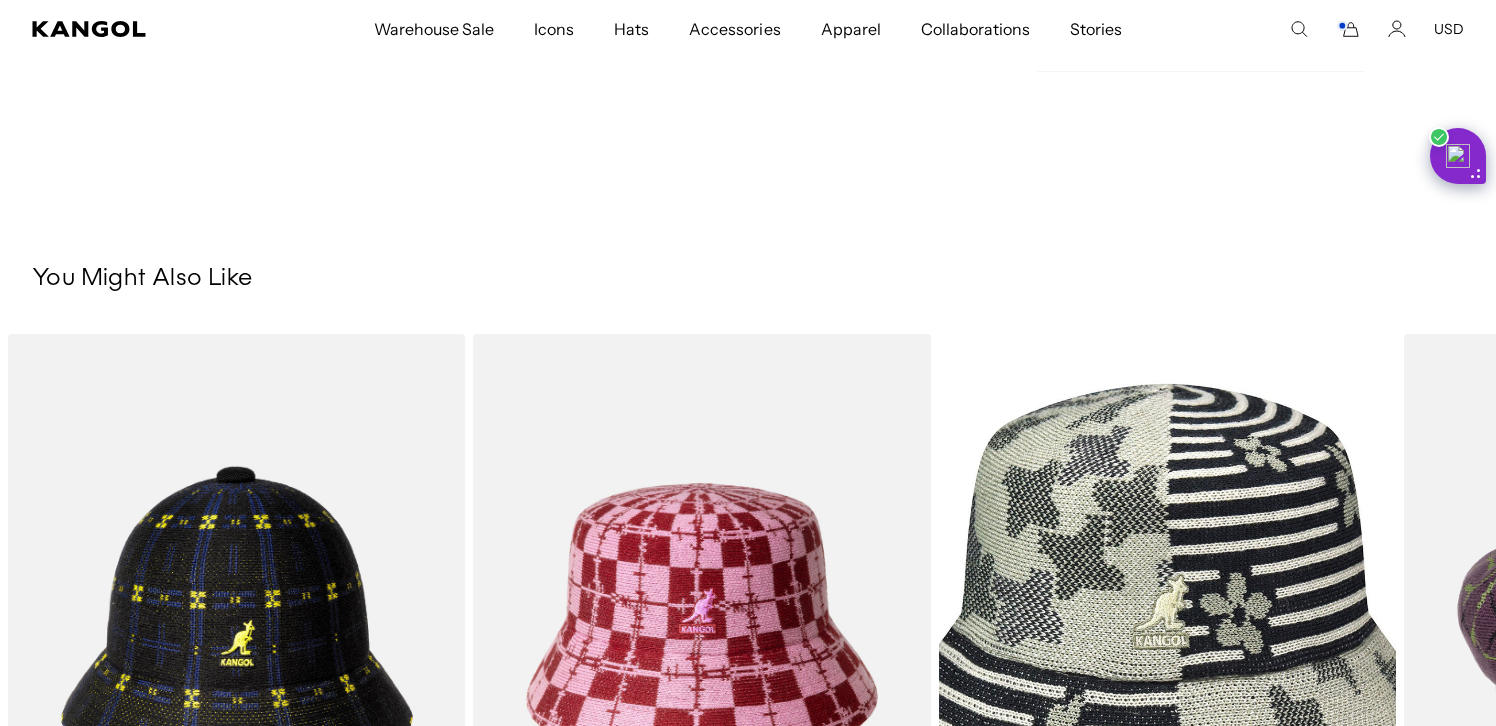 scroll, scrollTop: 1049, scrollLeft: 0, axis: vertical 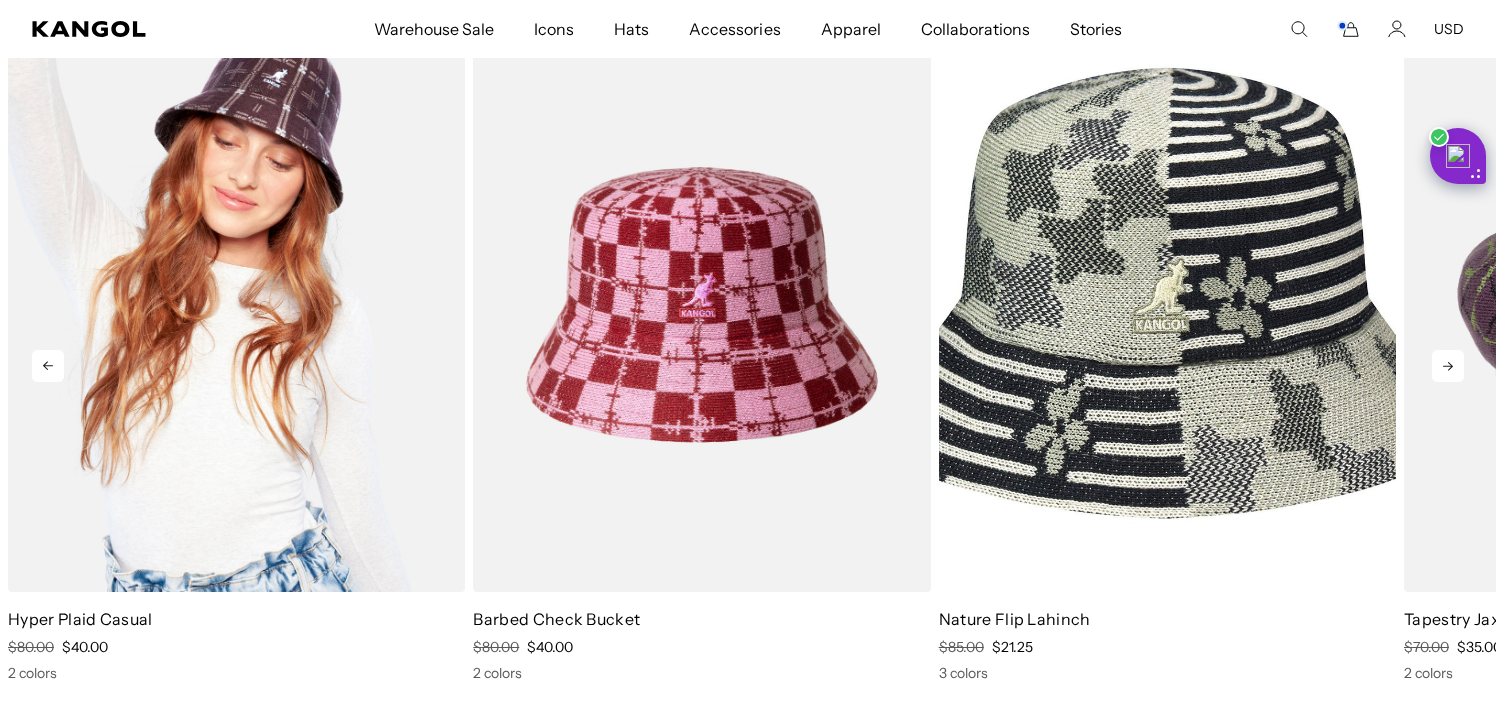 click at bounding box center (236, 305) 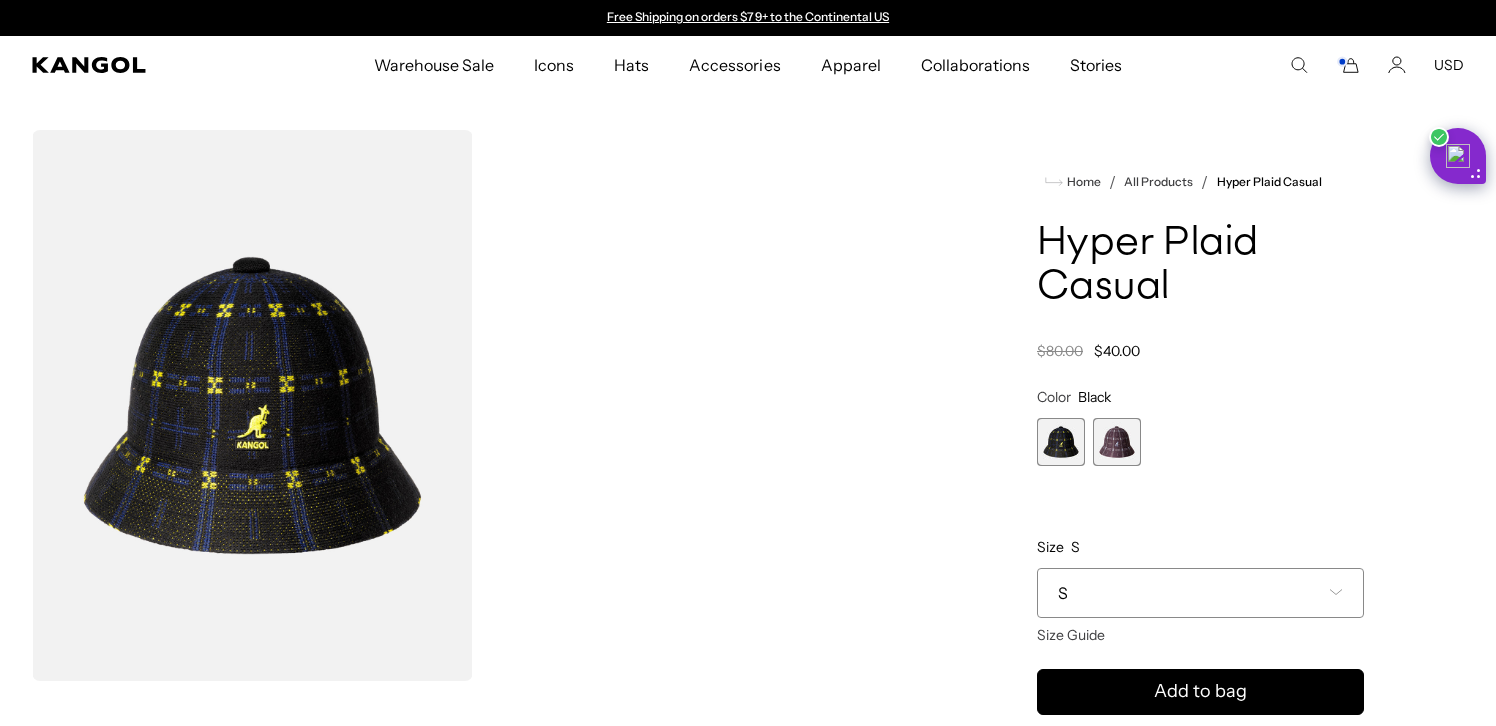 scroll, scrollTop: 0, scrollLeft: 0, axis: both 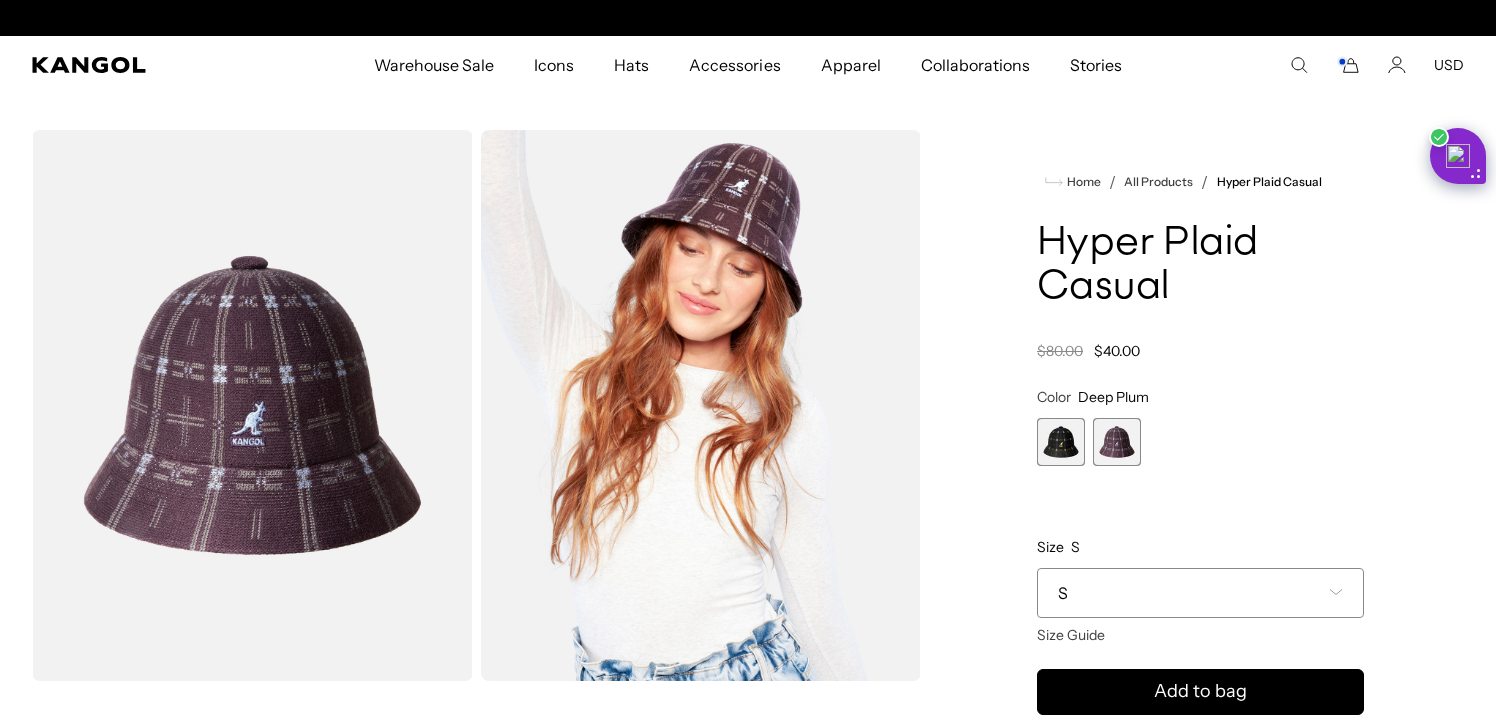click on "S" at bounding box center [1200, 593] 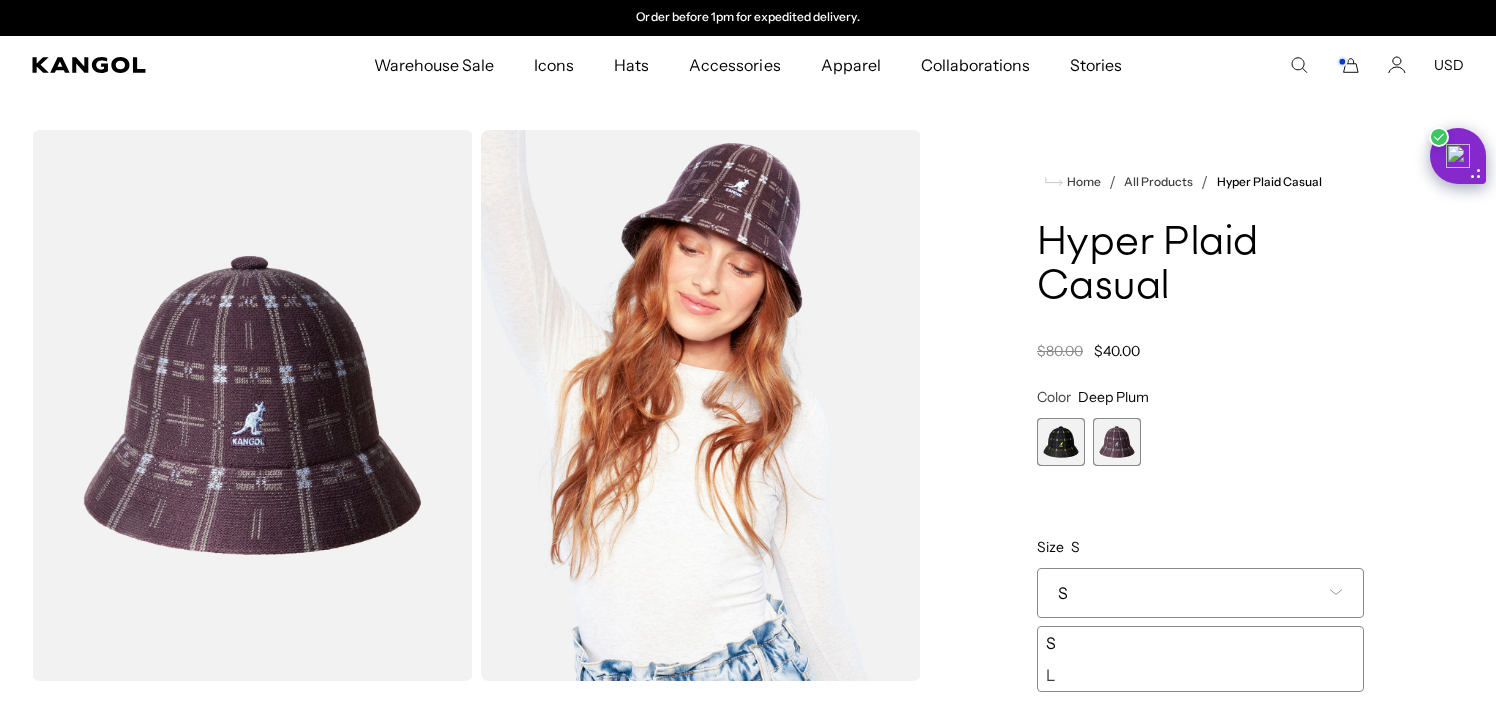 click at bounding box center (1117, 442) 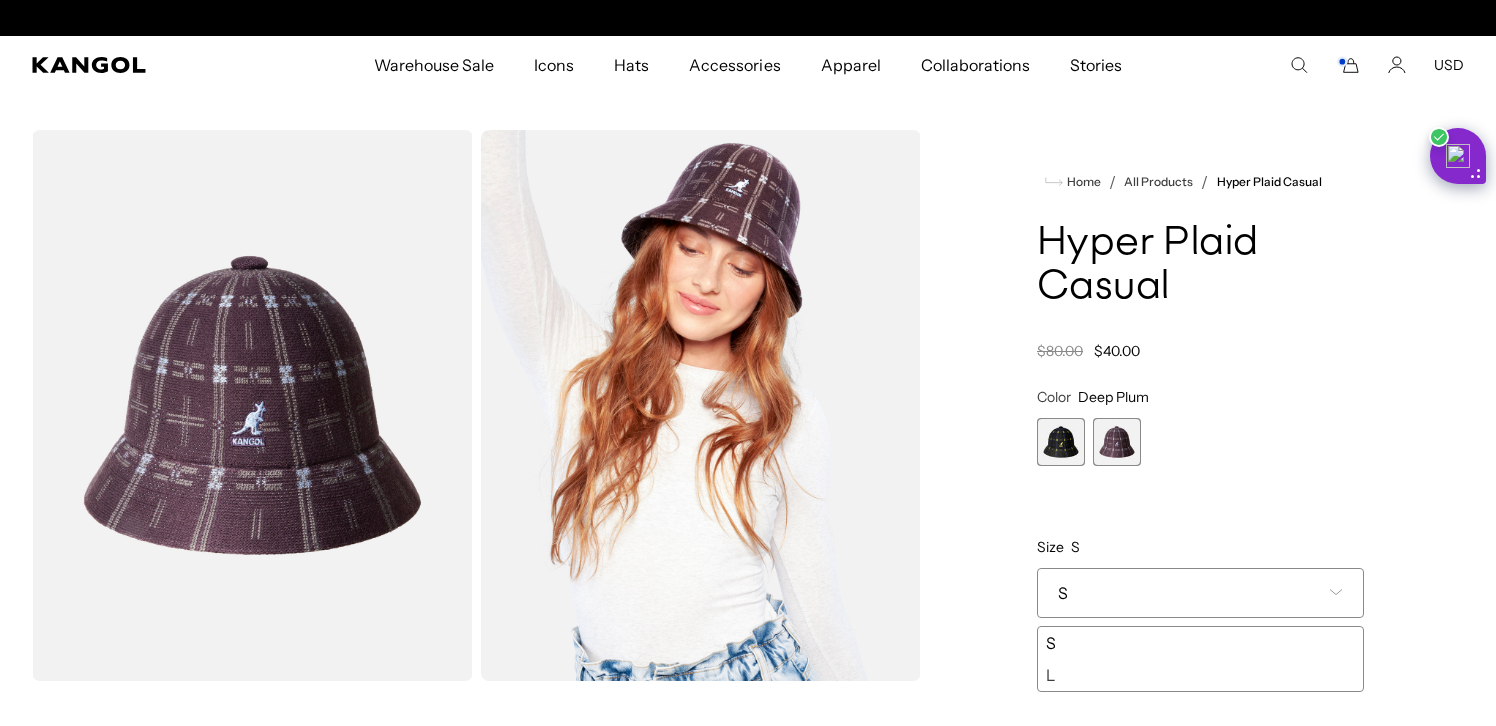 scroll, scrollTop: 0, scrollLeft: 0, axis: both 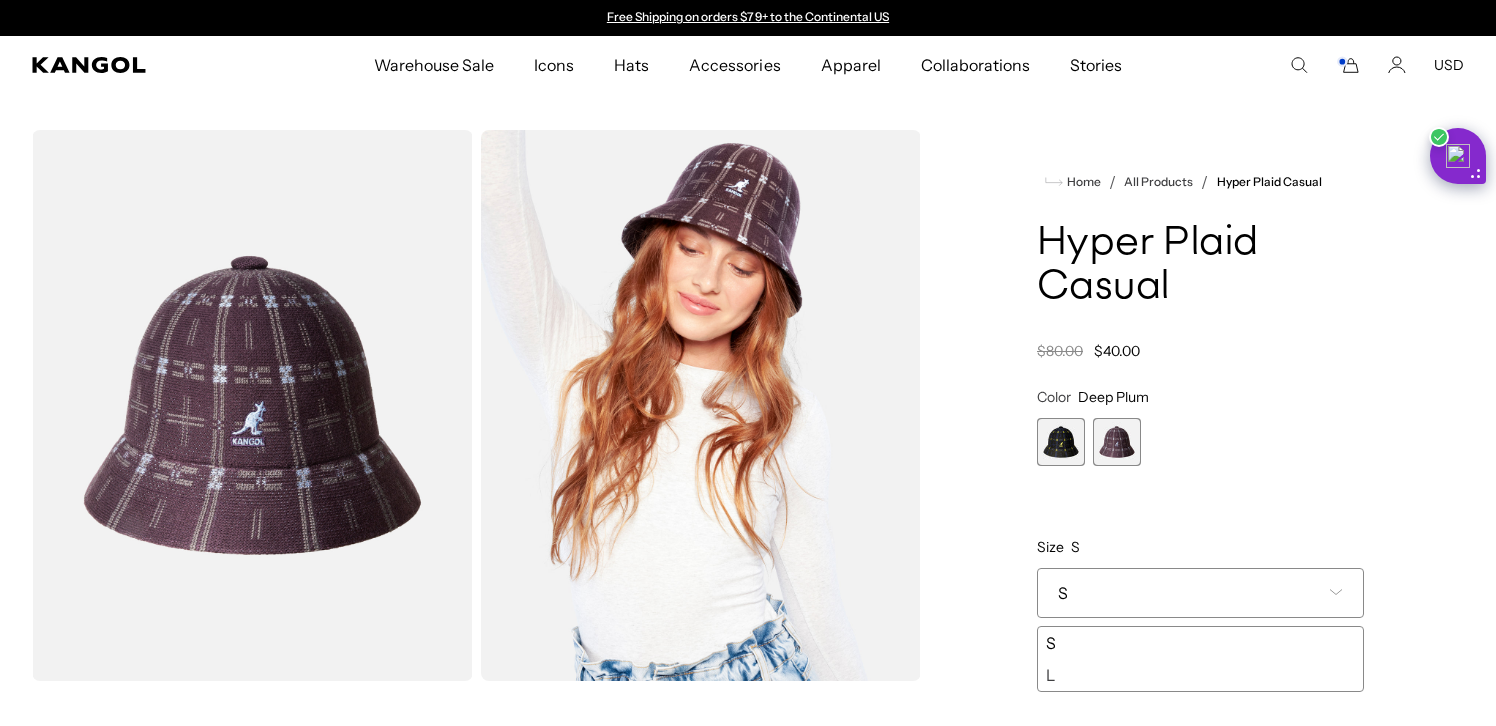 click at bounding box center (1061, 442) 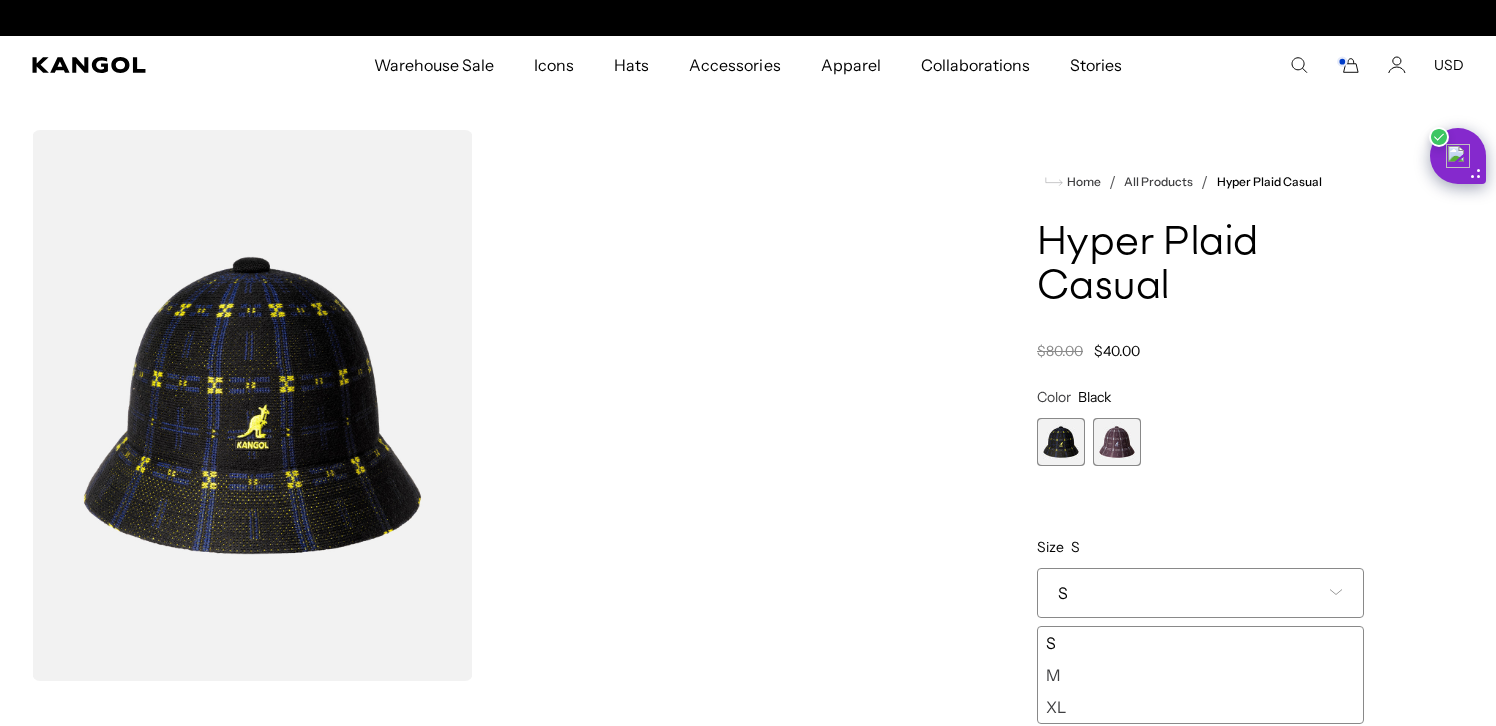 scroll, scrollTop: 0, scrollLeft: 412, axis: horizontal 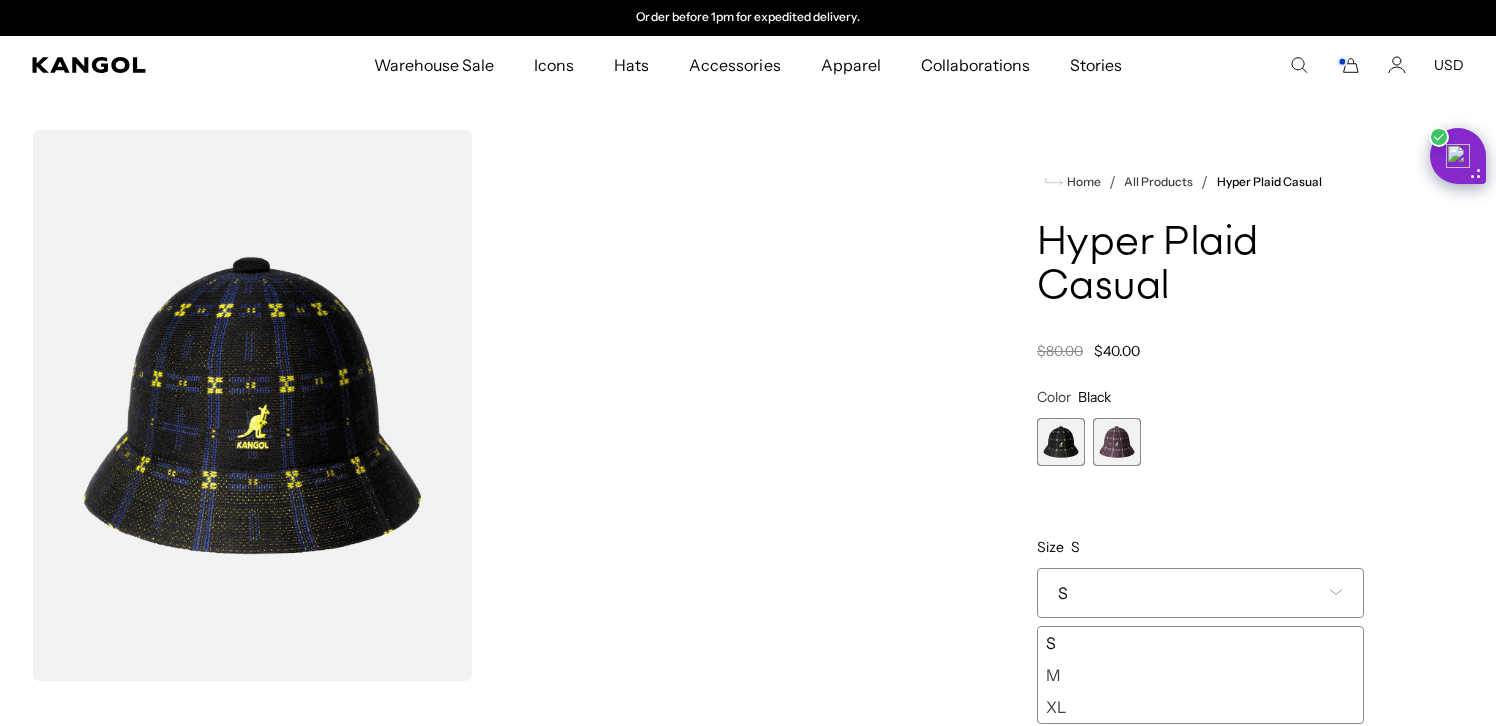 click at bounding box center (1117, 442) 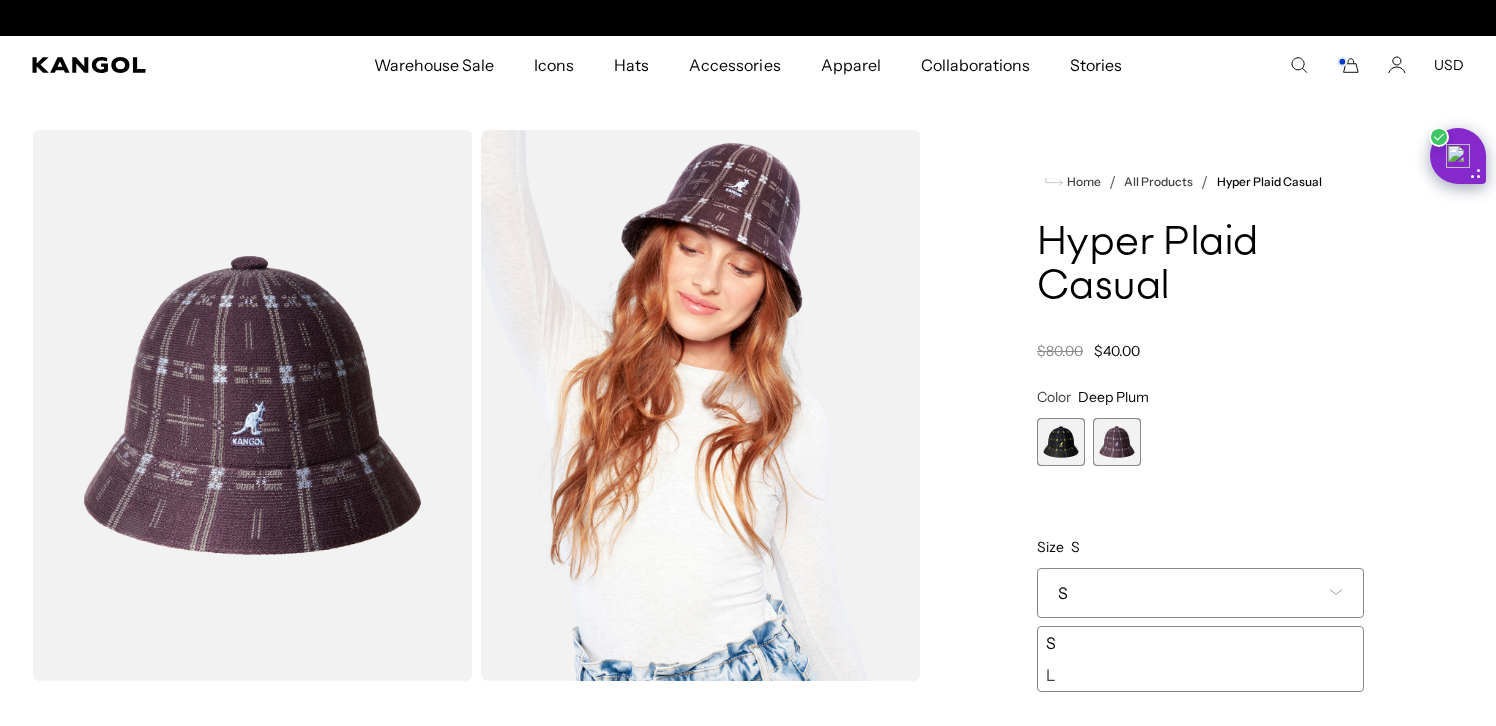 scroll, scrollTop: 0, scrollLeft: 412, axis: horizontal 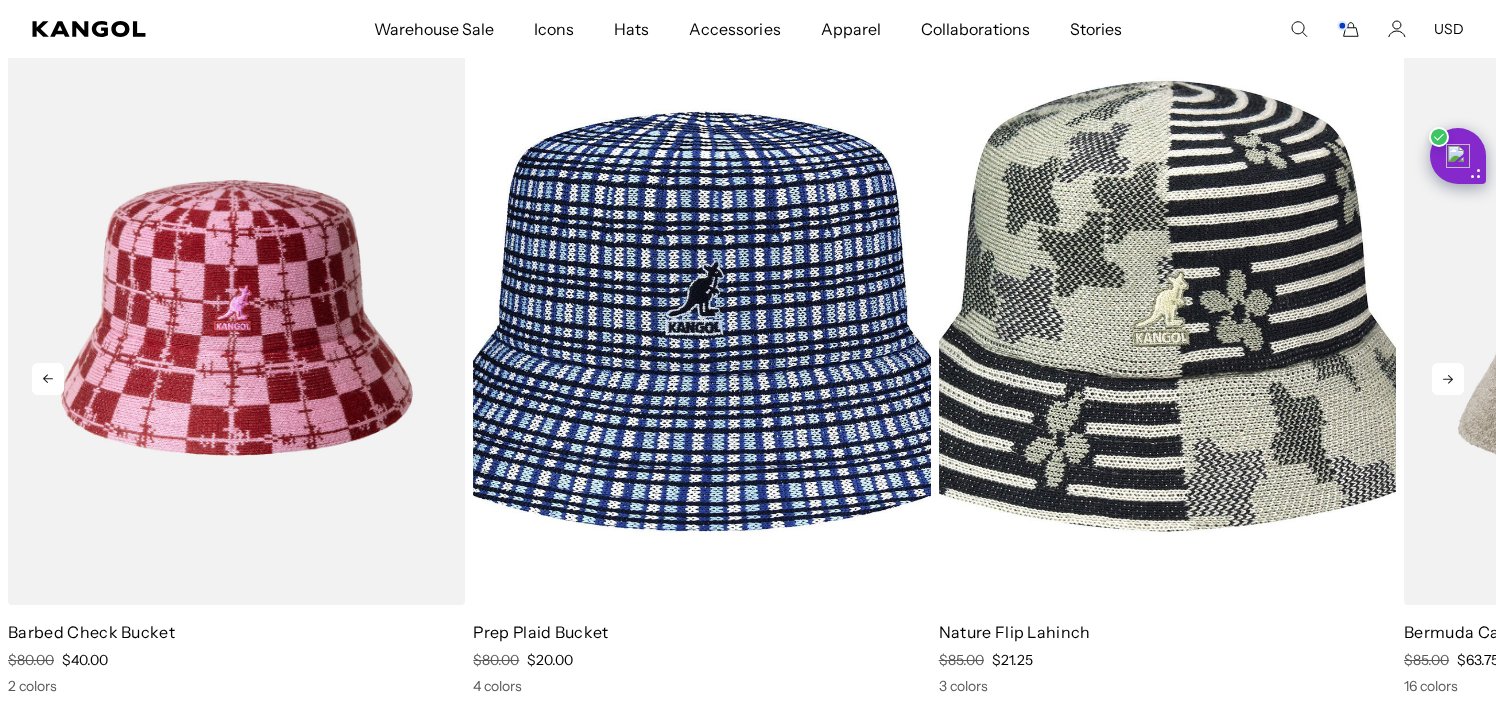 click at bounding box center [701, 318] 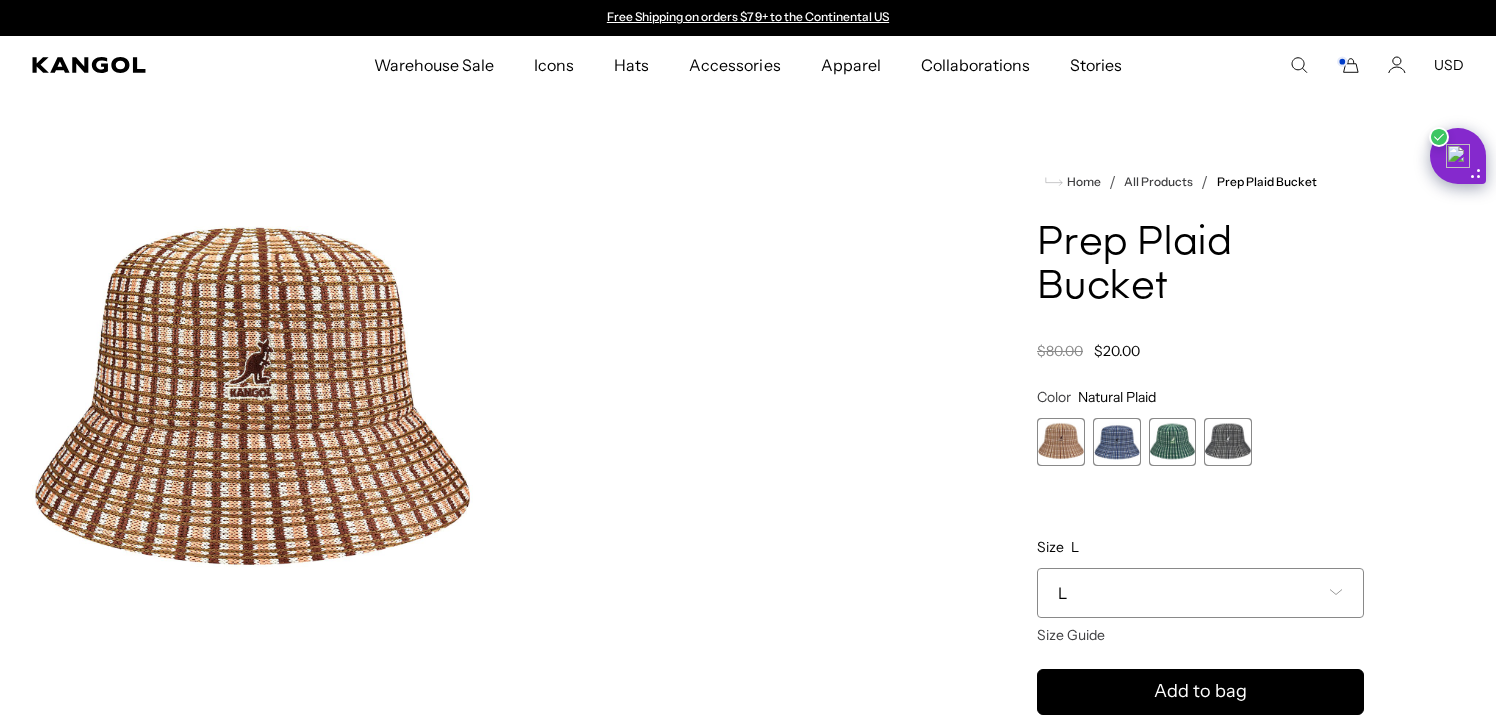scroll, scrollTop: 0, scrollLeft: 0, axis: both 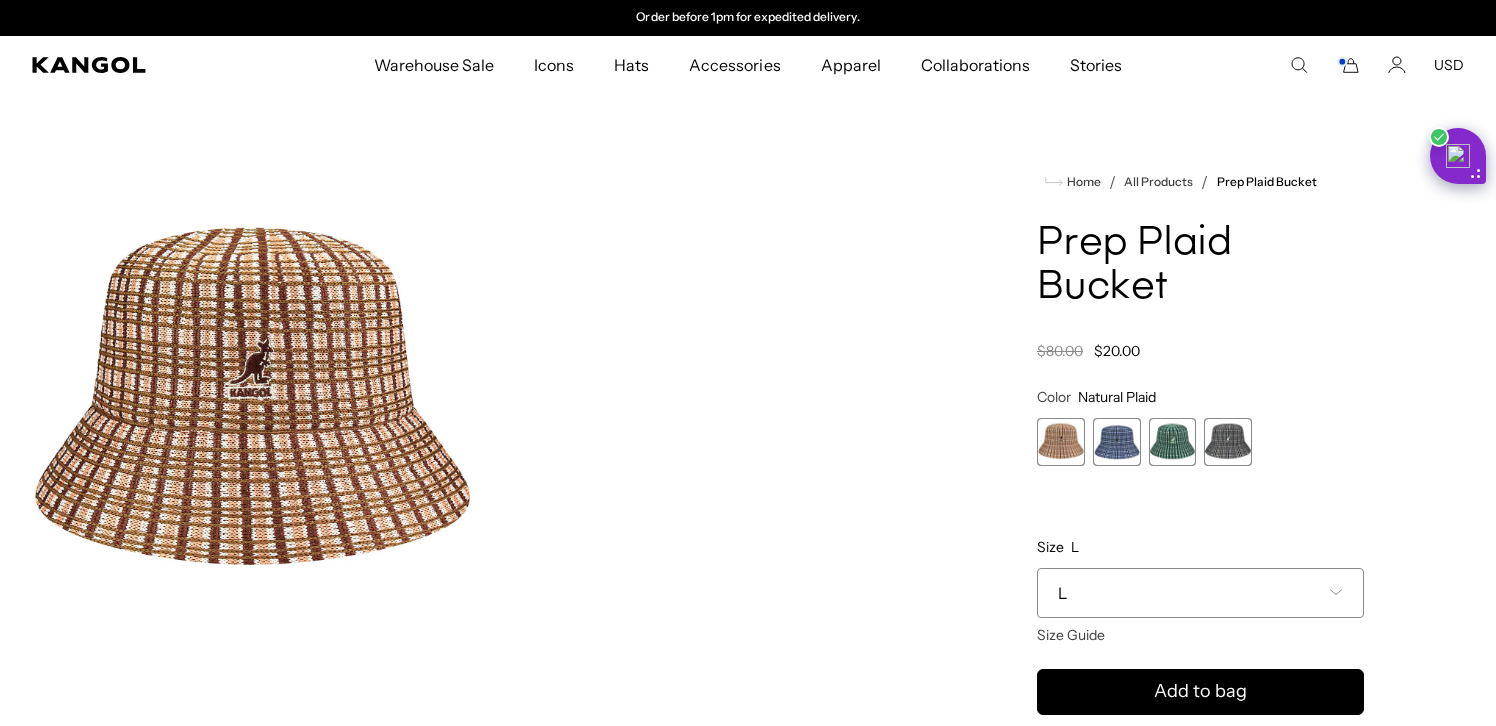 click at bounding box center (1117, 442) 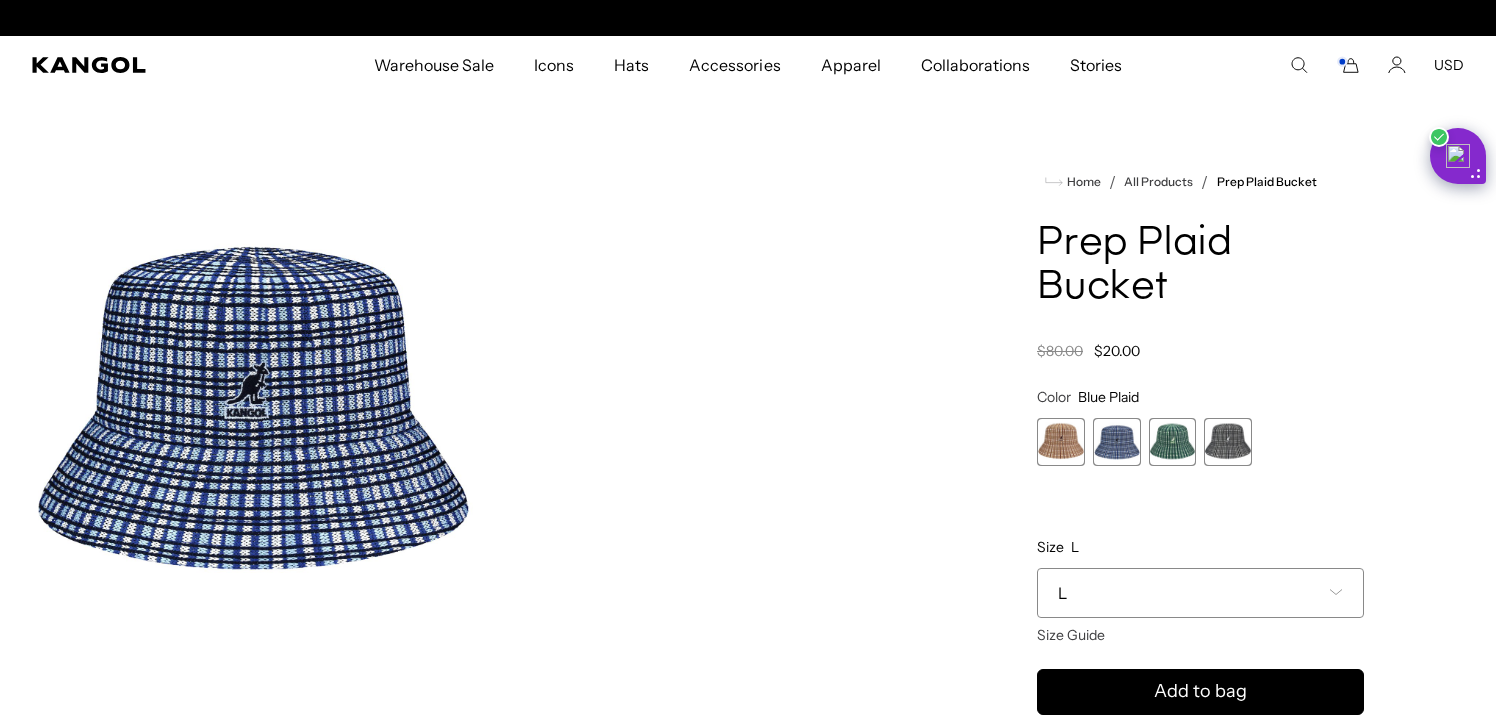 scroll, scrollTop: 0, scrollLeft: 0, axis: both 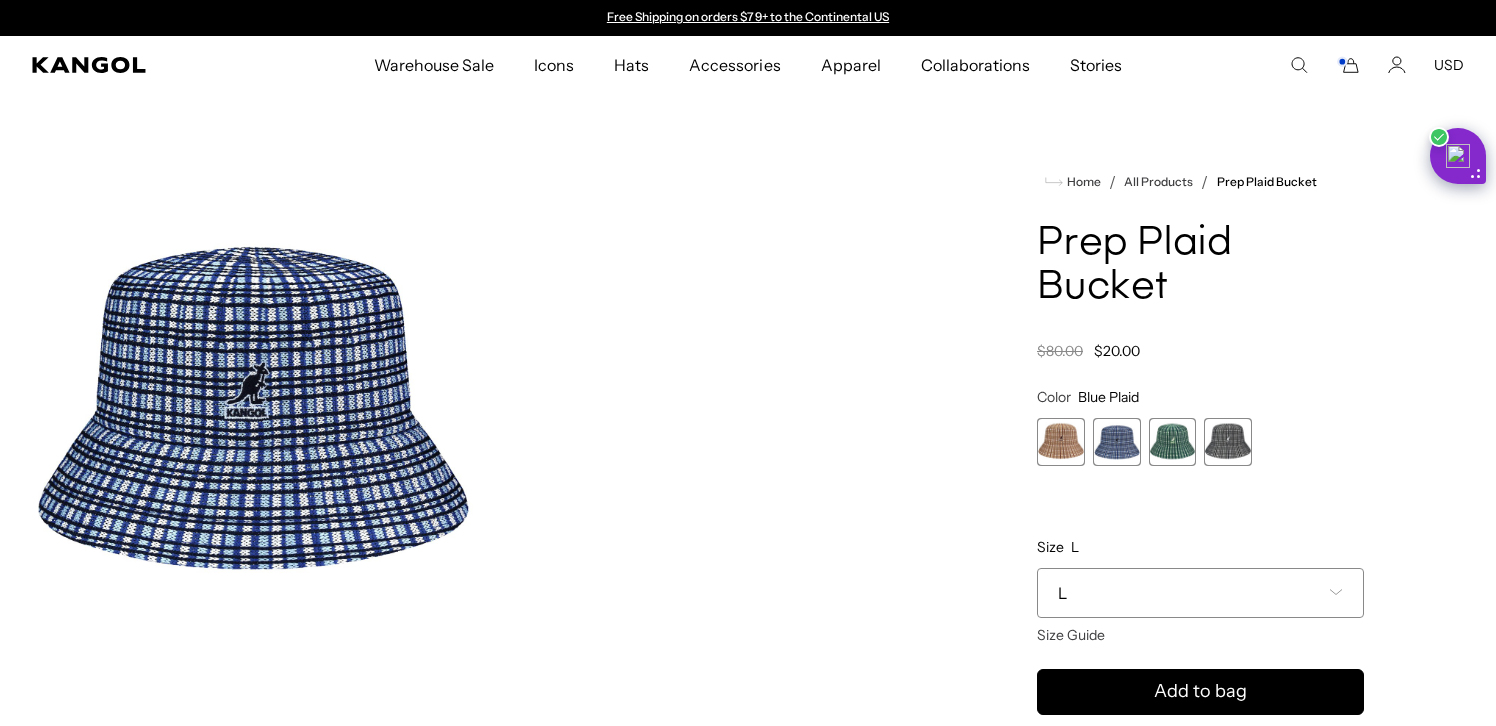 click at bounding box center [1173, 442] 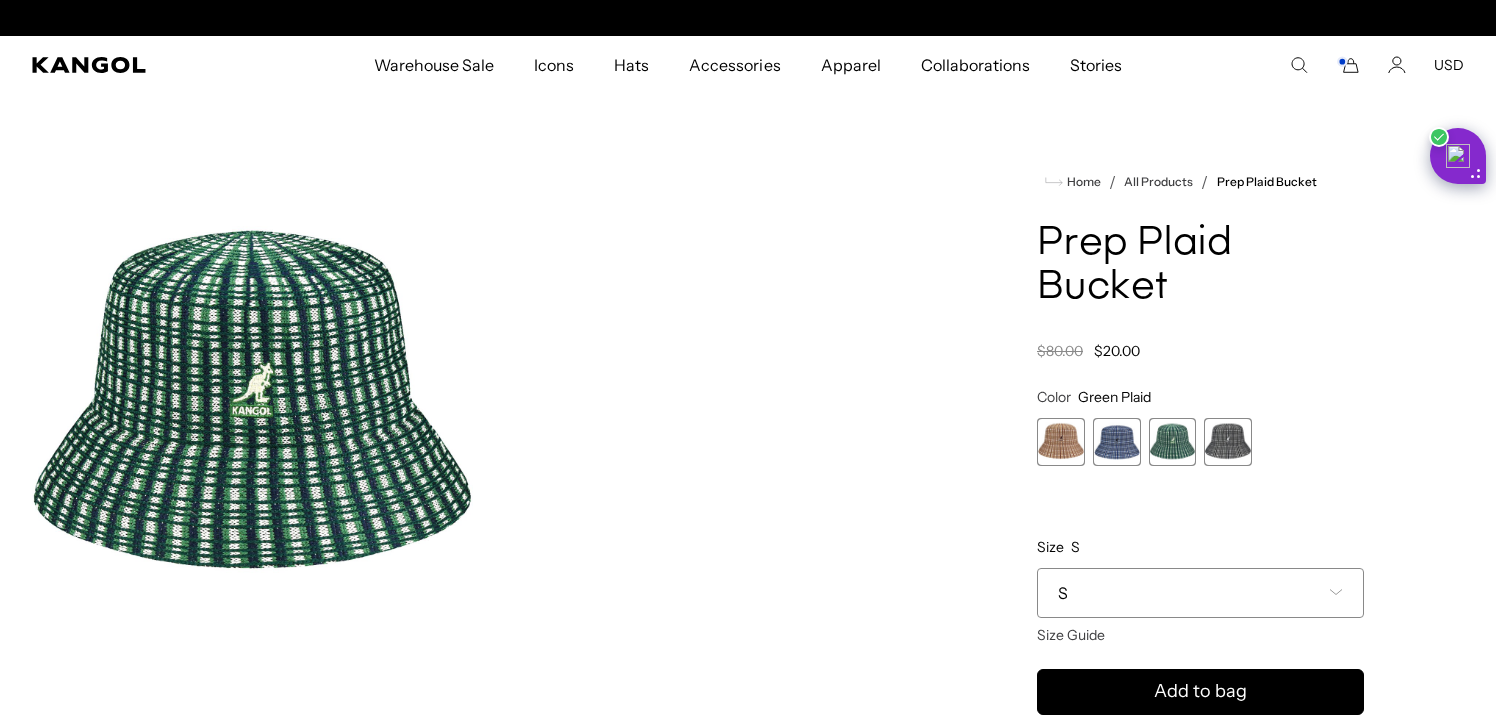 scroll, scrollTop: 0, scrollLeft: 412, axis: horizontal 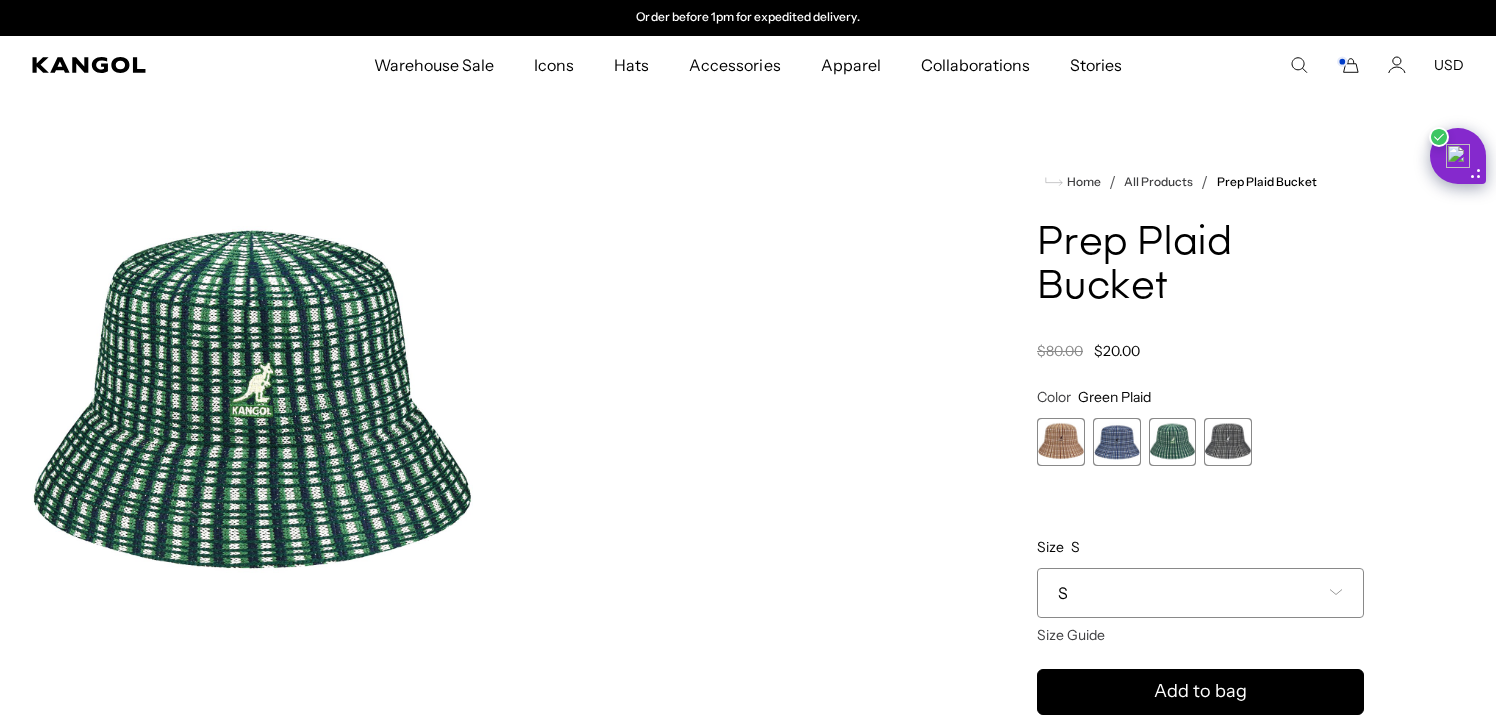 click at bounding box center [1228, 442] 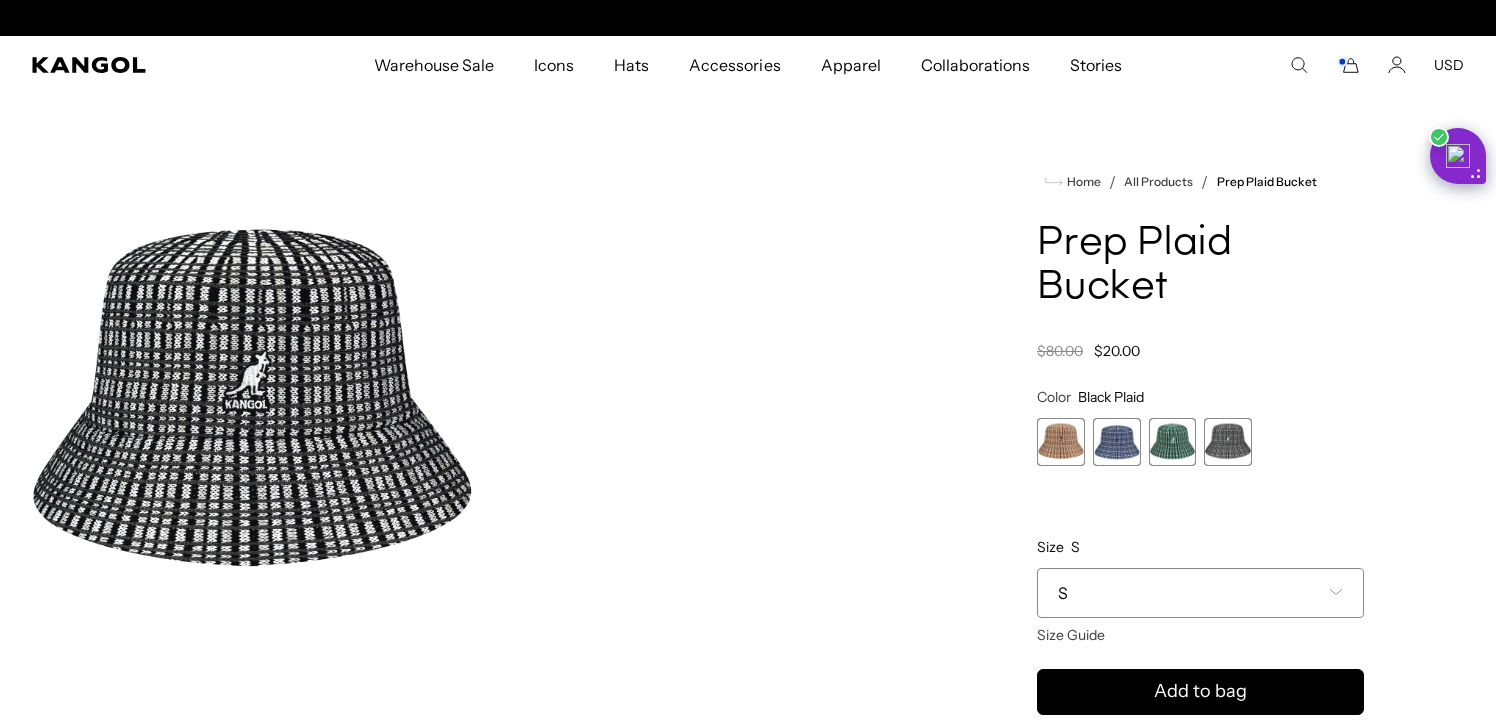 scroll, scrollTop: 0, scrollLeft: 0, axis: both 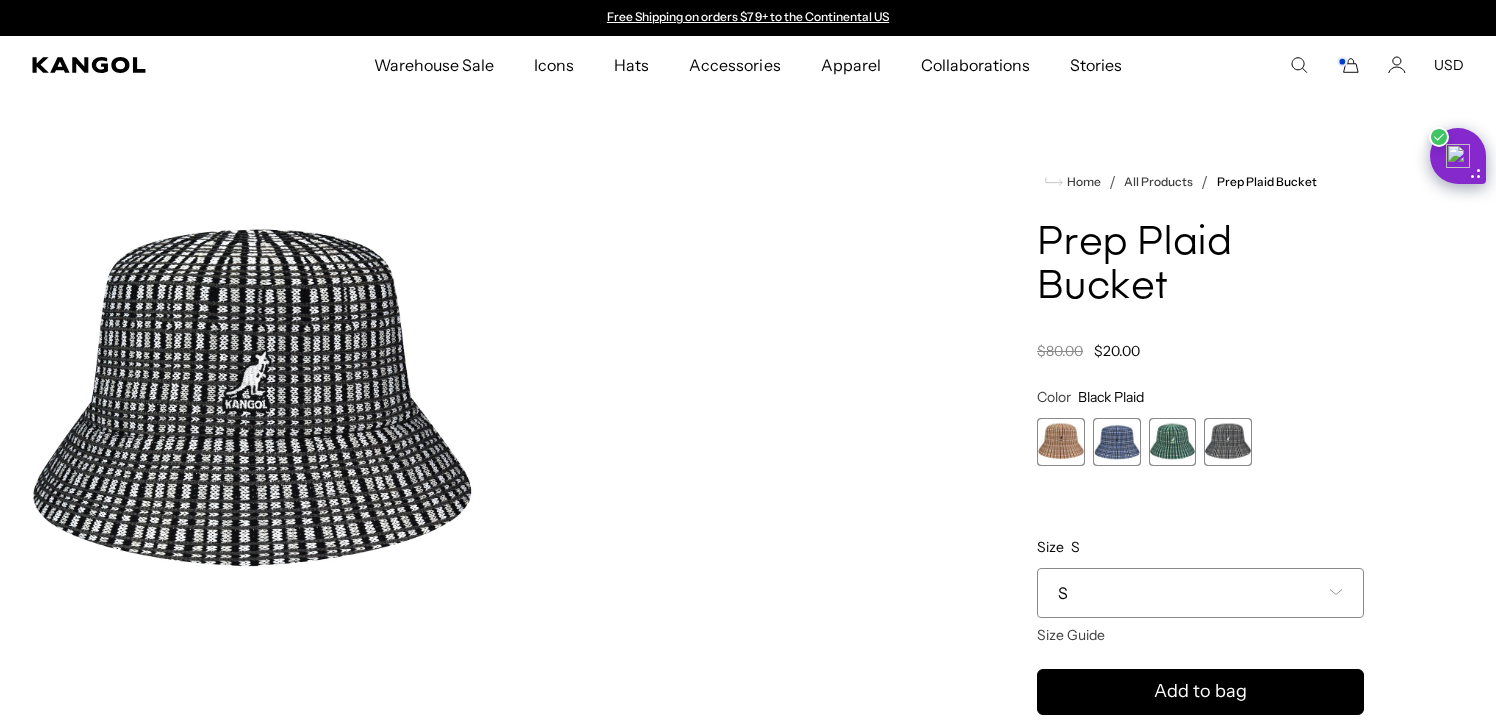 click on "S" at bounding box center [1200, 593] 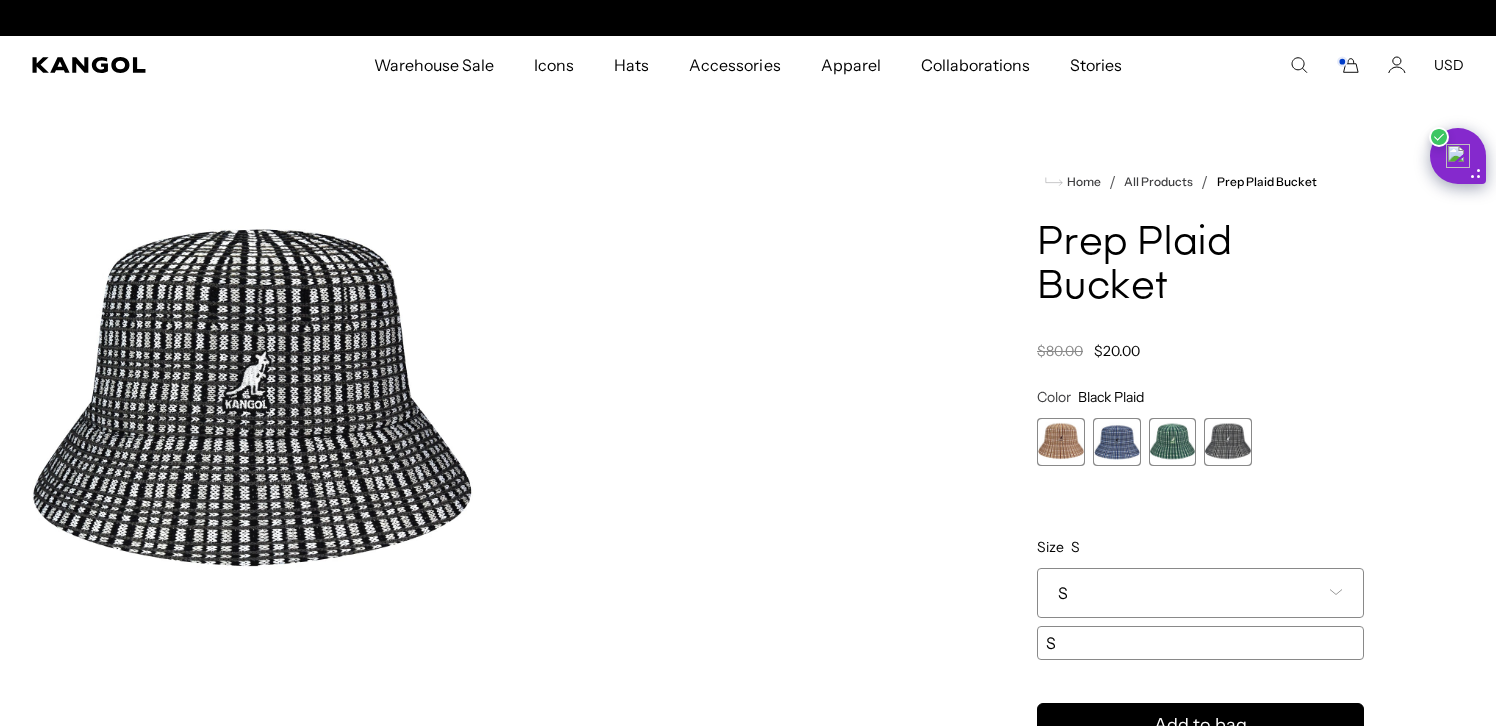 scroll, scrollTop: 0, scrollLeft: 412, axis: horizontal 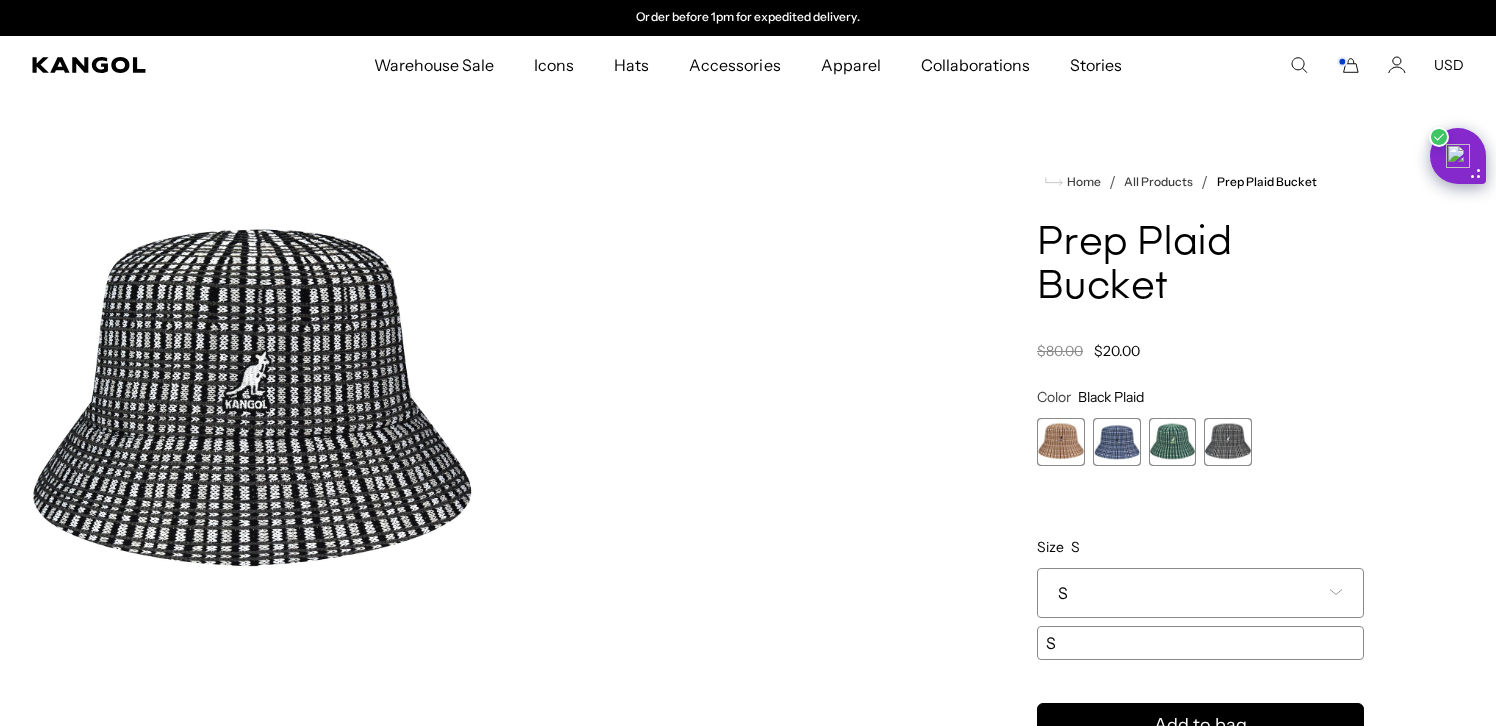 click at bounding box center [1173, 442] 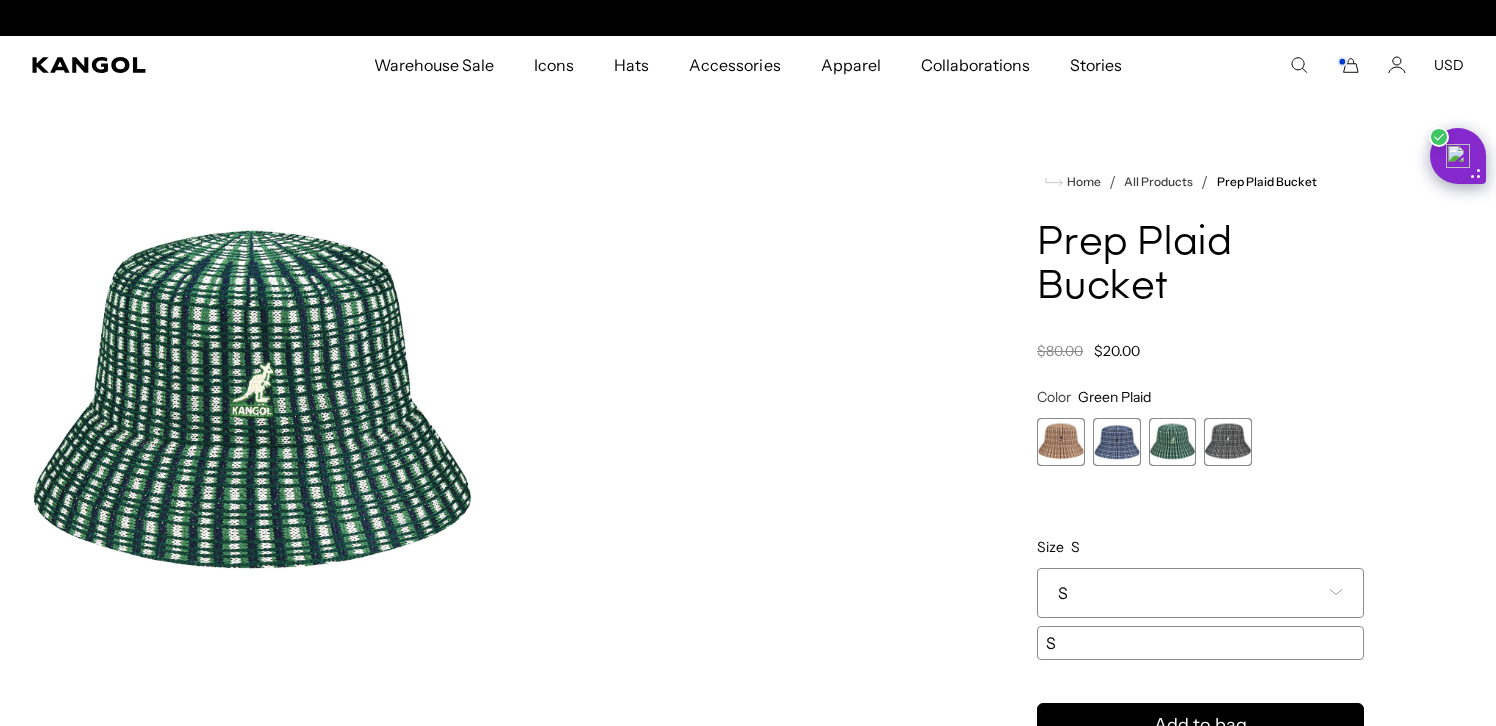 scroll, scrollTop: 0, scrollLeft: 0, axis: both 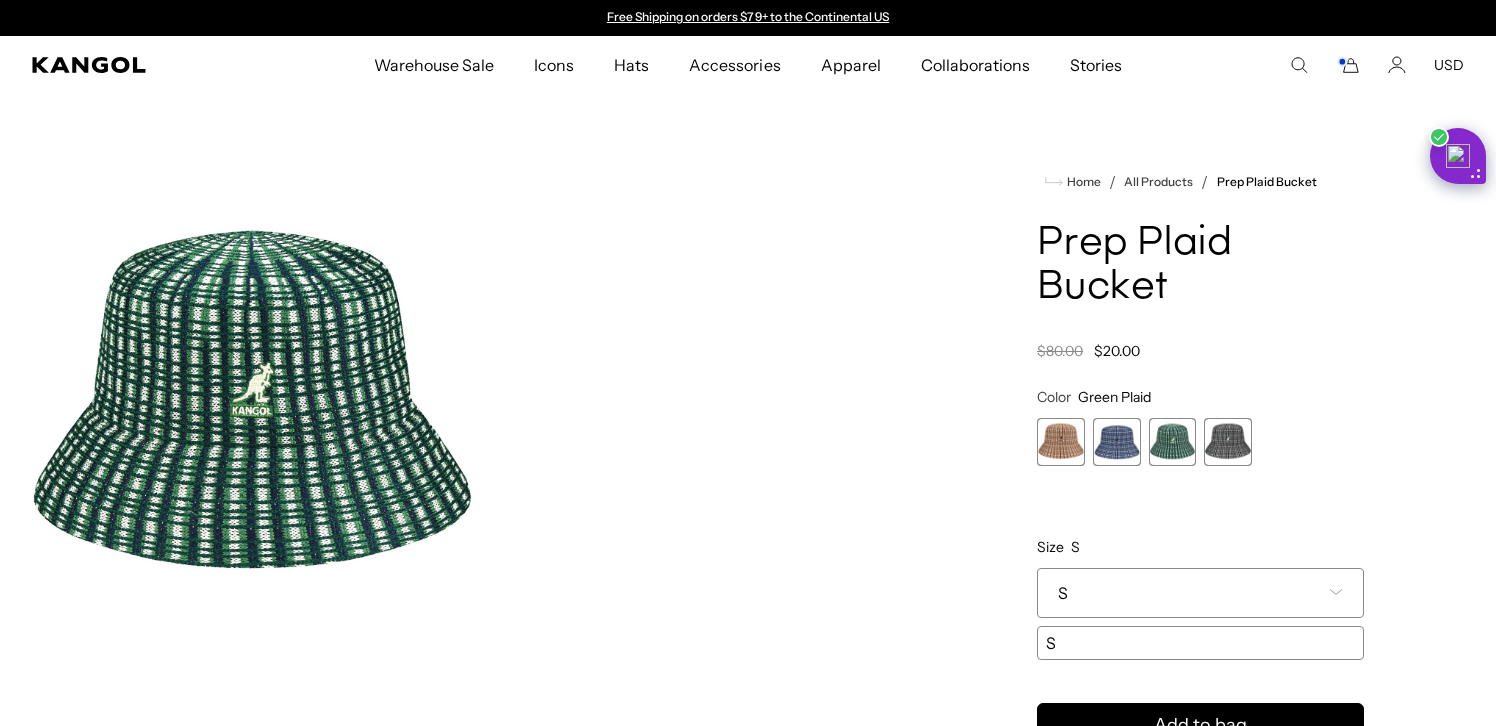 click on "S" at bounding box center [1200, 593] 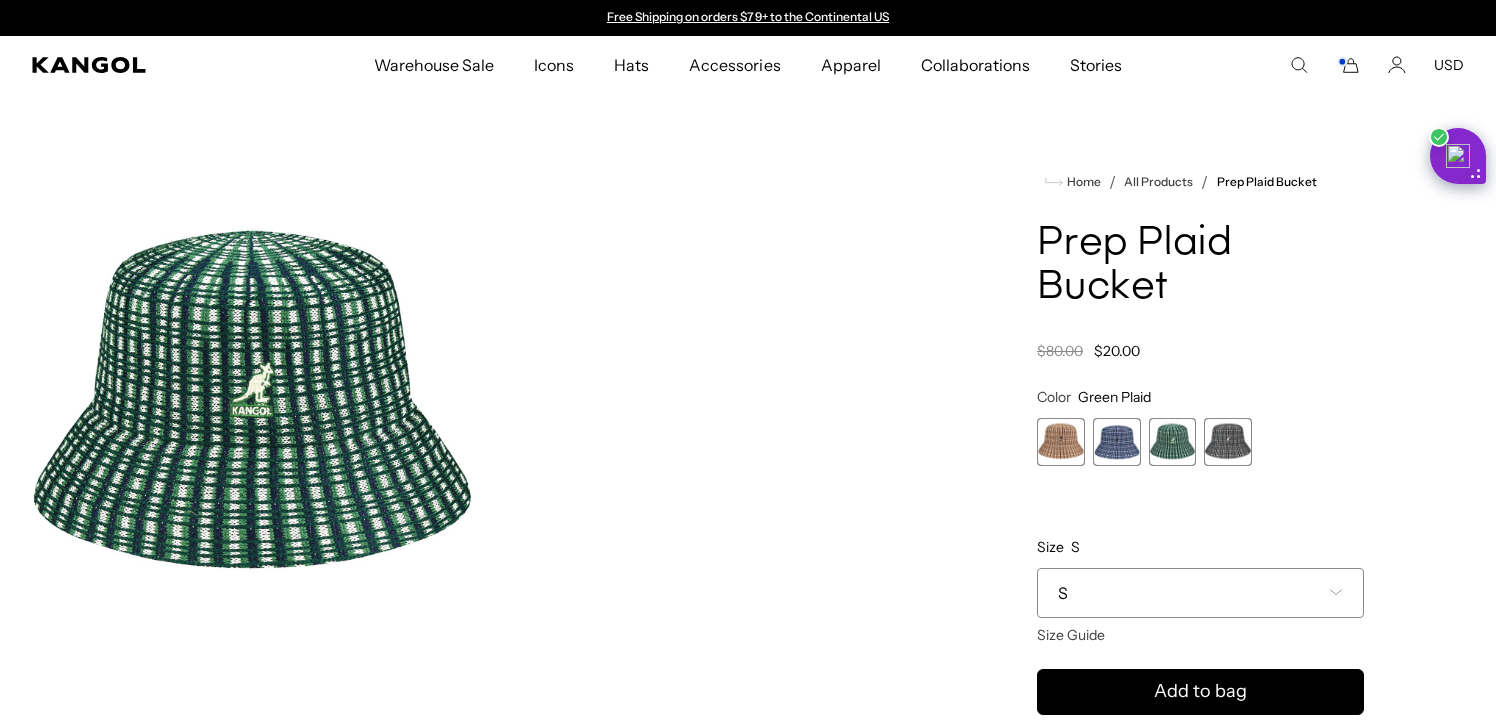 click at bounding box center (1117, 442) 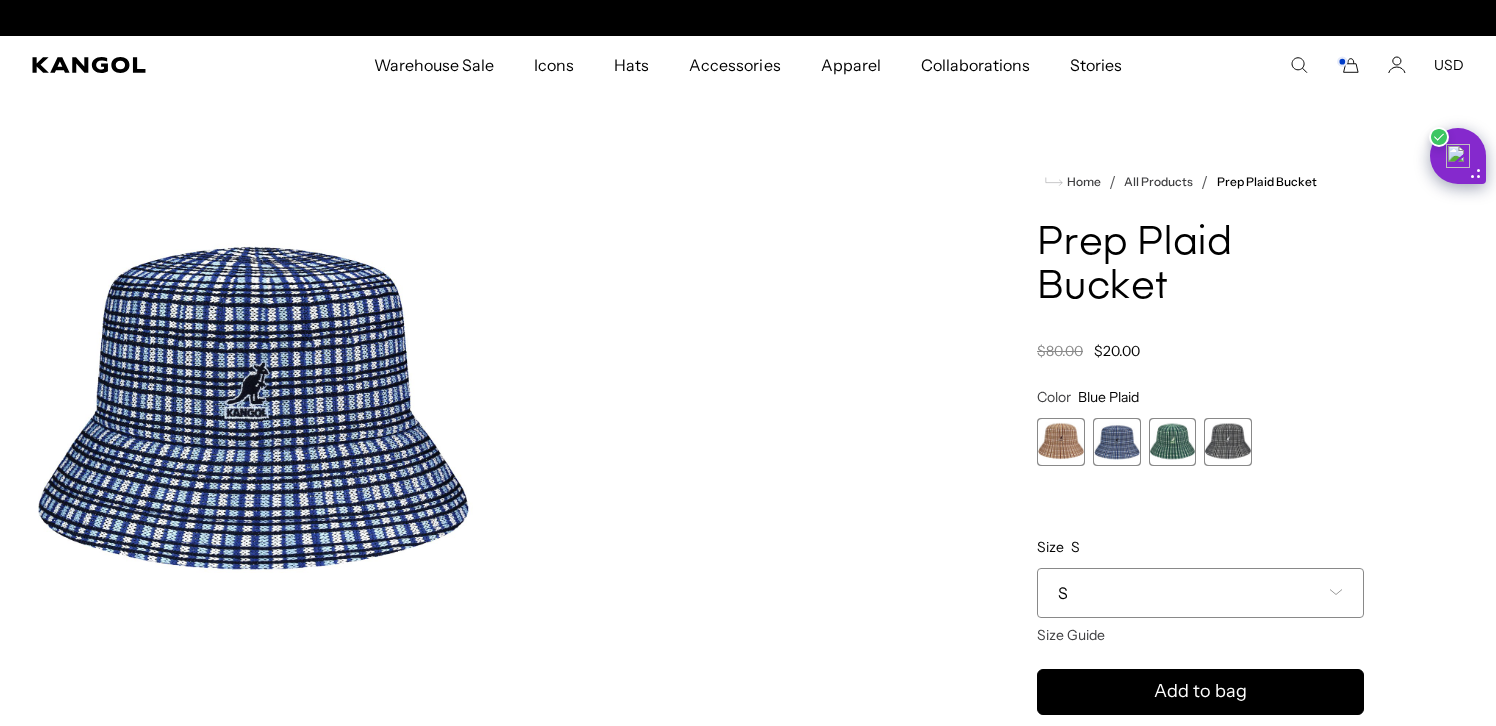 scroll, scrollTop: 0, scrollLeft: 412, axis: horizontal 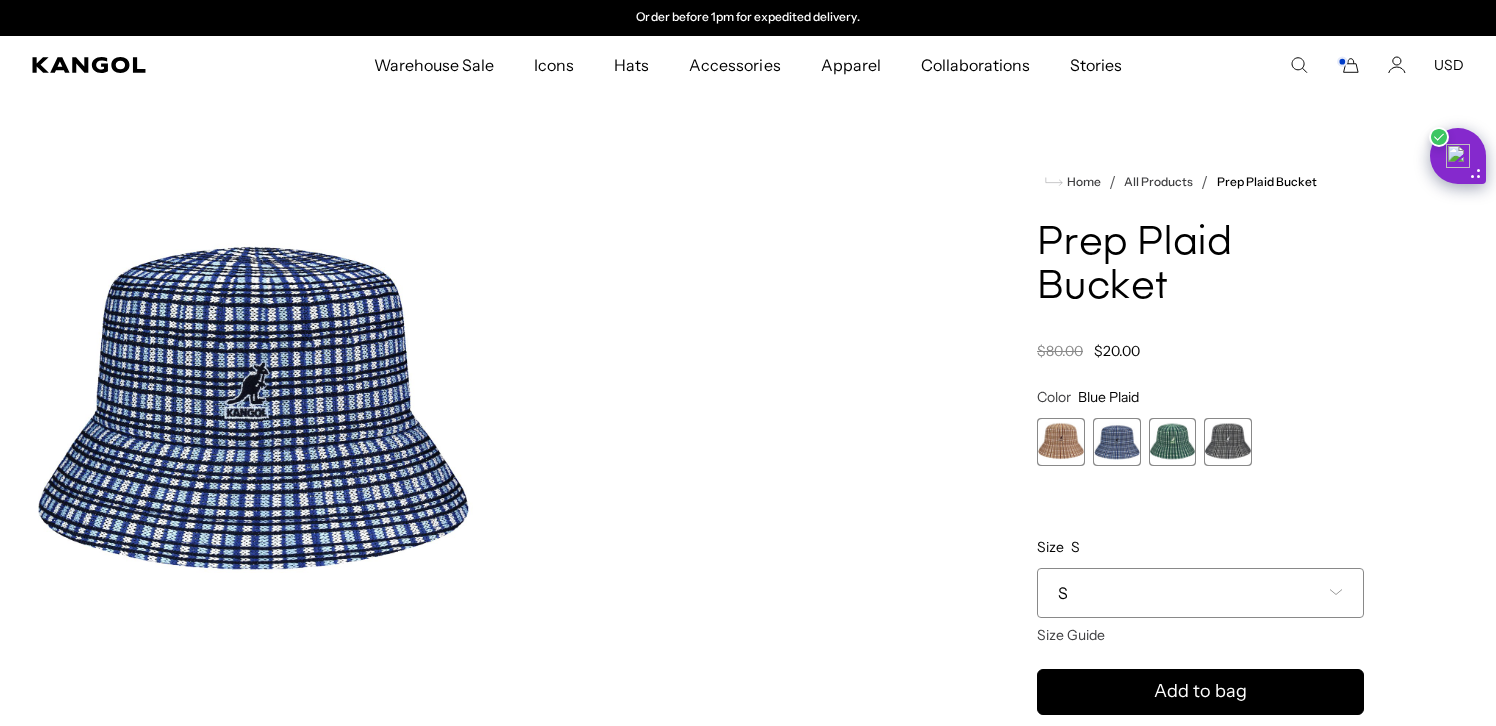click on "S" at bounding box center (1200, 593) 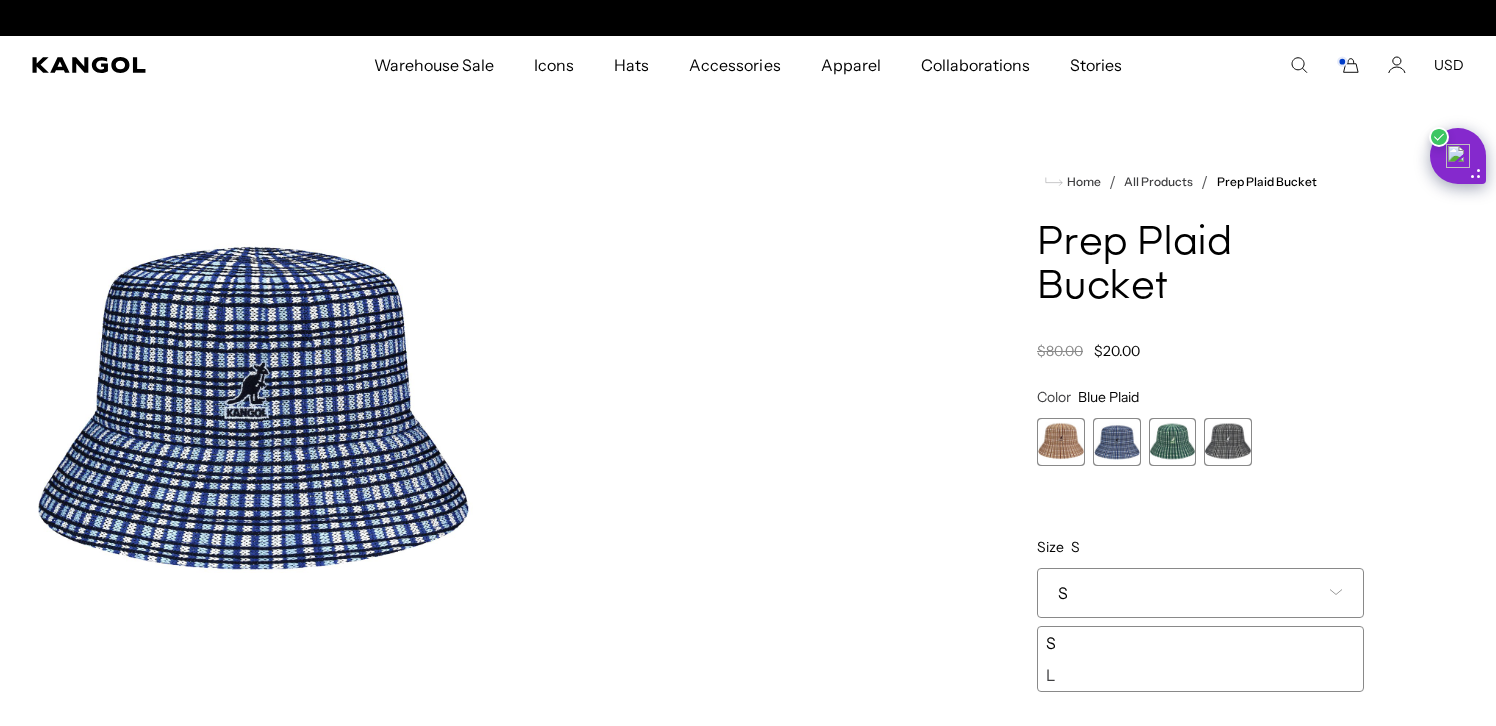 scroll, scrollTop: 0, scrollLeft: 0, axis: both 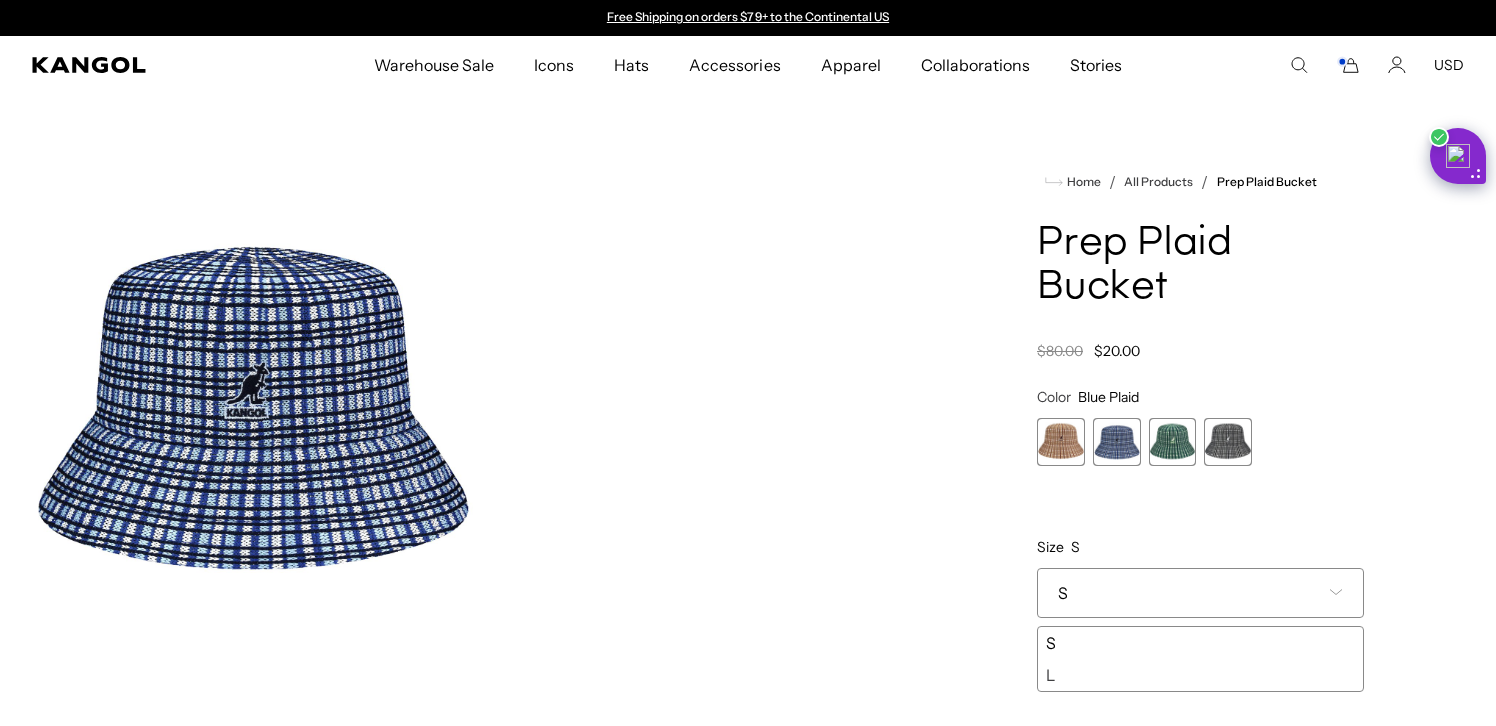 click at bounding box center (1061, 442) 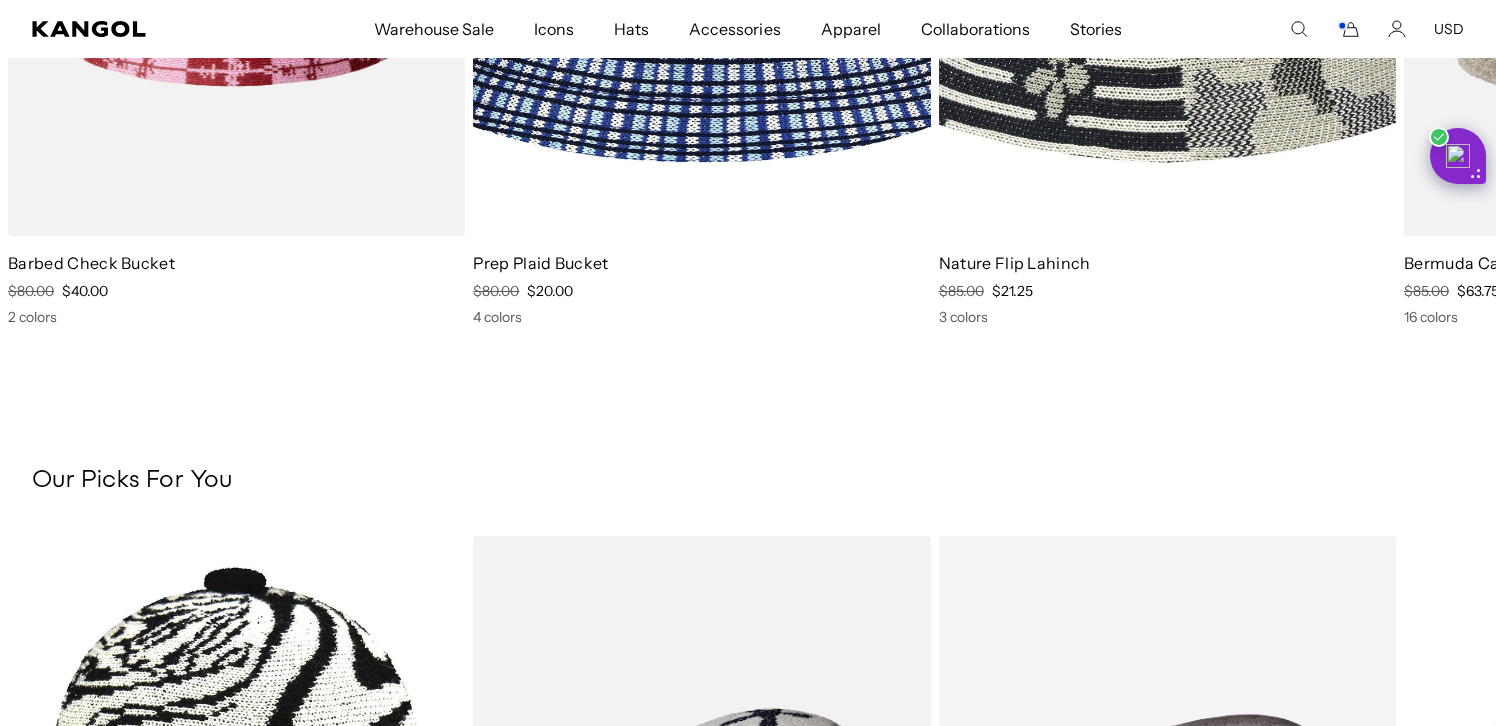 scroll, scrollTop: 1709, scrollLeft: 0, axis: vertical 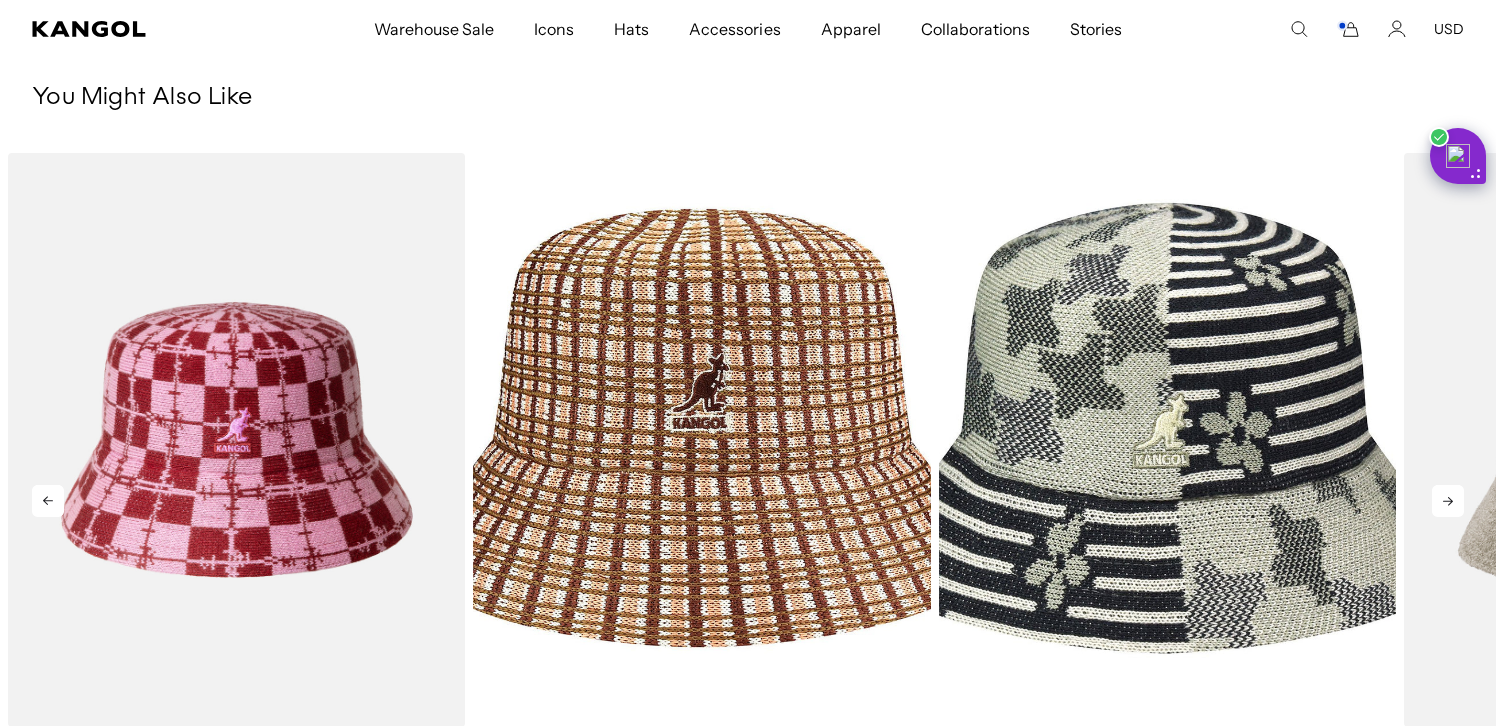 click 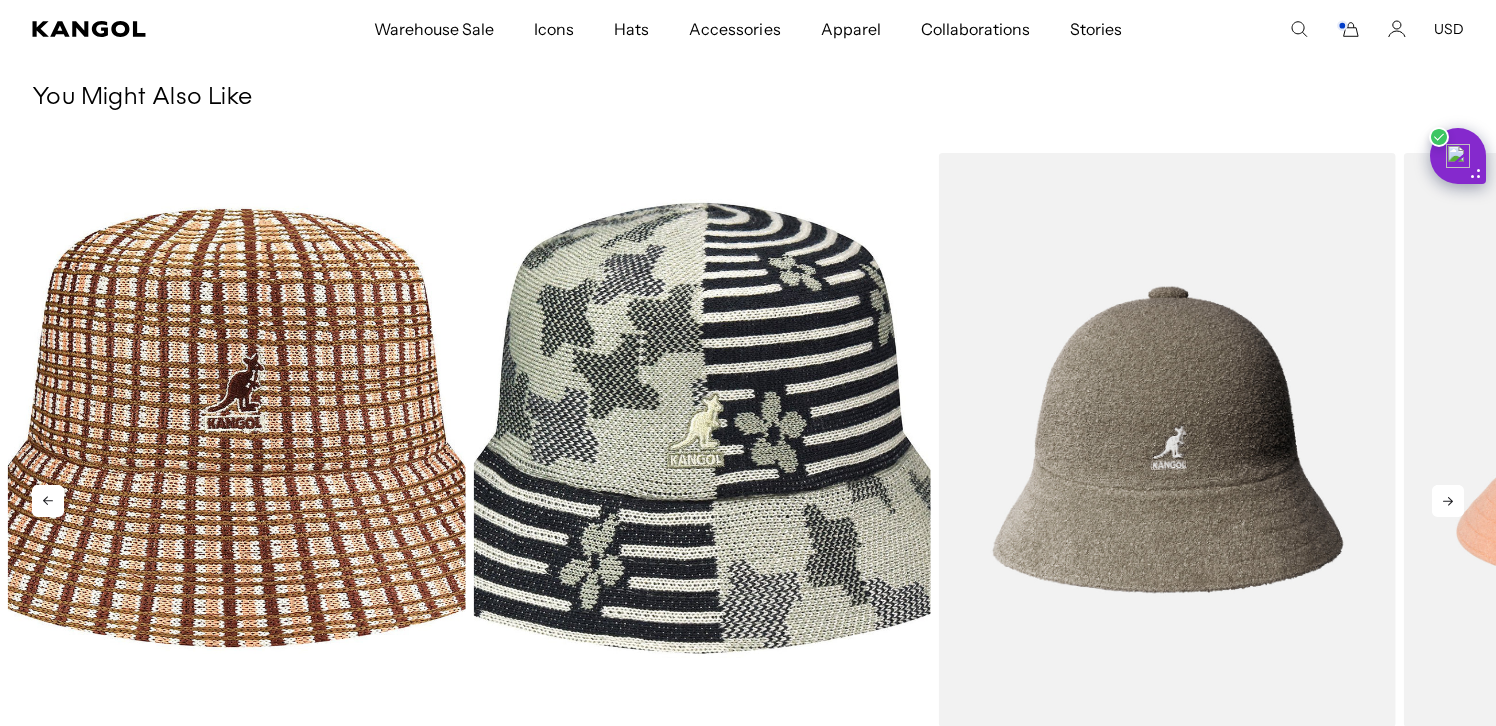 scroll, scrollTop: 0, scrollLeft: 412, axis: horizontal 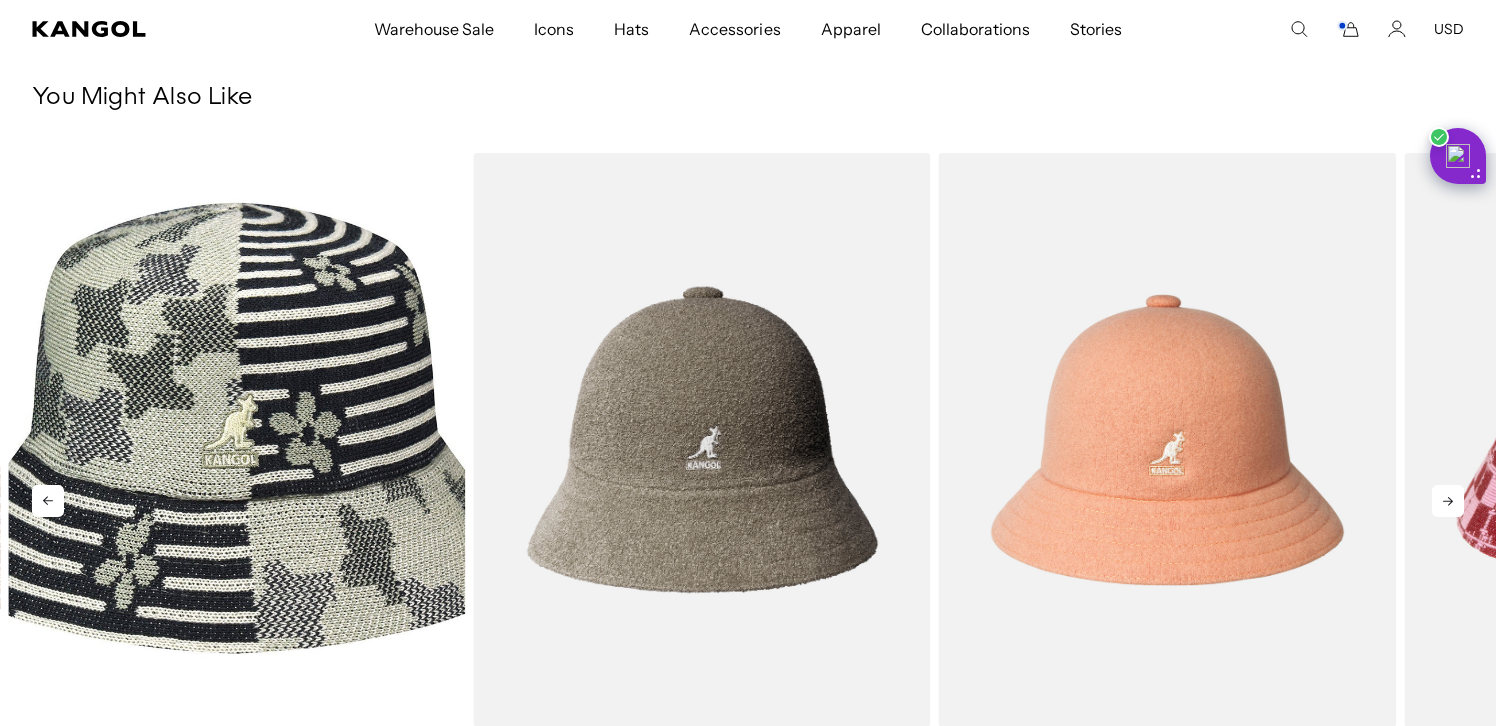 click 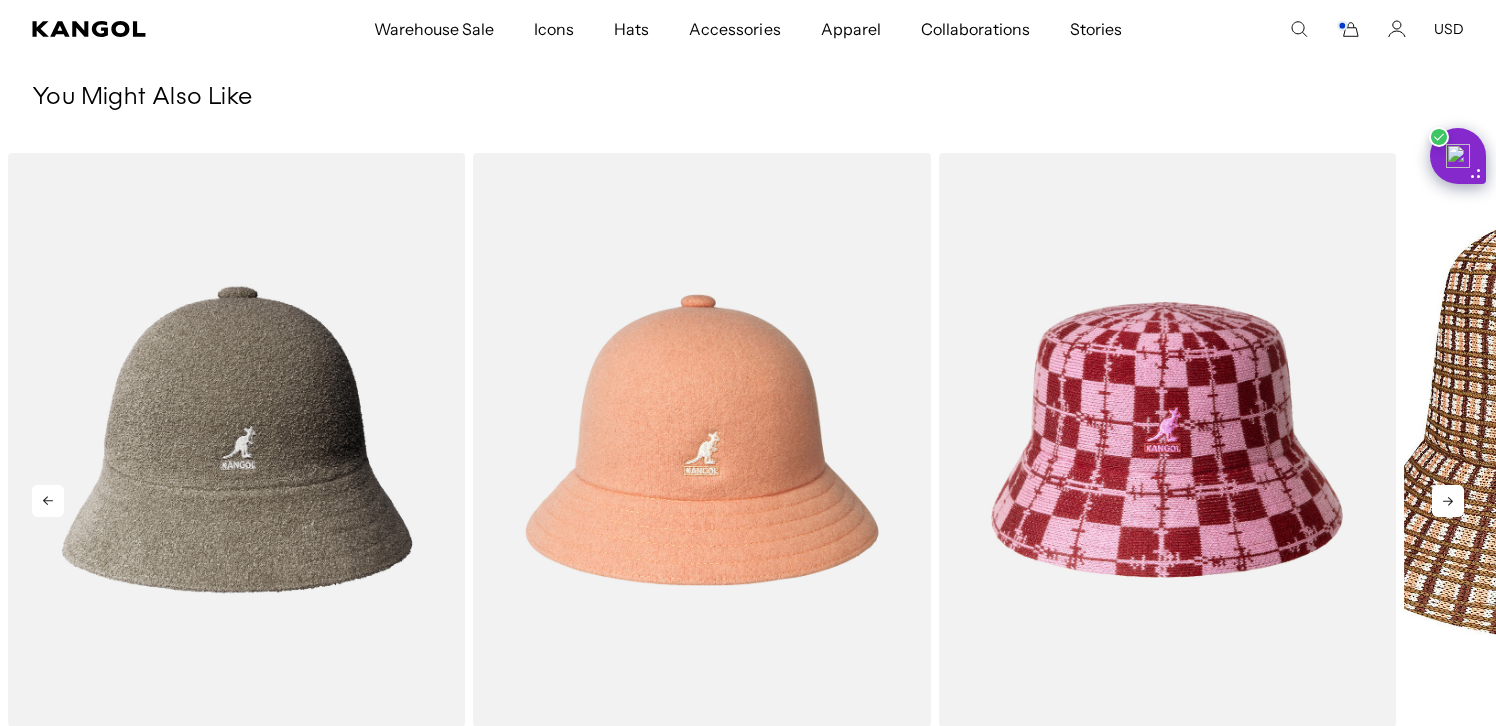 click 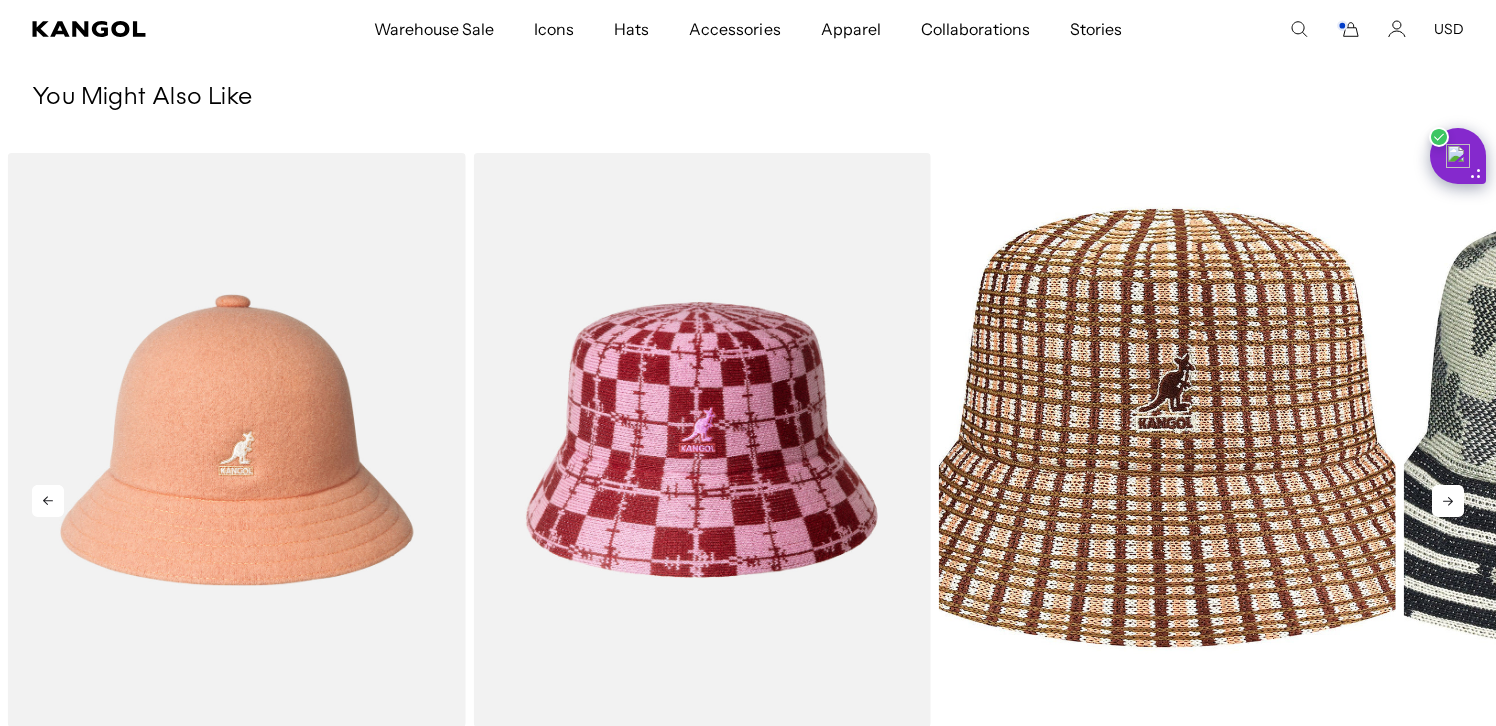 scroll, scrollTop: 0, scrollLeft: 0, axis: both 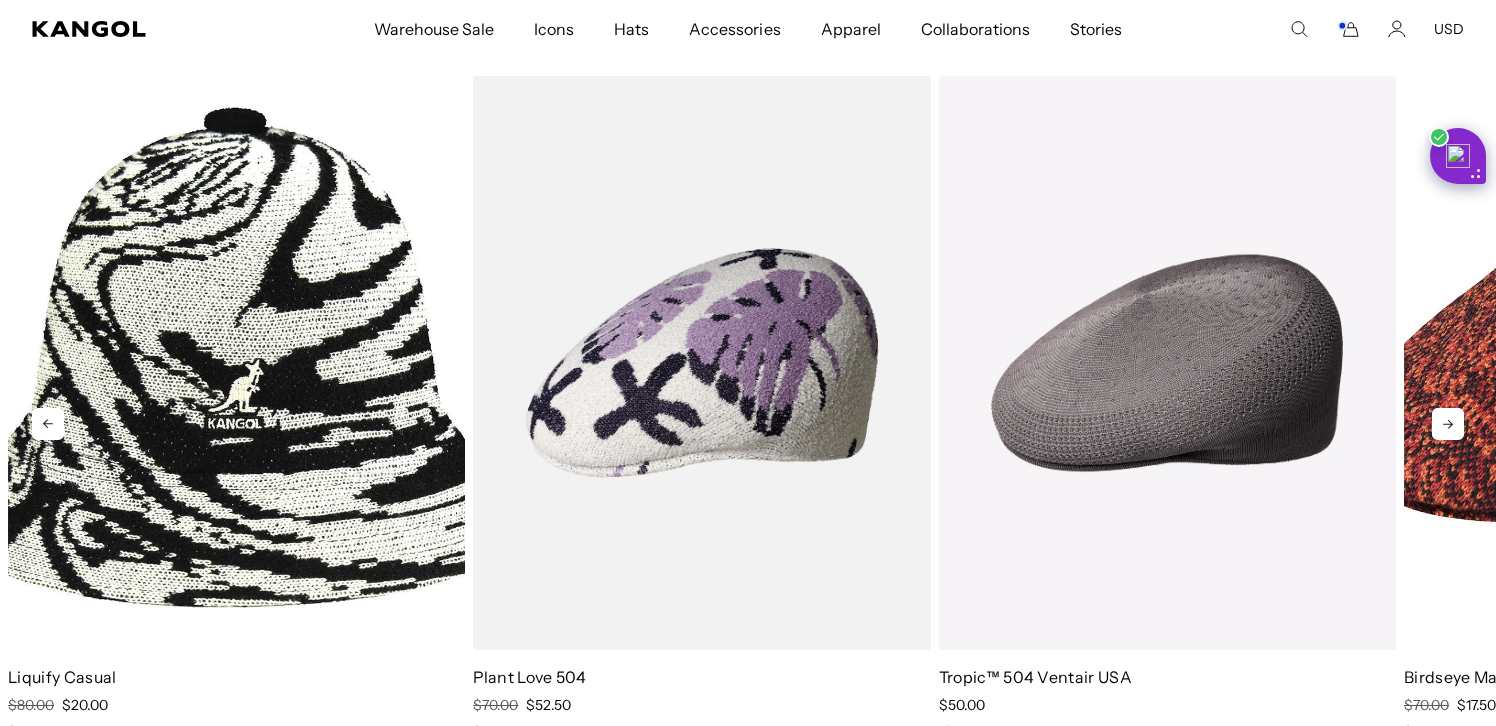 click 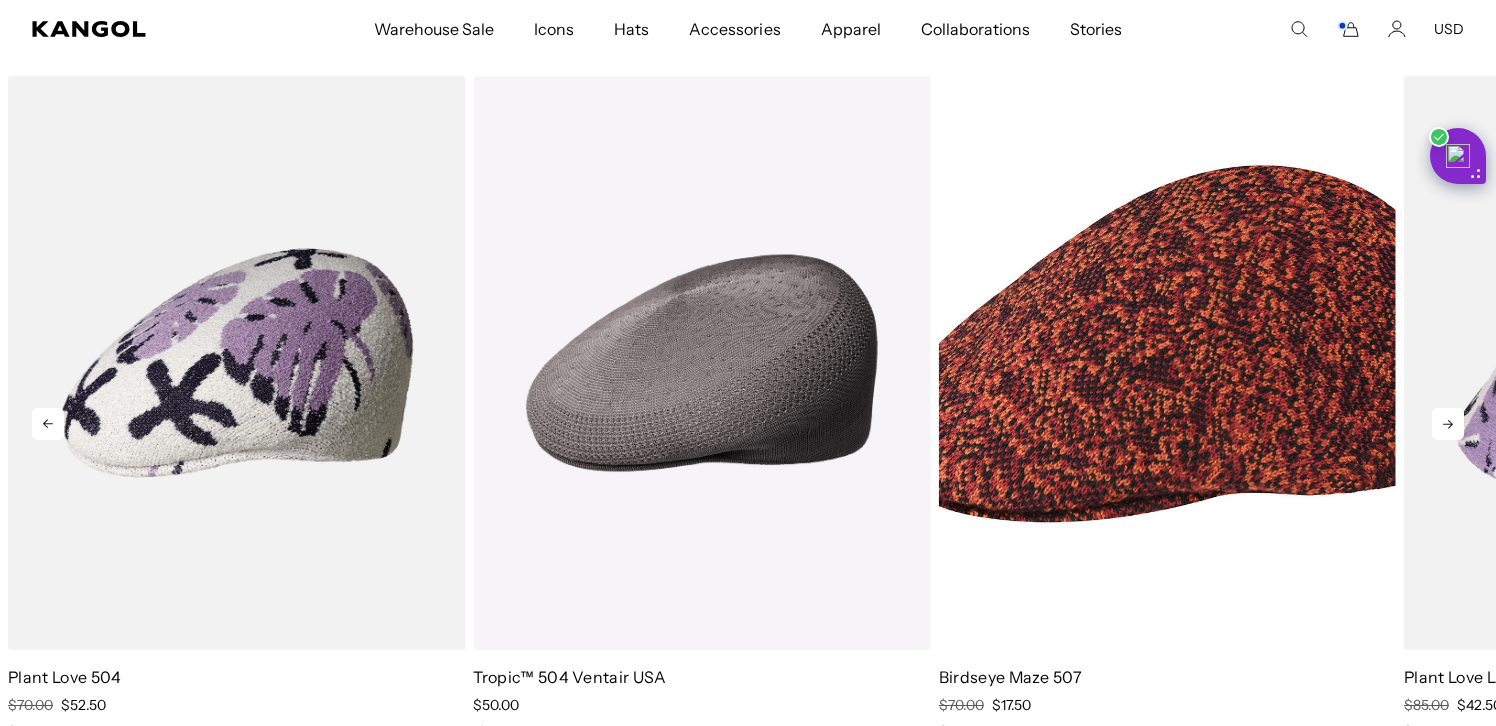 scroll, scrollTop: 0, scrollLeft: 0, axis: both 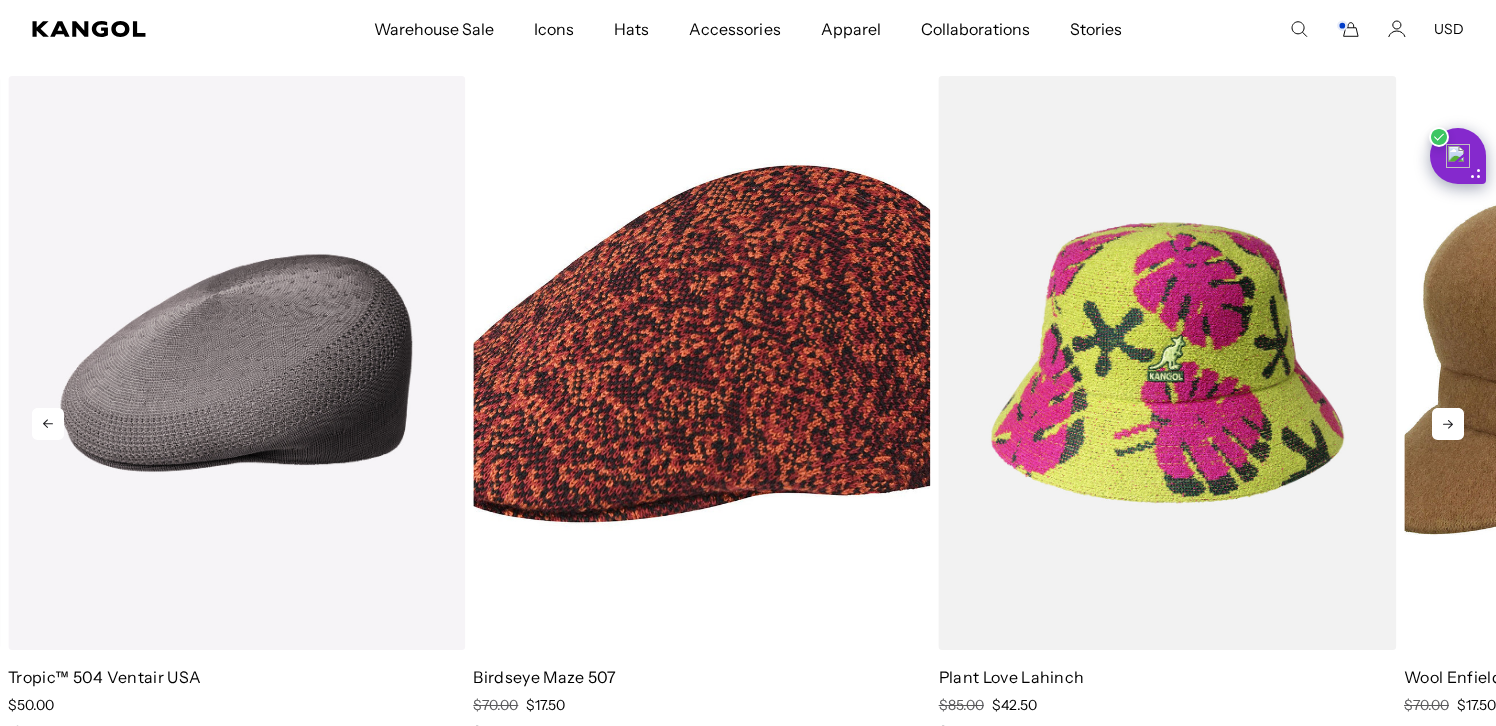 click at bounding box center (1167, 363) 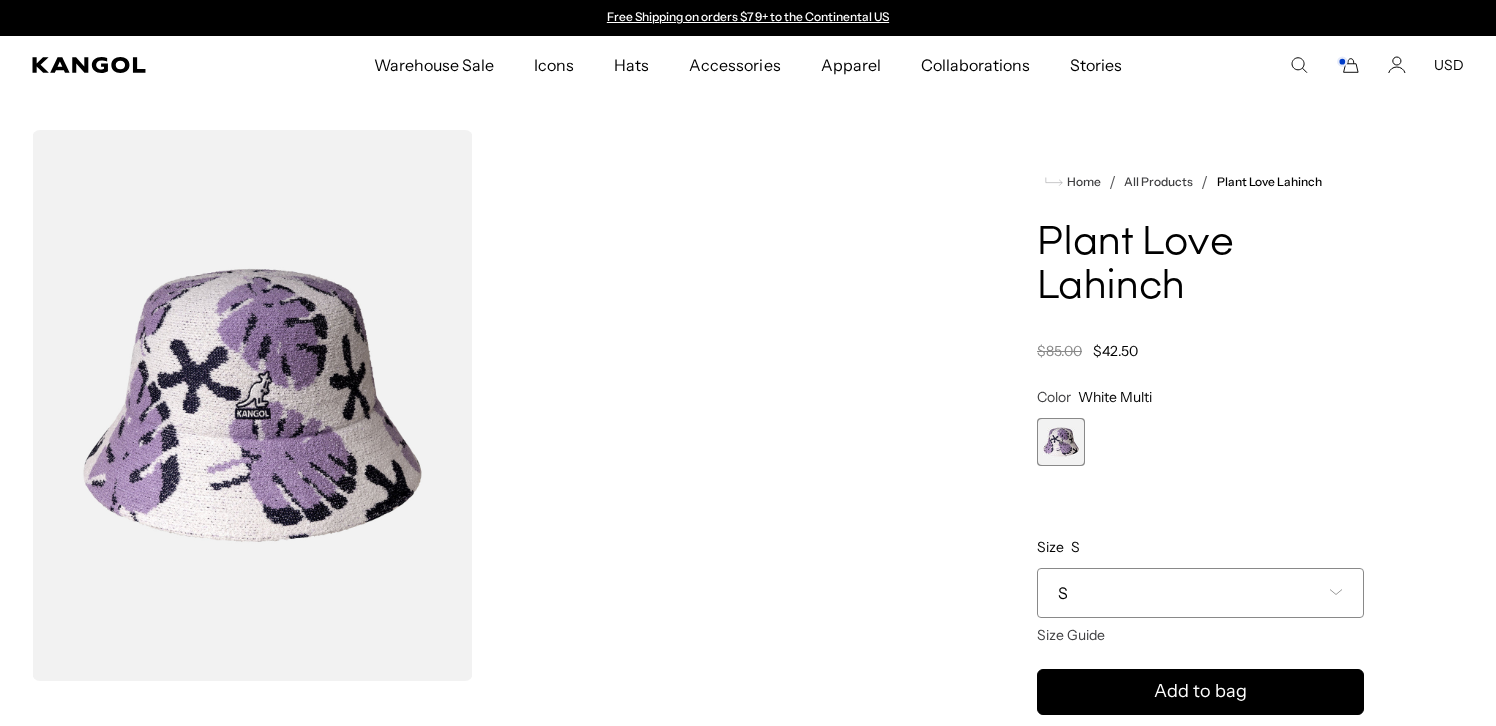 scroll, scrollTop: 0, scrollLeft: 0, axis: both 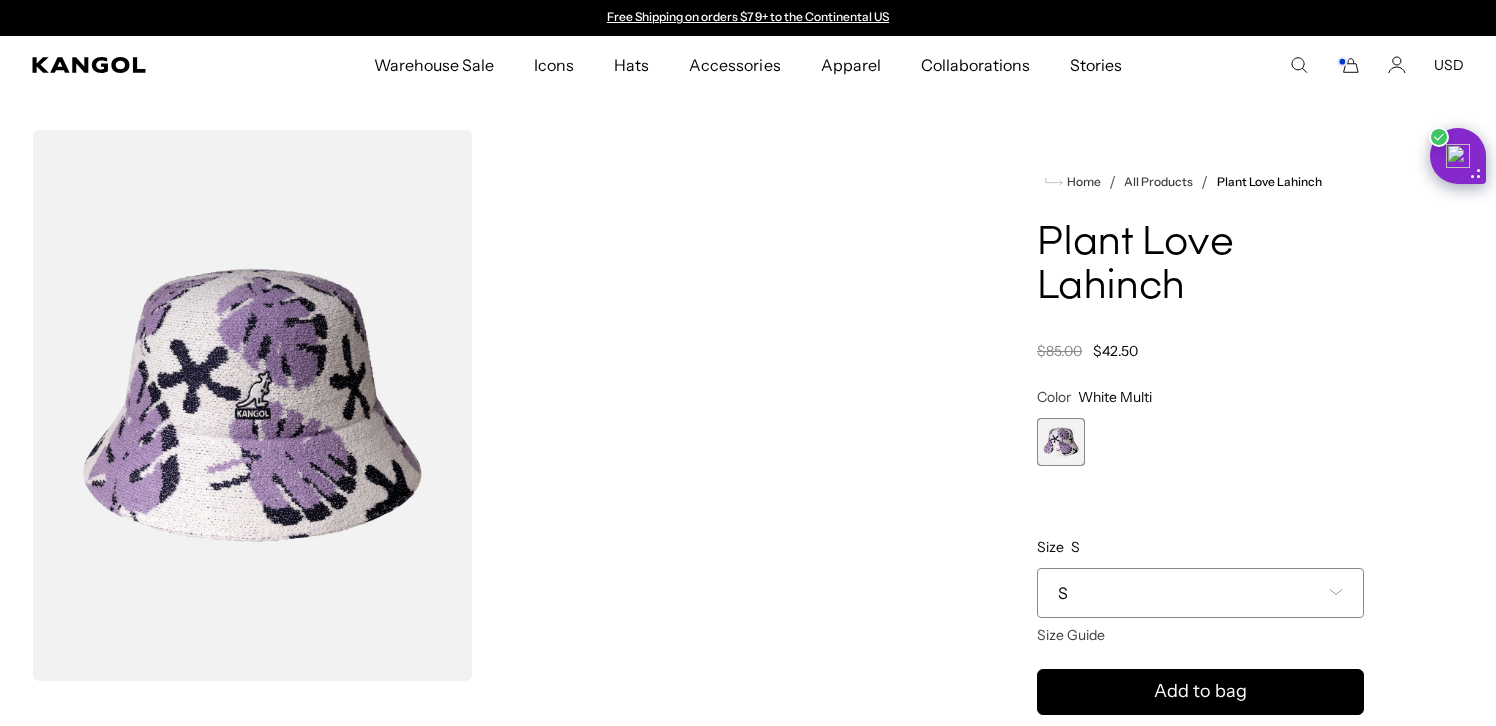 click on "S" at bounding box center (1200, 593) 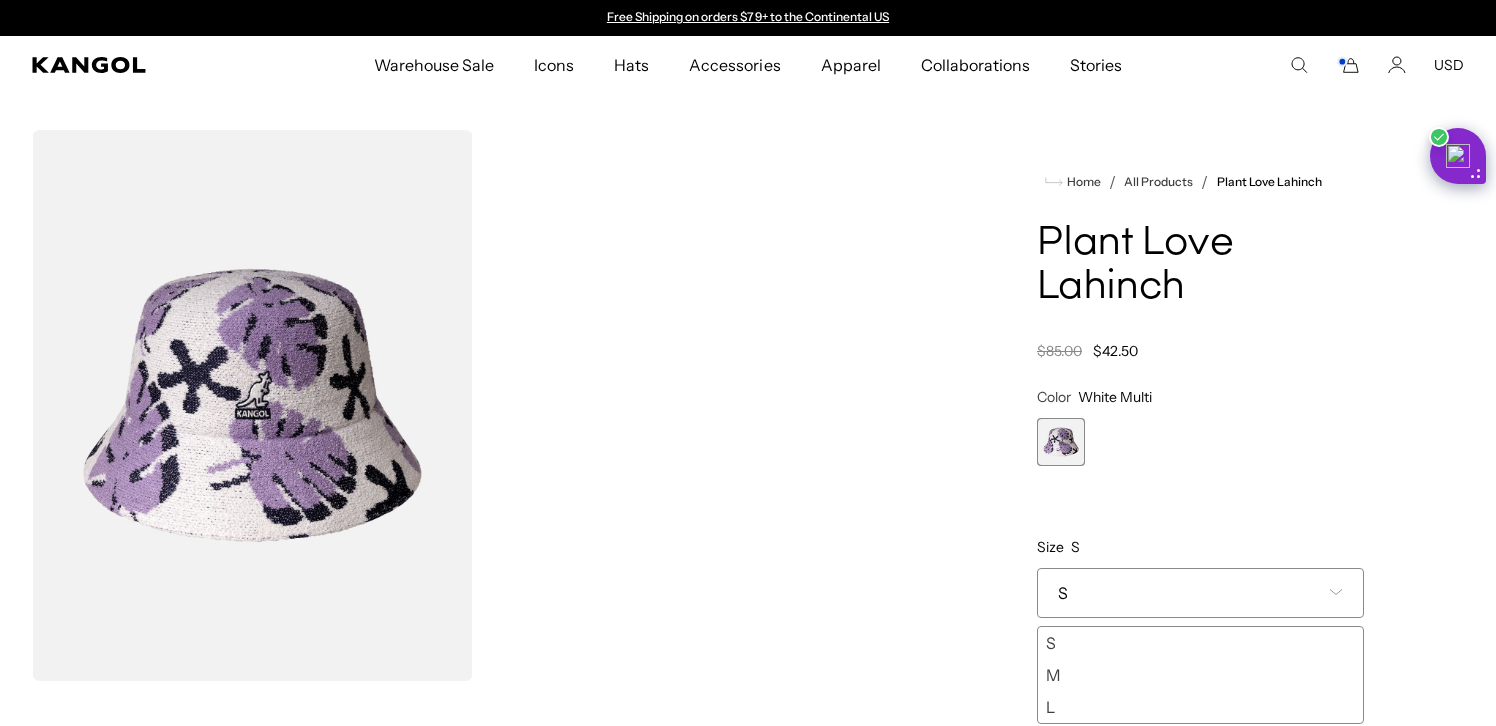 scroll, scrollTop: 0, scrollLeft: 0, axis: both 